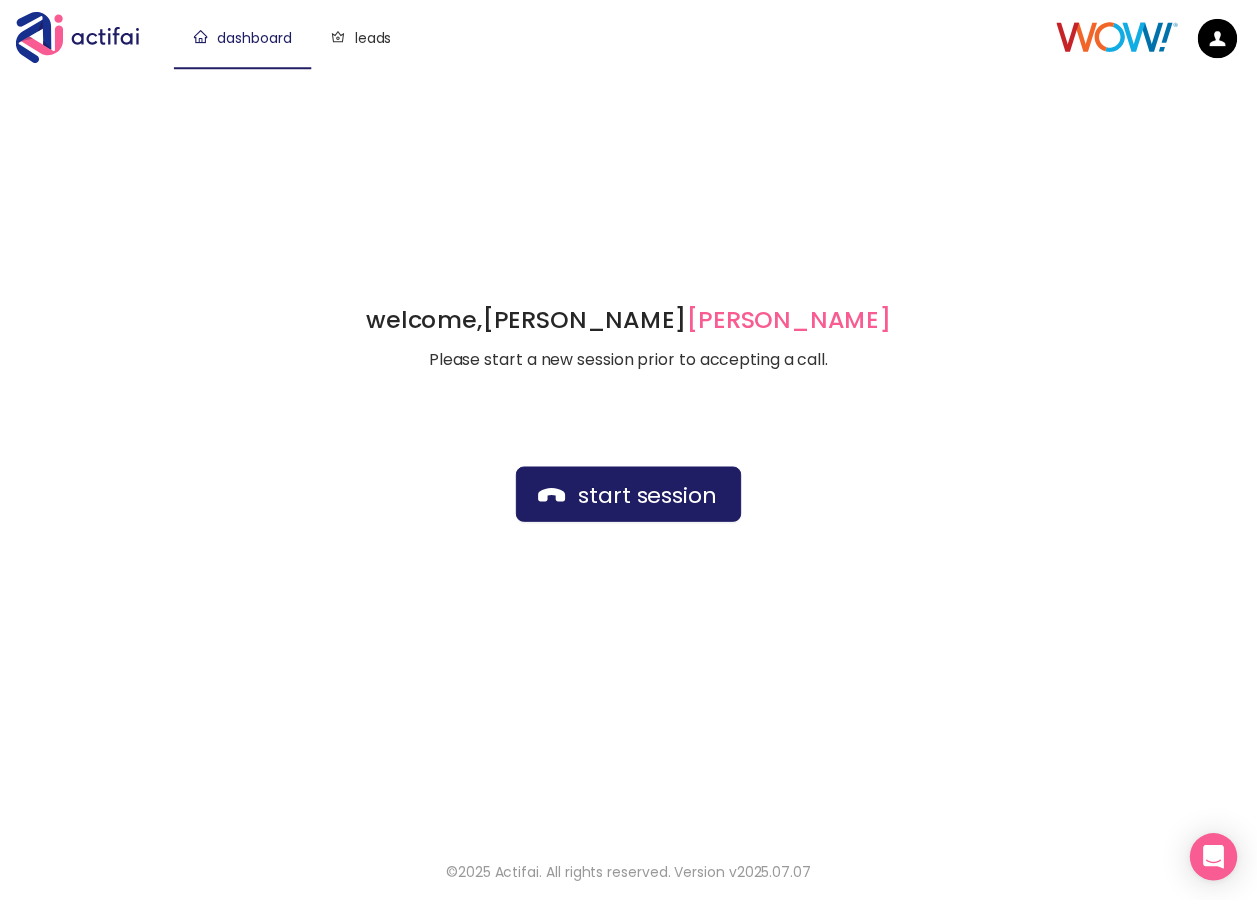 scroll, scrollTop: 0, scrollLeft: 0, axis: both 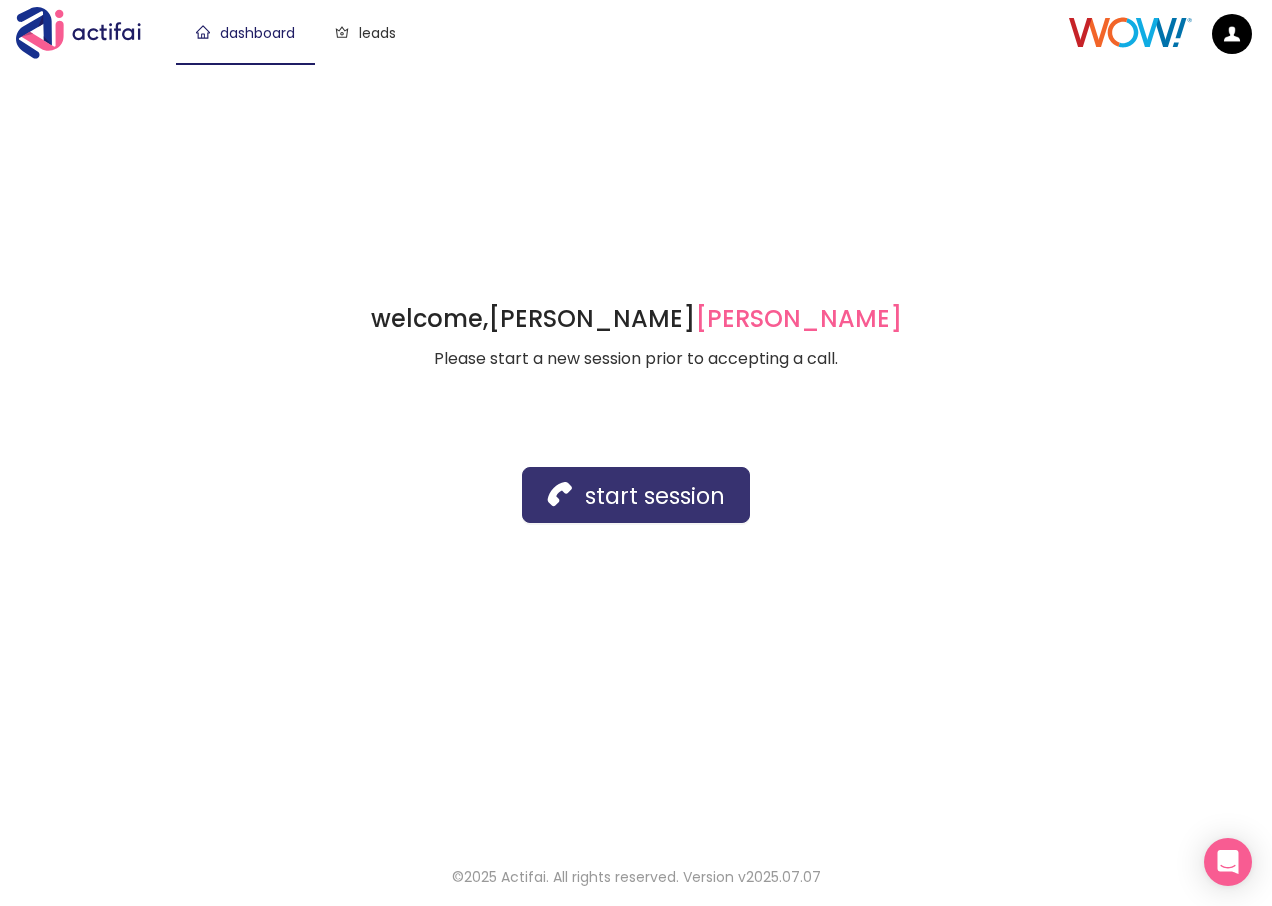 click on "start session" at bounding box center (636, 495) 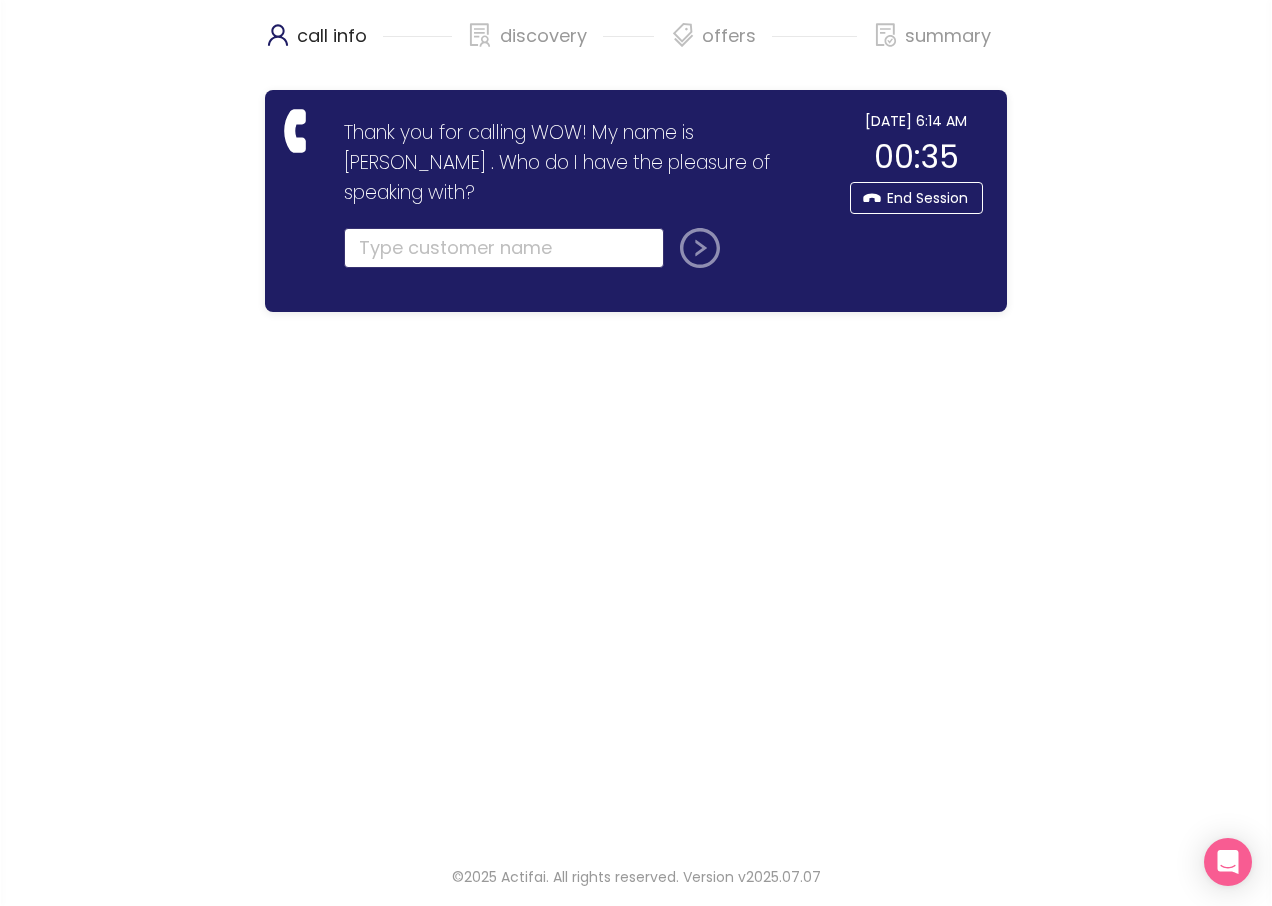 click 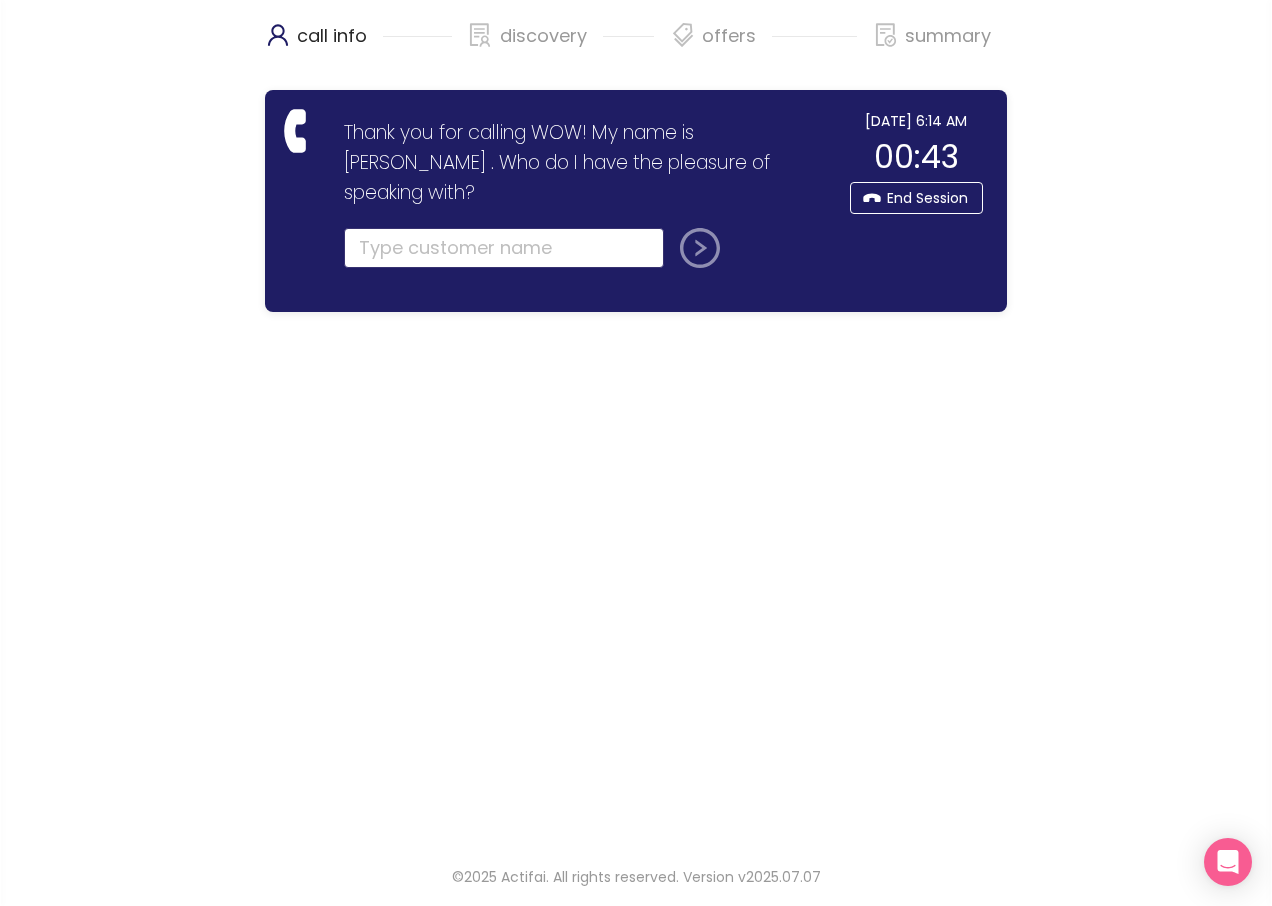 click 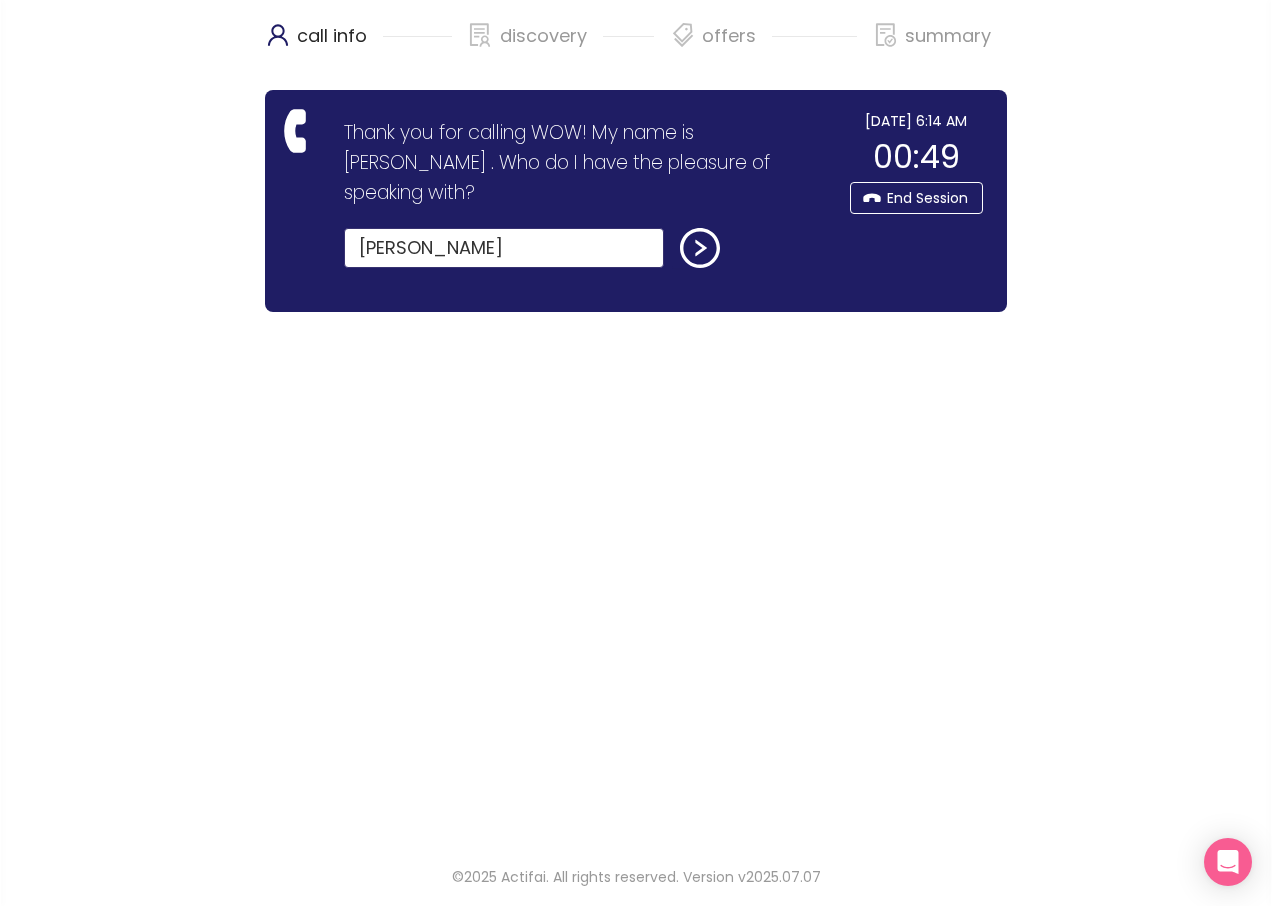 type on "[PERSON_NAME]" 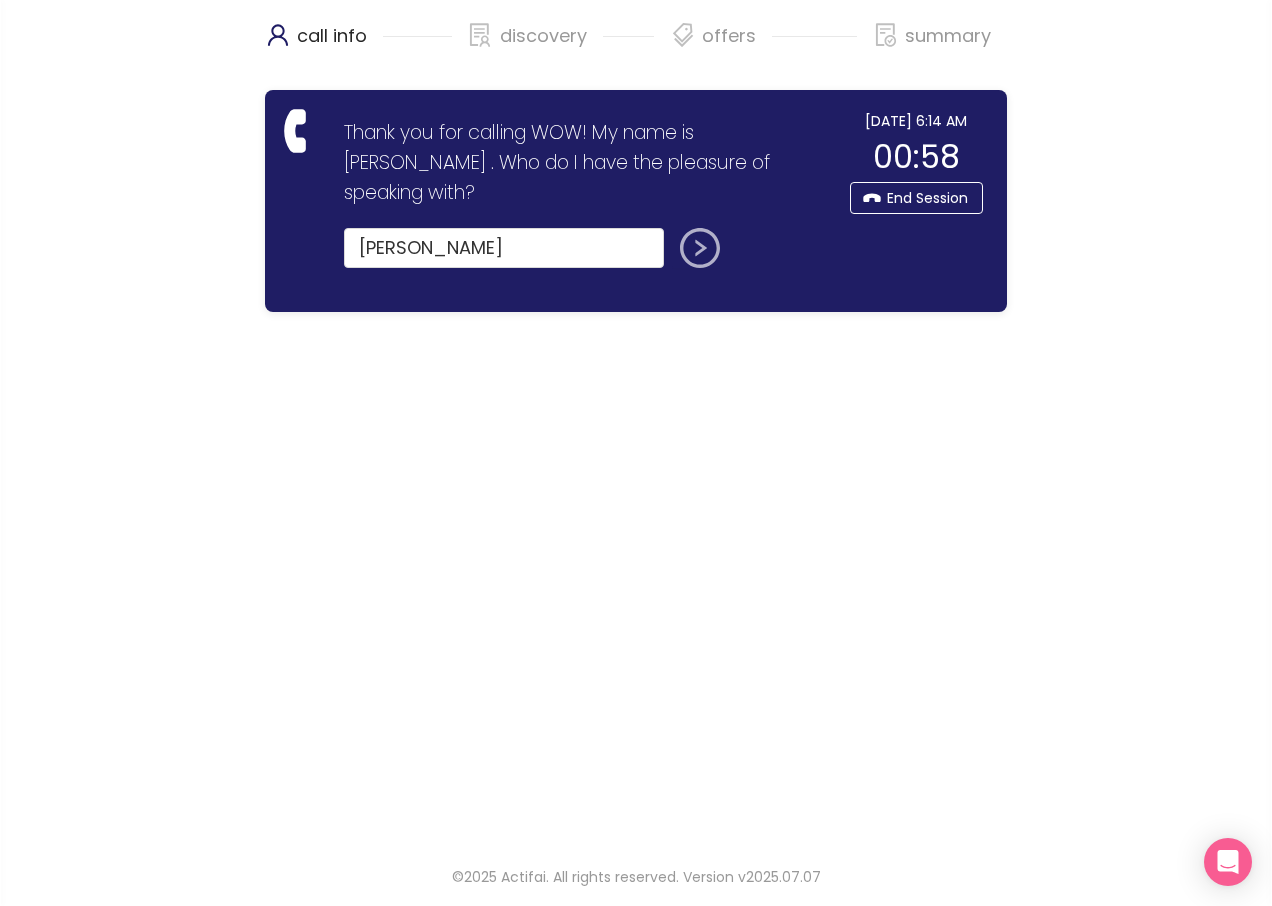click 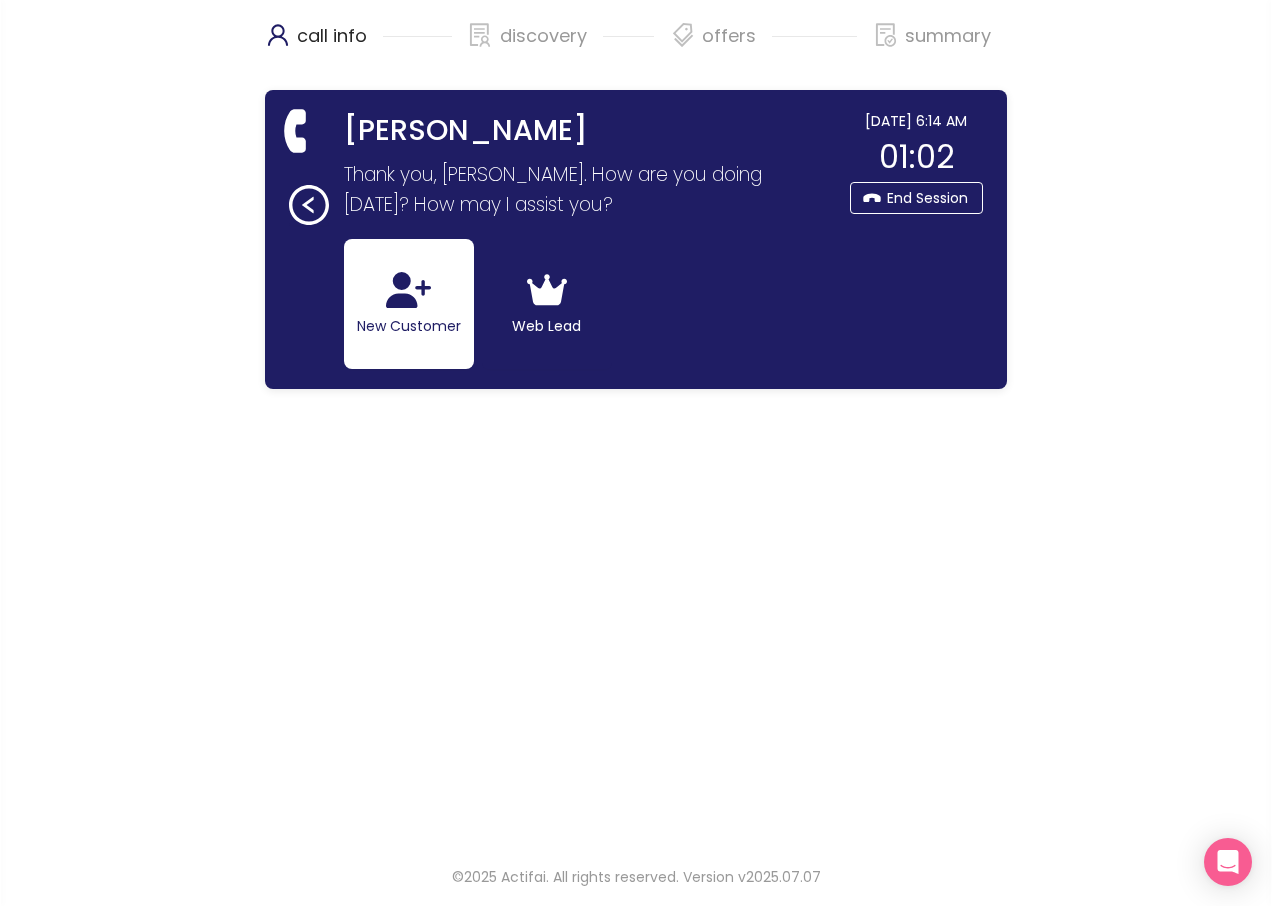 click on "New Customer" 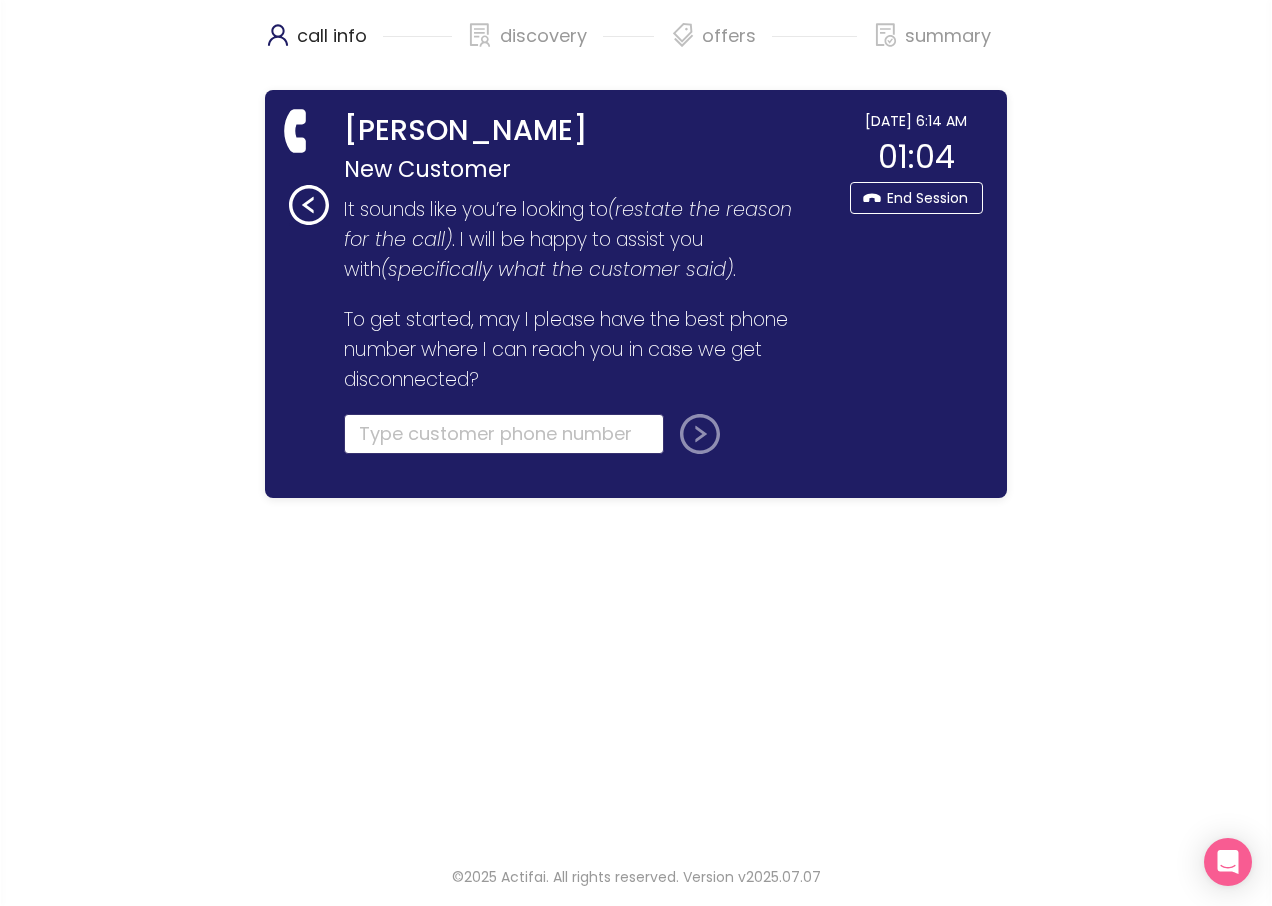 click 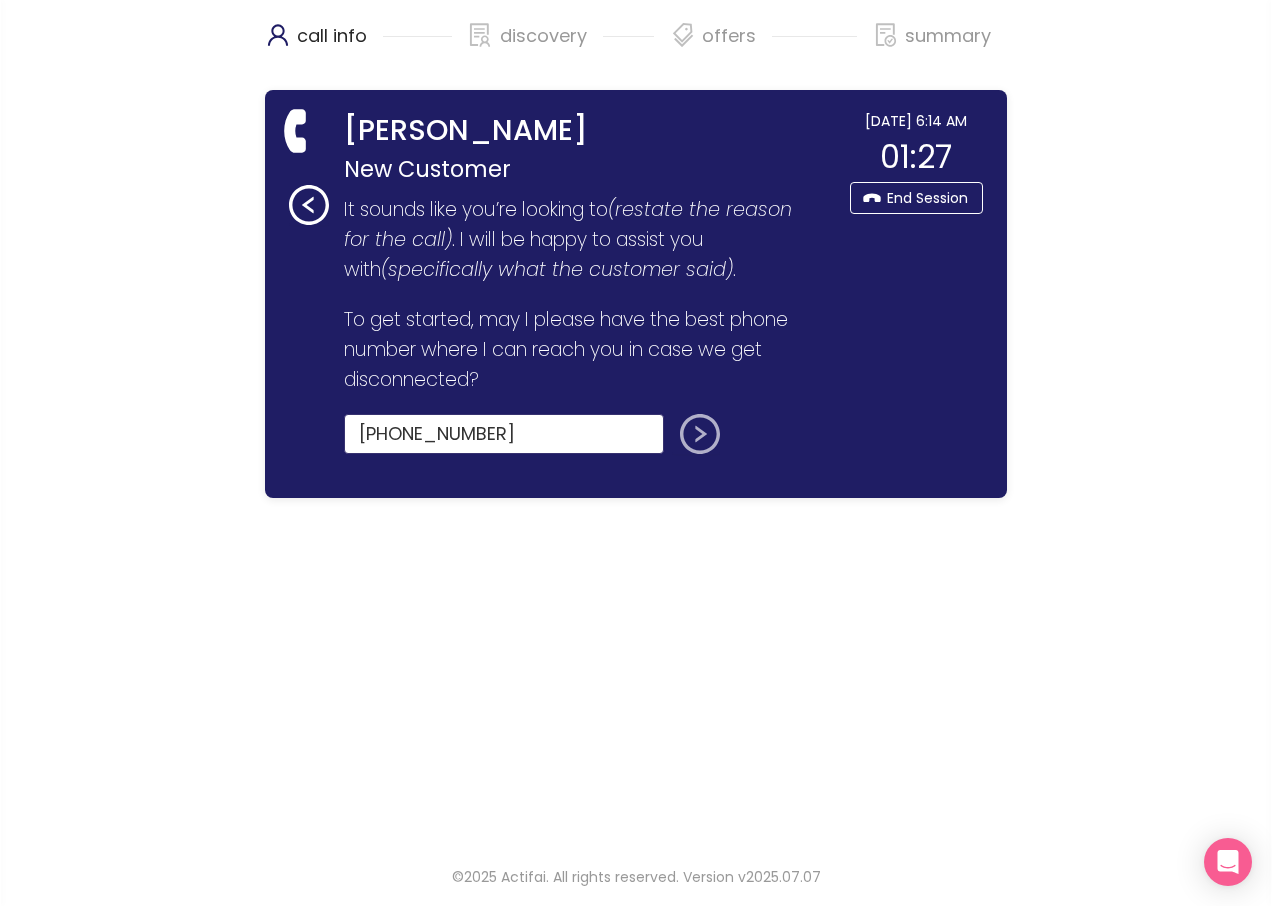 type on "[PHONE_NUMBER]" 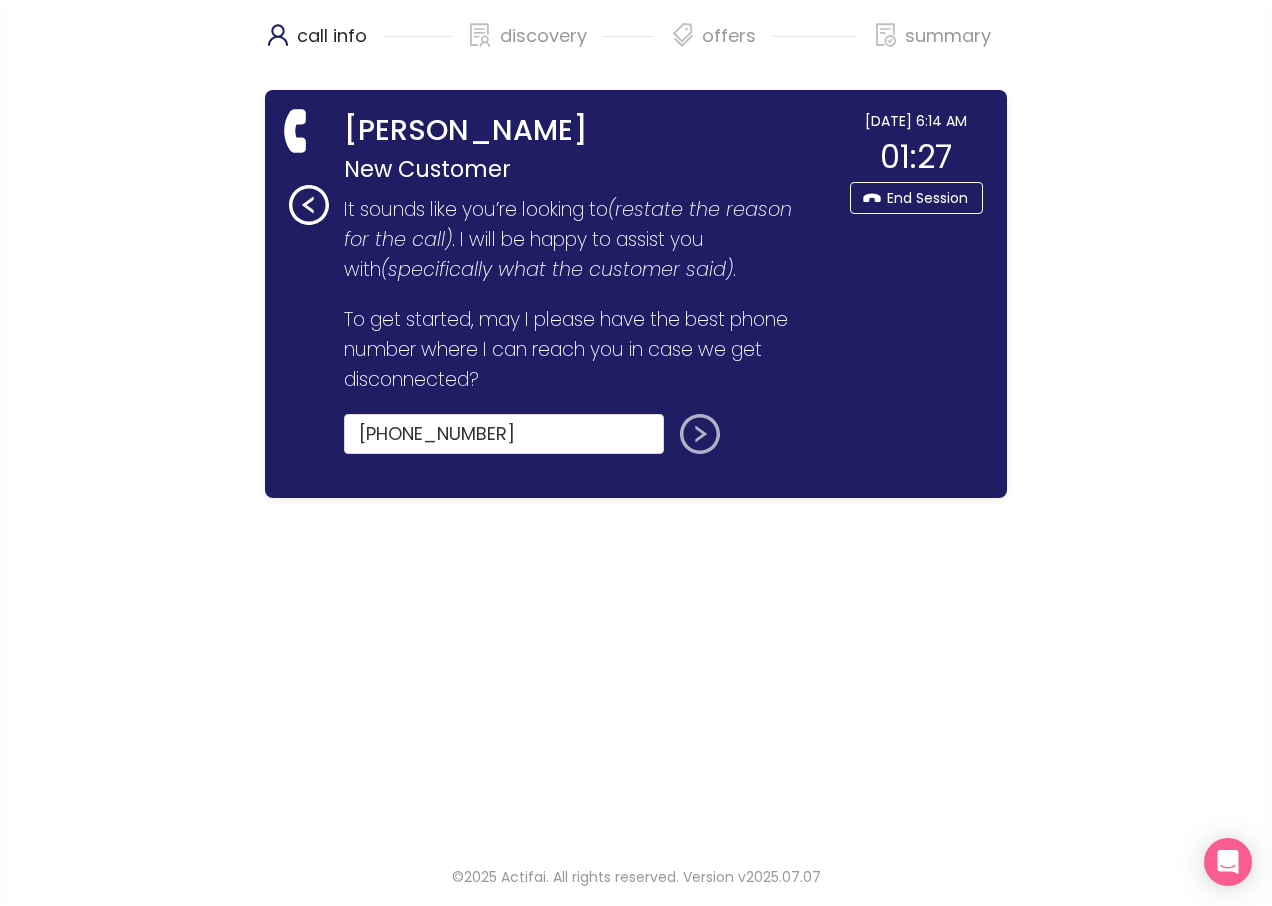 click 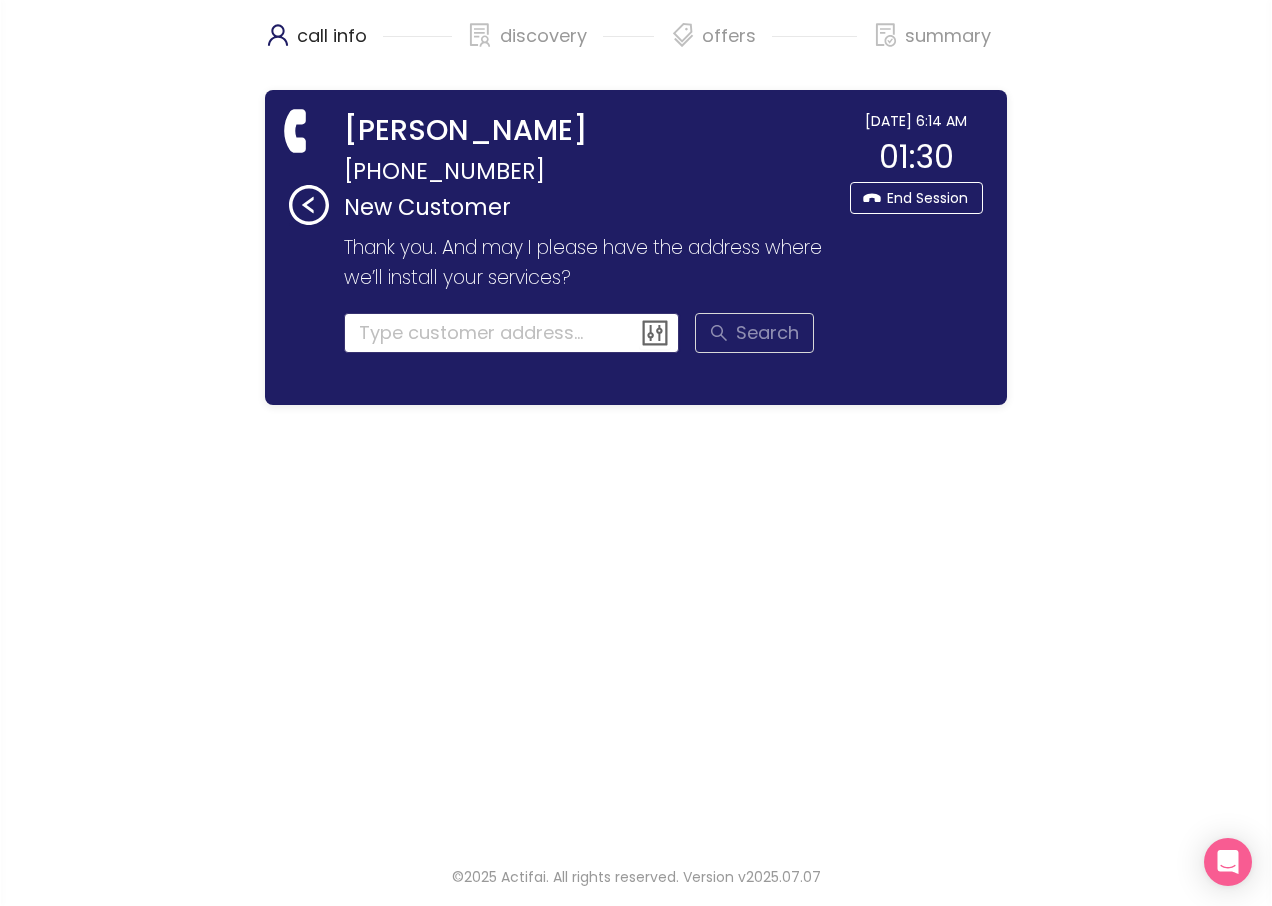 click at bounding box center (512, 333) 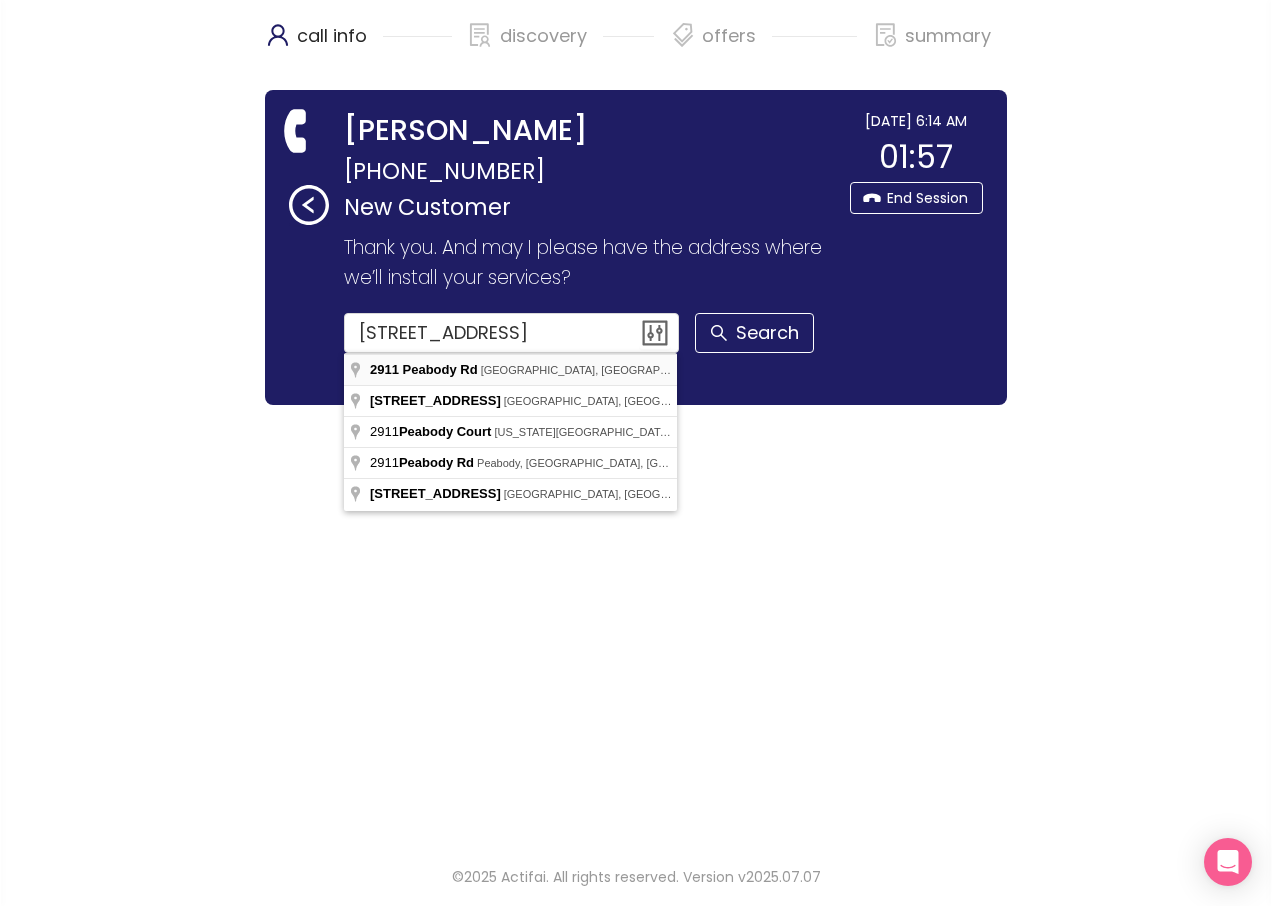 type on "[STREET_ADDRESS]" 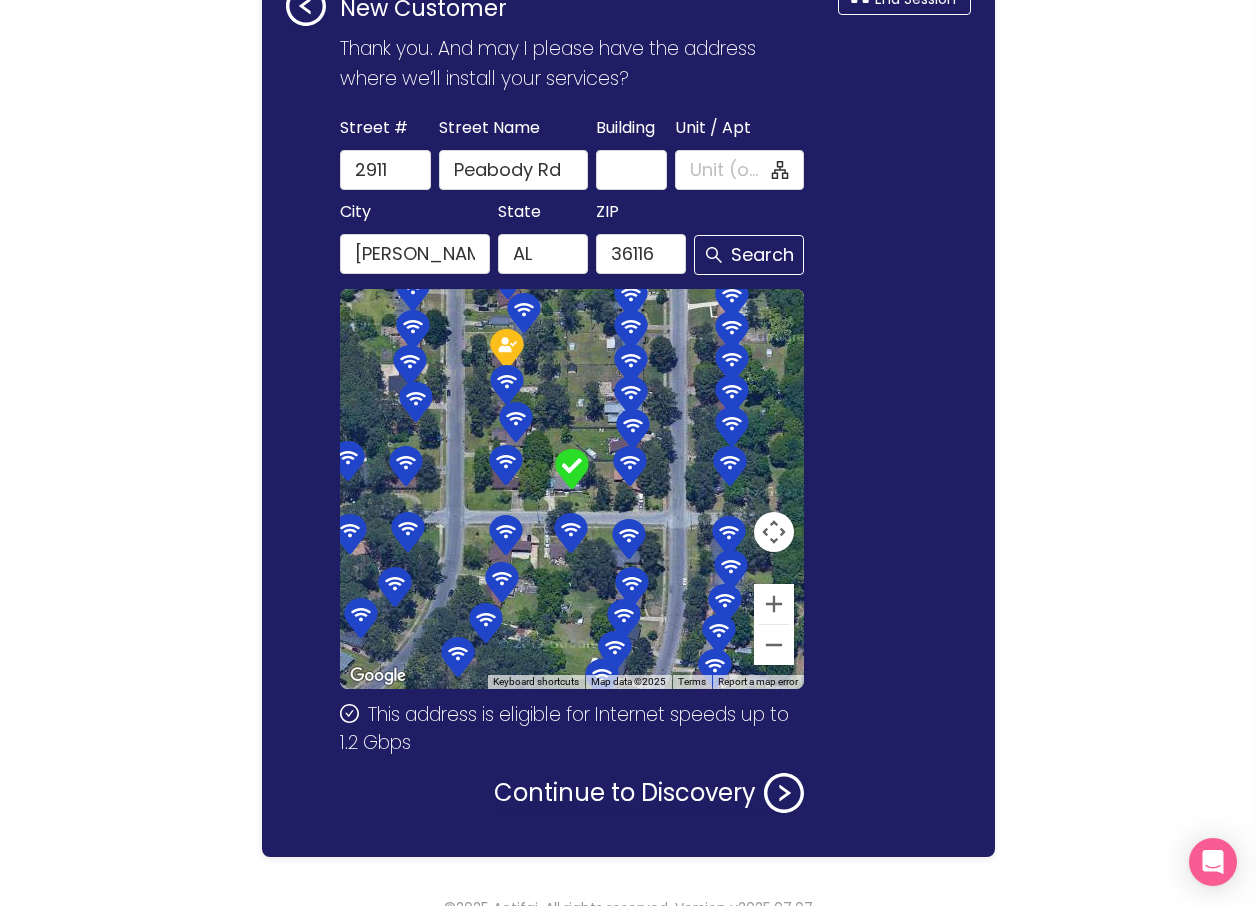 scroll, scrollTop: 230, scrollLeft: 0, axis: vertical 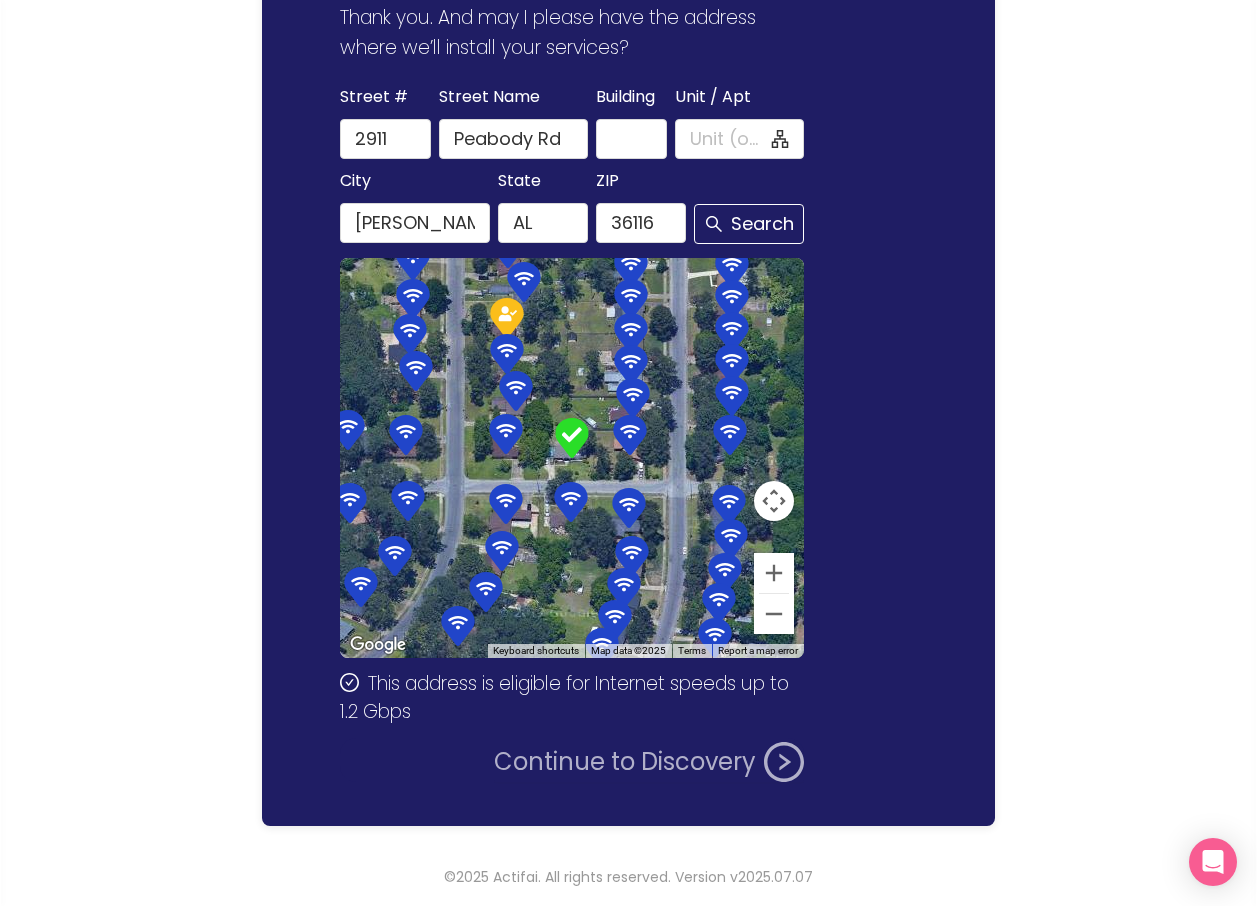 click on "Continue to Discovery" 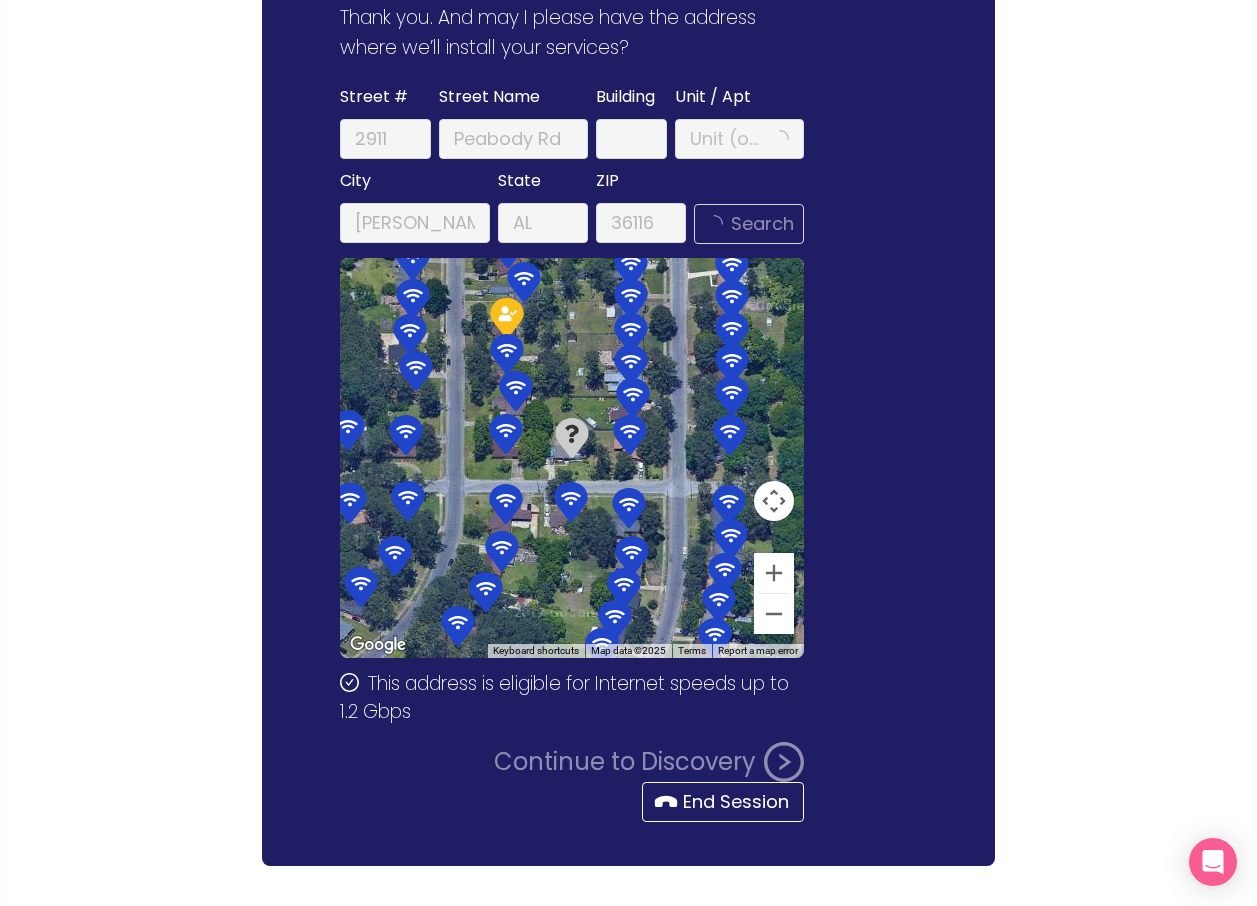 scroll, scrollTop: 0, scrollLeft: 0, axis: both 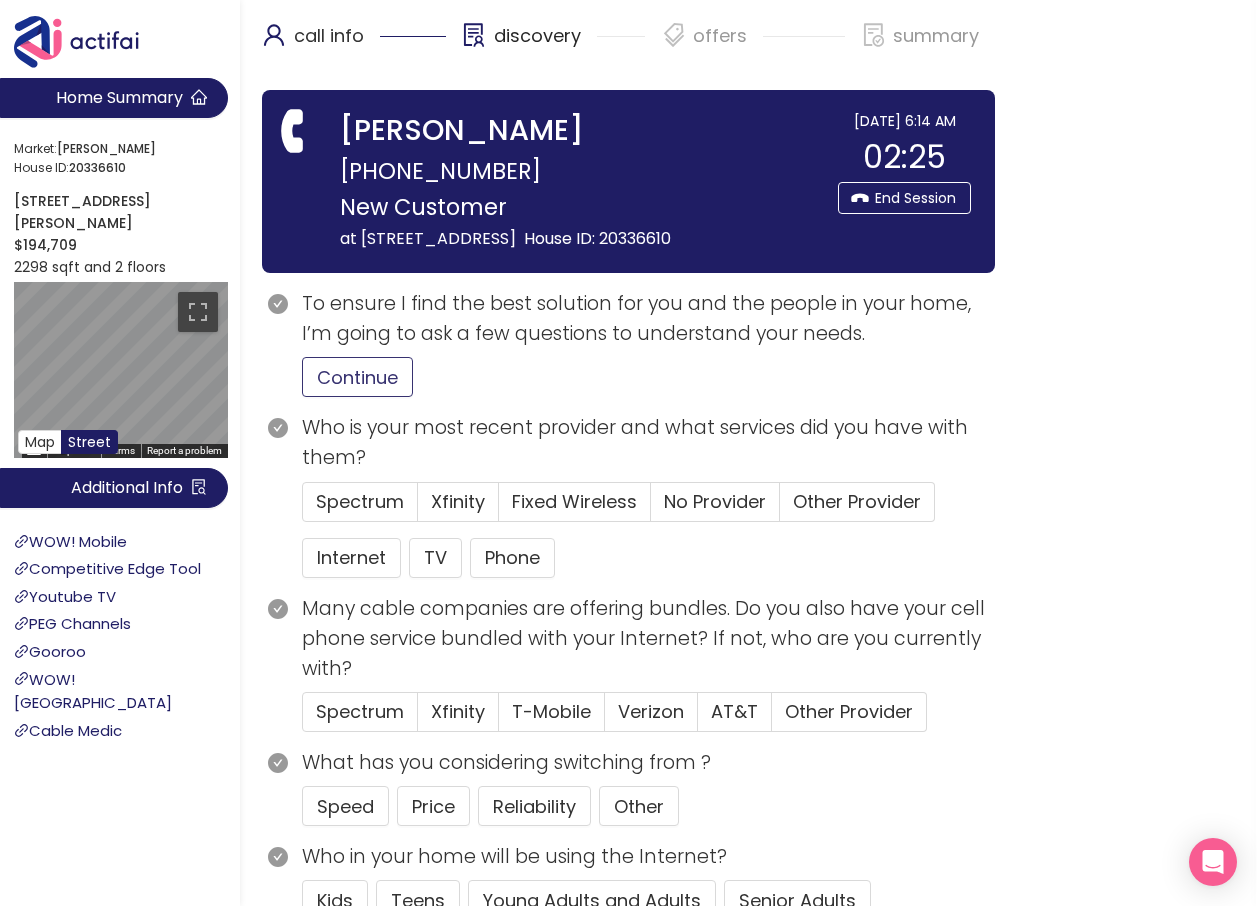 click on "Continue" at bounding box center [357, 377] 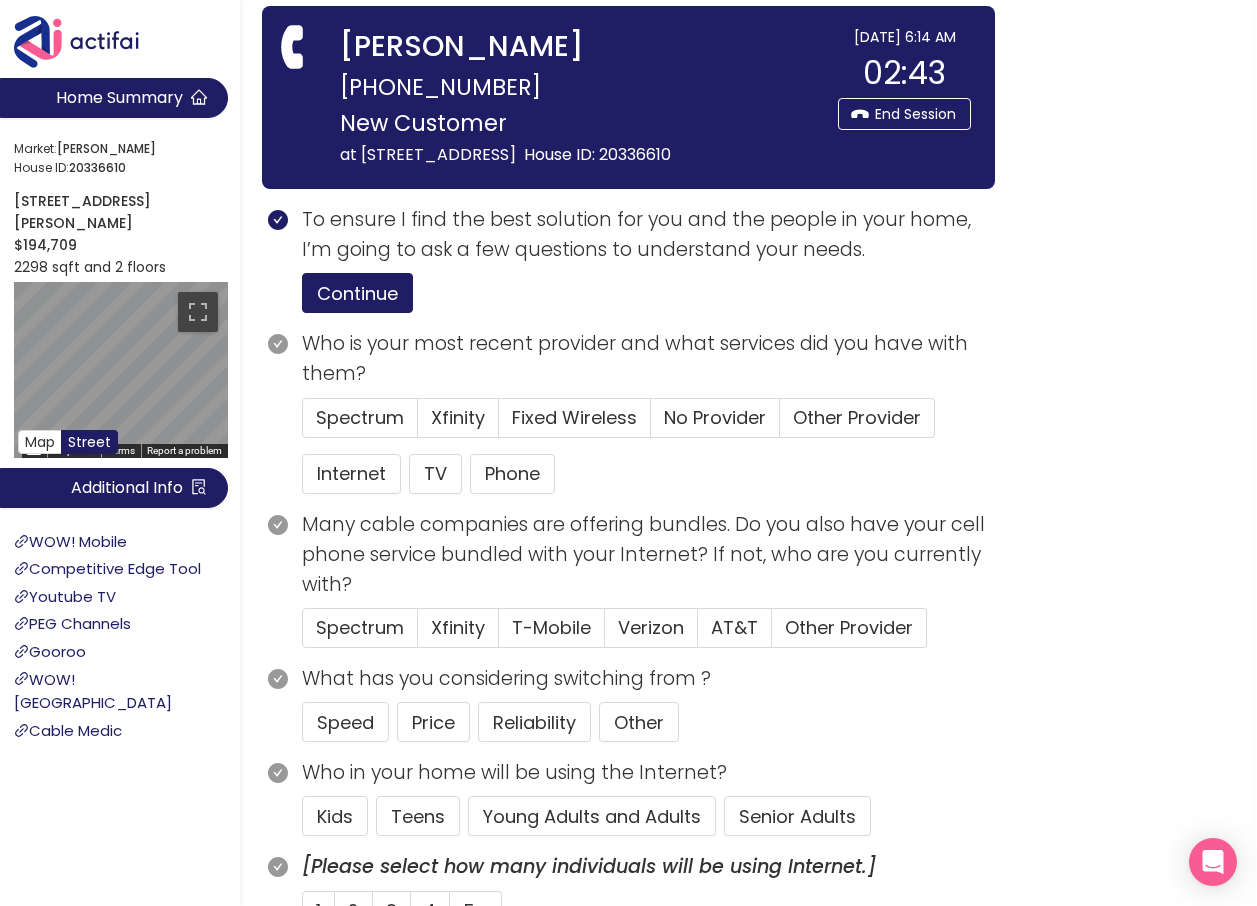 scroll, scrollTop: 200, scrollLeft: 0, axis: vertical 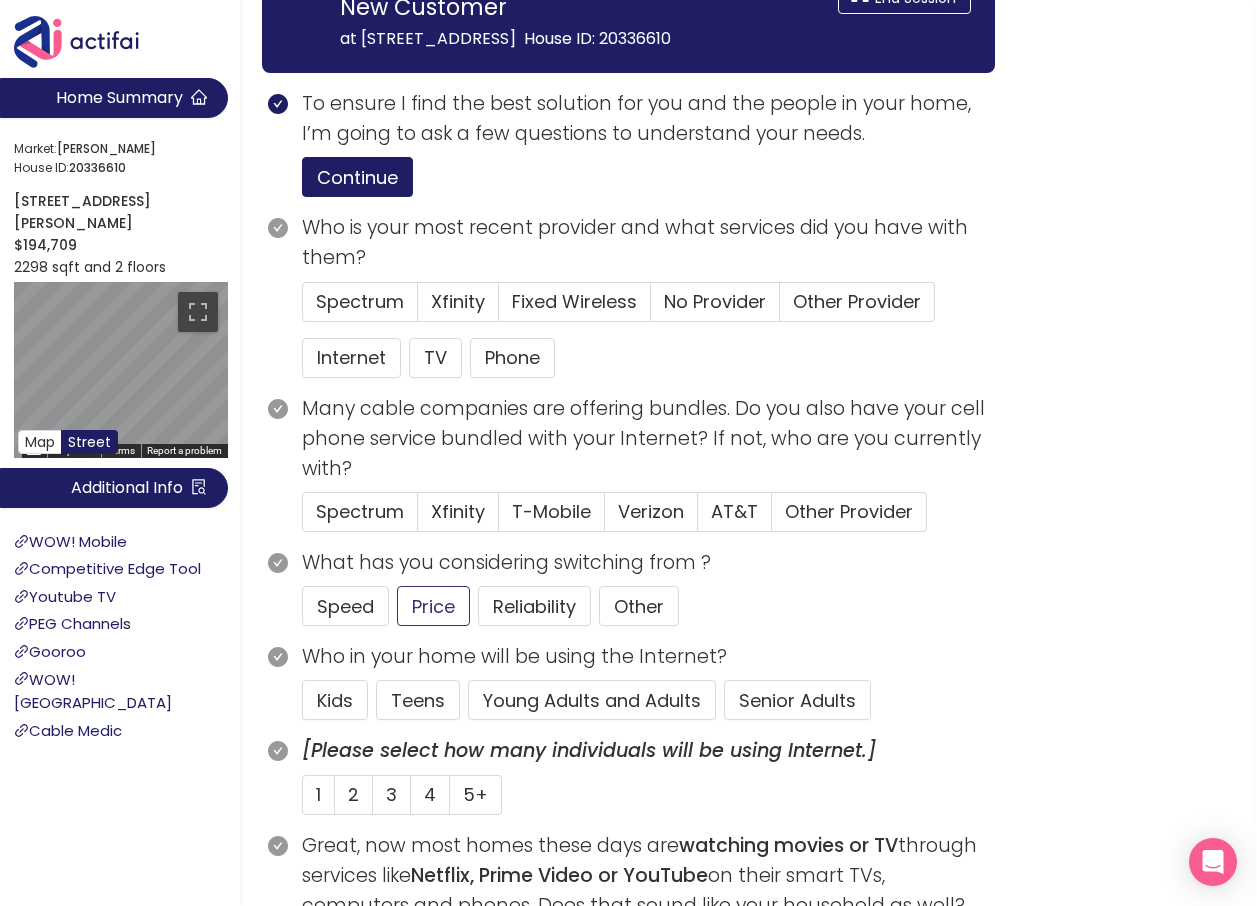 click on "Price" 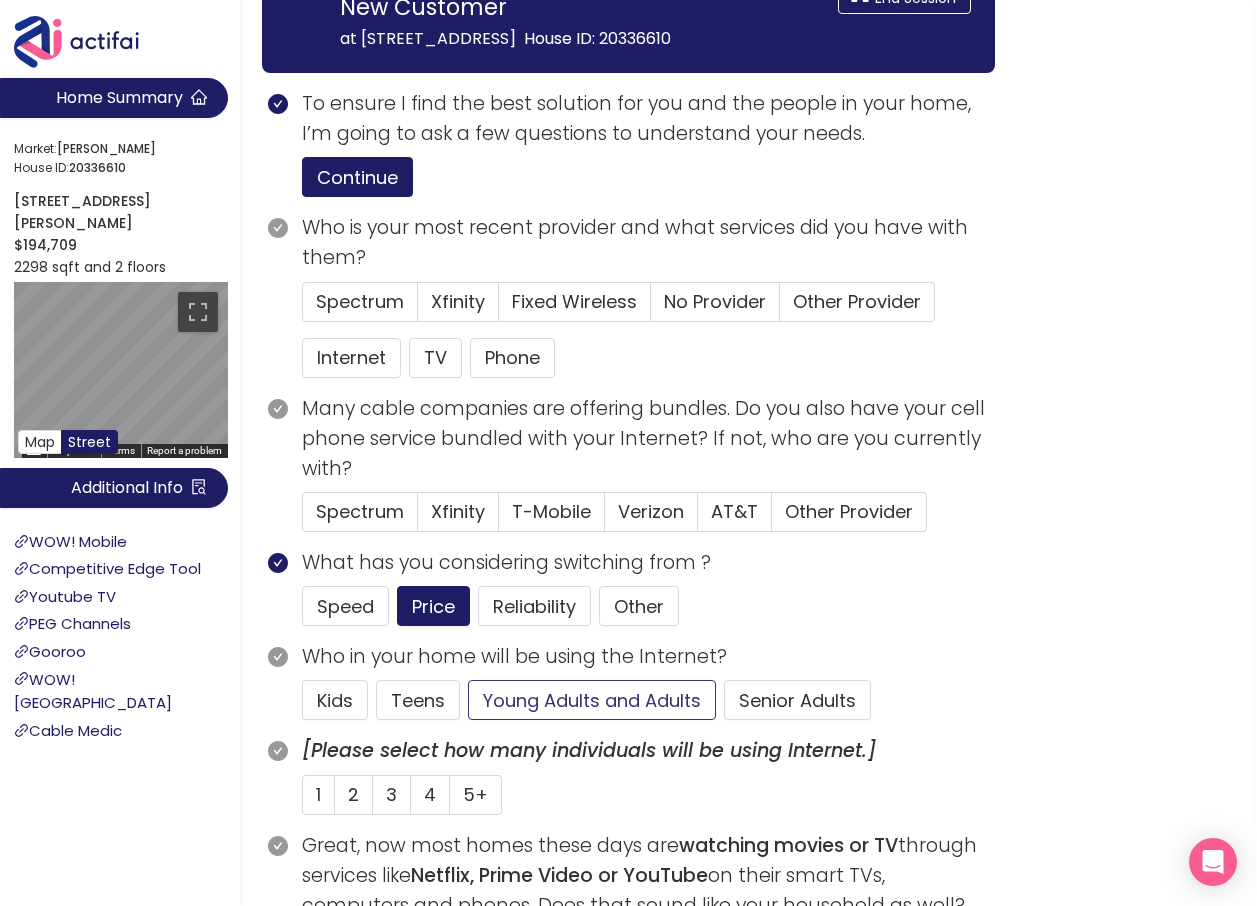 click on "Young Adults and Adults" 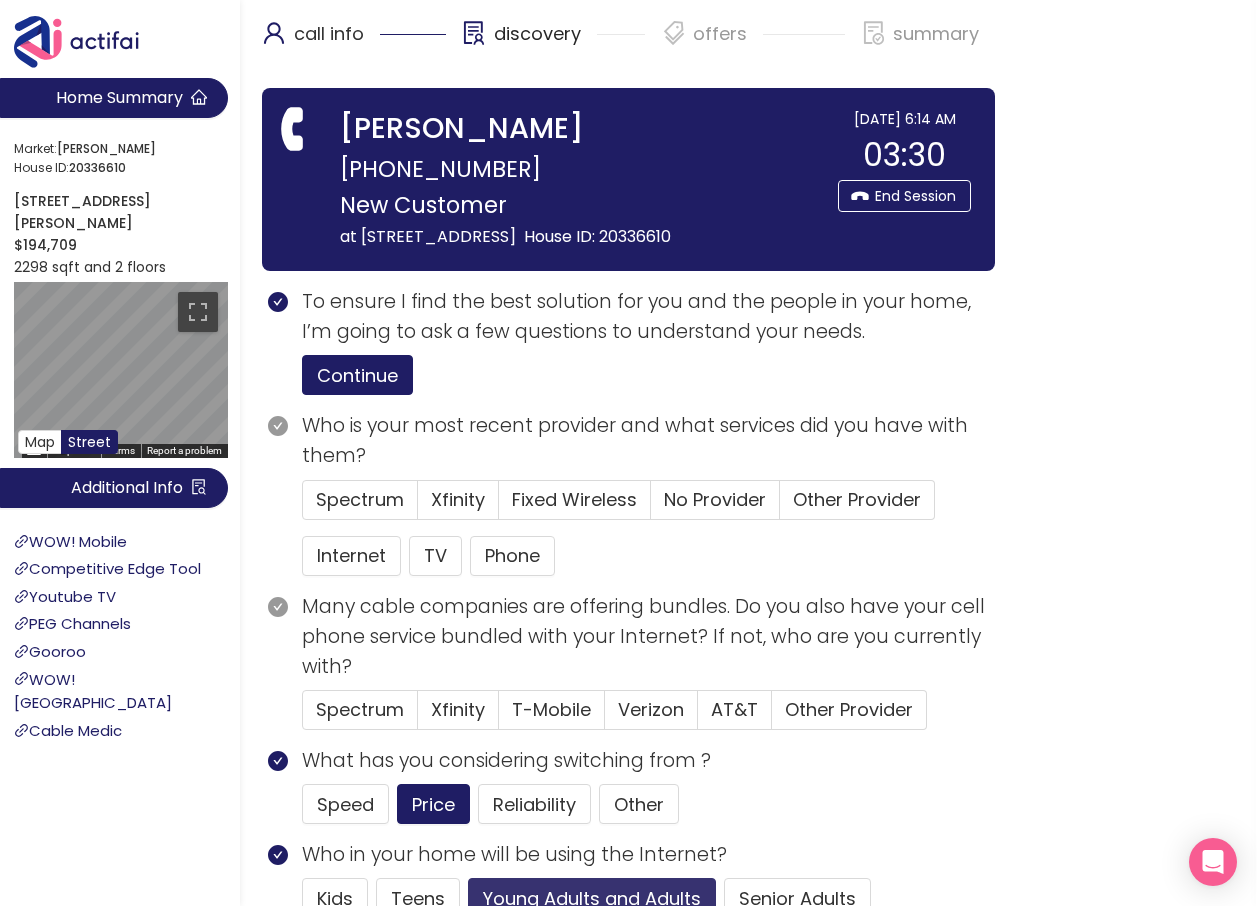 scroll, scrollTop: 0, scrollLeft: 0, axis: both 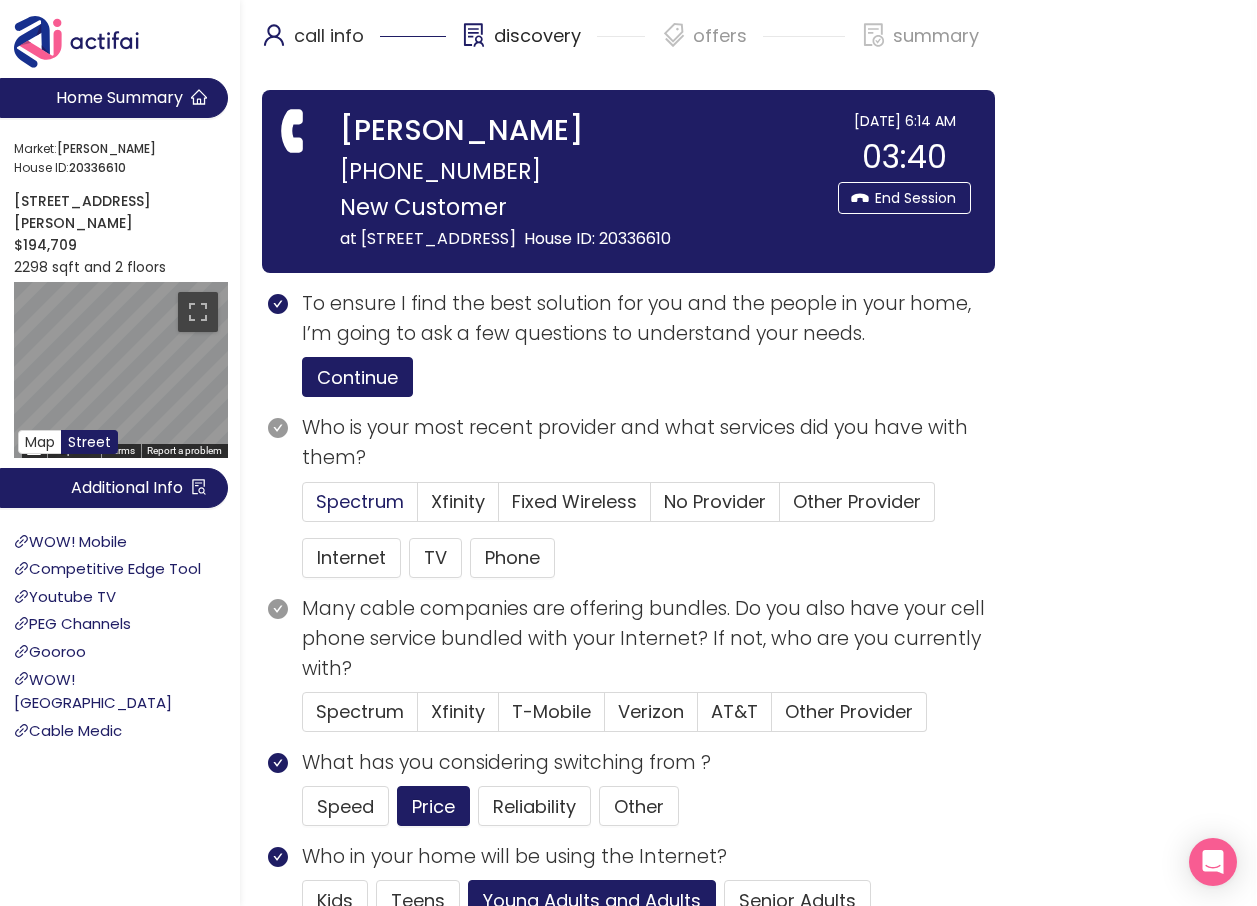 click on "Spectrum" 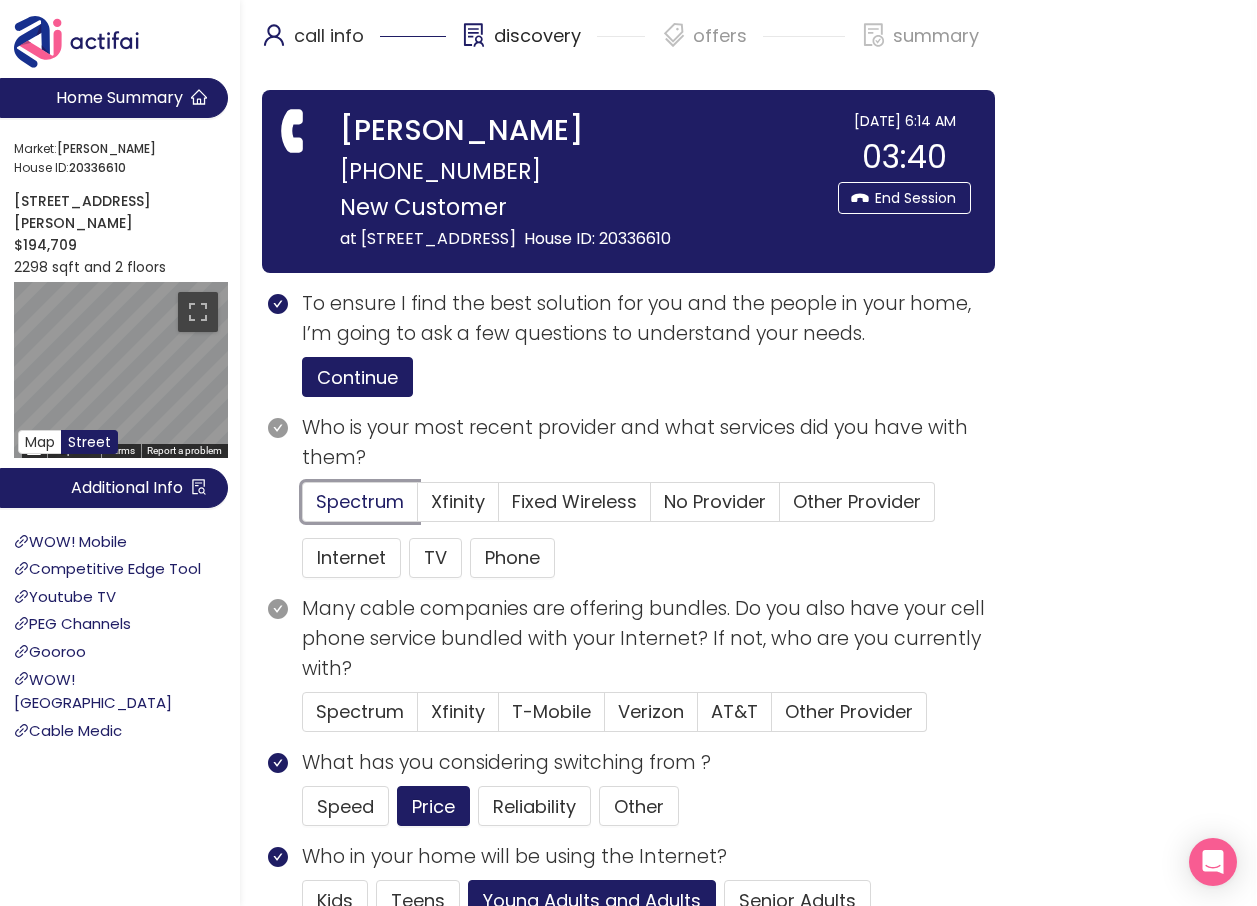 click on "Spectrum" at bounding box center [303, 508] 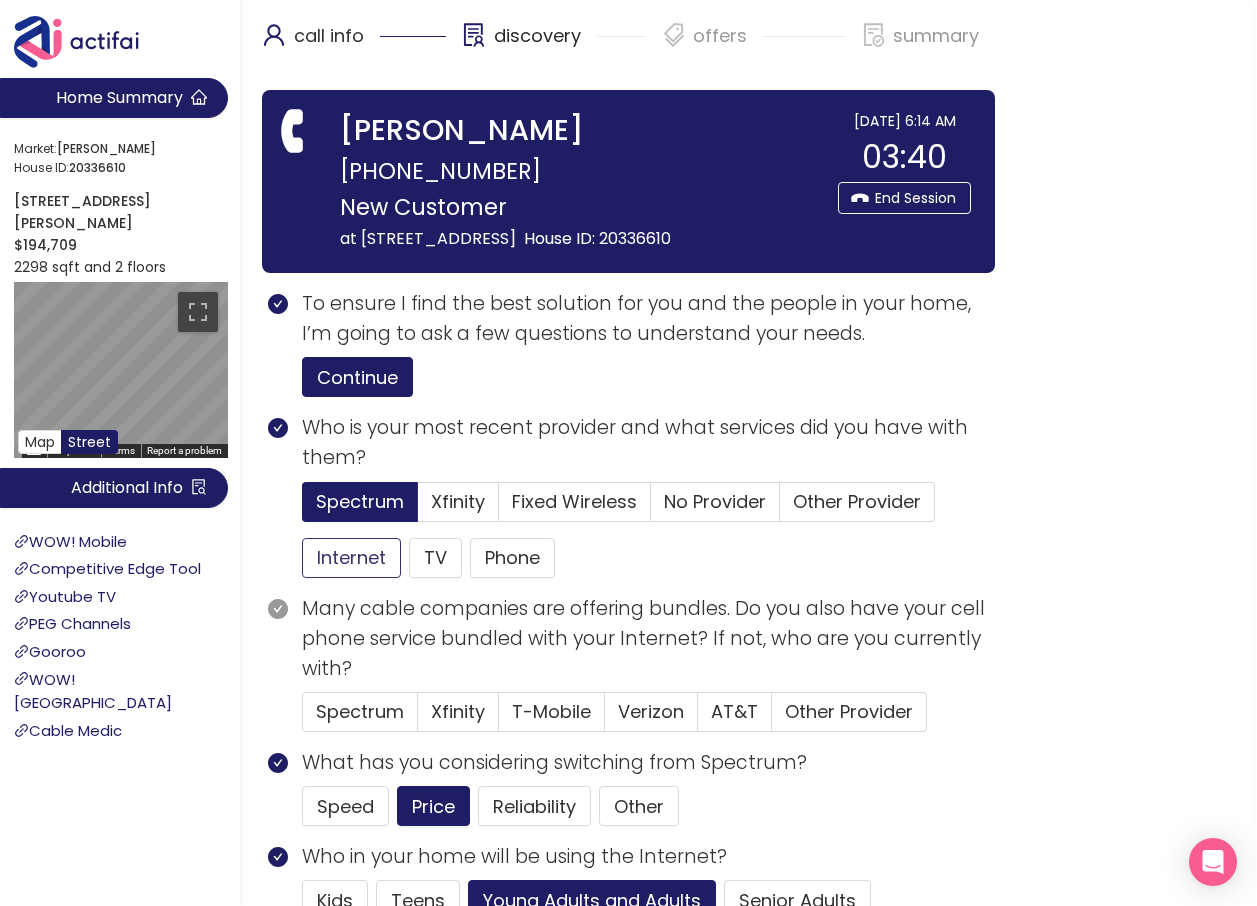 click on "Internet" 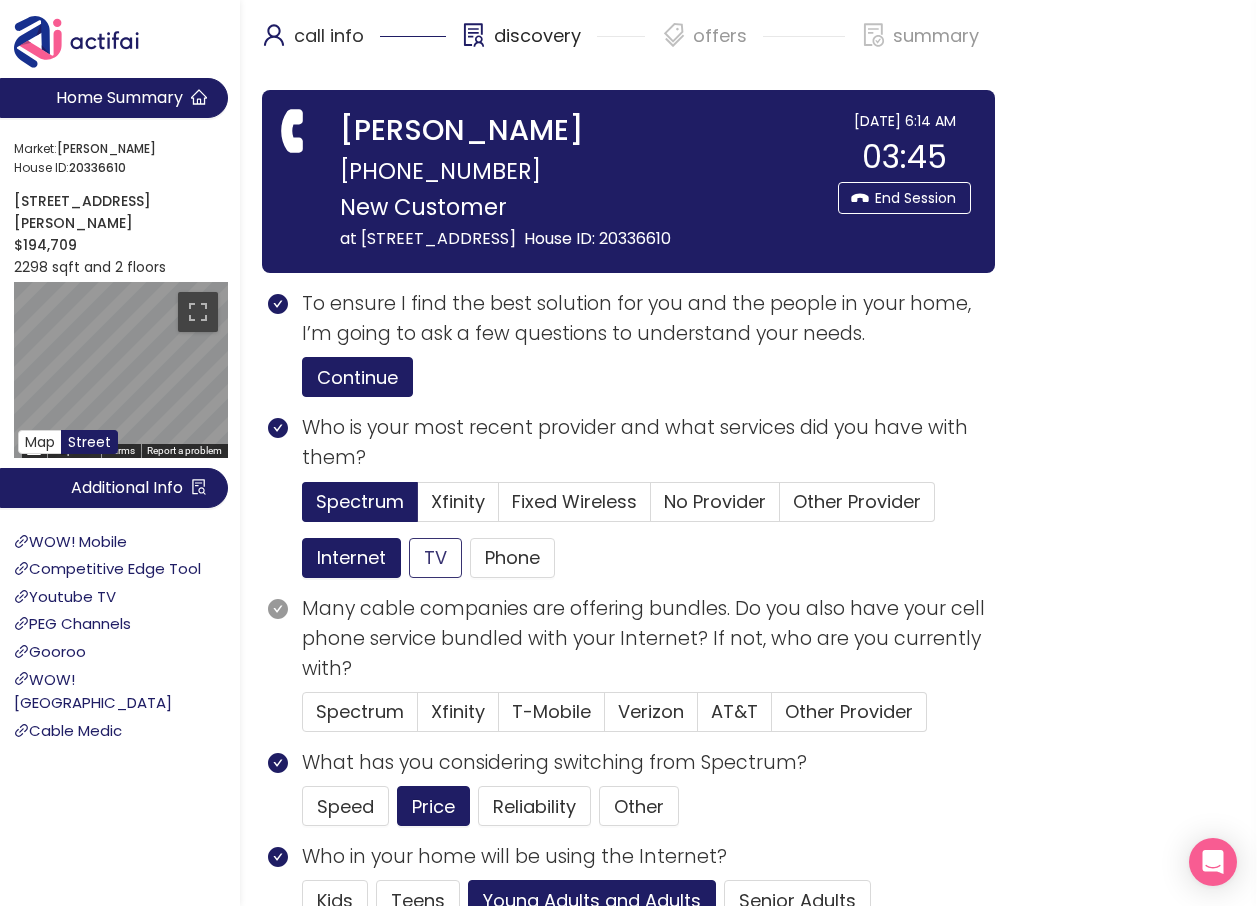 drag, startPoint x: 423, startPoint y: 557, endPoint x: 440, endPoint y: 557, distance: 17 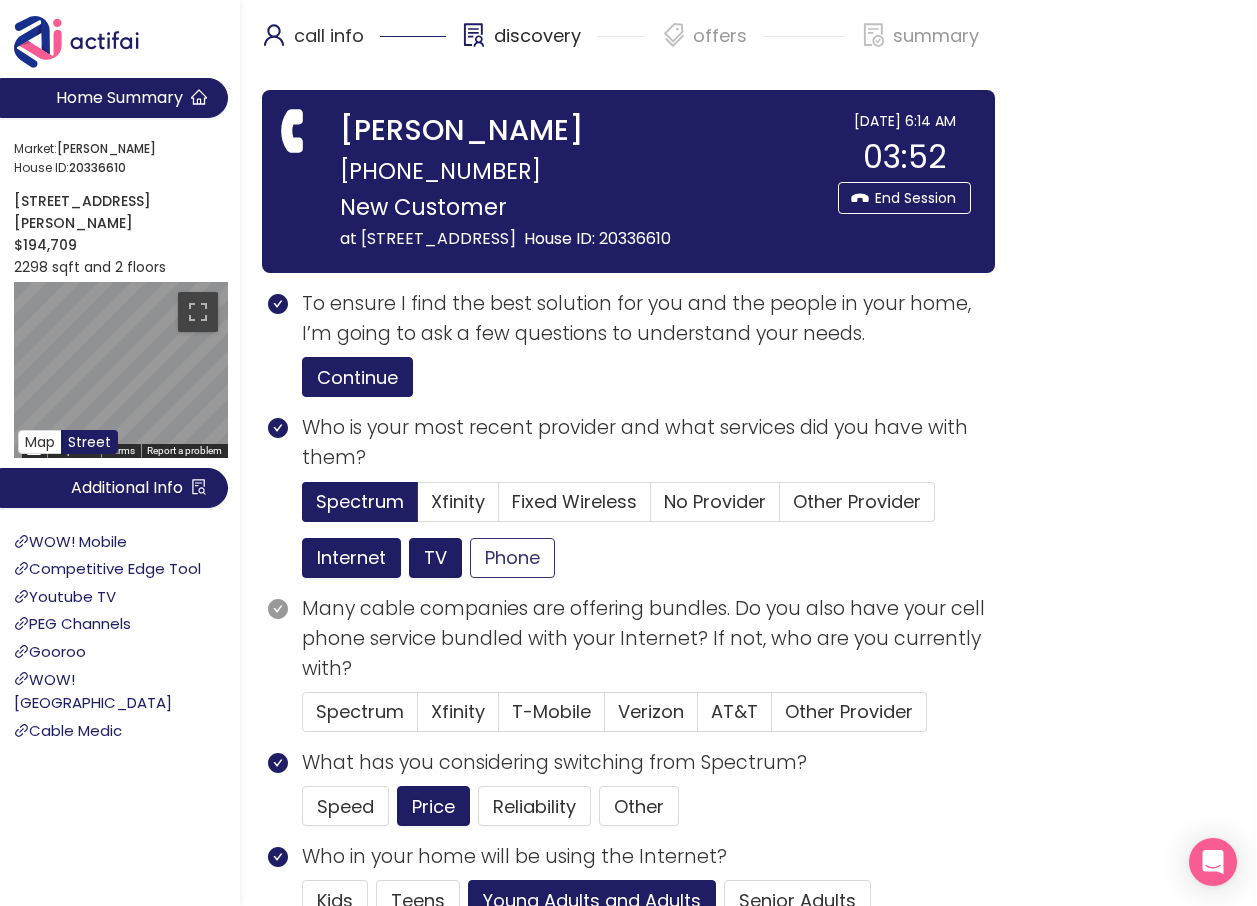 click on "Phone" 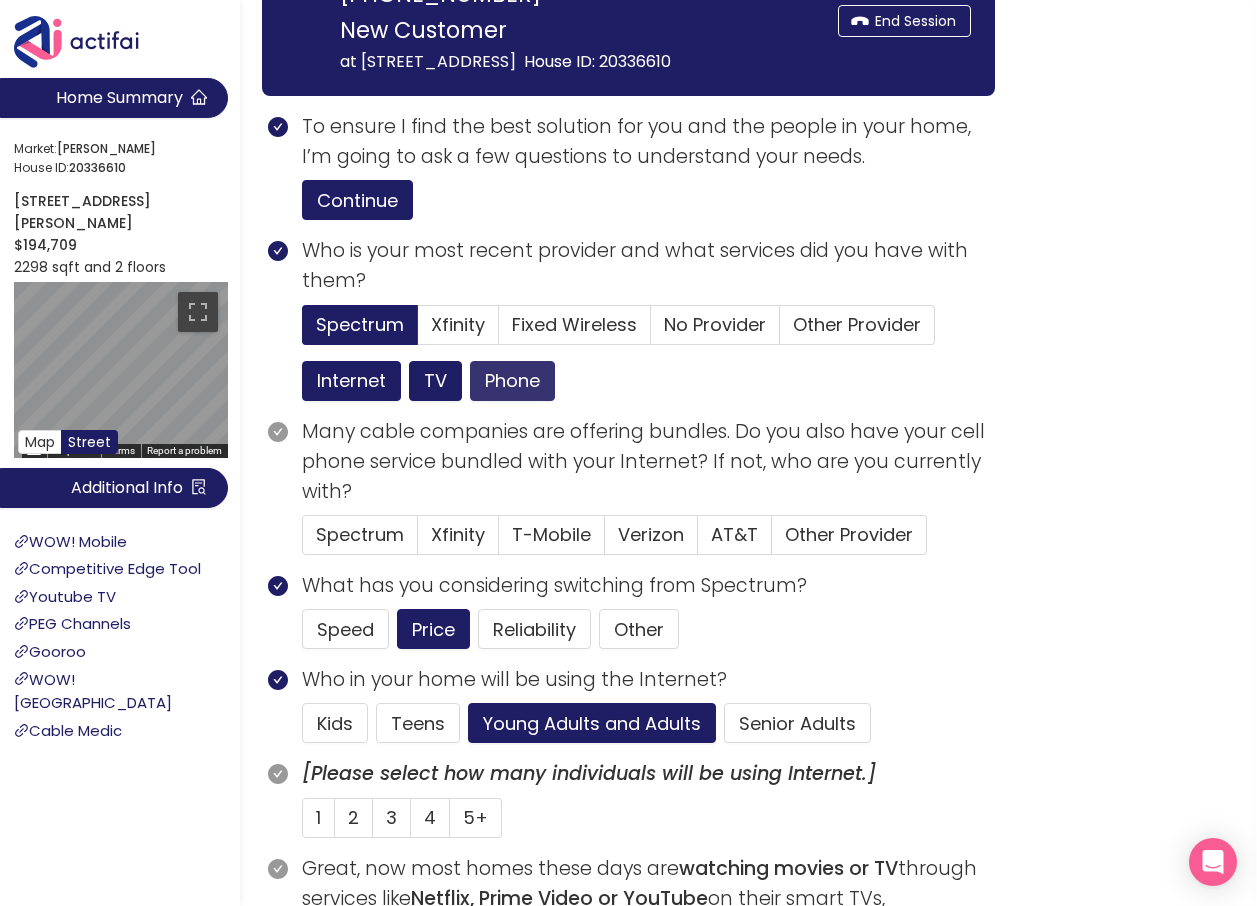 scroll, scrollTop: 200, scrollLeft: 0, axis: vertical 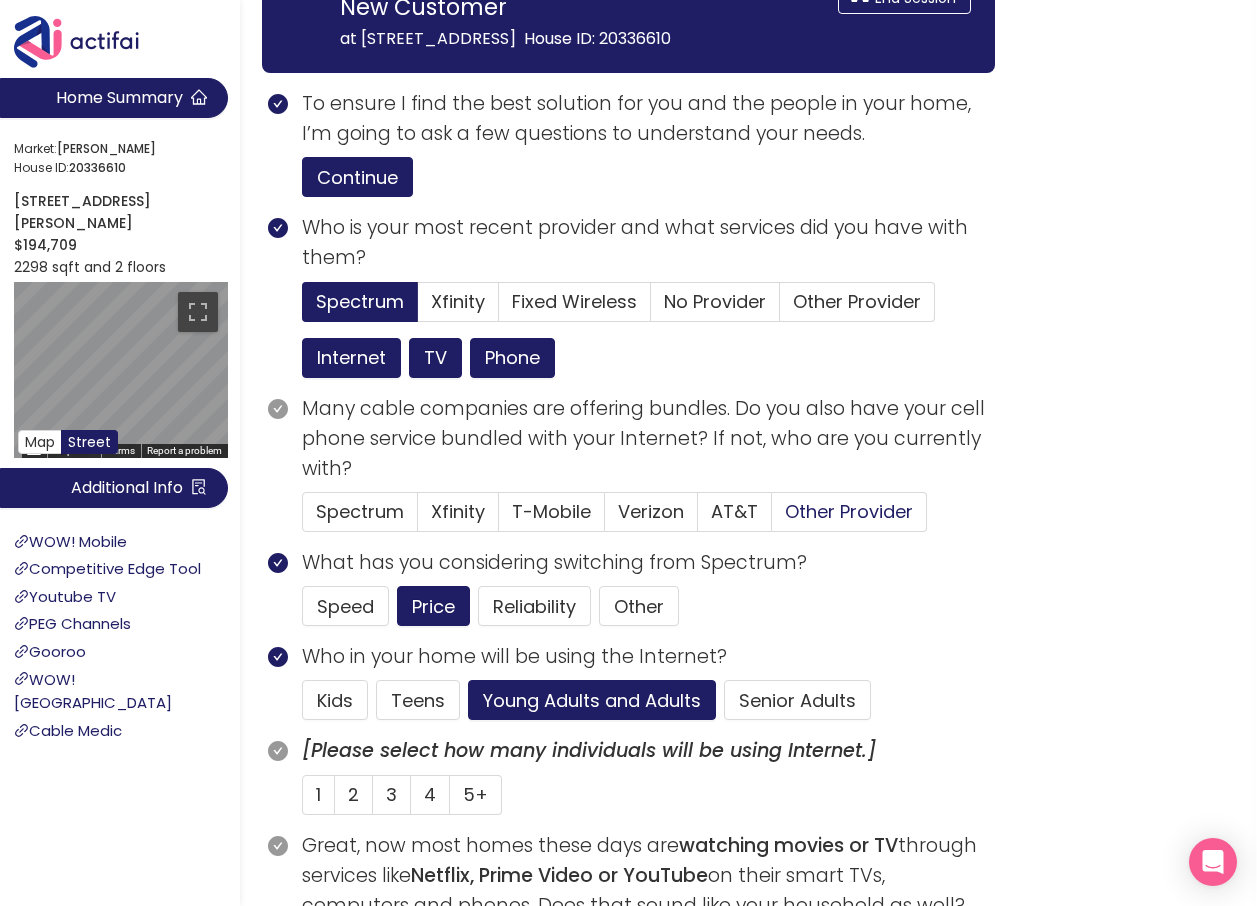 click on "Other Provider" at bounding box center (849, 511) 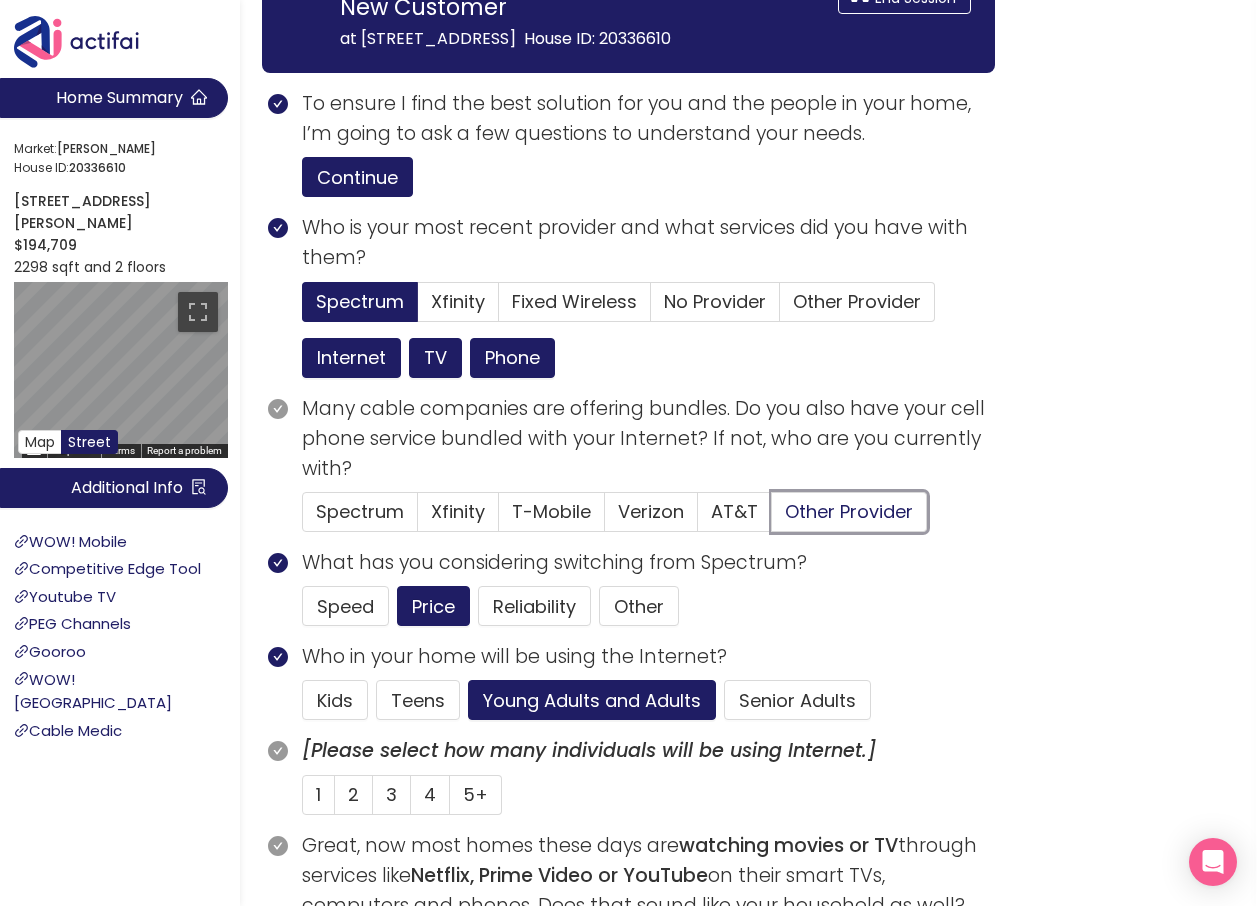 click on "Other Provider" at bounding box center (772, 518) 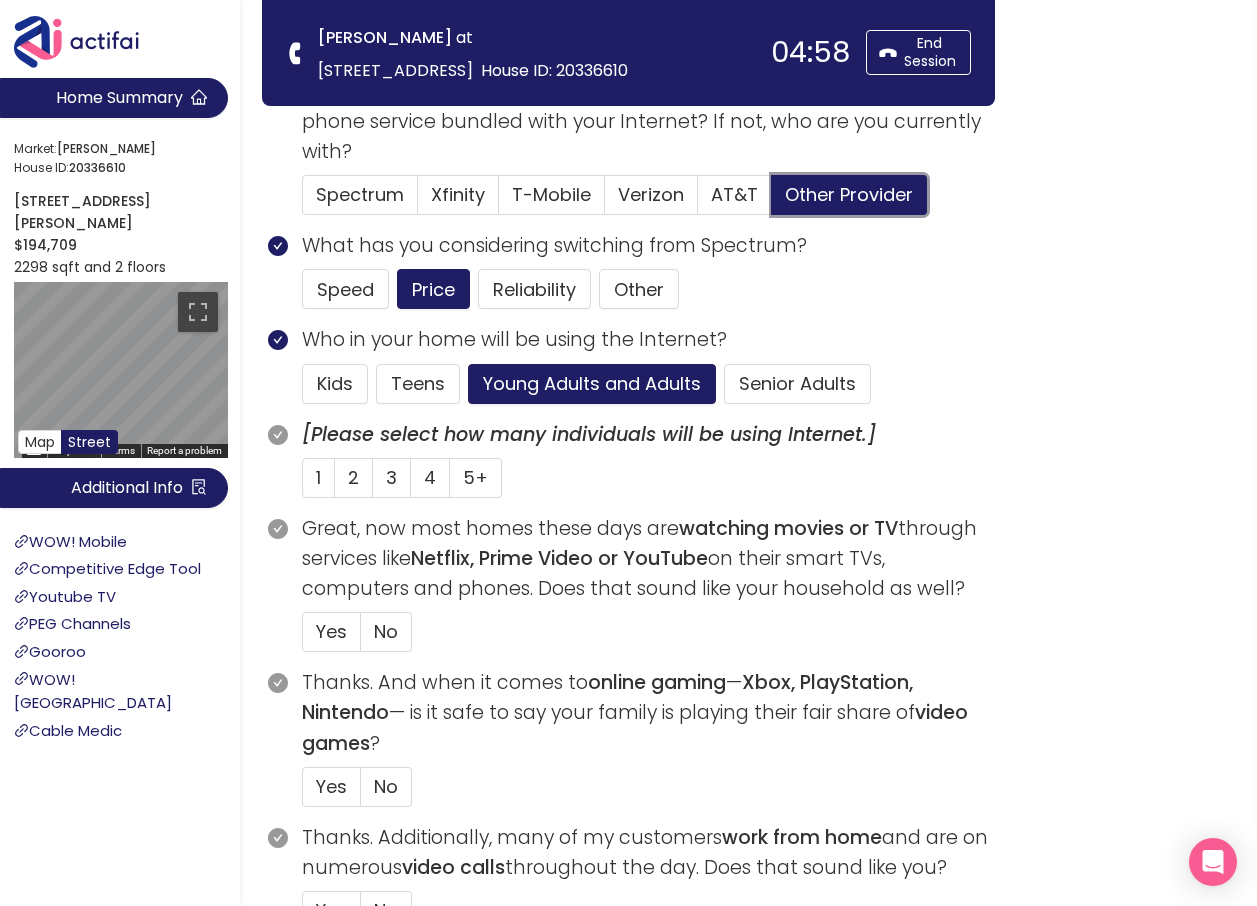 scroll, scrollTop: 400, scrollLeft: 0, axis: vertical 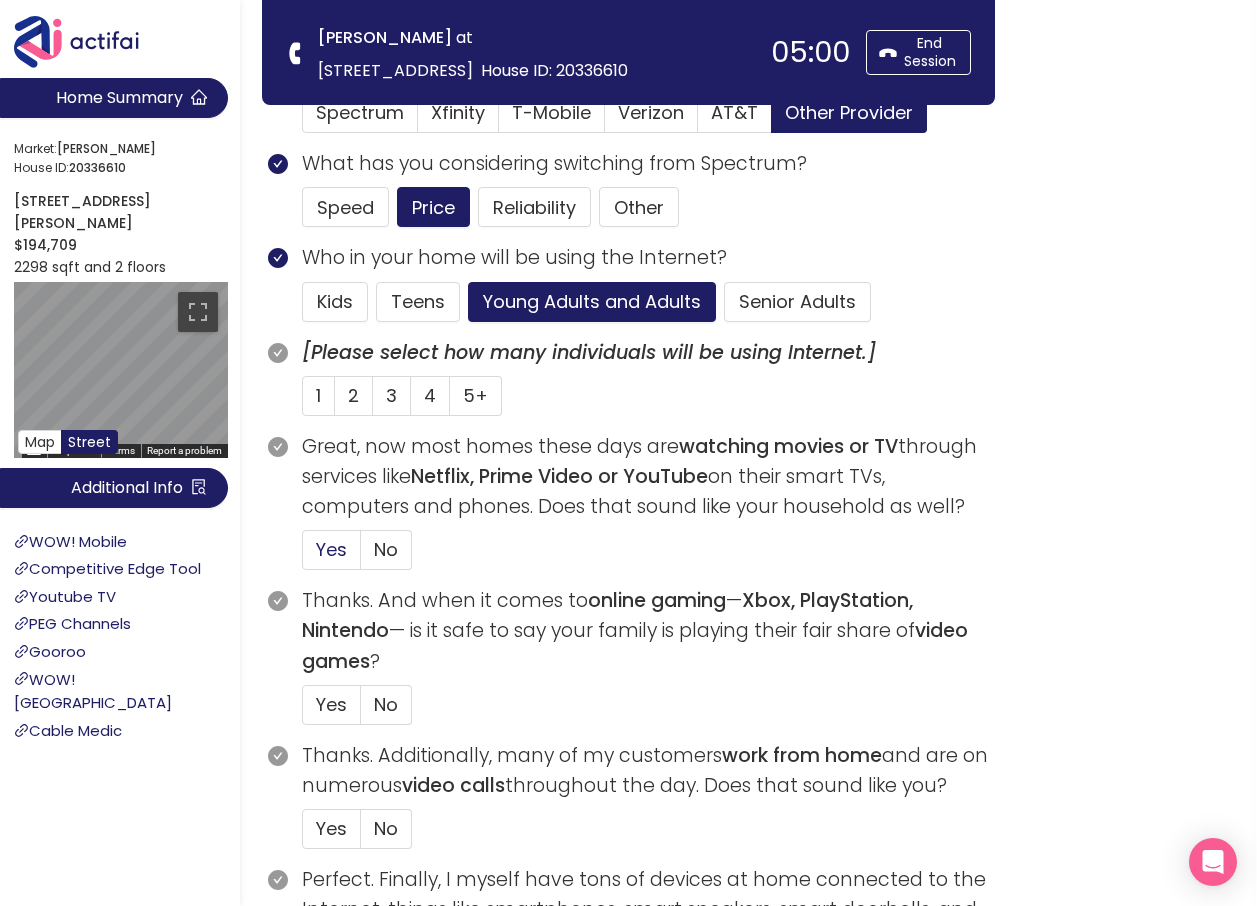 click on "Yes" at bounding box center (331, 549) 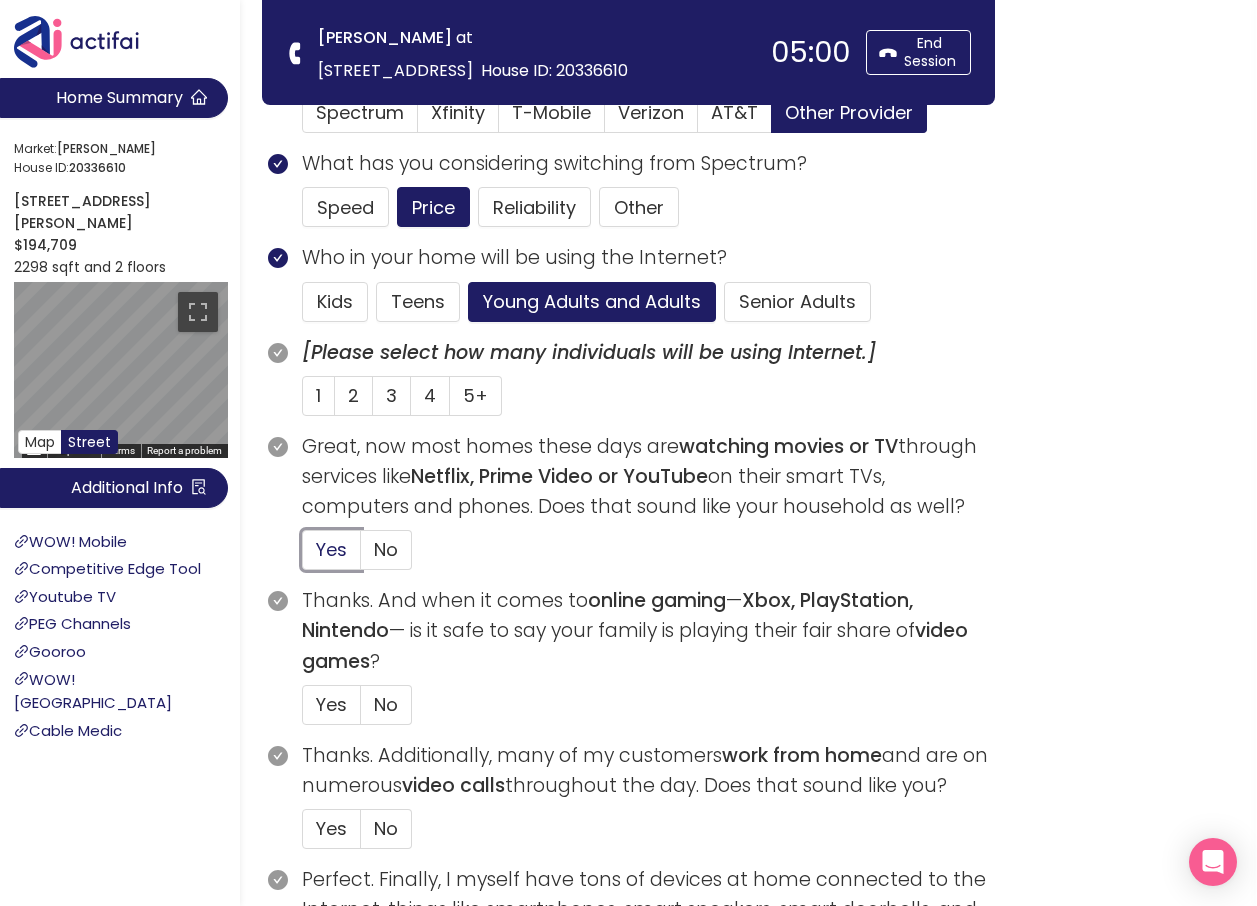 click on "Yes" at bounding box center (303, 556) 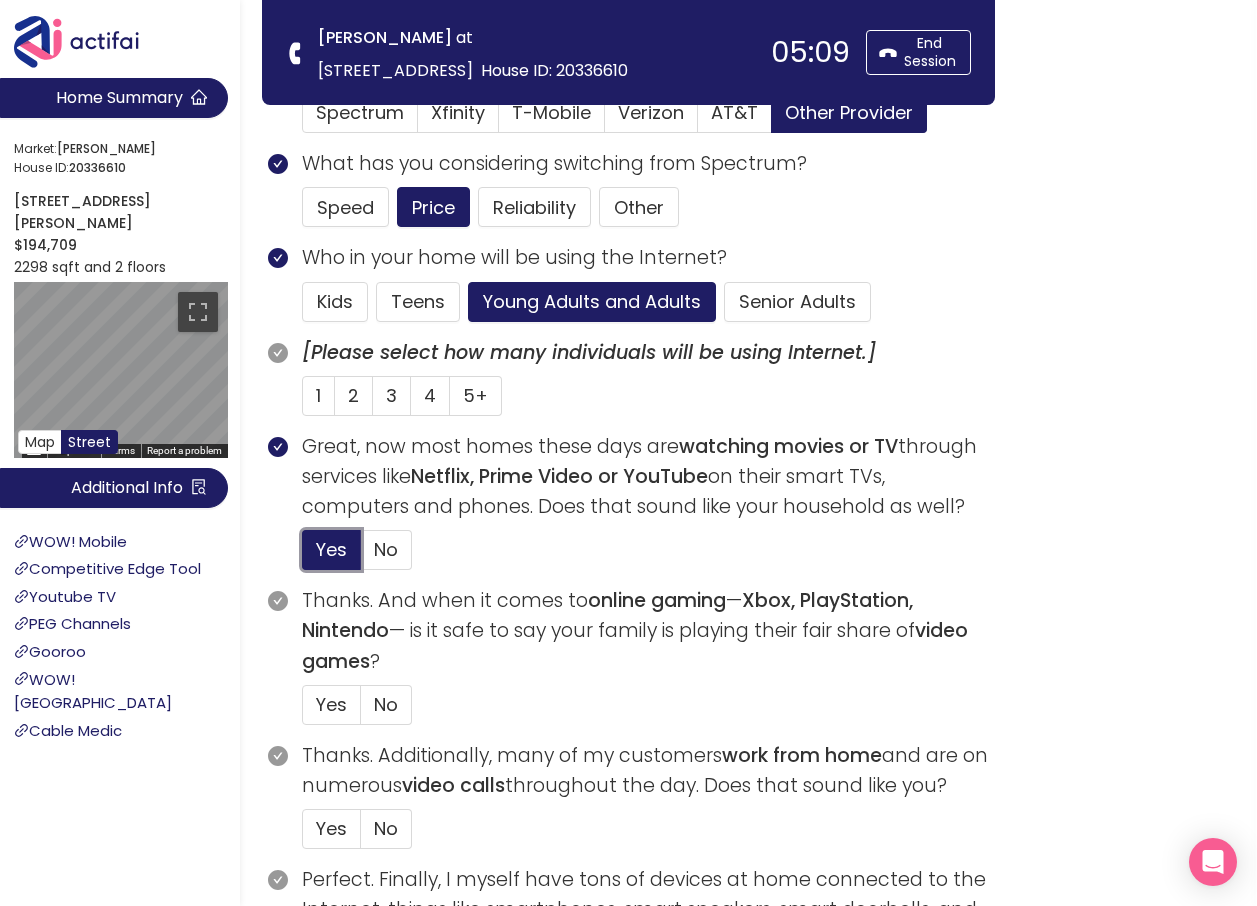 scroll, scrollTop: 500, scrollLeft: 0, axis: vertical 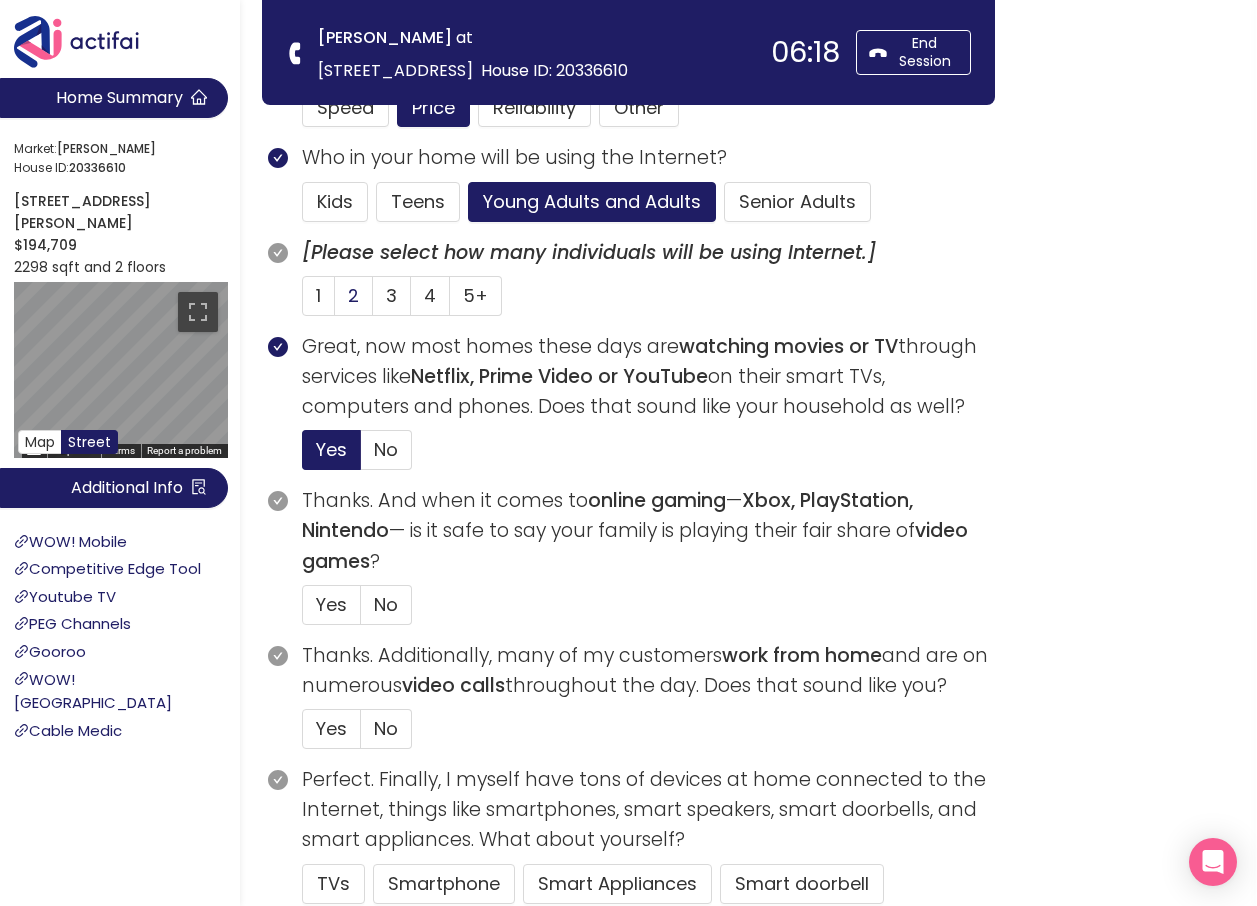 click on "2" at bounding box center [353, 295] 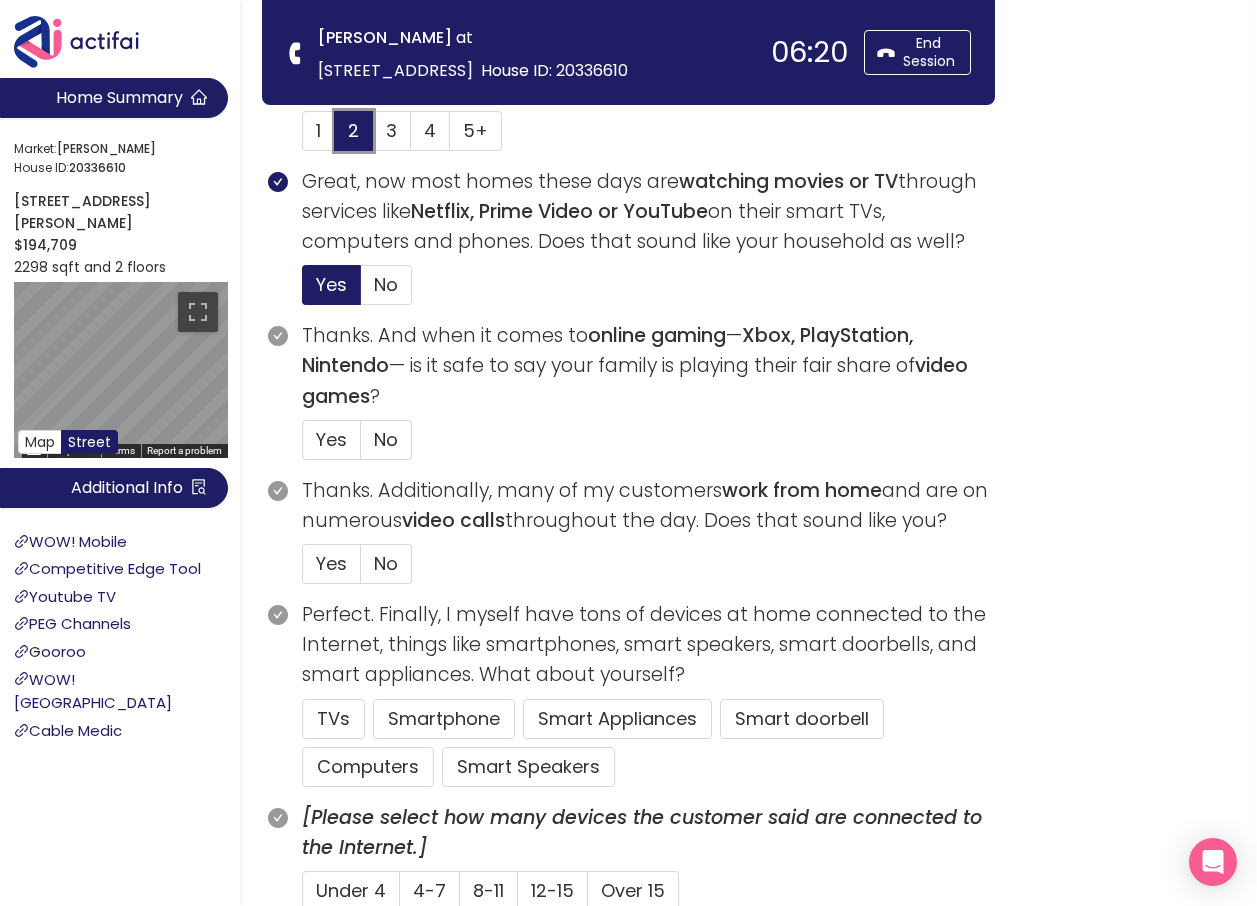scroll, scrollTop: 700, scrollLeft: 0, axis: vertical 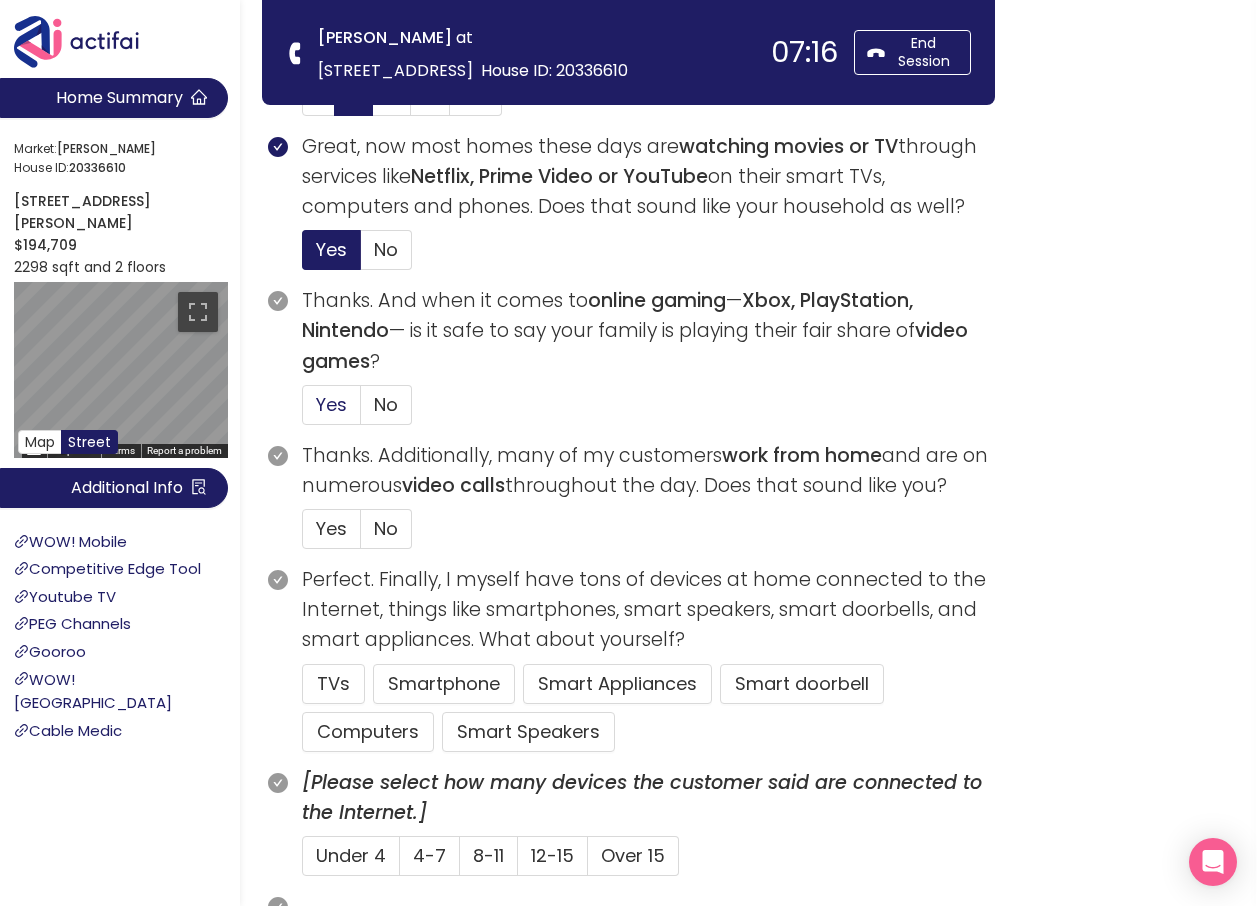 click on "Yes" at bounding box center [331, 404] 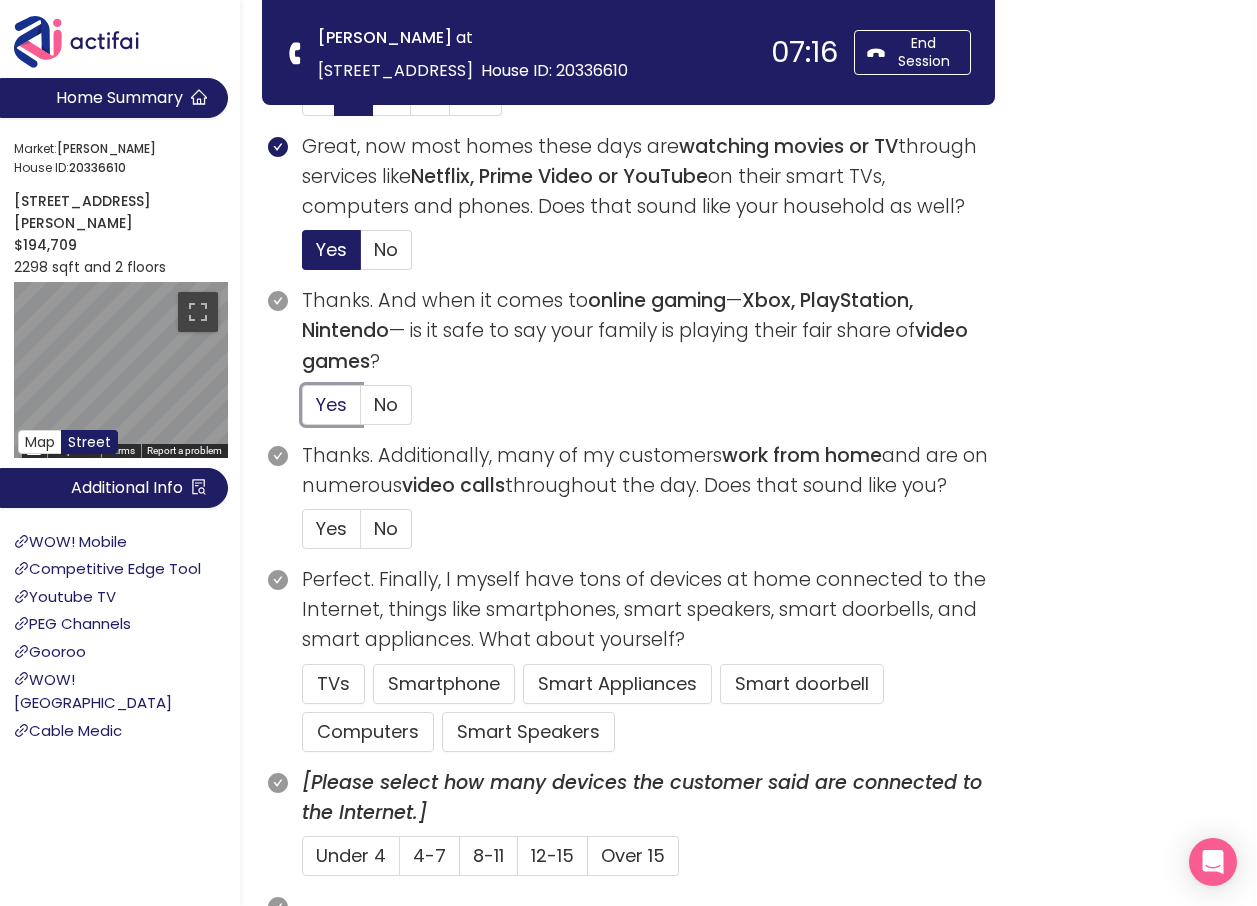 click on "Yes" at bounding box center [303, 411] 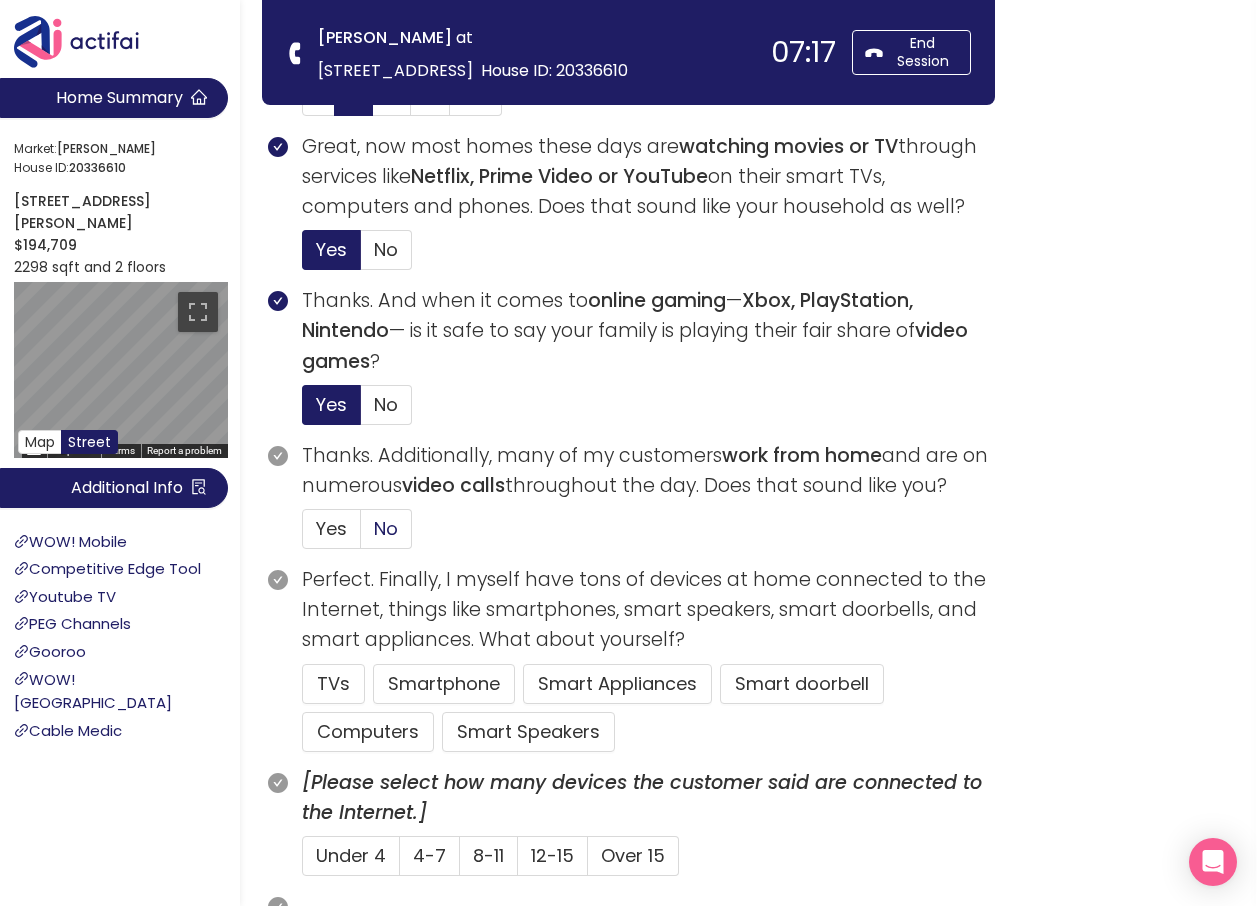 click on "No" at bounding box center [386, 528] 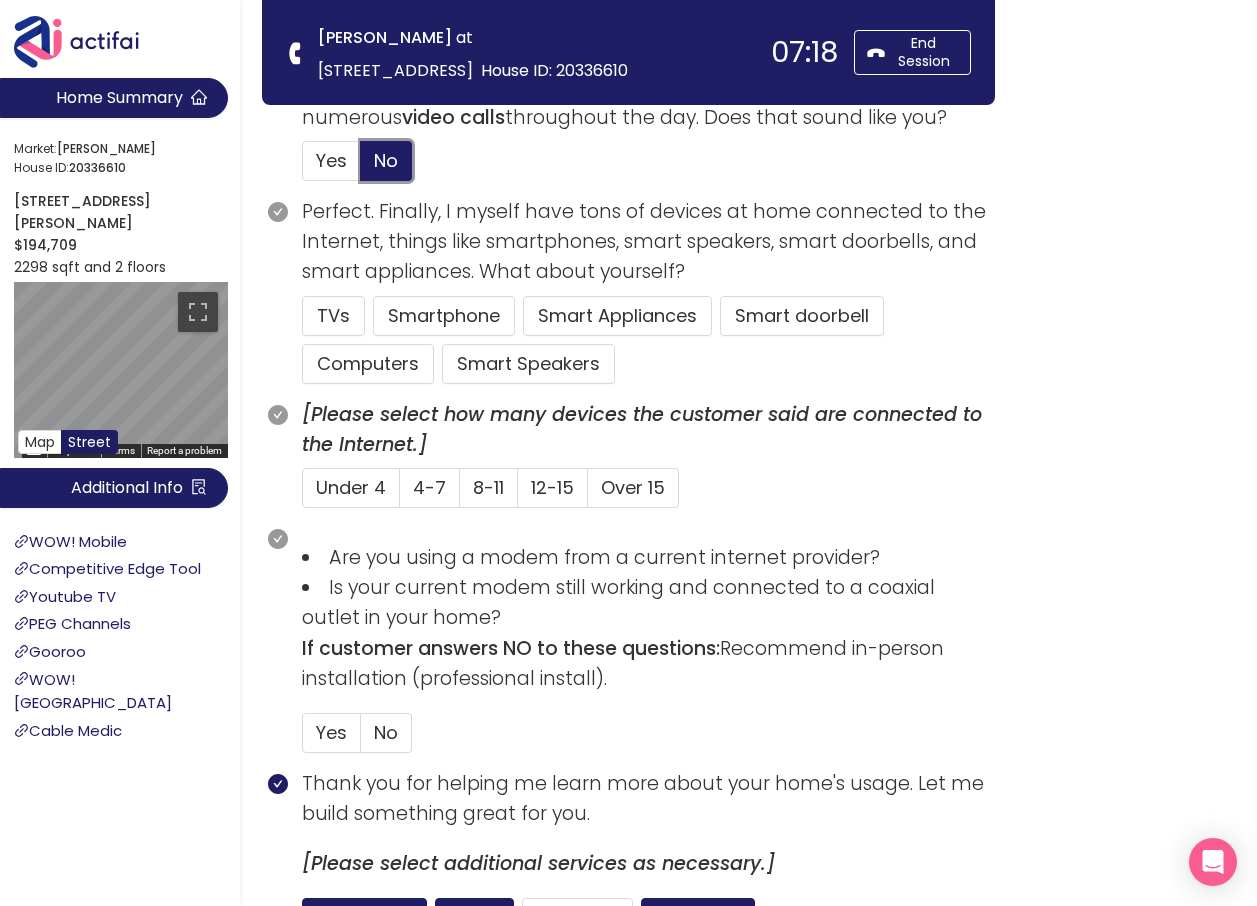 scroll, scrollTop: 1100, scrollLeft: 0, axis: vertical 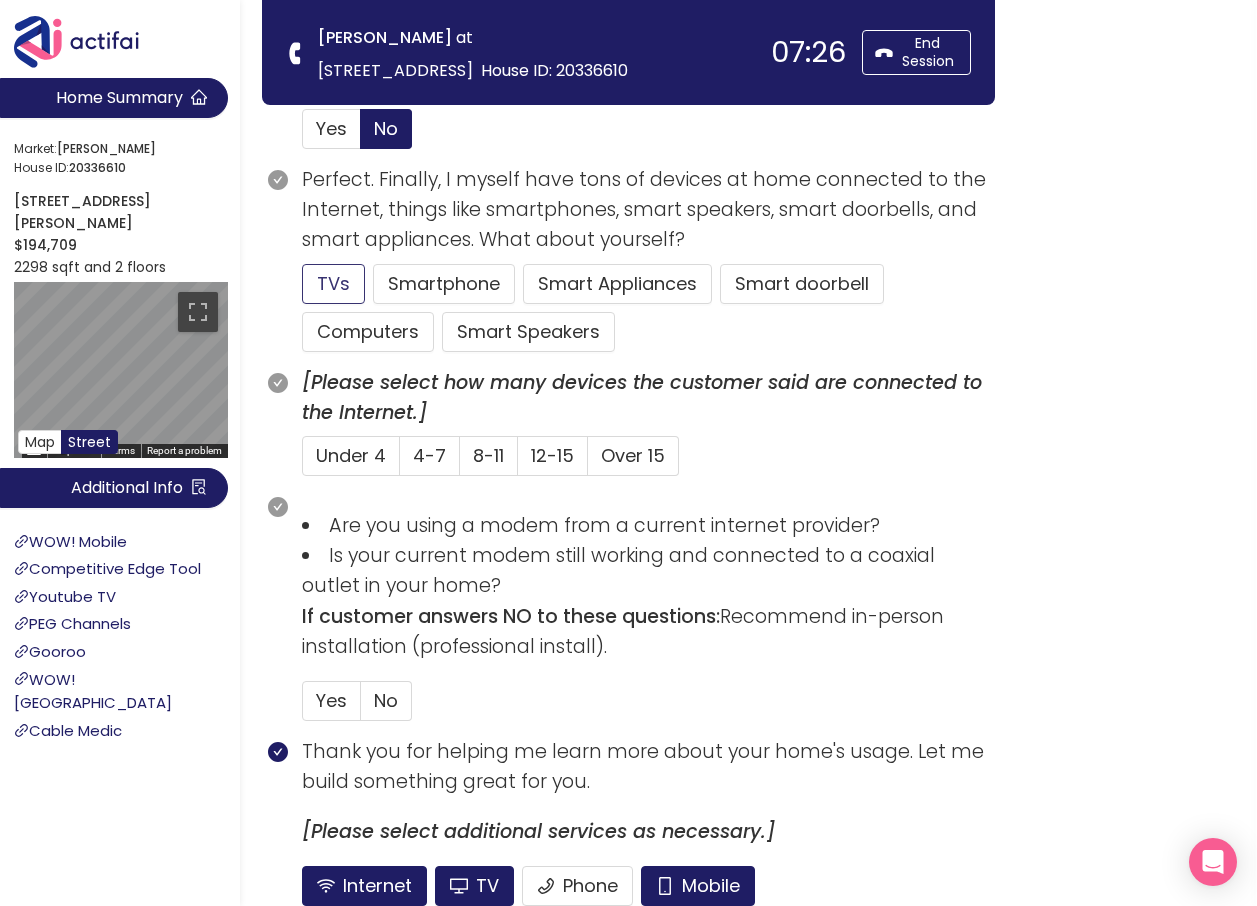 click on "TVs" 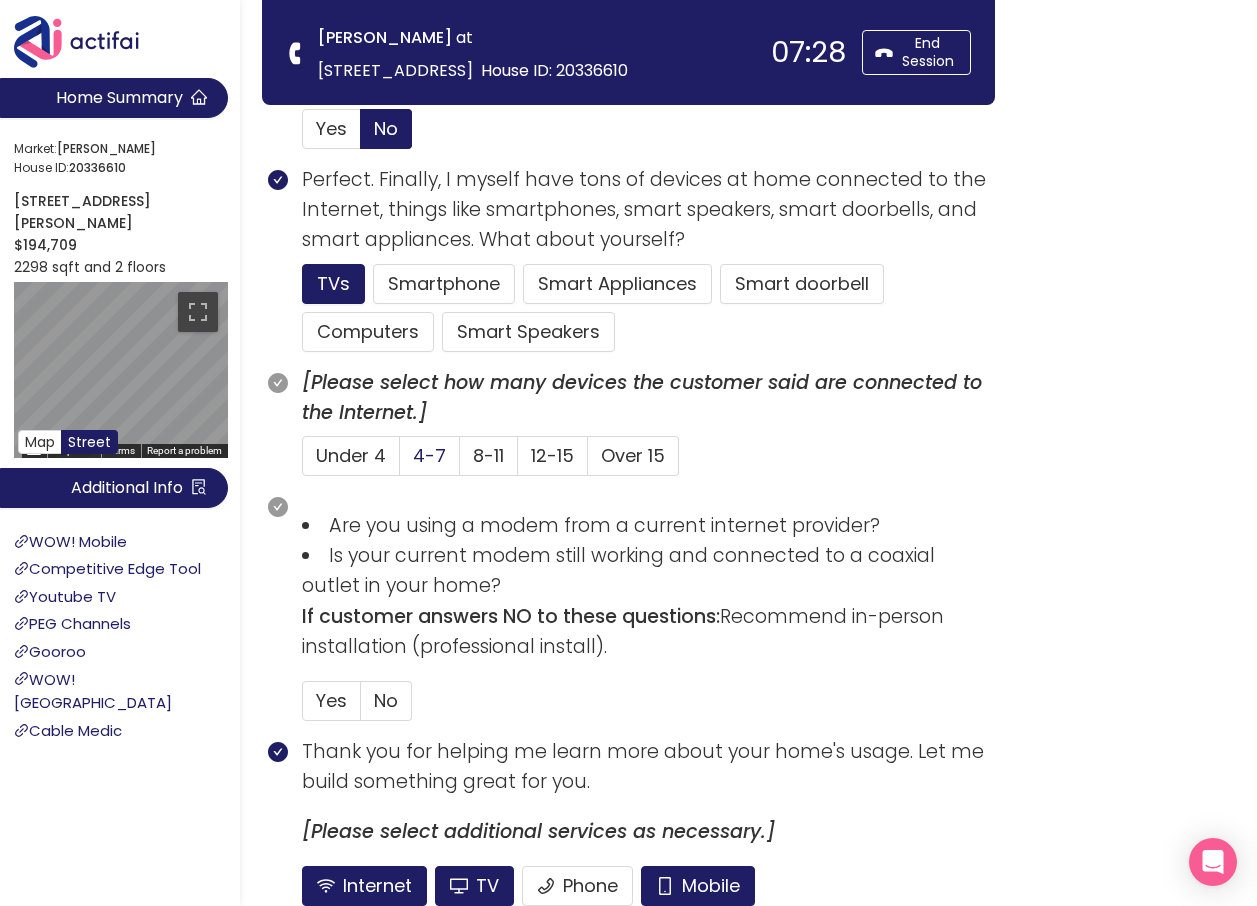 click on "4-7" at bounding box center [429, 455] 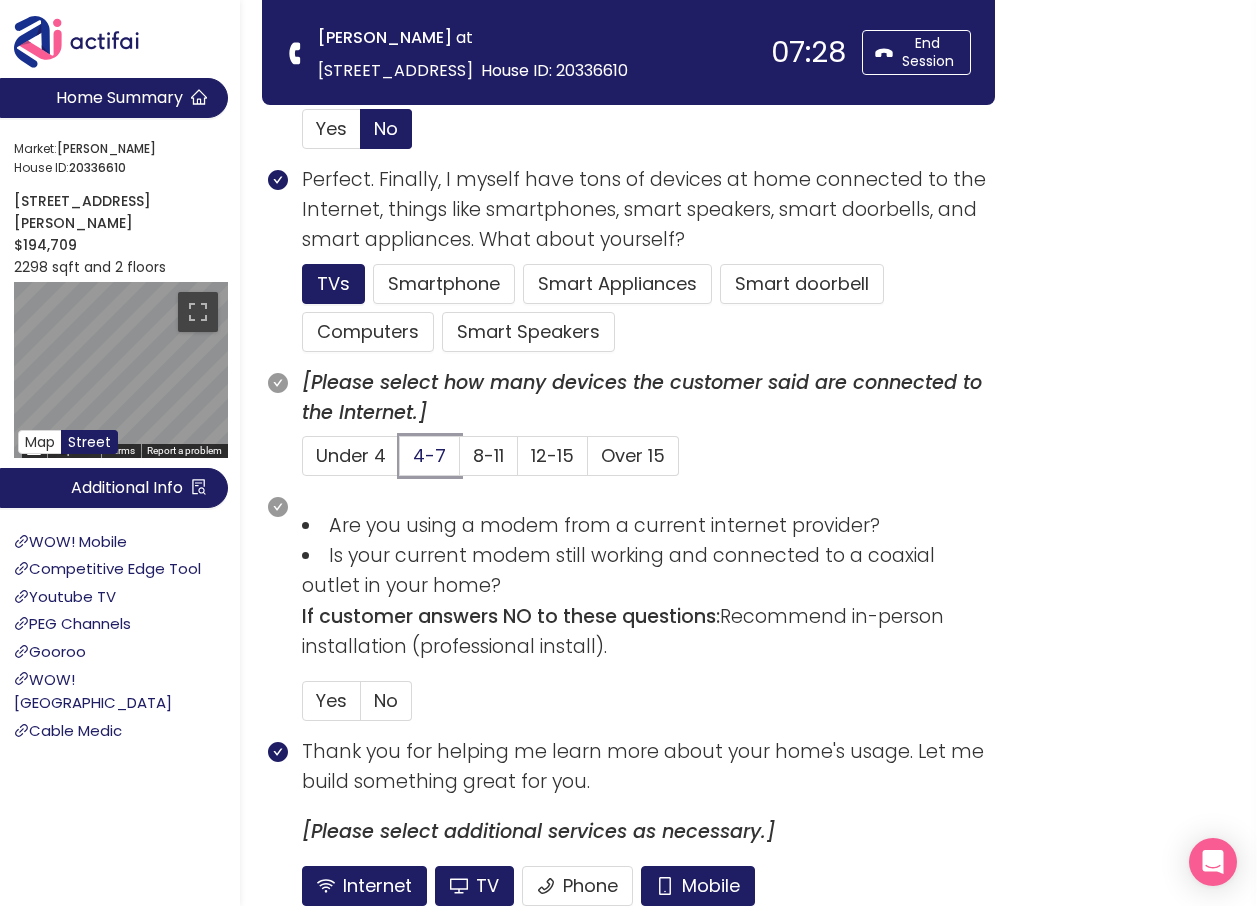 click on "4-7" at bounding box center (400, 462) 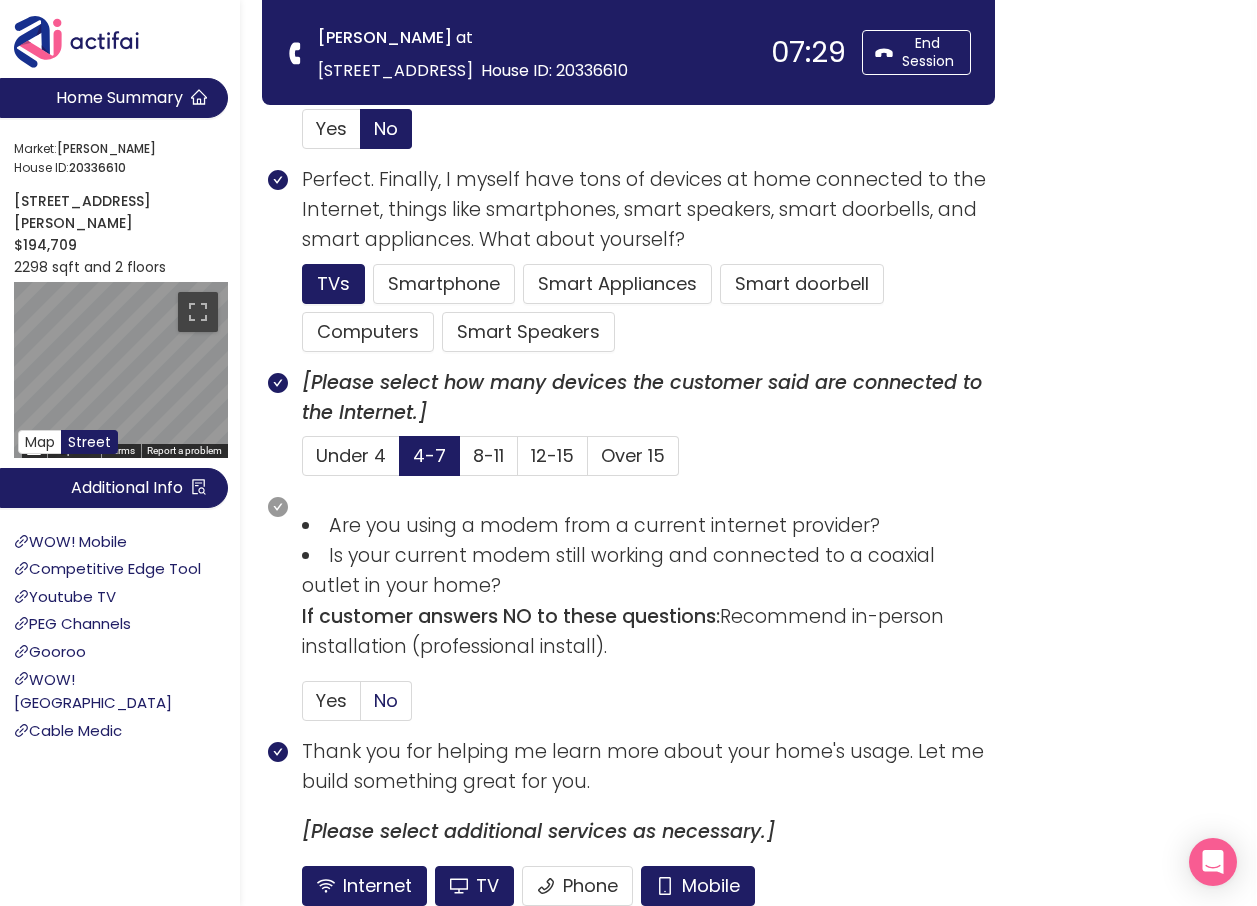 click on "No" at bounding box center (386, 700) 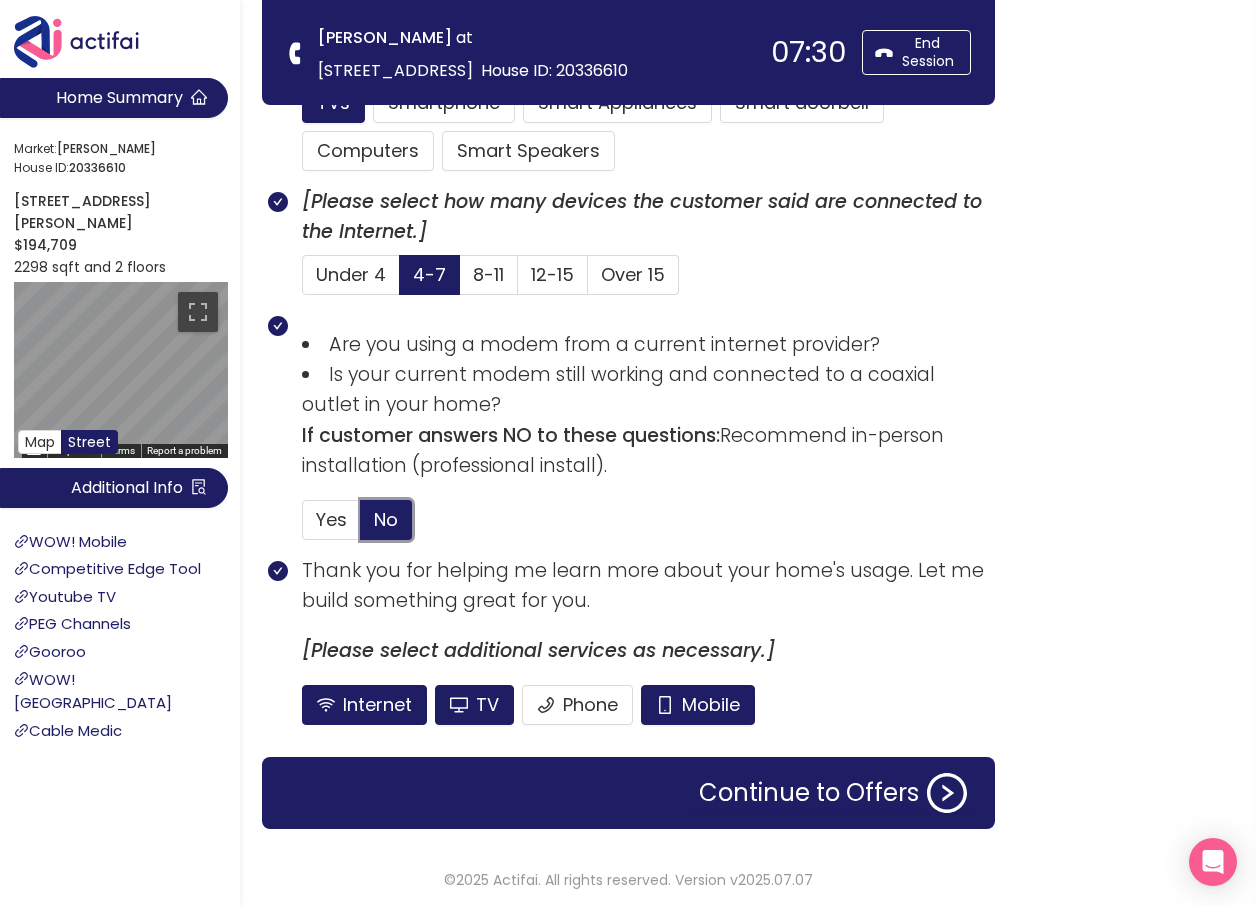 scroll, scrollTop: 1284, scrollLeft: 0, axis: vertical 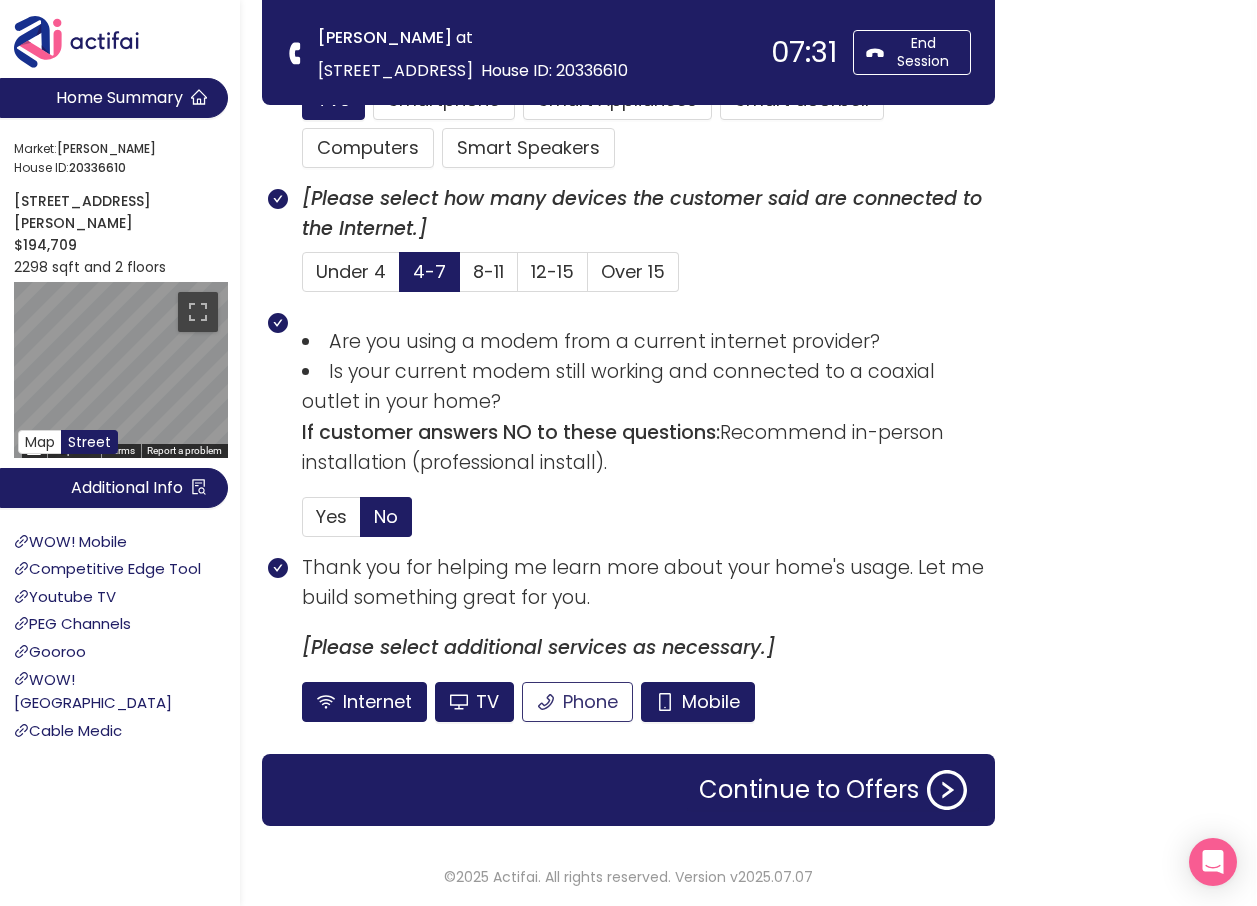 click on "Phone" 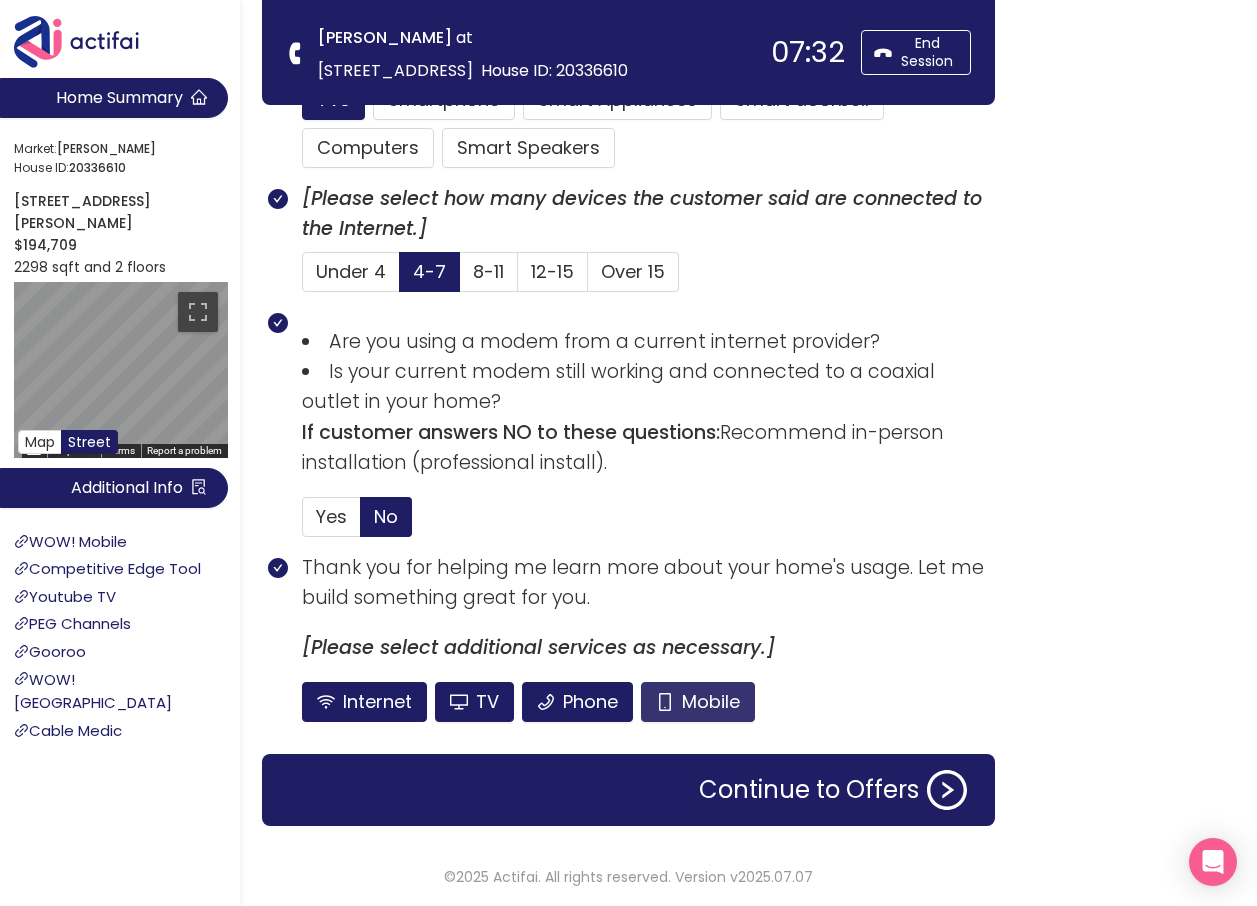 click on "Mobile" 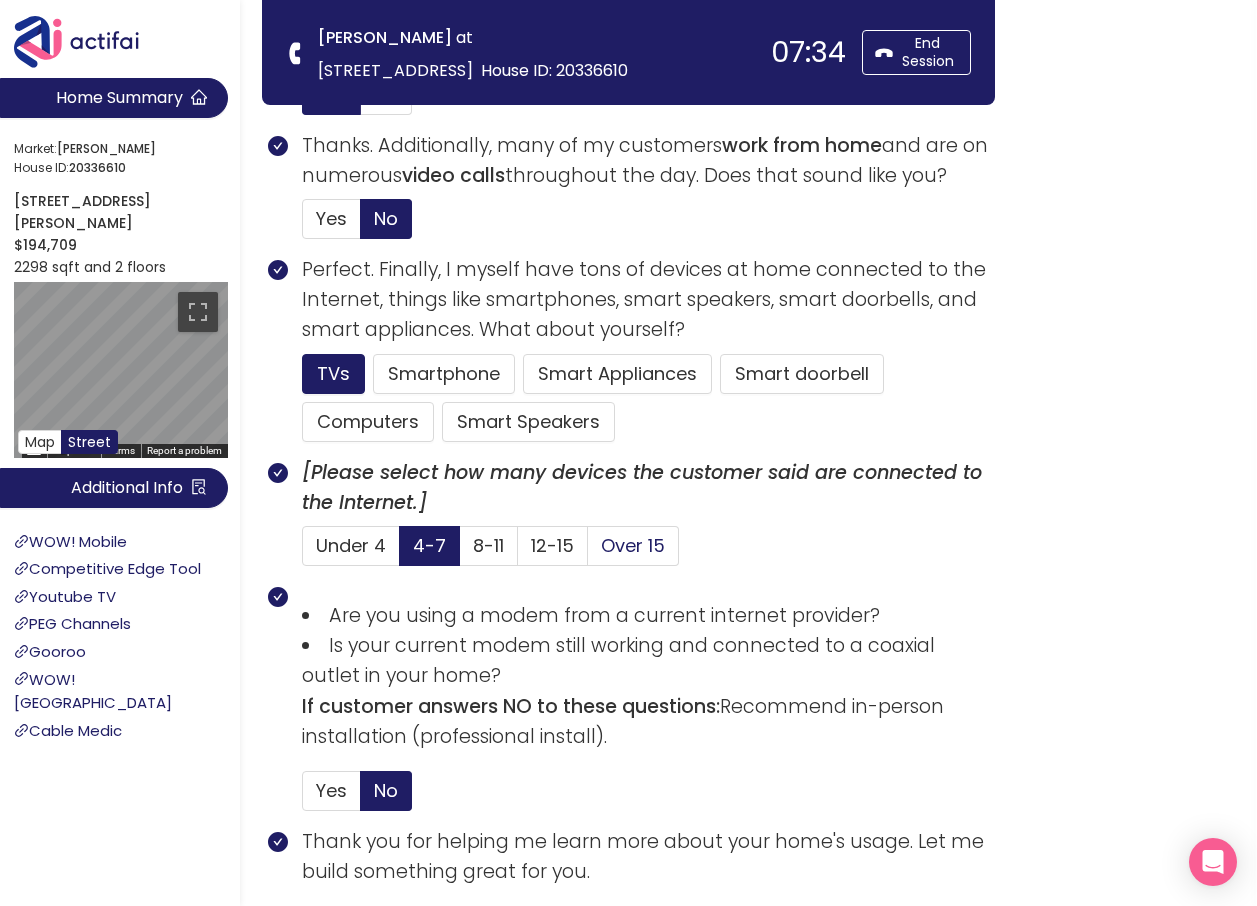 scroll, scrollTop: 984, scrollLeft: 0, axis: vertical 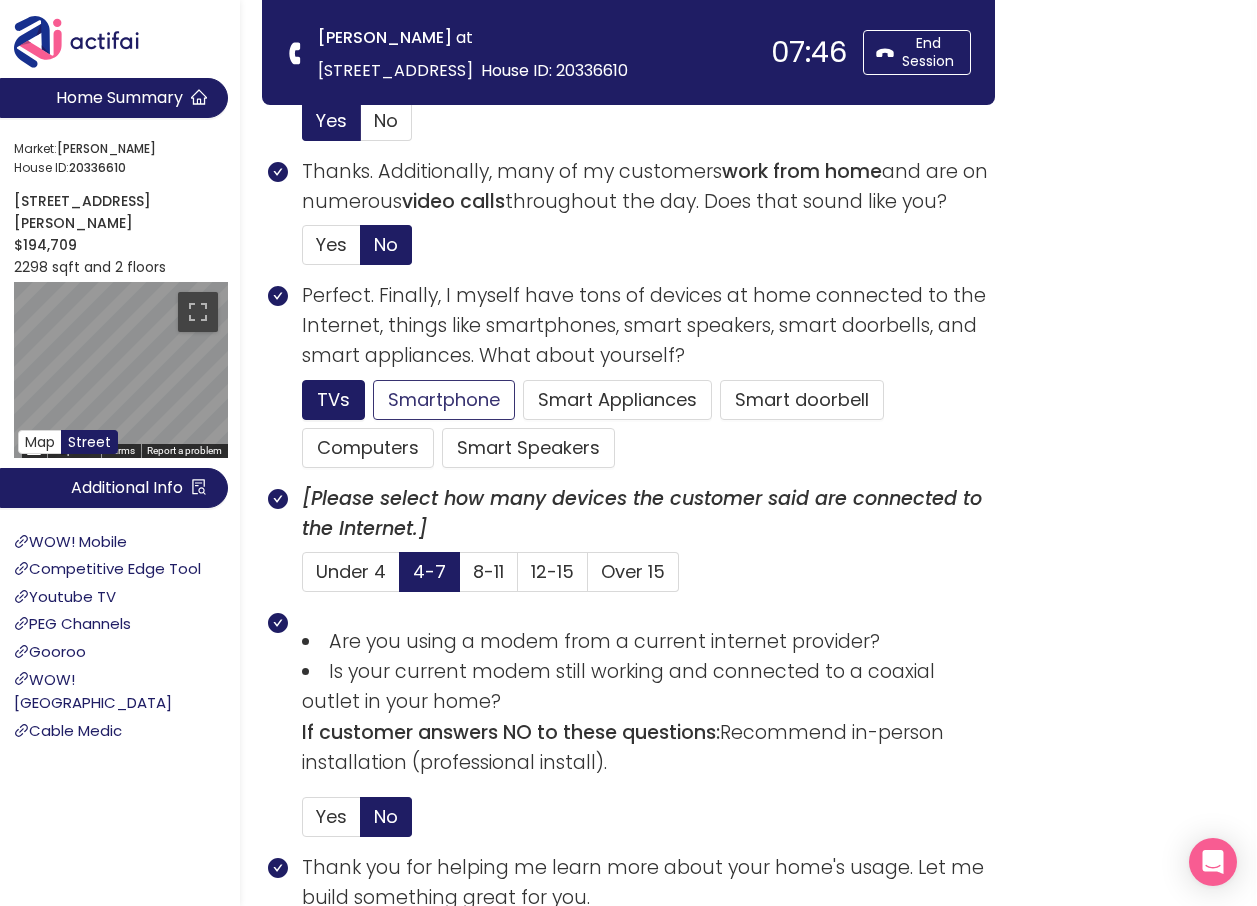 click on "Smartphone" 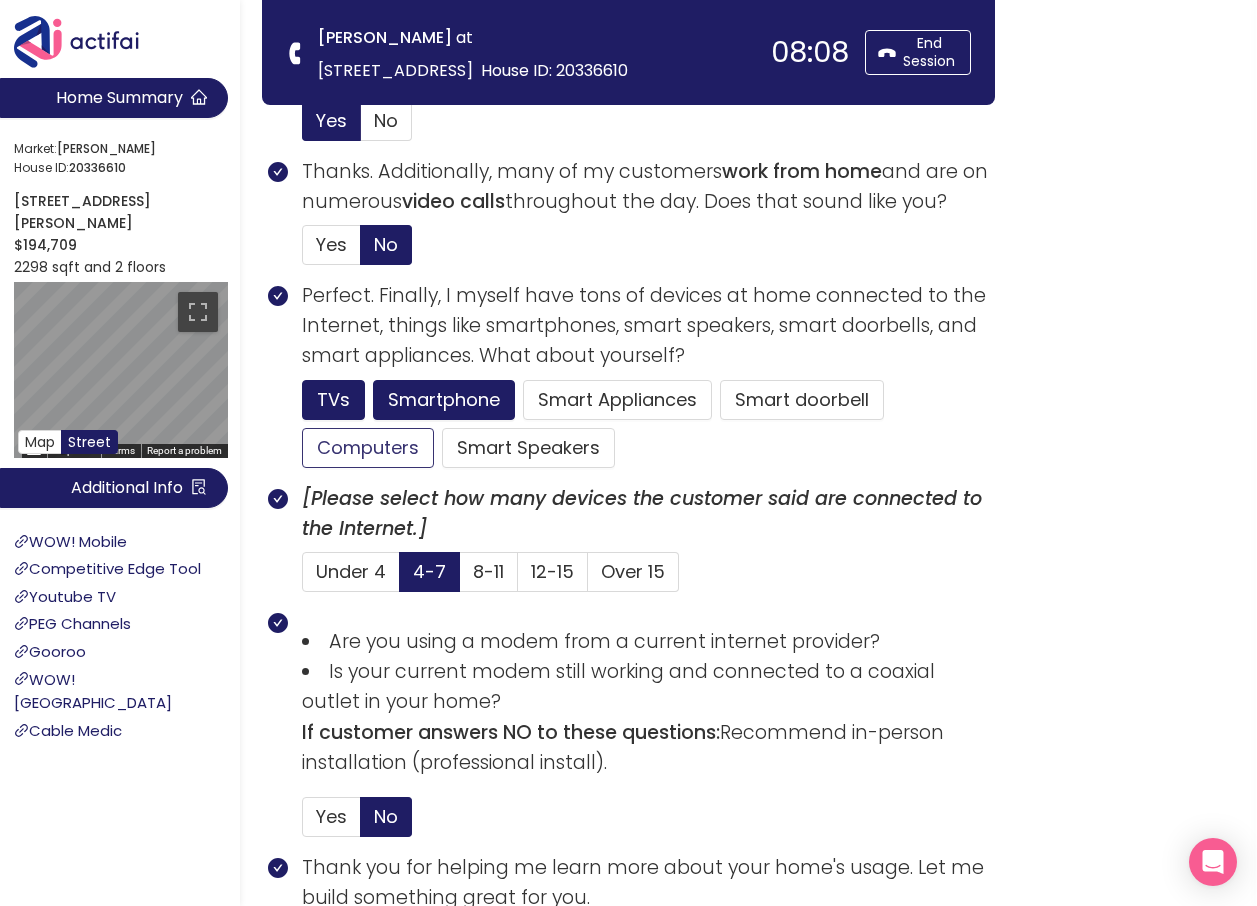 click on "Computers" 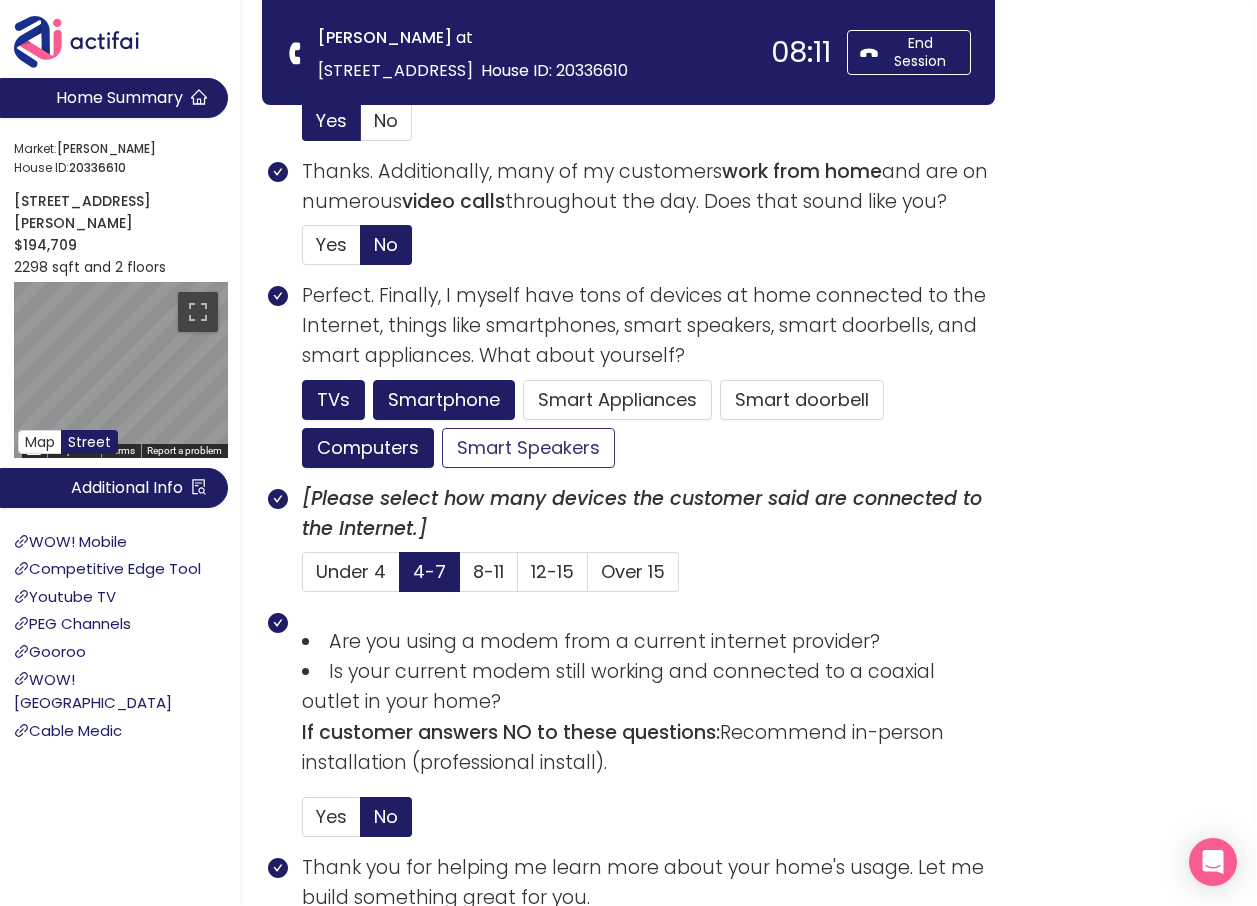 click on "Smart Speakers" 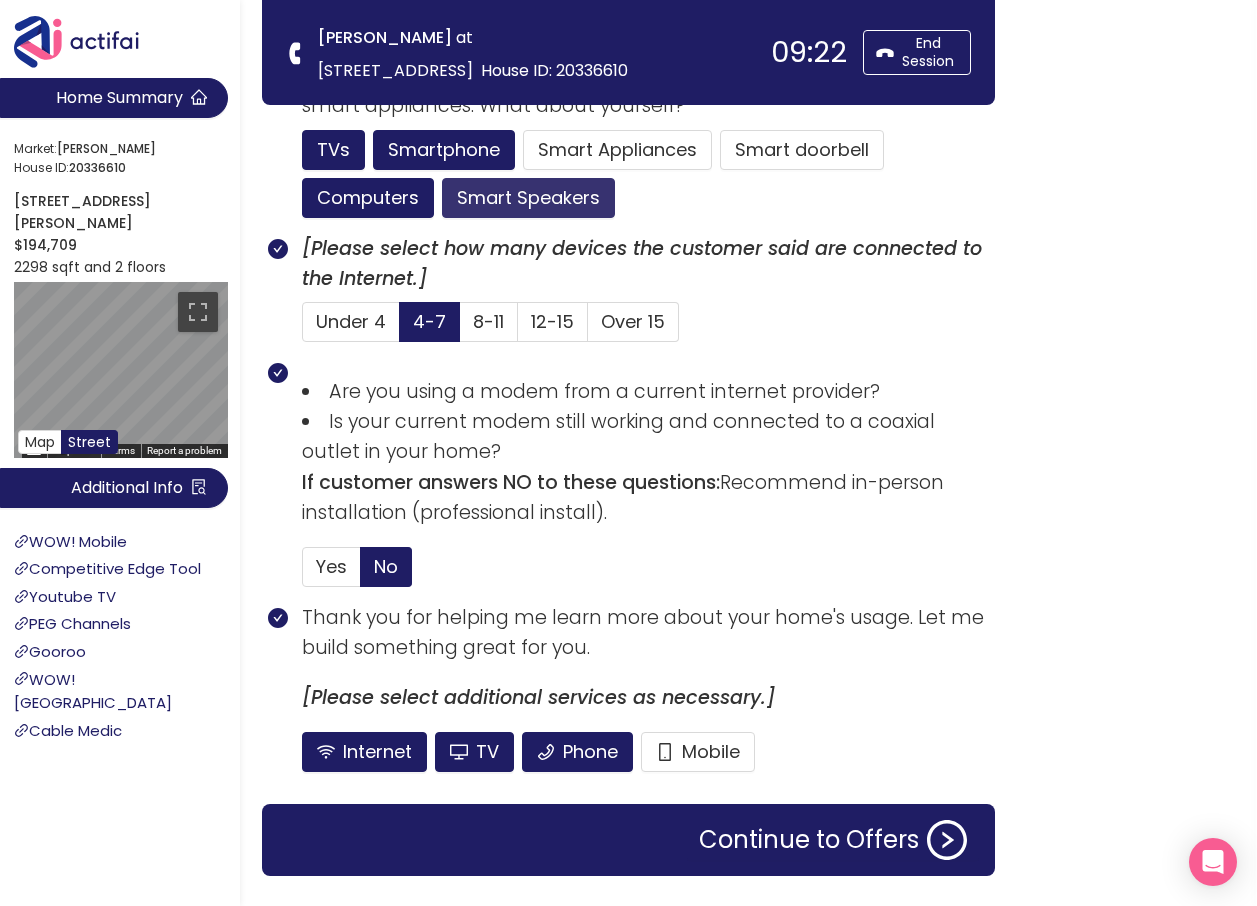 scroll, scrollTop: 1284, scrollLeft: 0, axis: vertical 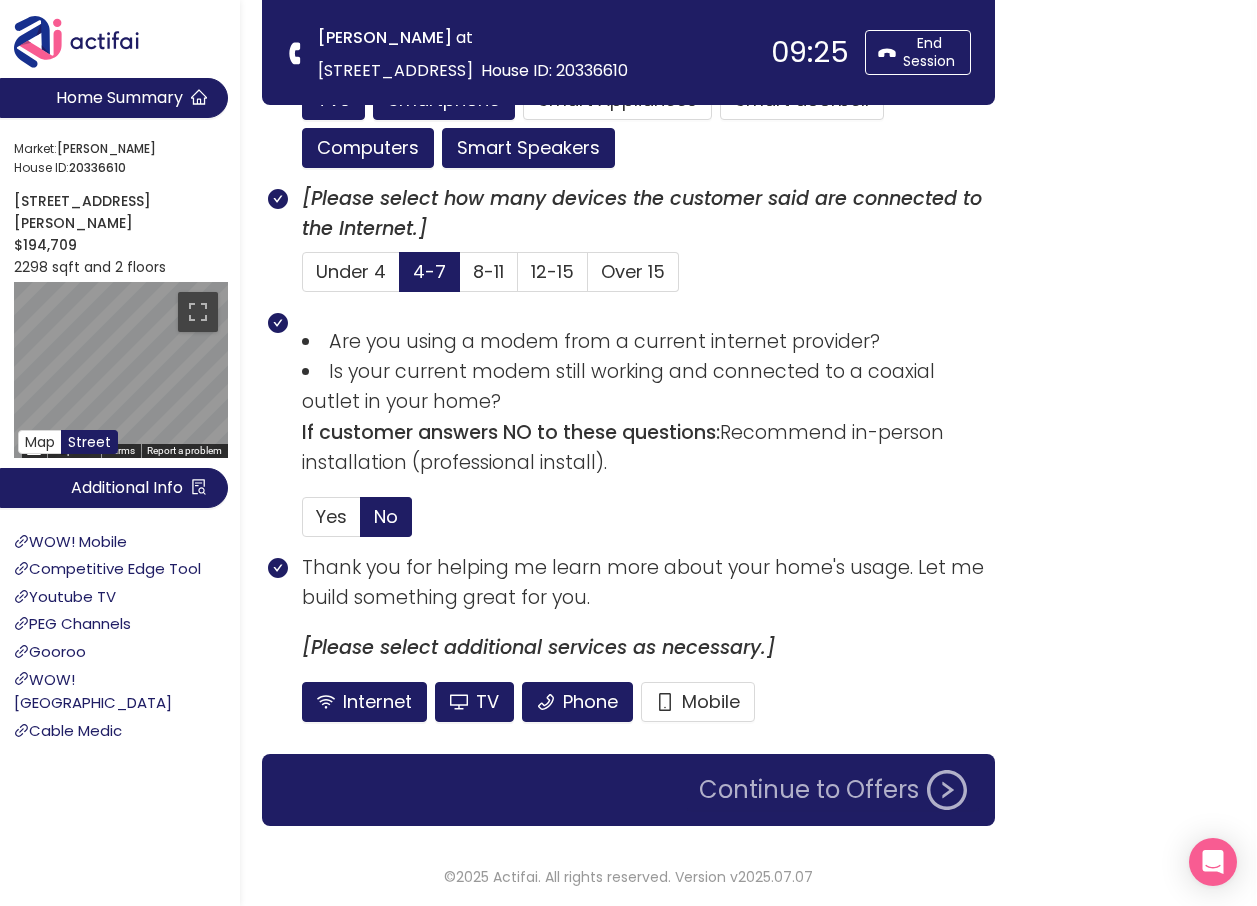 click on "Continue to Offers" 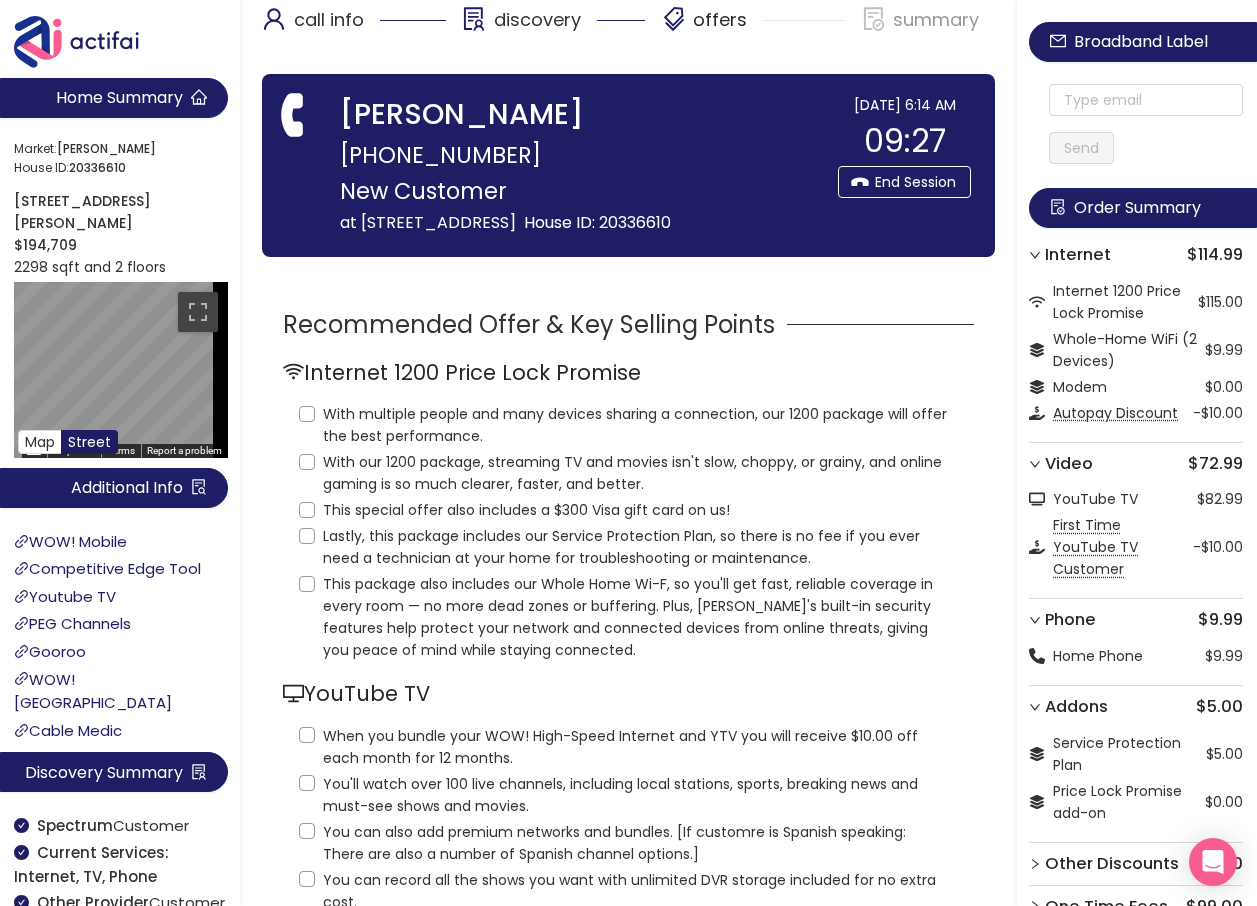 scroll, scrollTop: 0, scrollLeft: 0, axis: both 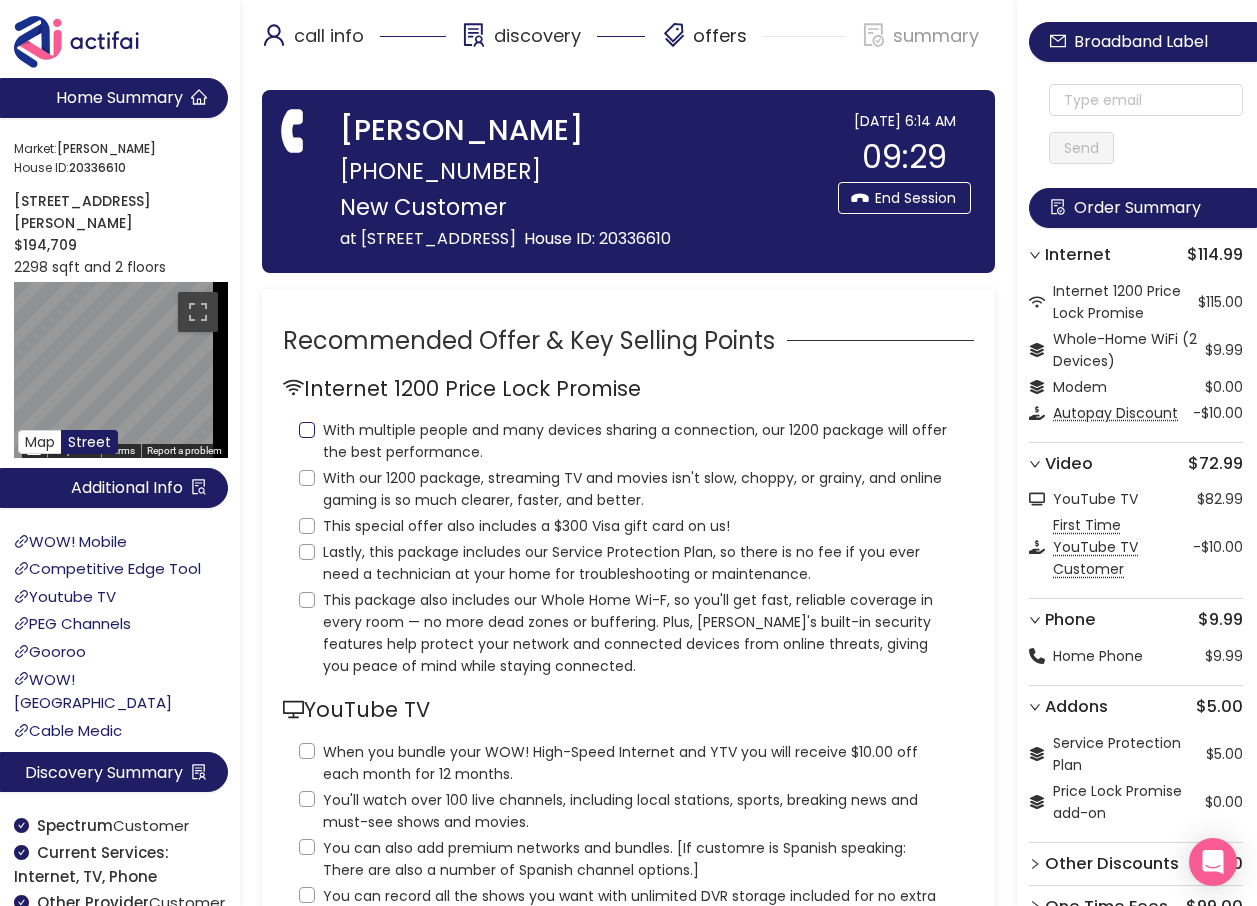 click on "With multiple people and many devices sharing a connection, our 1200 package will offer the best performance." at bounding box center [307, 430] 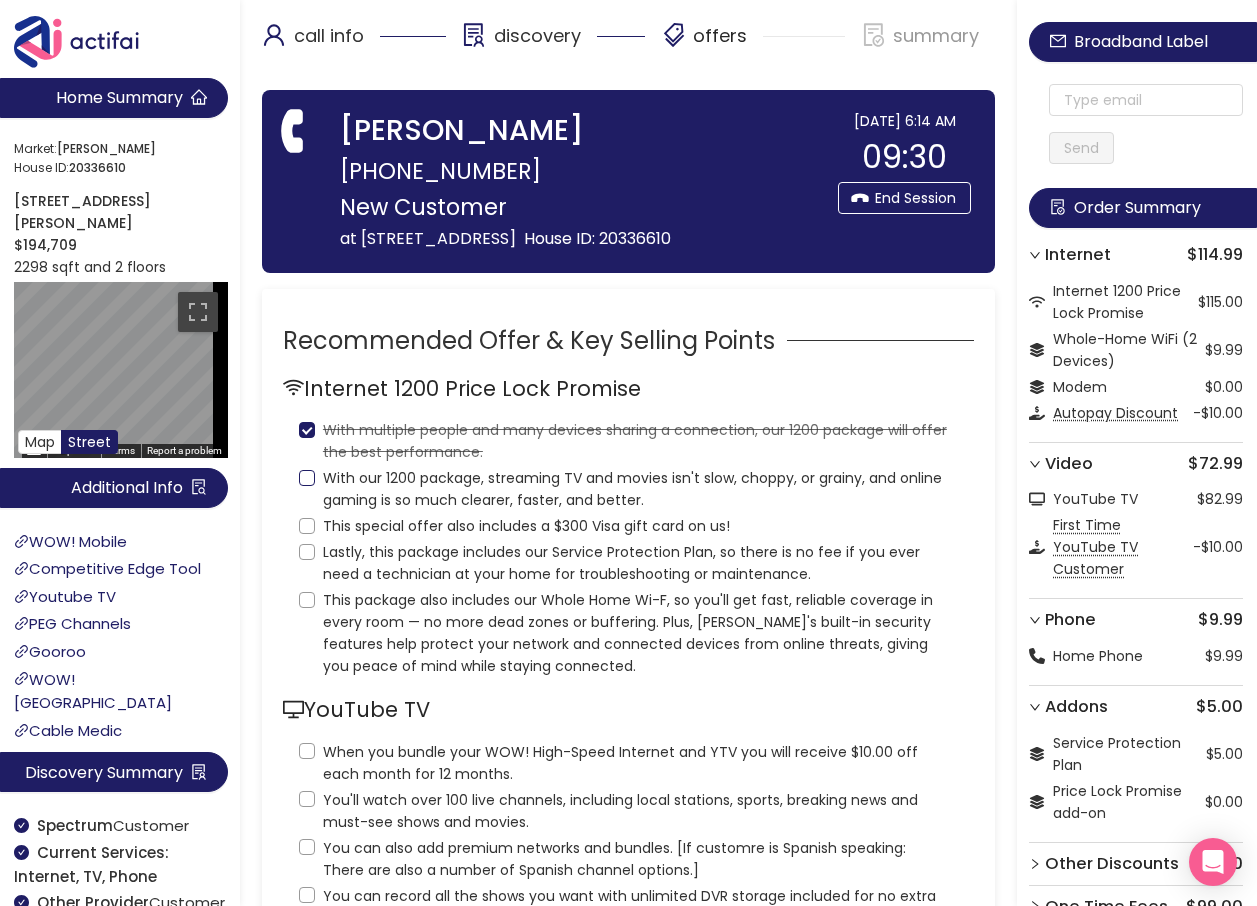 click on "With our 1200 package, streaming TV and movies isn't slow, choppy, or grainy, and online gaming is so much clearer, faster, and better." at bounding box center [307, 478] 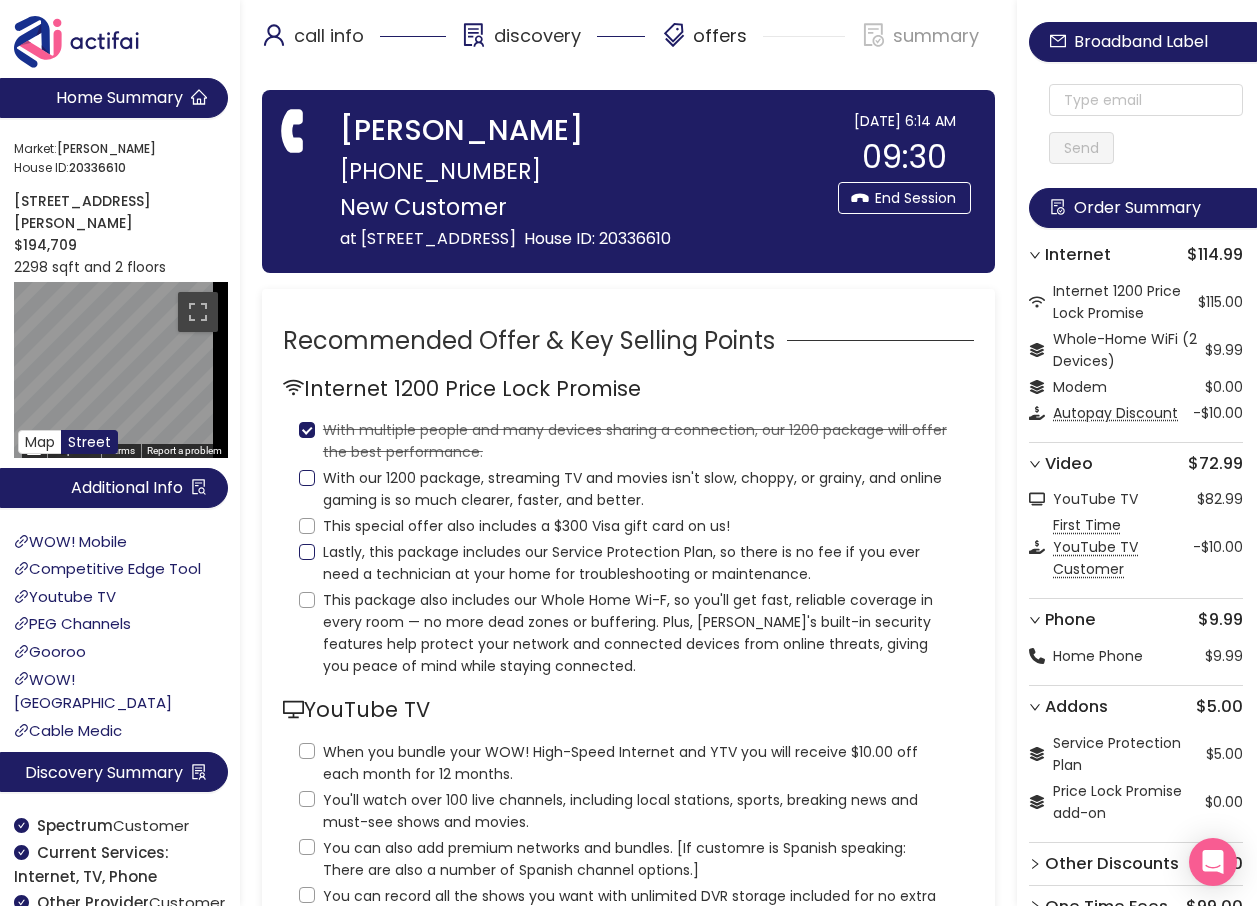 checkbox on "true" 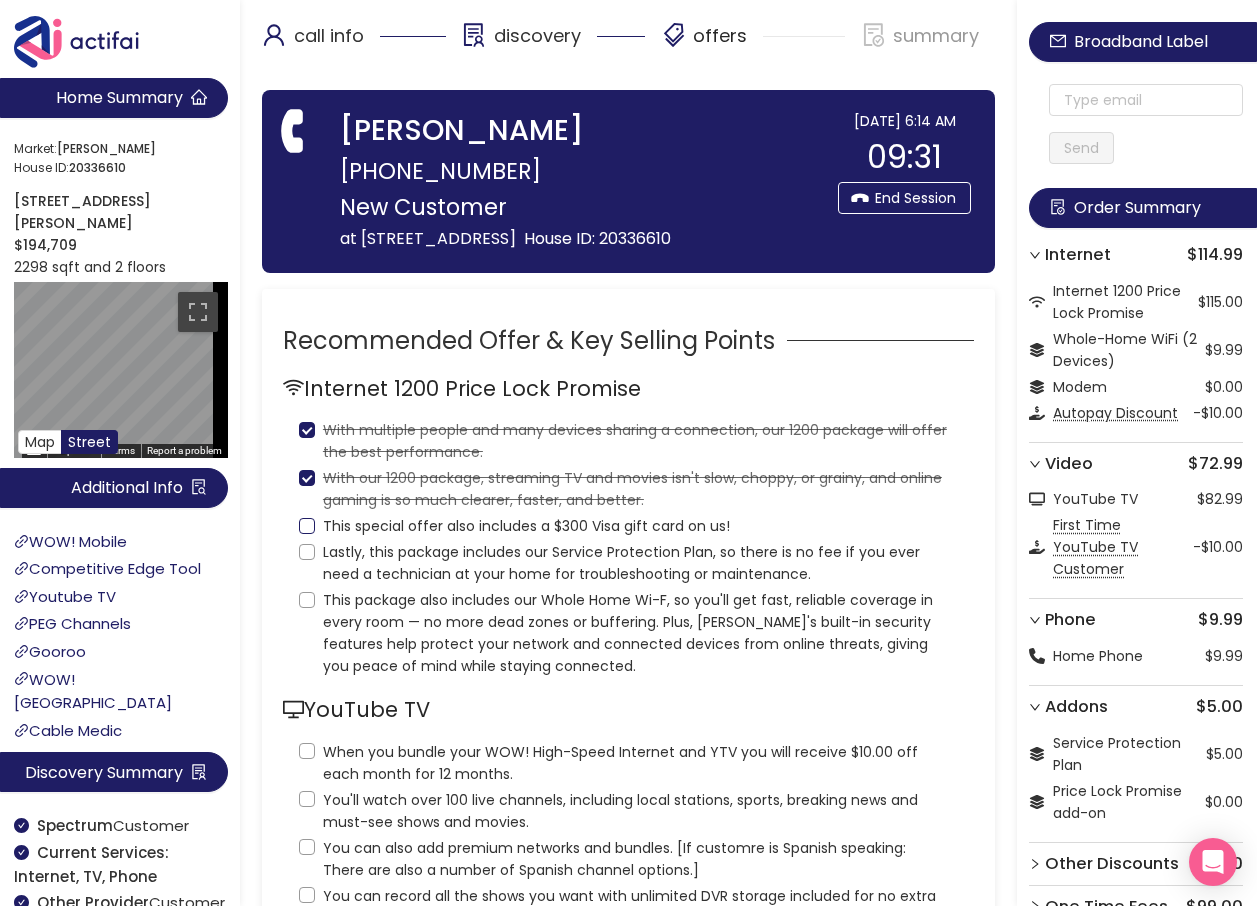 click on "This special offer also includes a $300 Visa gift card on us!" at bounding box center [307, 526] 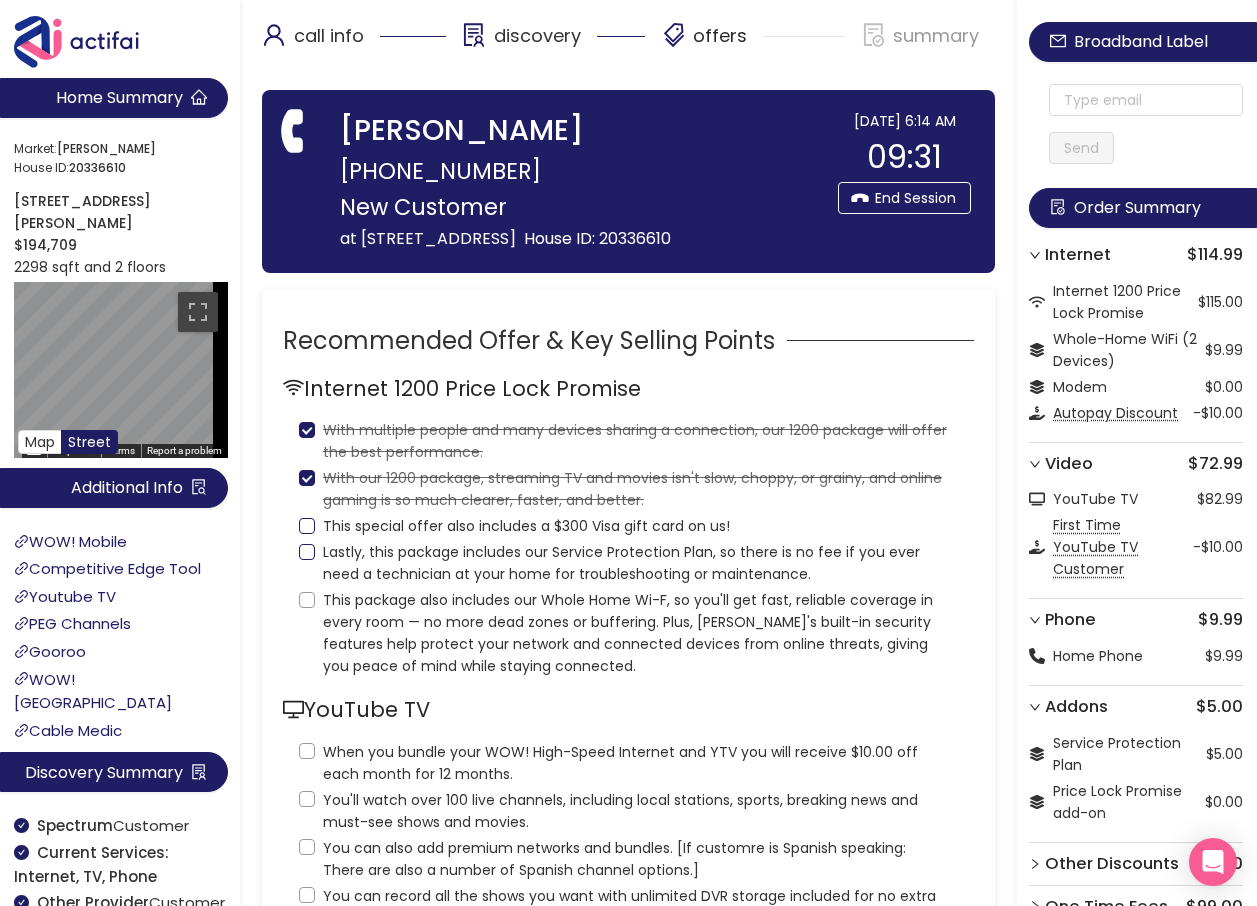 checkbox on "true" 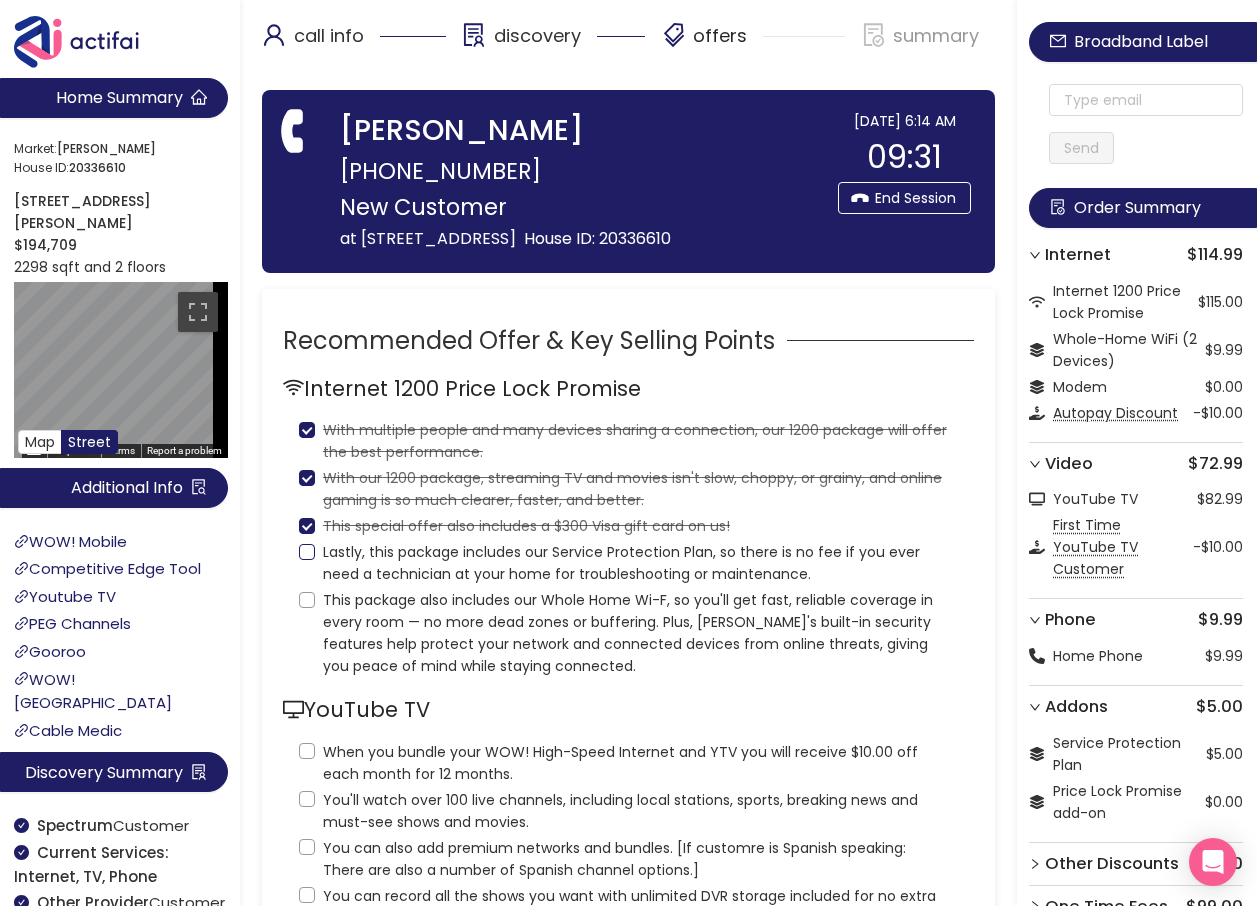 click on "Lastly, this package includes our Service Protection Plan, so there is no fee if you ever need a technician at your home for troubleshooting or maintenance." at bounding box center (307, 552) 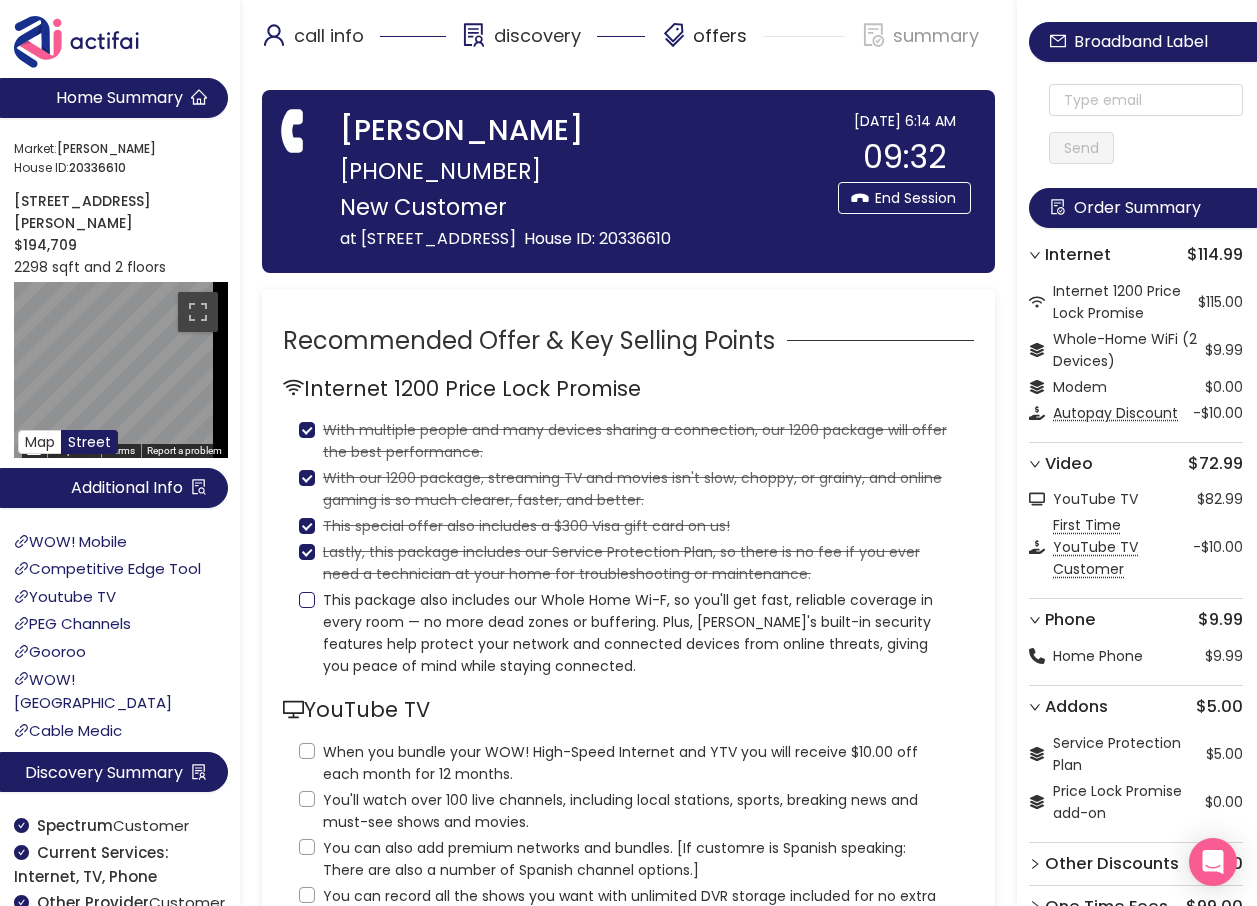 click on "This package also includes our Whole Home Wi-F, so you'll get fast, reliable coverage in every room — no more dead zones or buffering. Plus, [PERSON_NAME]'s built-in security features help protect your network and connected devices from online threats, giving you peace of mind while staying connected." at bounding box center (307, 600) 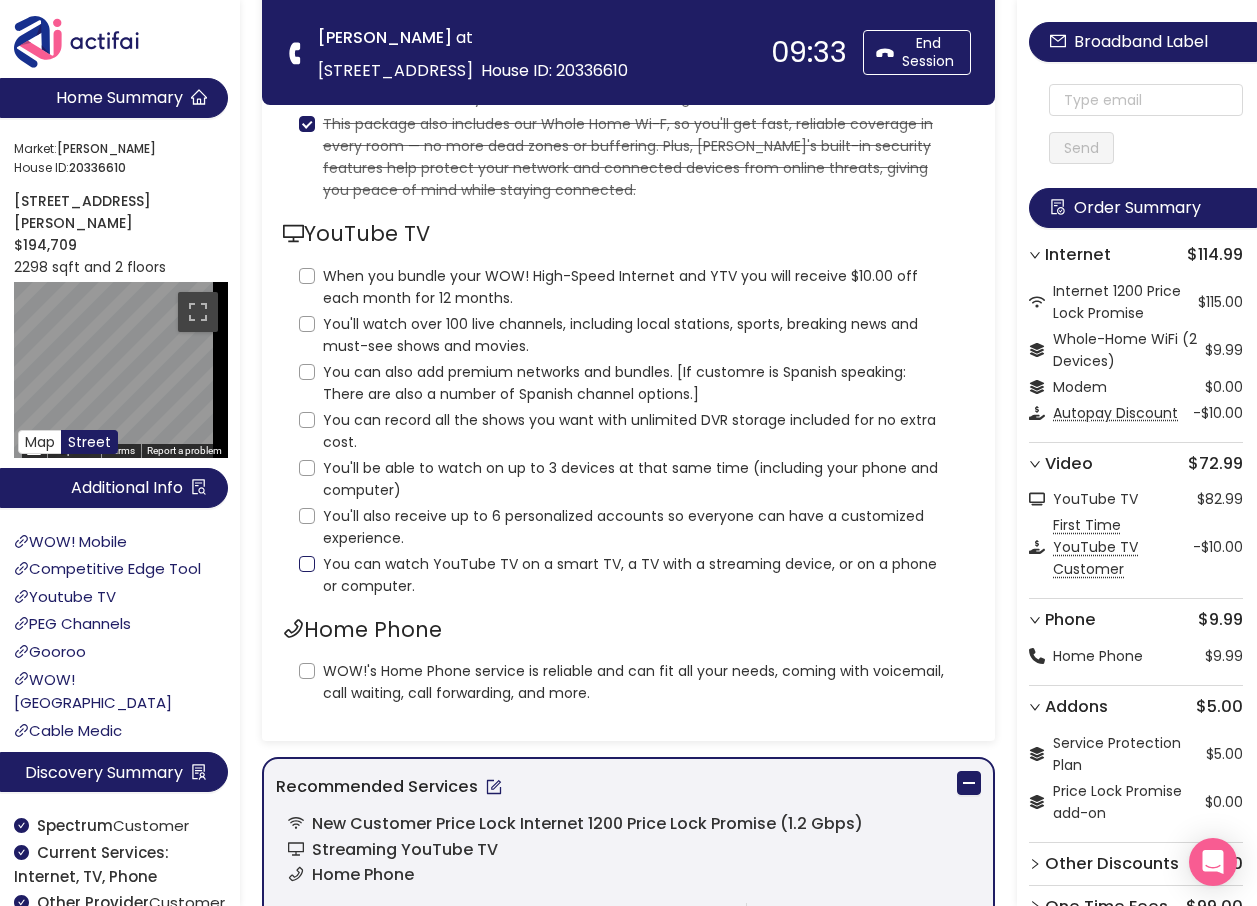 scroll, scrollTop: 300, scrollLeft: 0, axis: vertical 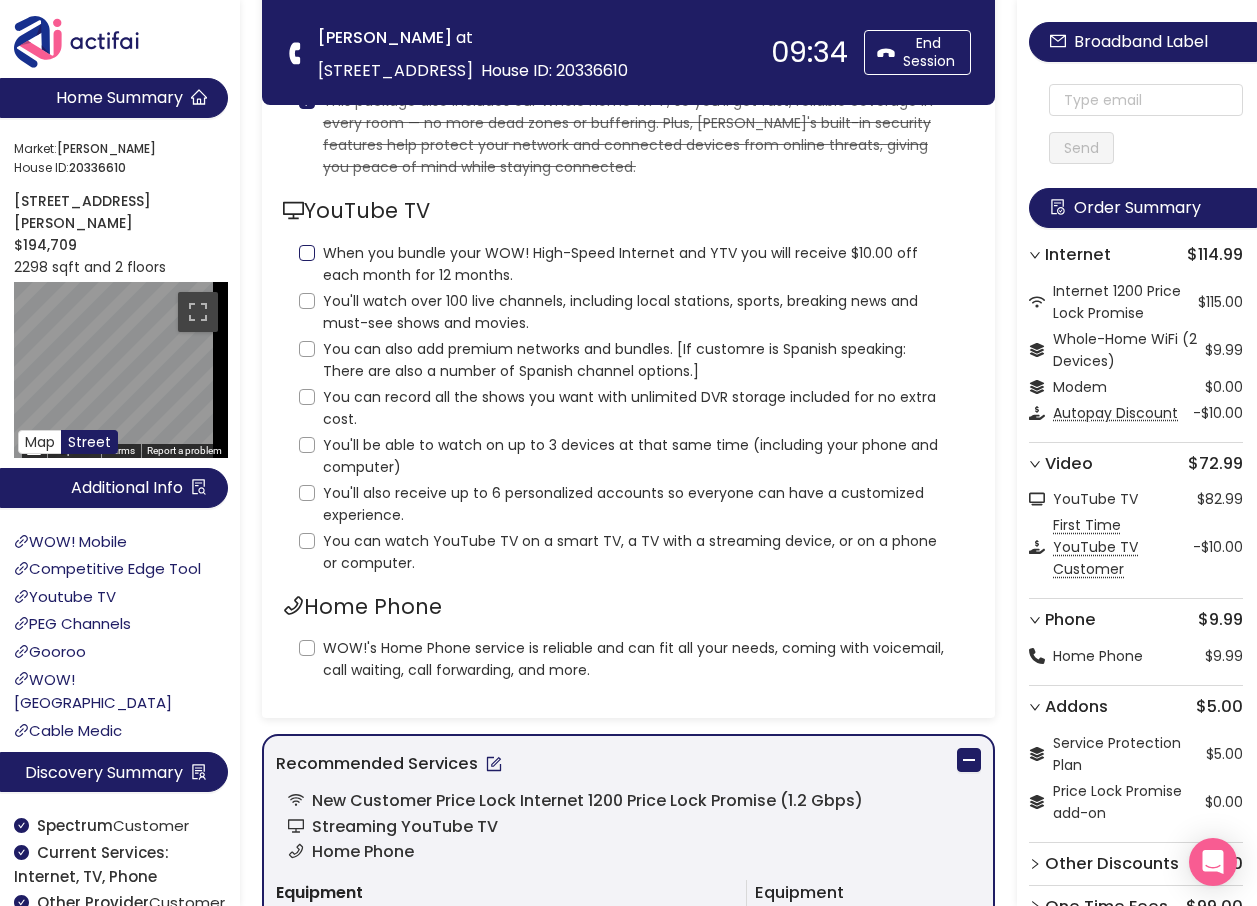 click on "When you bundle your WOW! High-Speed Internet and YTV you will receive $10.00 off each month for 12 months." at bounding box center (307, 253) 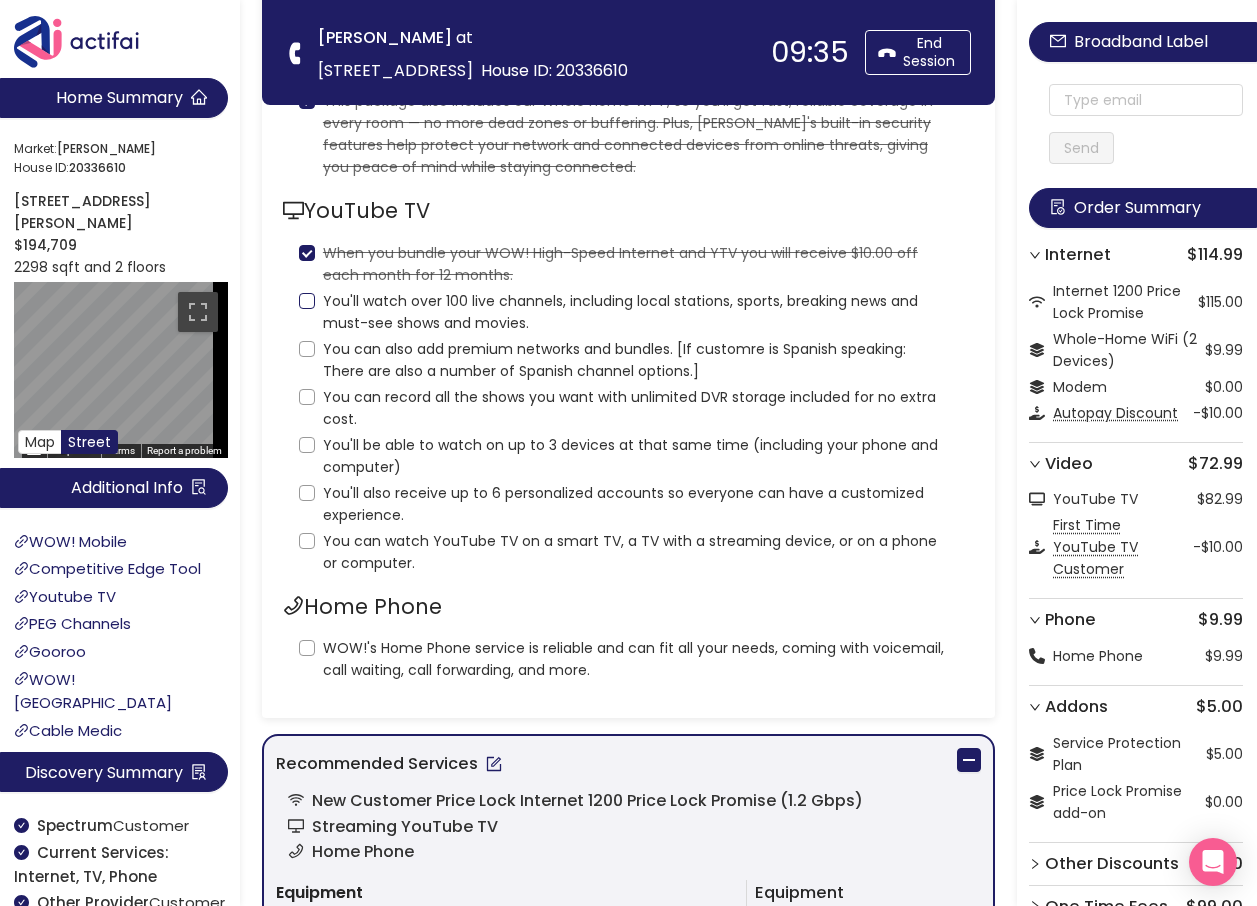 click on "You'll watch over 100 live channels, including local stations, sports, breaking news and must-see shows and movies." at bounding box center (307, 301) 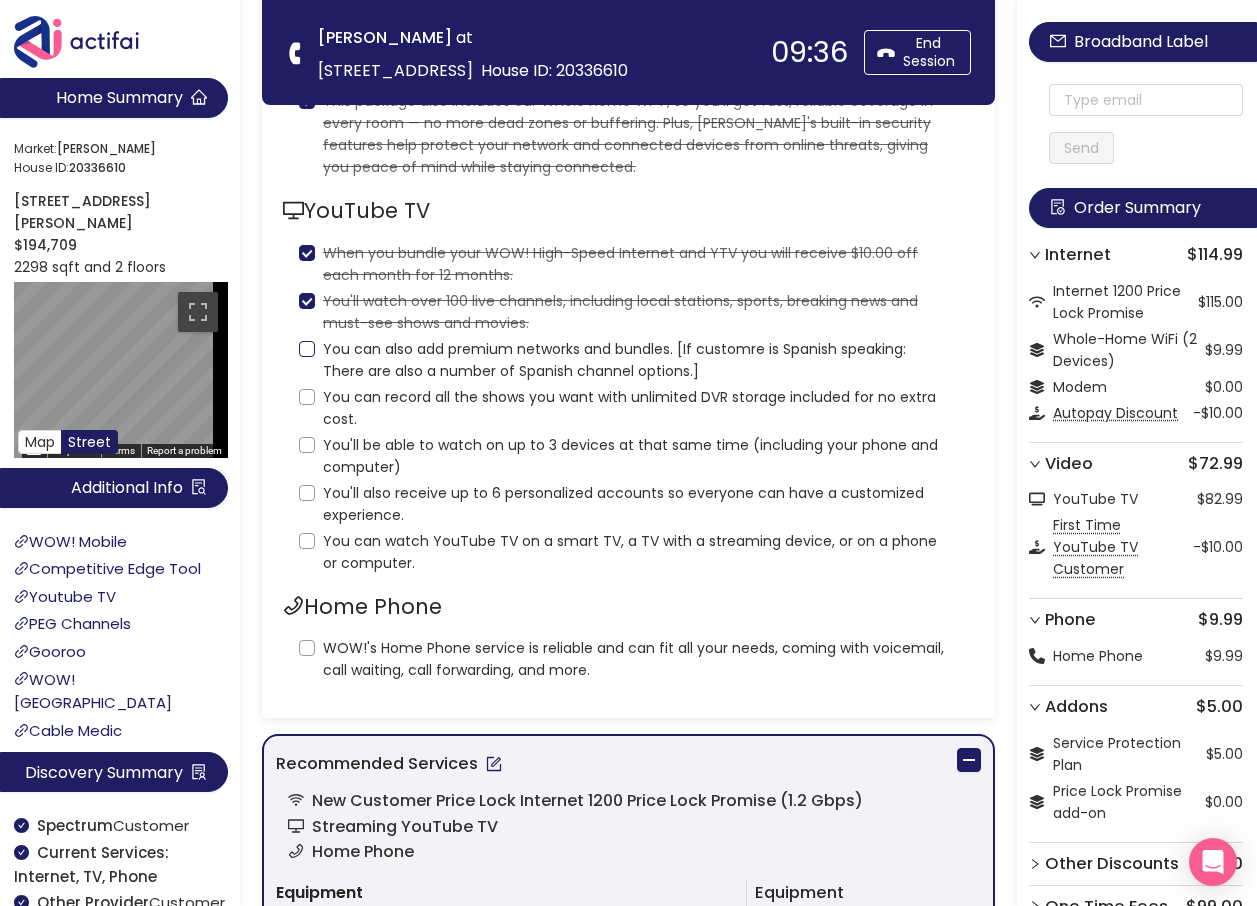 click on "You can also add premium networks and bundles. [If customre is Spanish speaking: There are also a number of Spanish channel options.]" at bounding box center [307, 349] 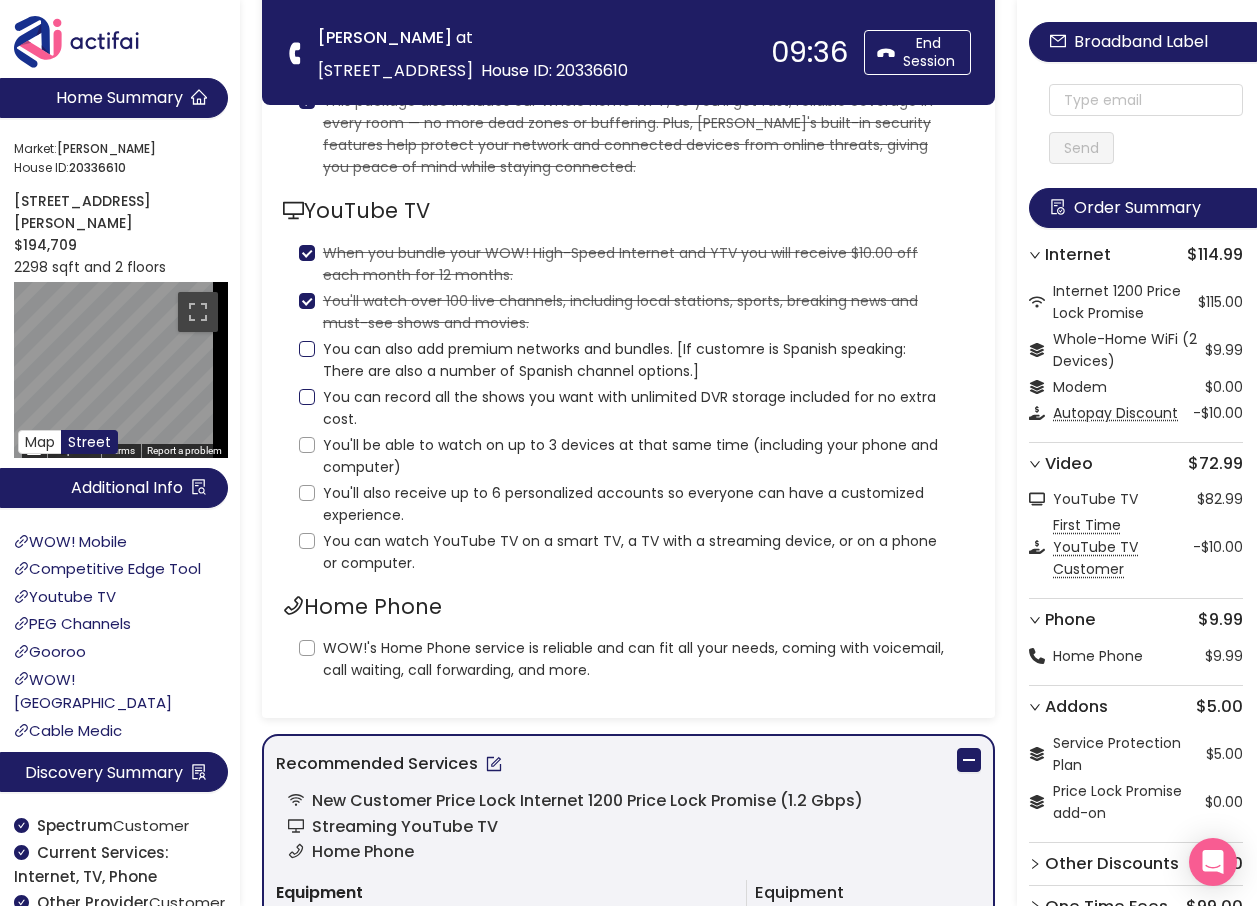 checkbox on "true" 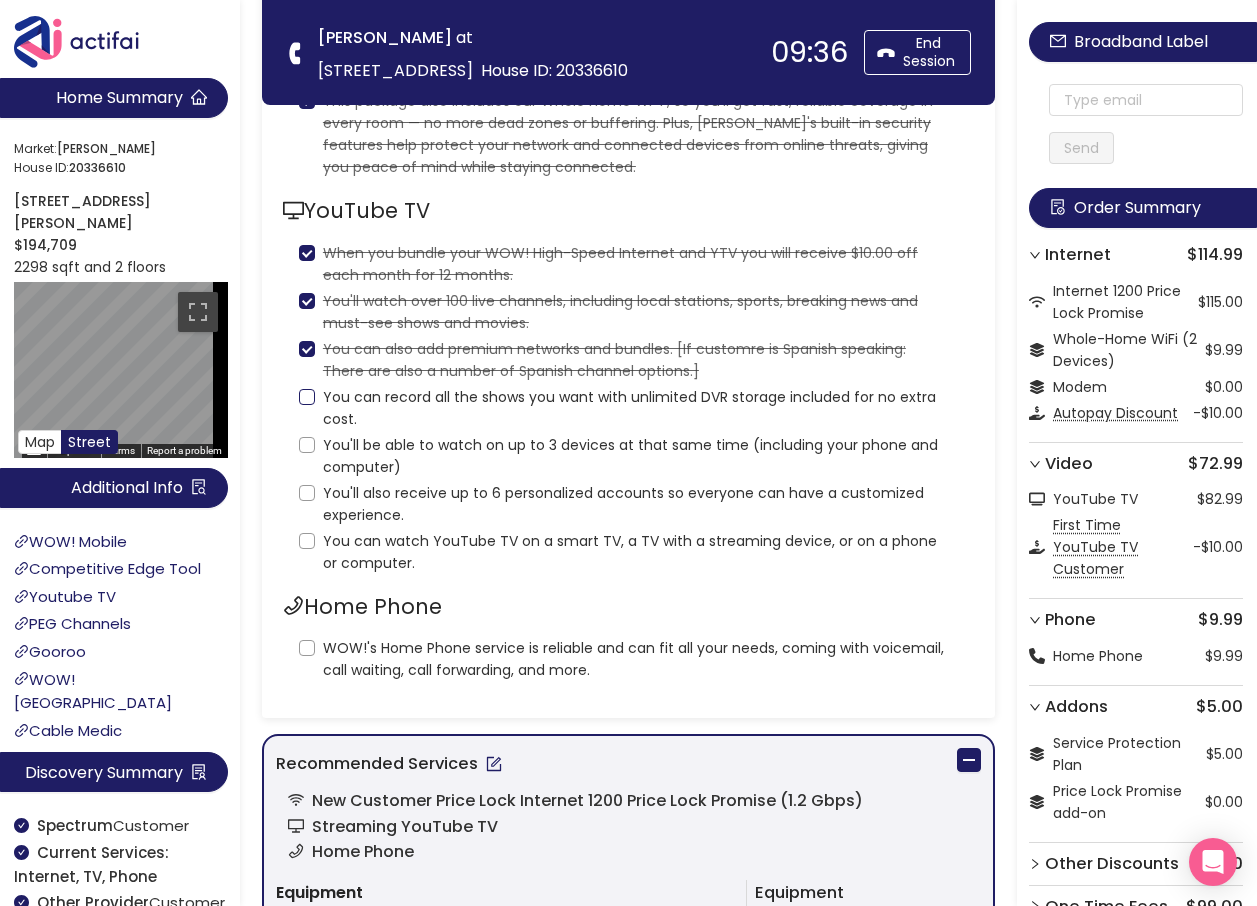 click on "You can record all the shows you want with unlimited DVR storage included for no extra cost." at bounding box center [307, 397] 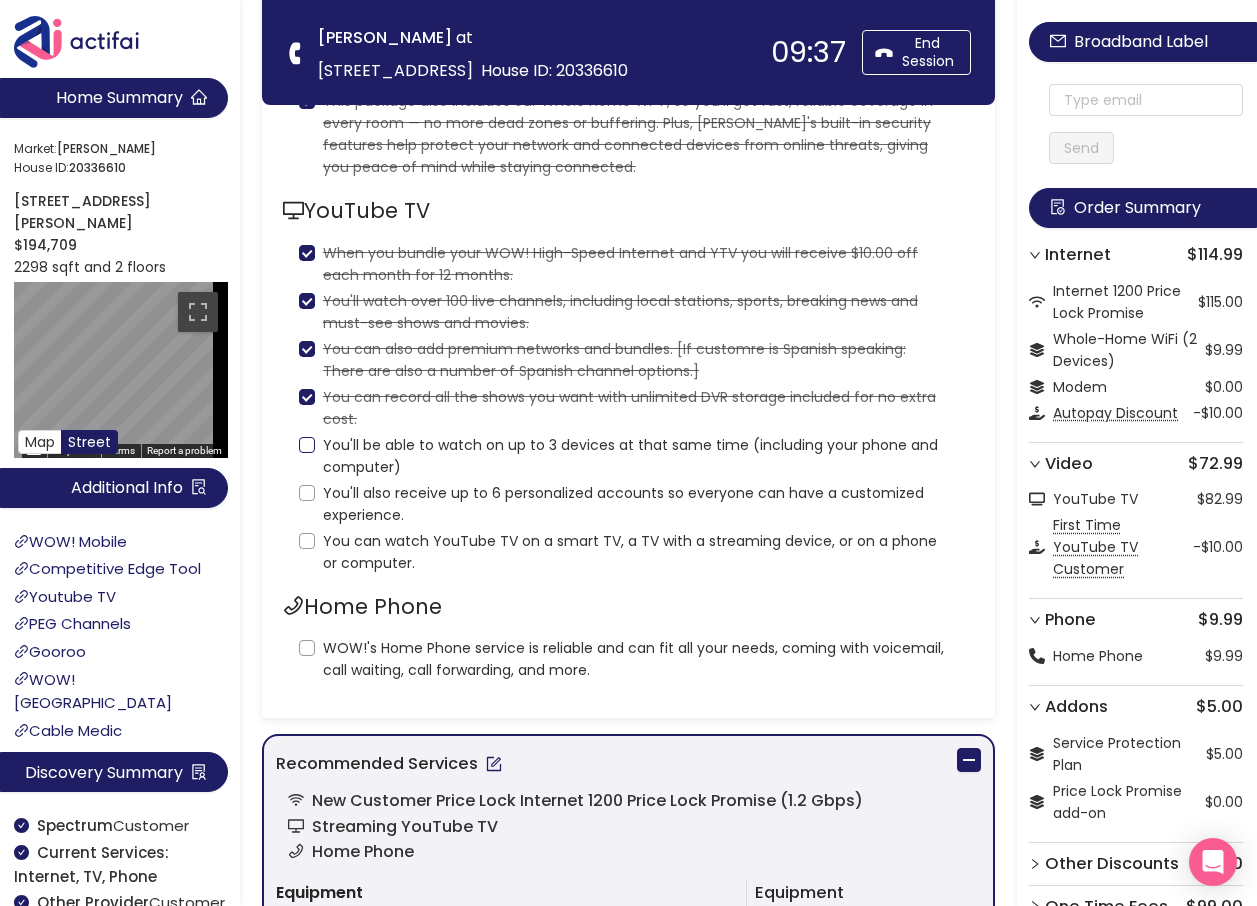 click on "You'll be able to watch on up to 3 devices at that same time (including your phone and computer)" at bounding box center [307, 445] 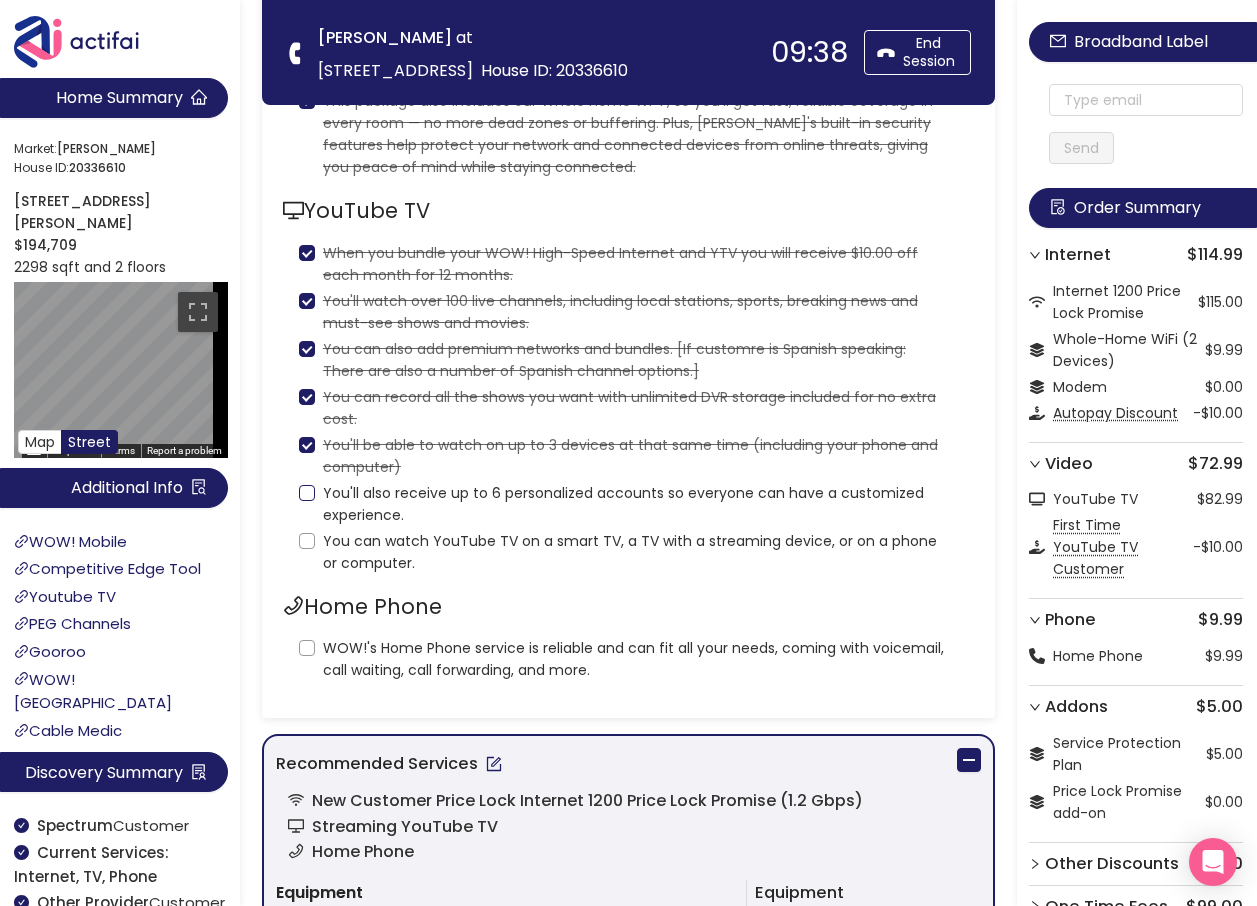 click on "You'll also receive up to 6 personalized accounts so everyone can have a customized experience." at bounding box center (307, 493) 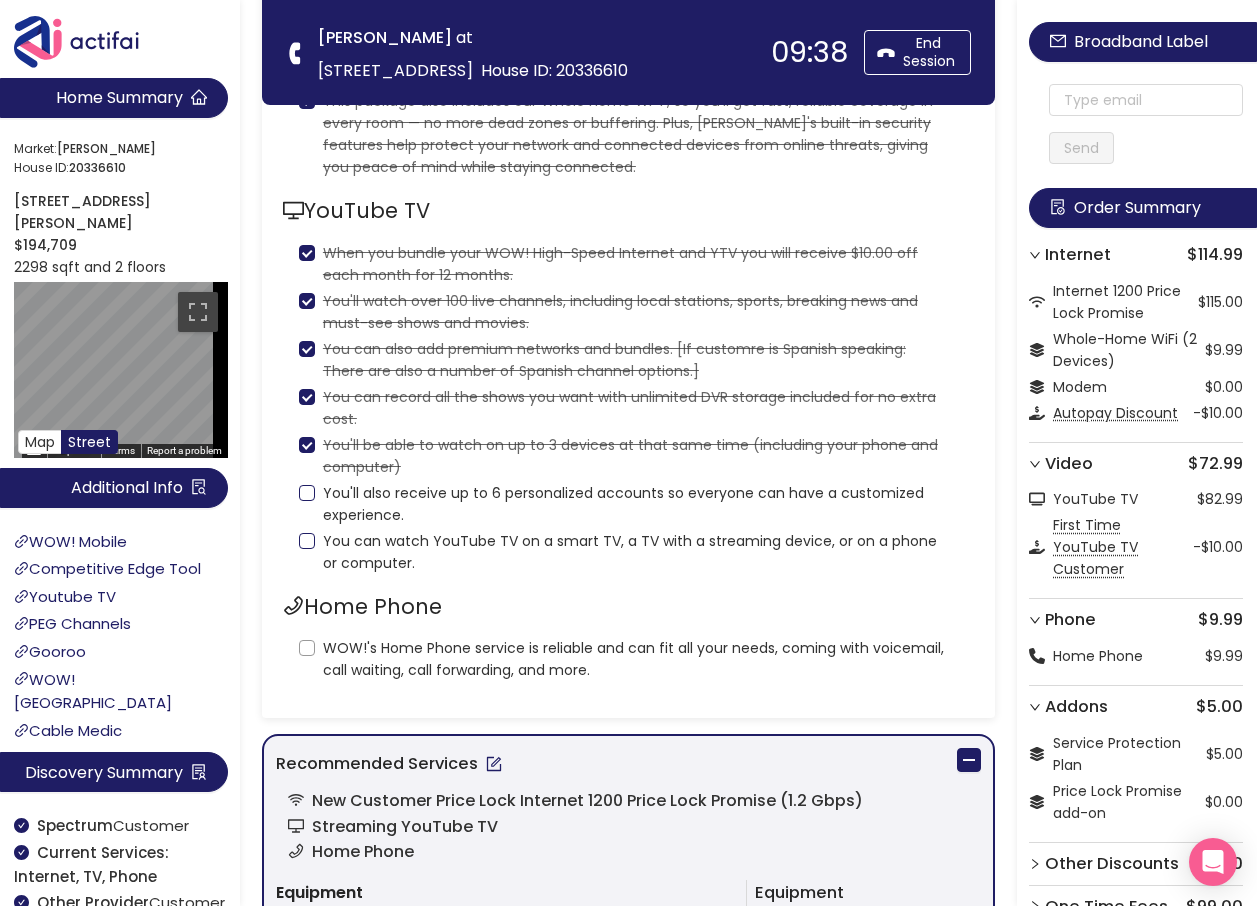 checkbox on "true" 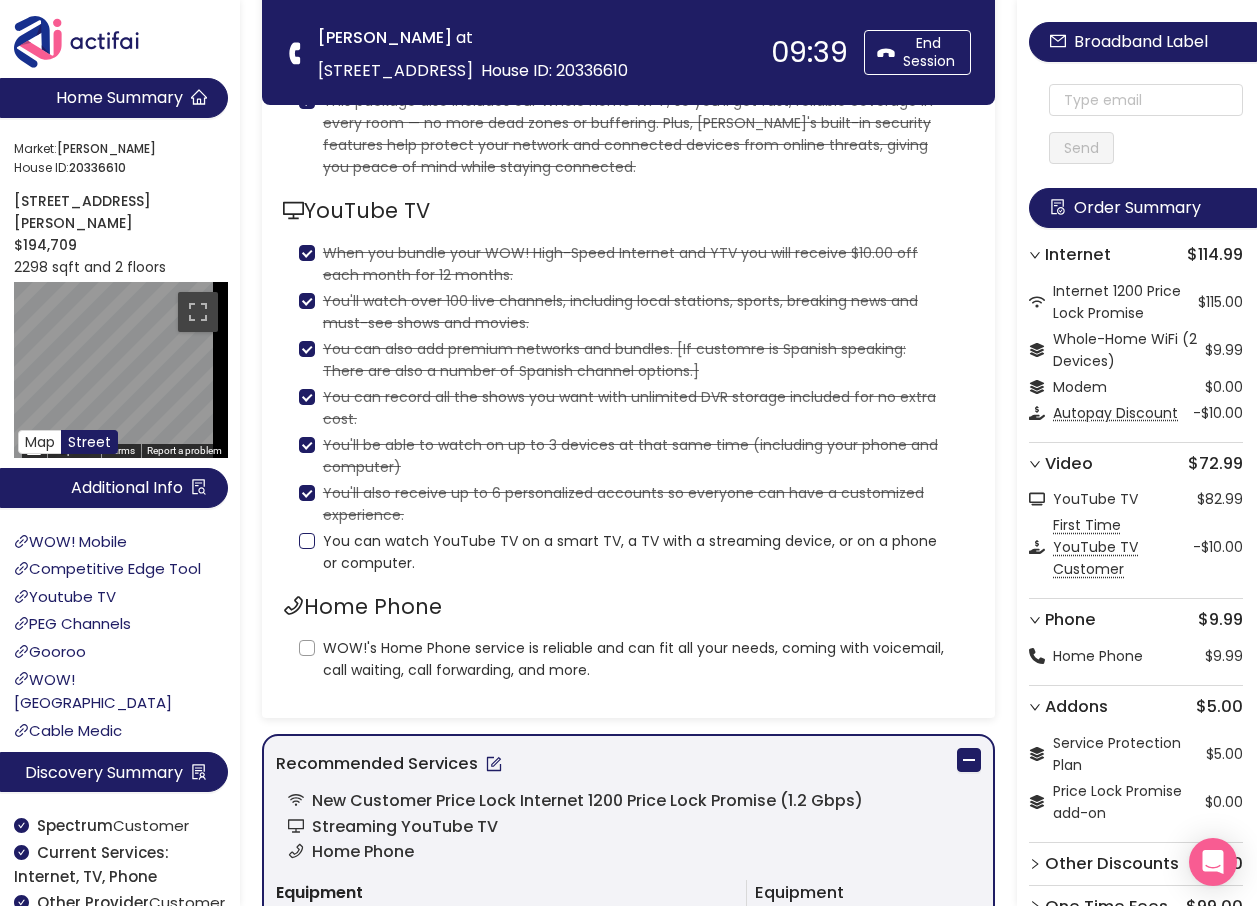 click on "You can watch YouTube TV on a smart TV, a TV with a streaming device, or on a phone or computer." at bounding box center (307, 541) 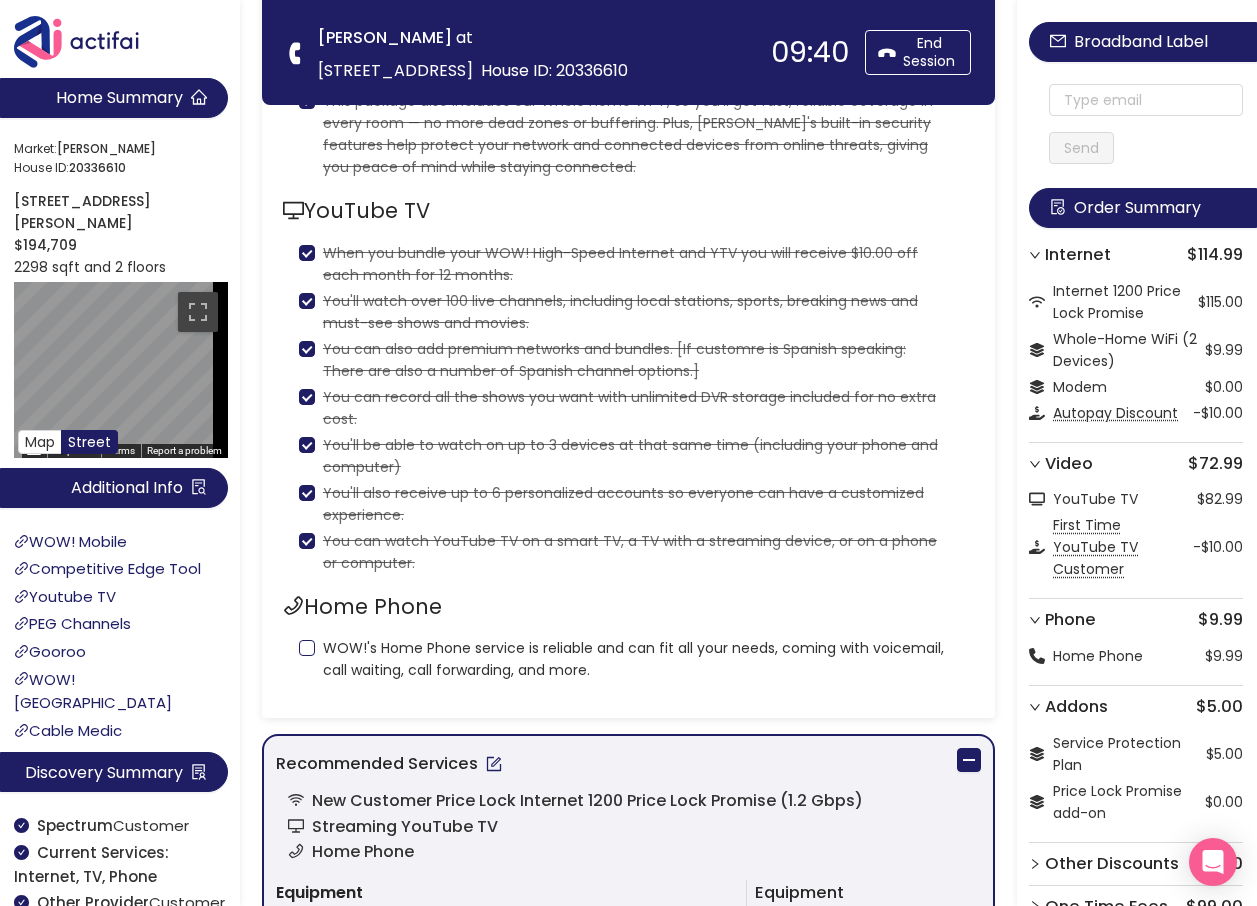 click on "WOW!'s Home Phone service is reliable and can fit all your needs, coming with voicemail, call waiting, call forwarding, and more." at bounding box center (628, 657) 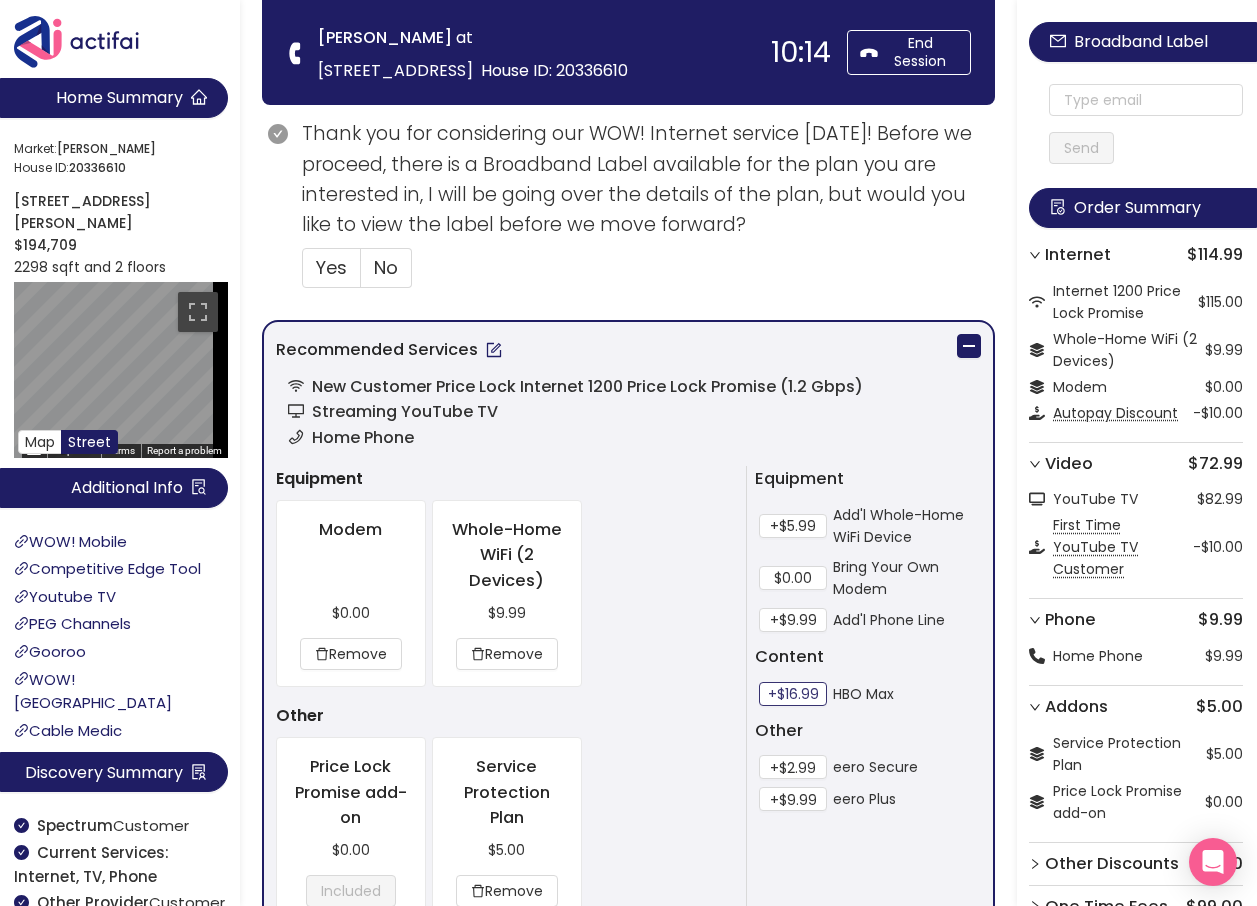 scroll, scrollTop: 1300, scrollLeft: 0, axis: vertical 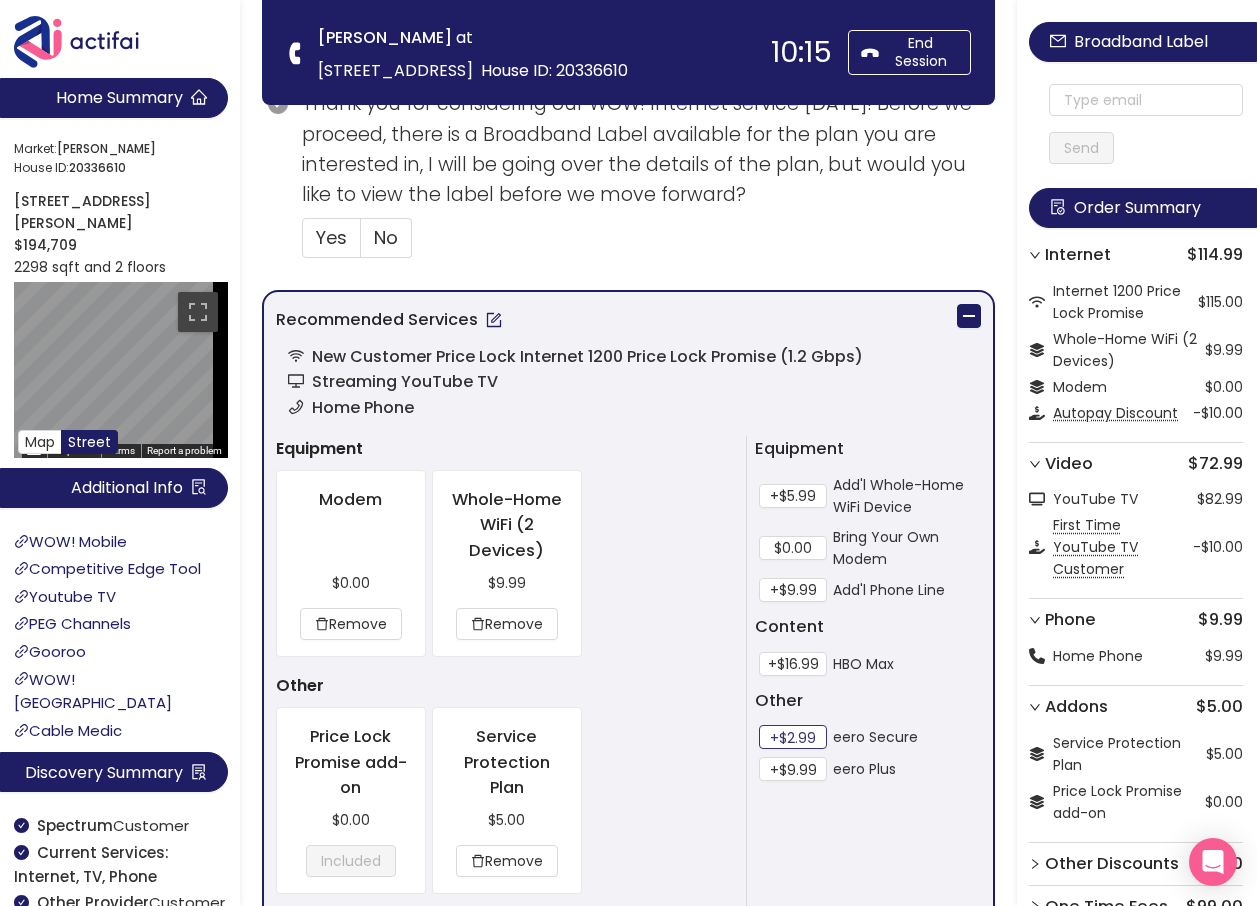 click on "+$2.99" at bounding box center (793, 737) 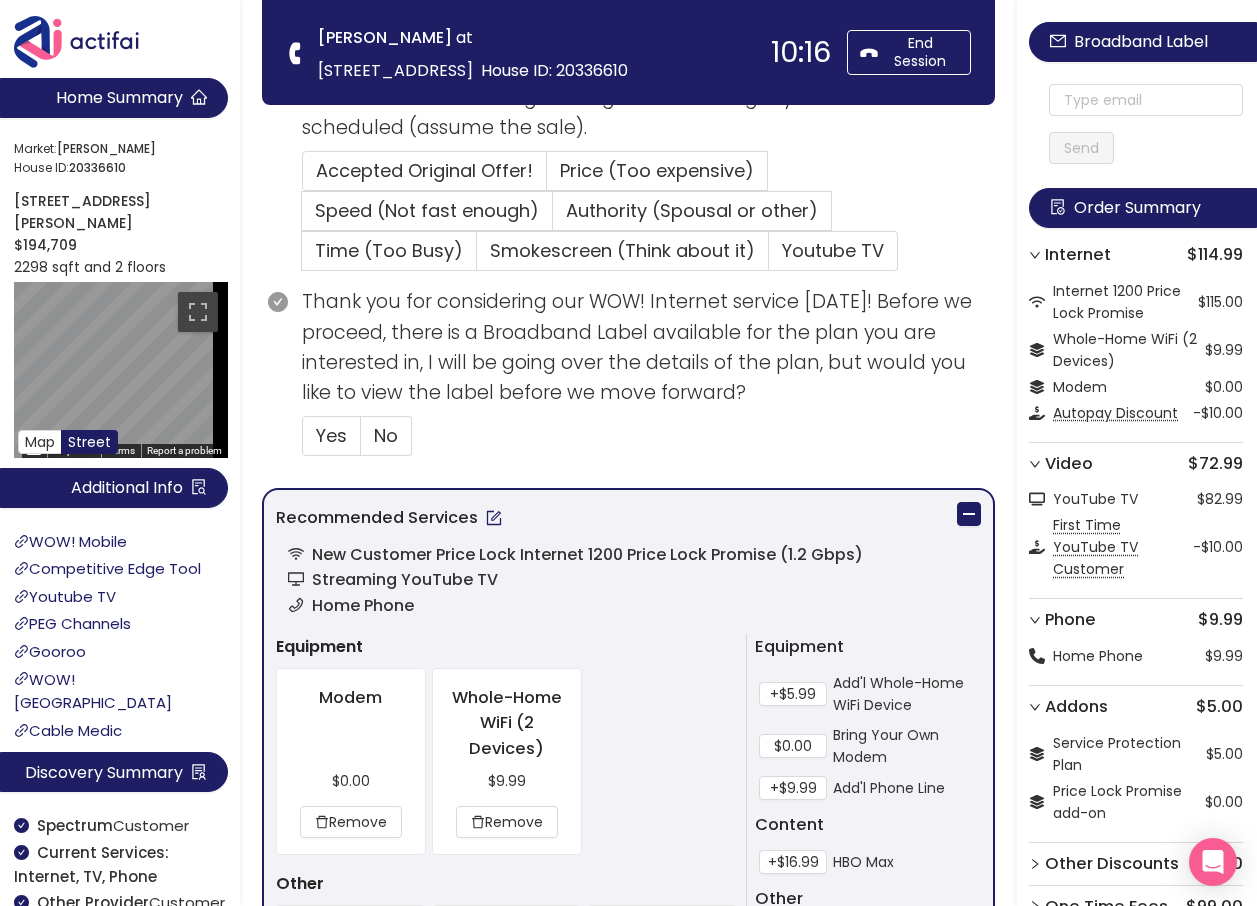 scroll, scrollTop: 1100, scrollLeft: 0, axis: vertical 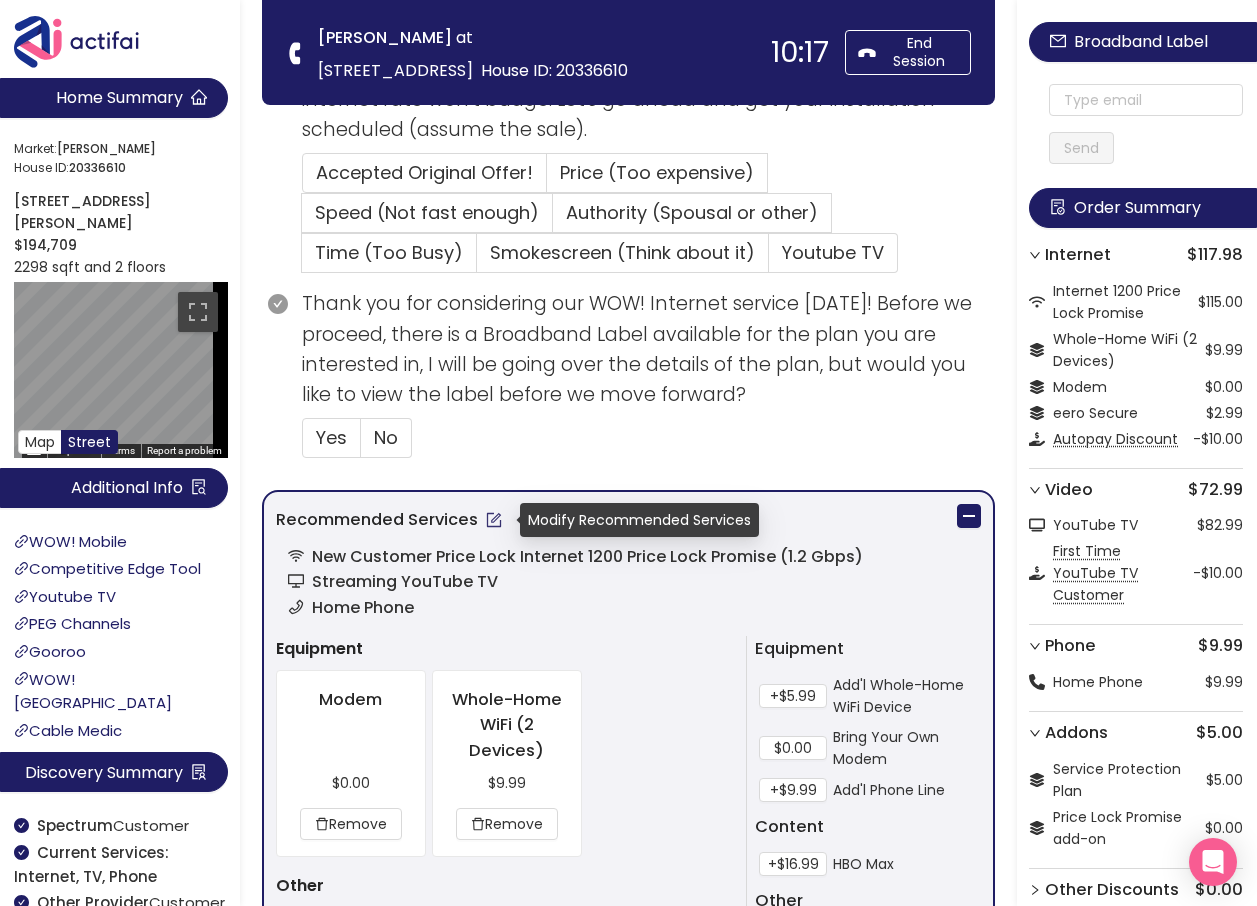 click 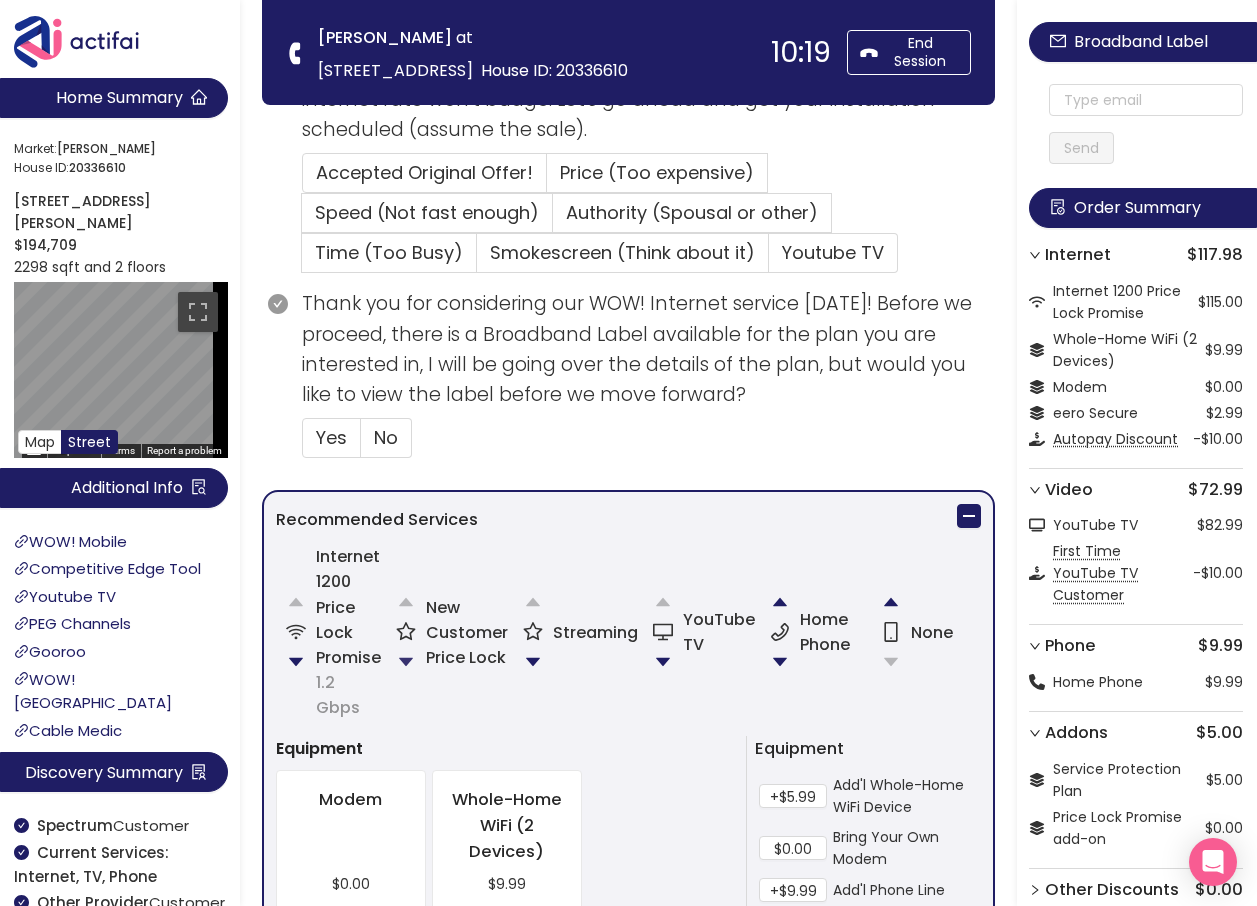 click 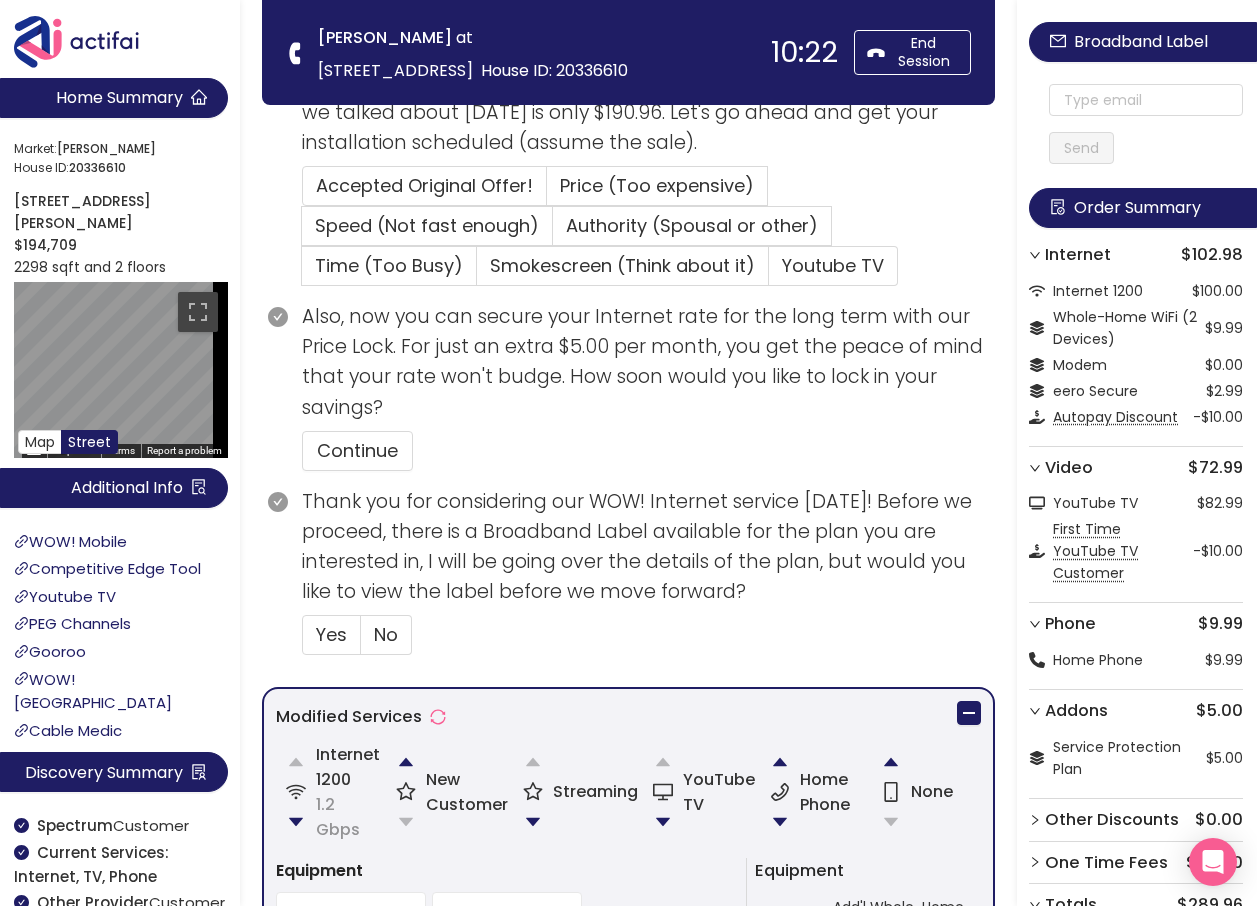 scroll, scrollTop: 1125, scrollLeft: 0, axis: vertical 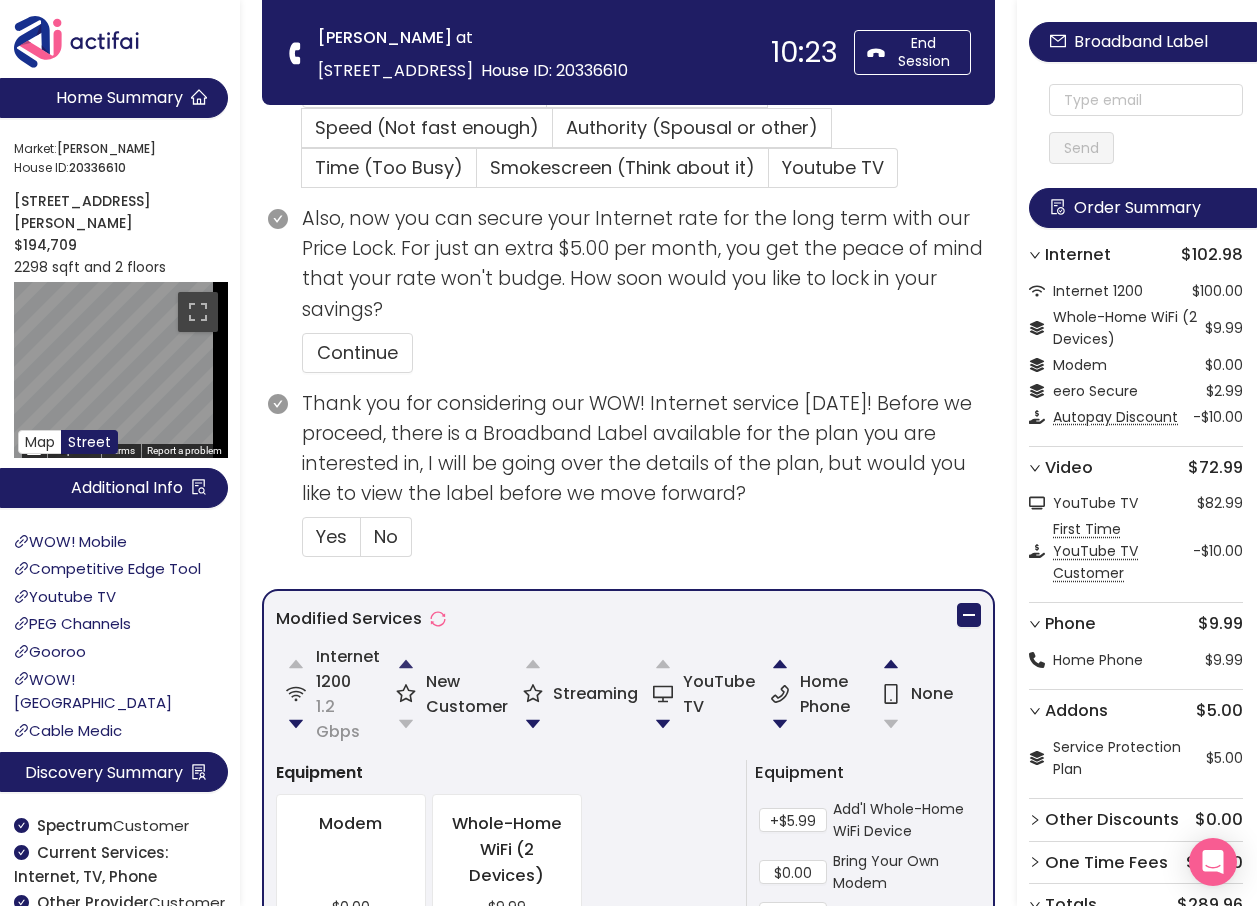 click 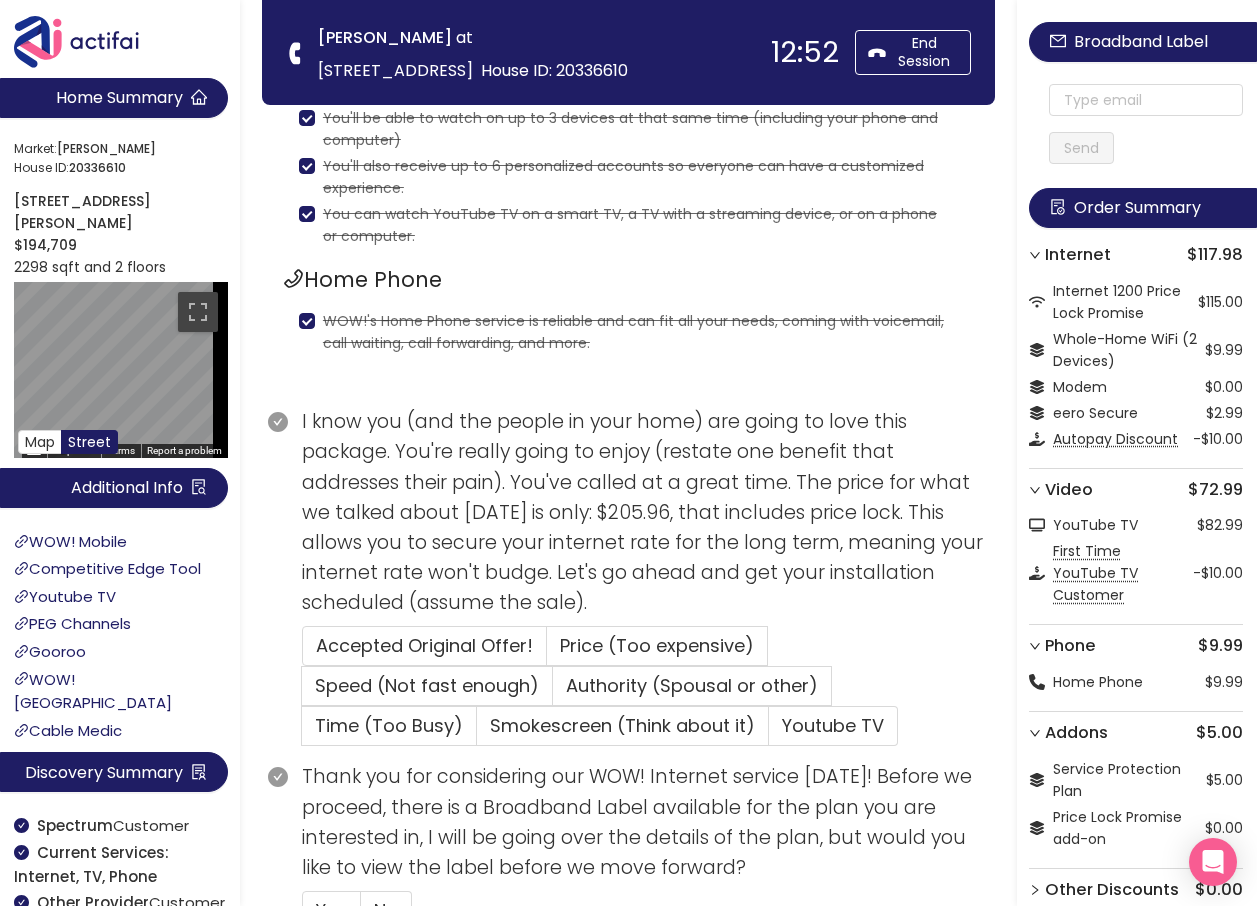 scroll, scrollTop: 700, scrollLeft: 0, axis: vertical 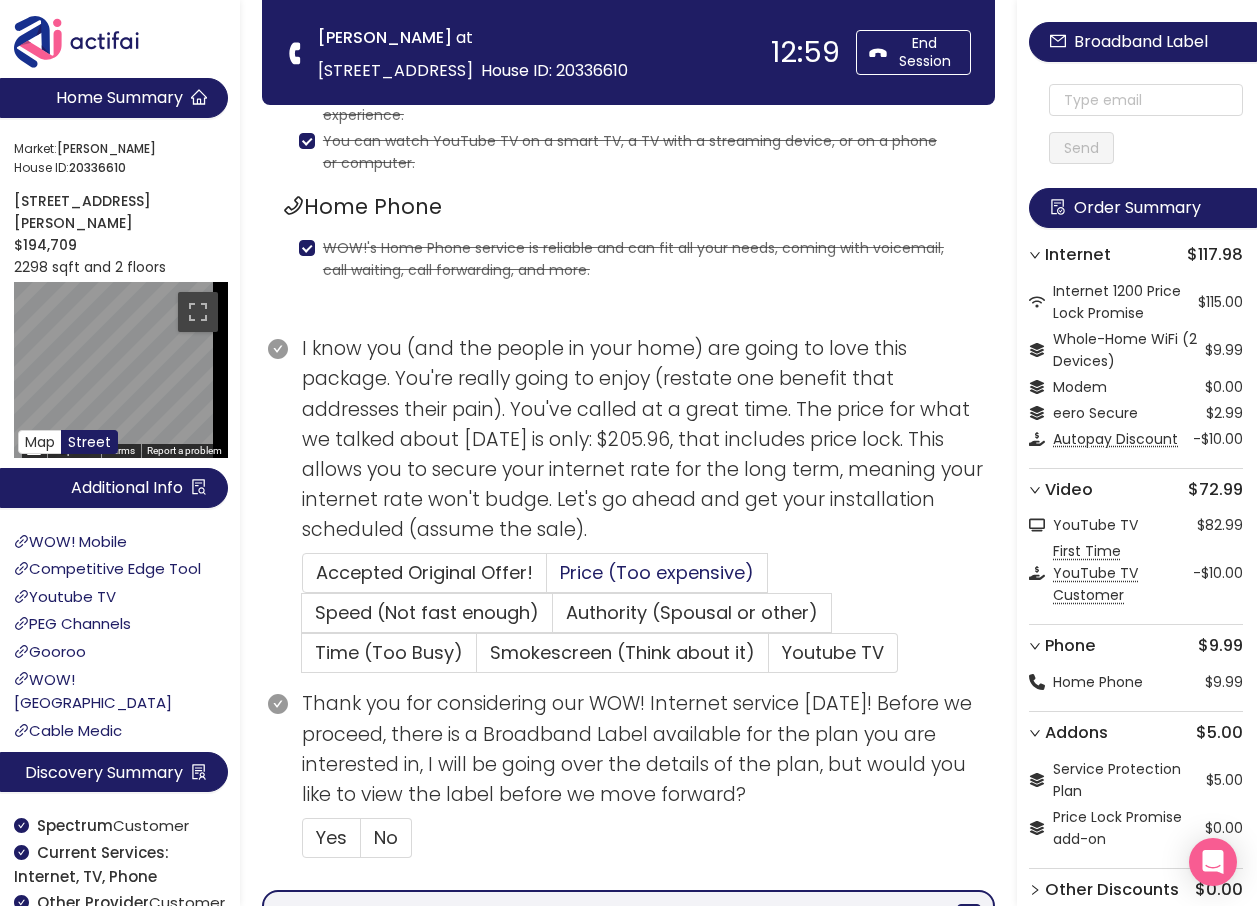 click on "Price (Too expensive)" at bounding box center [657, 572] 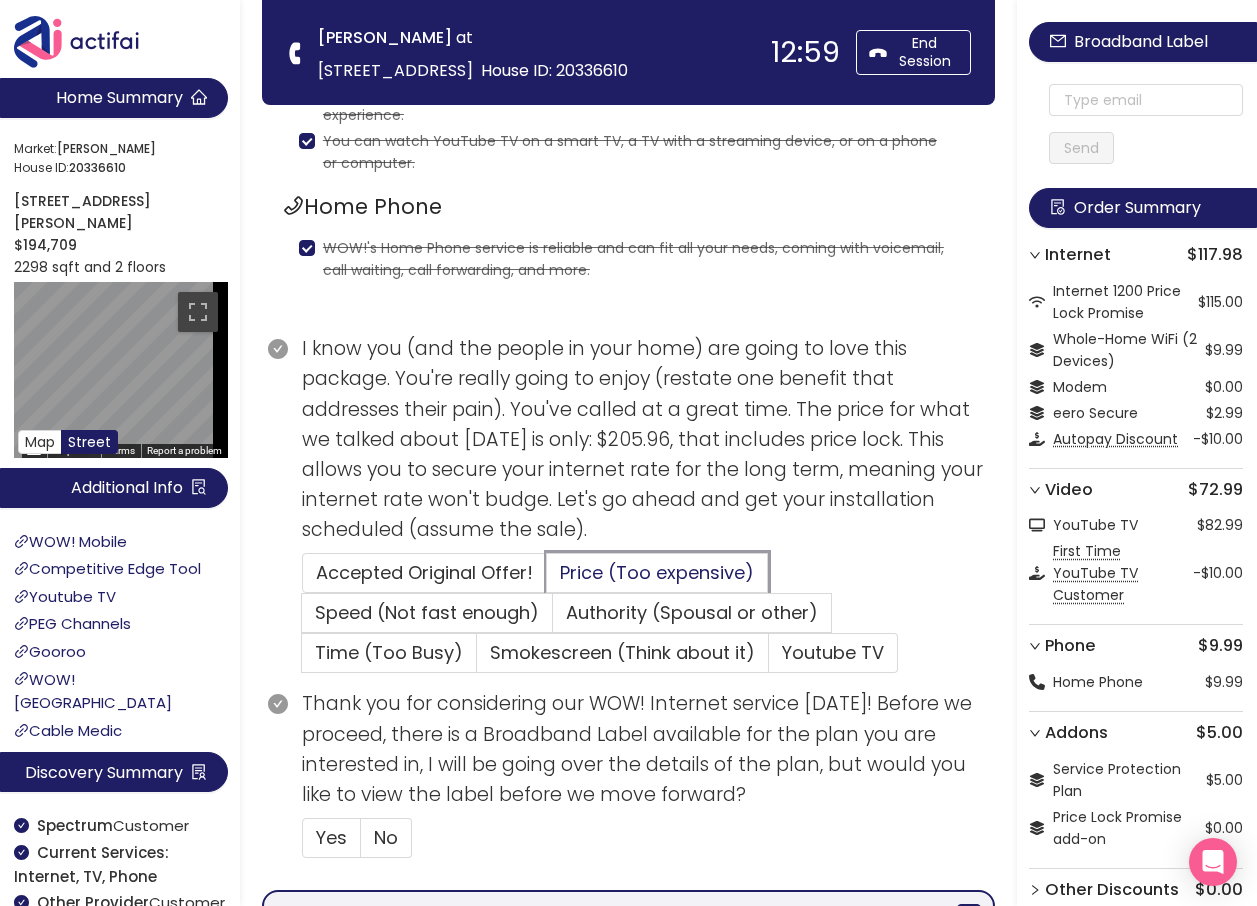 click on "Price (Too expensive)" at bounding box center [547, 579] 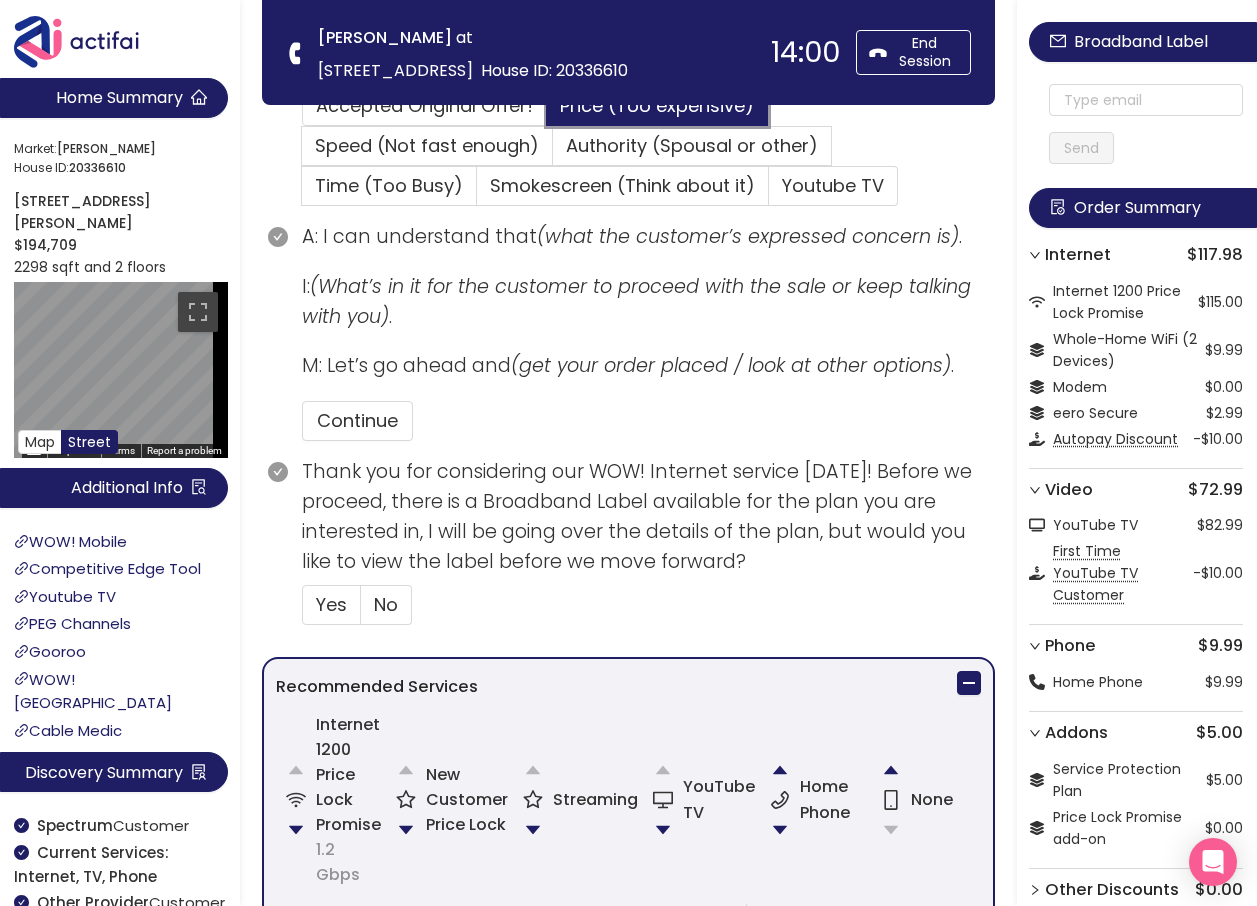 scroll, scrollTop: 1300, scrollLeft: 0, axis: vertical 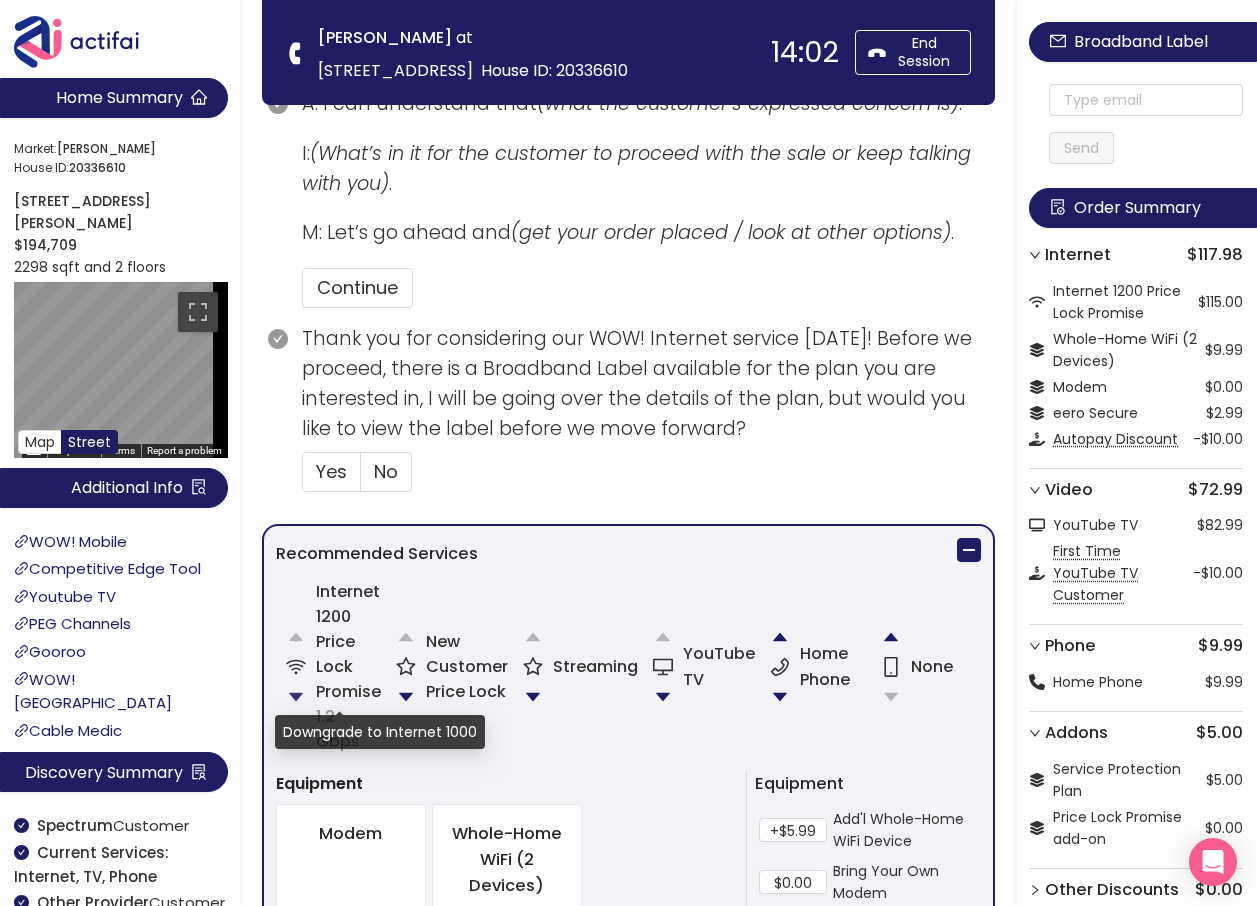 click 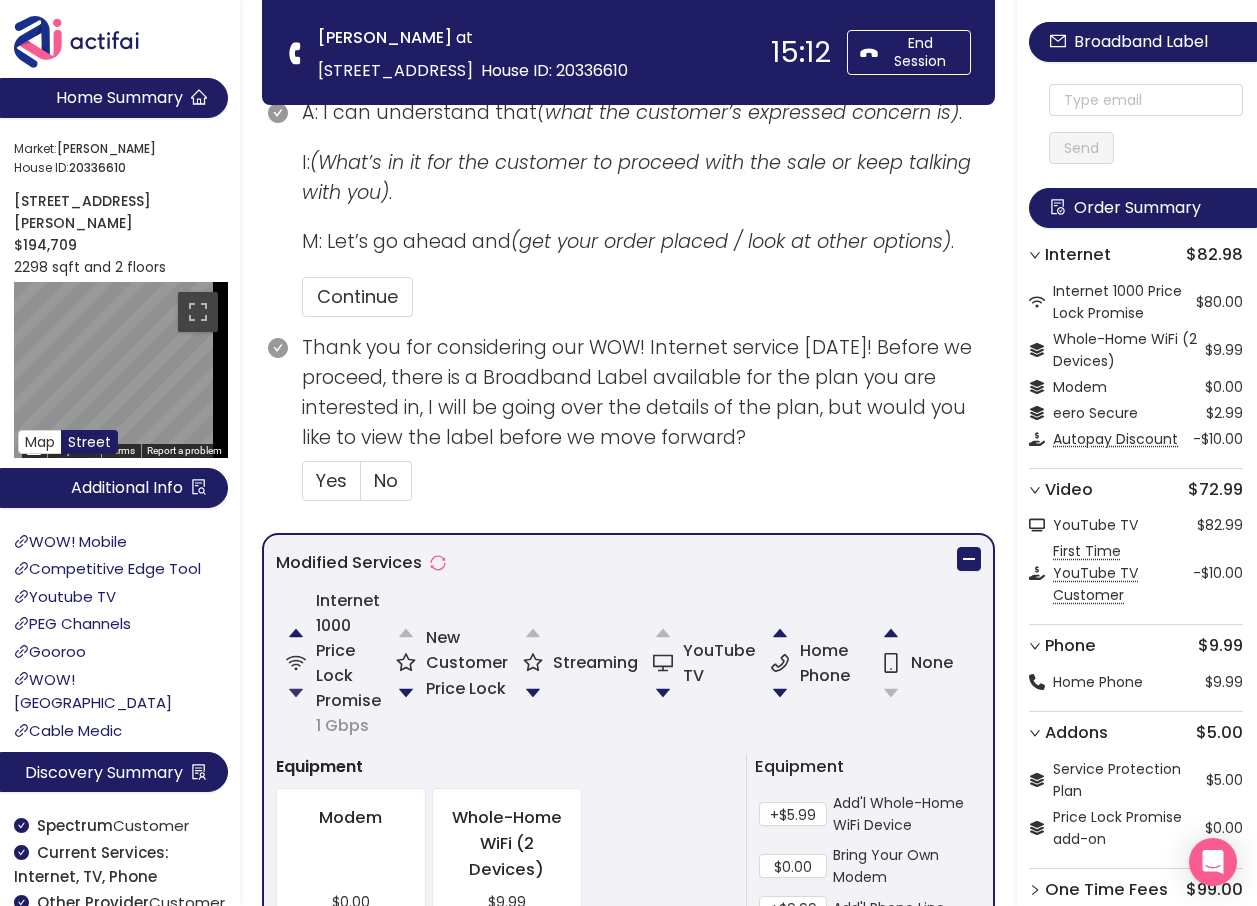 scroll, scrollTop: 1300, scrollLeft: 0, axis: vertical 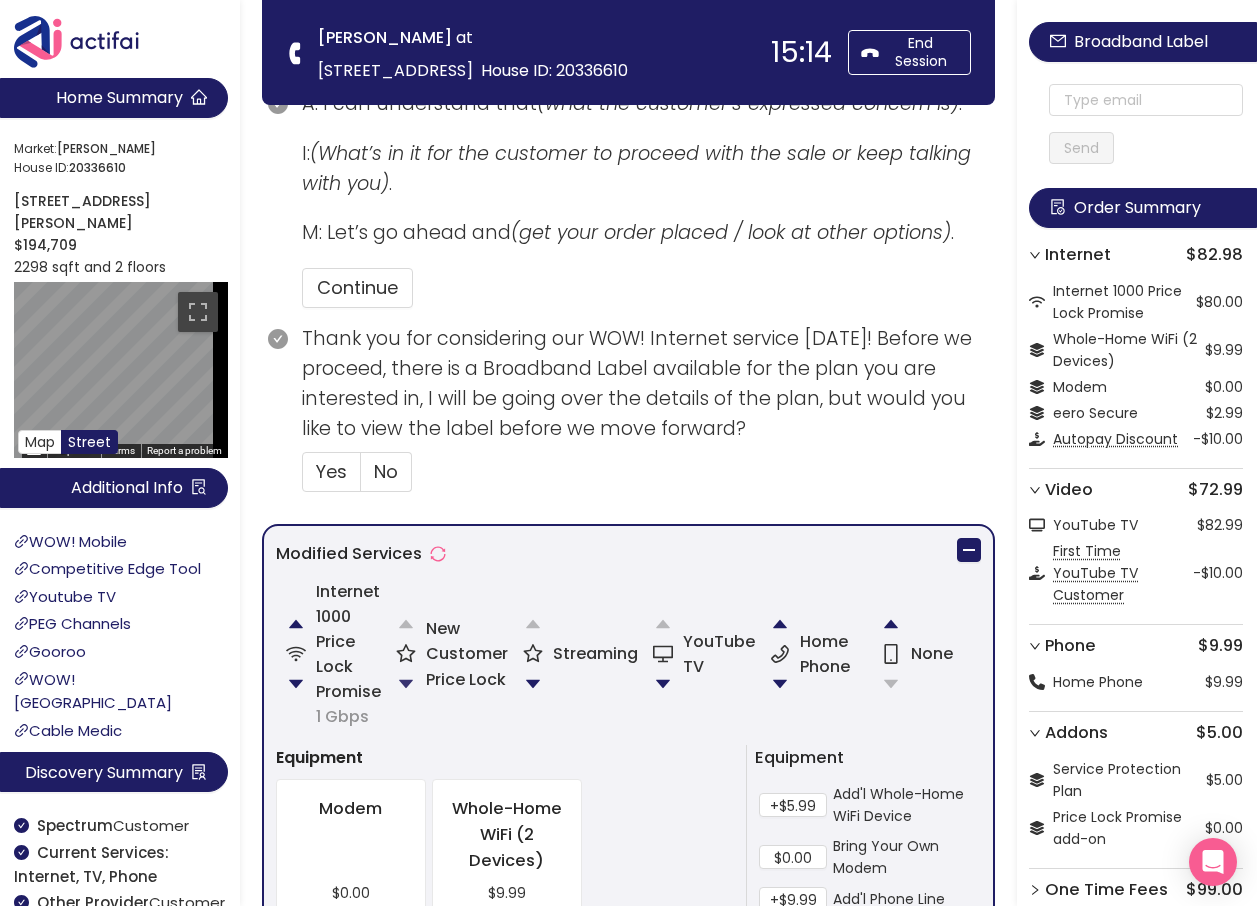 click 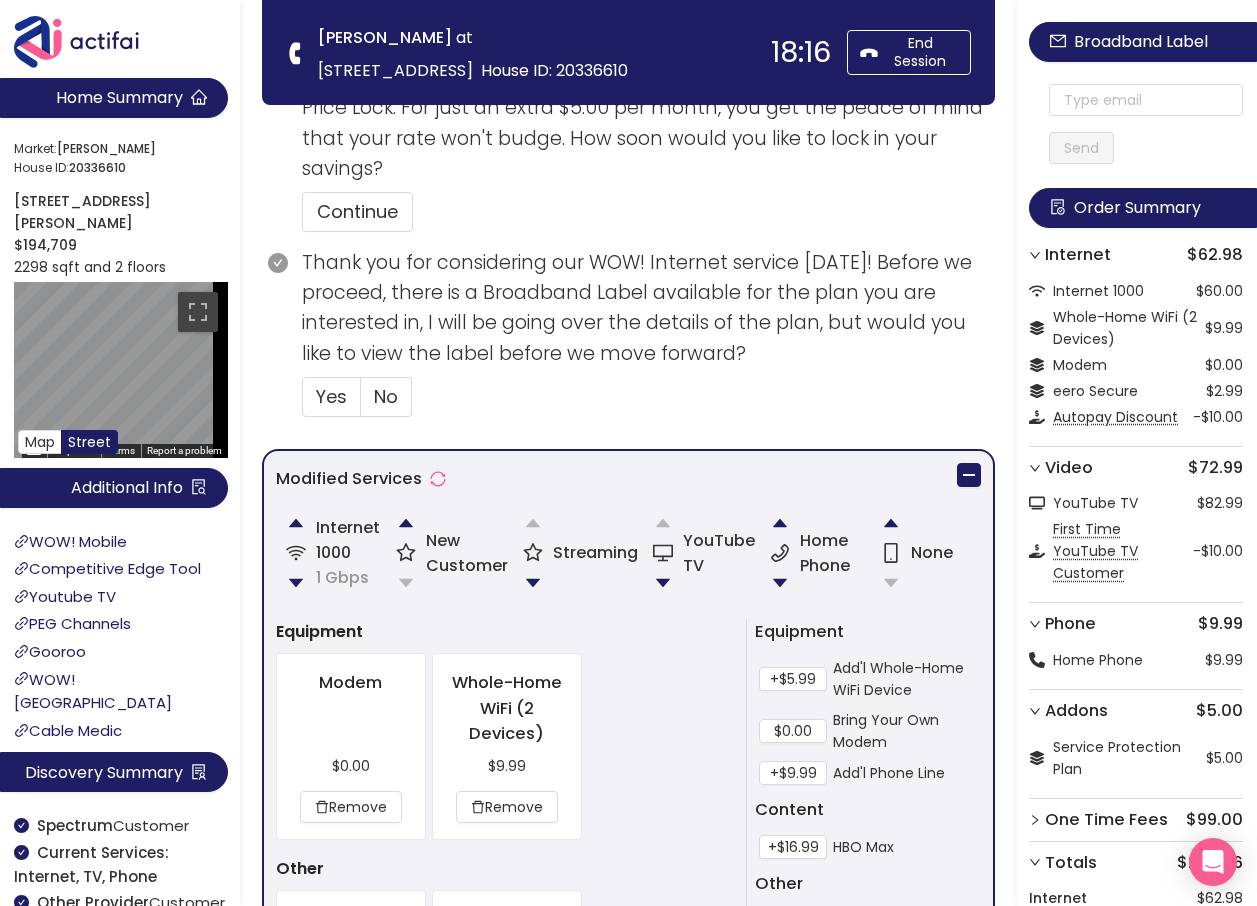 scroll, scrollTop: 1502, scrollLeft: 0, axis: vertical 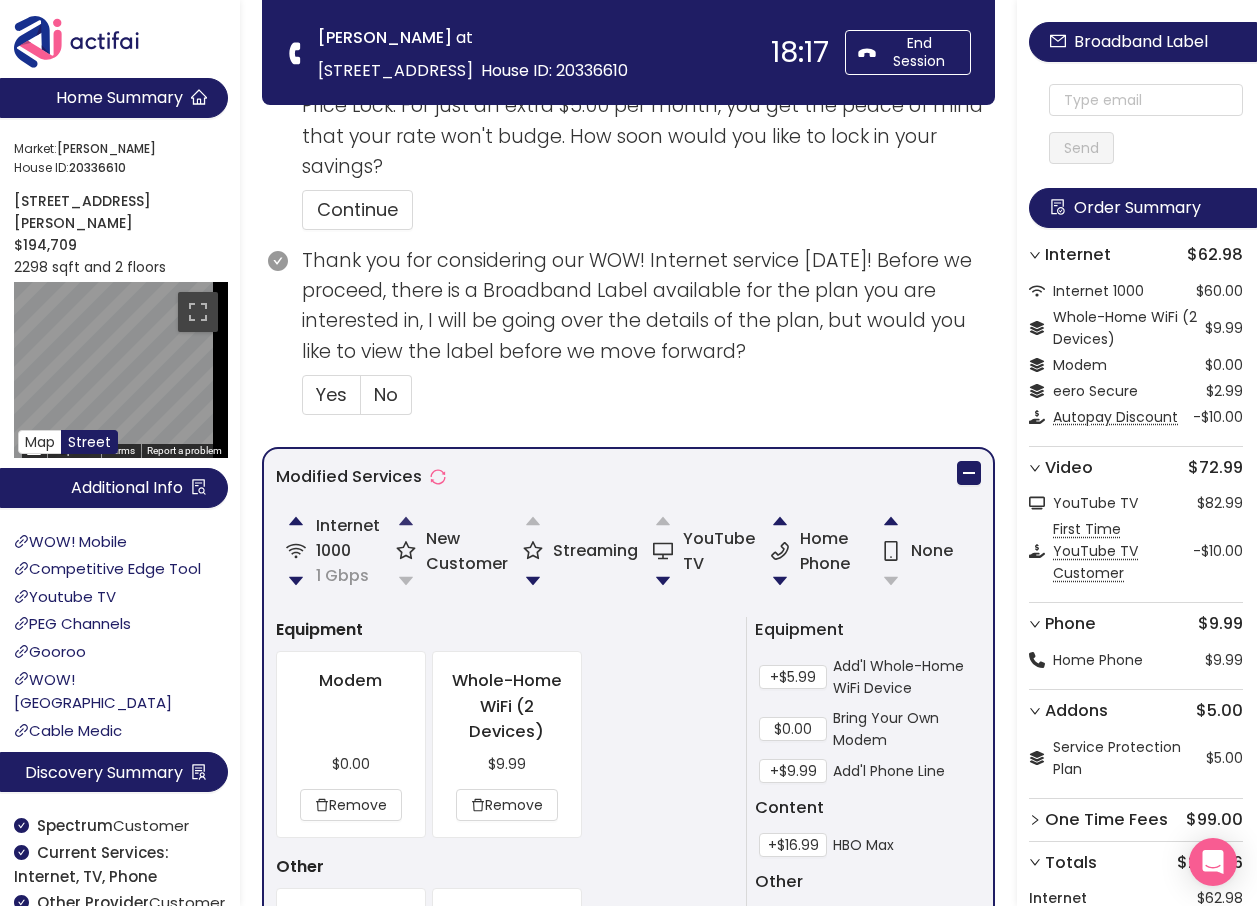 click 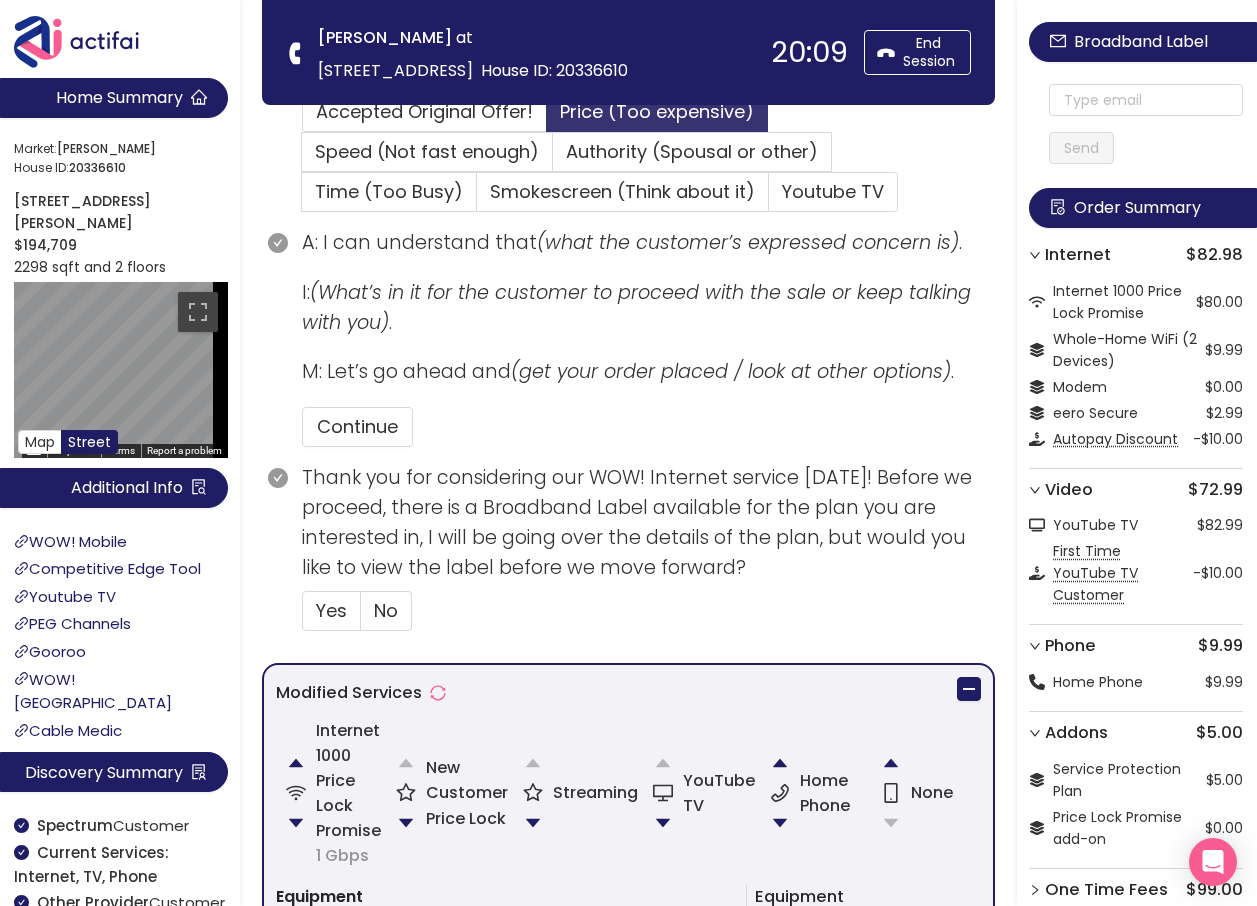 scroll, scrollTop: 1162, scrollLeft: 0, axis: vertical 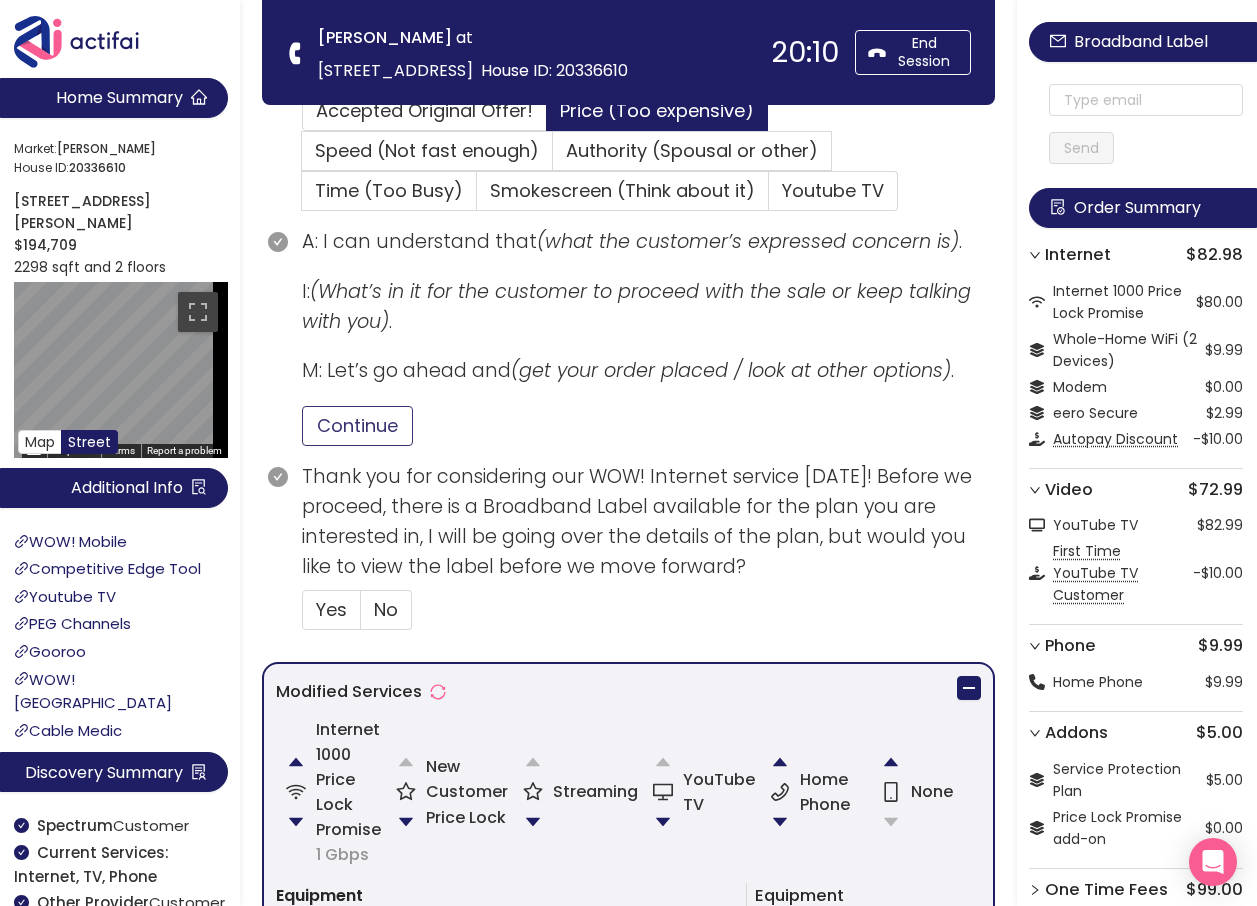 click on "Continue" at bounding box center [357, 426] 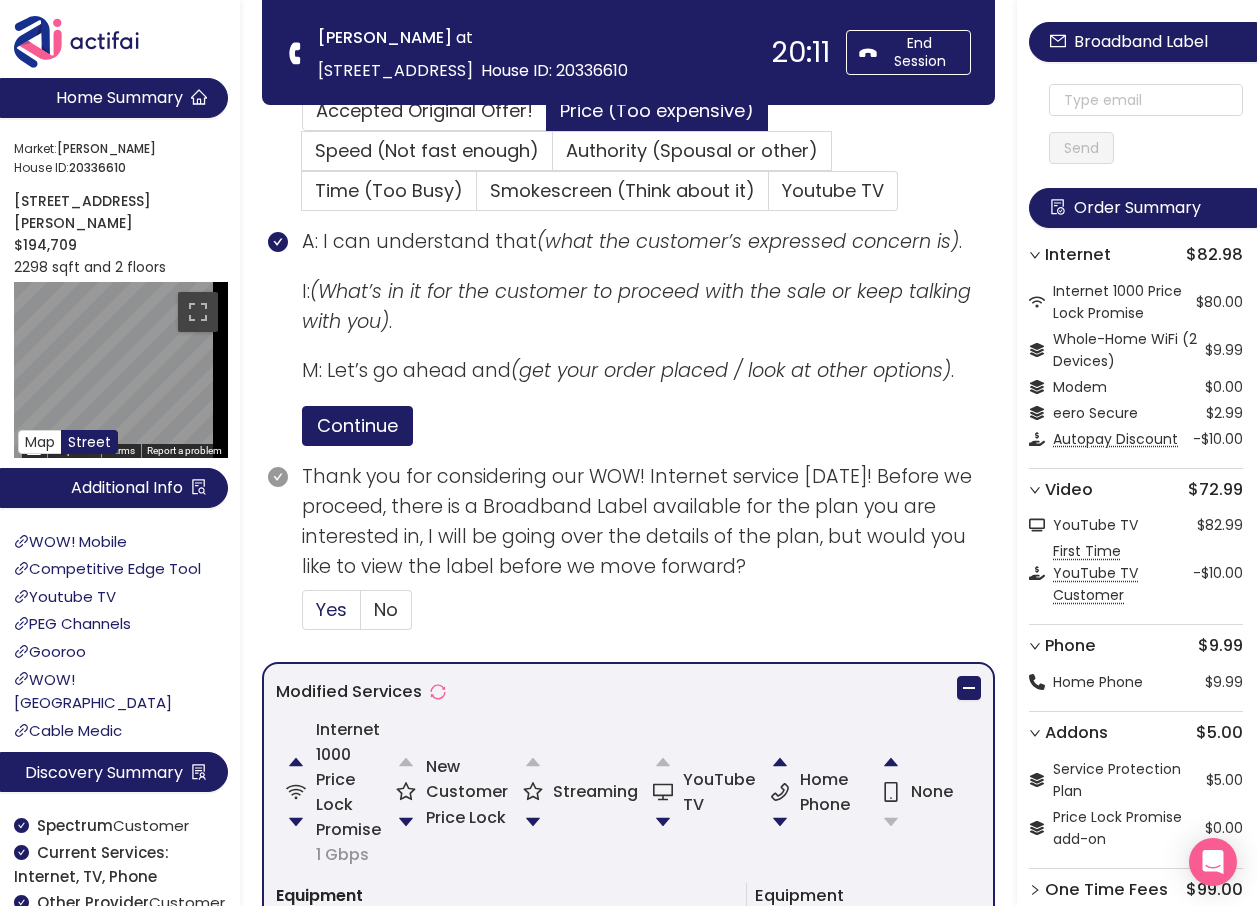 click on "Yes" at bounding box center [331, 609] 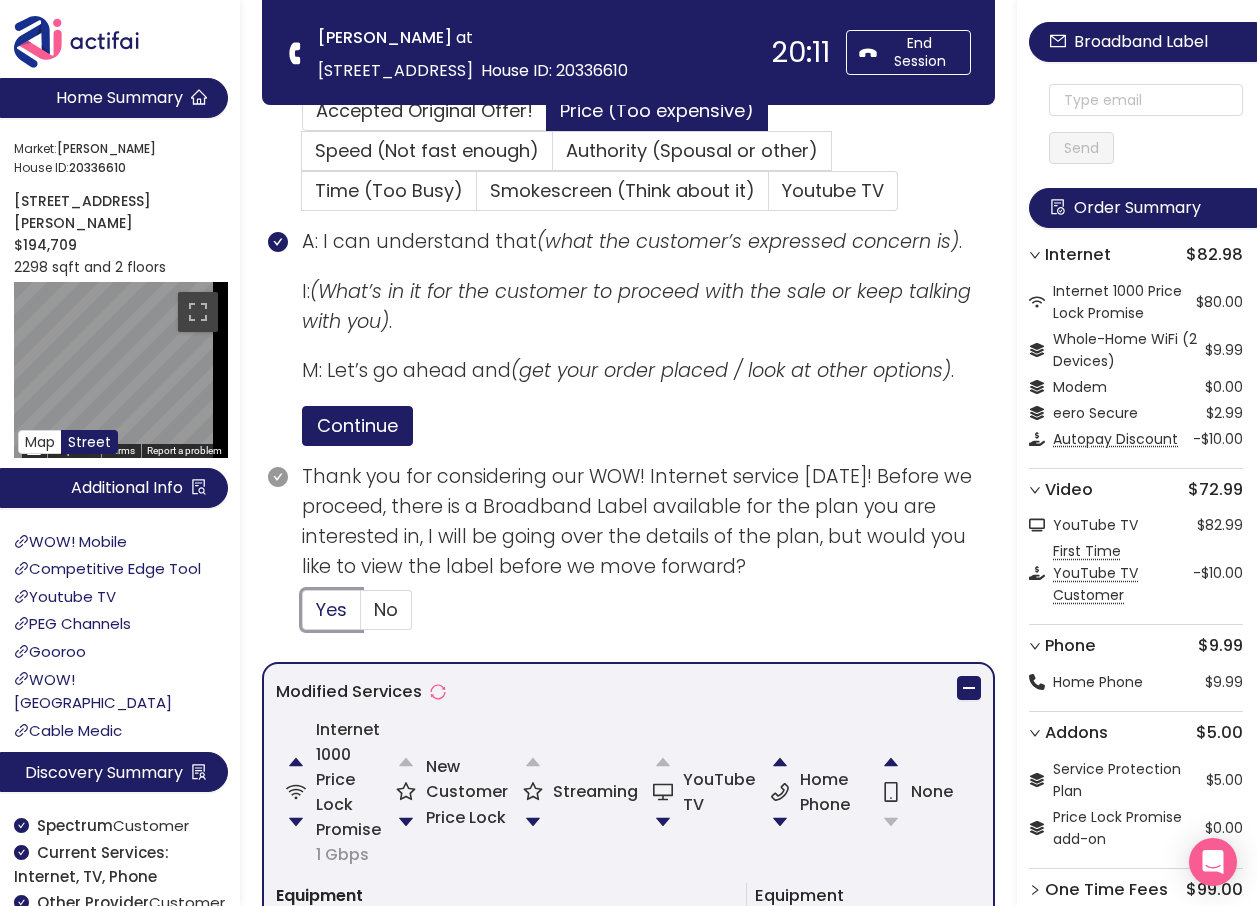click on "Yes" at bounding box center (303, 616) 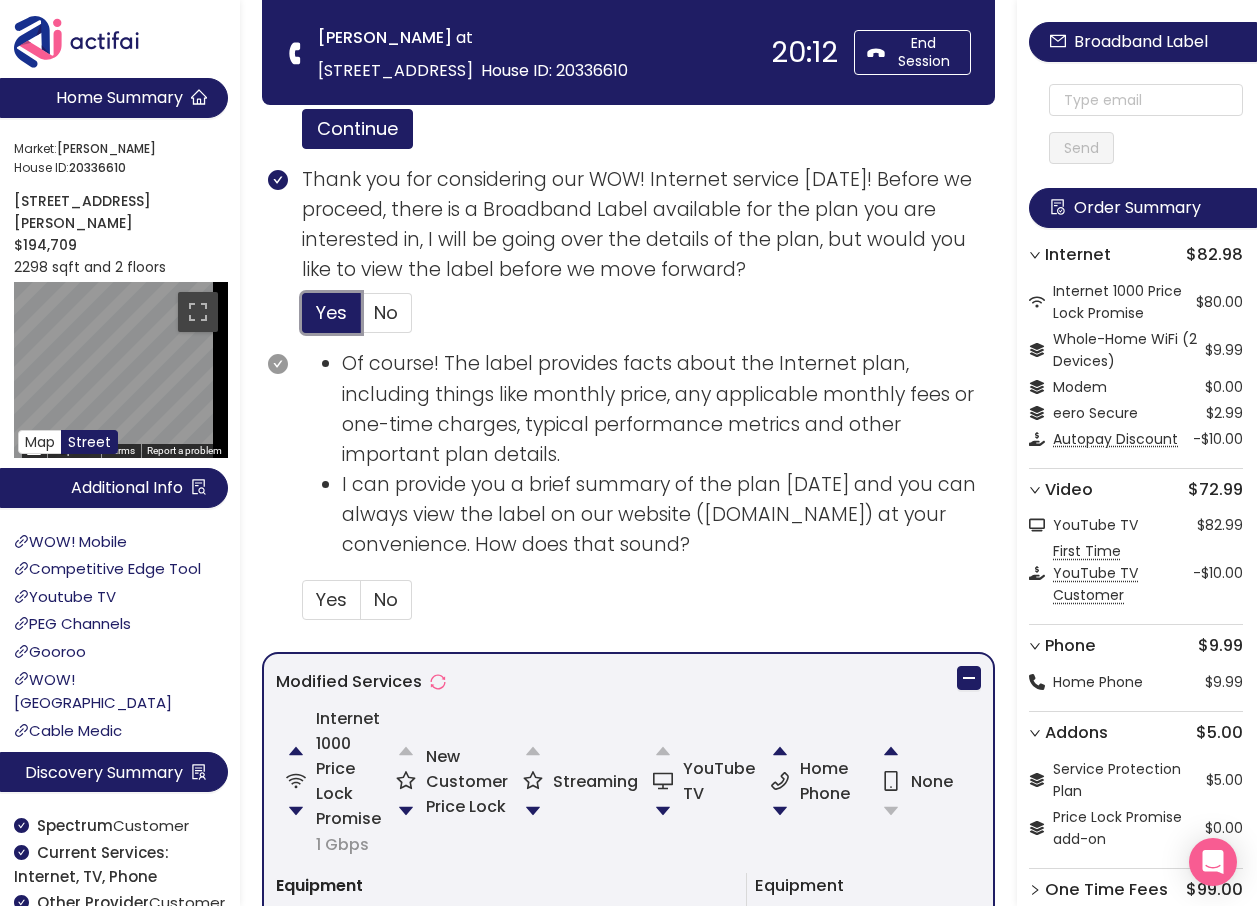 scroll, scrollTop: 1462, scrollLeft: 0, axis: vertical 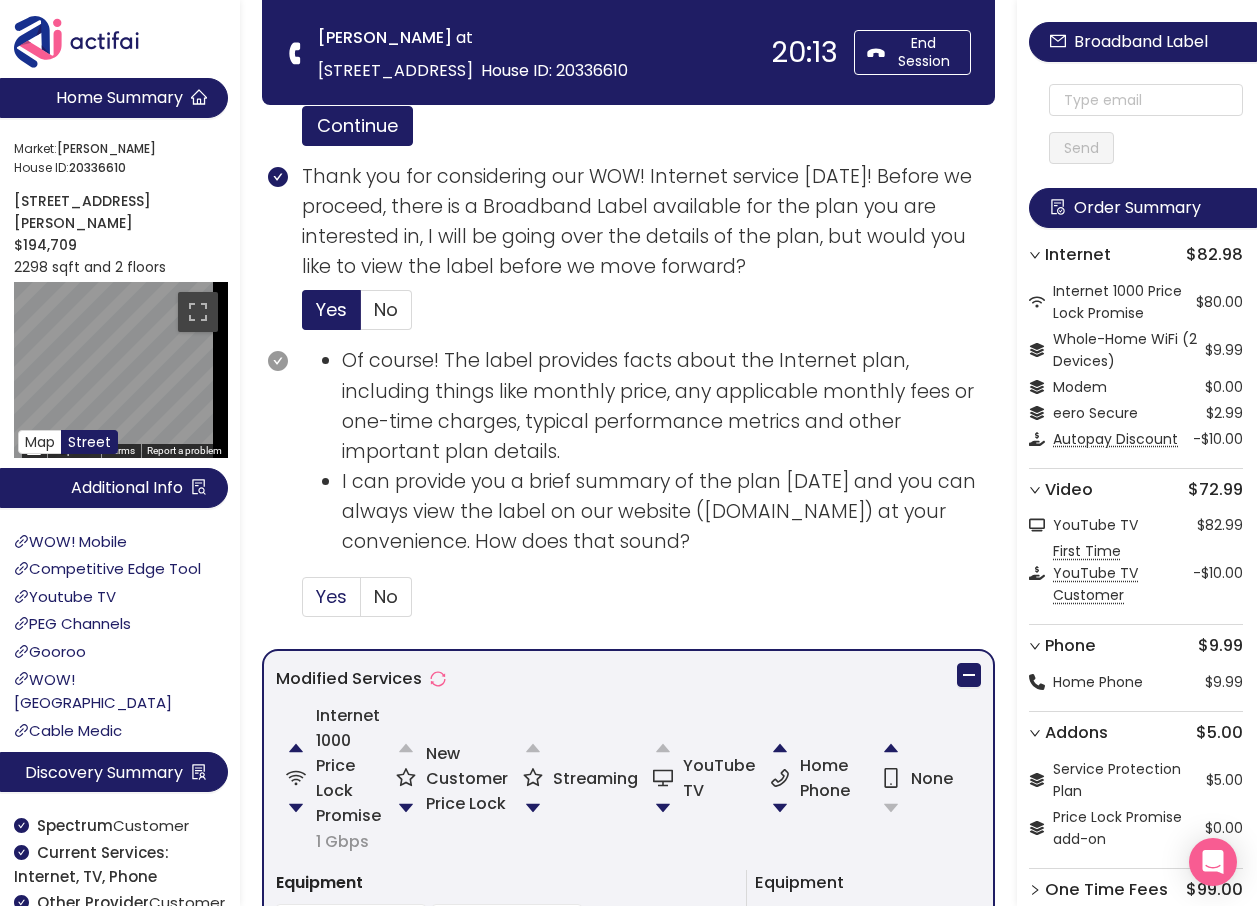 click on "Yes" at bounding box center (331, 596) 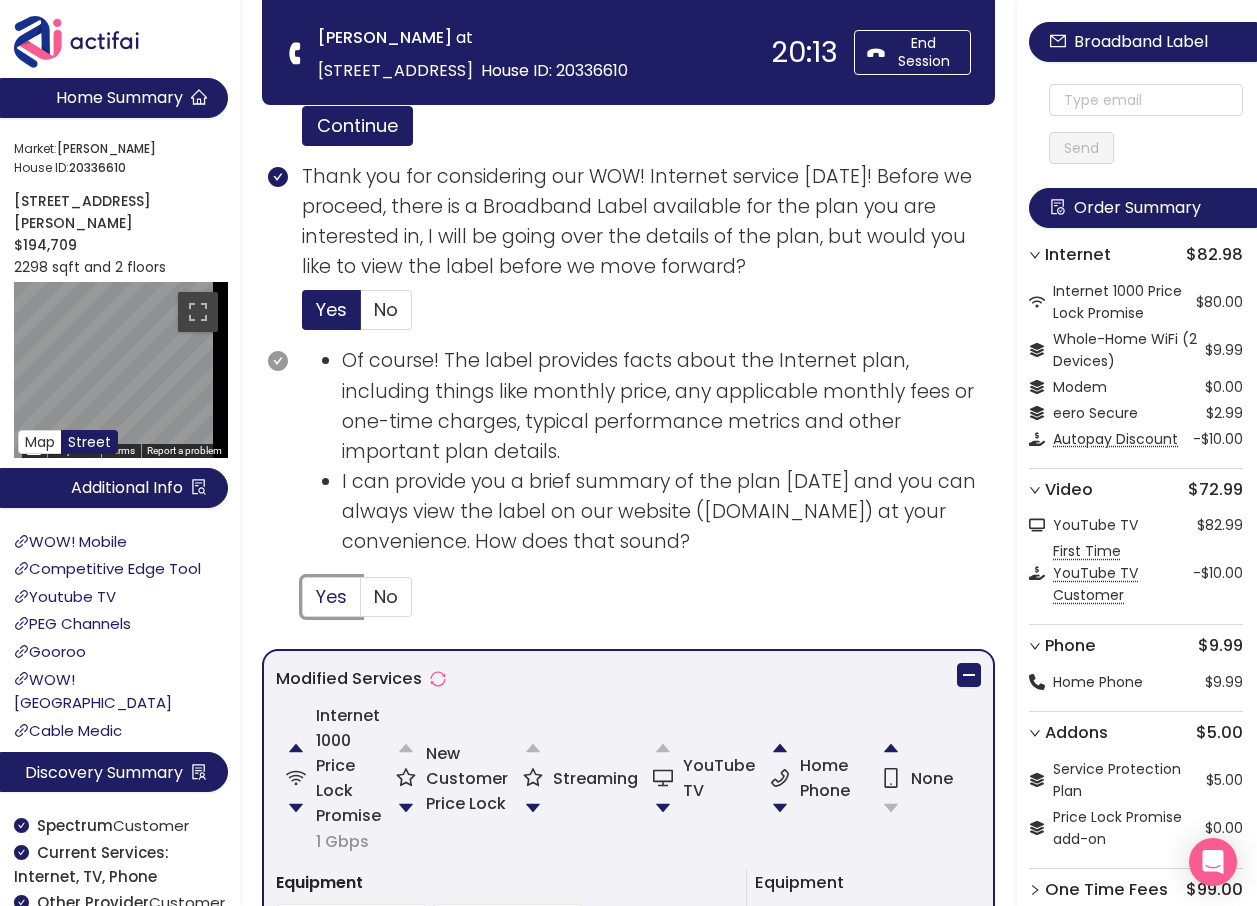 click on "Yes" at bounding box center (303, 603) 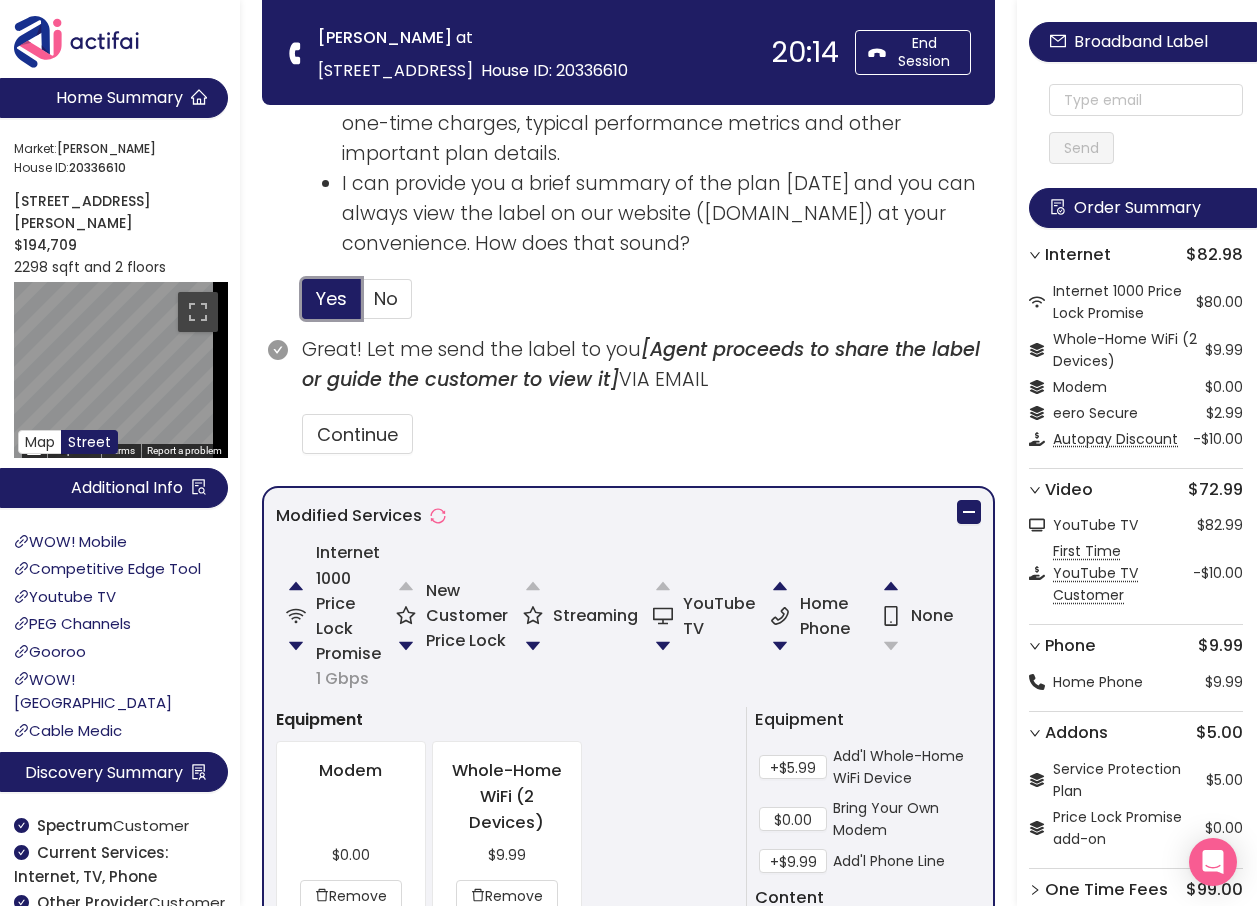scroll, scrollTop: 1762, scrollLeft: 0, axis: vertical 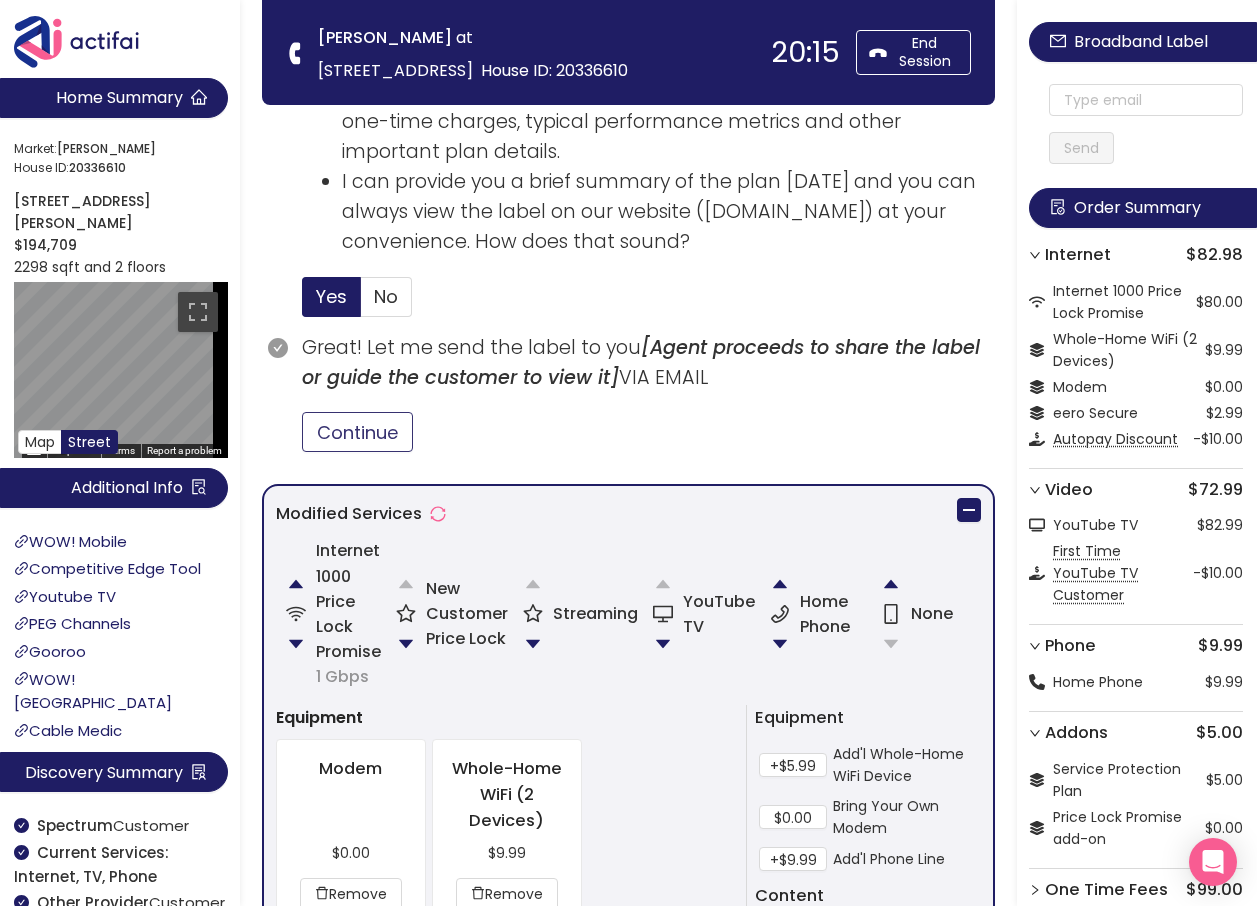 click on "Continue" at bounding box center (357, 432) 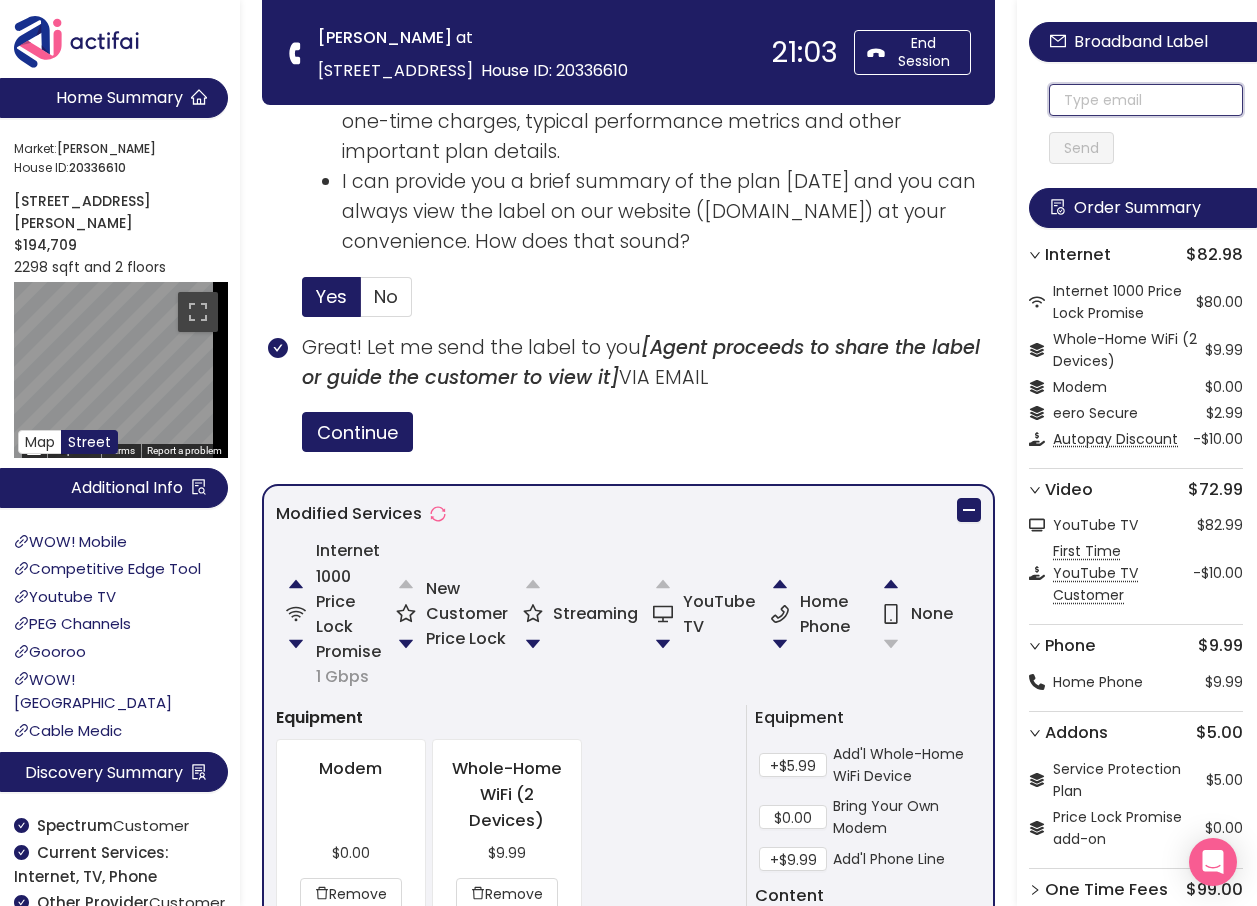 click 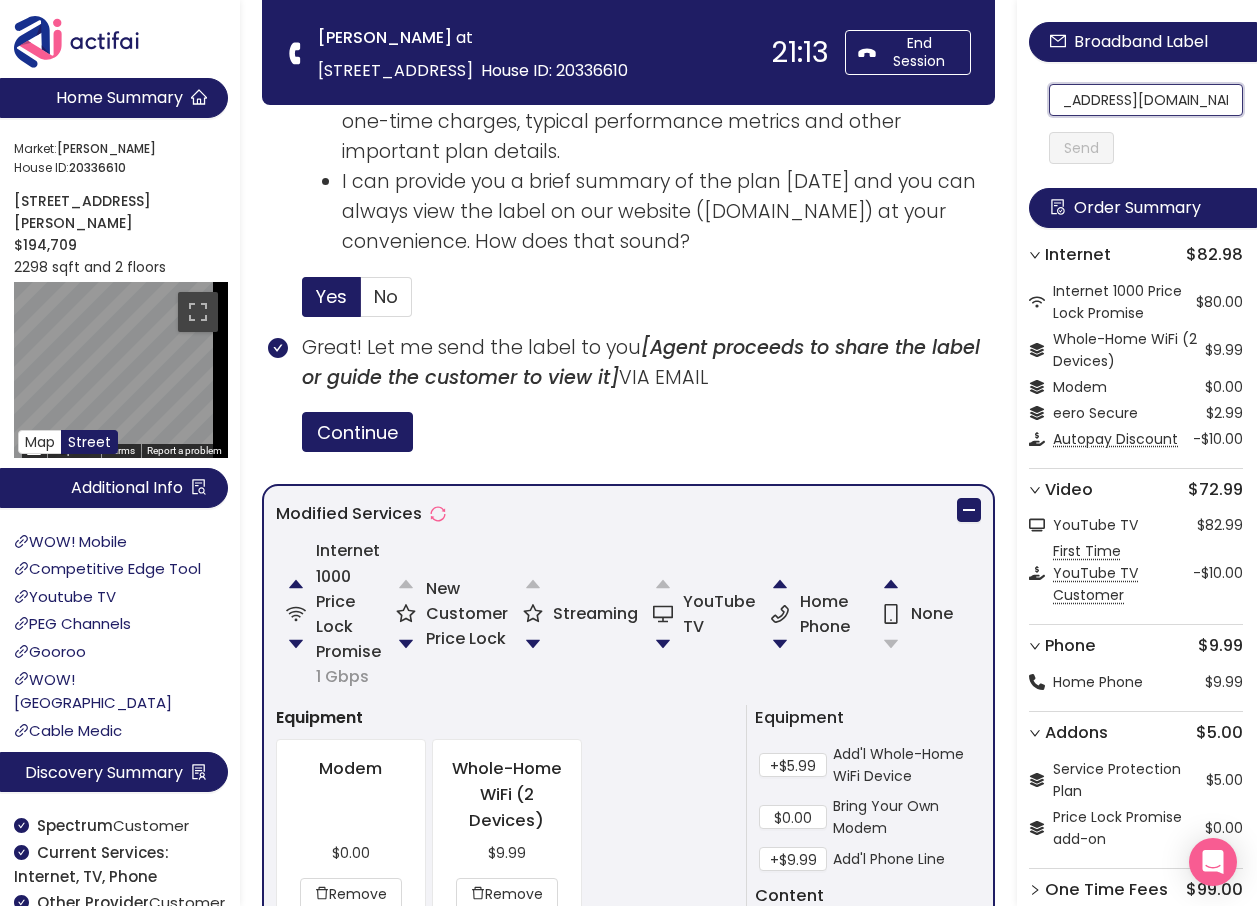 scroll, scrollTop: 0, scrollLeft: 56, axis: horizontal 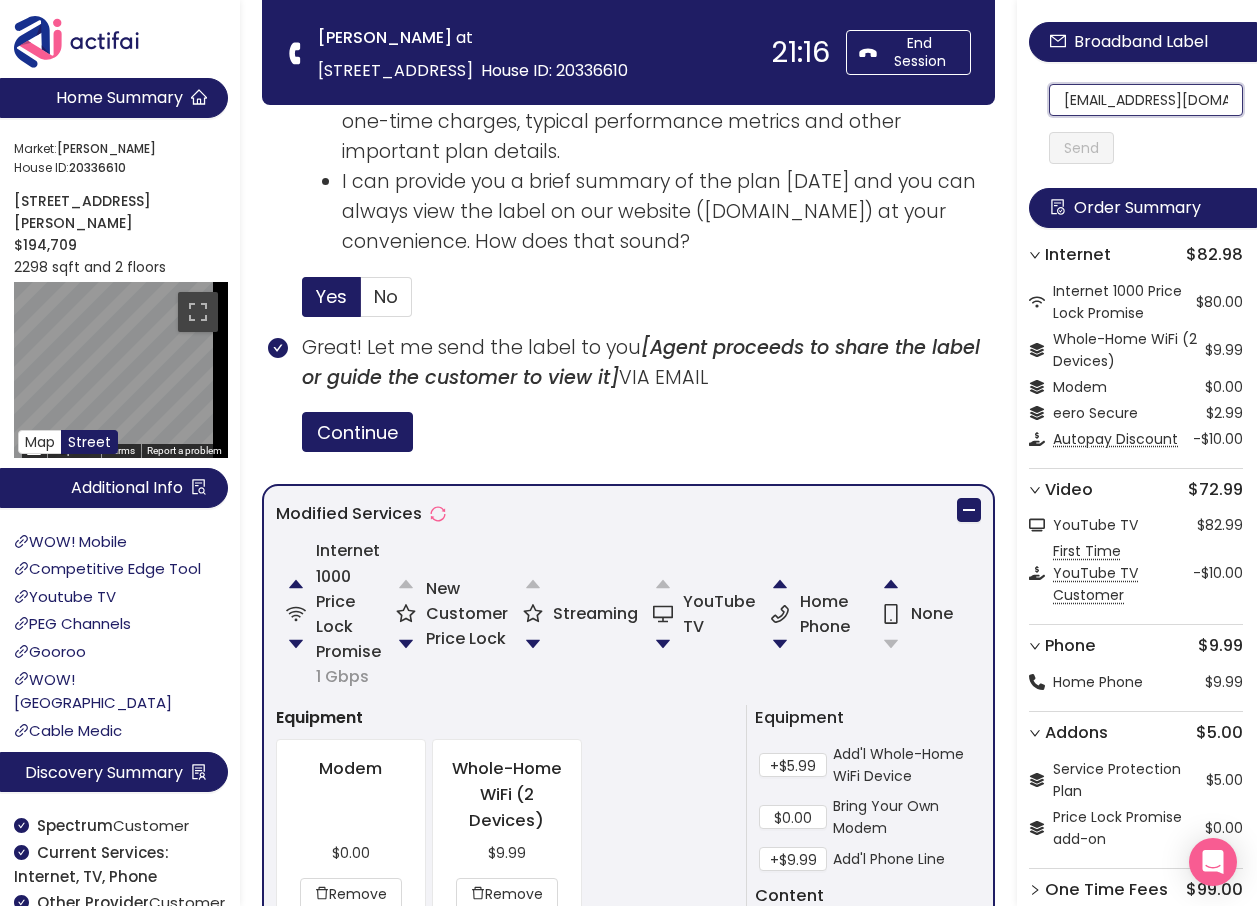 drag, startPoint x: 1149, startPoint y: 98, endPoint x: 1012, endPoint y: 93, distance: 137.09122 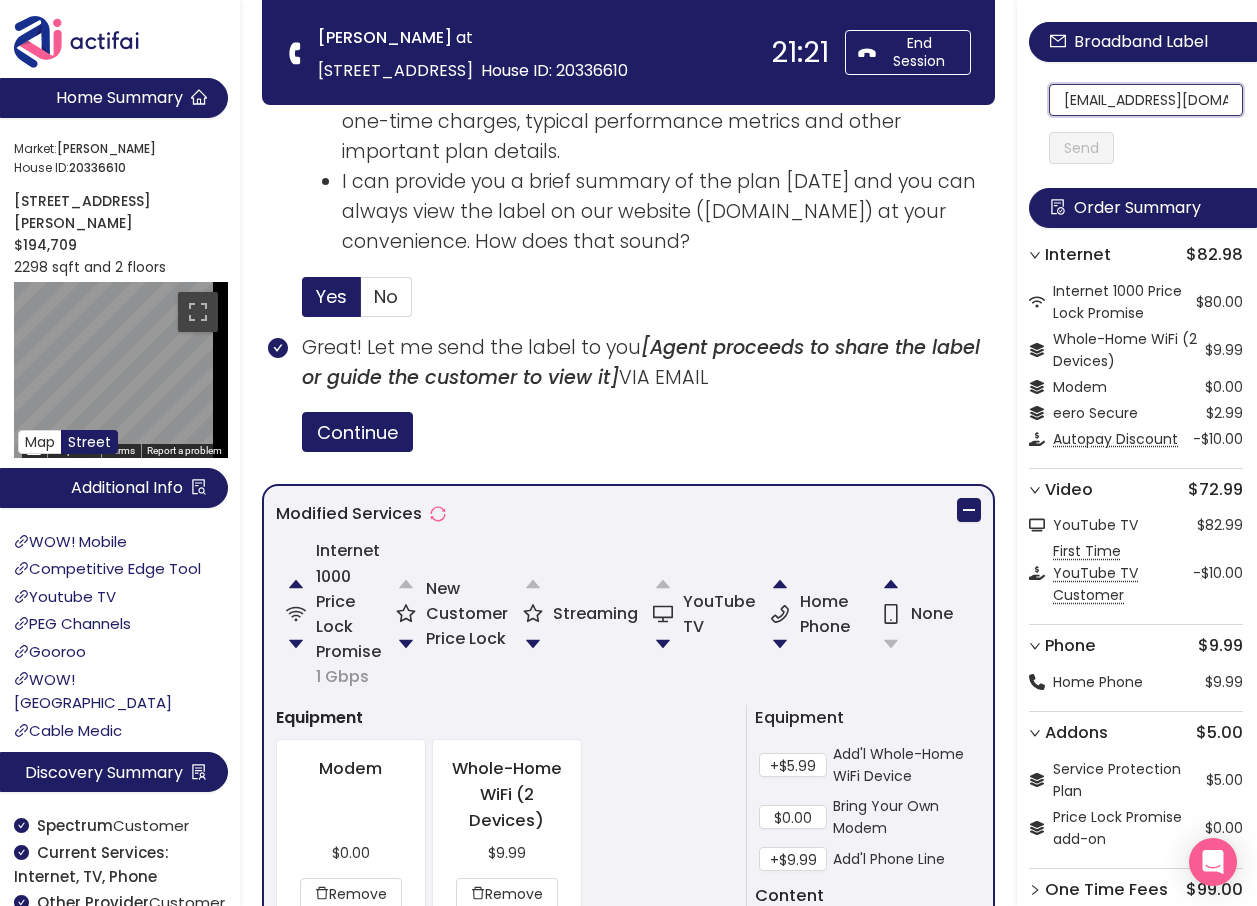 click on "[EMAIL_ADDRESS][DOMAIN_NAME]" 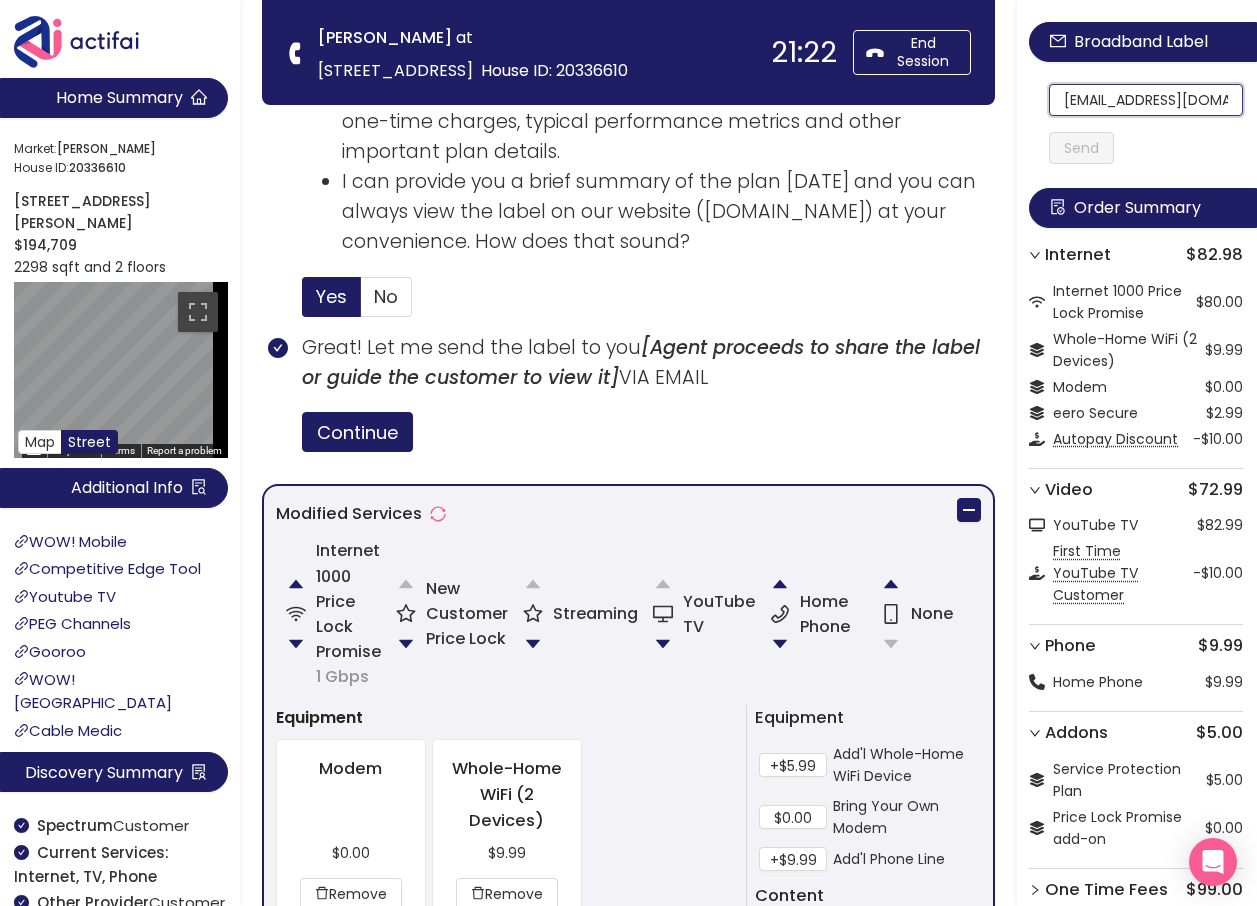 scroll, scrollTop: 0, scrollLeft: 56, axis: horizontal 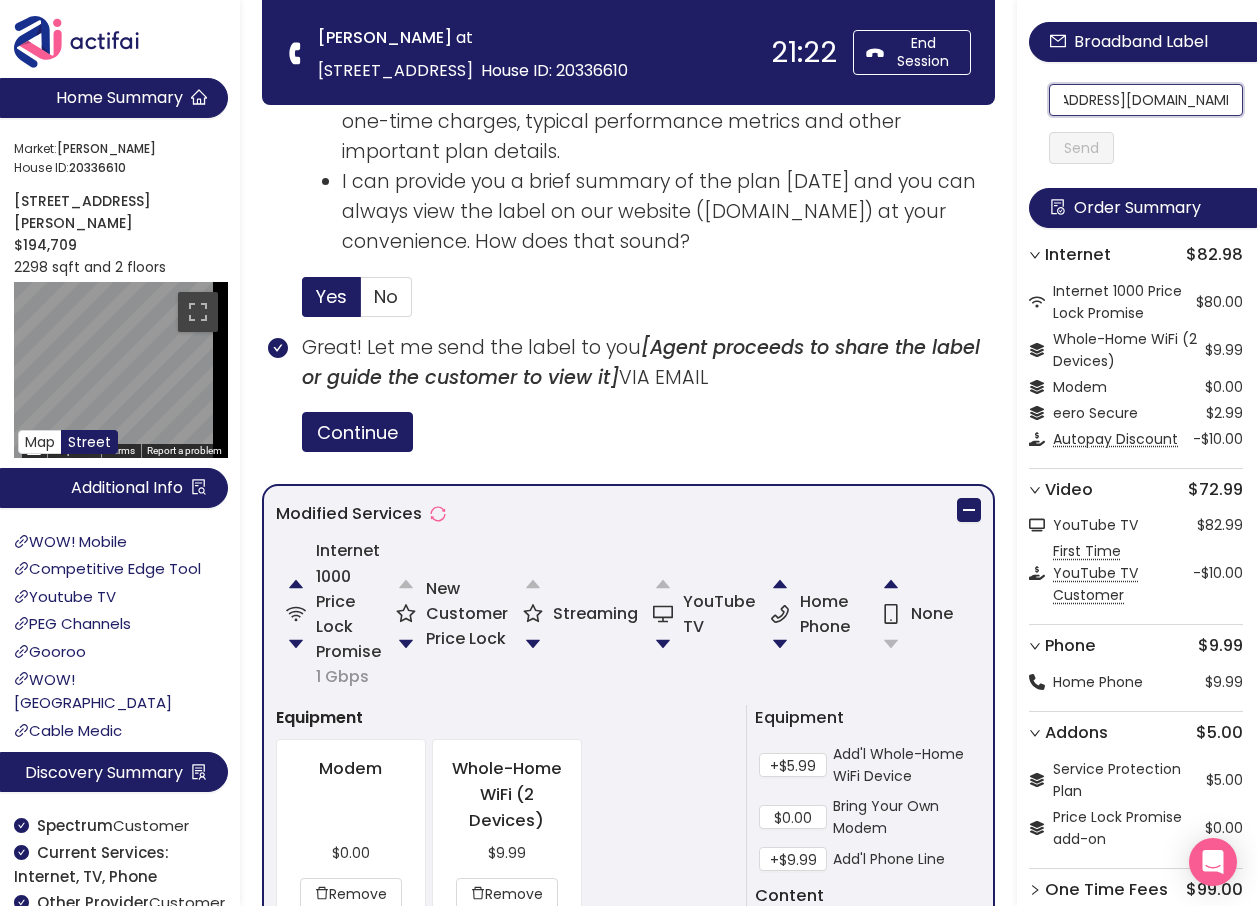 drag, startPoint x: 1073, startPoint y: 104, endPoint x: 1224, endPoint y: 118, distance: 151.64761 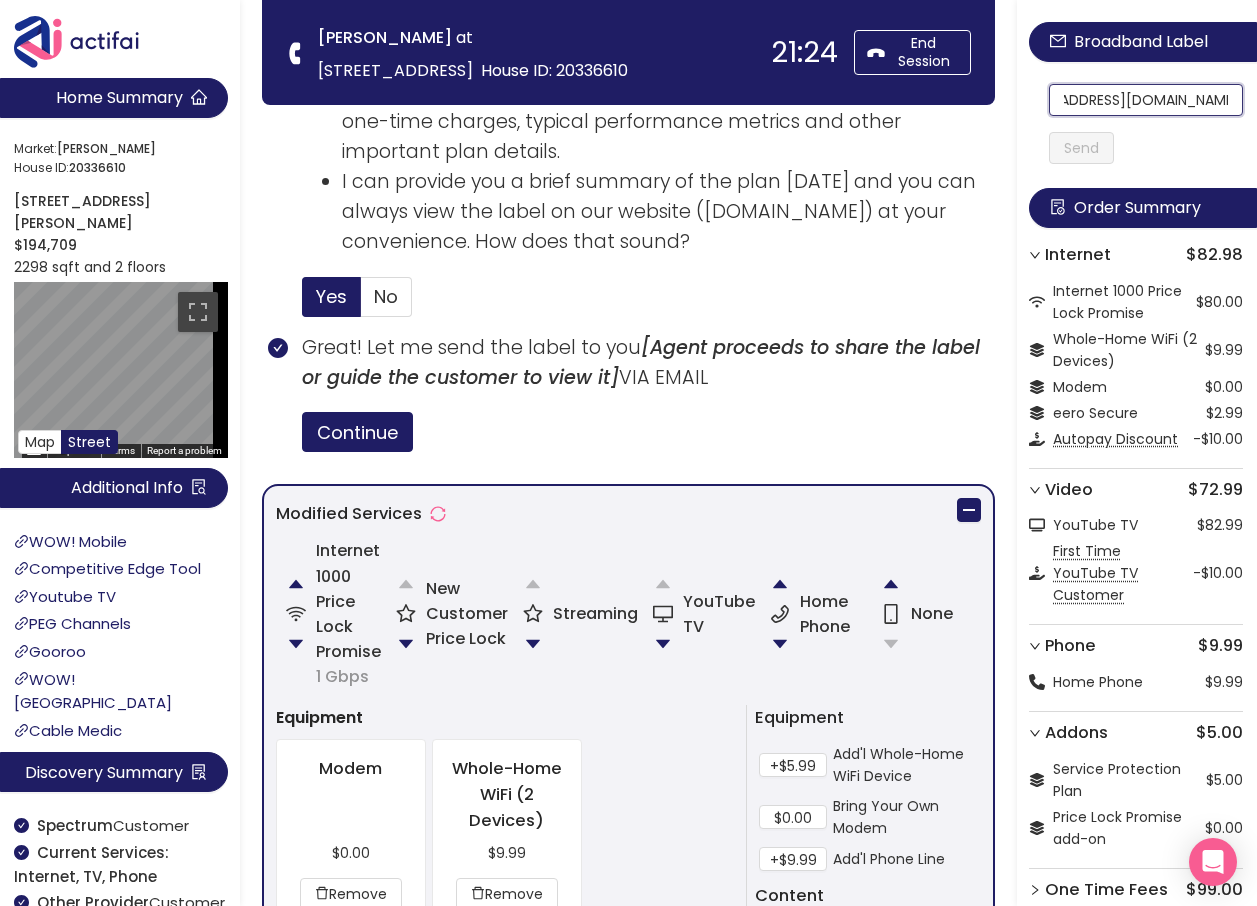 type on "[EMAIL_ADDRESS][DOMAIN_NAME]" 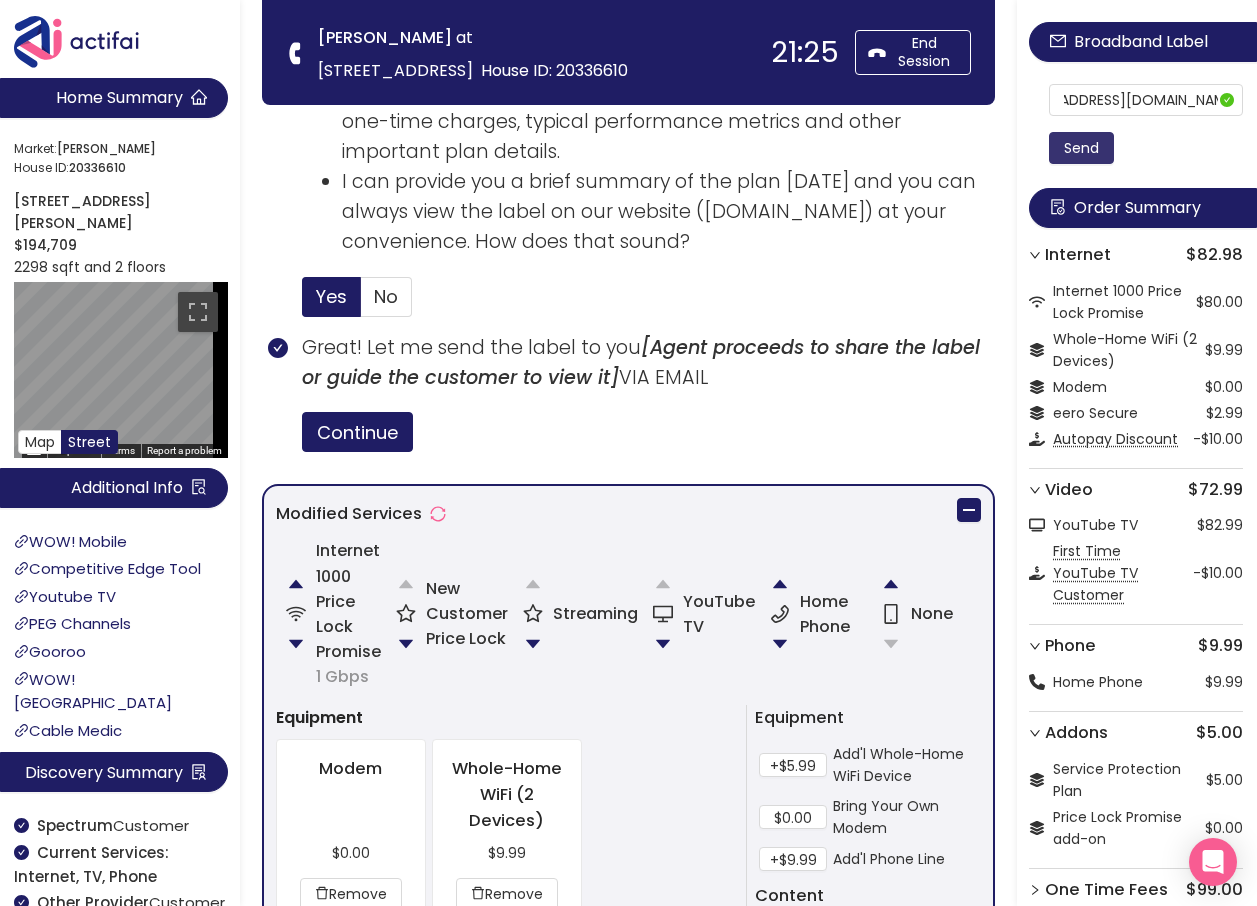 click on "Send" at bounding box center (1081, 148) 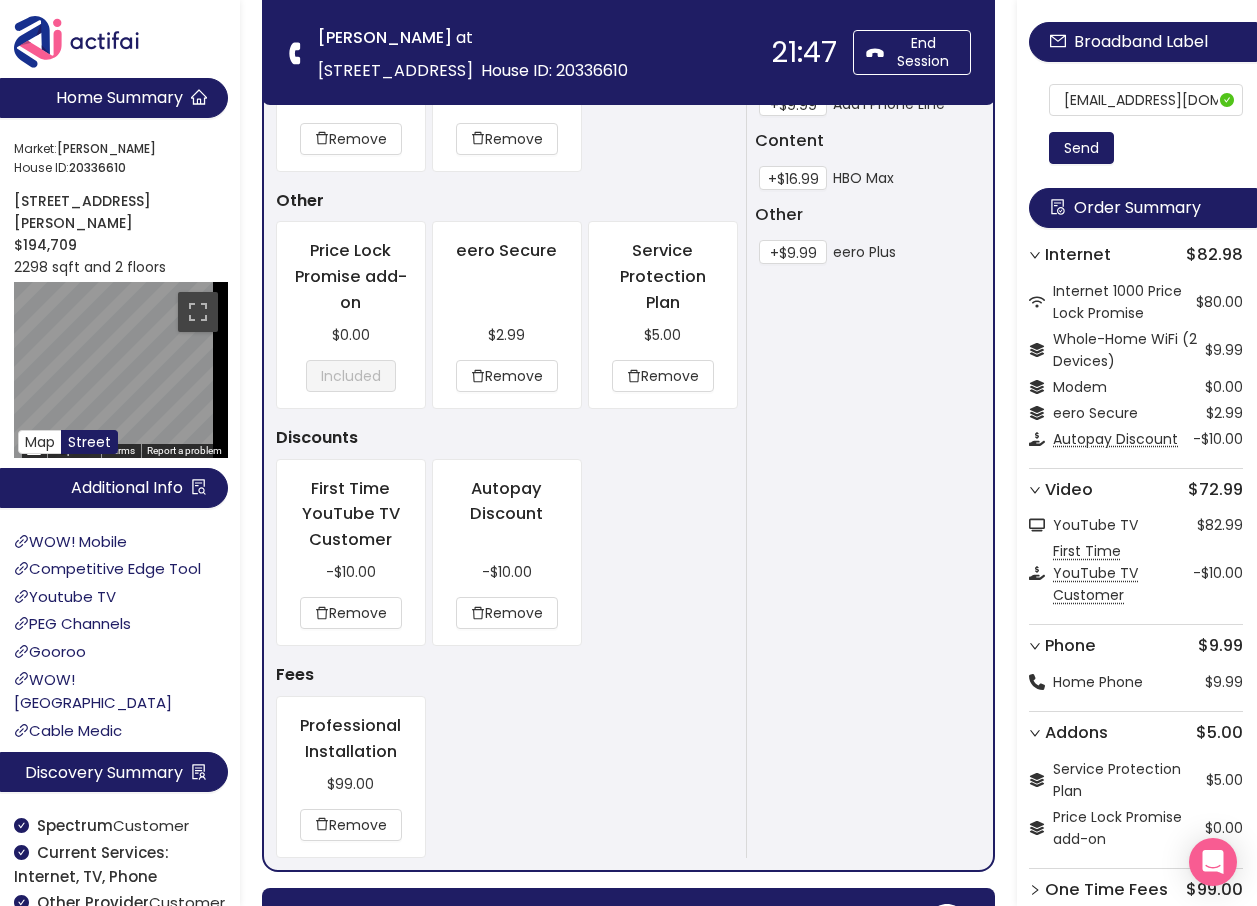 scroll, scrollTop: 2651, scrollLeft: 0, axis: vertical 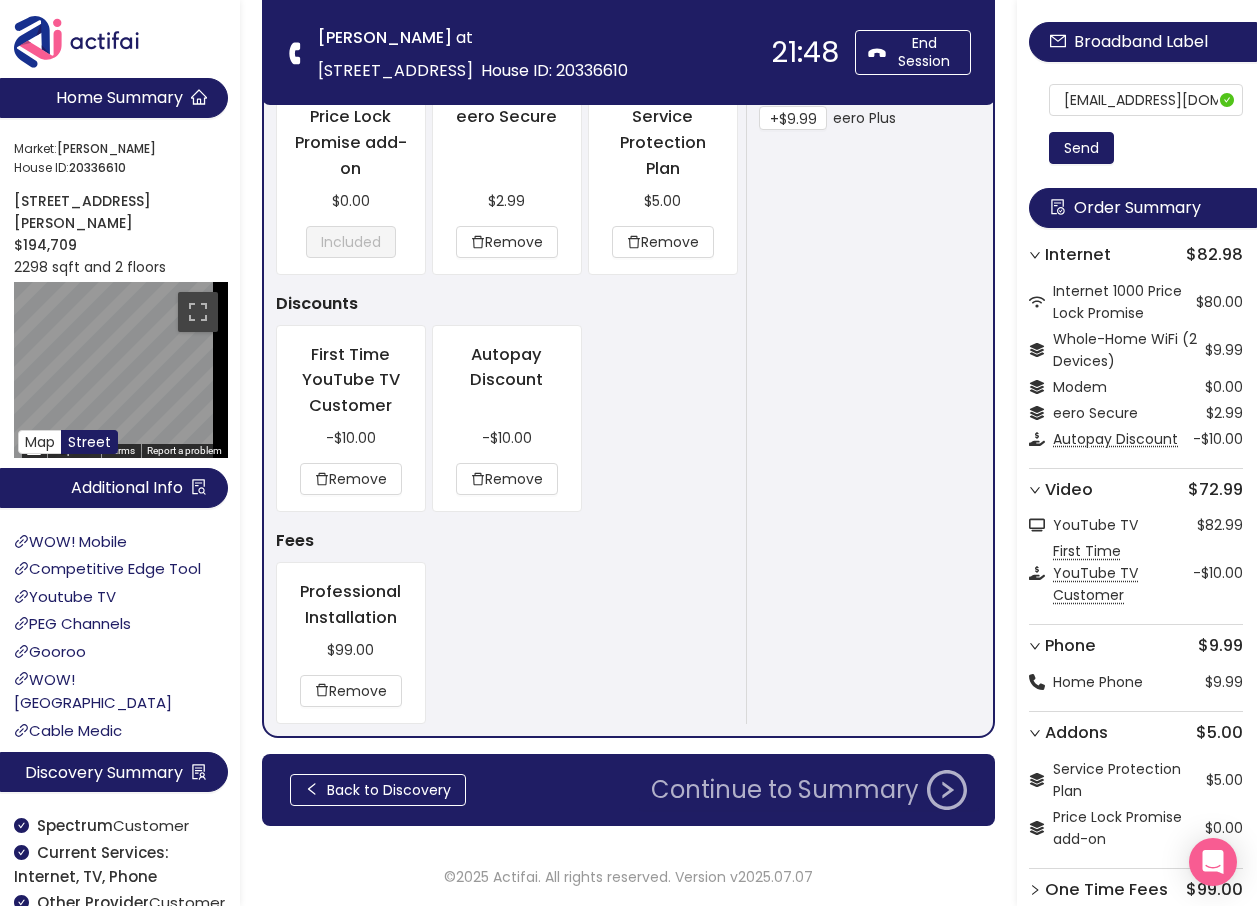 click on "Continue to Summary" 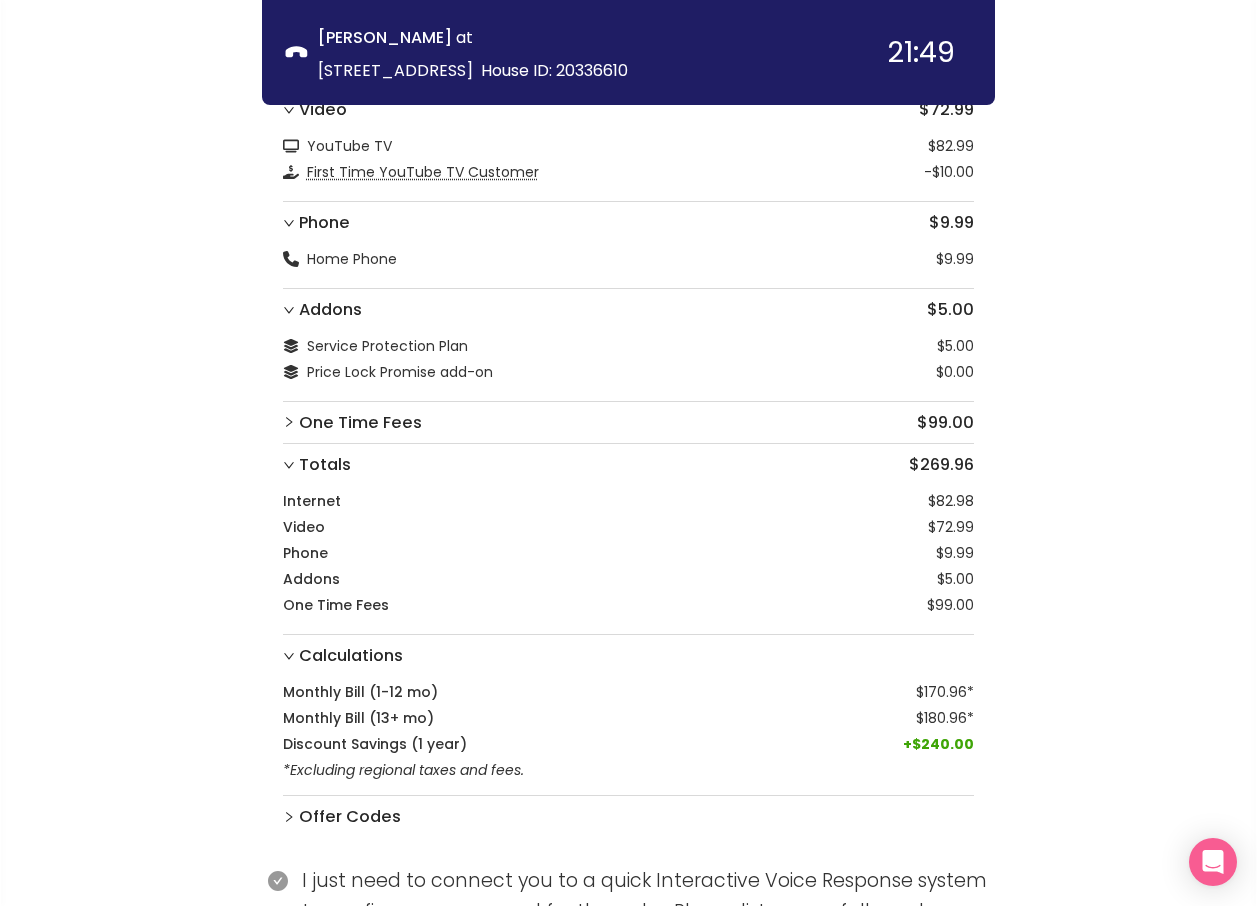 scroll, scrollTop: 617, scrollLeft: 0, axis: vertical 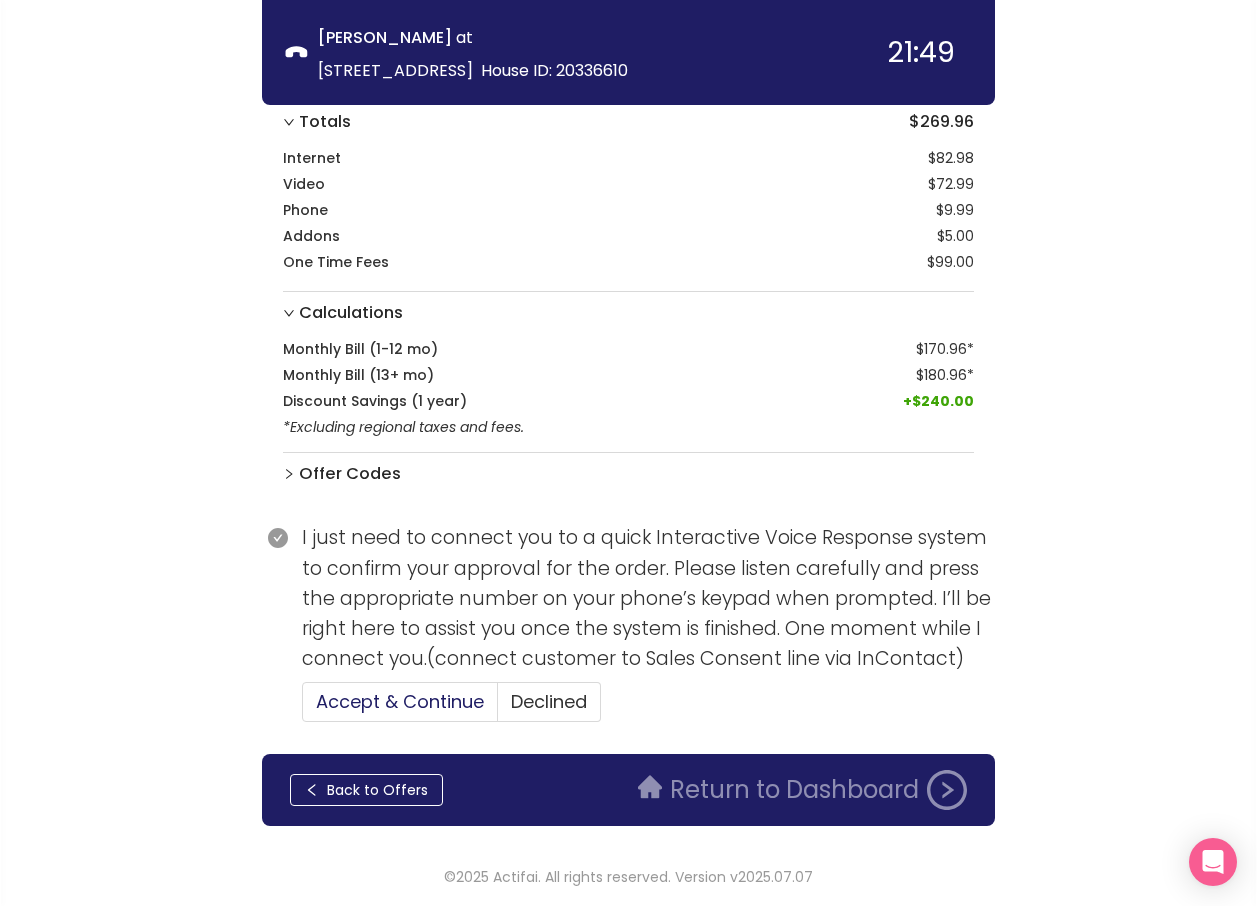 click on "Accept & Continue" at bounding box center [400, 701] 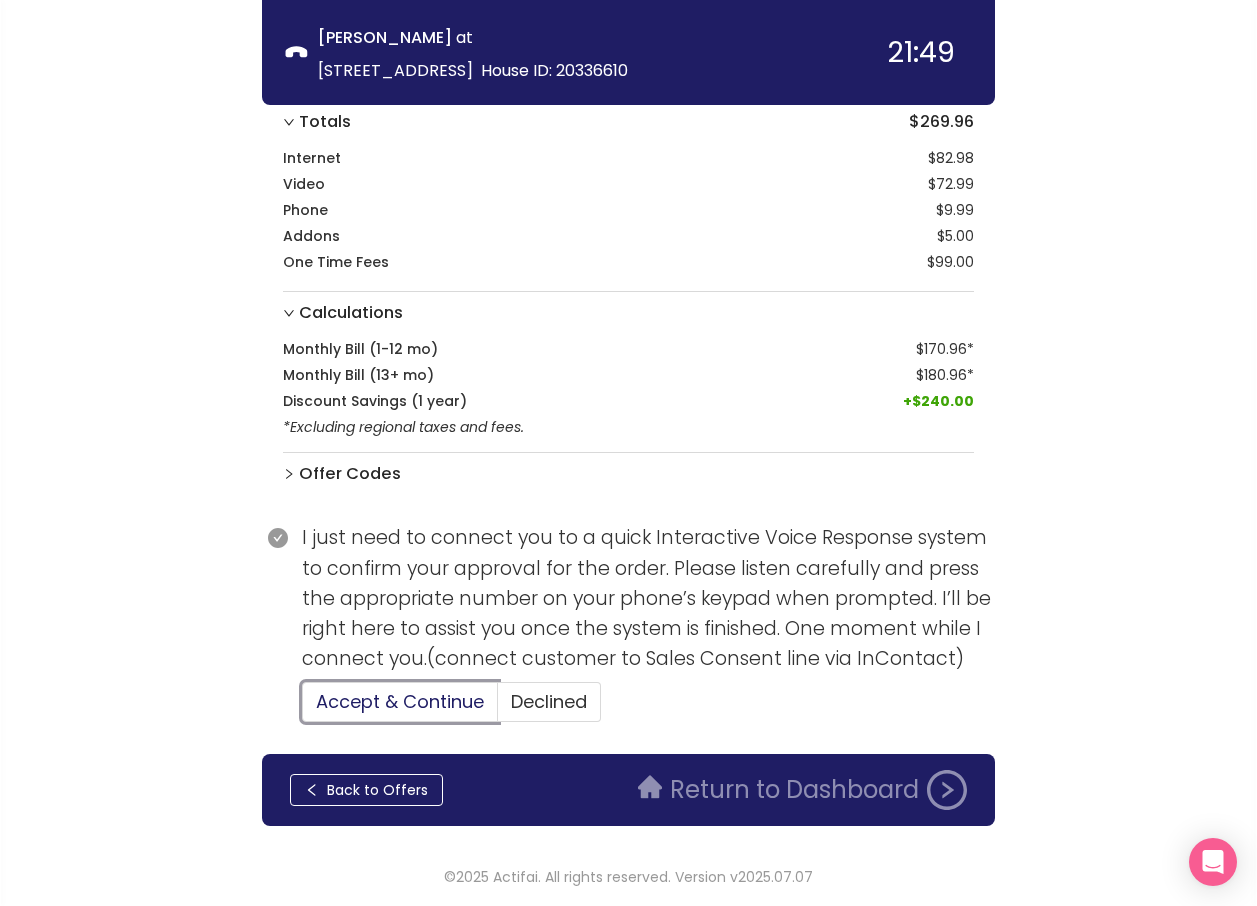click on "Accept & Continue" at bounding box center (303, 708) 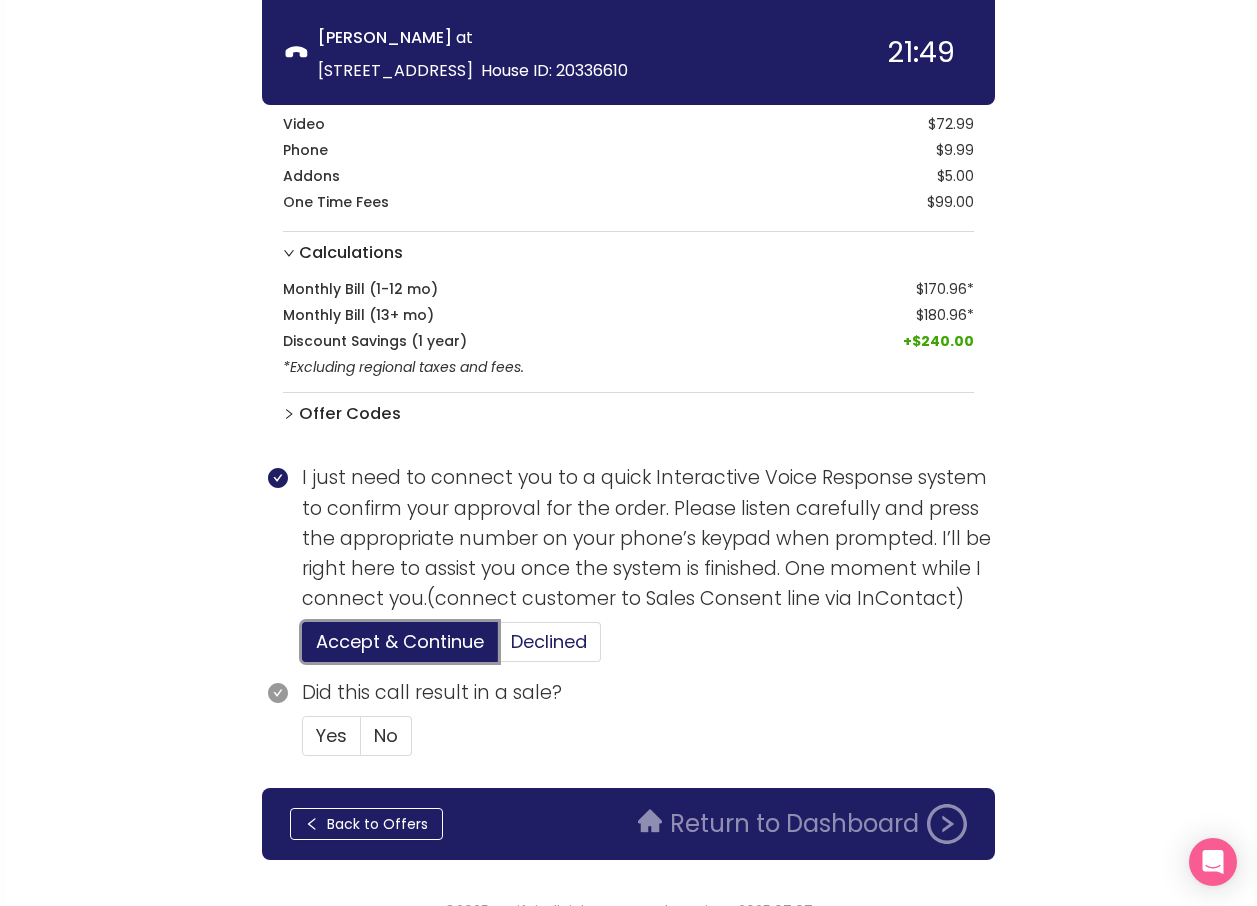 scroll, scrollTop: 711, scrollLeft: 0, axis: vertical 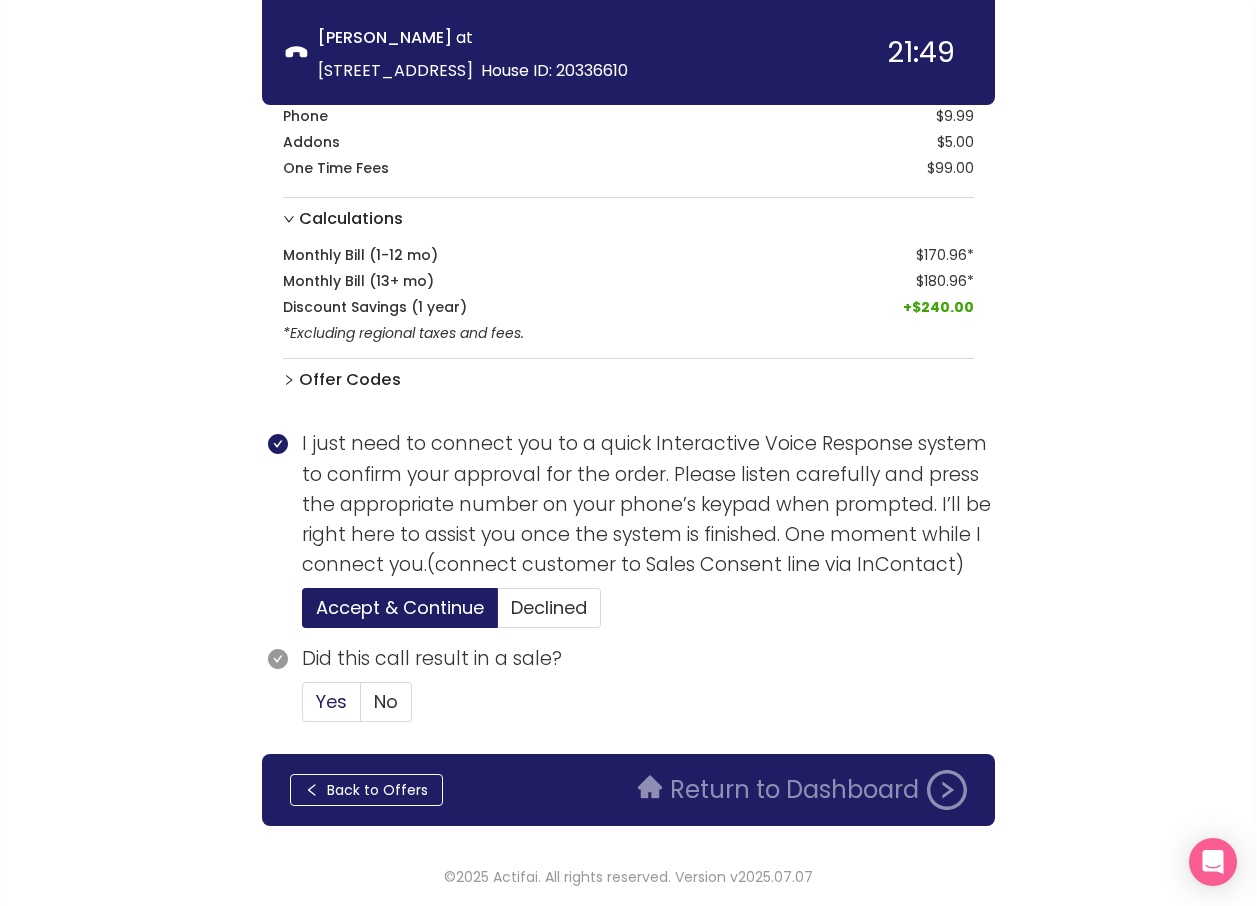 click on "Yes" at bounding box center [331, 701] 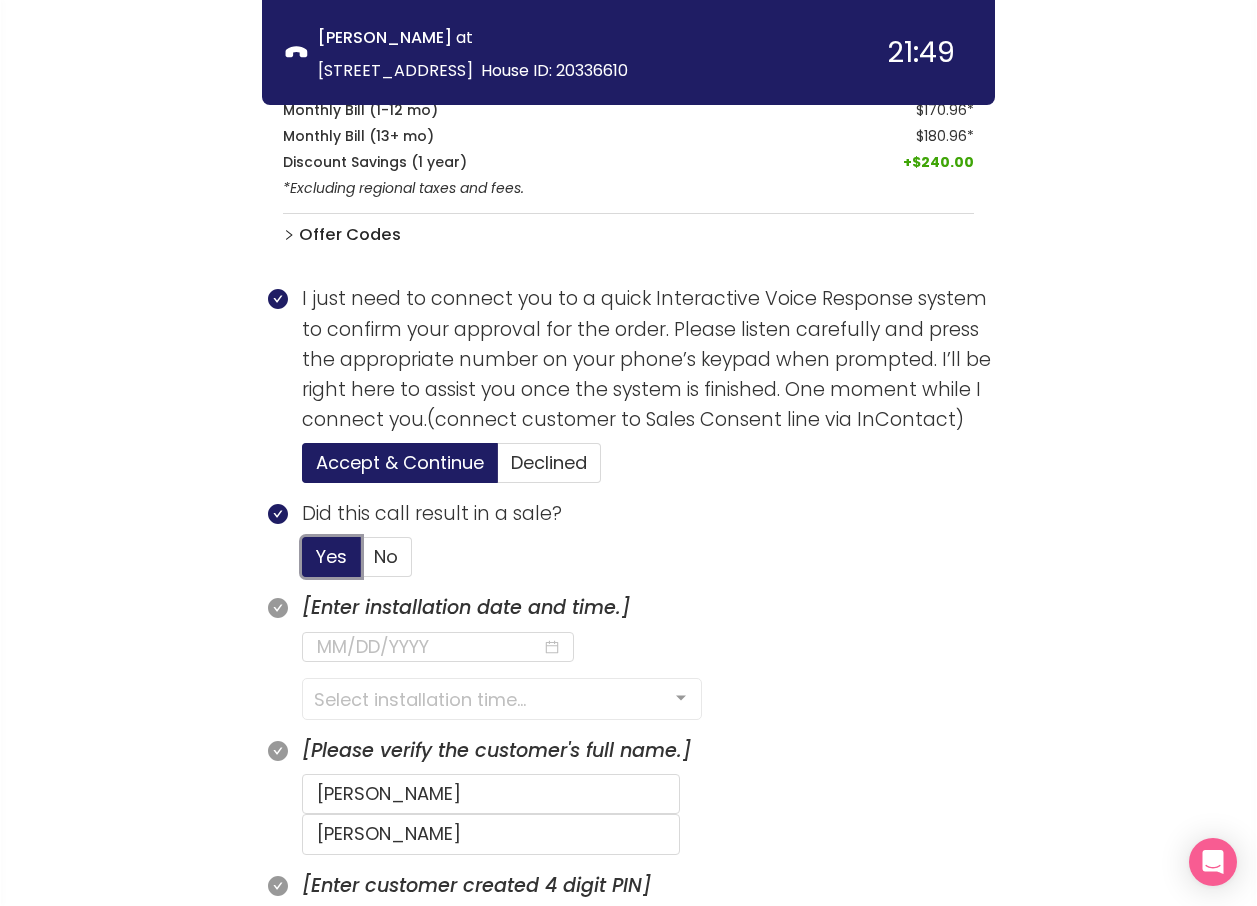 scroll, scrollTop: 1111, scrollLeft: 0, axis: vertical 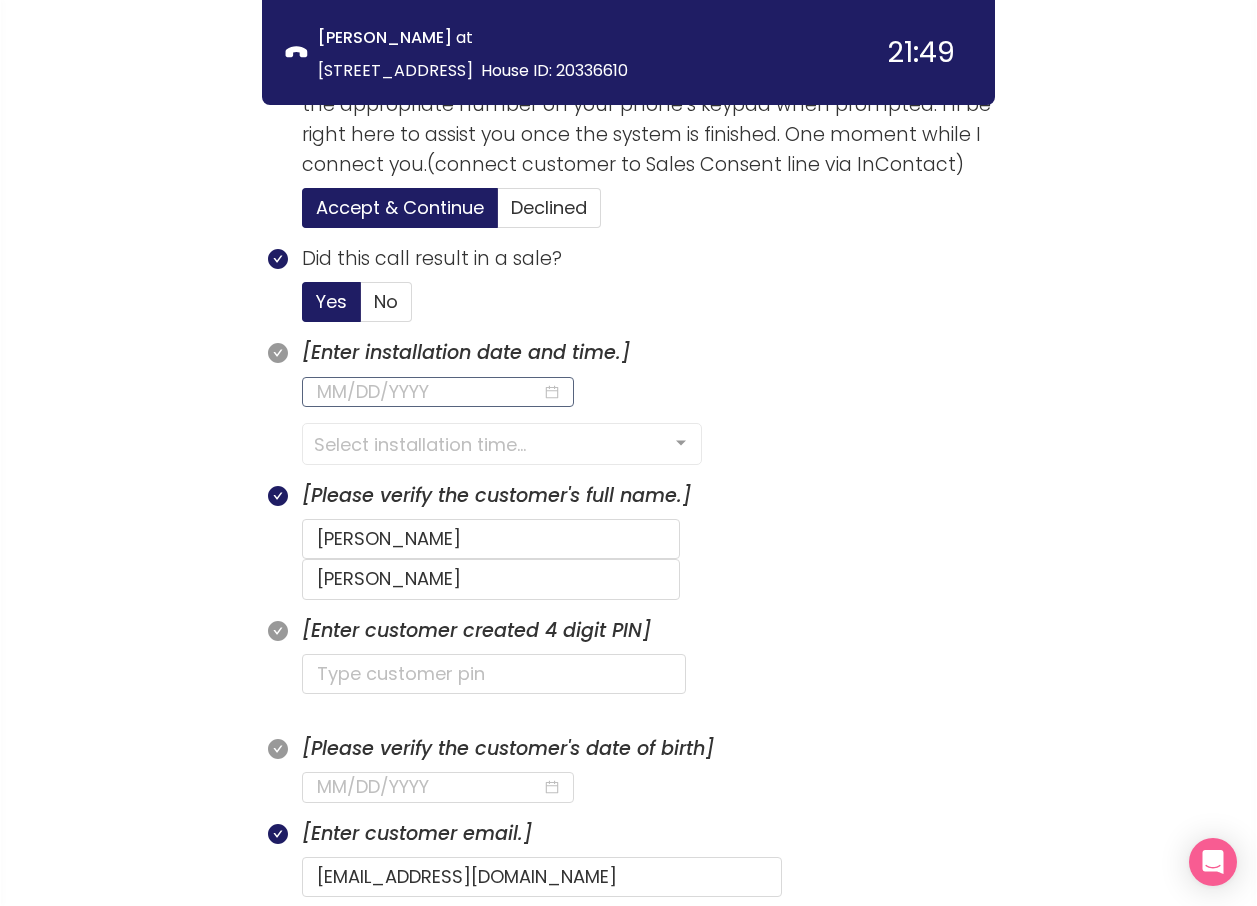 click at bounding box center [429, 392] 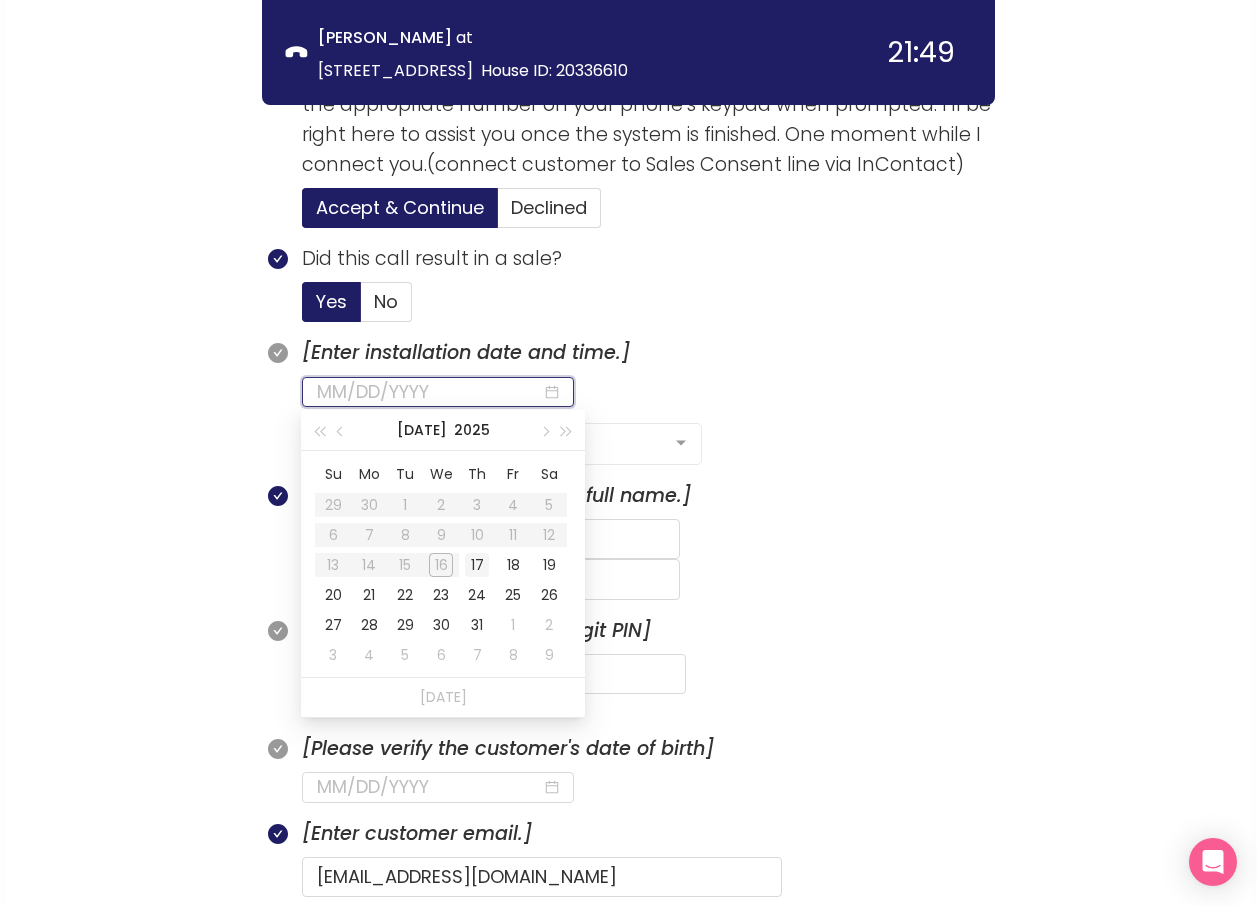 type on "[DATE]" 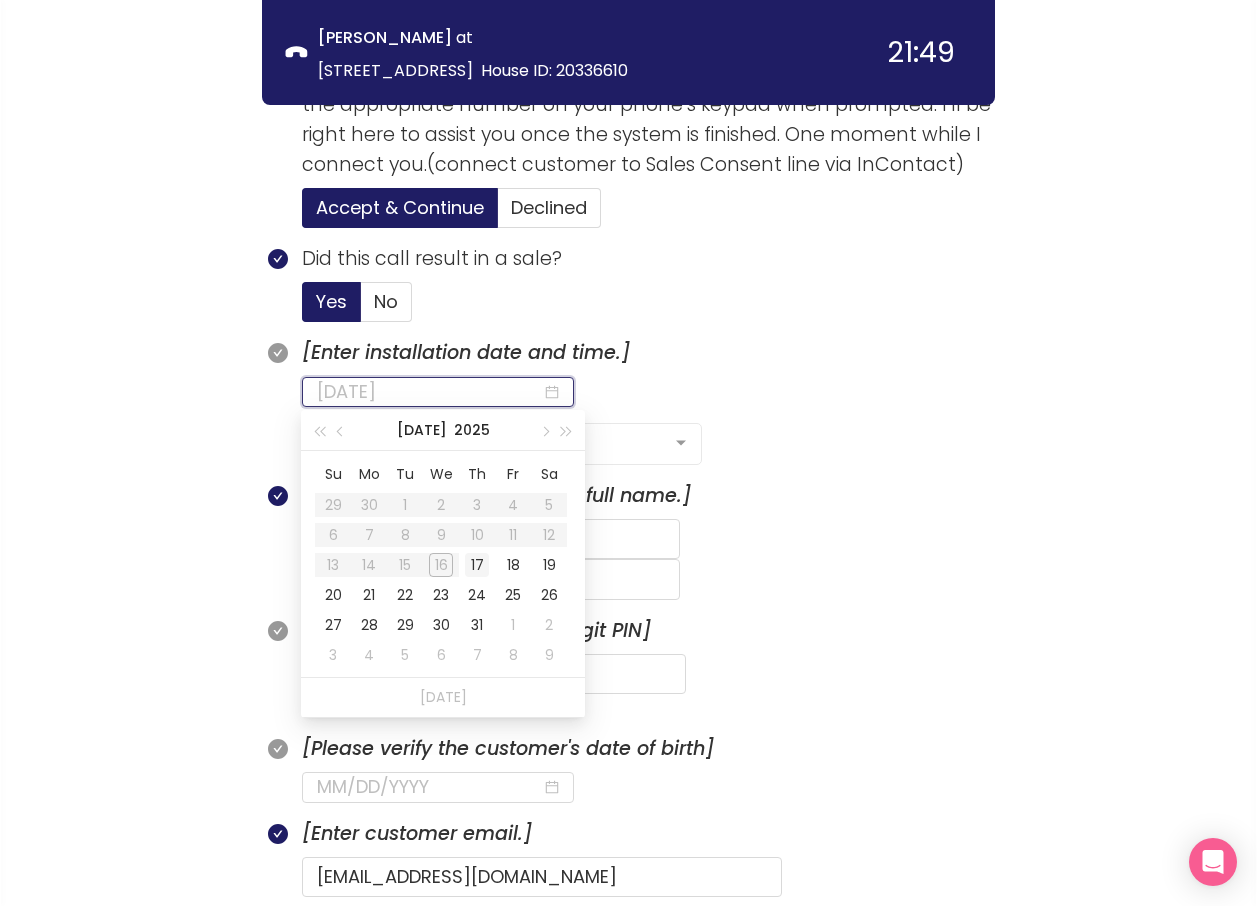 click on "17" at bounding box center [477, 565] 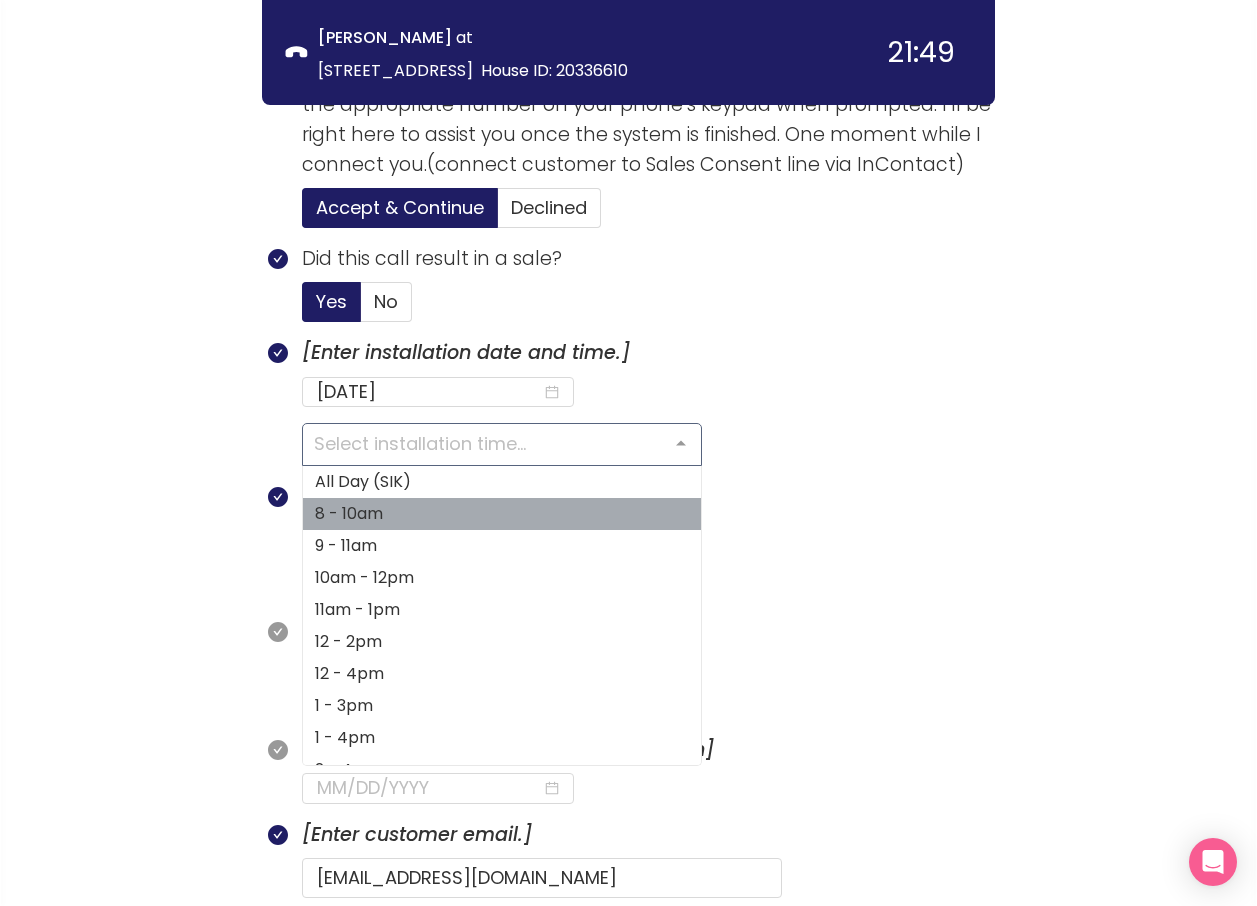 click on "8 - 10am" 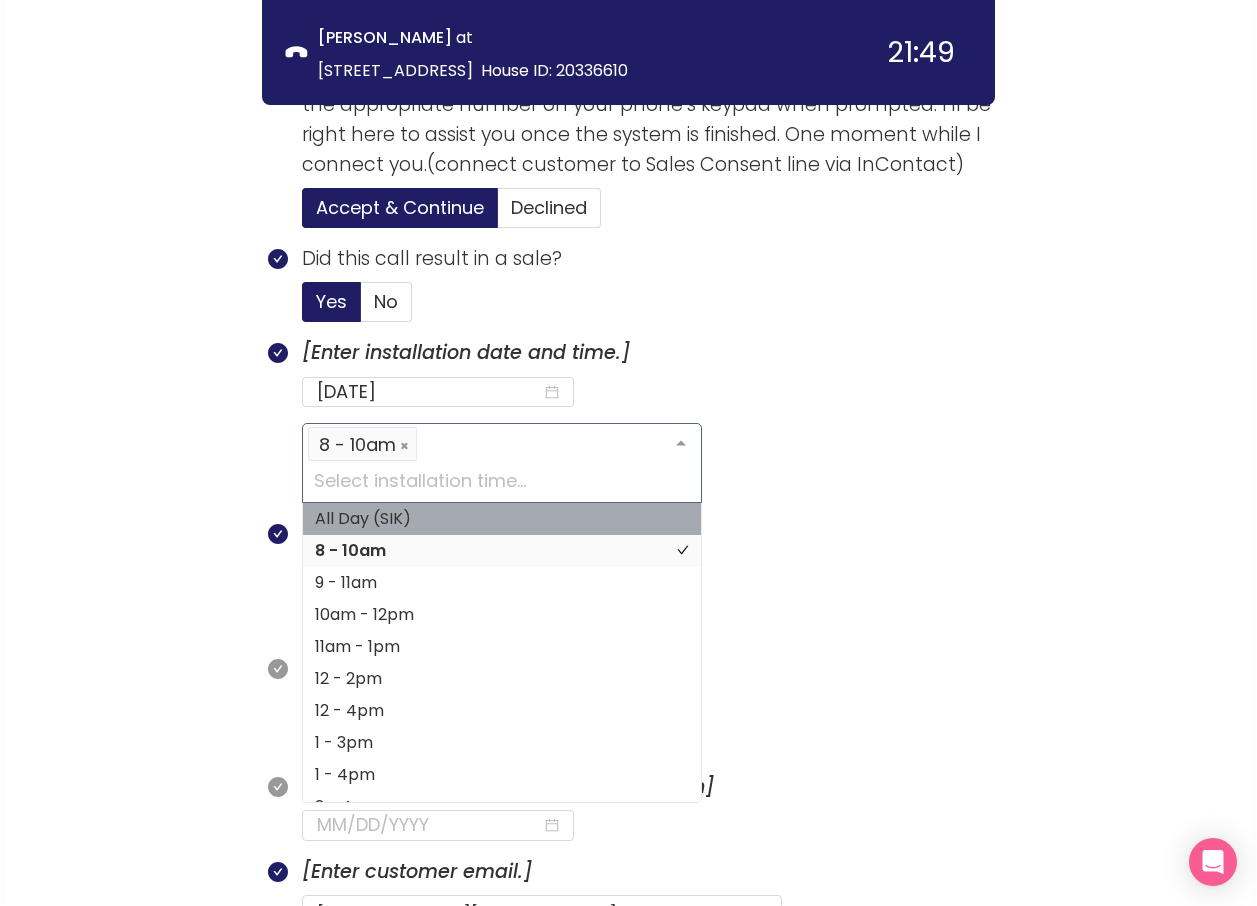 click on "call info discovery offers summary [PERSON_NAME] at [STREET_ADDRESS] House ID: 20336610 21:49 Session Summary  Internet  $82.98 Internet 1000 Price Lock Promise $80.00  Whole-Home WiFi (2 Devices) $9.99  Modem $0.00  eero Secure $2.99  Autopay Discount -$10.00  Video  $72.99 YouTube TV $82.99  First Time YouTube TV Customer -$10.00  Phone  $9.99 Home Phone $9.99  Addons  $5.00 Service Protection Plan $5.00  Price Lock Promise add-on $0.00  One Time Fees  $99.00 Totals  $269.96 Internet $82.98 Video $72.99 Phone $9.99 Addons $5.00 One Time Fees $99.00 Calculations Monthly Bill (1-12 mo) $170.96 * Monthly Bill (13+ mo) $180.96 * Discount Savings (1 year) $240.00 *Excluding regional taxes and fees. Offer Codes  Accept & Continue  Declined Did this call result in a sale?   Yes  No [Enter installation date and time.] [DATE] 8 - 10am All Day (SIK) 8 - 10am 9 - 11am 10am - 12pm 11am - 1pm 12 - 2pm 12 - 4pm 1 - 3pm 1 - 4pm 2 - 4pm 2 - 6pm 3 - 5pm 4 - 6pm 5 - 7pm No data No data [PERSON_NAME]" at bounding box center [628, 1274] 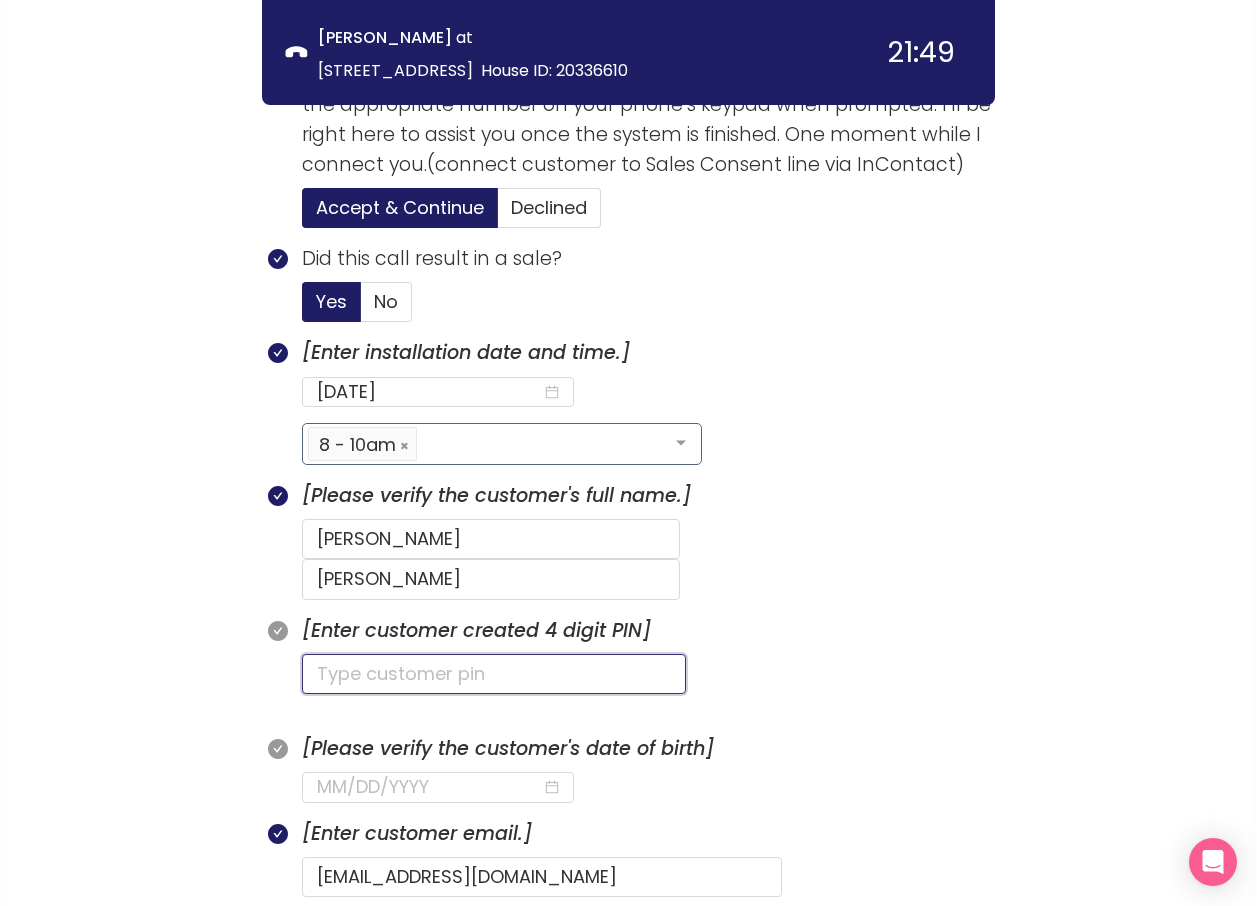 click 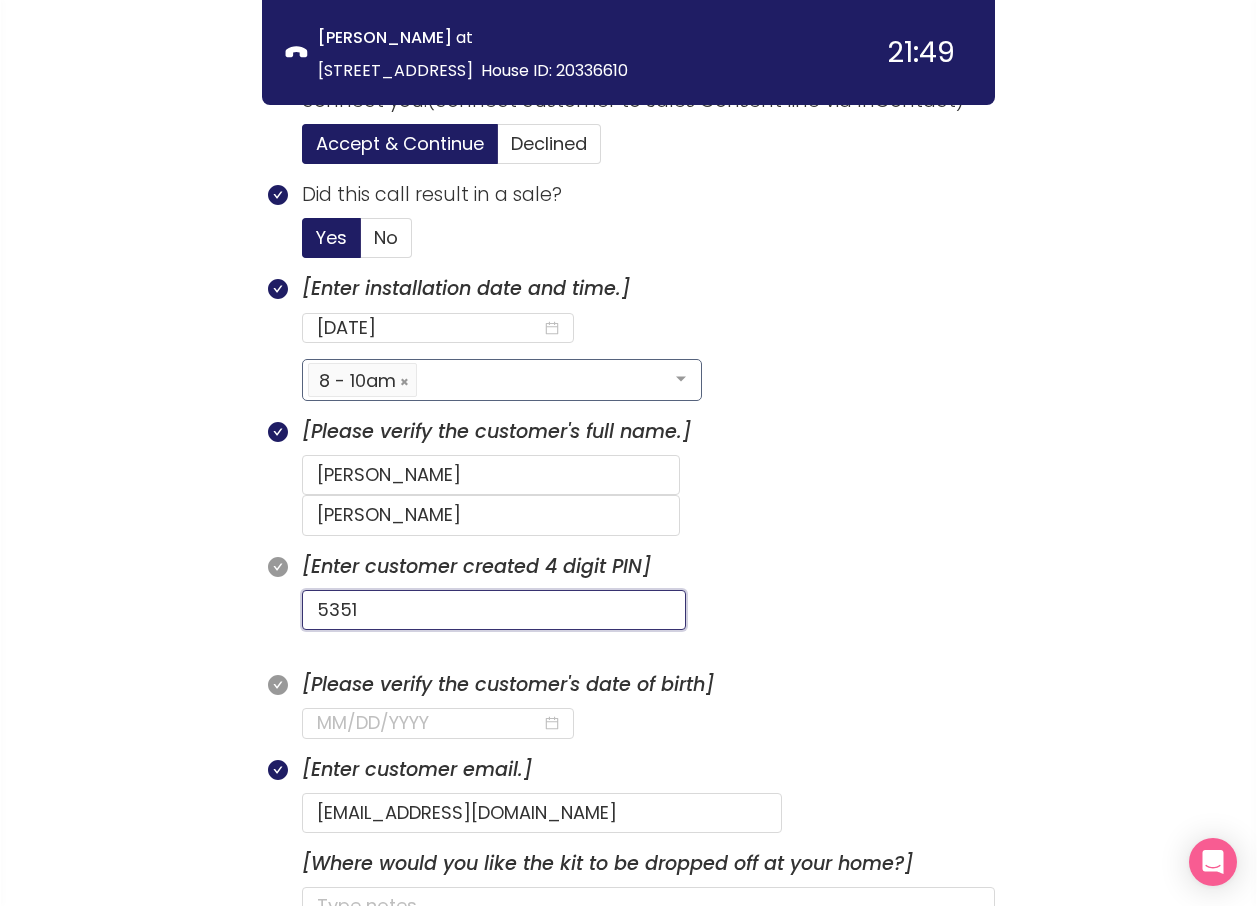 scroll, scrollTop: 1211, scrollLeft: 0, axis: vertical 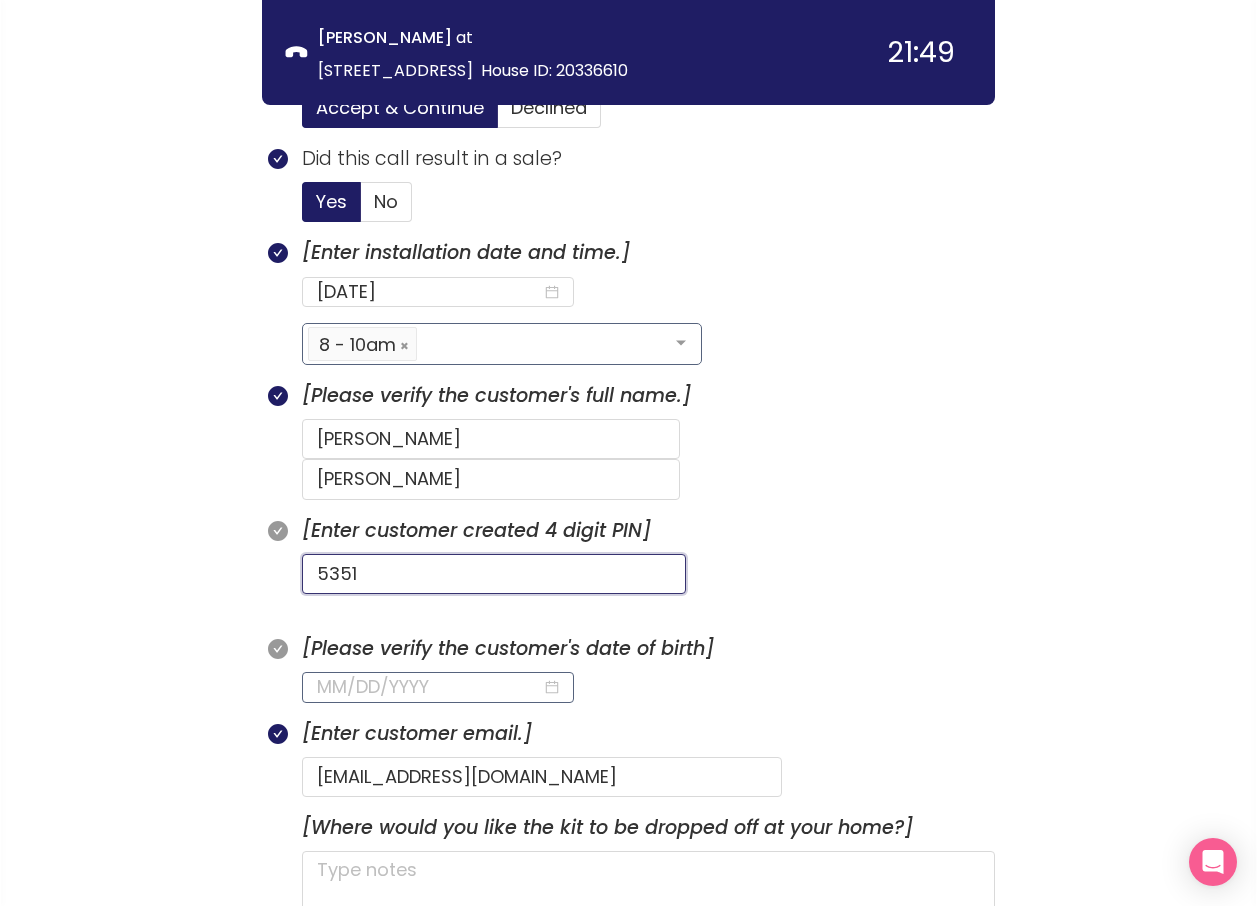 type on "5351" 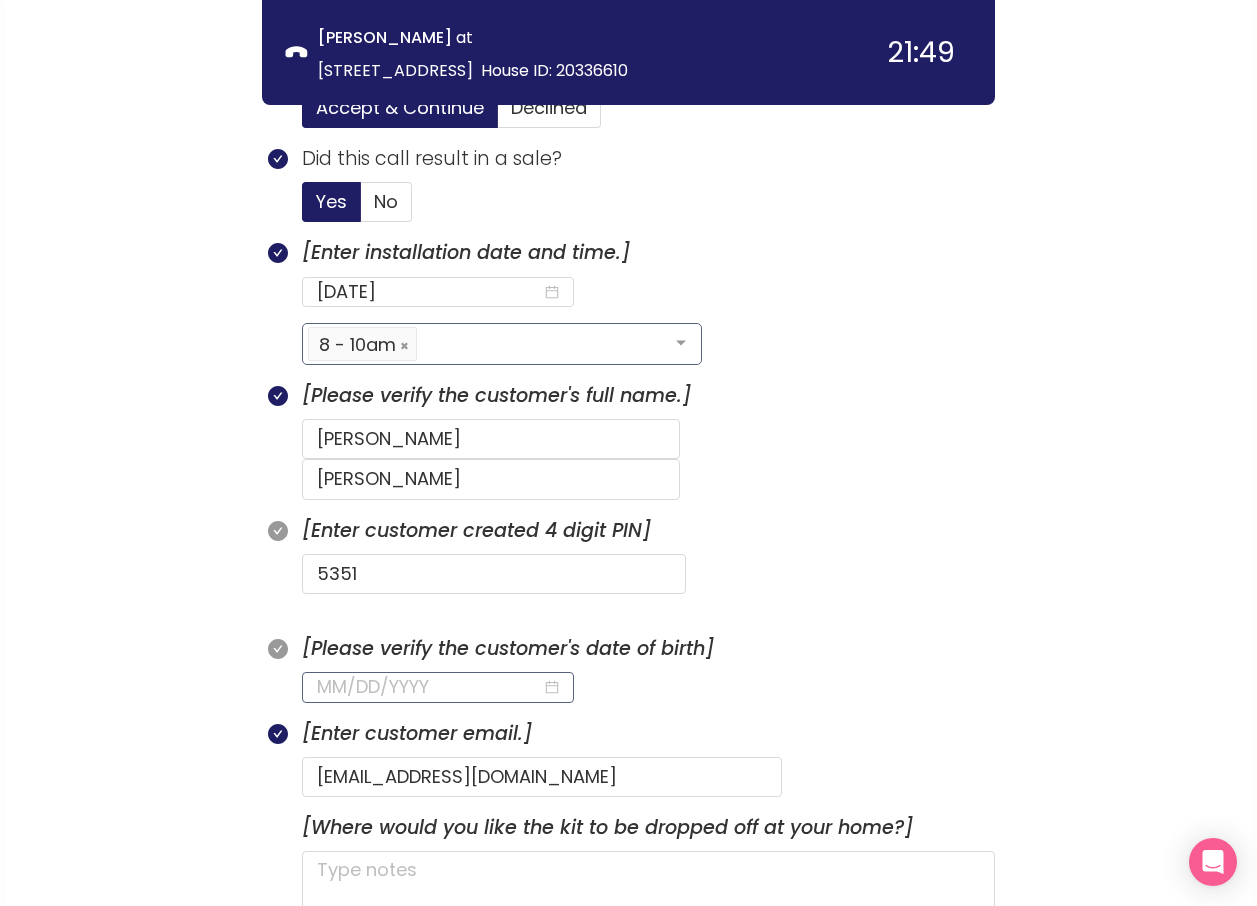 click at bounding box center [429, 687] 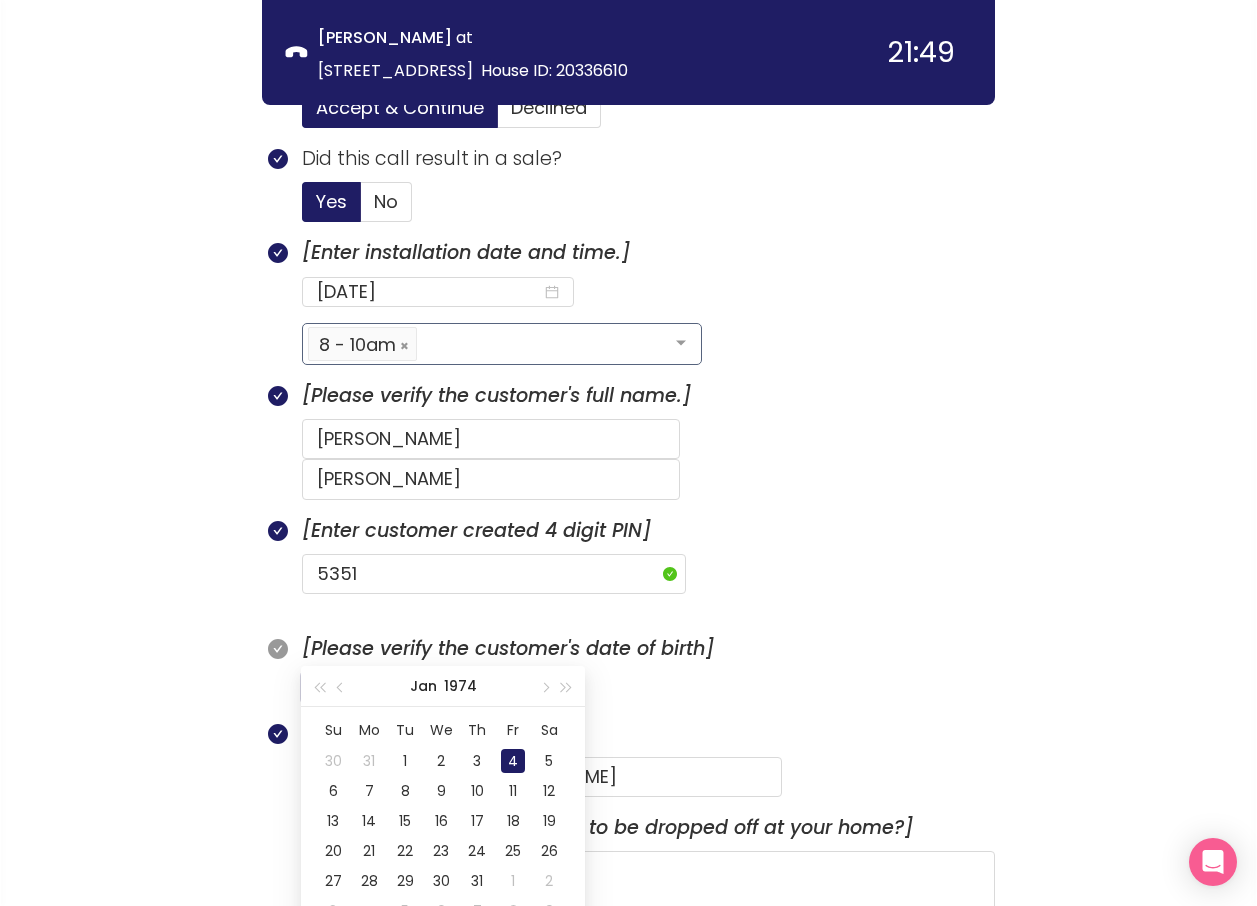 click on "4" at bounding box center [513, 761] 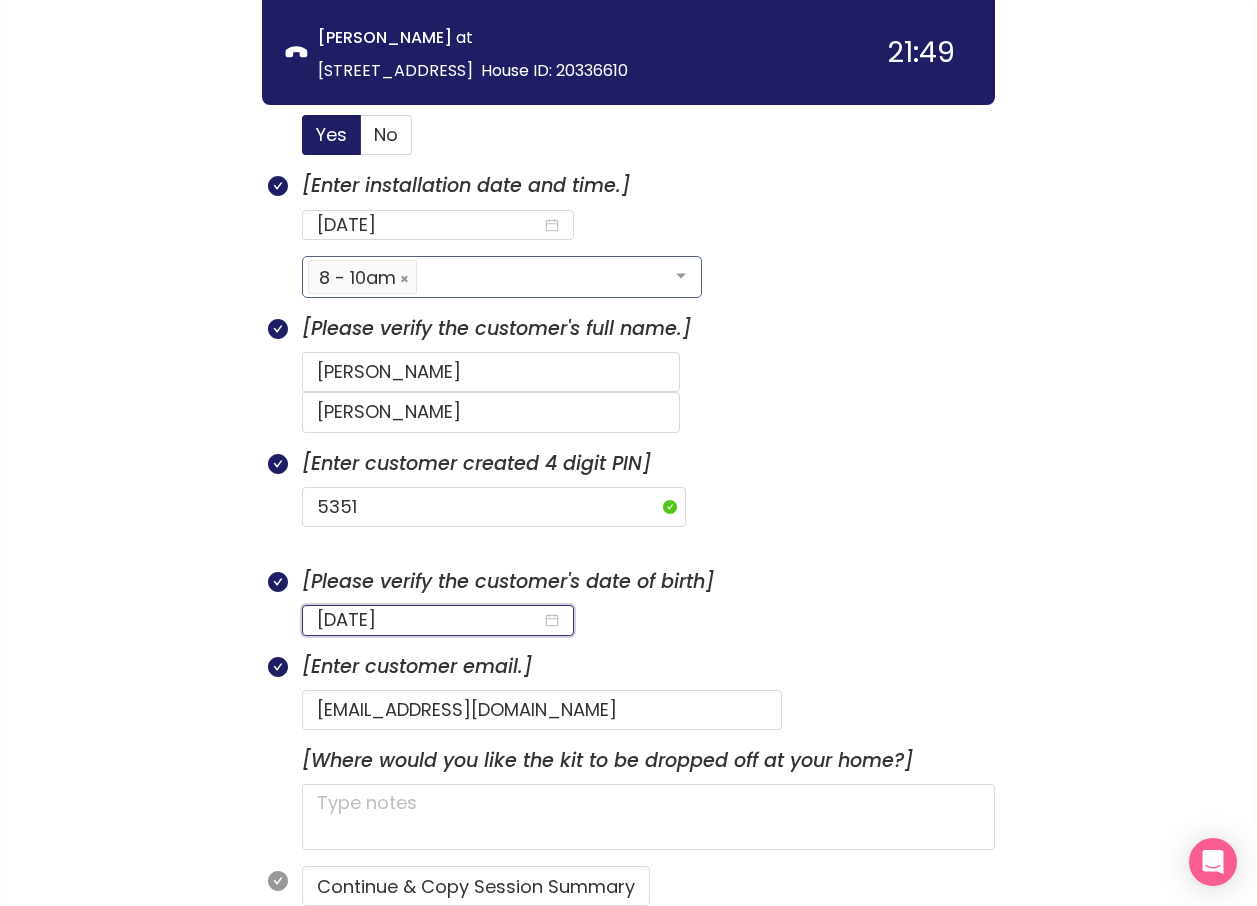 scroll, scrollTop: 1311, scrollLeft: 0, axis: vertical 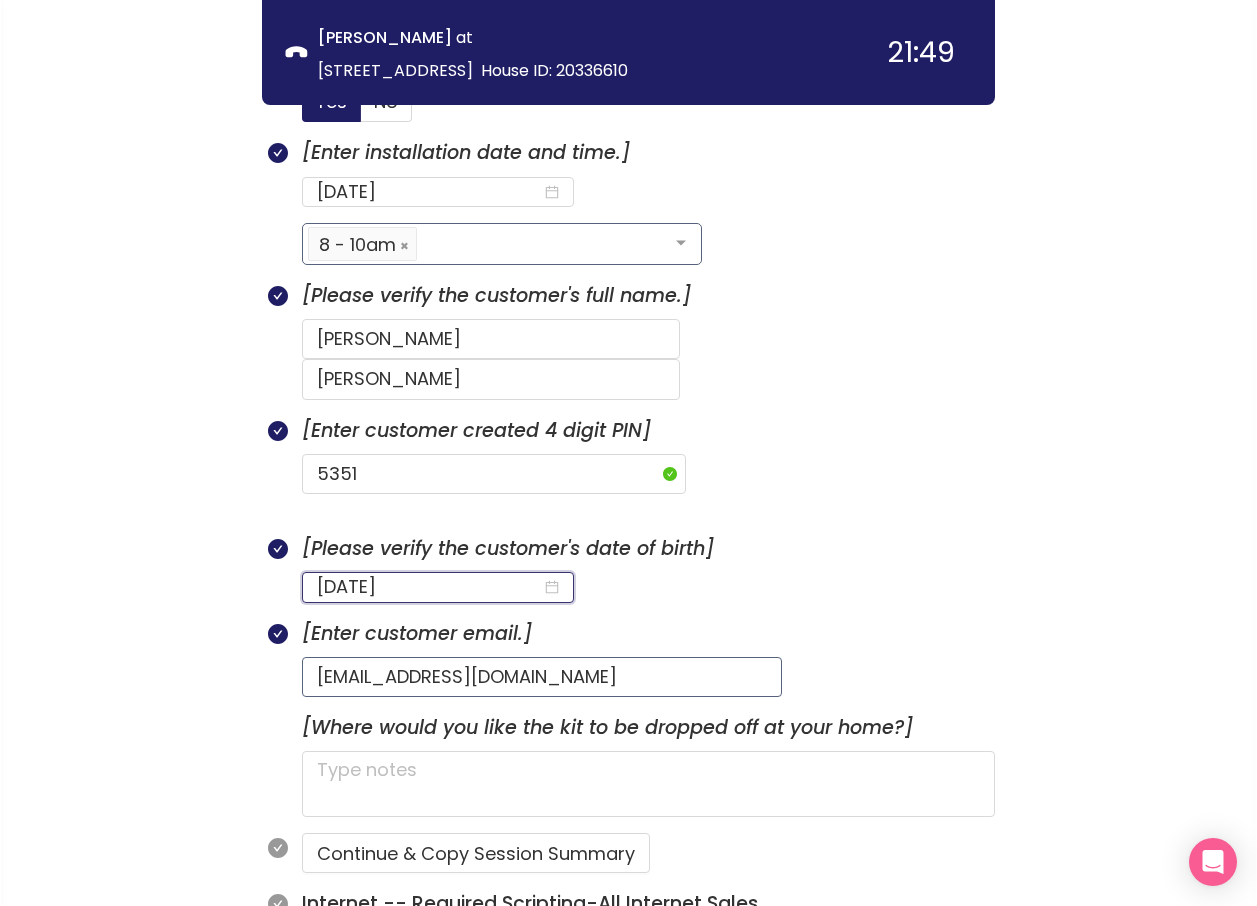 type on "[DATE]" 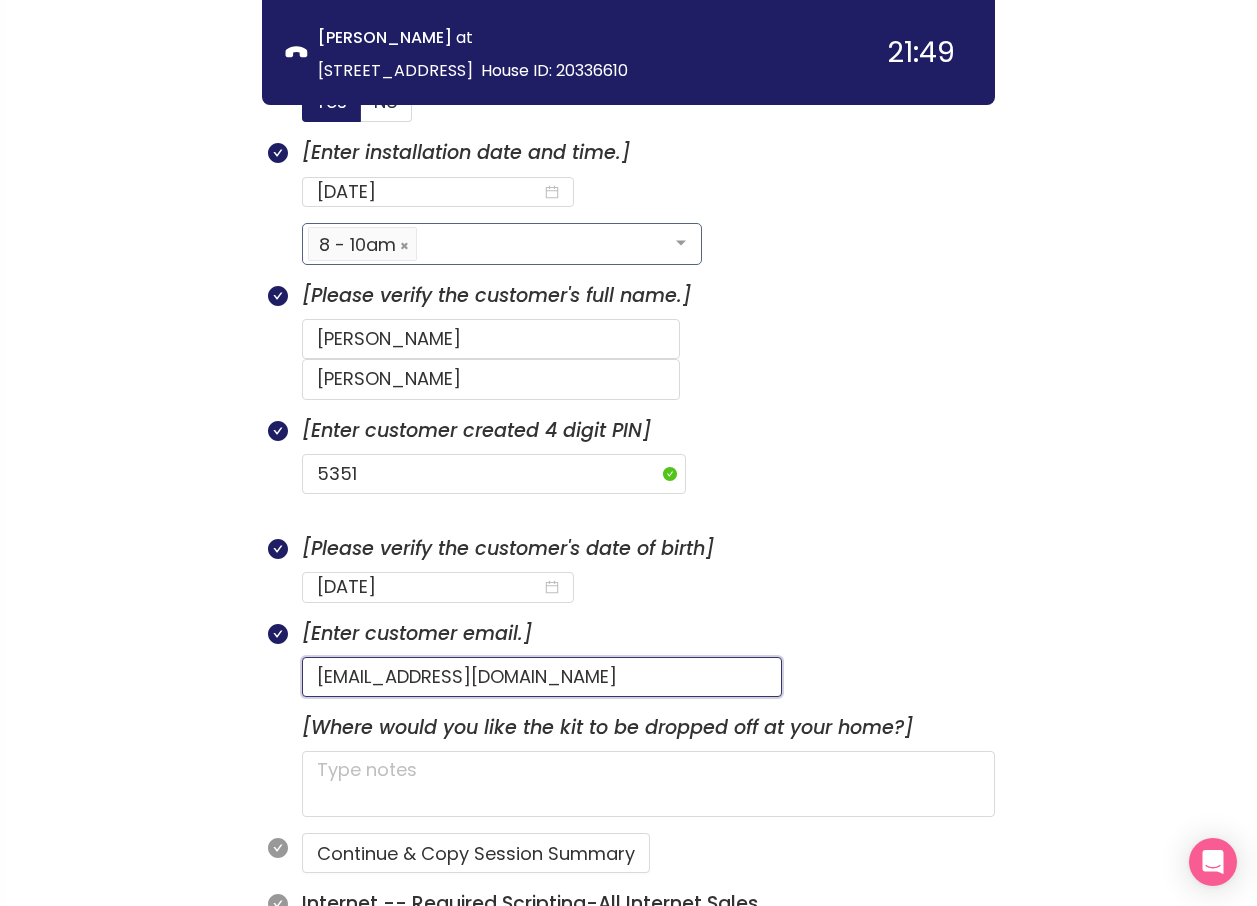 drag, startPoint x: 637, startPoint y: 646, endPoint x: 210, endPoint y: 616, distance: 428.05258 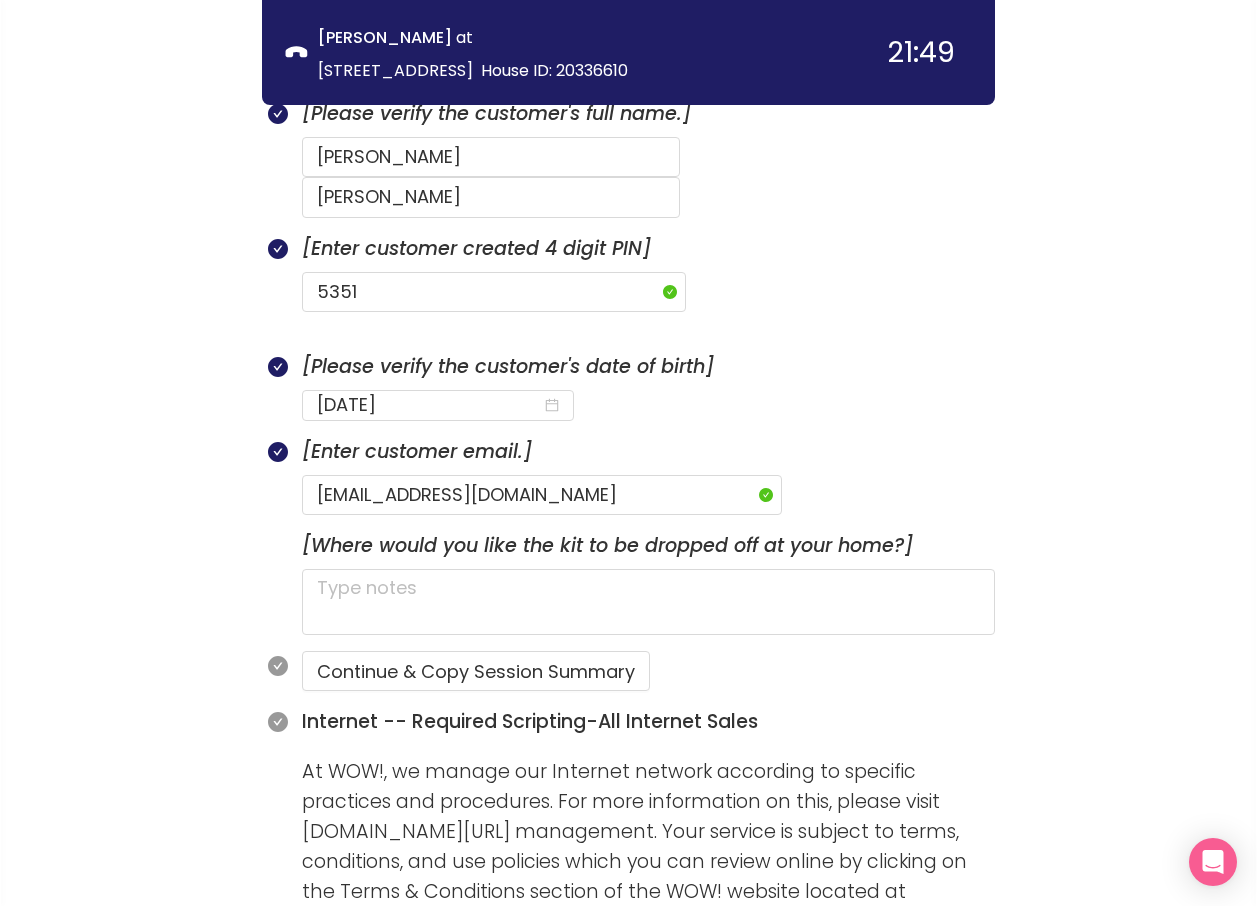 scroll, scrollTop: 1500, scrollLeft: 0, axis: vertical 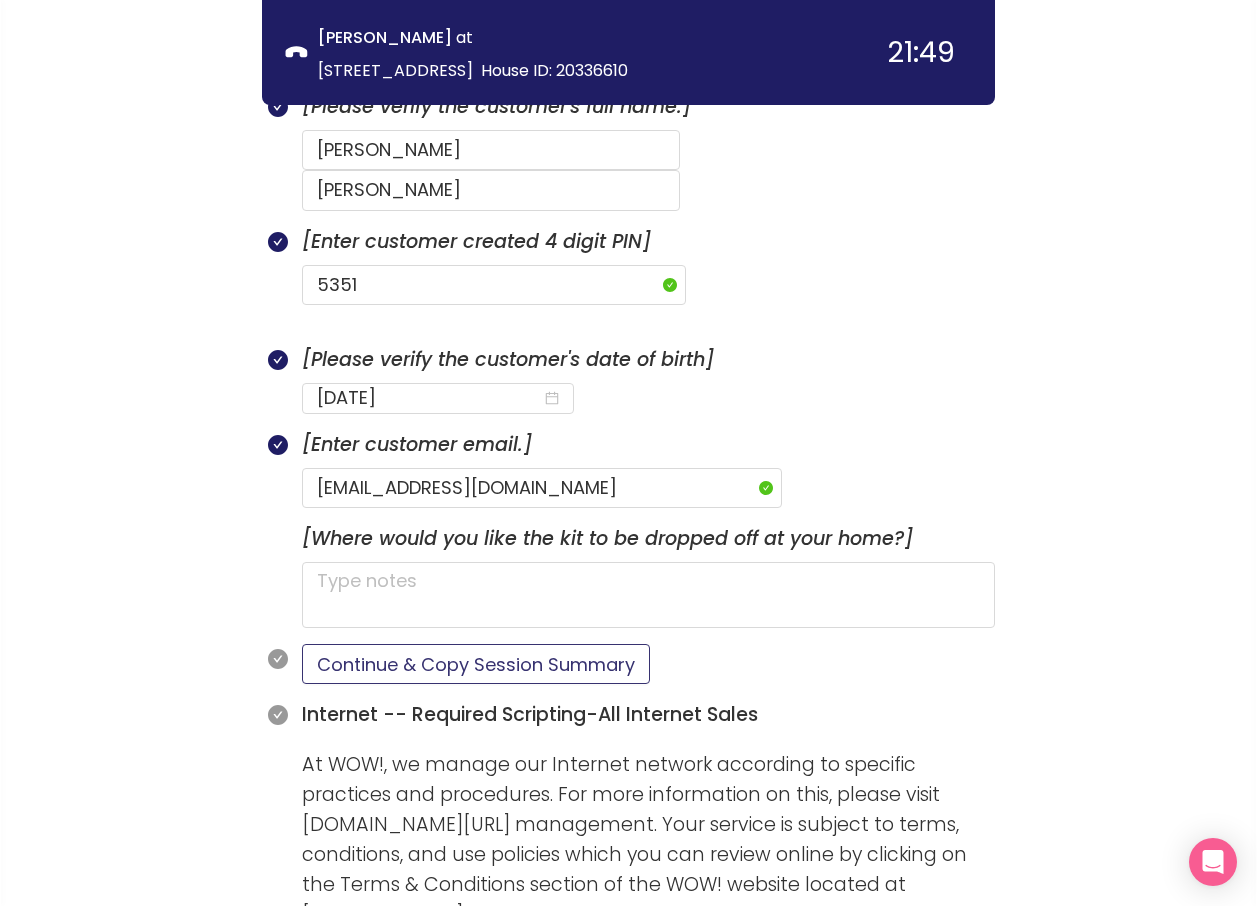 click on "Continue & Copy Session Summary" at bounding box center [476, 664] 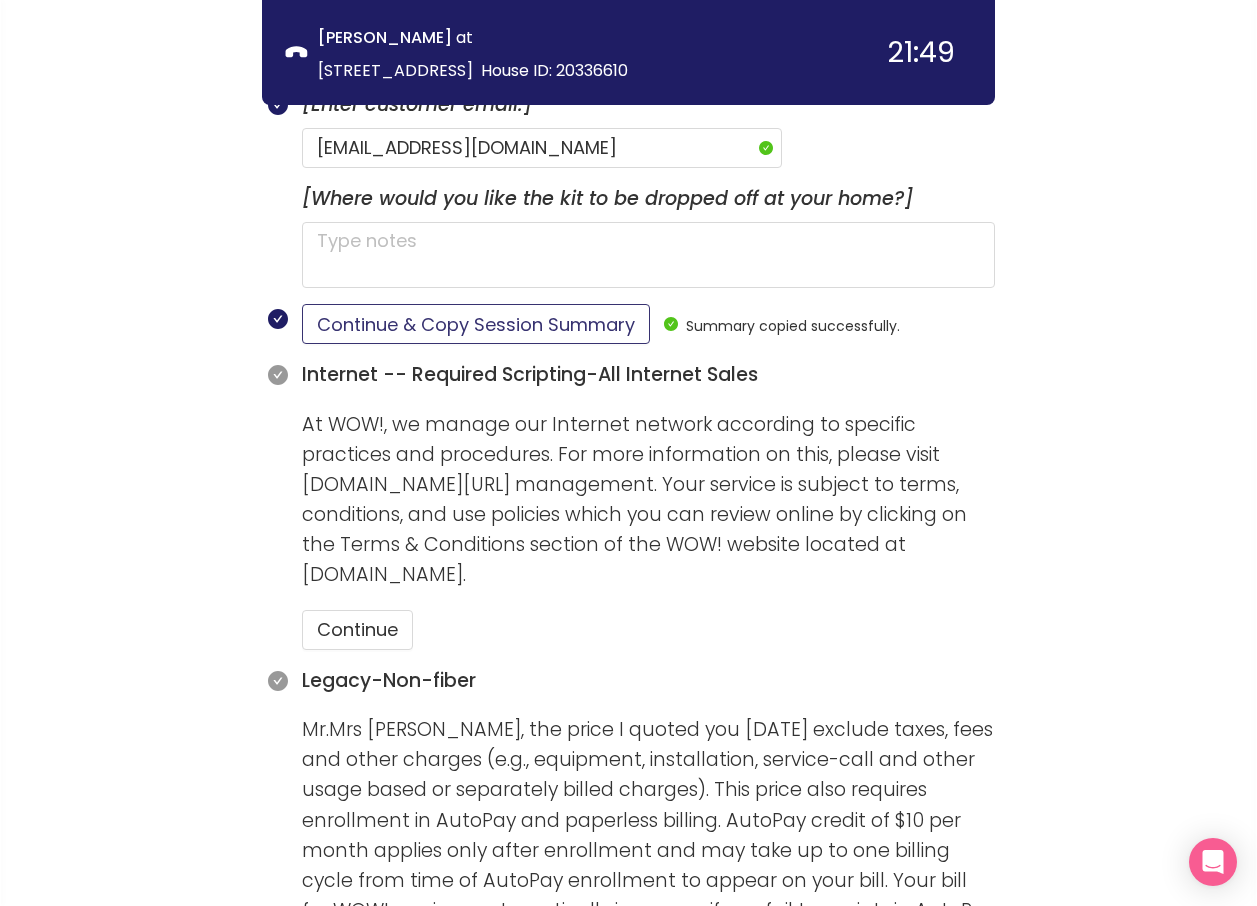 scroll, scrollTop: 1900, scrollLeft: 0, axis: vertical 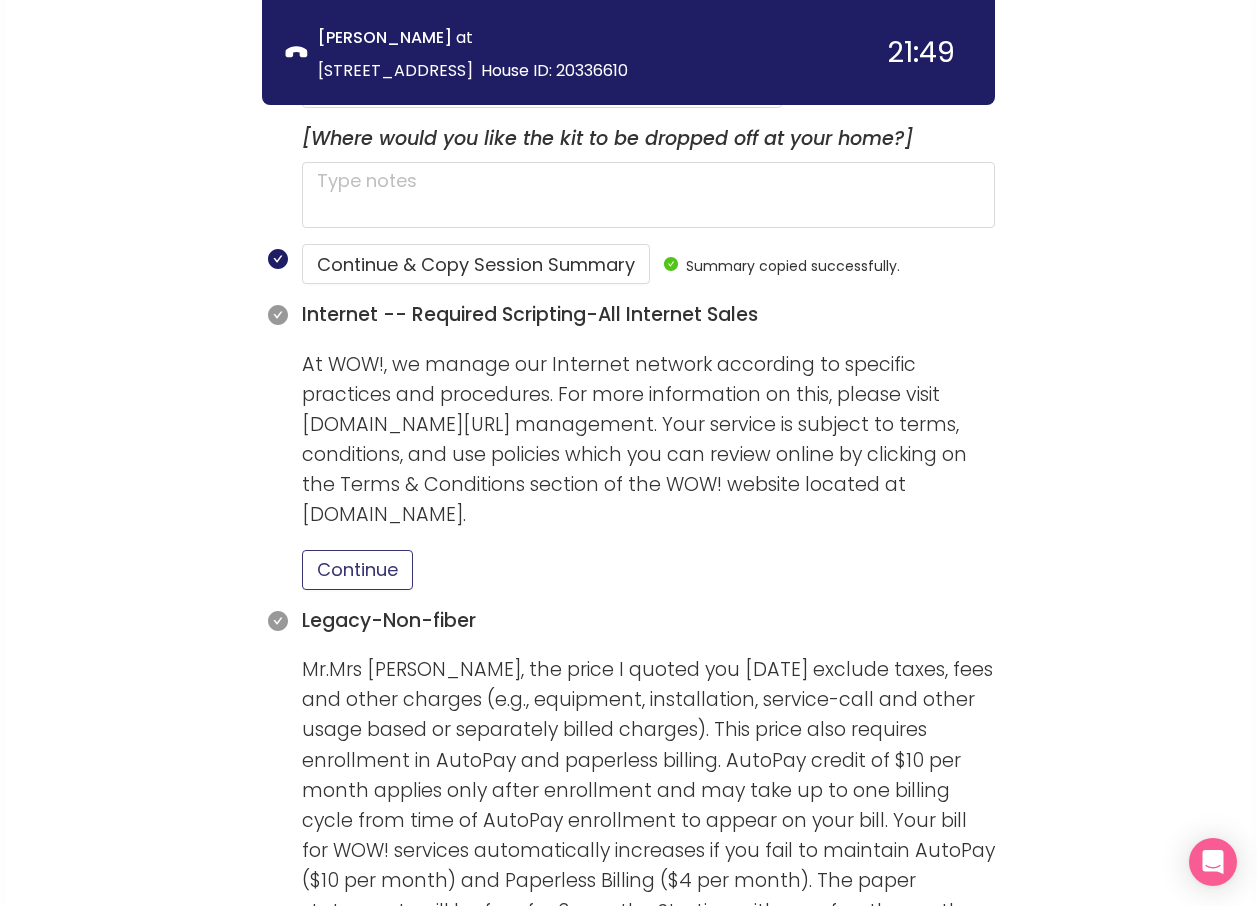 click on "Continue" at bounding box center [357, 570] 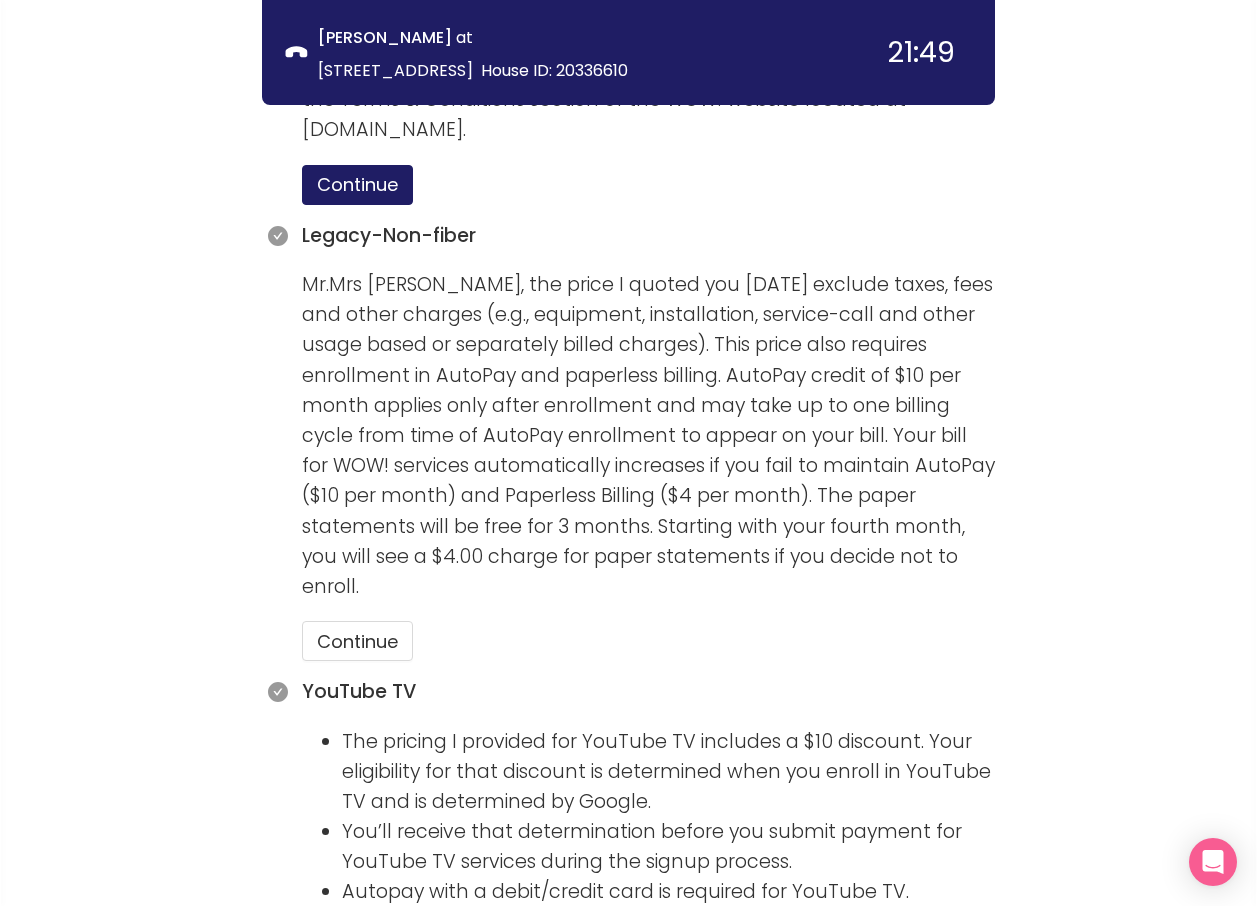 scroll, scrollTop: 2300, scrollLeft: 0, axis: vertical 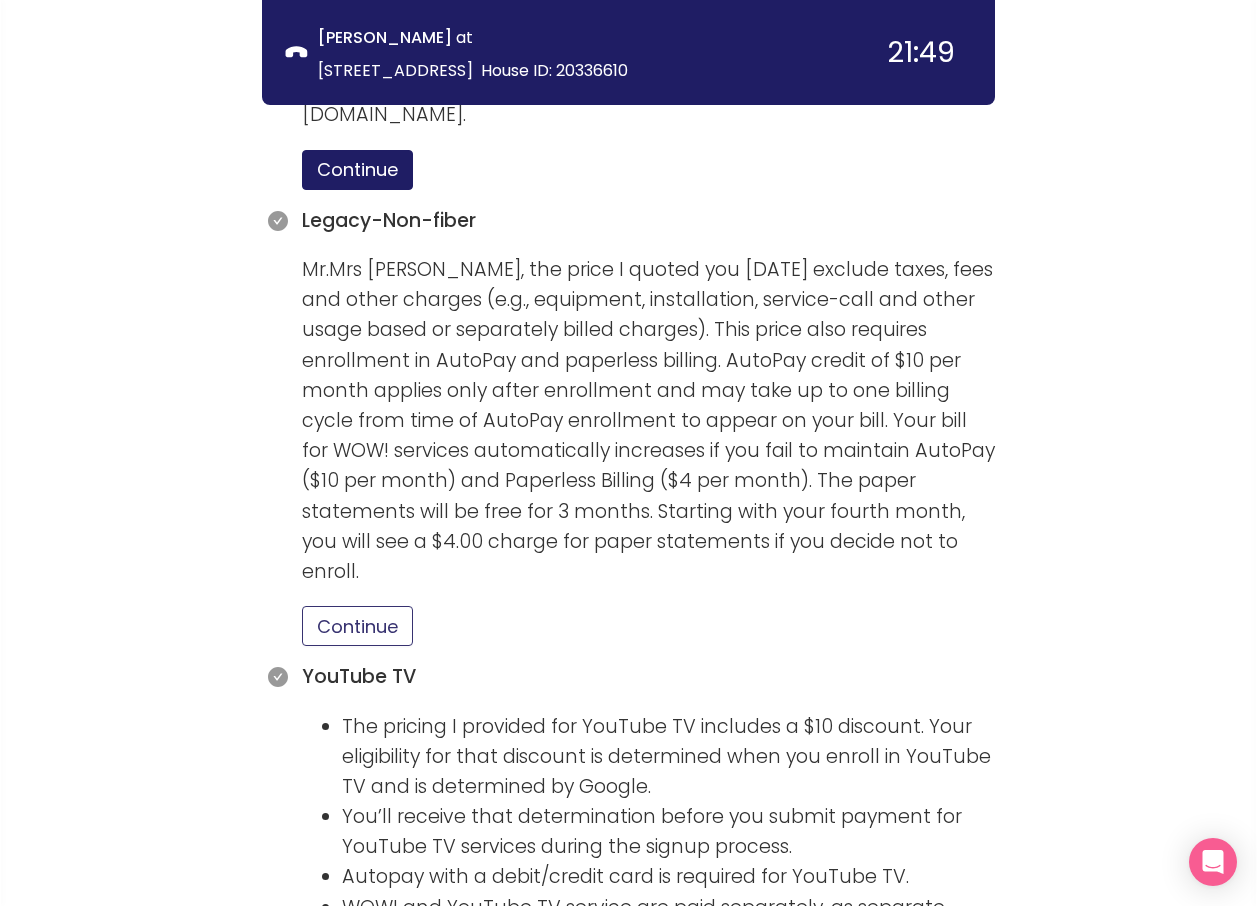 click on "Continue" at bounding box center [357, 626] 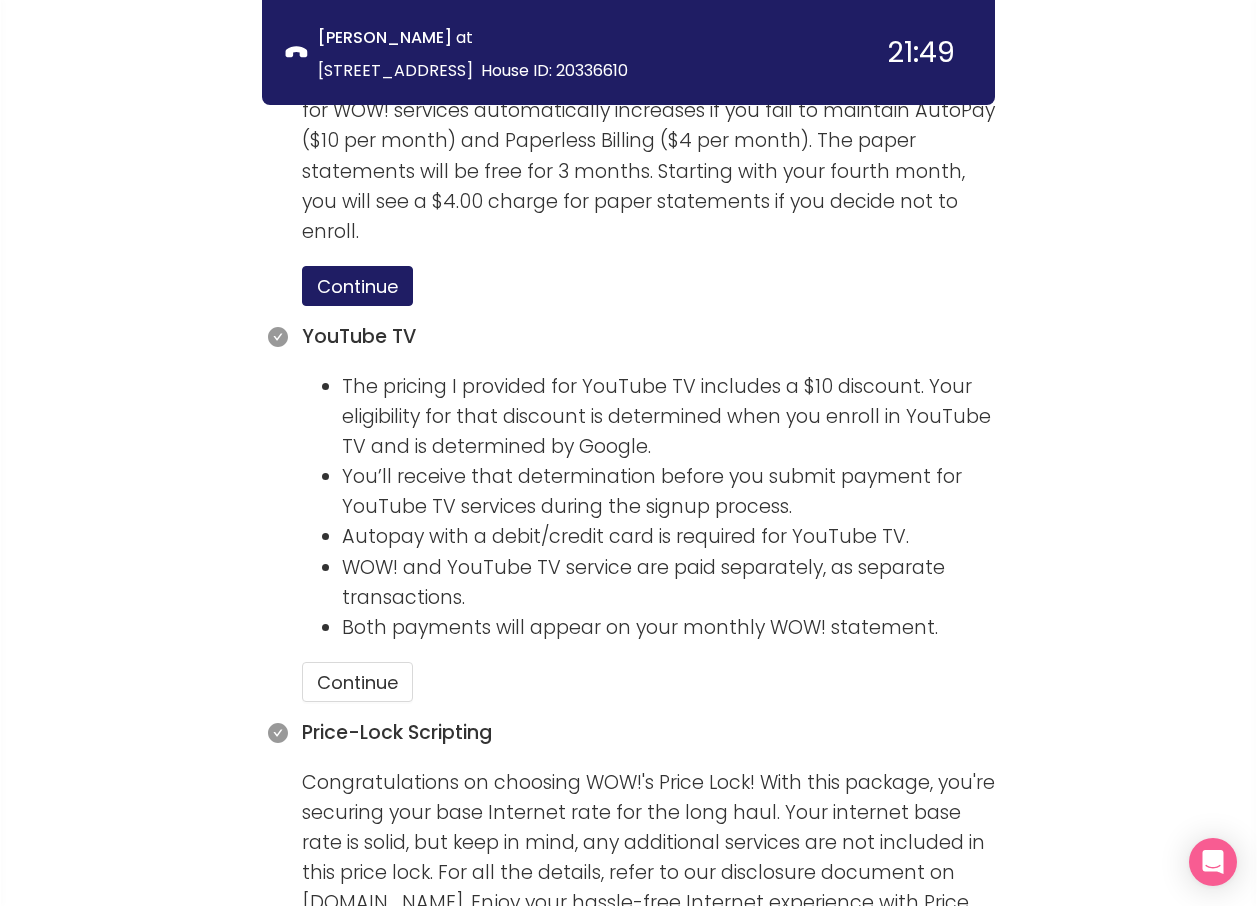 scroll, scrollTop: 2700, scrollLeft: 0, axis: vertical 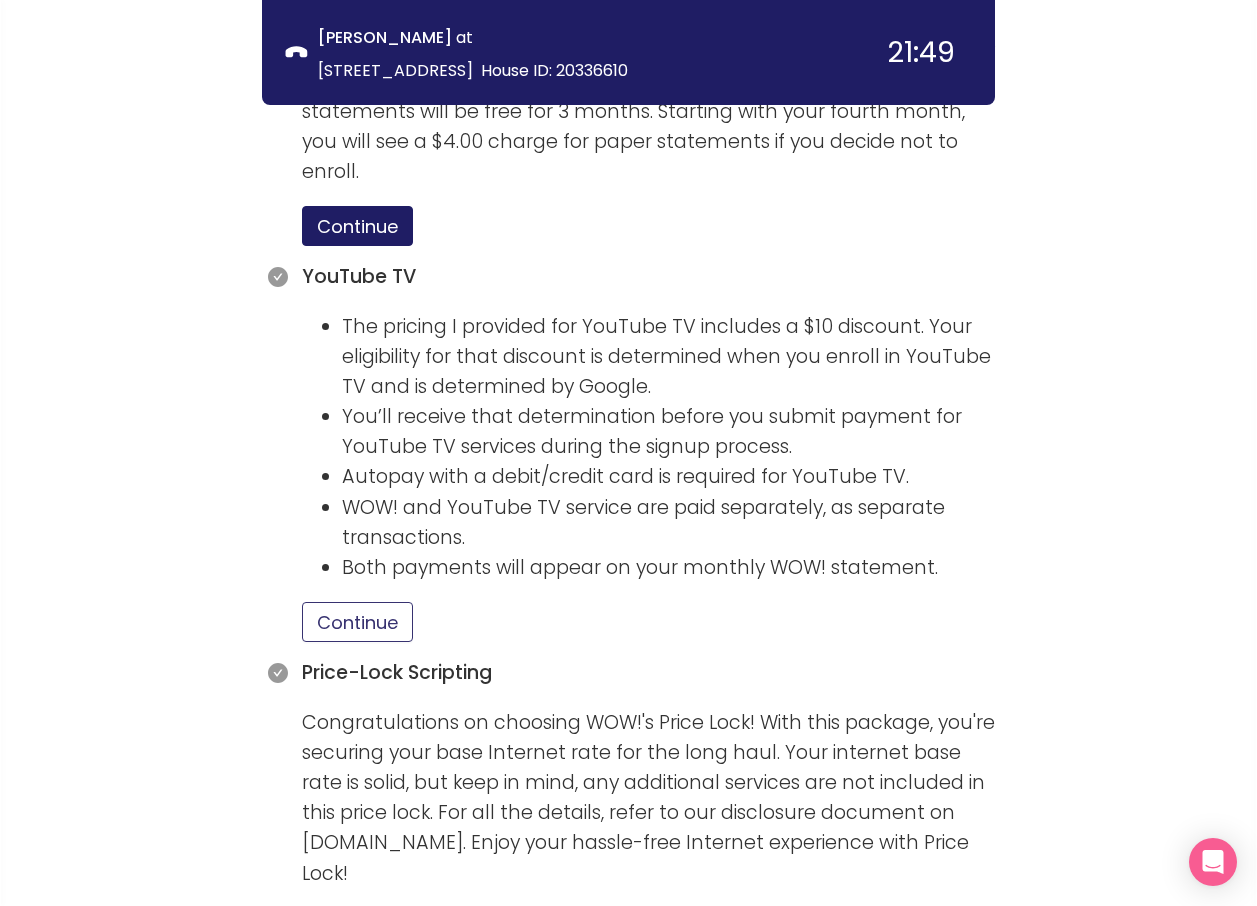 click on "Continue" at bounding box center [357, 622] 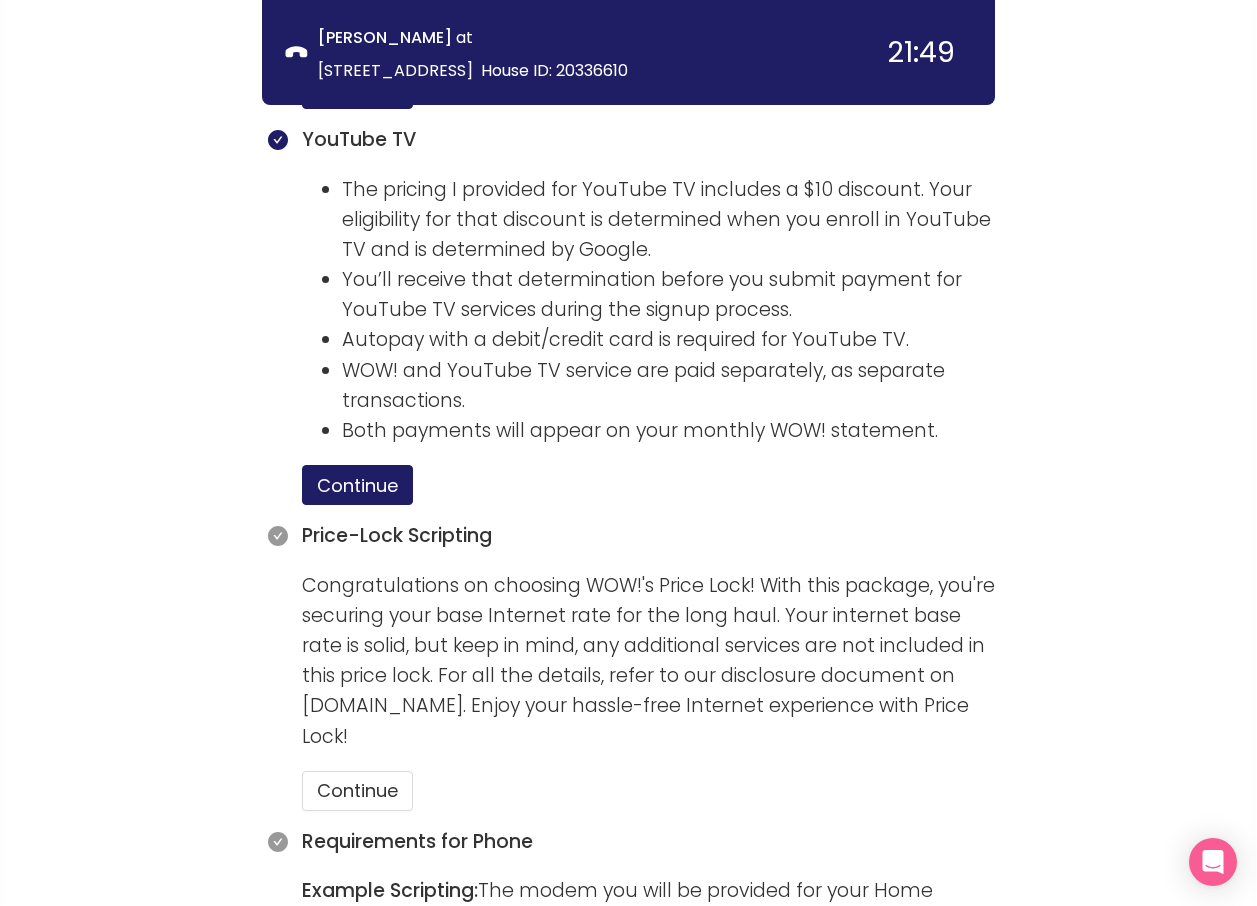 scroll, scrollTop: 3100, scrollLeft: 0, axis: vertical 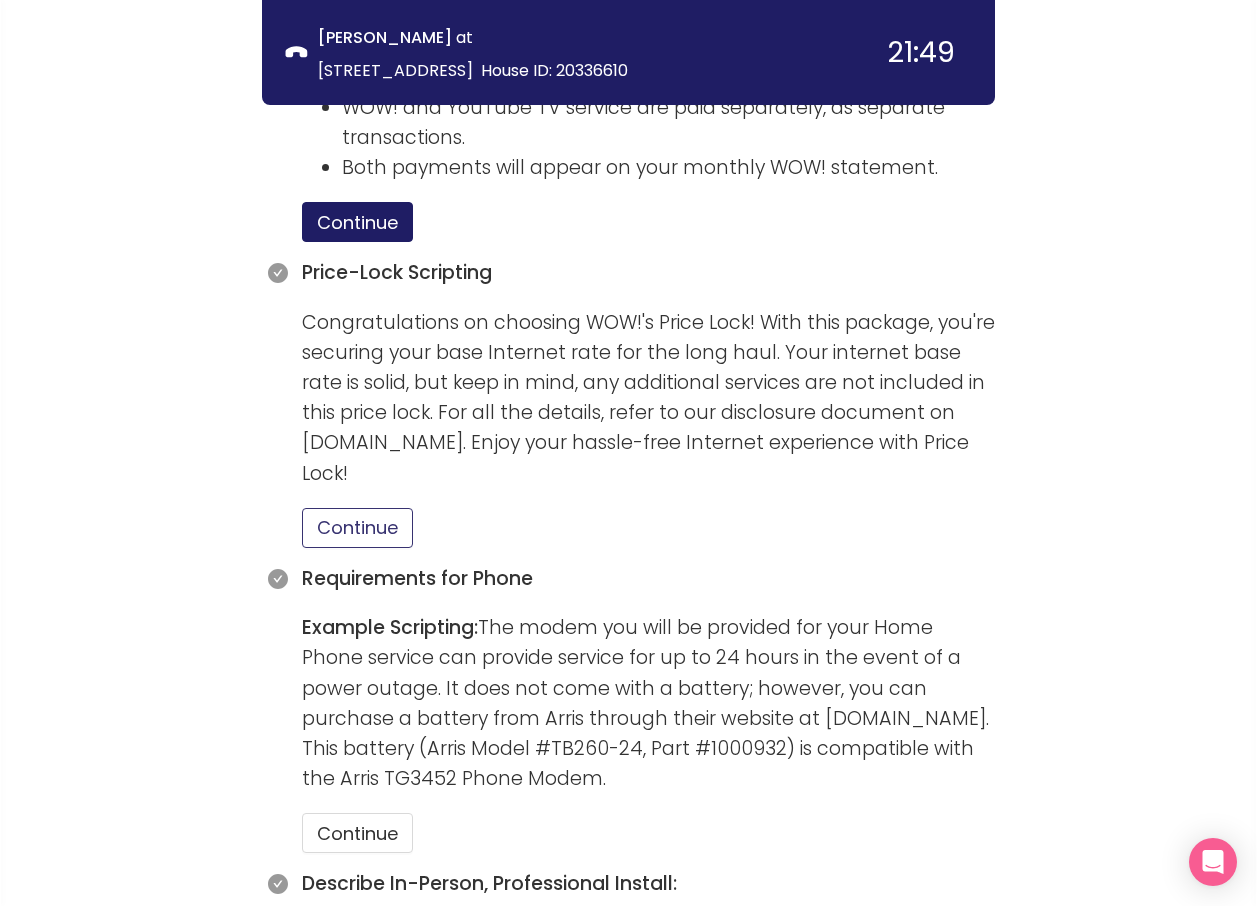 click on "Continue" at bounding box center [357, 528] 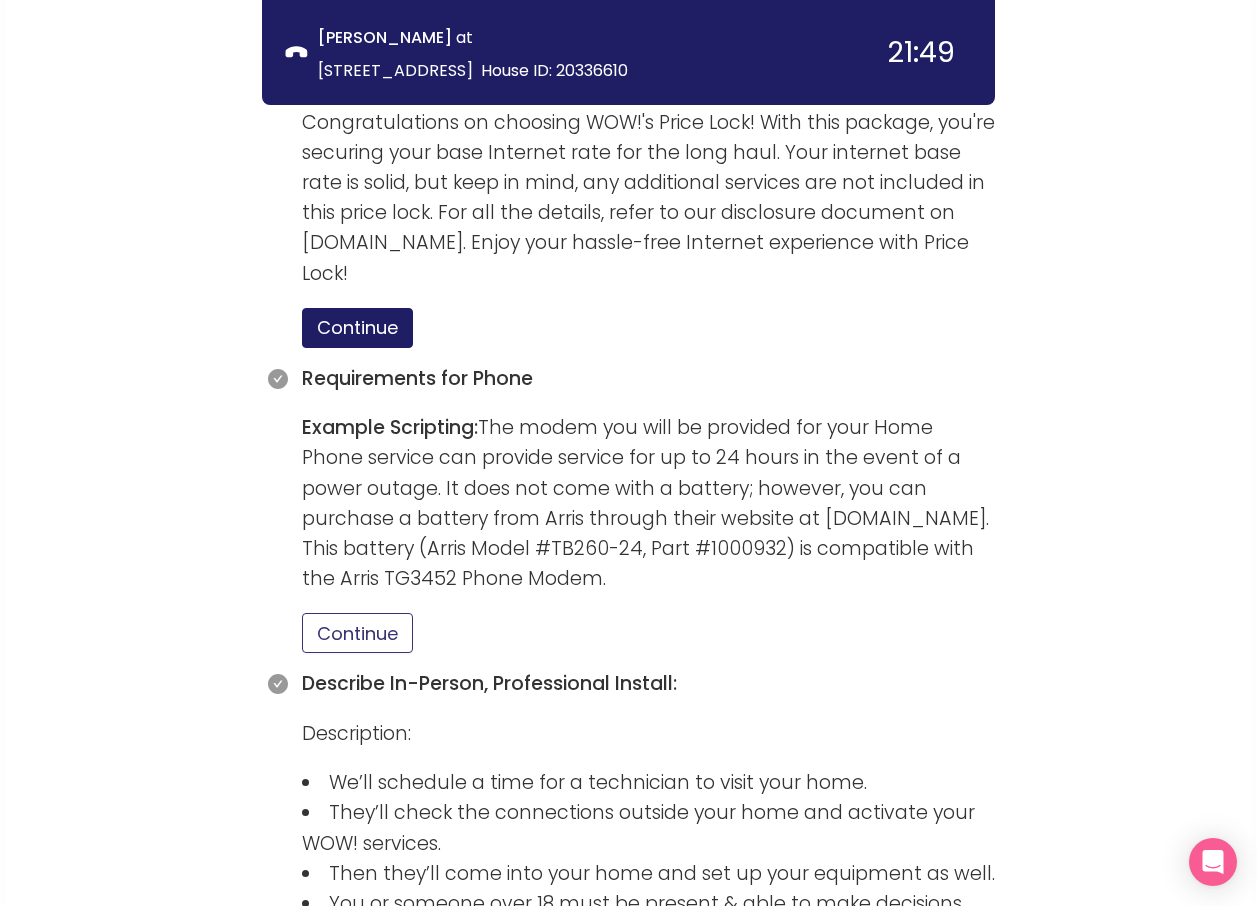click on "Continue" at bounding box center (357, 633) 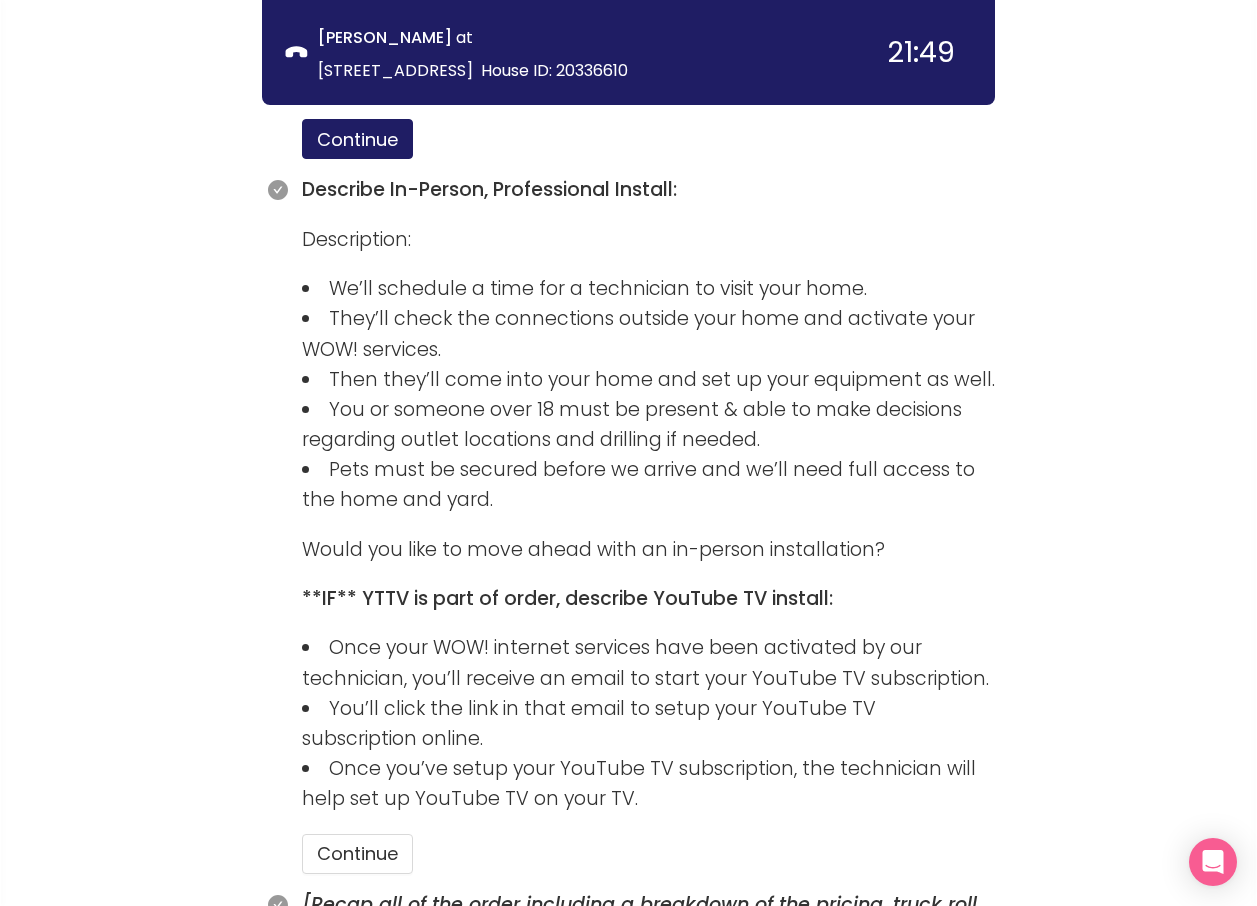 scroll, scrollTop: 3800, scrollLeft: 0, axis: vertical 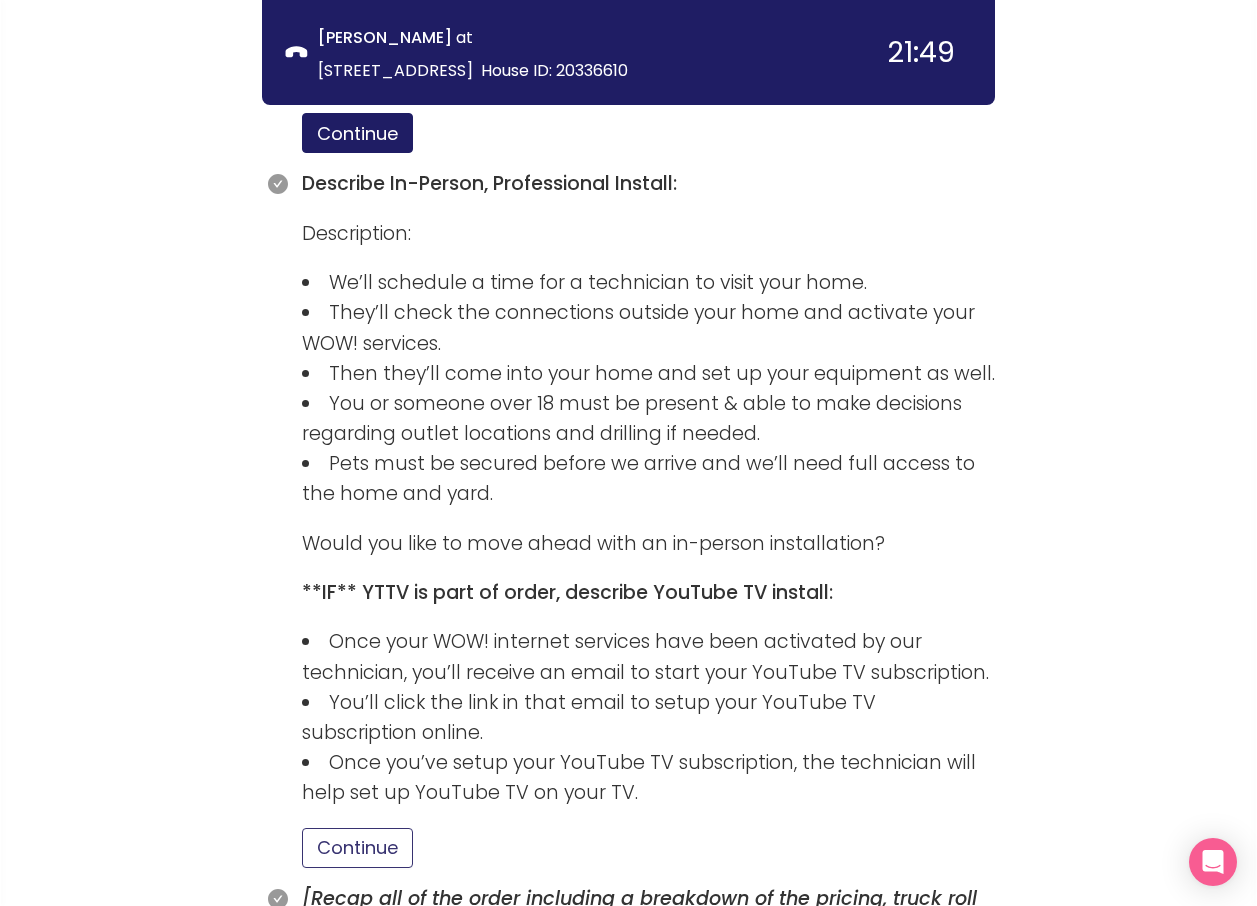 click on "Continue" at bounding box center (357, 848) 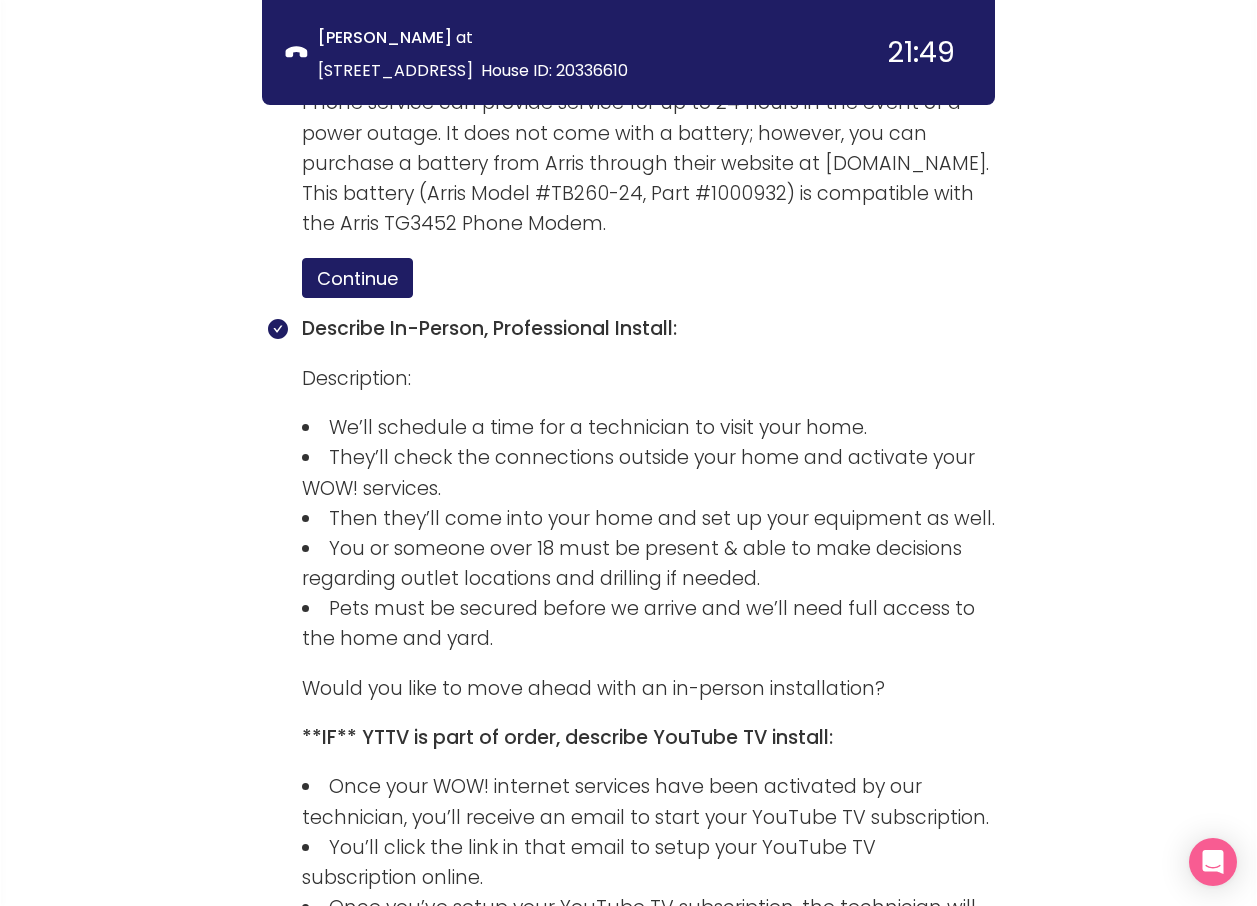 scroll, scrollTop: 4060, scrollLeft: 0, axis: vertical 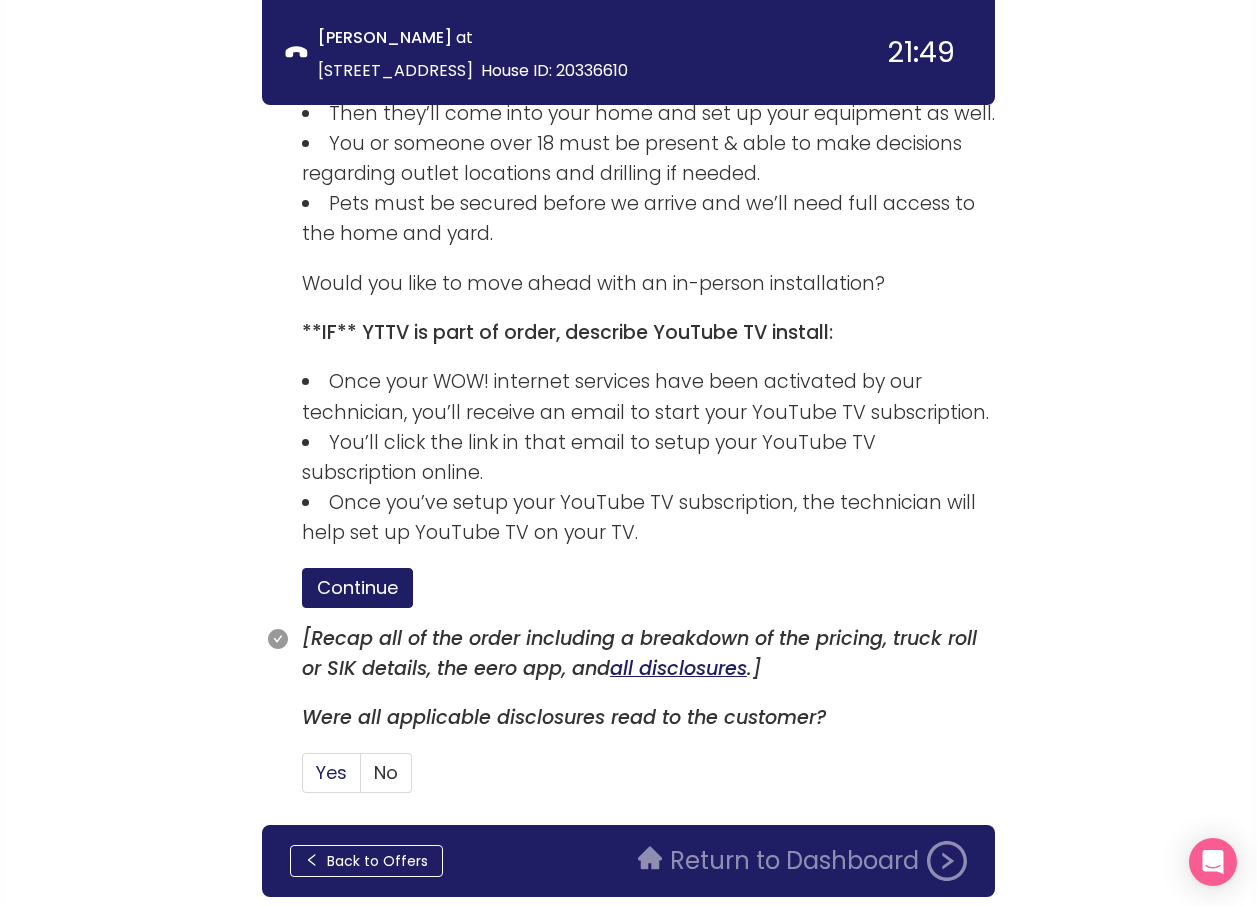 click on "Yes" at bounding box center [331, 772] 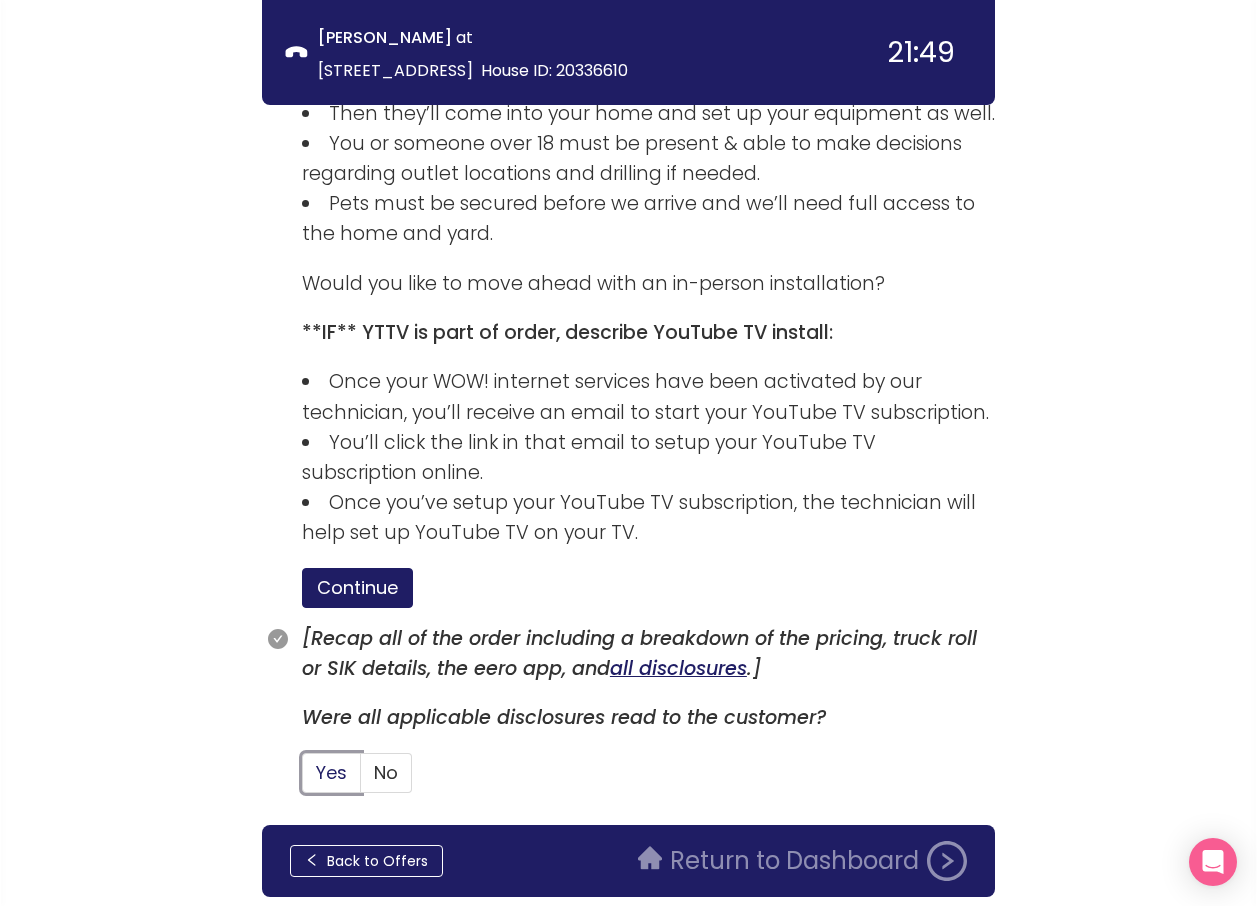 click on "Yes" at bounding box center (303, 779) 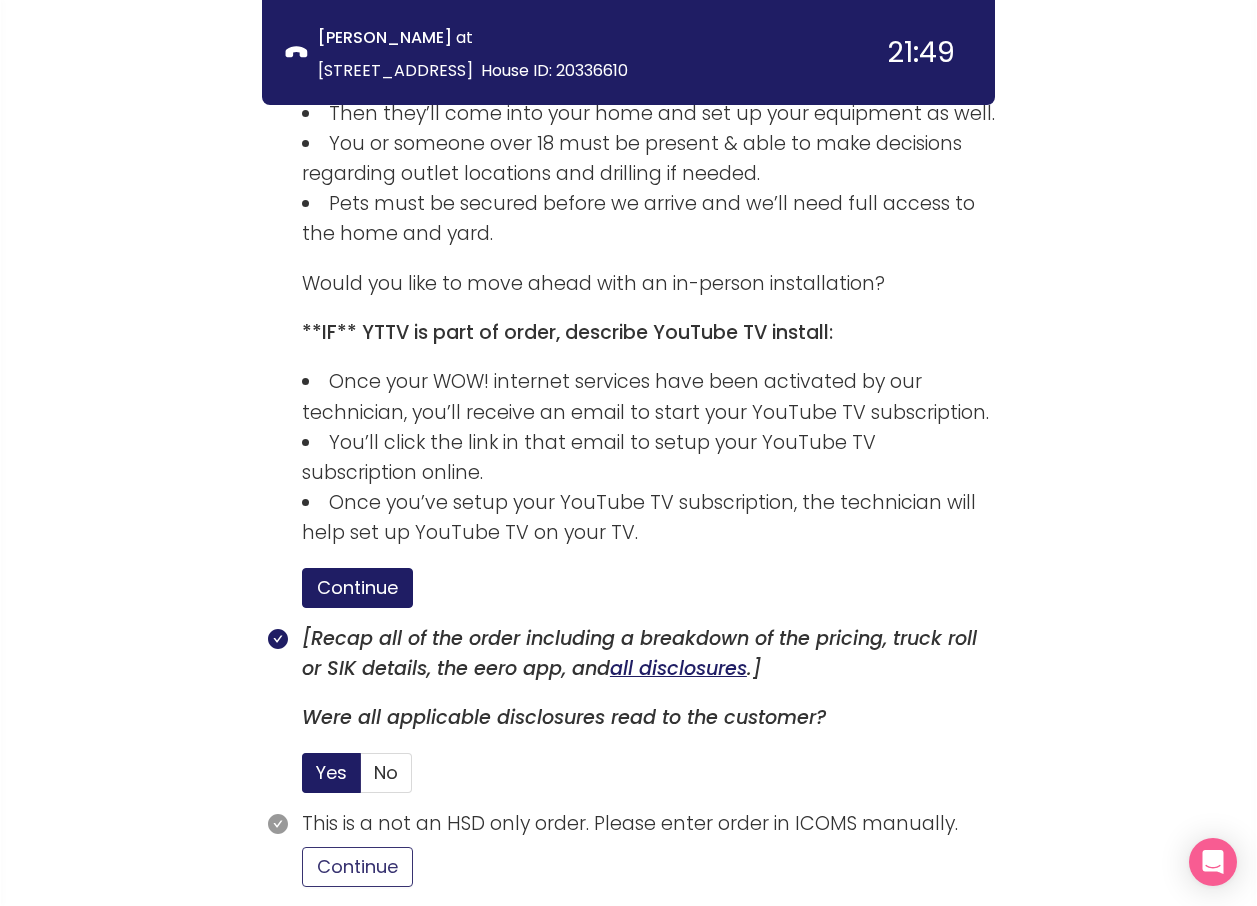 click on "Continue" at bounding box center (357, 867) 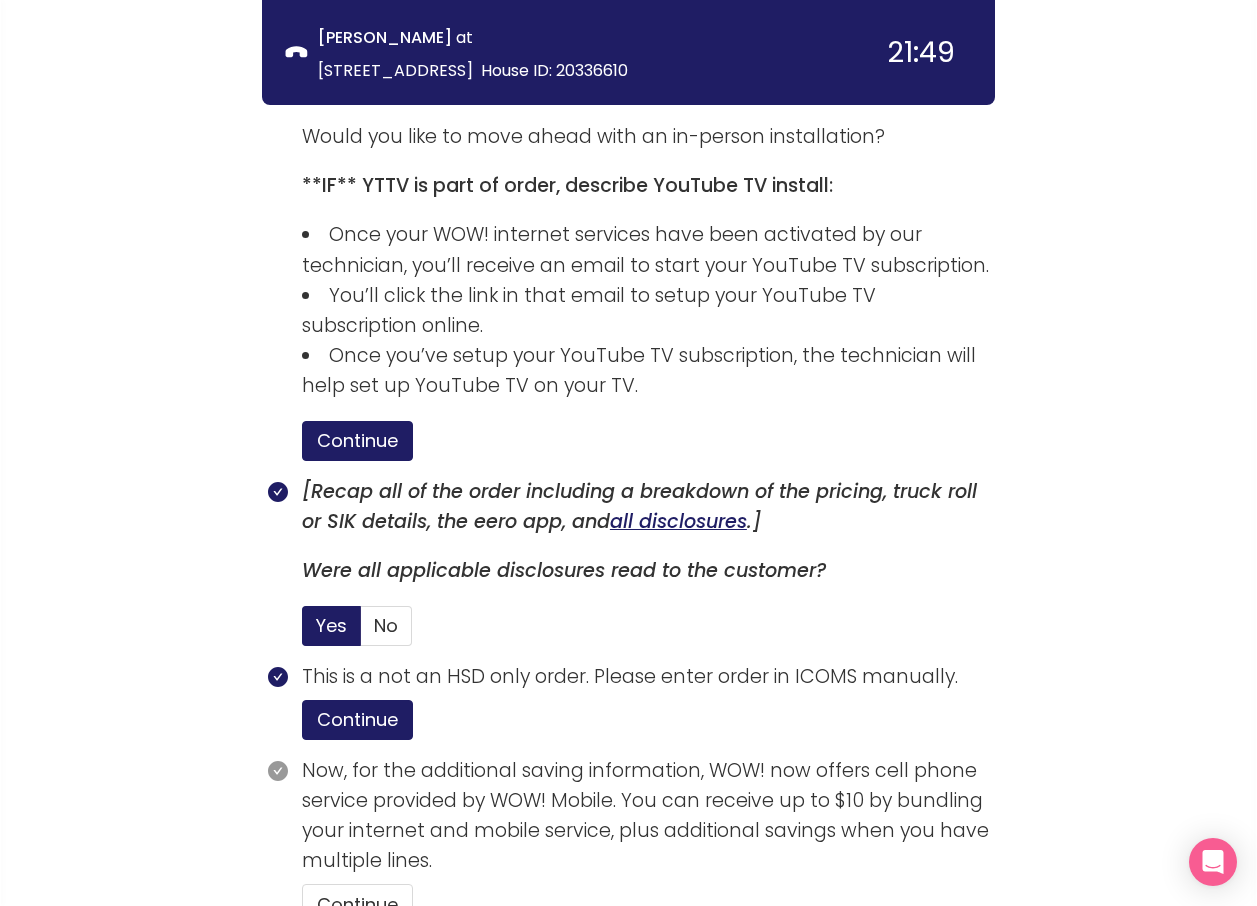 scroll, scrollTop: 4339, scrollLeft: 0, axis: vertical 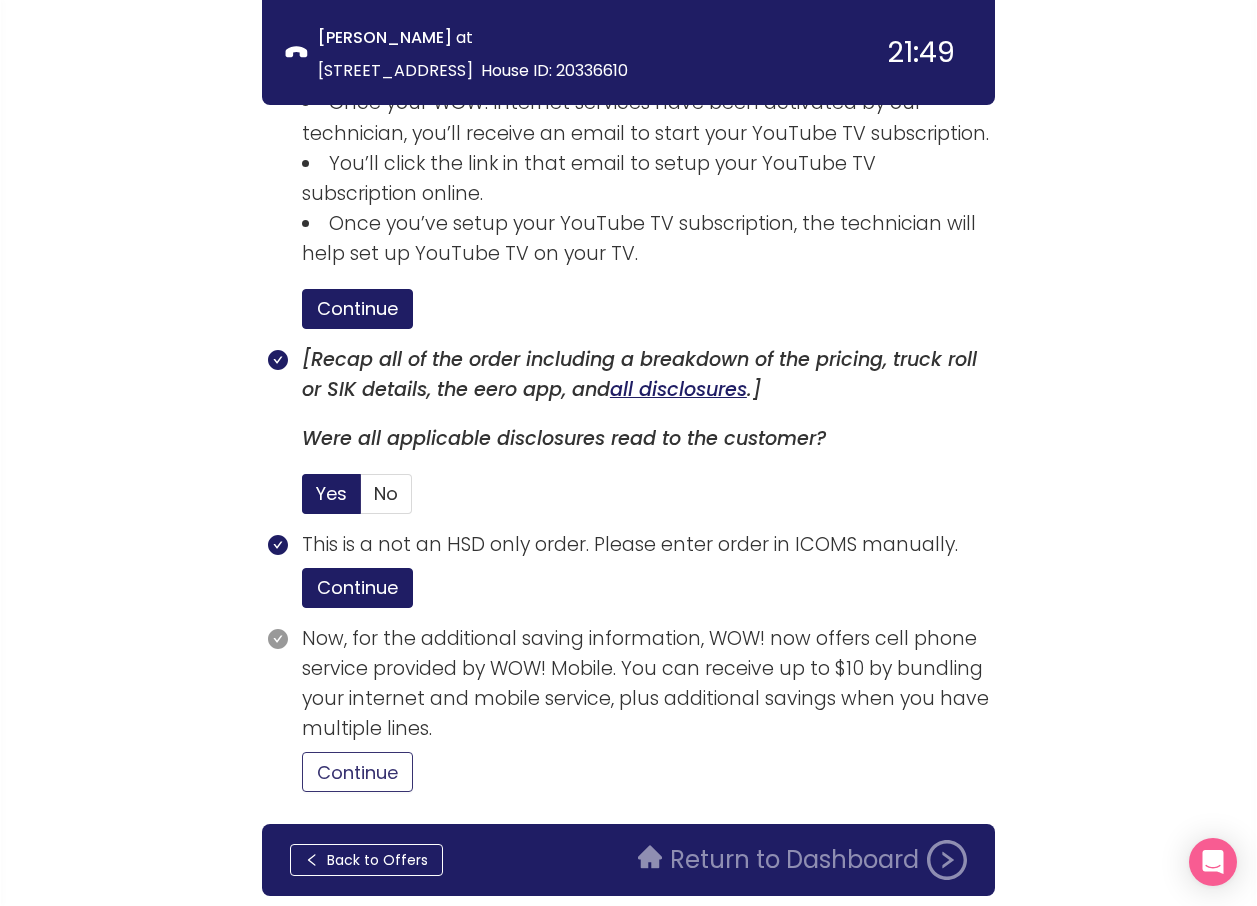 click on "Continue" at bounding box center [357, 772] 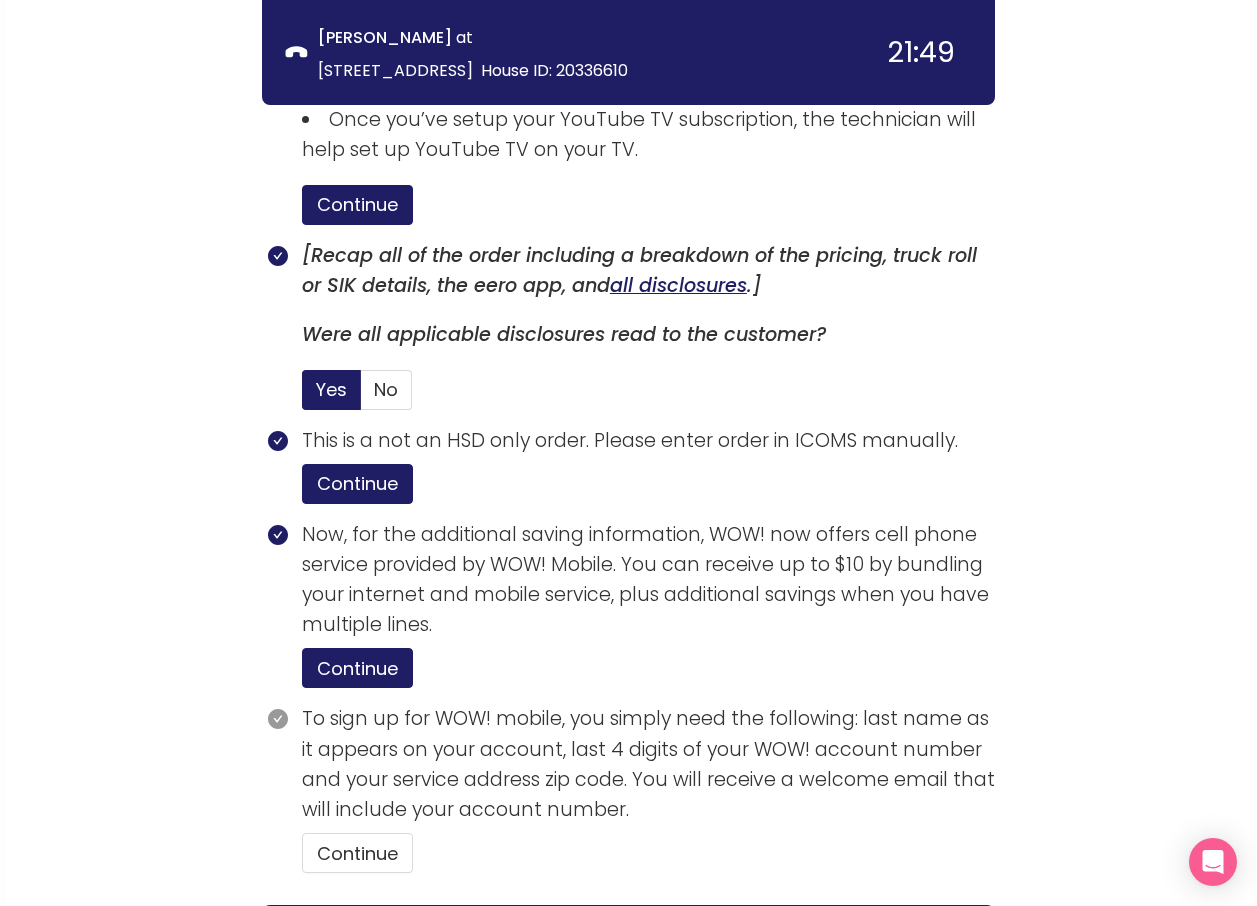 scroll, scrollTop: 4524, scrollLeft: 0, axis: vertical 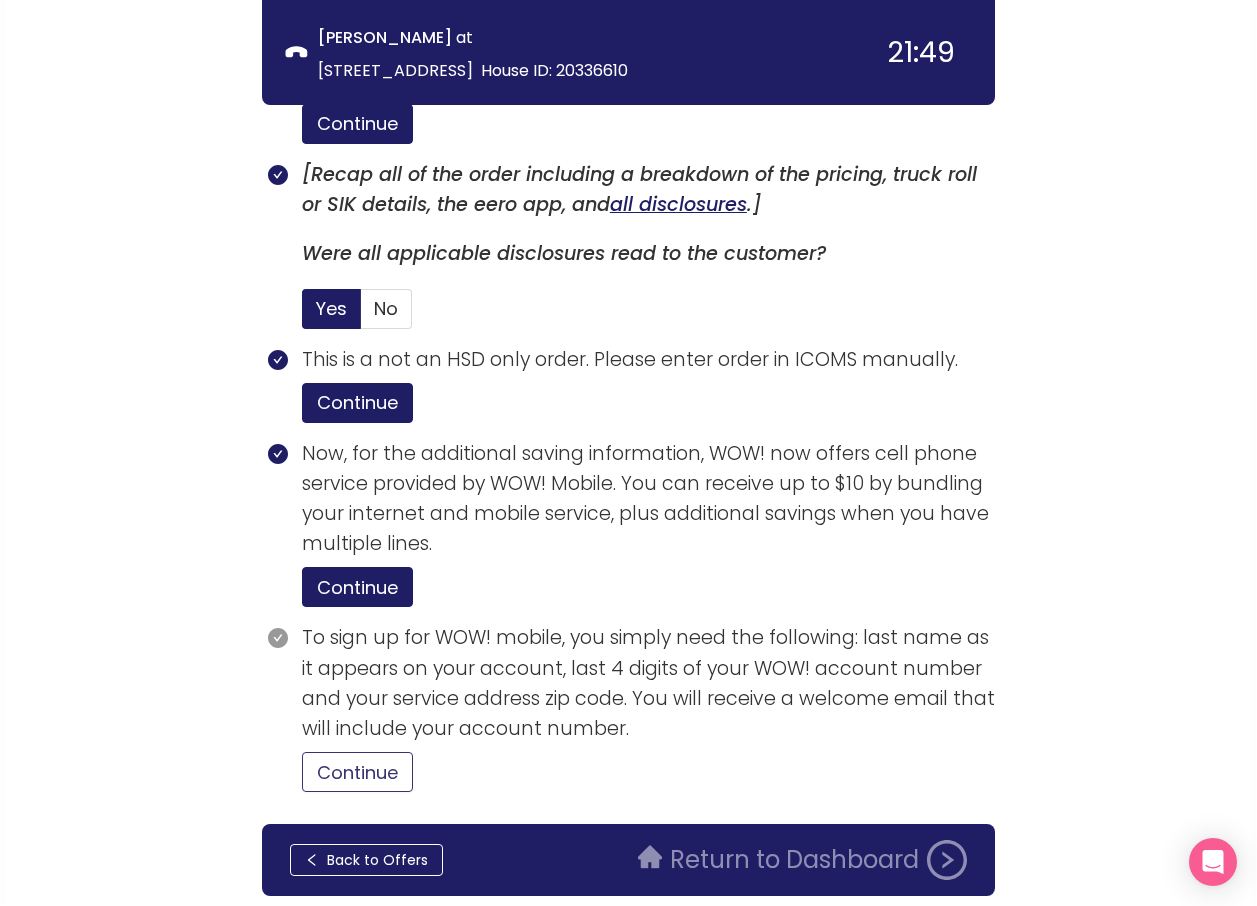 click on "Continue" at bounding box center (357, 772) 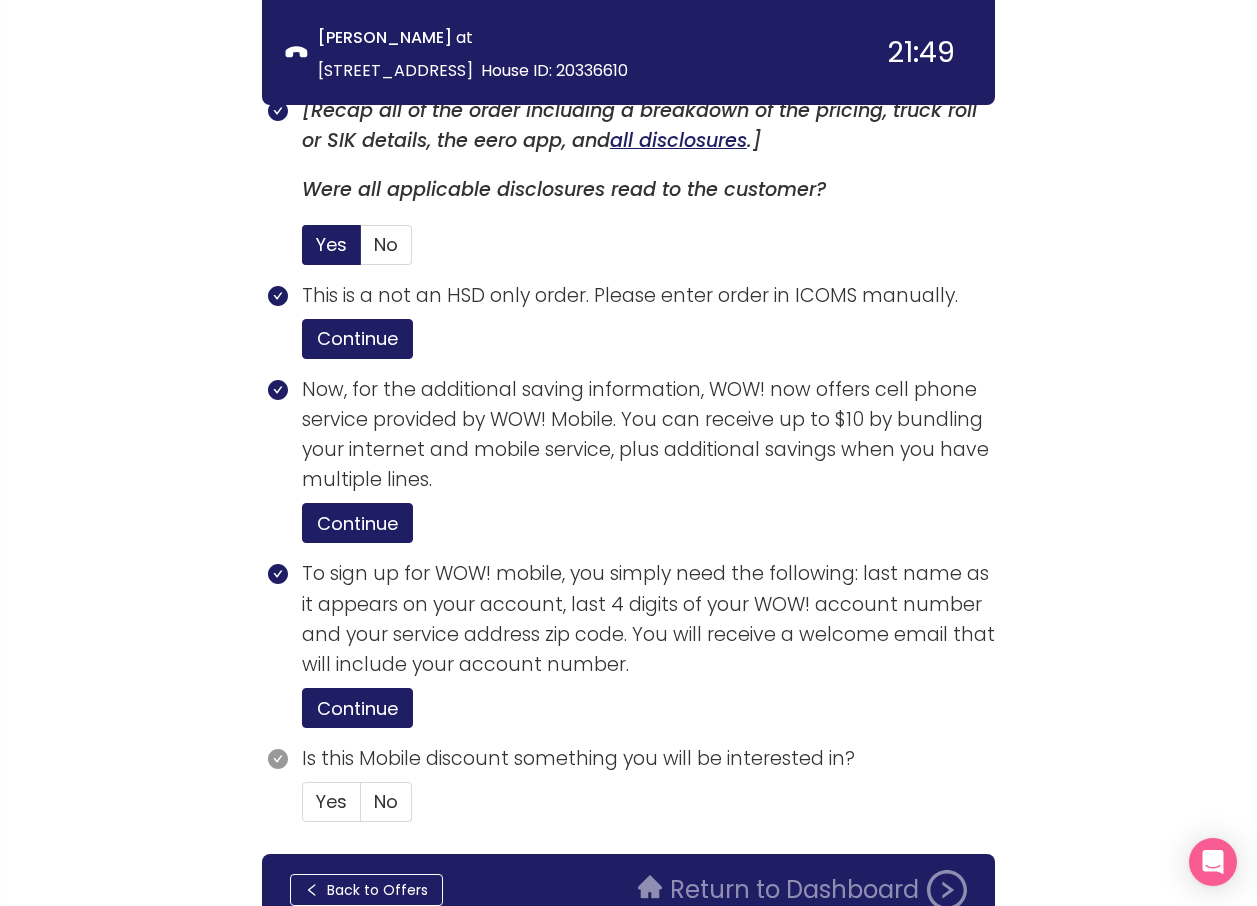 scroll, scrollTop: 4618, scrollLeft: 0, axis: vertical 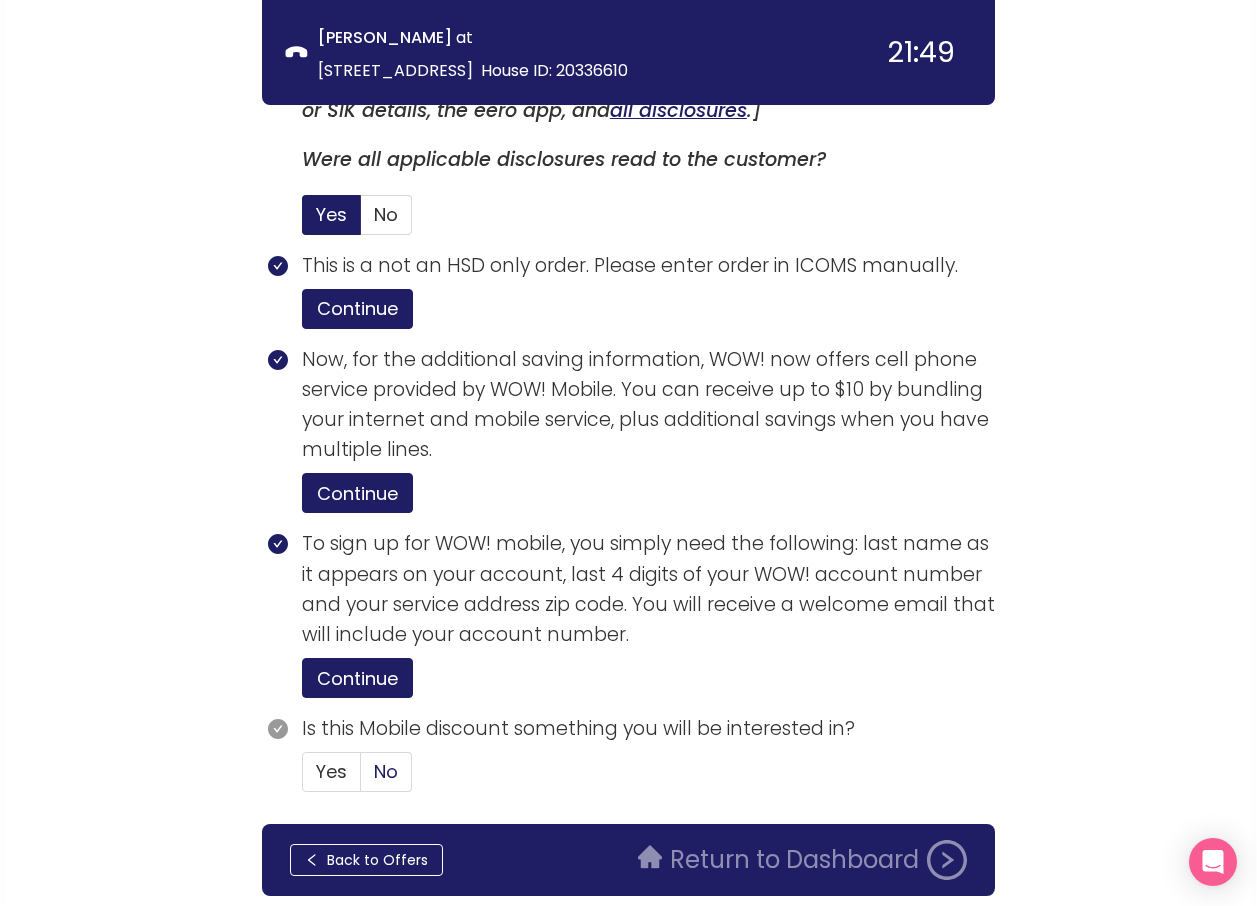 click on "No" at bounding box center (386, 771) 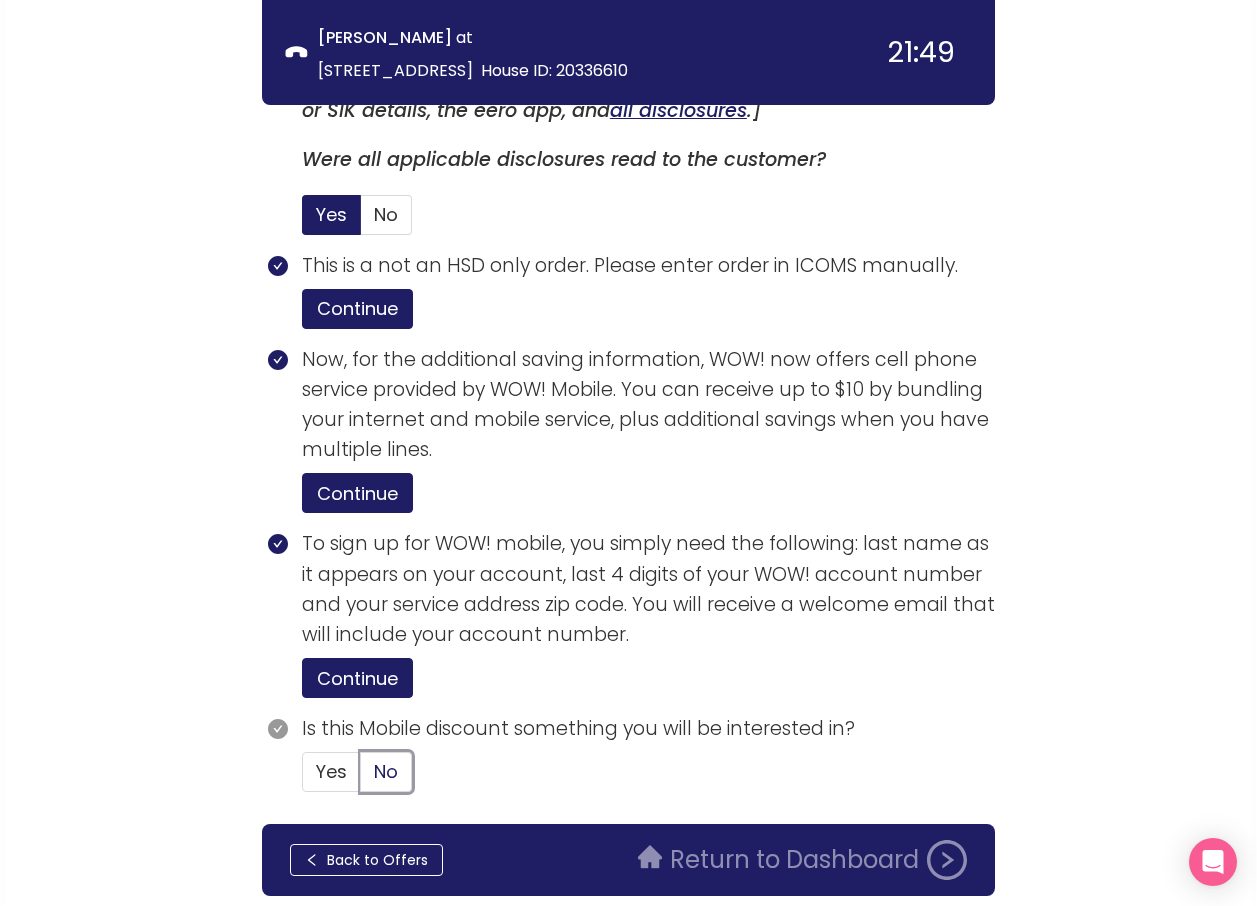 click on "No" at bounding box center [361, 778] 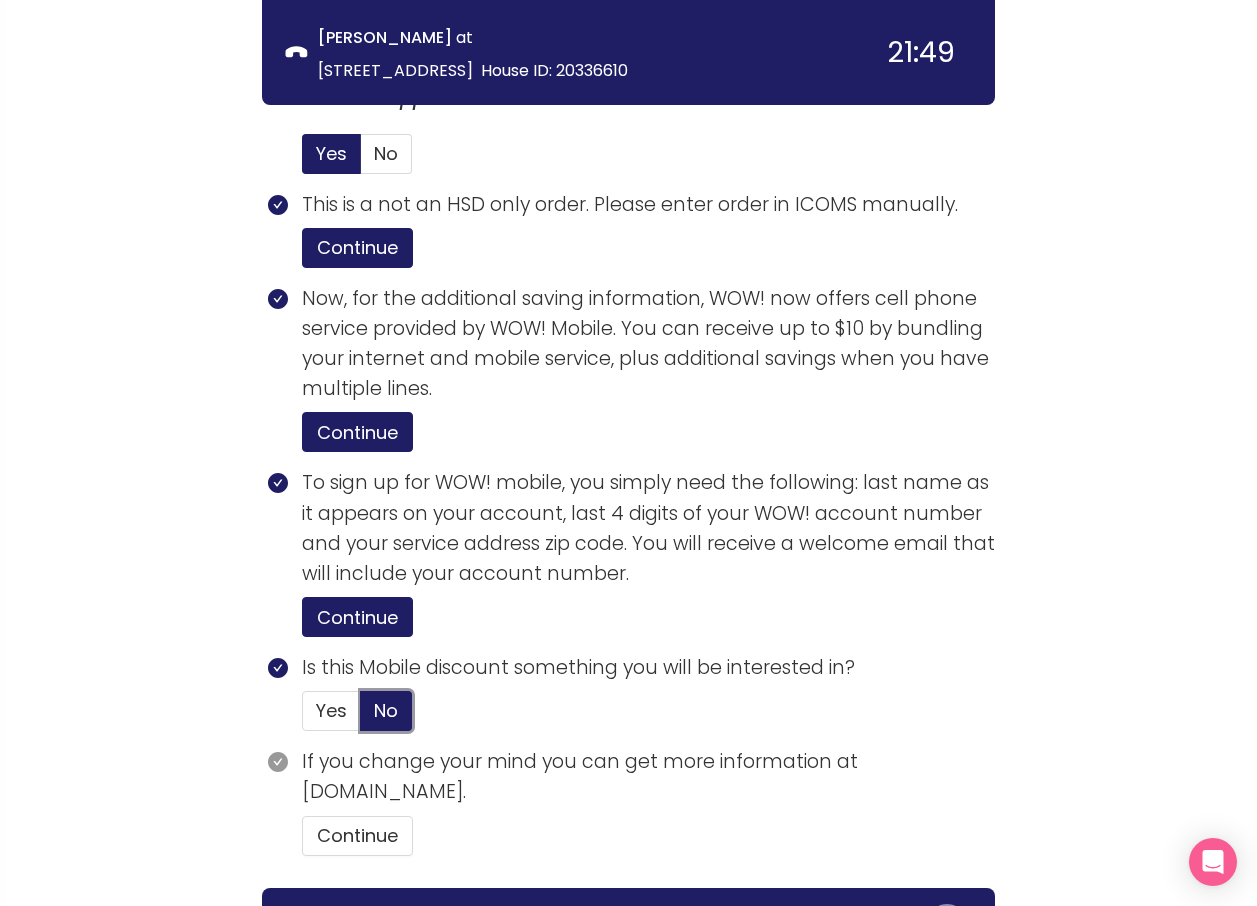 scroll, scrollTop: 4742, scrollLeft: 0, axis: vertical 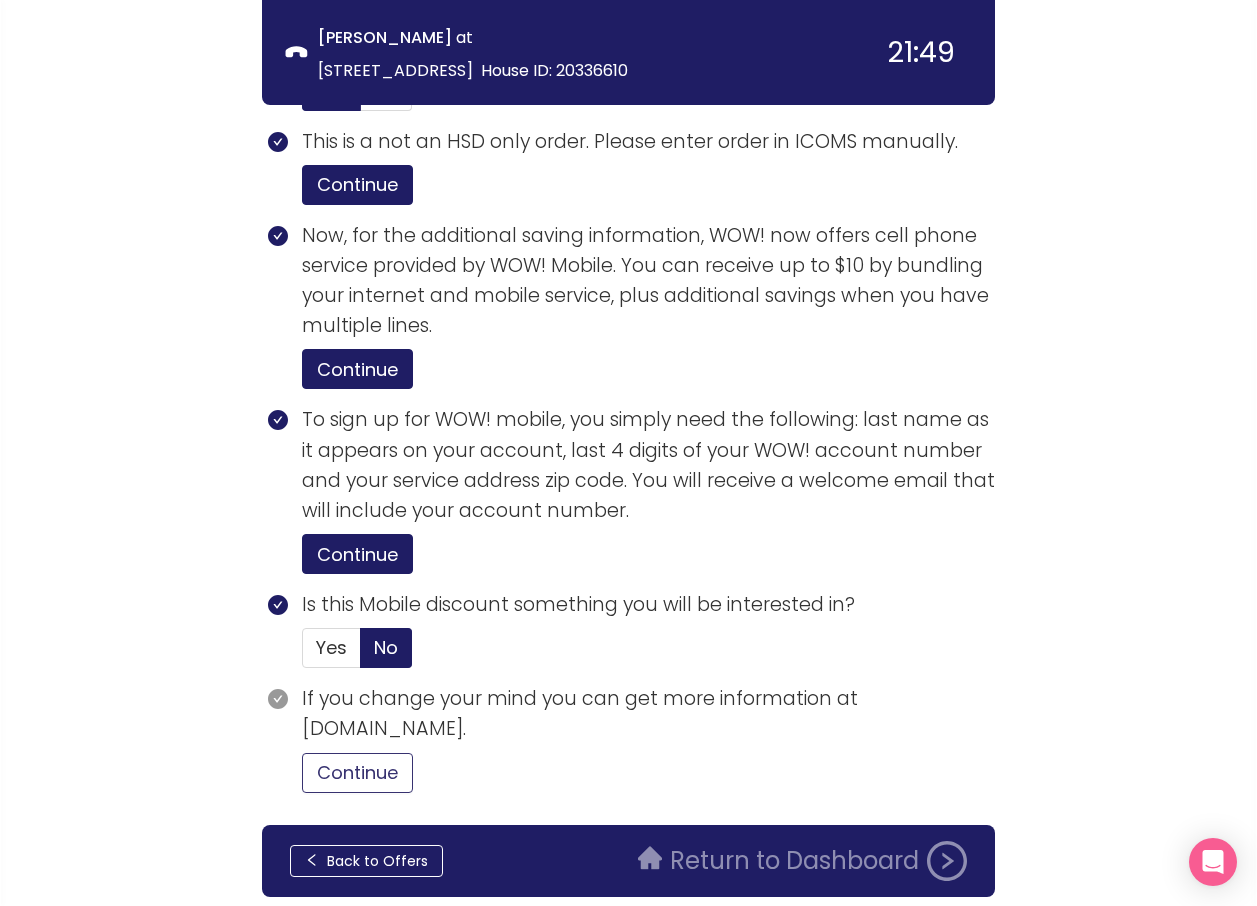 click on "Continue" at bounding box center [357, 773] 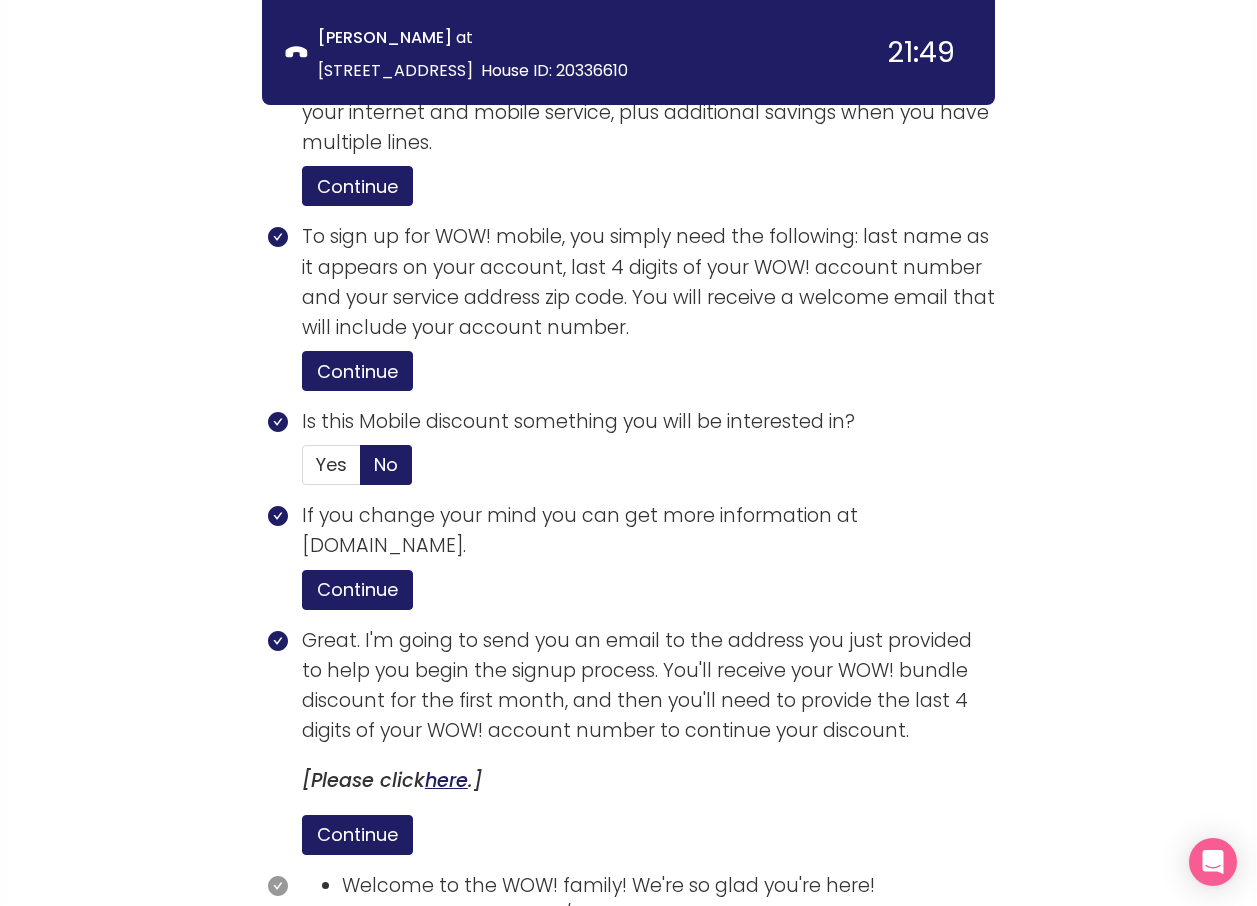 scroll, scrollTop: 5123, scrollLeft: 0, axis: vertical 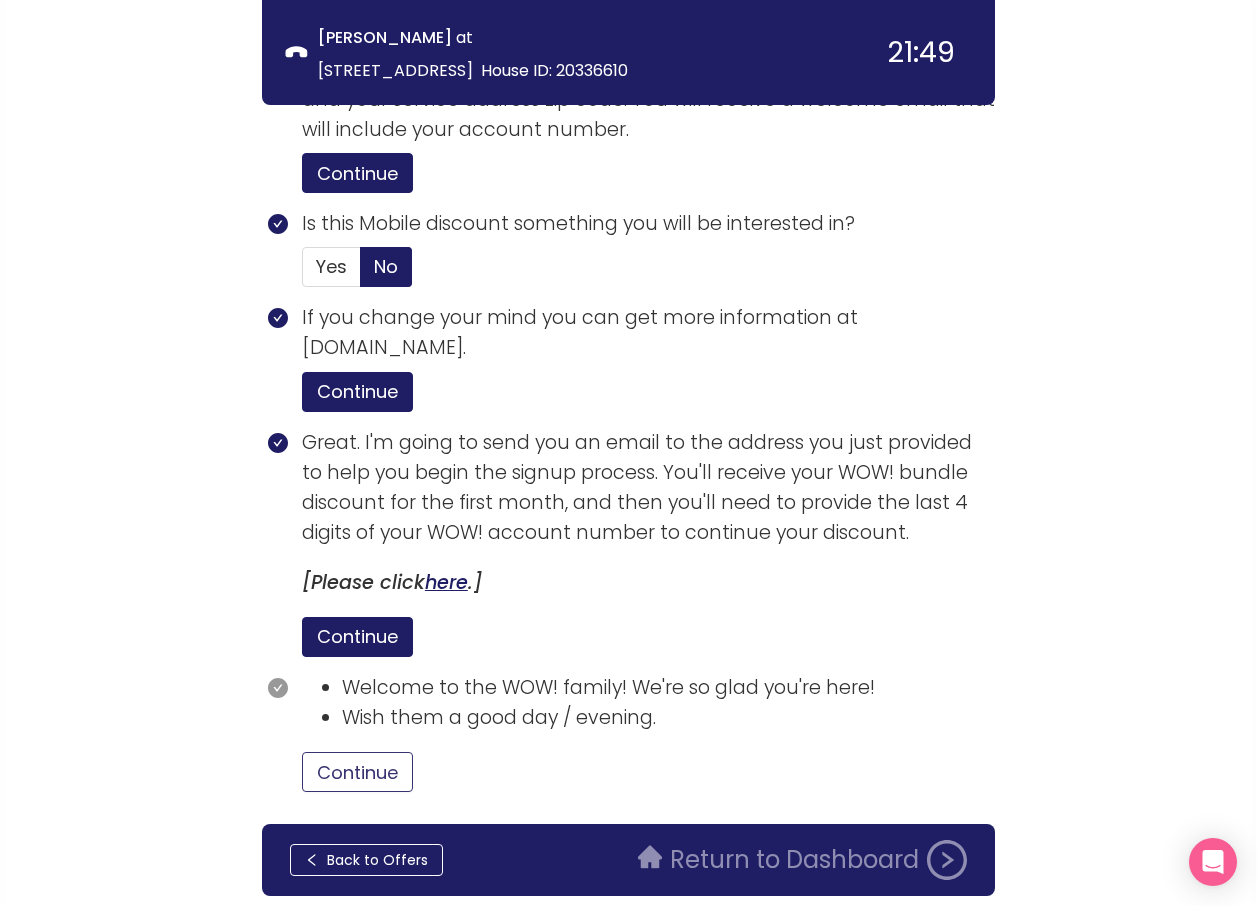 click on "Continue" at bounding box center [357, 772] 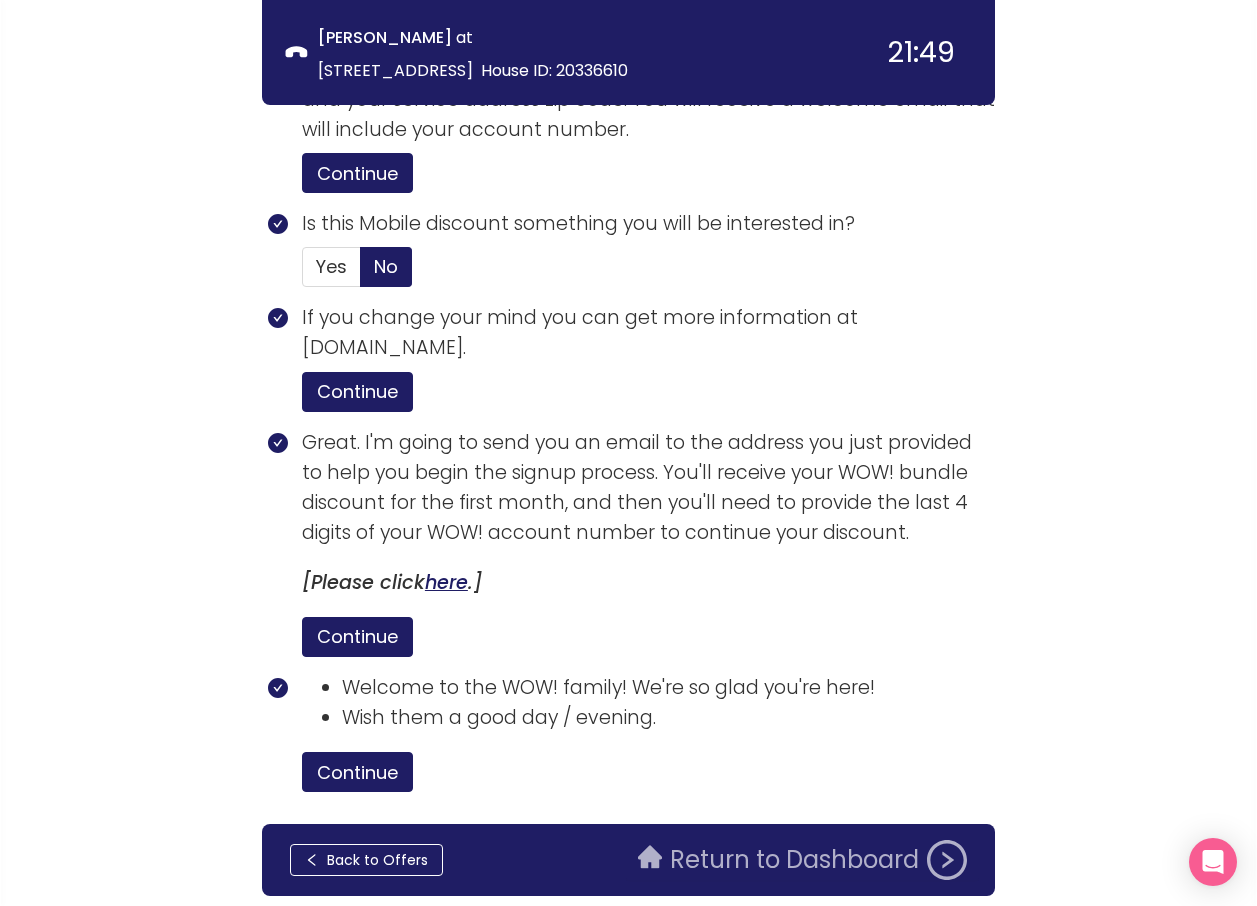 click on "Return to Dashboard" 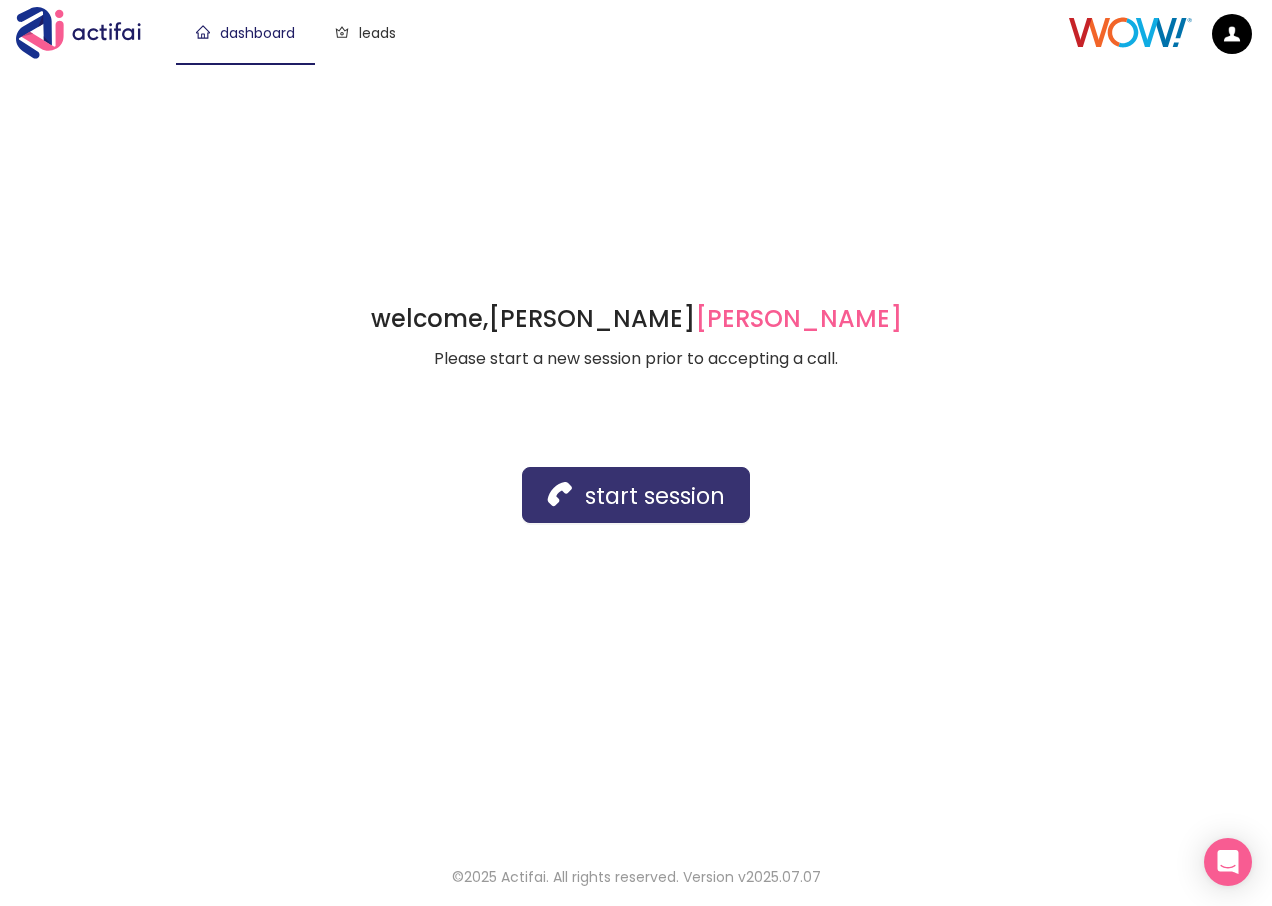 click on "start session" at bounding box center [636, 495] 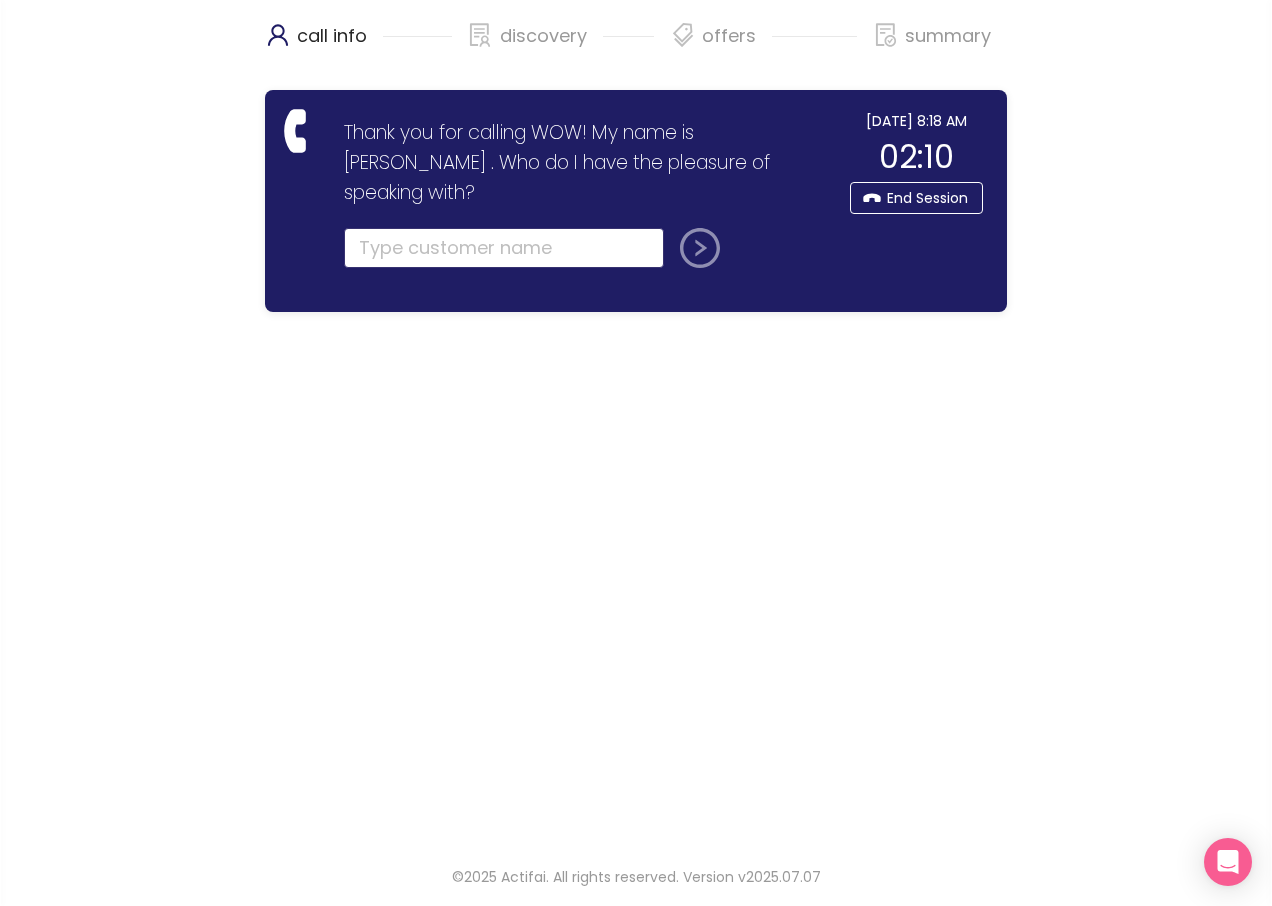 click 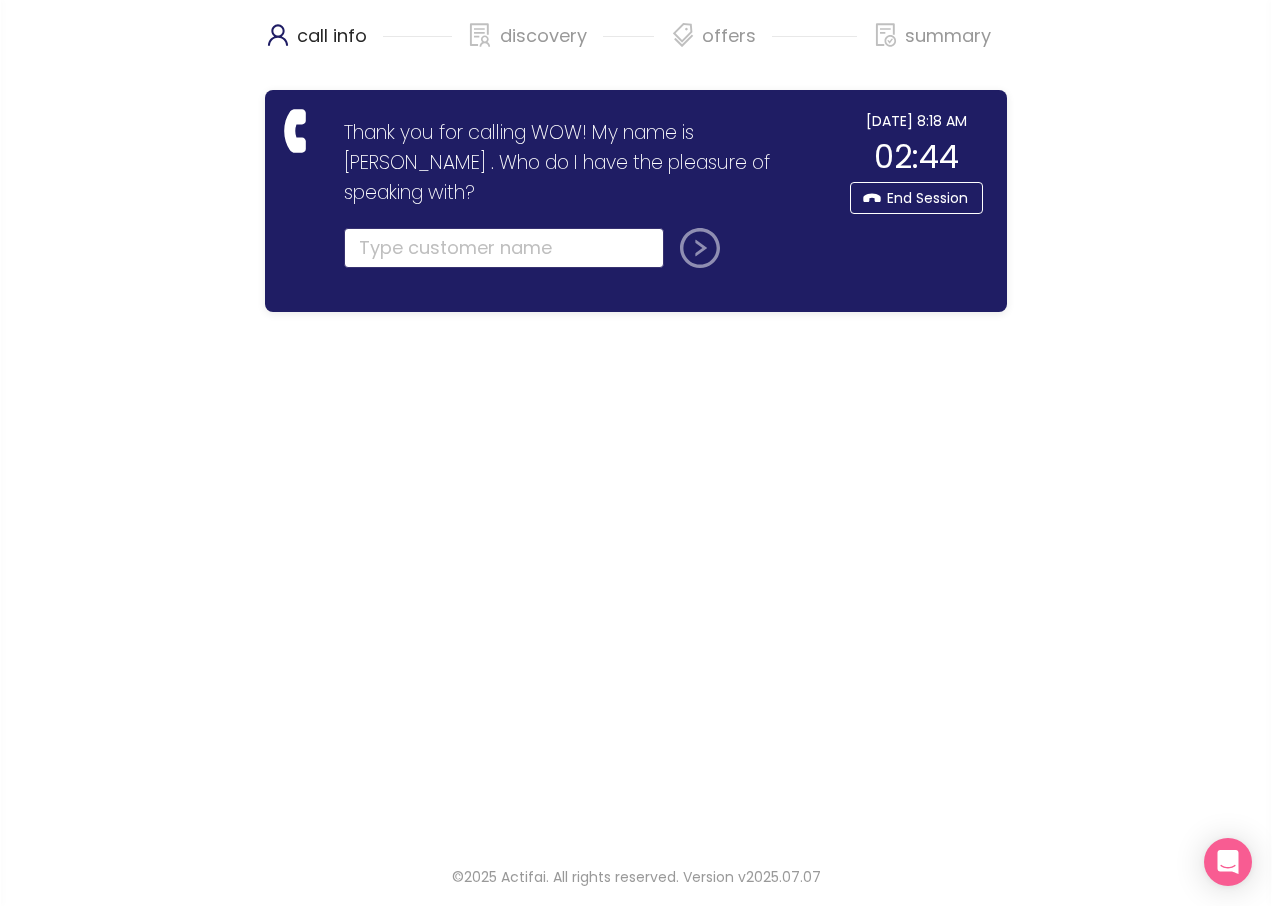 click 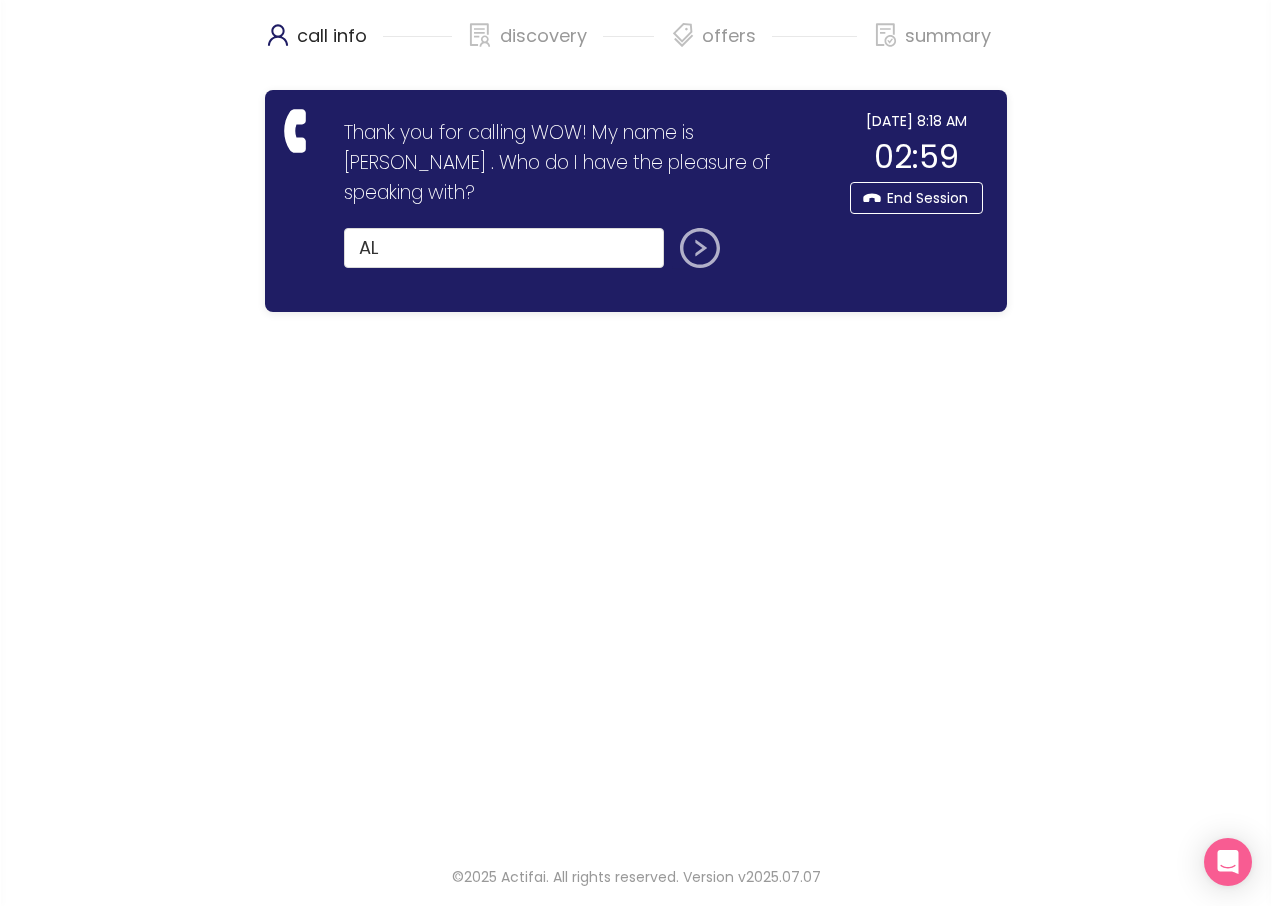 click 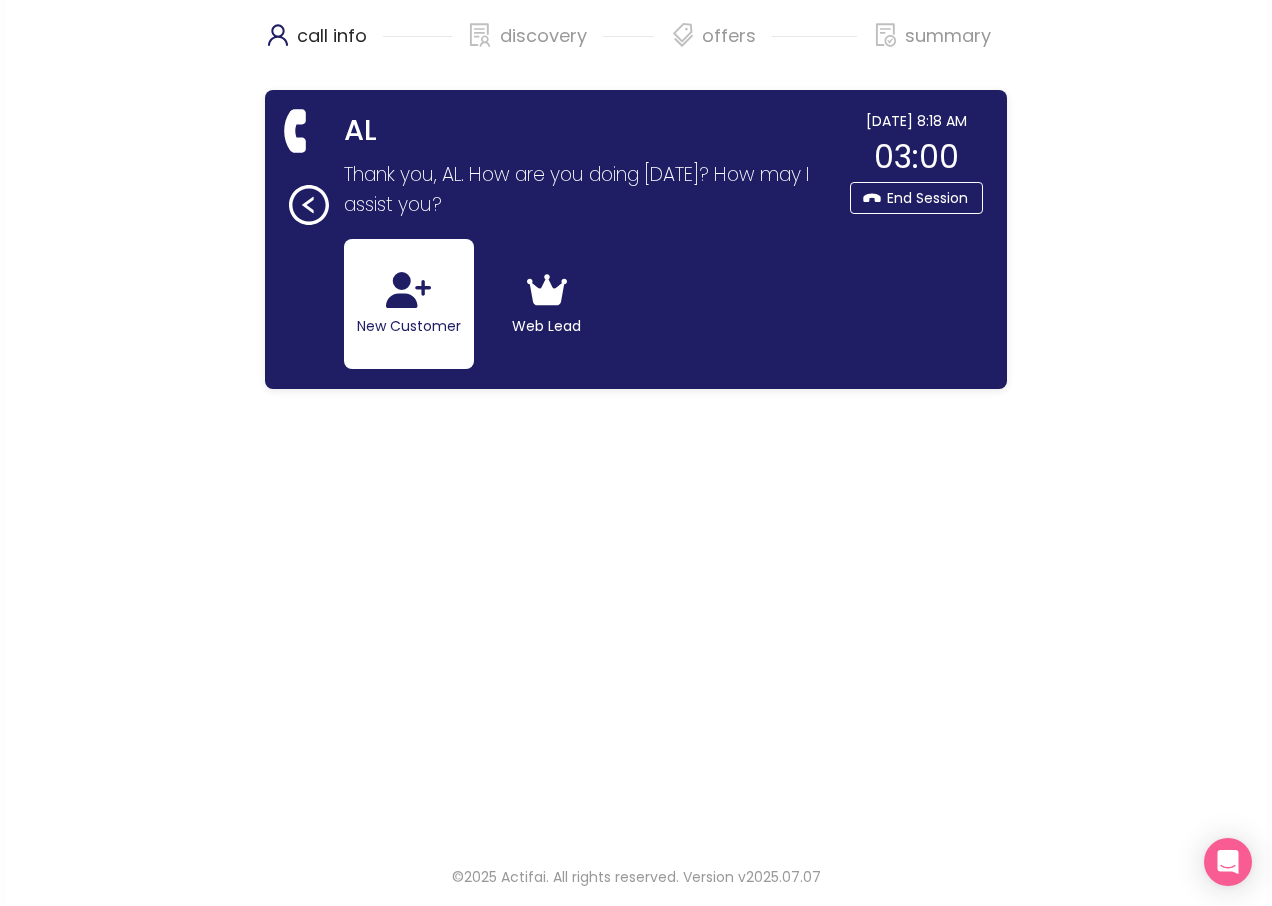 click 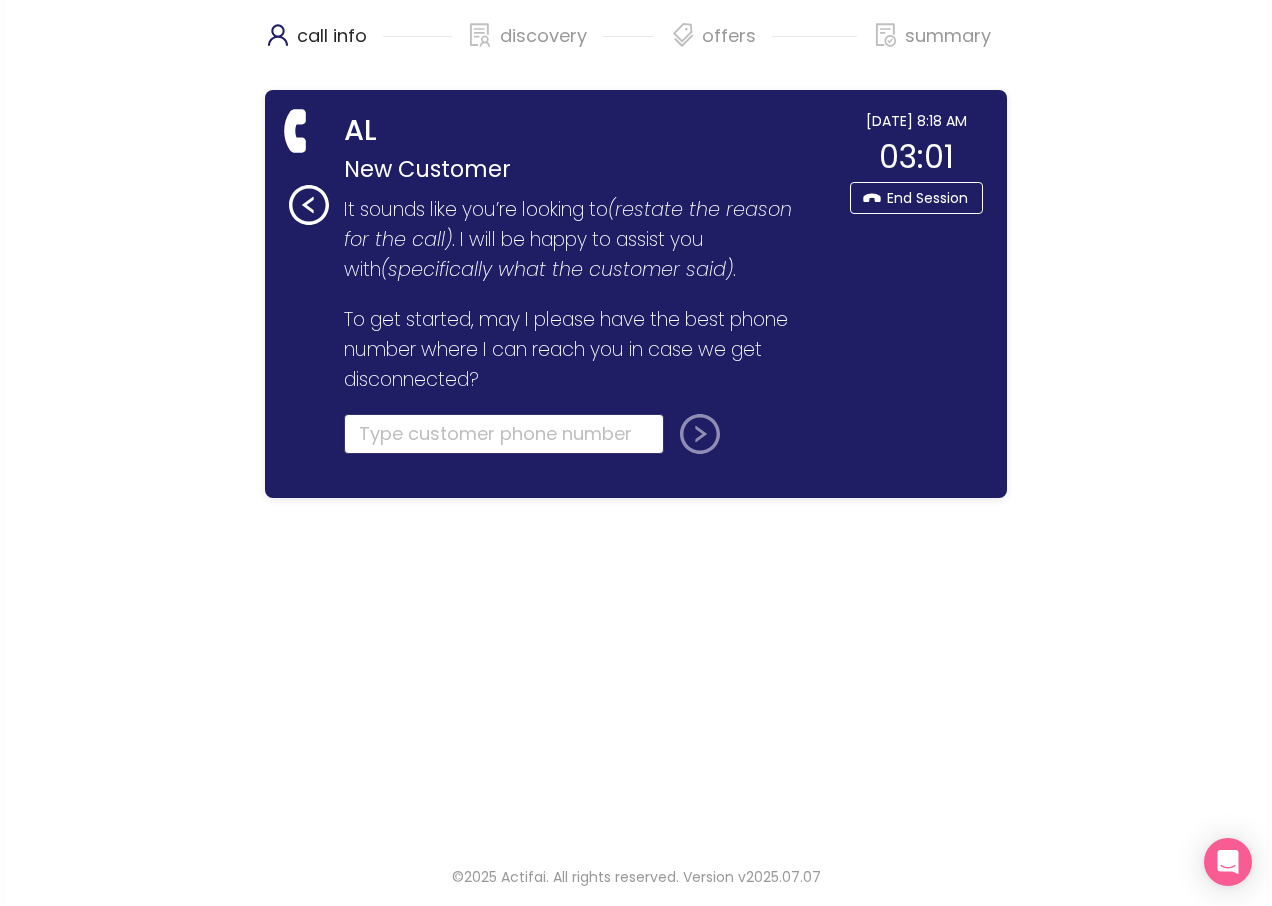 click 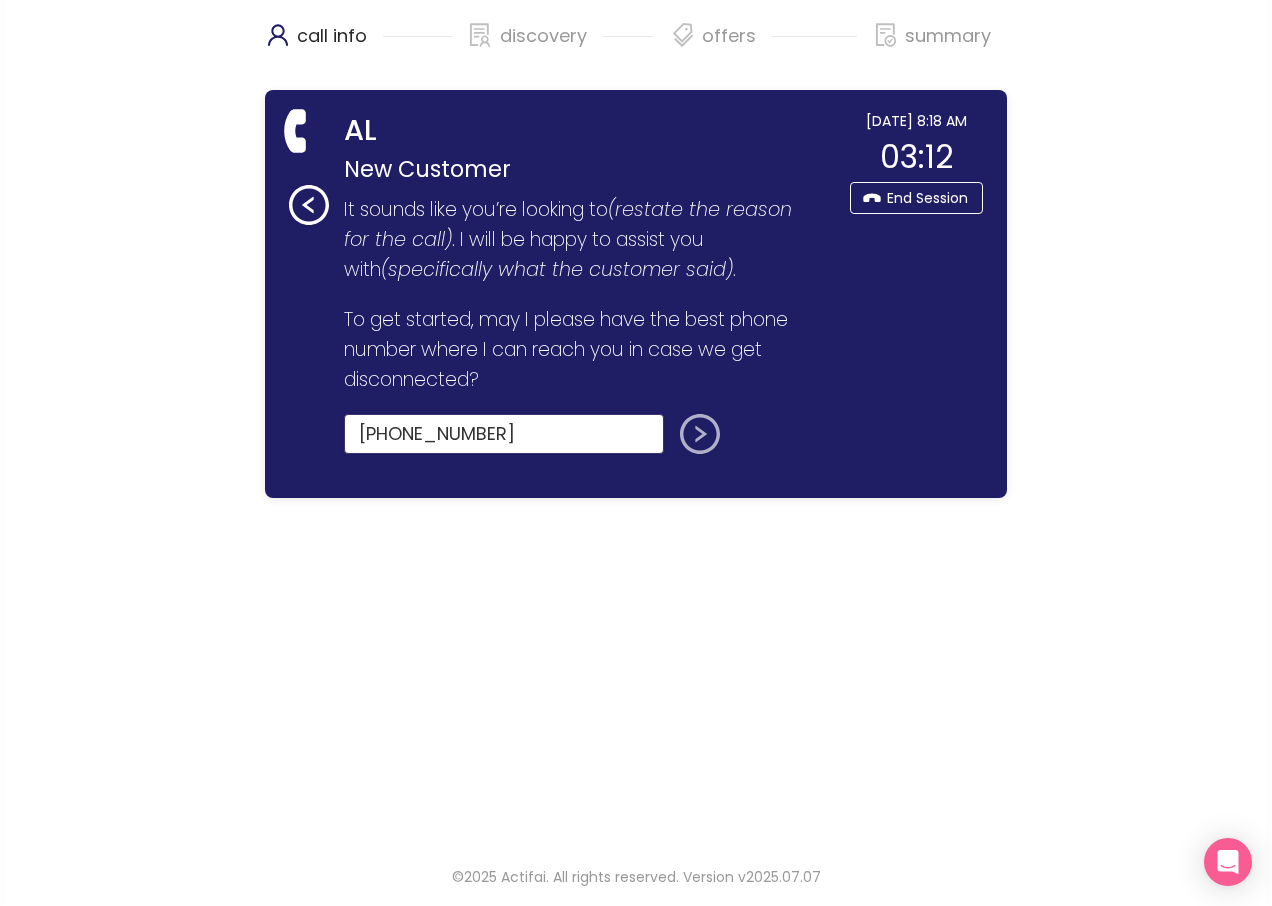 type on "[PHONE_NUMBER]" 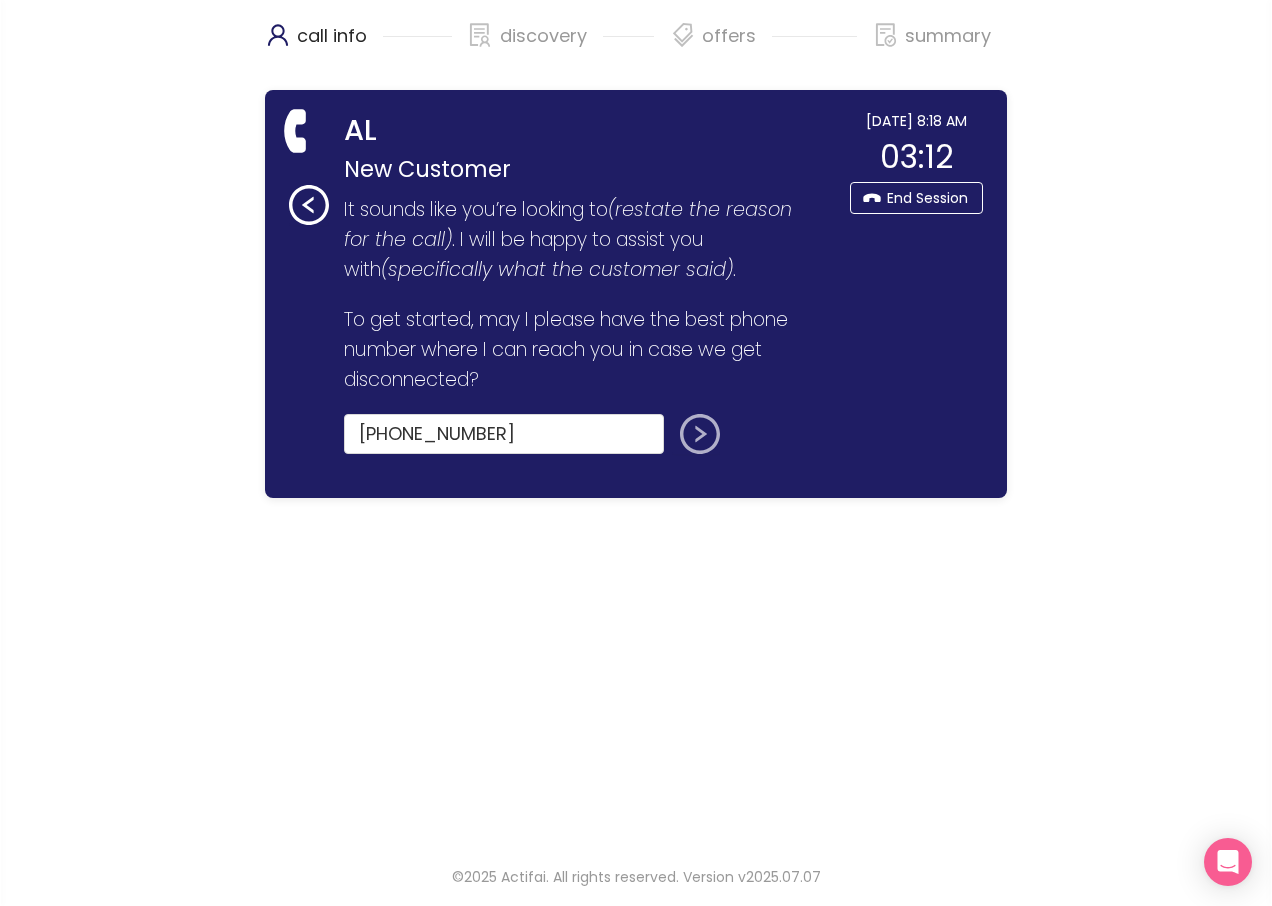 click 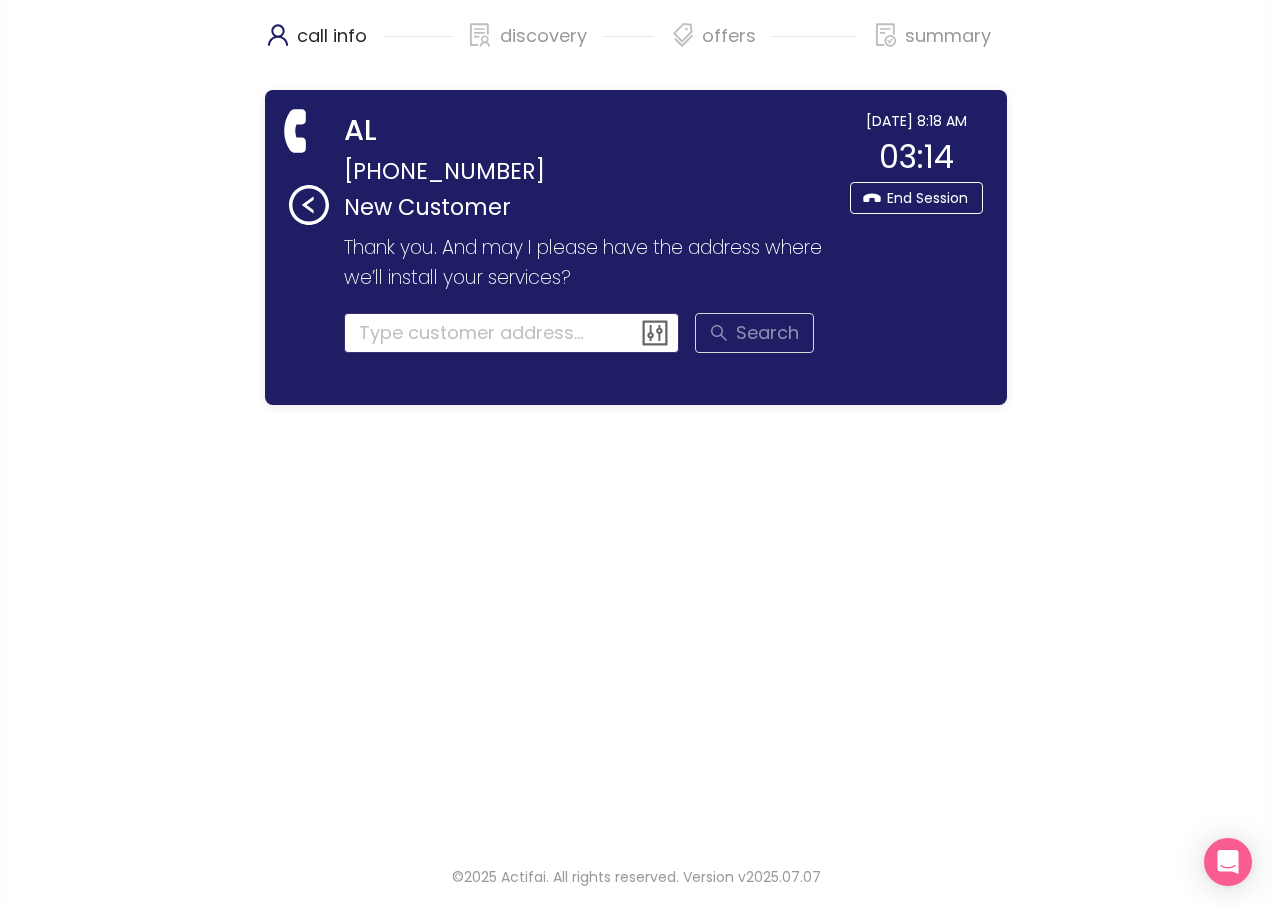 click at bounding box center [512, 333] 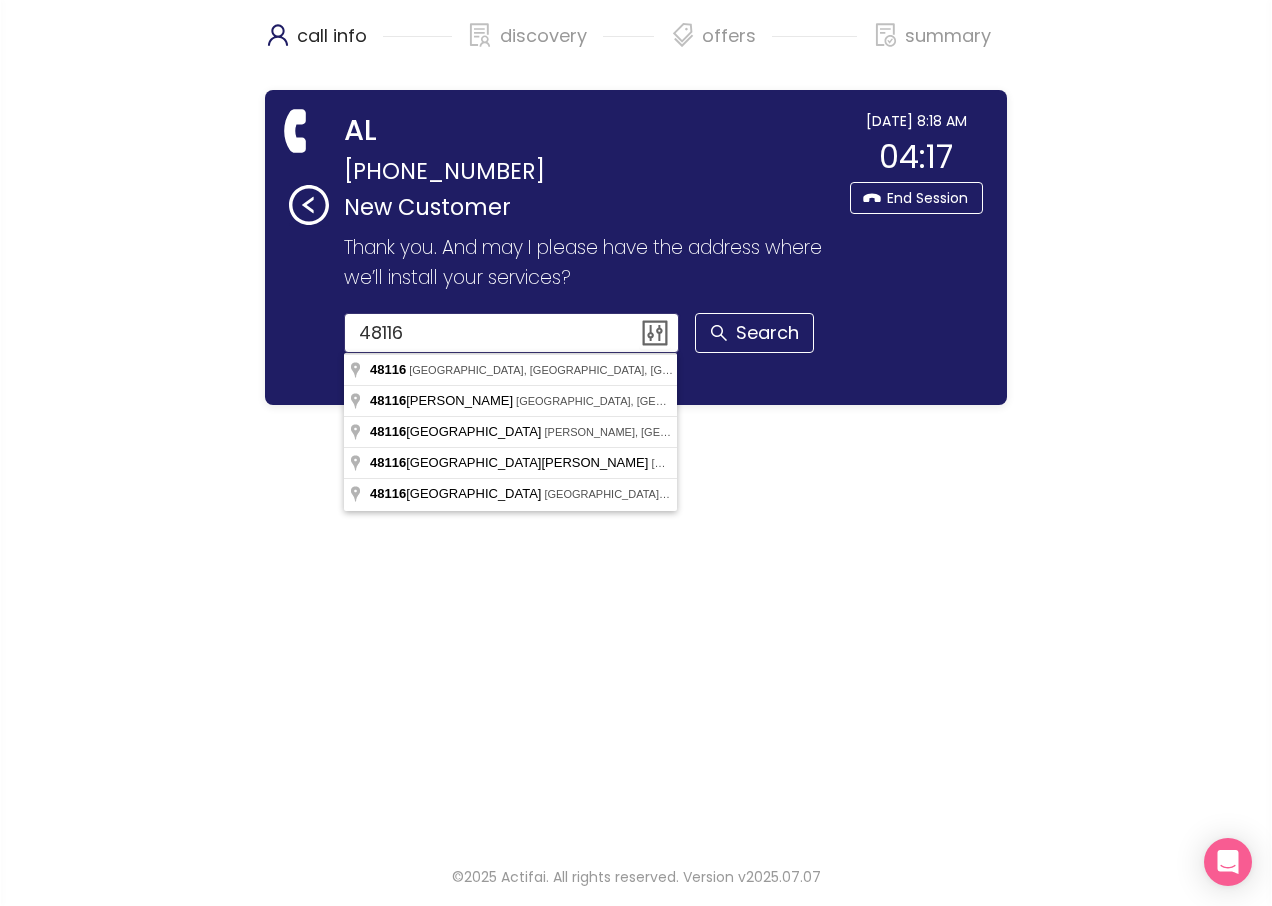 click on "48116" at bounding box center [512, 333] 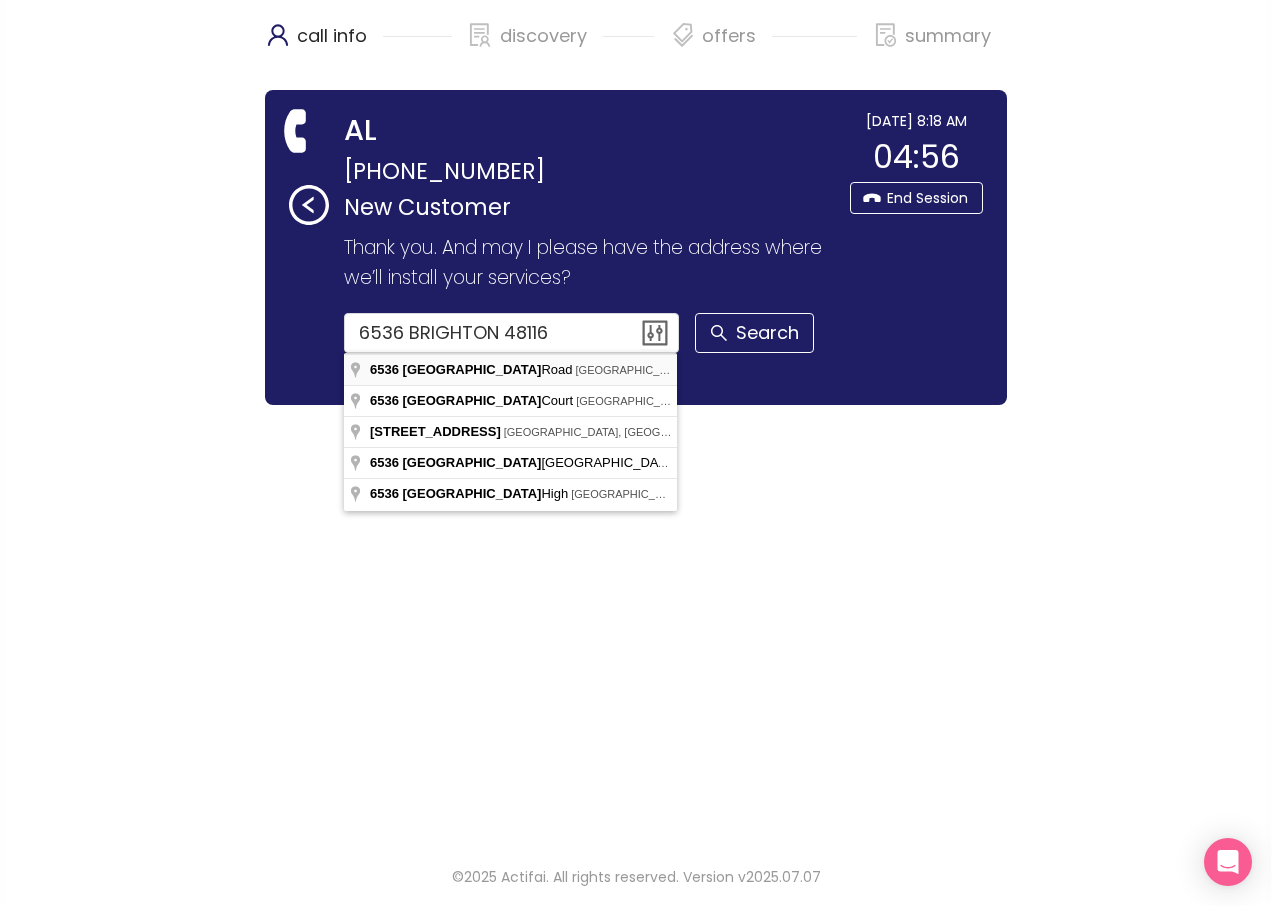 type on "[STREET_ADDRESS]" 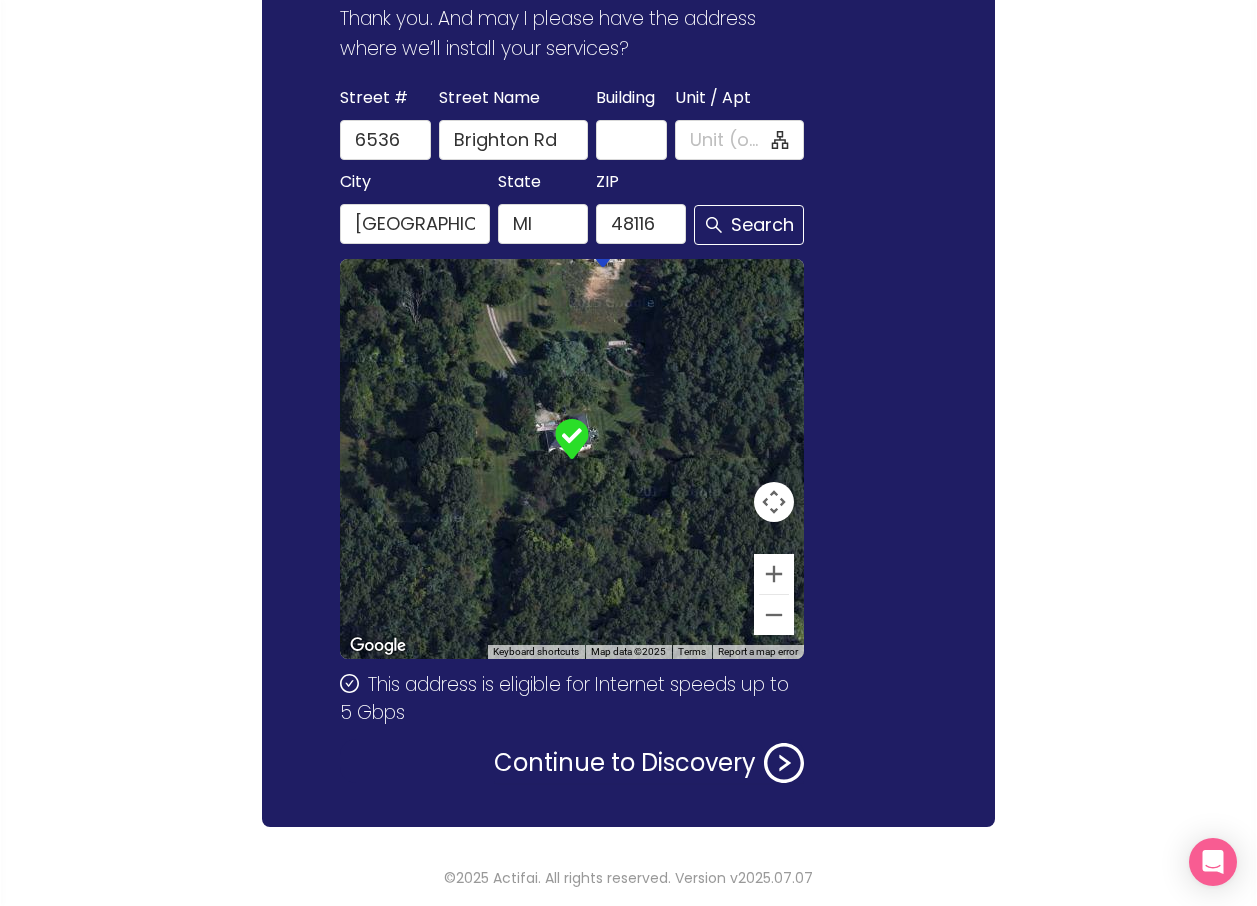 scroll, scrollTop: 230, scrollLeft: 0, axis: vertical 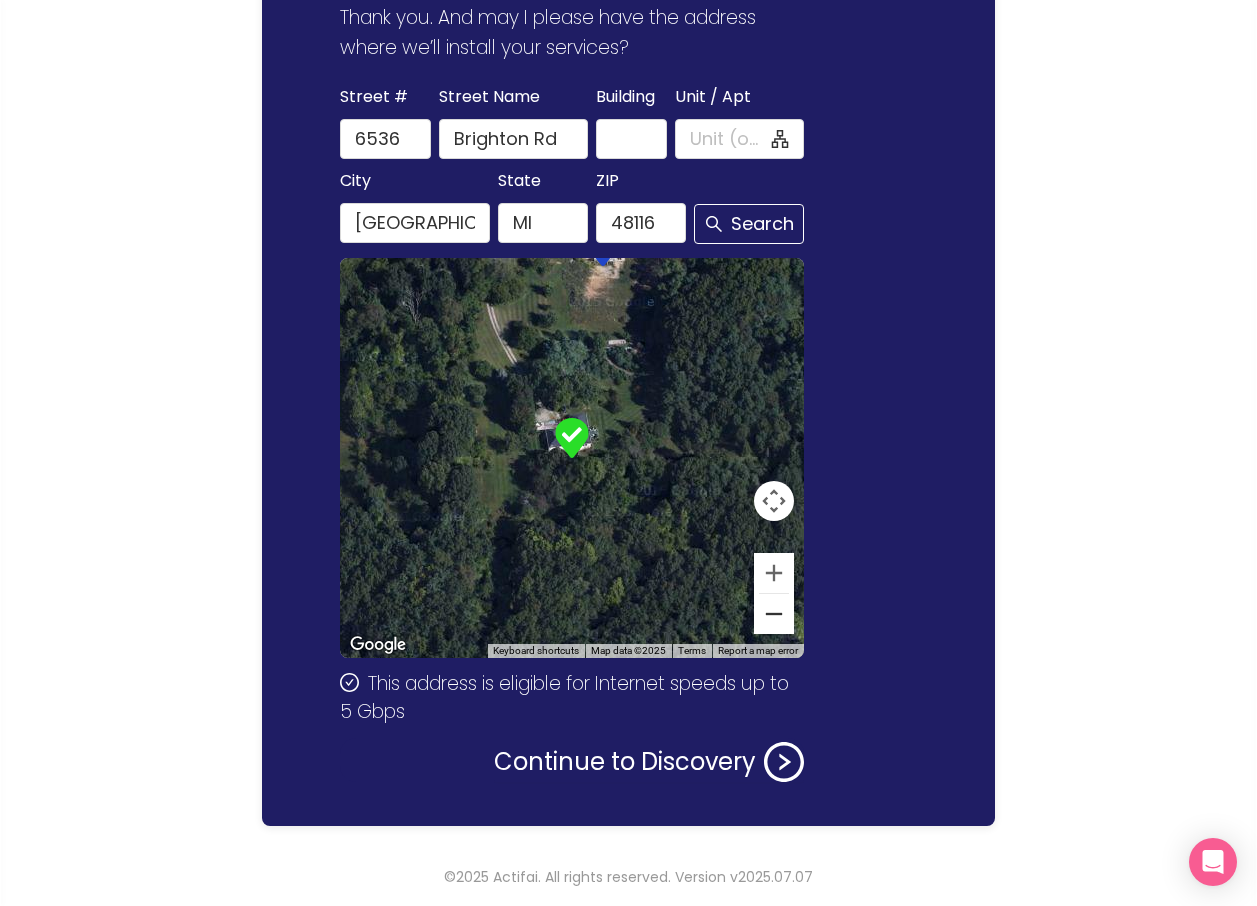 click at bounding box center [774, 614] 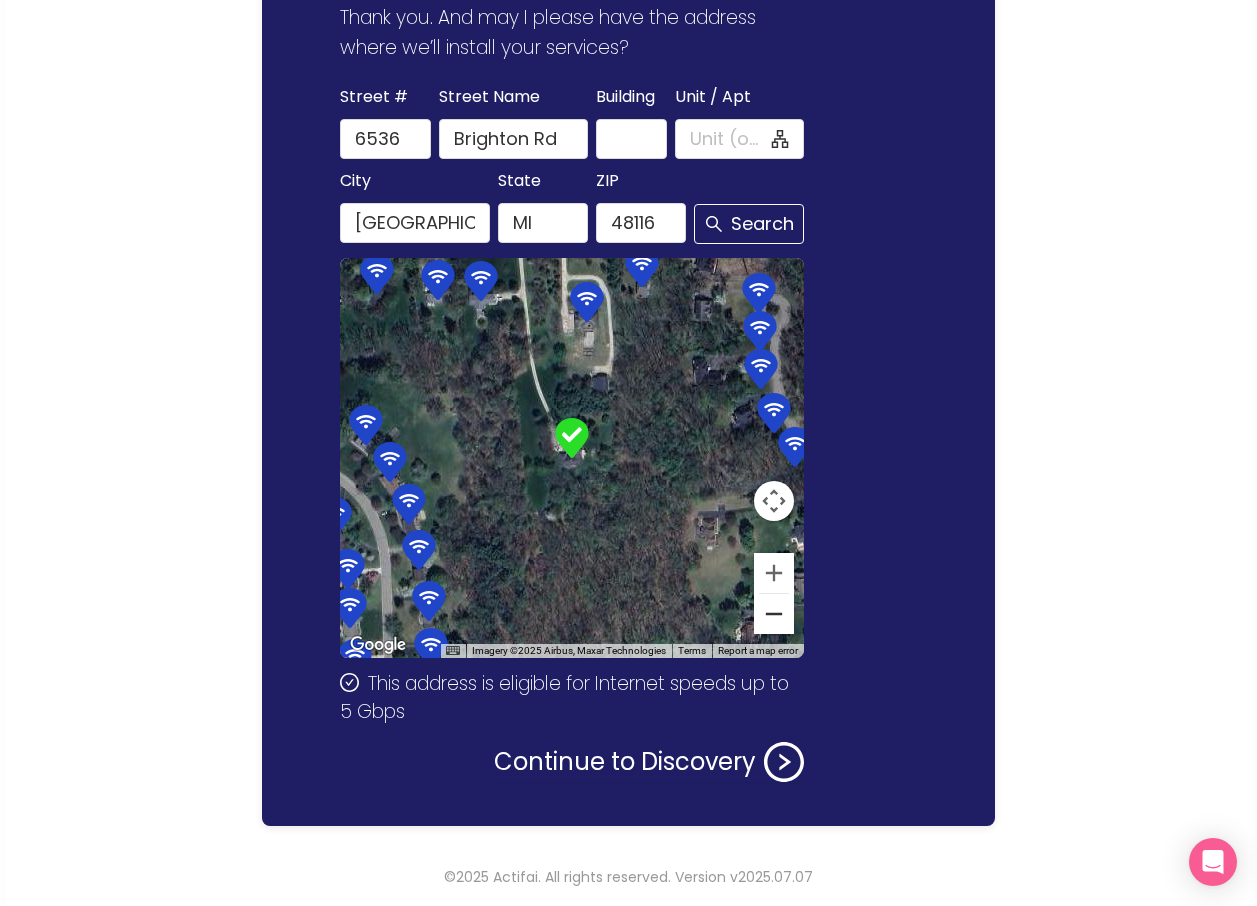 click at bounding box center [774, 614] 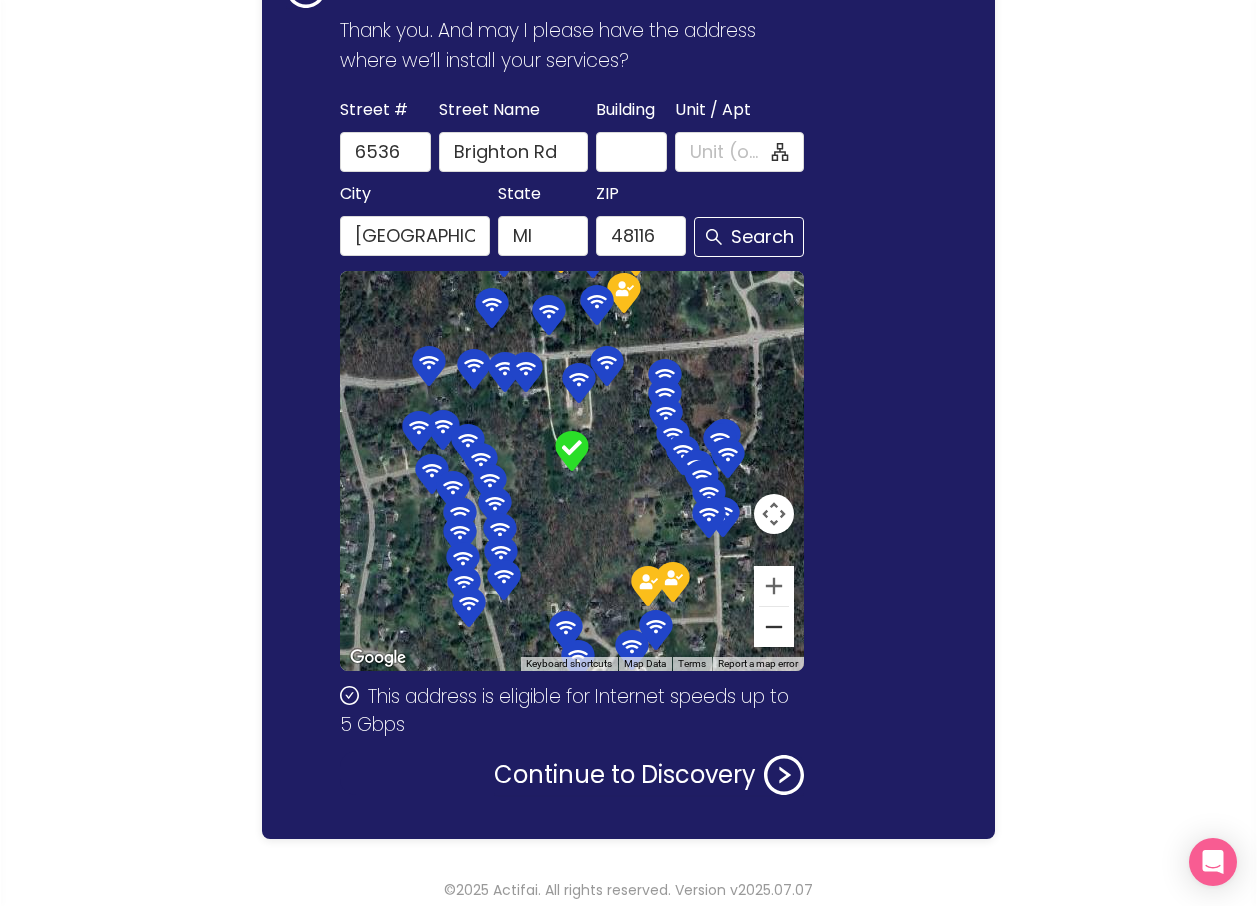 scroll, scrollTop: 230, scrollLeft: 0, axis: vertical 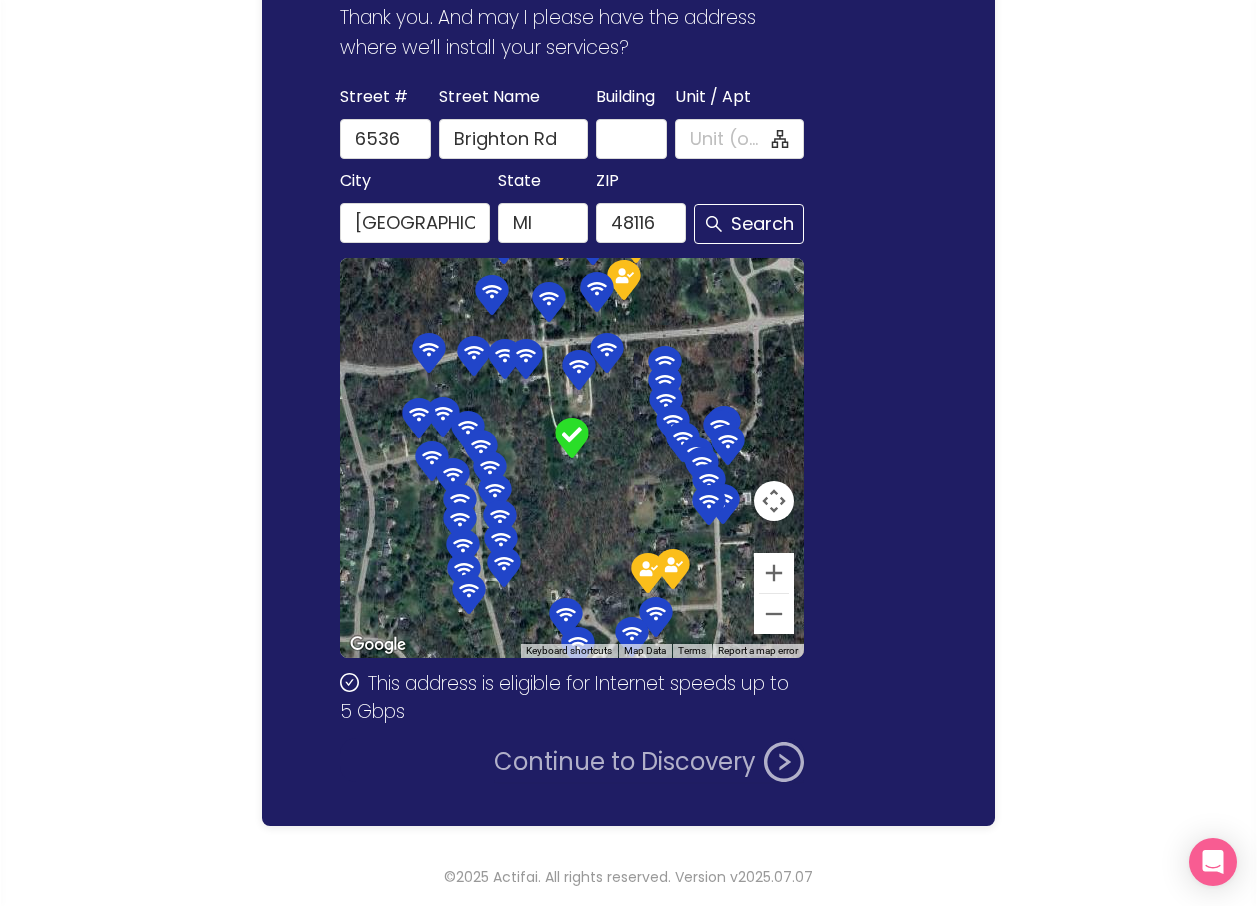 click on "Continue to Discovery" 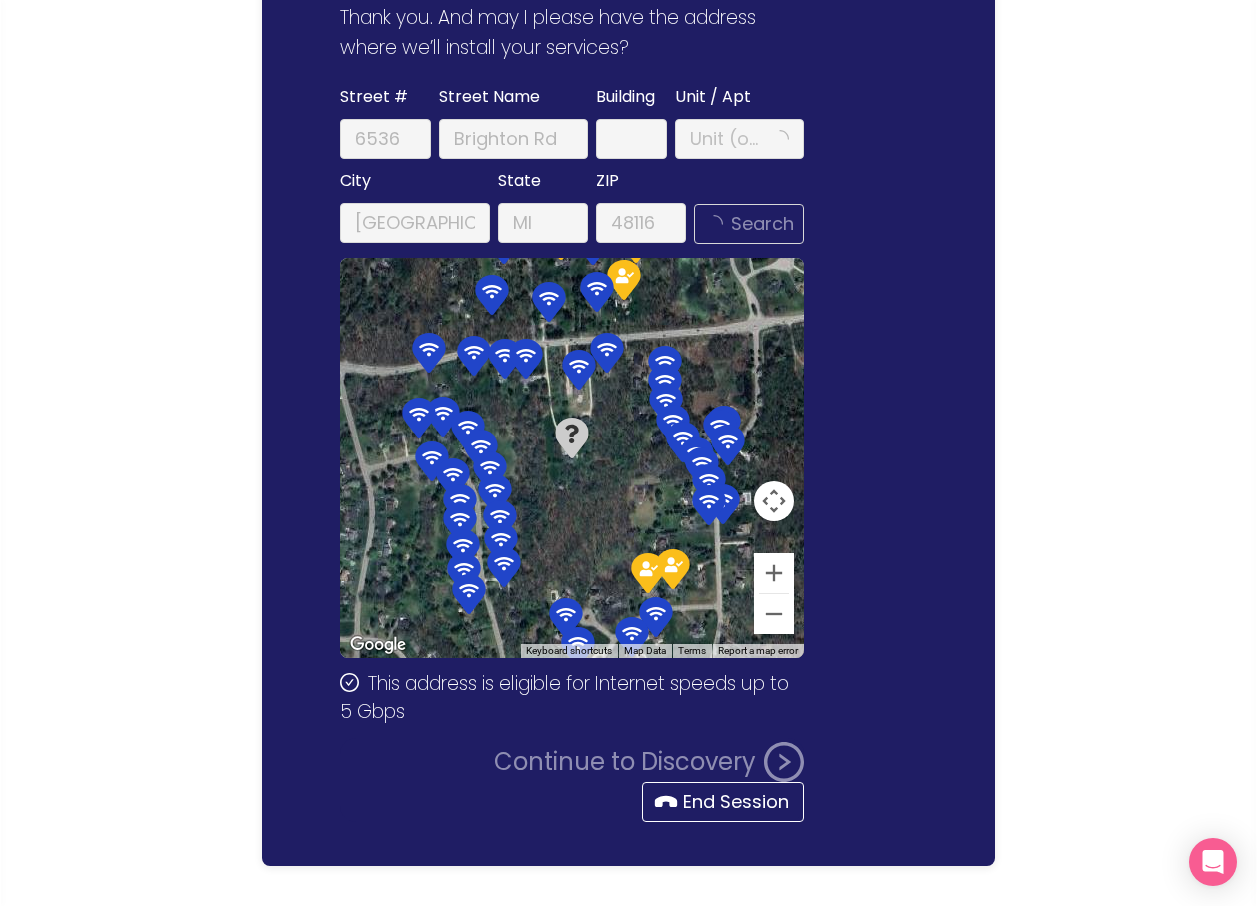scroll, scrollTop: 0, scrollLeft: 0, axis: both 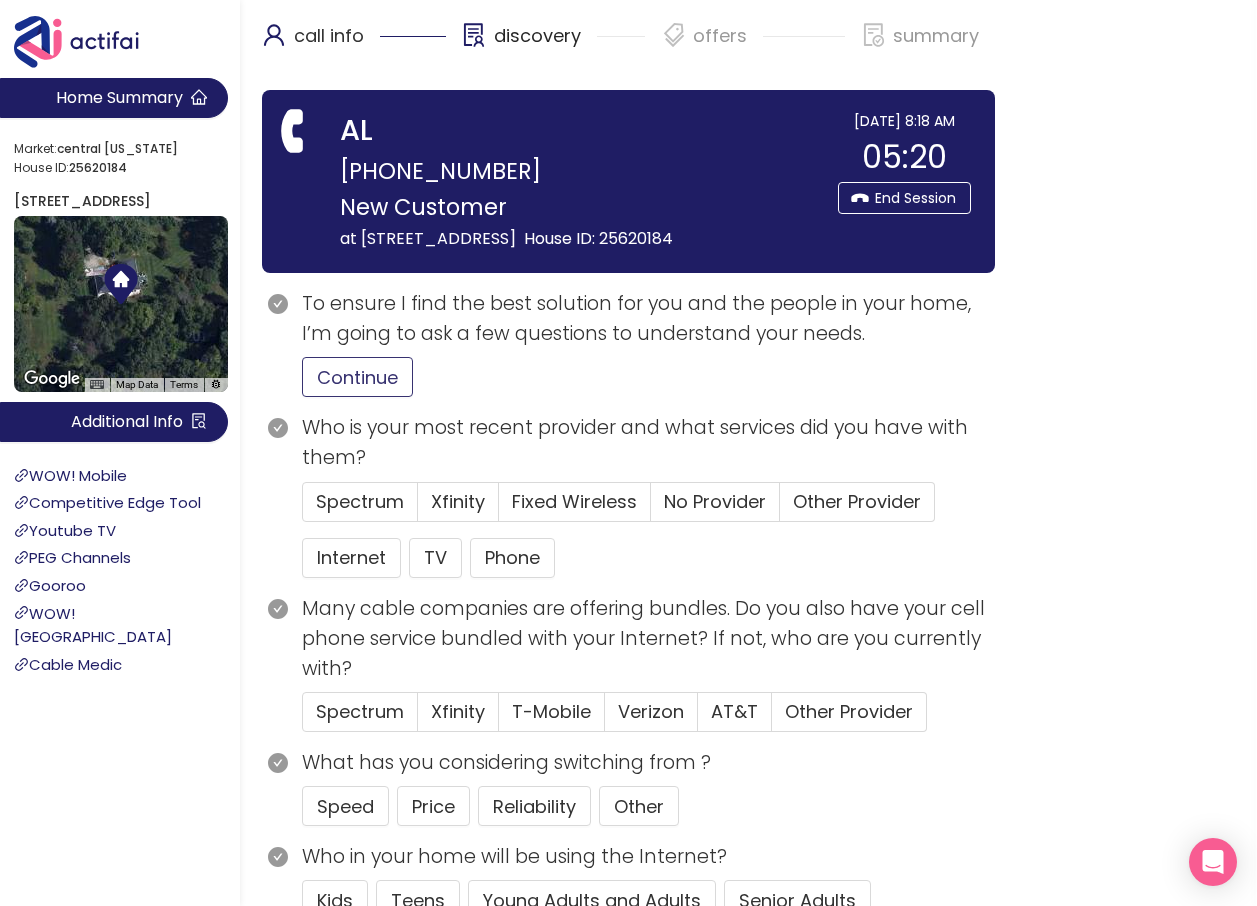 click on "Continue" at bounding box center [357, 377] 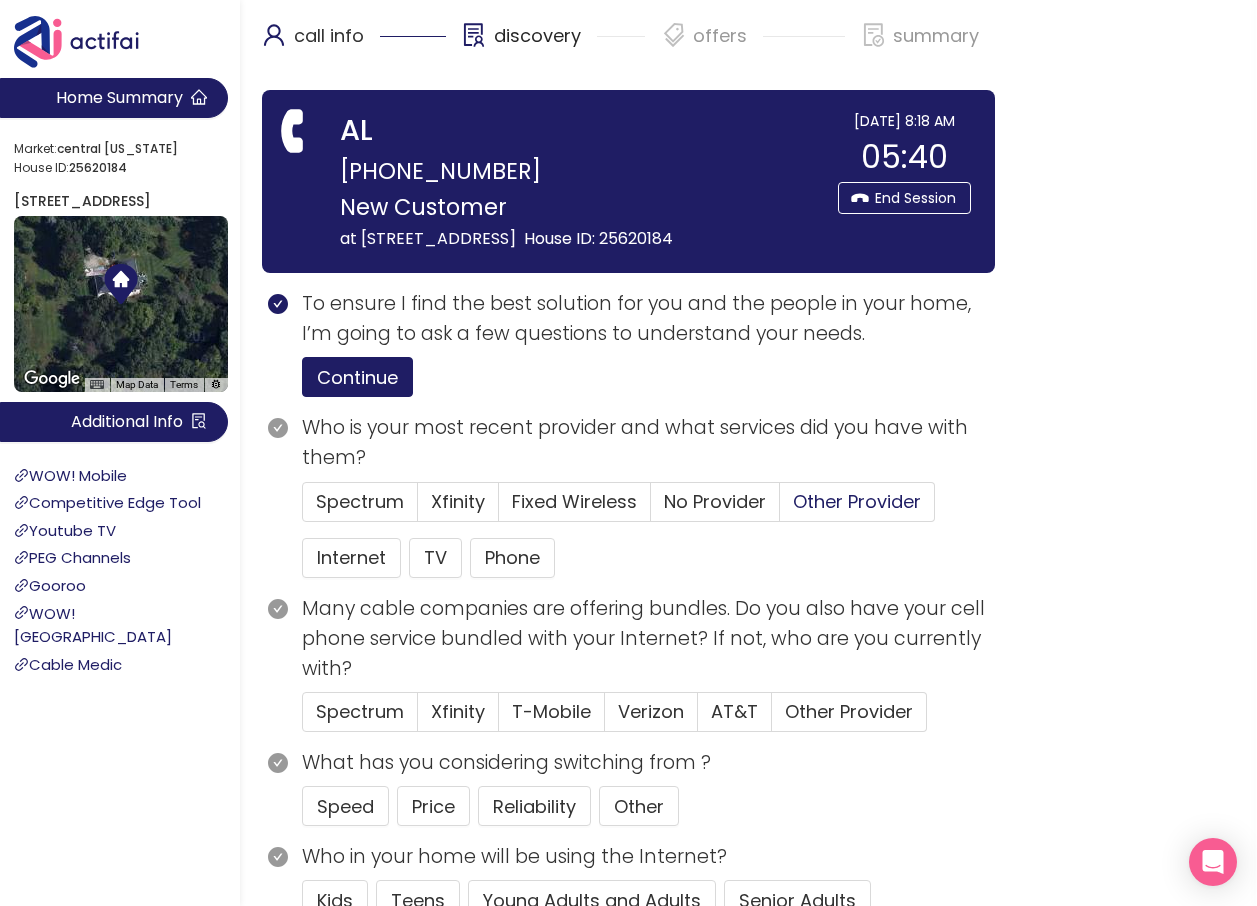 click on "Other Provider" at bounding box center (857, 501) 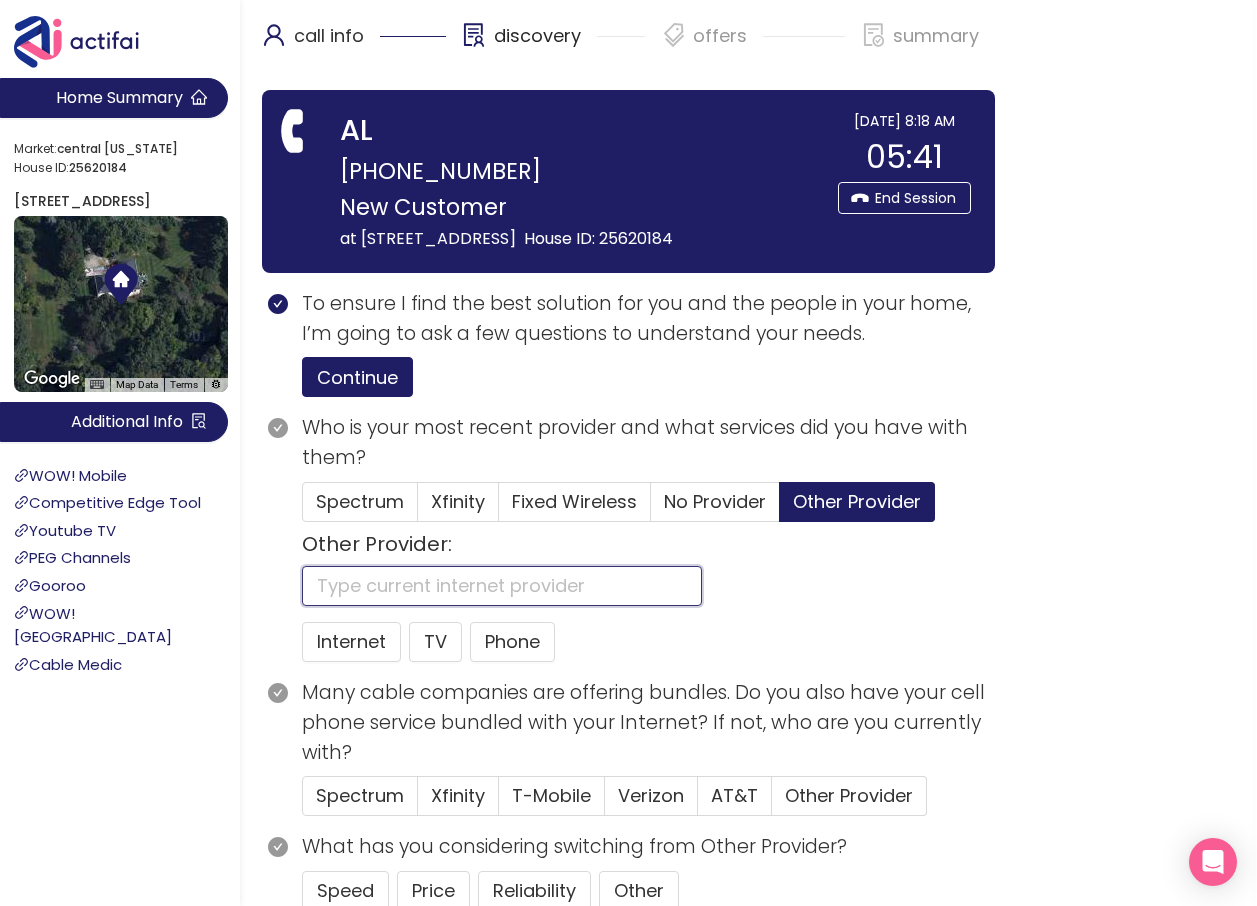 click 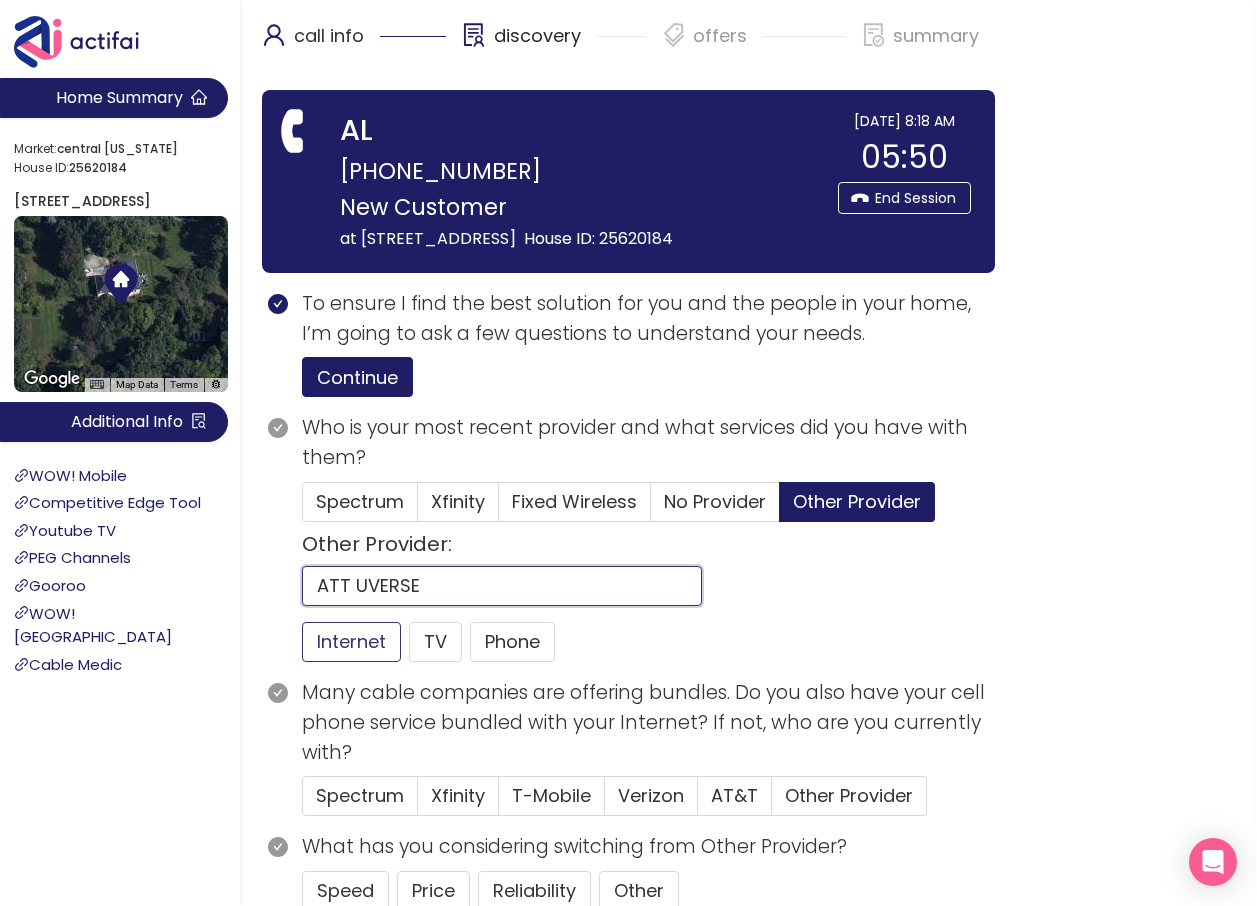 type on "ATT UVERSE" 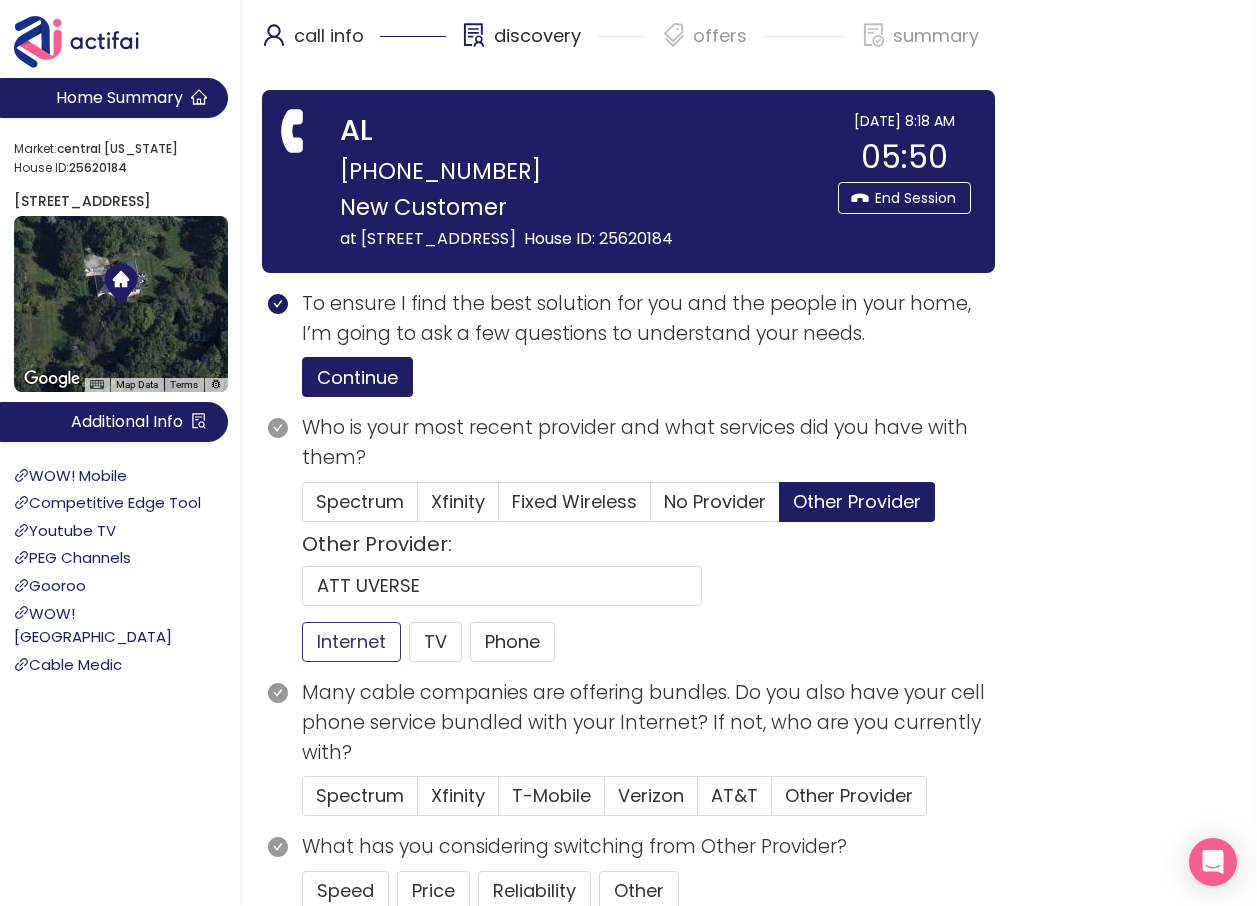 click on "Internet" 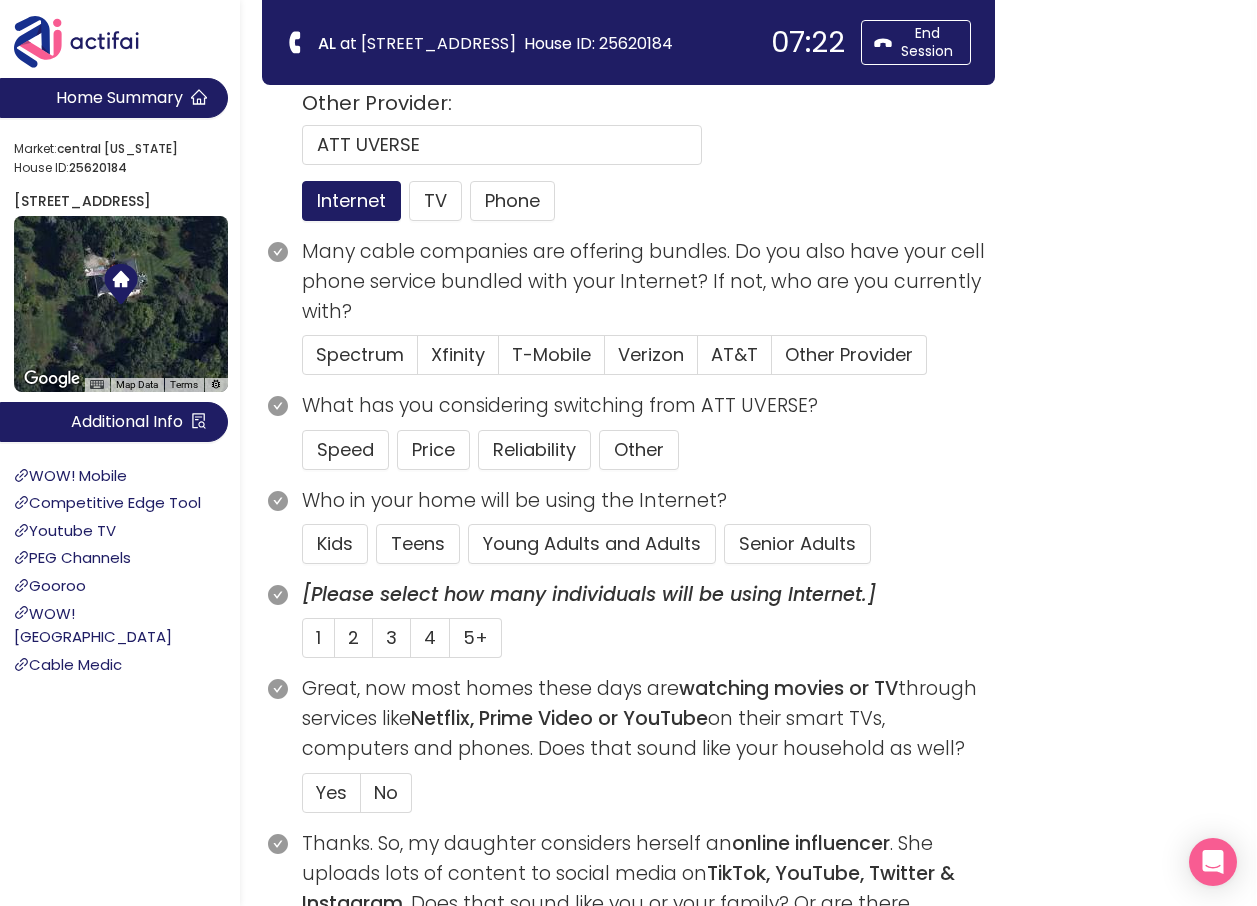 scroll, scrollTop: 300, scrollLeft: 0, axis: vertical 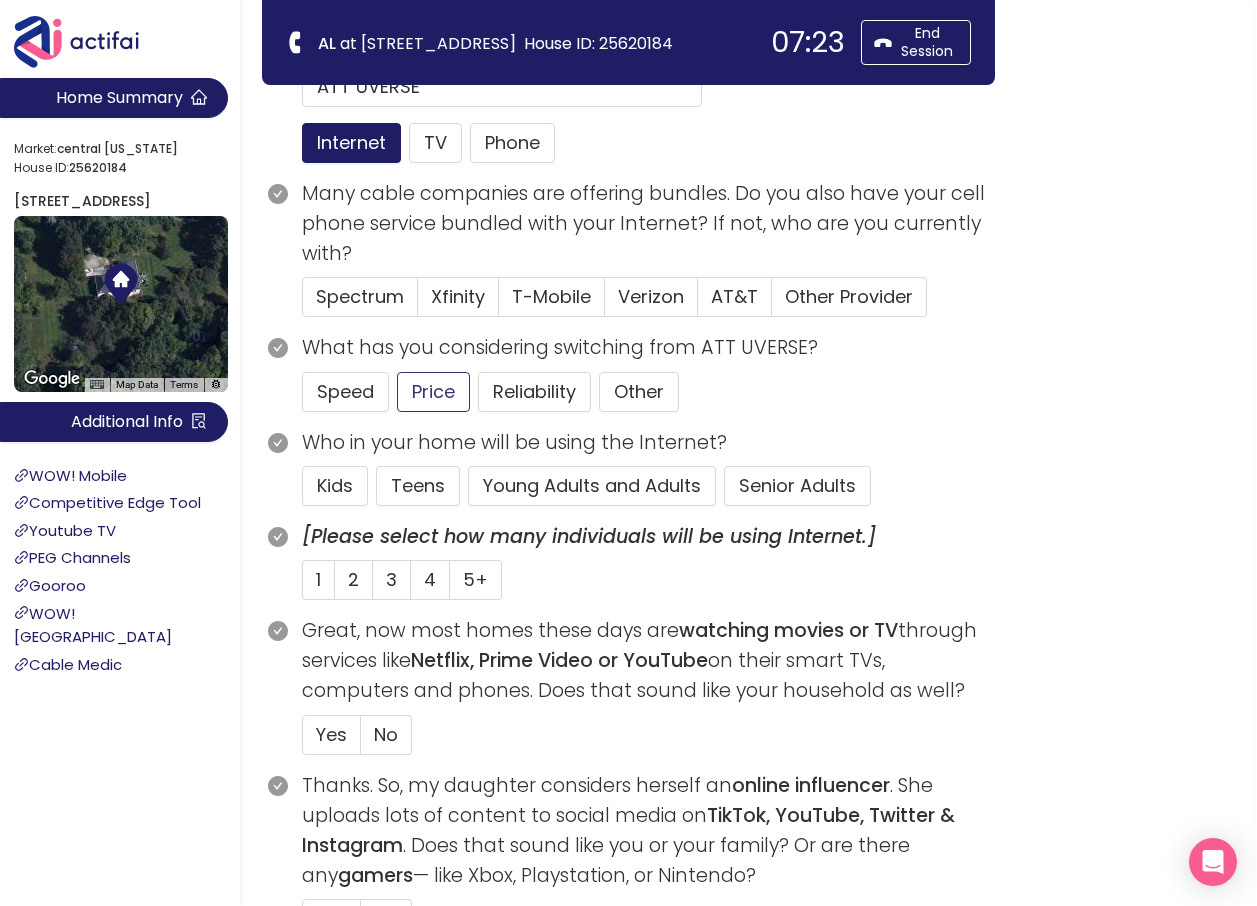 click on "Price" 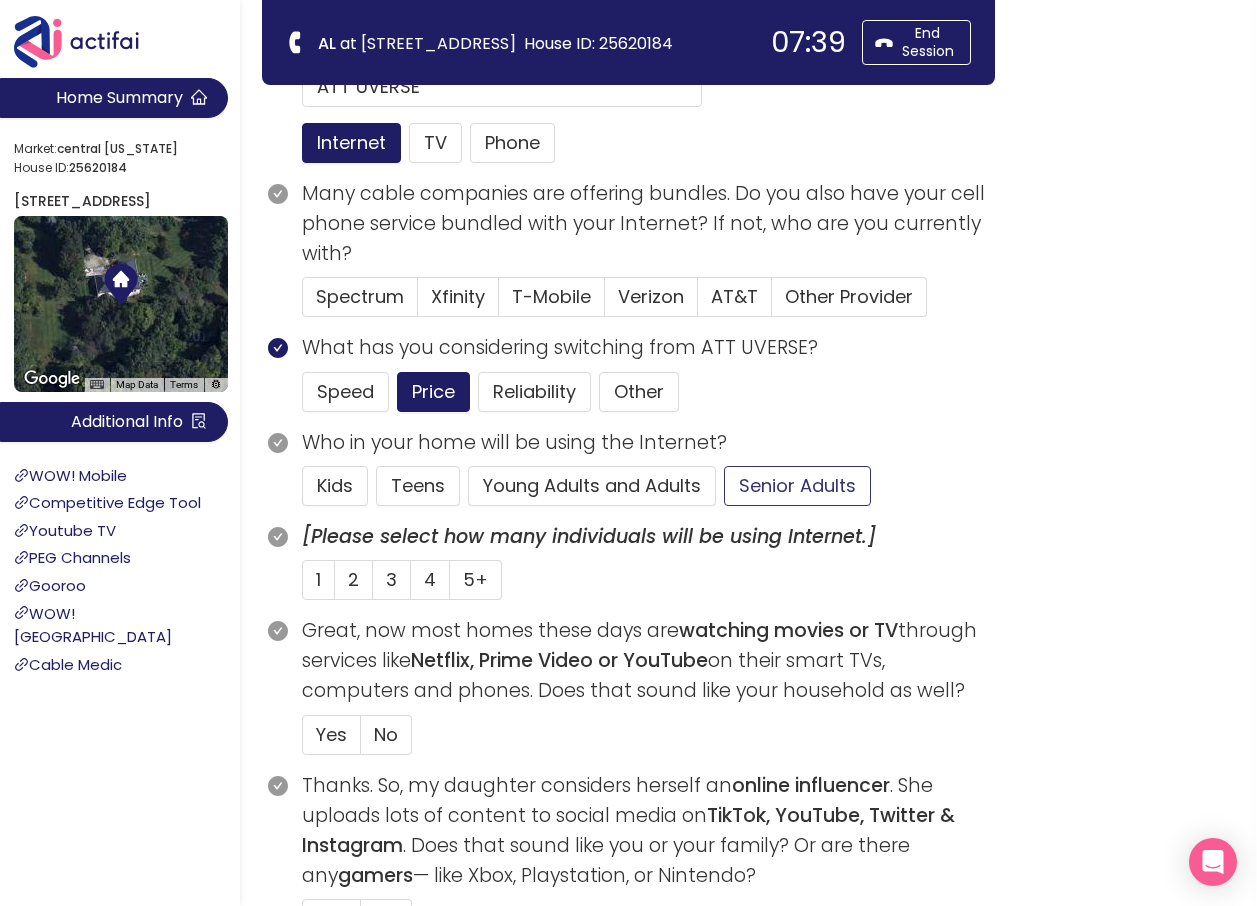 click on "Senior Adults" 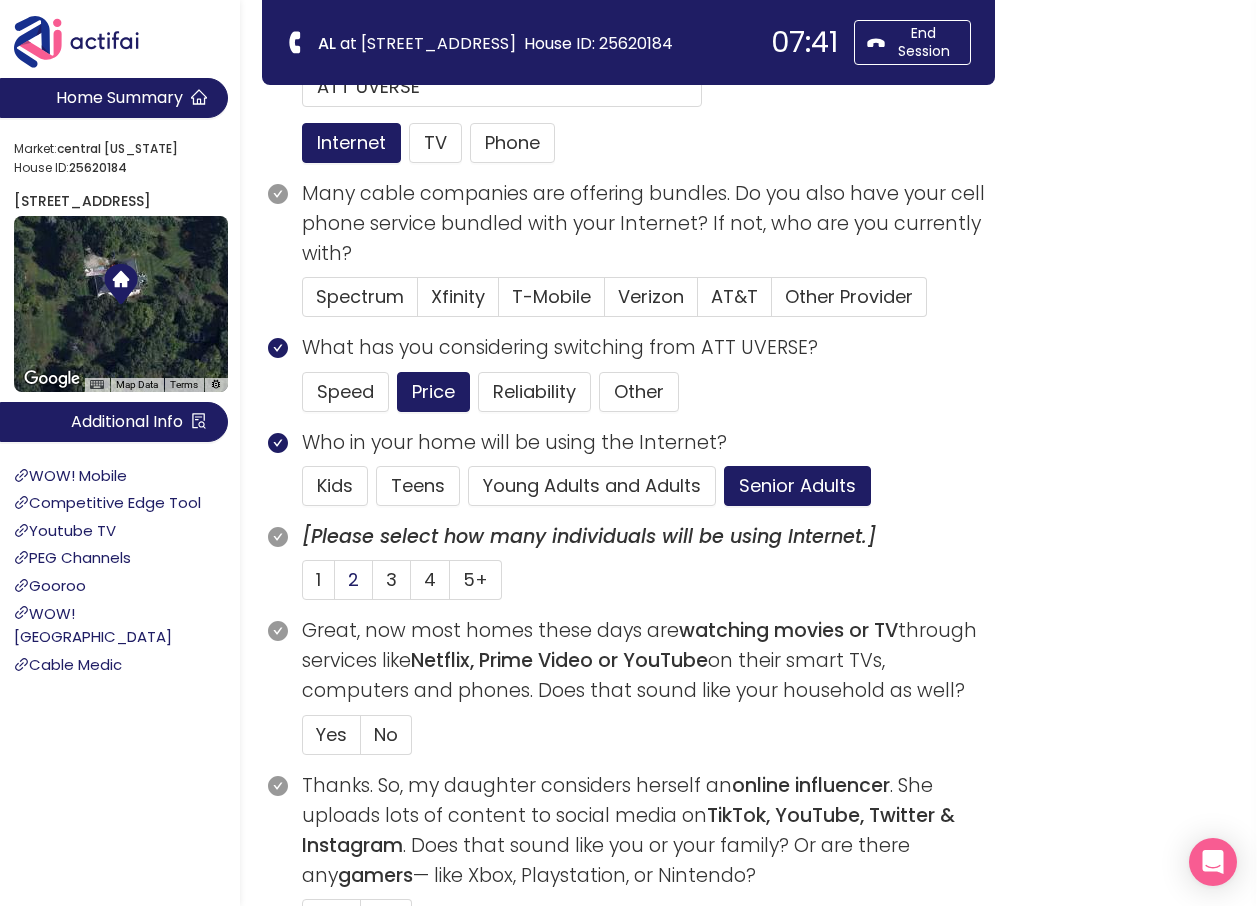 click on "2" at bounding box center (353, 579) 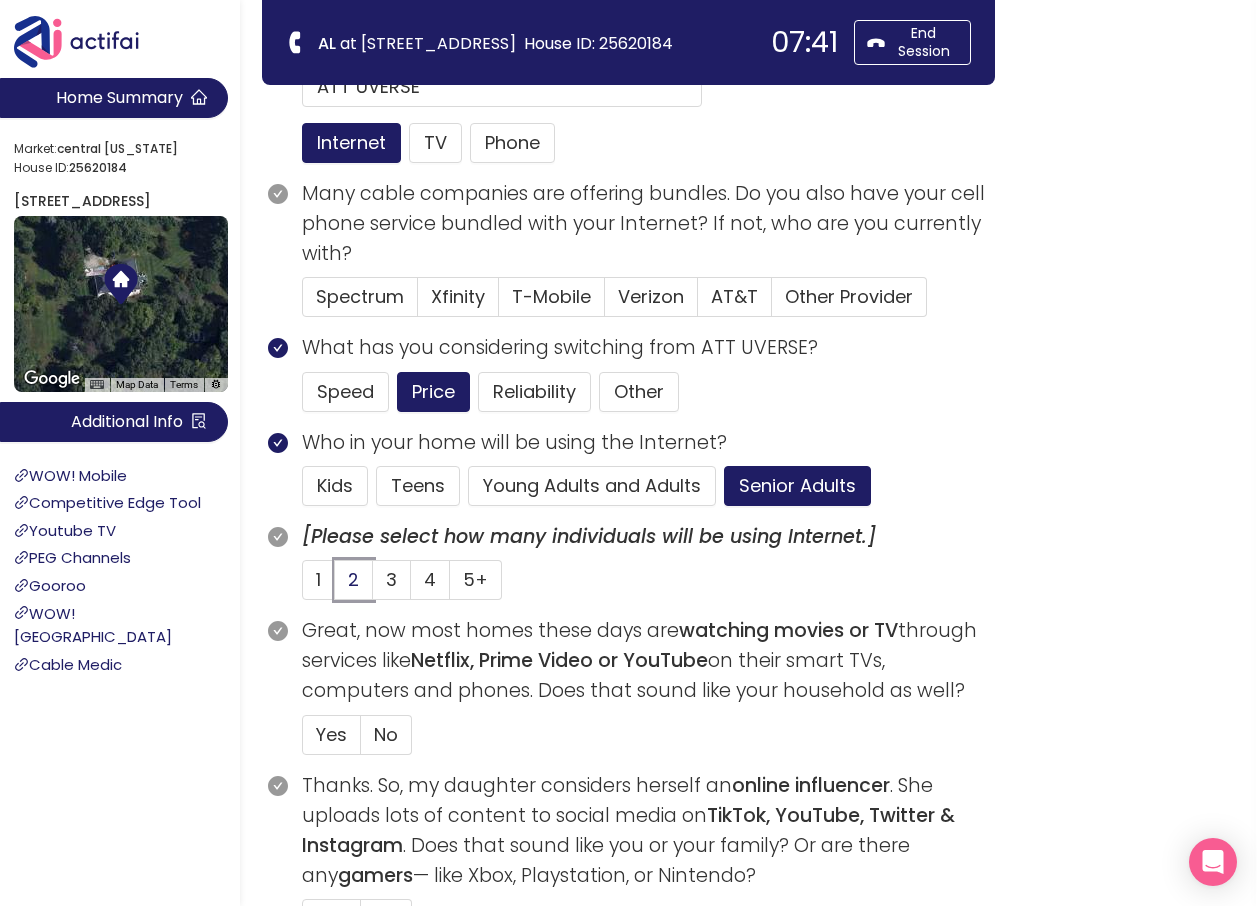 click on "2" at bounding box center (335, 586) 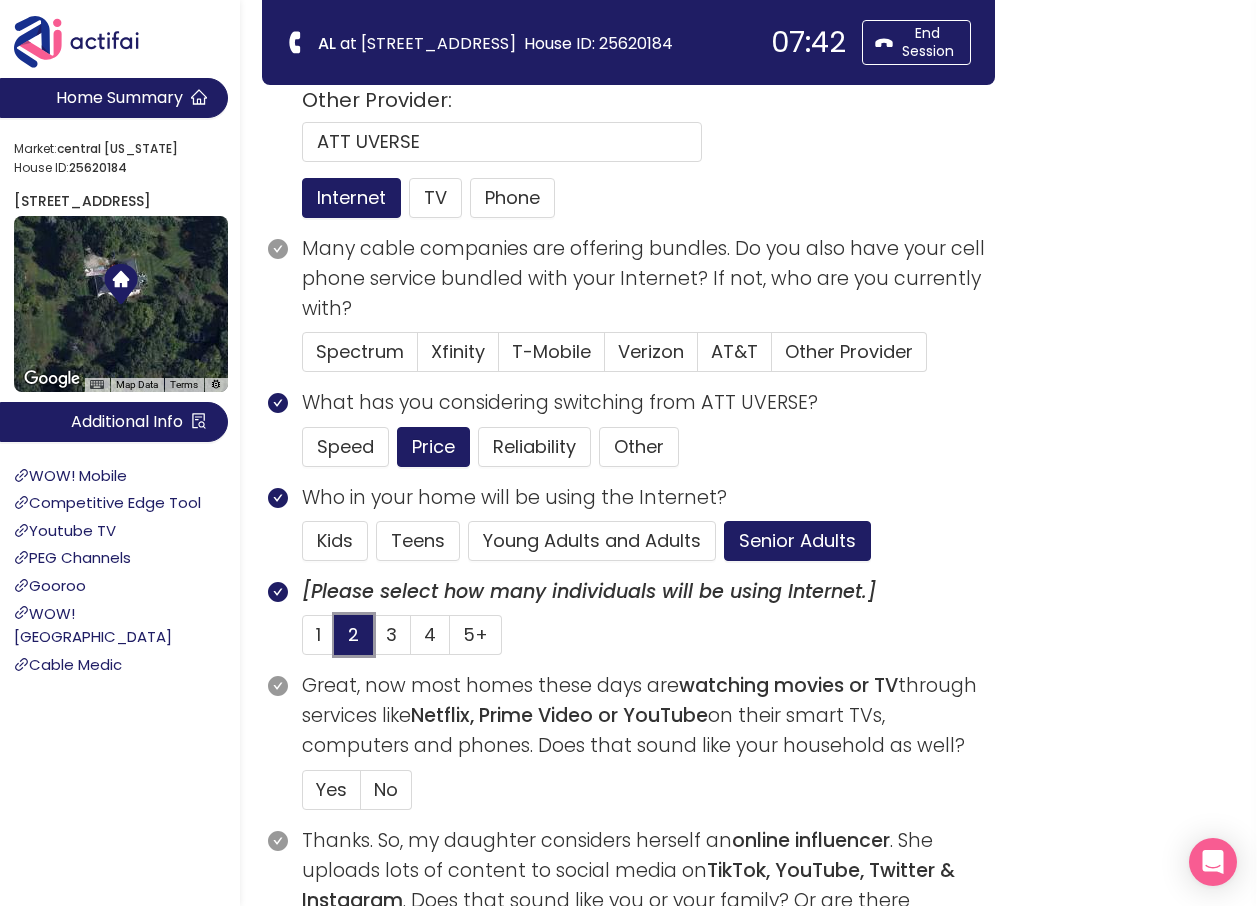 scroll, scrollTop: 200, scrollLeft: 0, axis: vertical 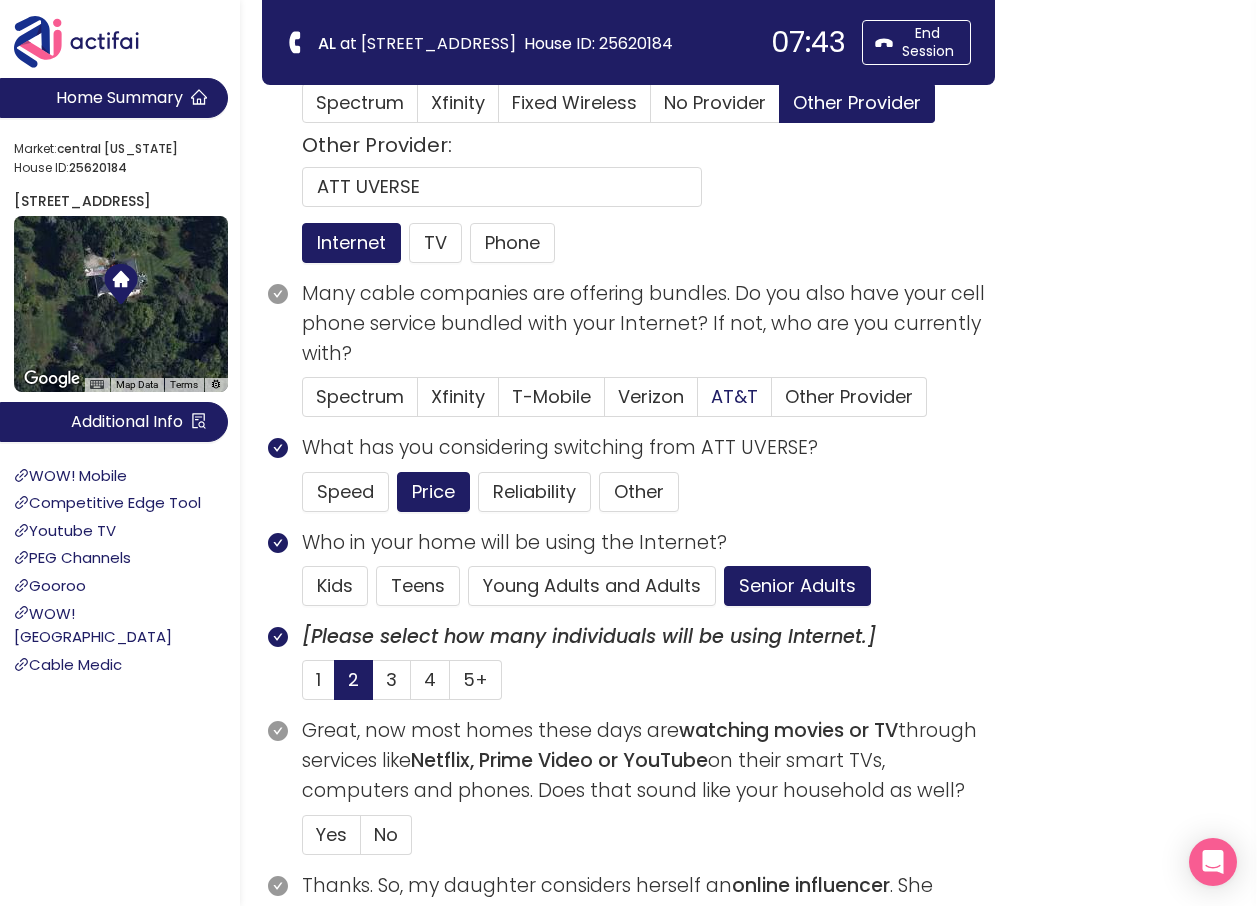 click on "AT&T" at bounding box center (734, 396) 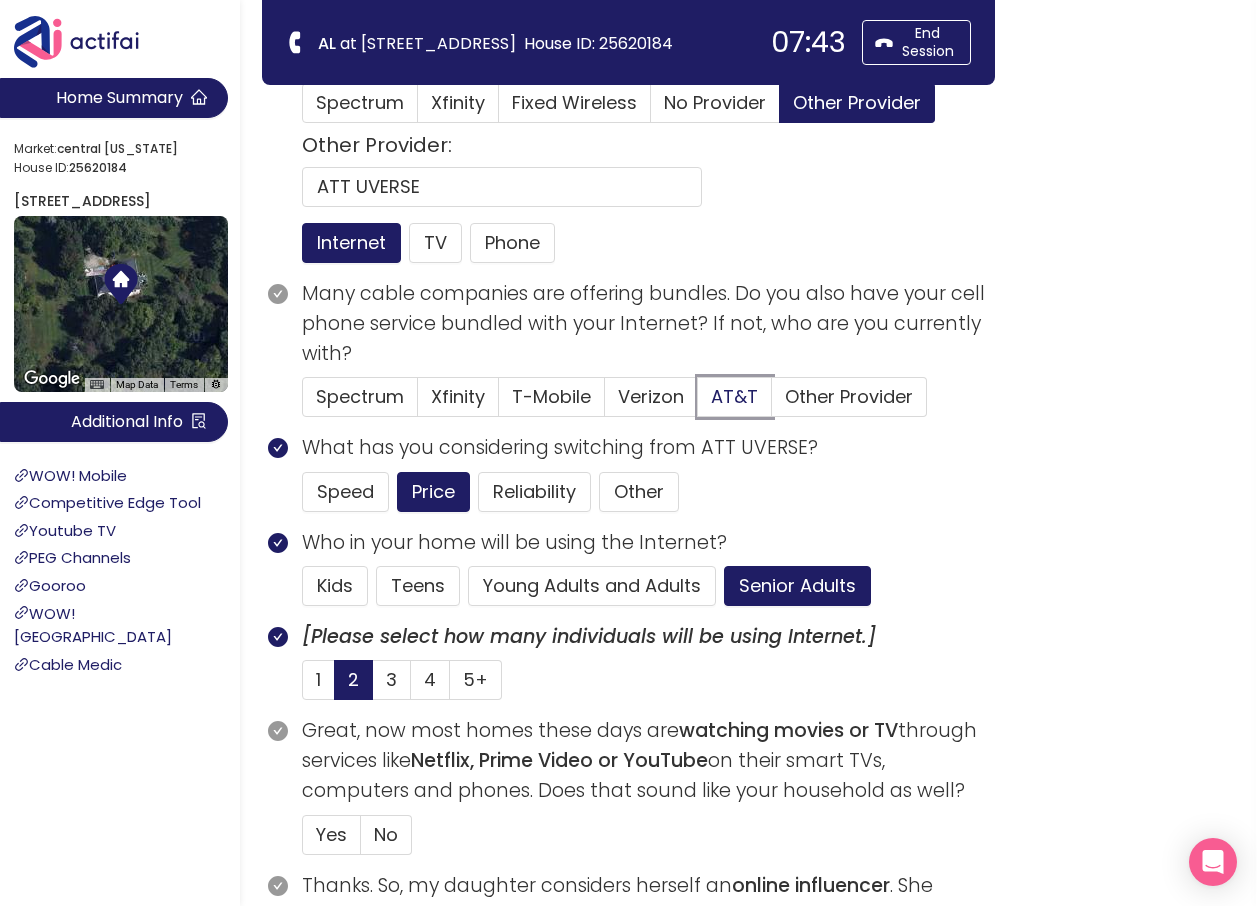 click on "AT&T" at bounding box center (698, 403) 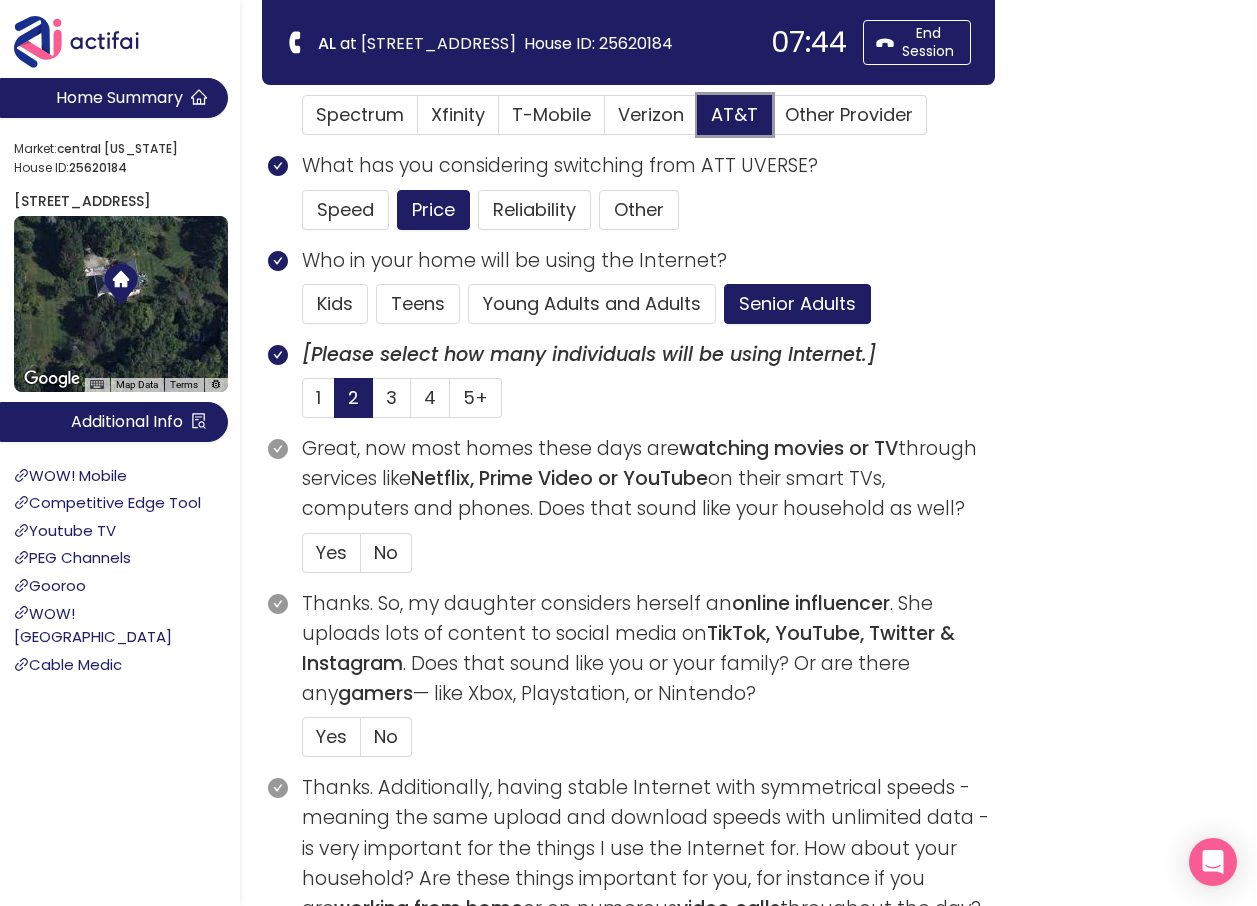 scroll, scrollTop: 500, scrollLeft: 0, axis: vertical 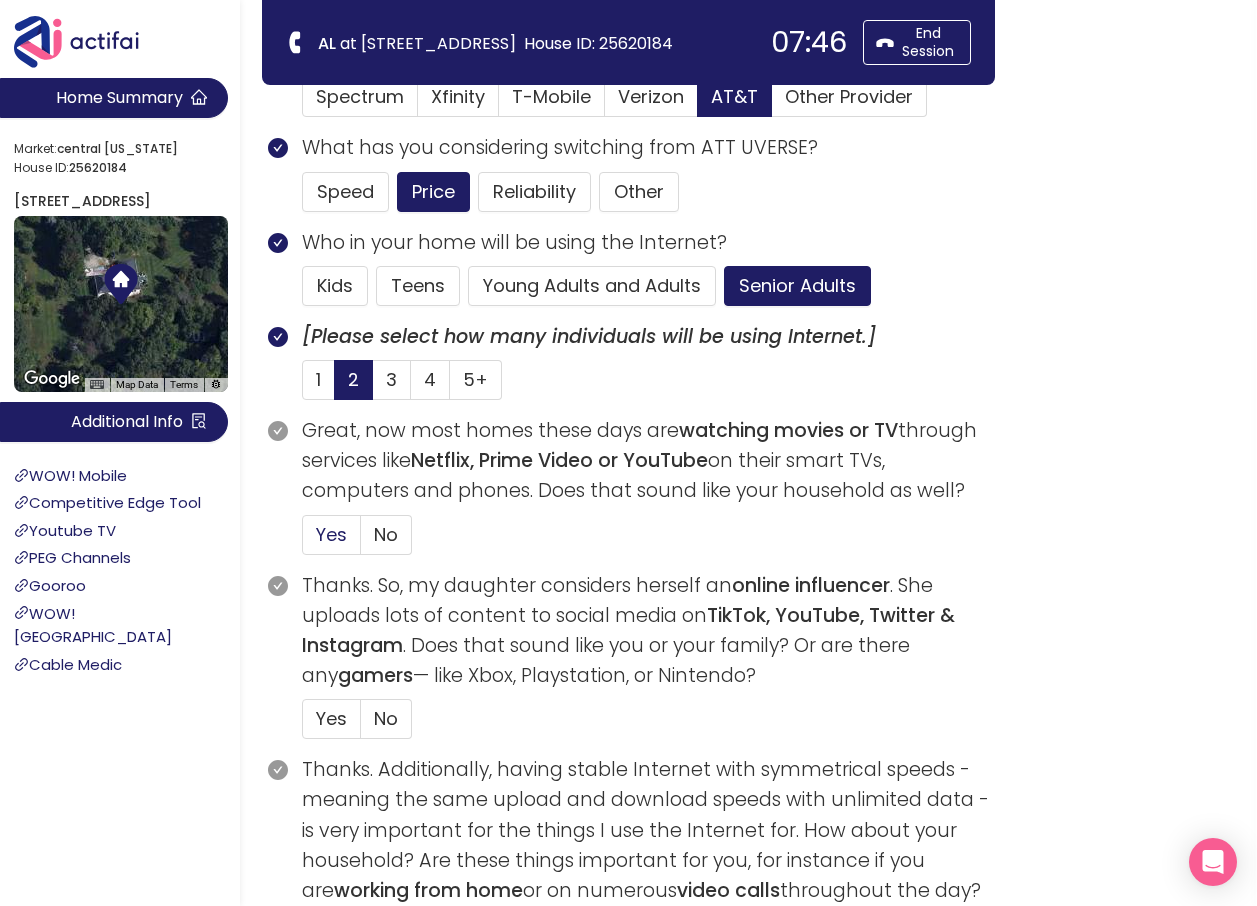 click on "Yes" at bounding box center (331, 534) 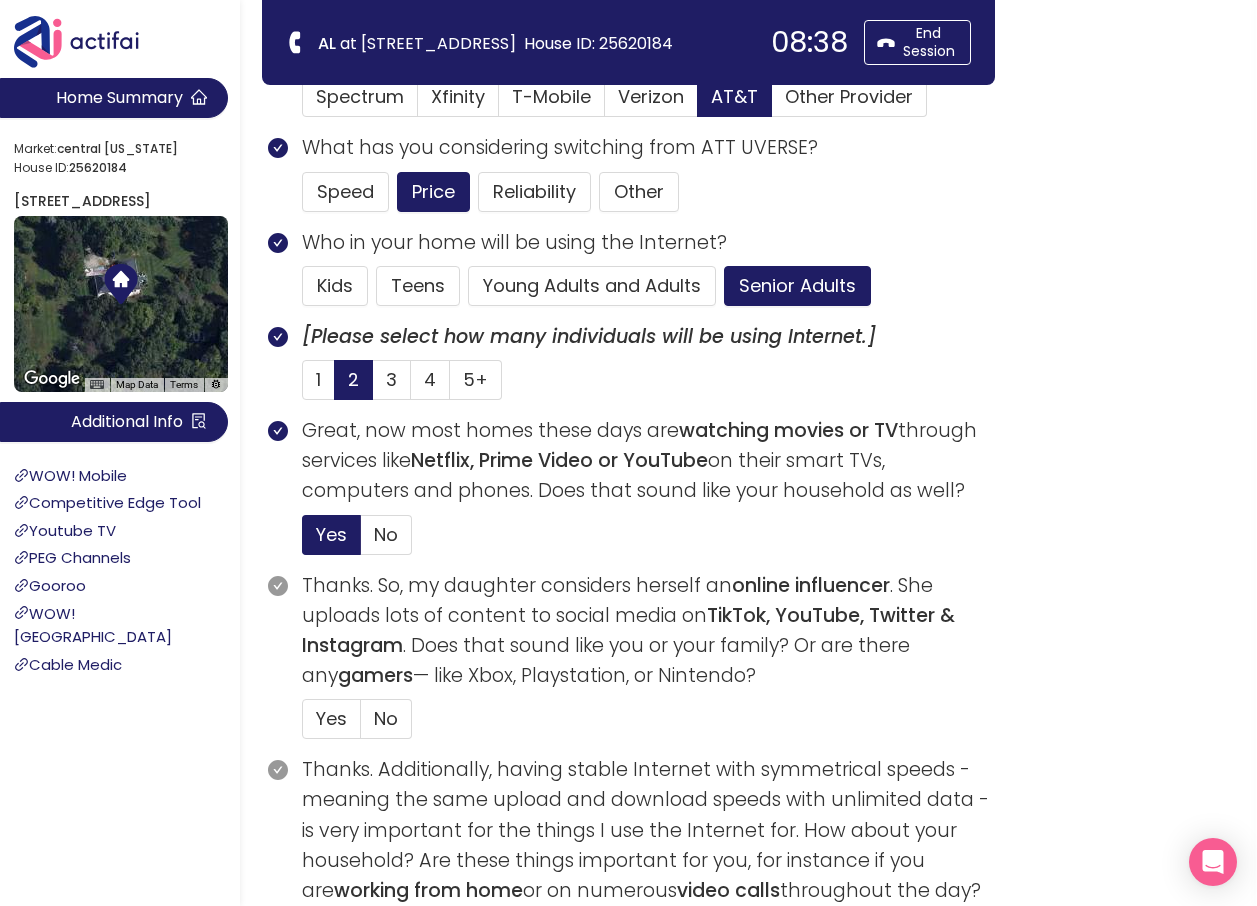 scroll, scrollTop: 200, scrollLeft: 0, axis: vertical 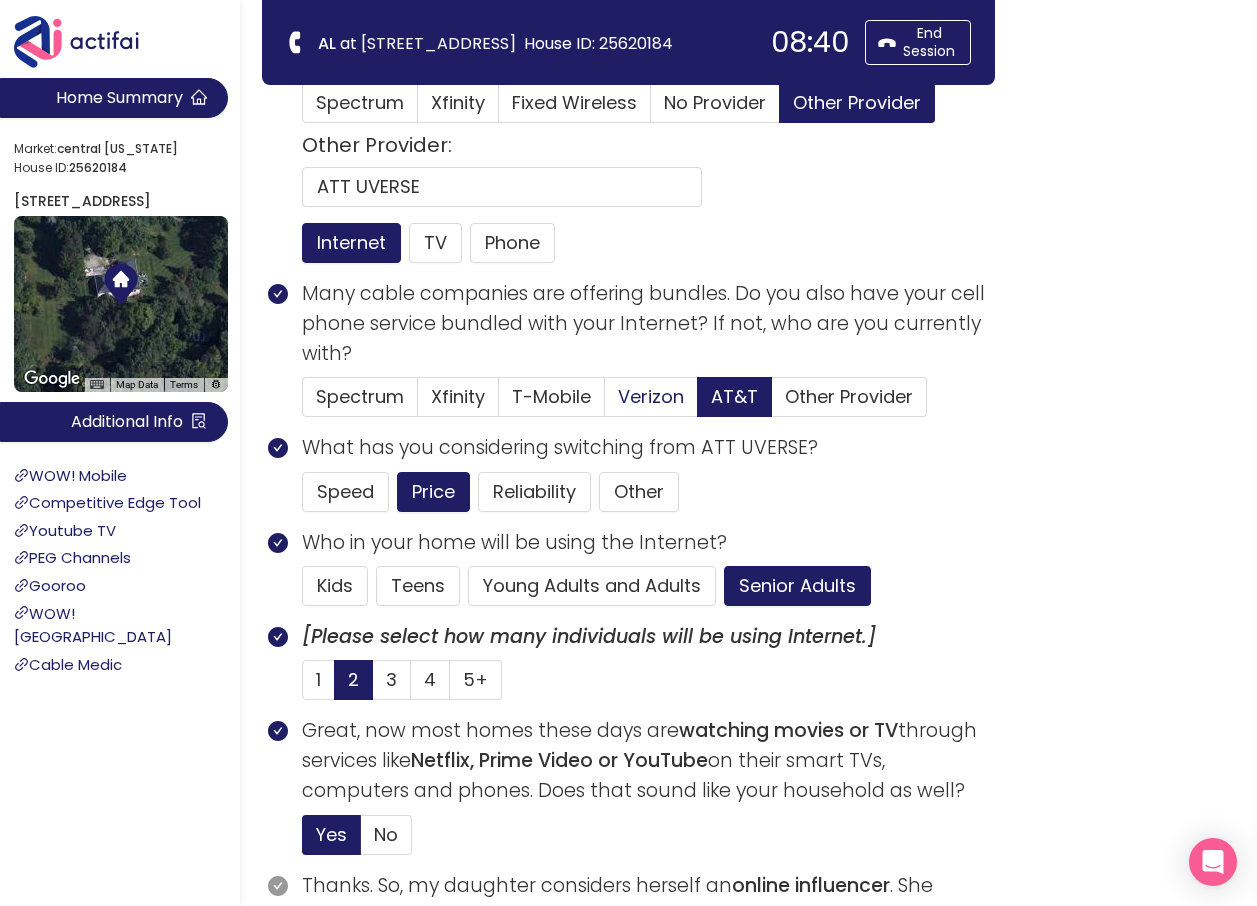 click on "Verizon" at bounding box center (651, 396) 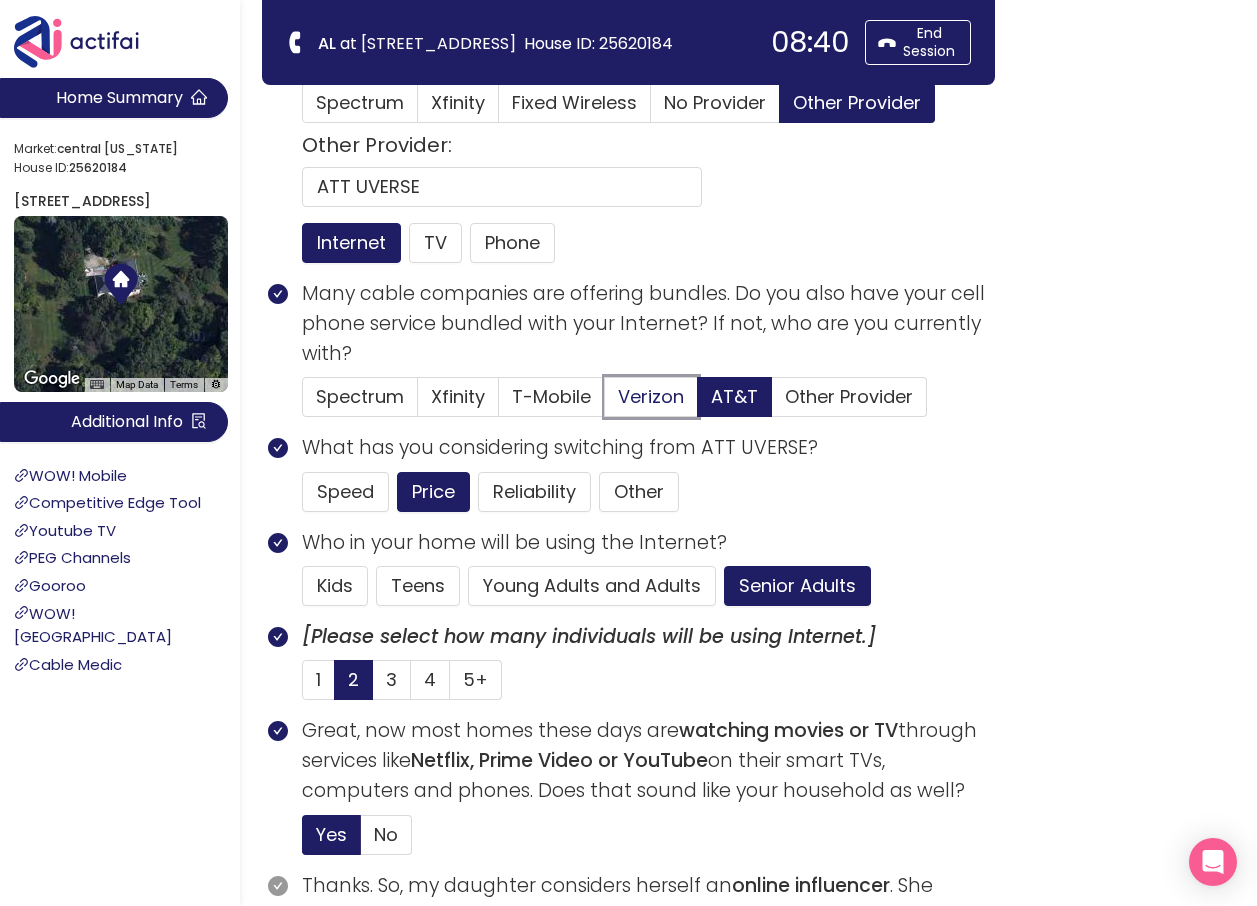 click on "Verizon" at bounding box center [605, 403] 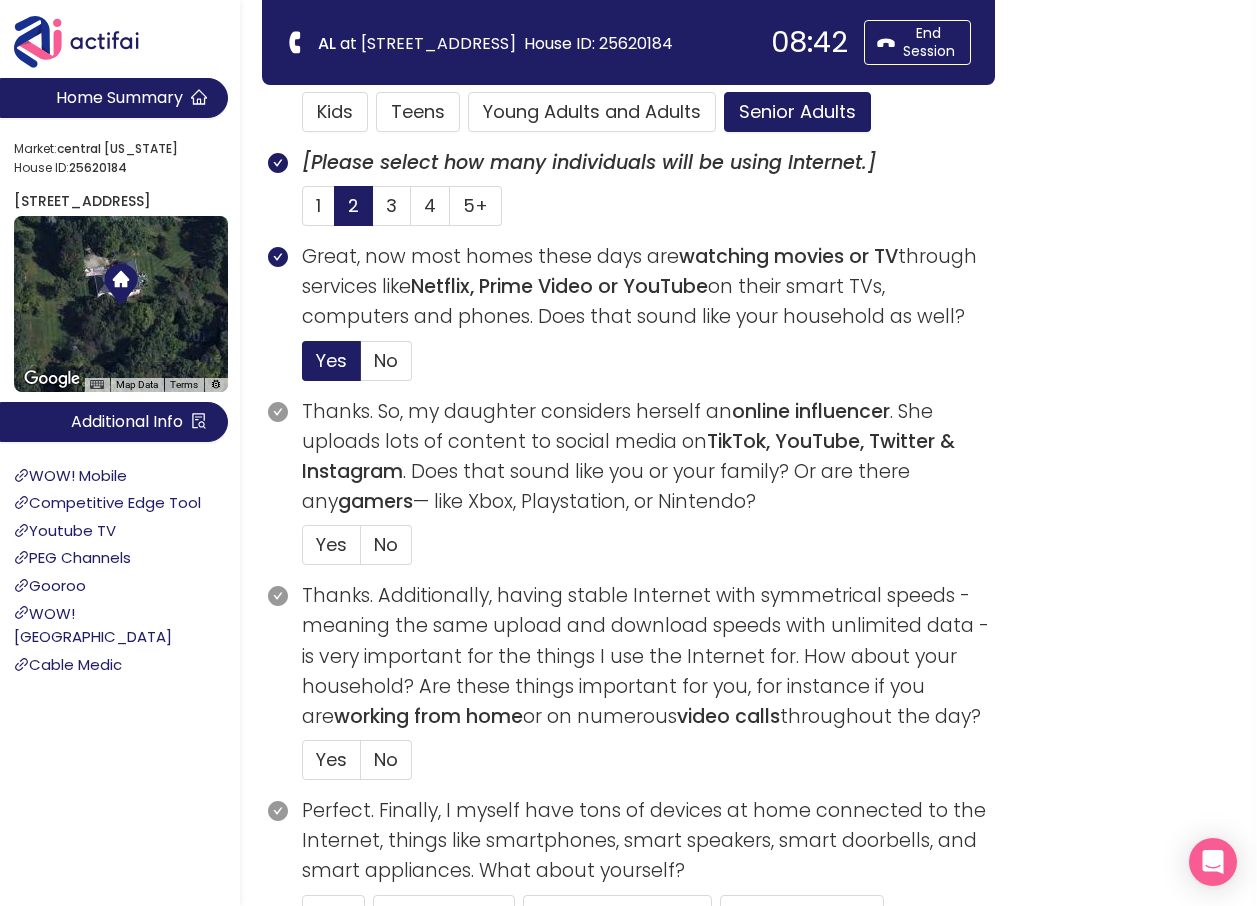 scroll, scrollTop: 700, scrollLeft: 0, axis: vertical 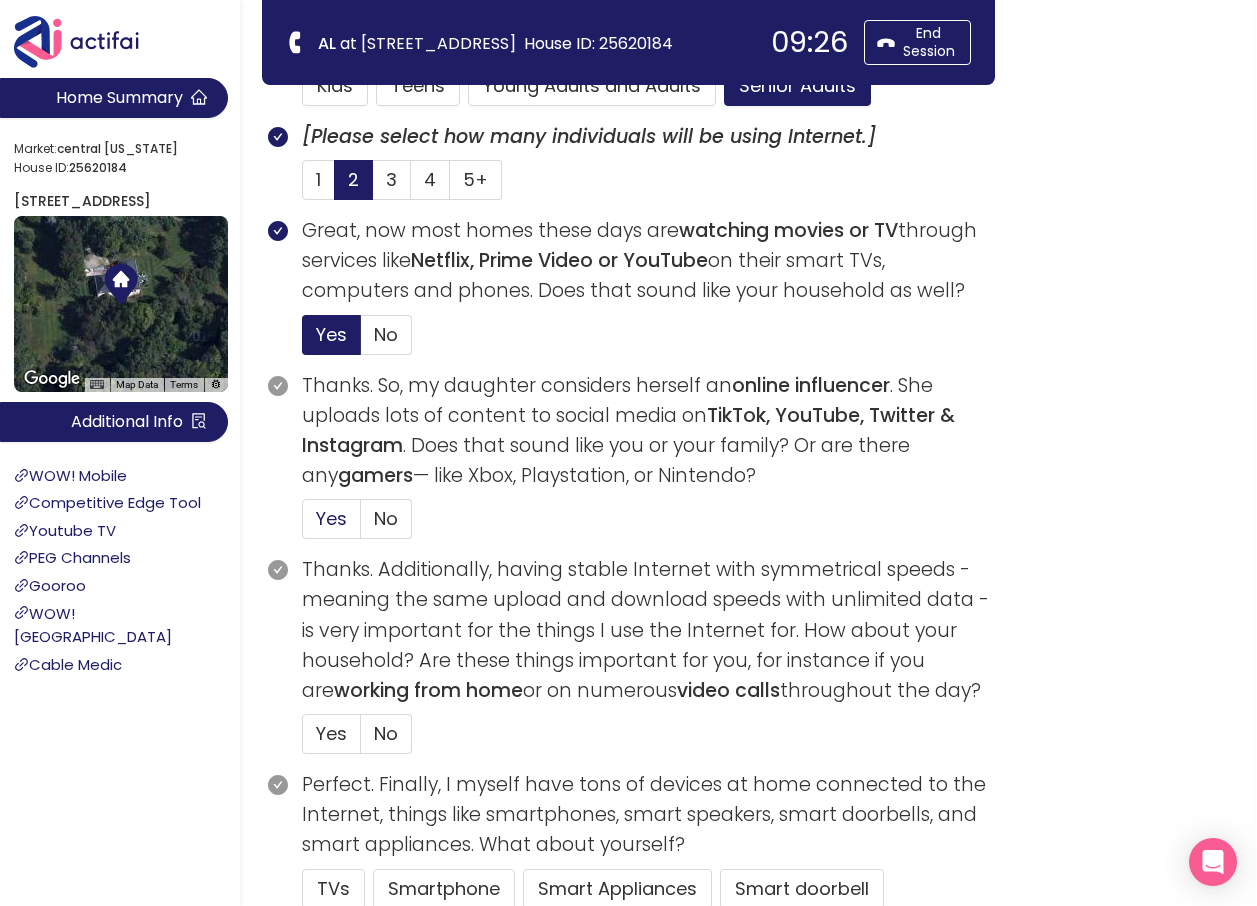 click on "Yes" at bounding box center [331, 518] 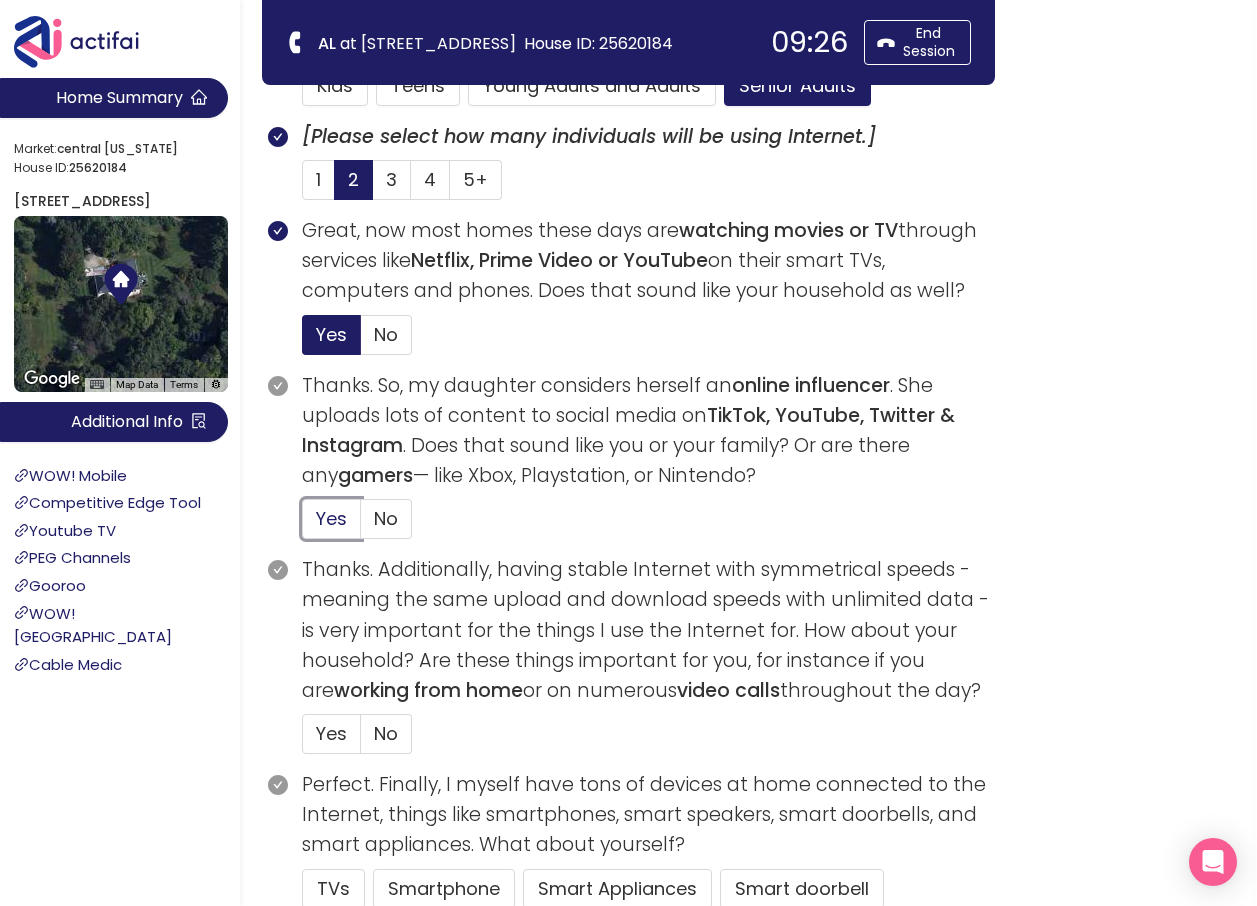 click on "Yes" at bounding box center (303, 525) 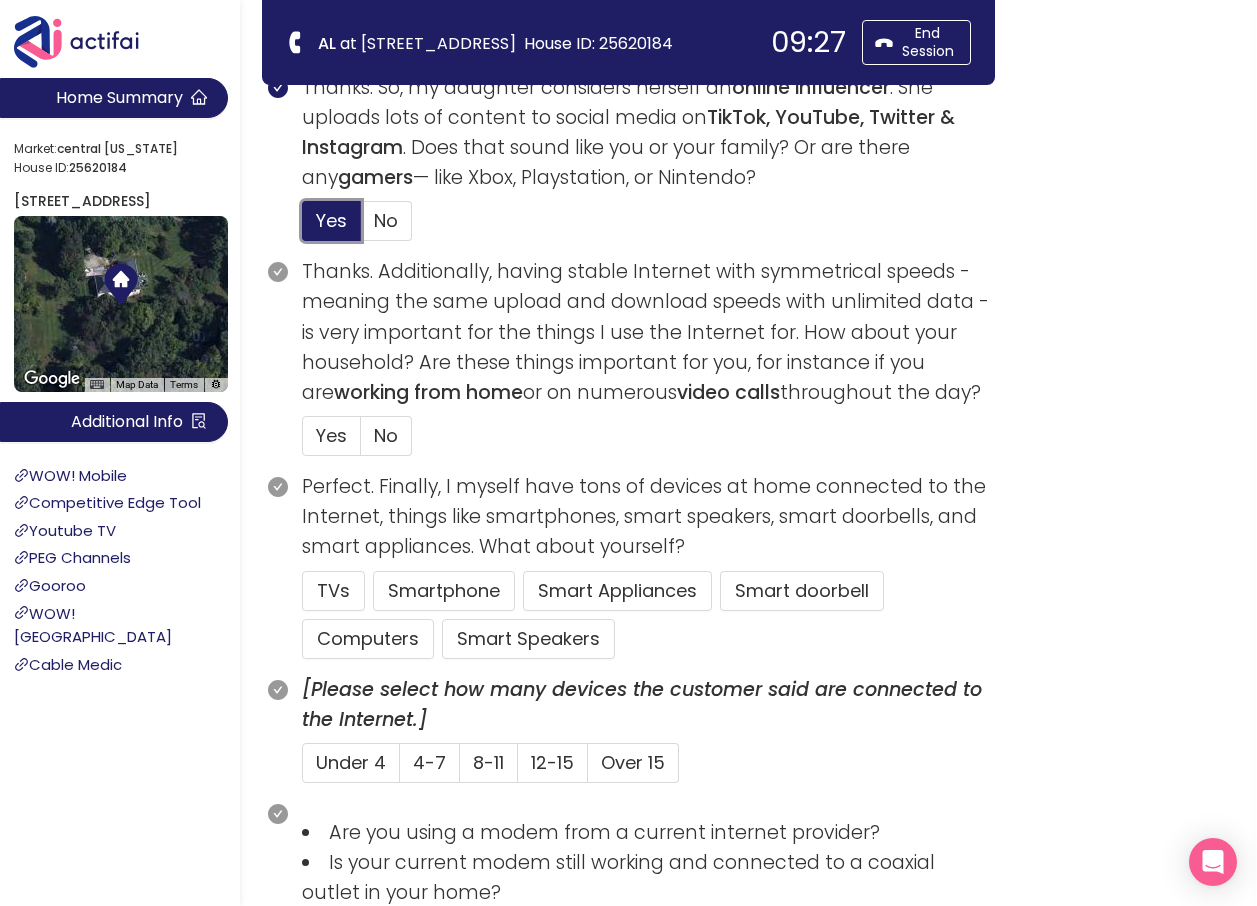 scroll, scrollTop: 1000, scrollLeft: 0, axis: vertical 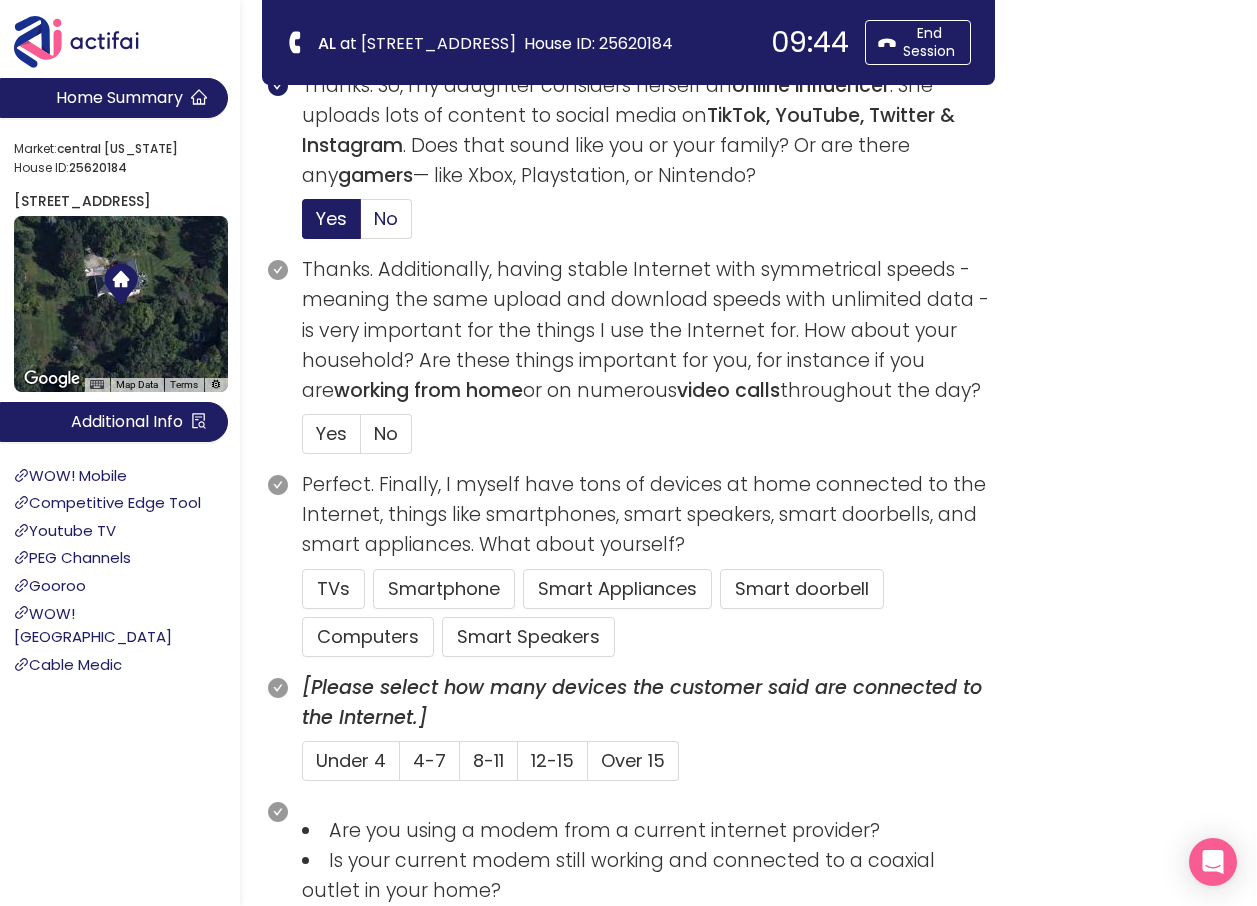 click on "No" at bounding box center [386, 218] 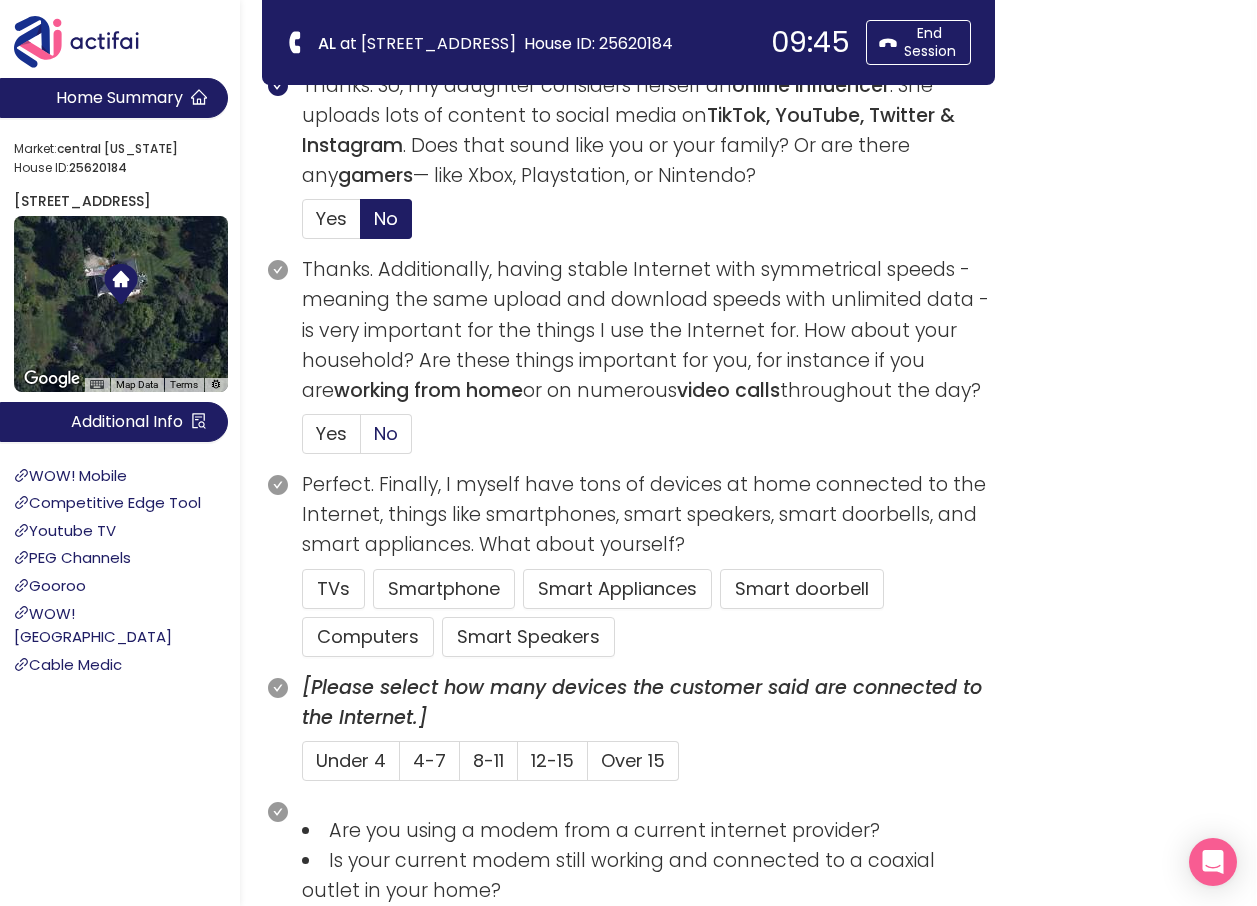 click on "No" 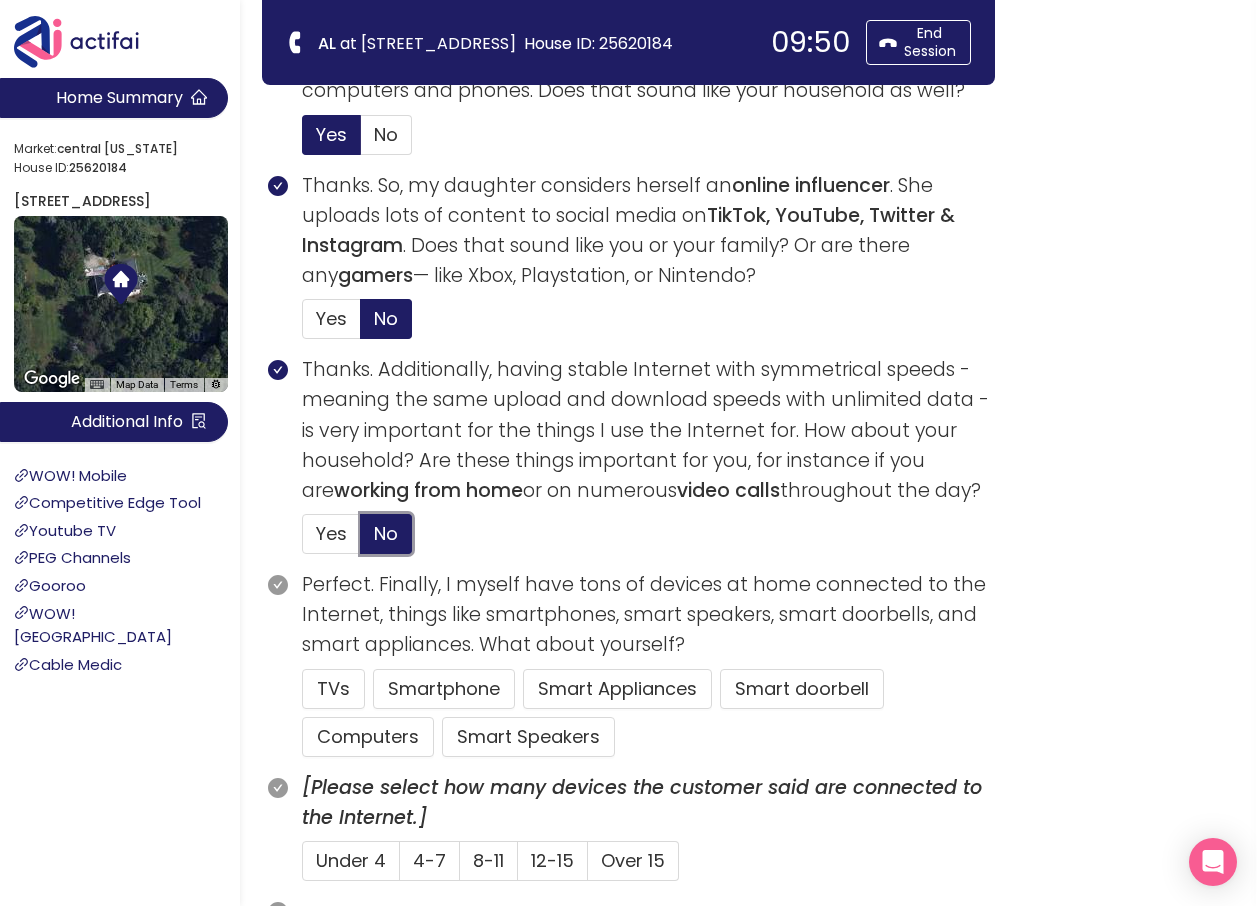 scroll, scrollTop: 1100, scrollLeft: 0, axis: vertical 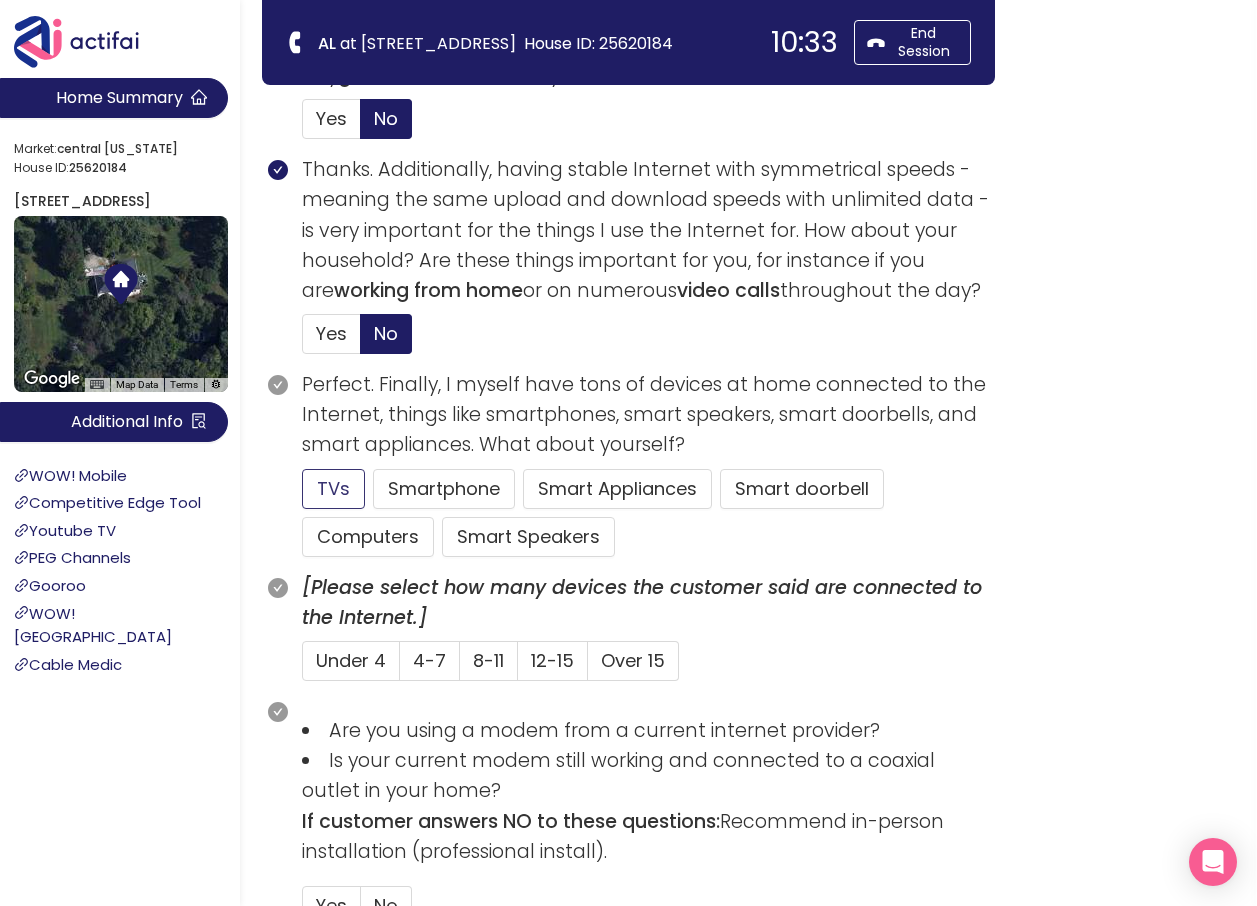 click on "TVs" 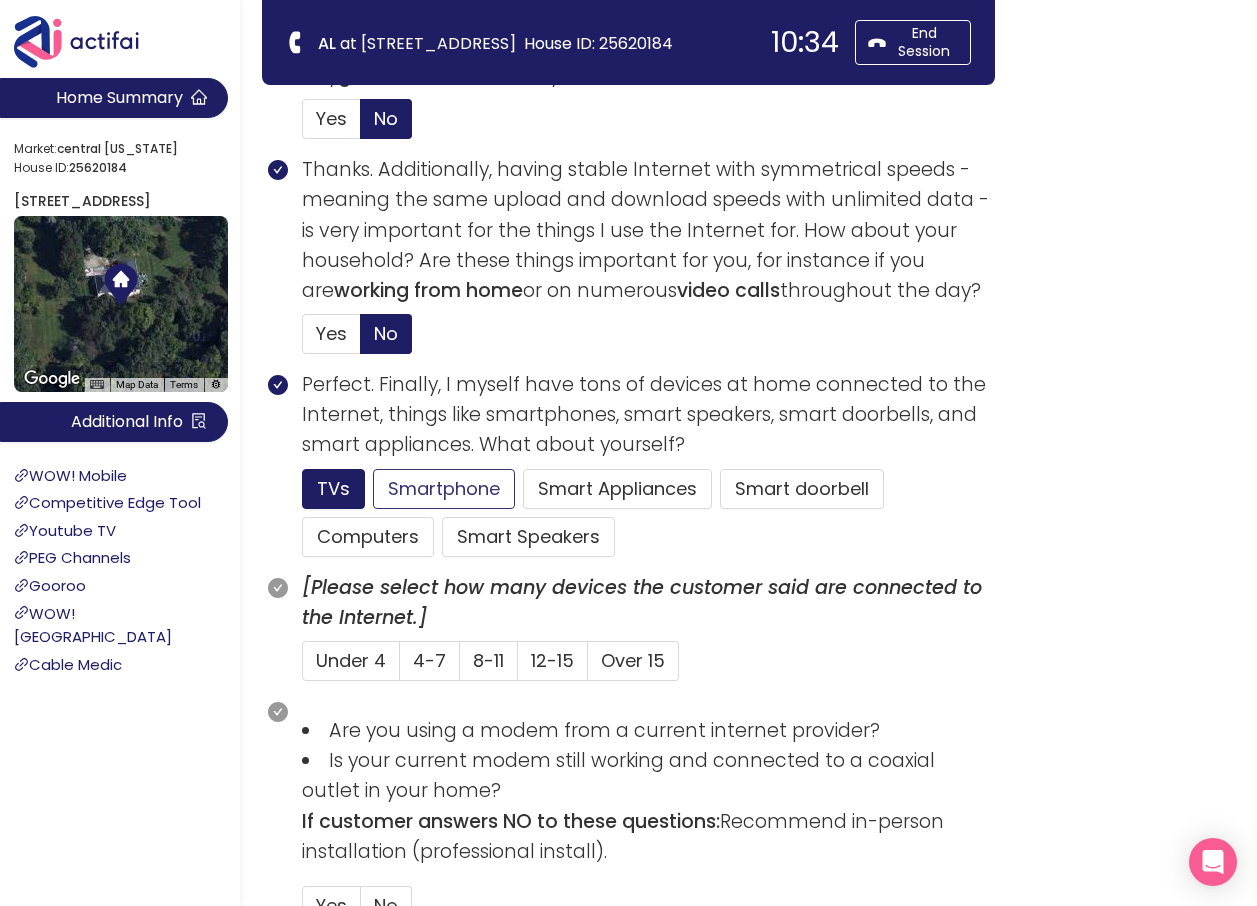 click on "Smartphone" 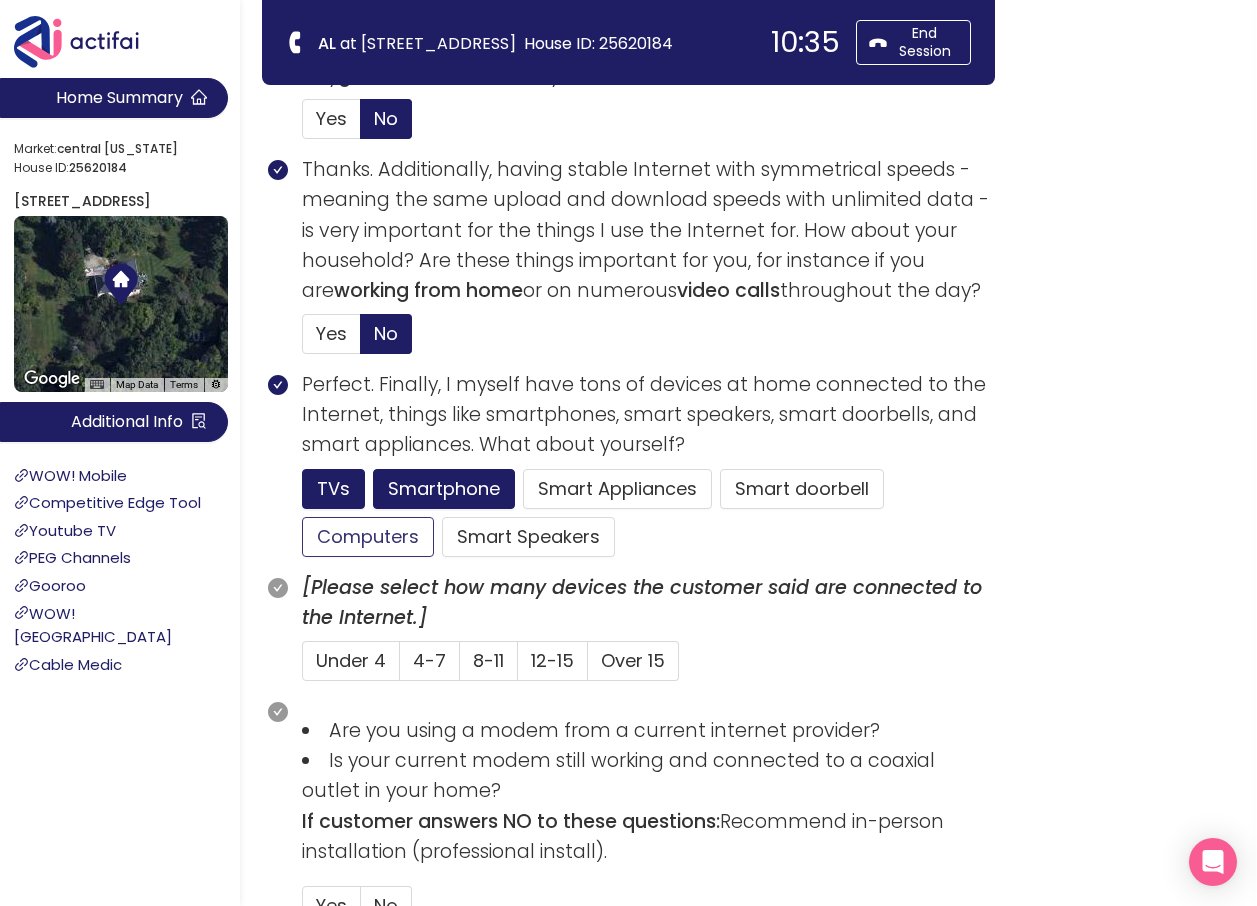 click on "Computers" 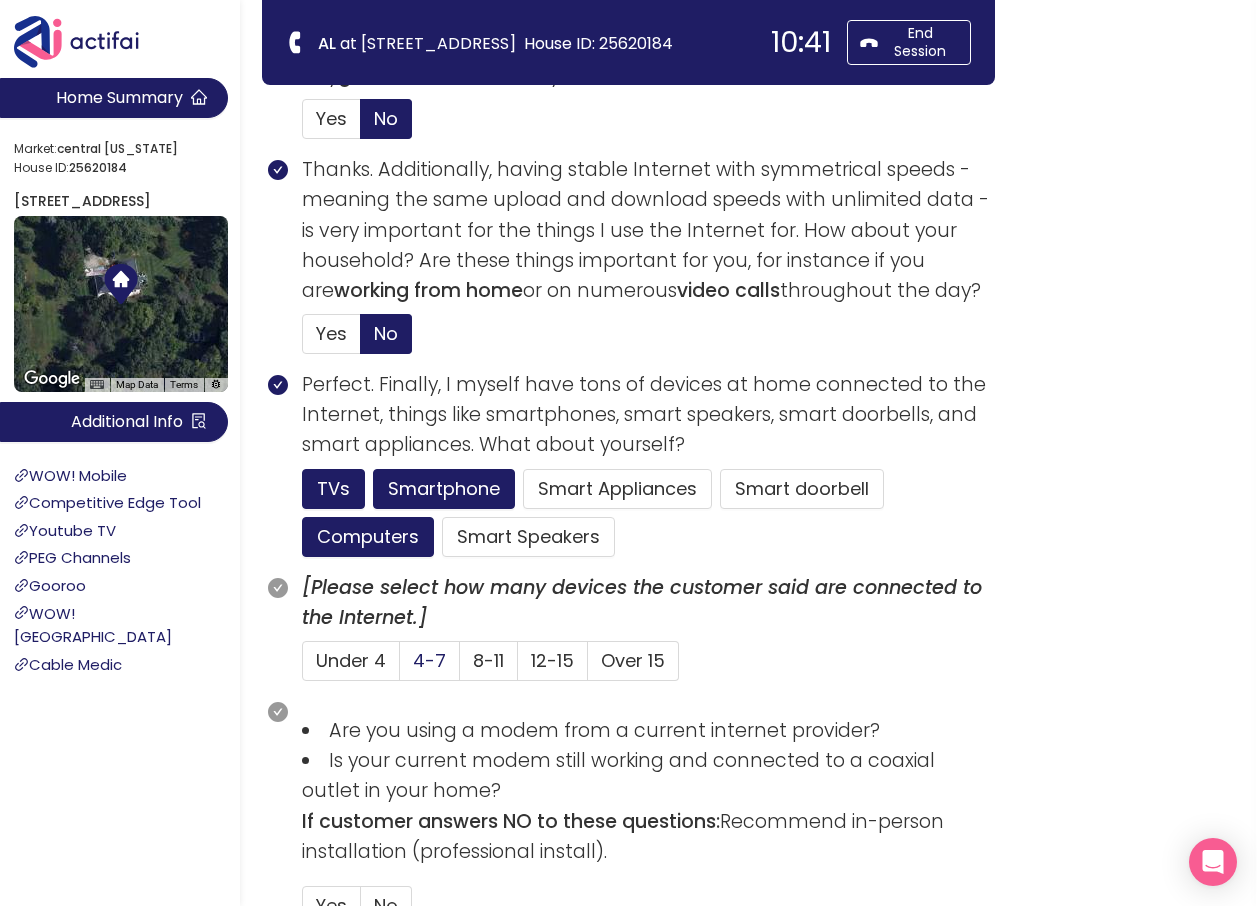 click on "4-7" 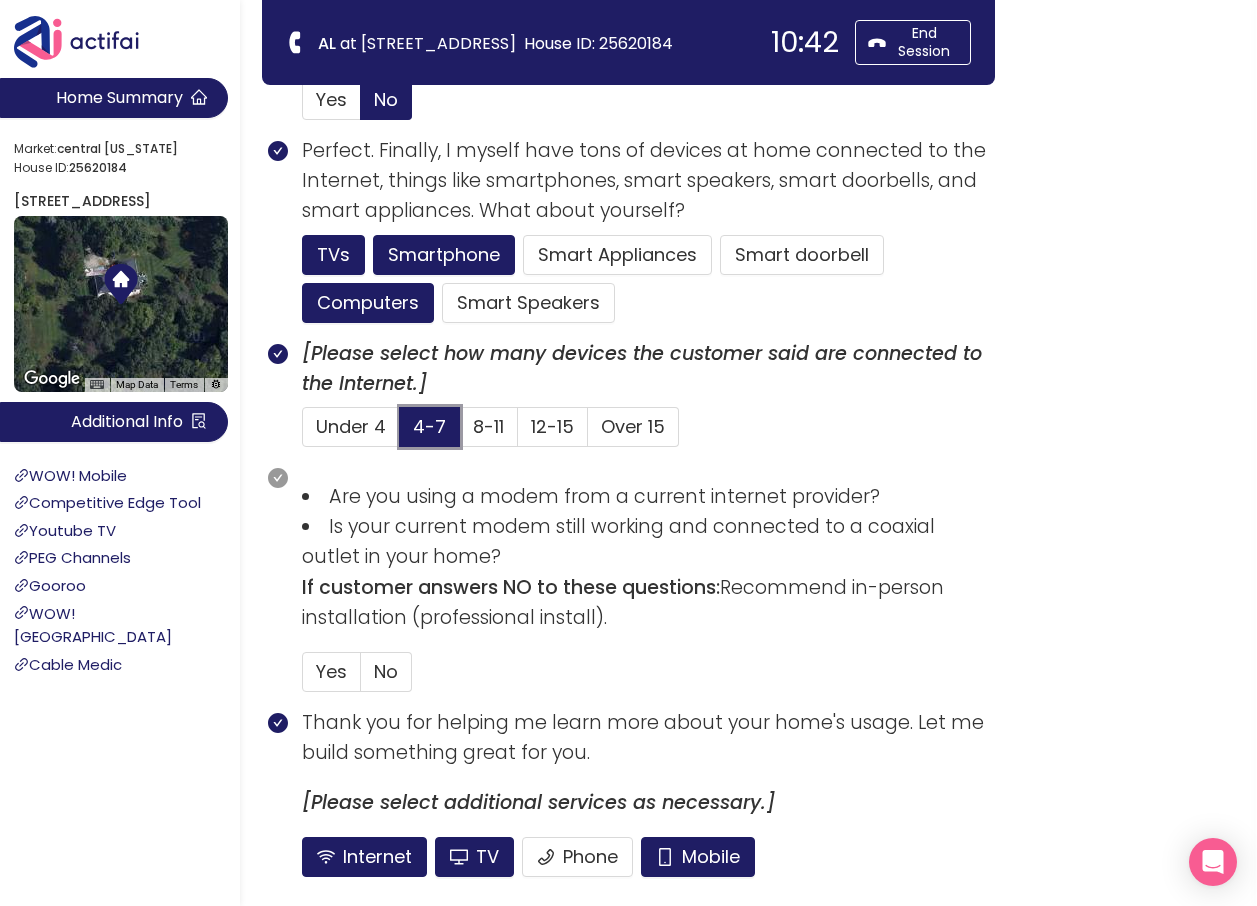 scroll, scrollTop: 1400, scrollLeft: 0, axis: vertical 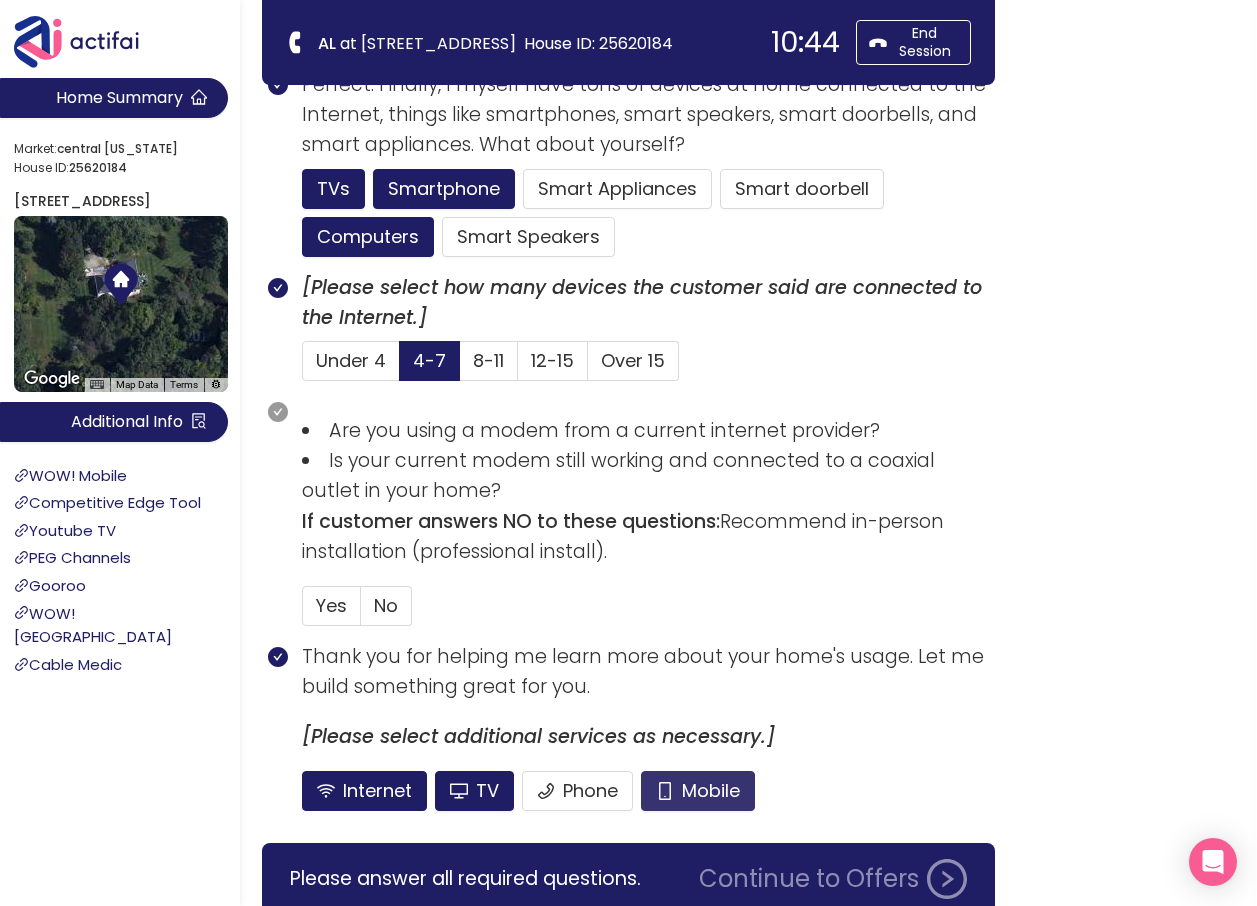 click on "Mobile" 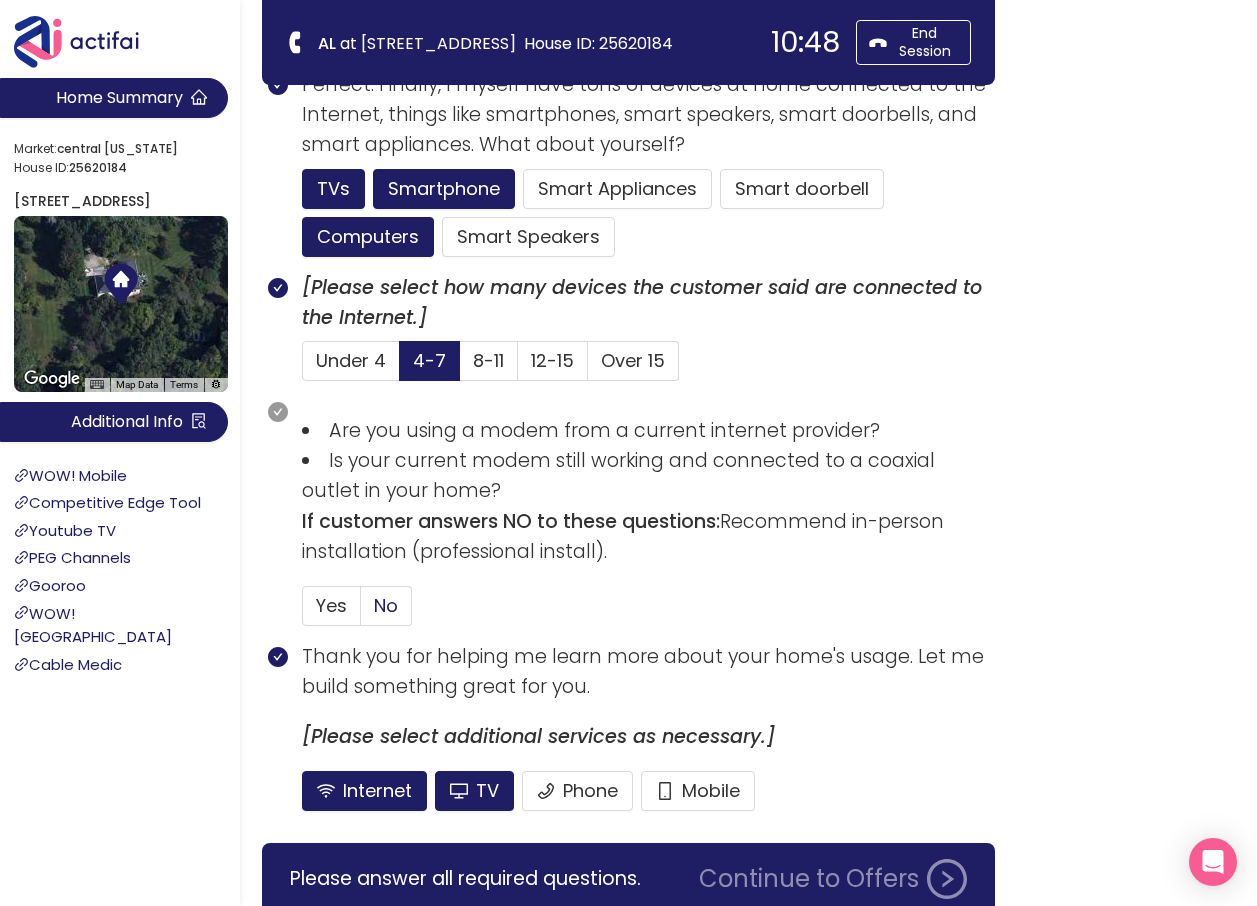 click on "No" at bounding box center [386, 605] 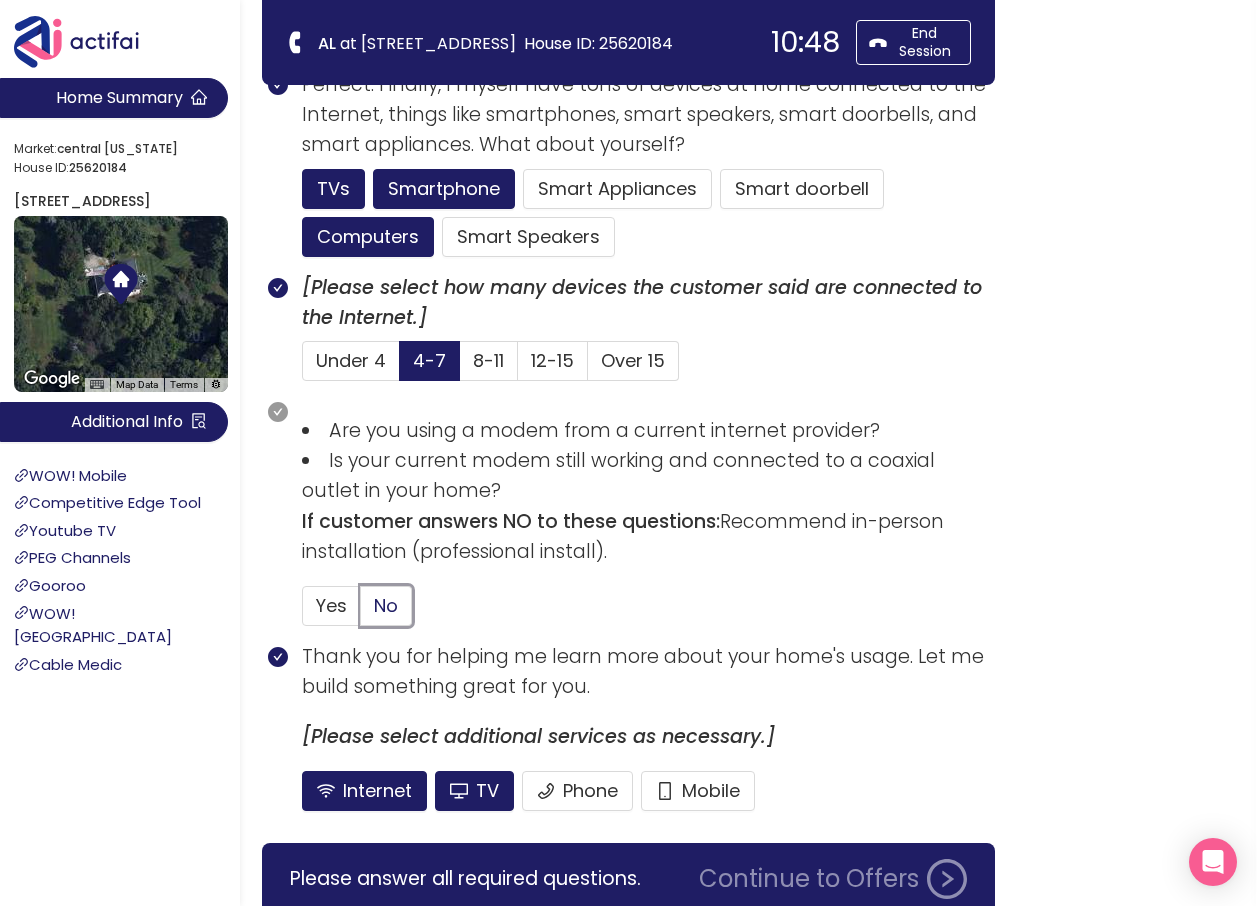 click on "No" at bounding box center [361, 612] 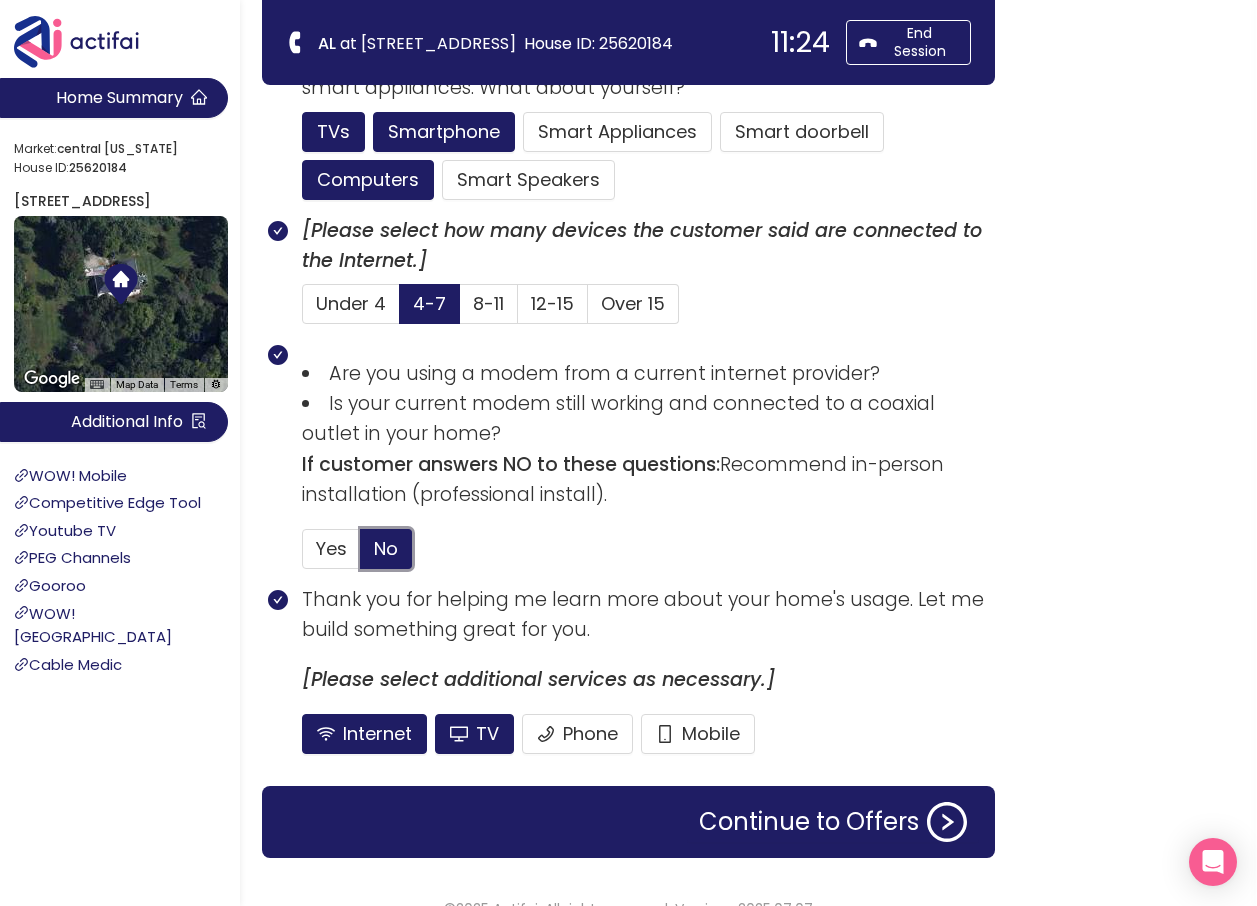 scroll, scrollTop: 1489, scrollLeft: 0, axis: vertical 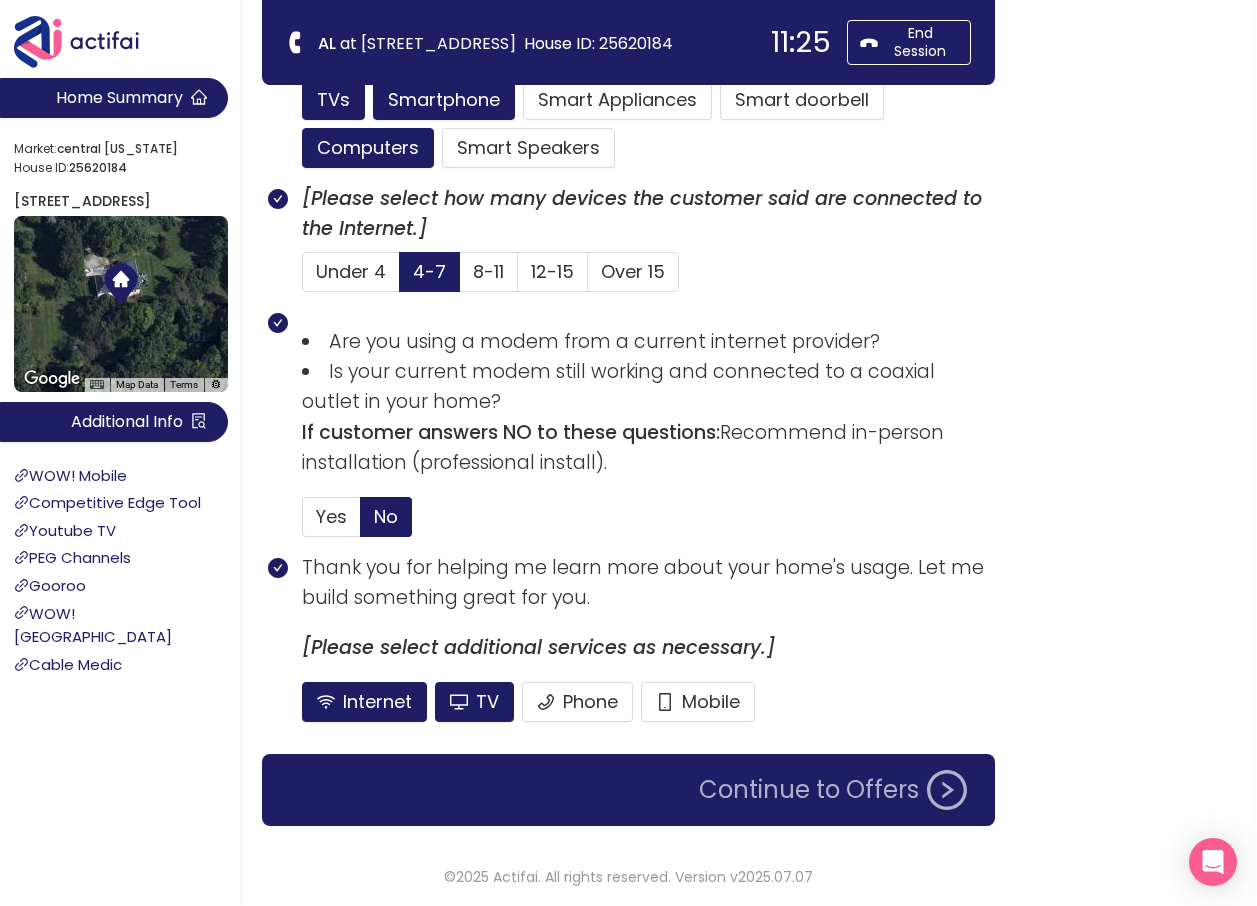 click on "Continue to Offers" 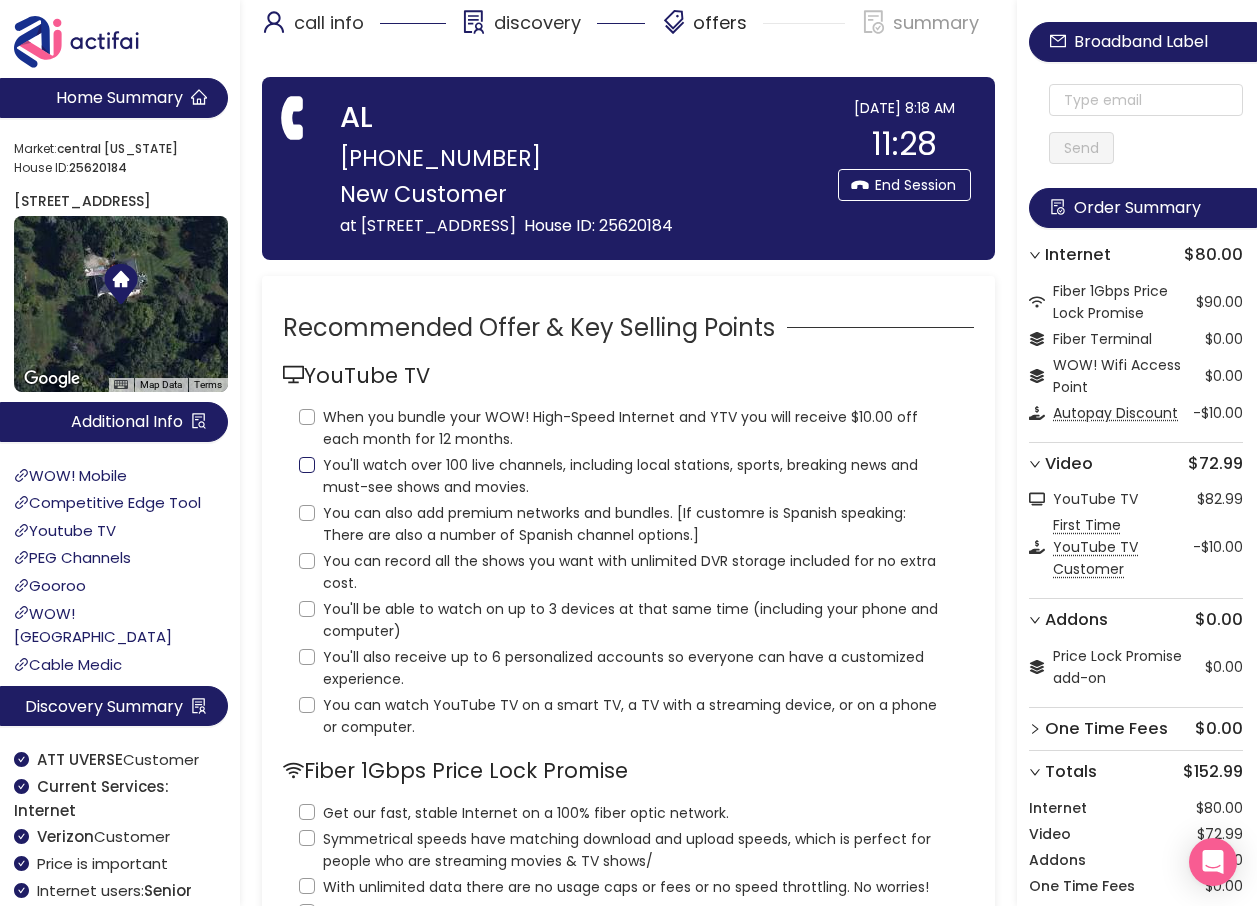 scroll, scrollTop: 0, scrollLeft: 0, axis: both 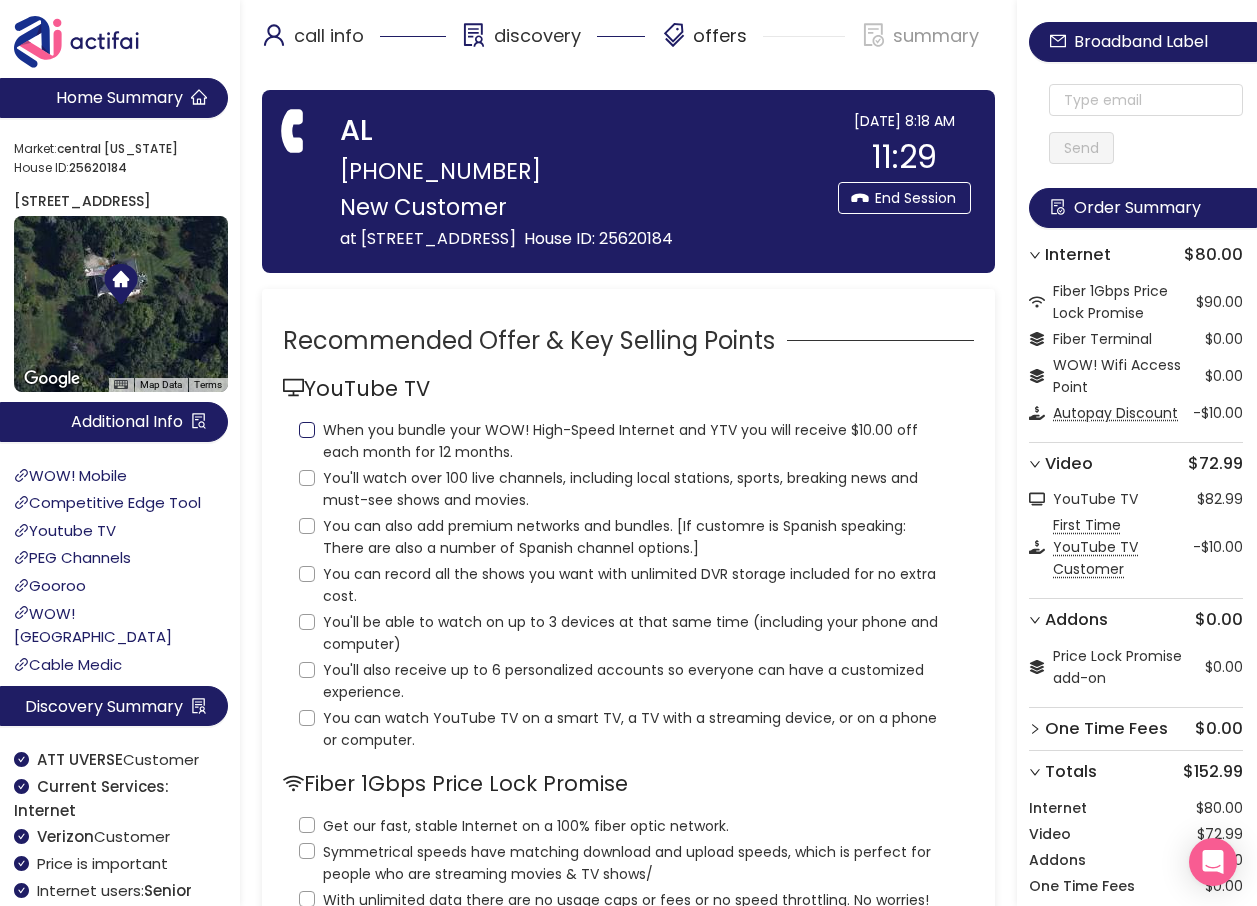 drag, startPoint x: 308, startPoint y: 425, endPoint x: 309, endPoint y: 450, distance: 25.019993 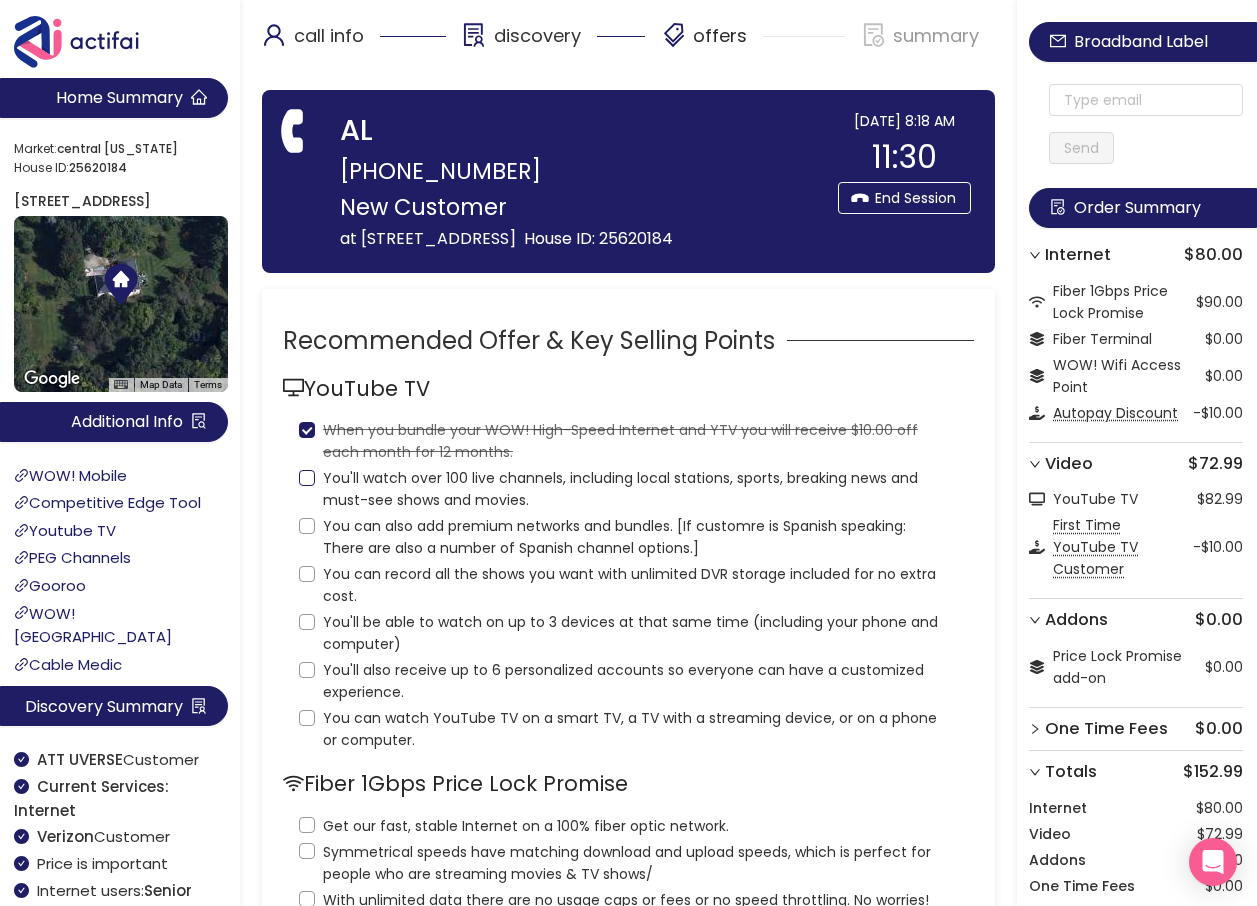 click on "You'll watch over 100 live channels, including local stations, sports, breaking news and must-see shows and movies." at bounding box center (307, 478) 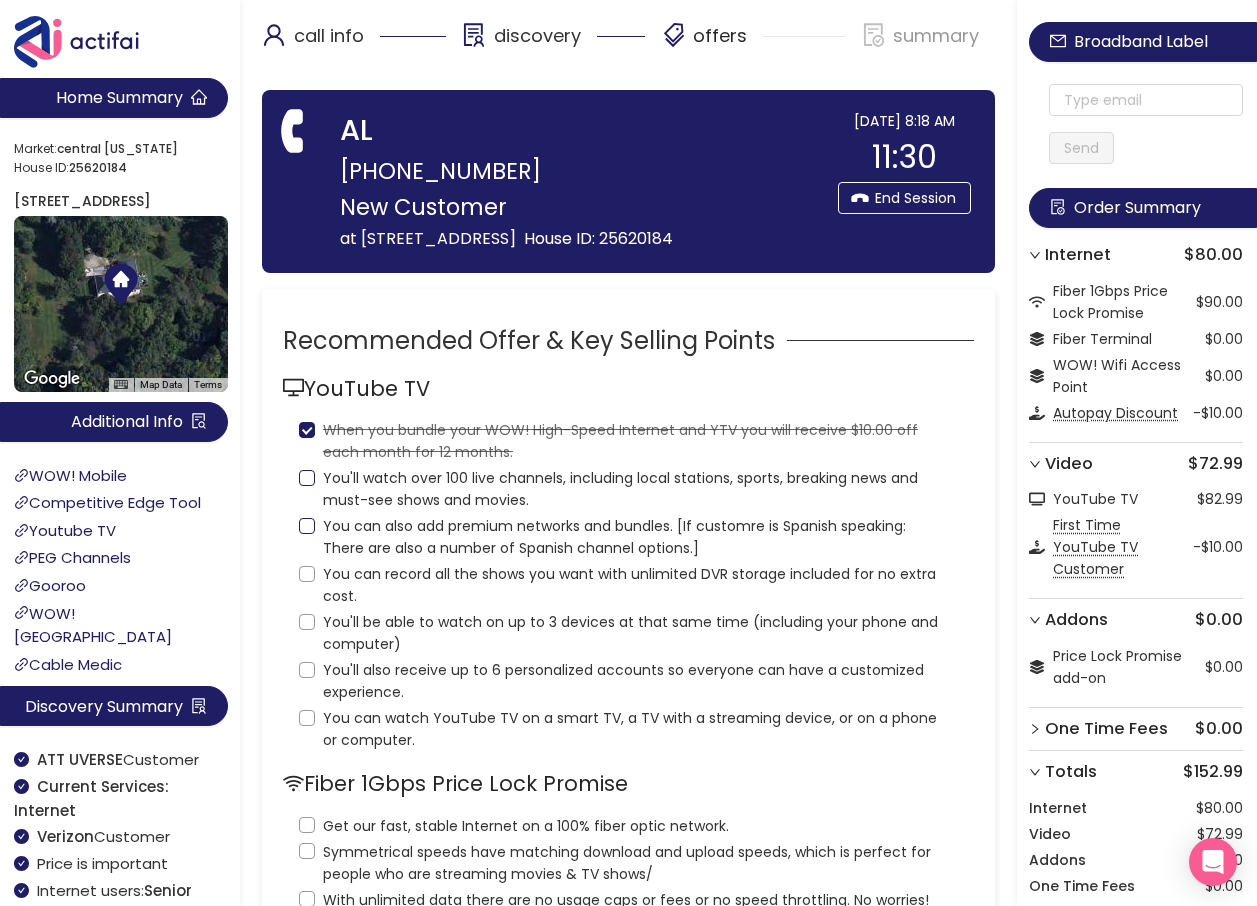 checkbox on "true" 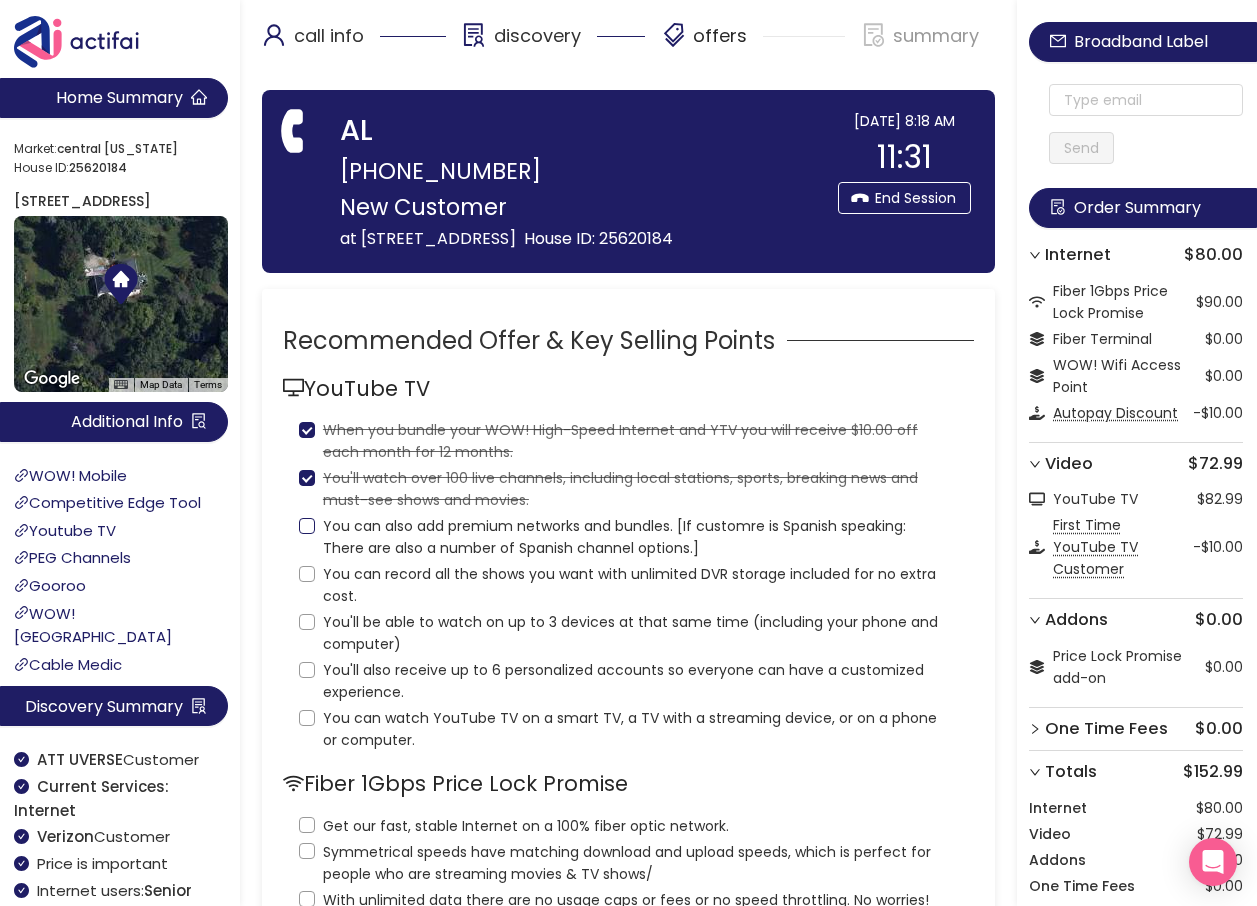 click on "You can also add premium networks and bundles. [If customre is Spanish speaking: There are also a number of Spanish channel options.]" at bounding box center (307, 526) 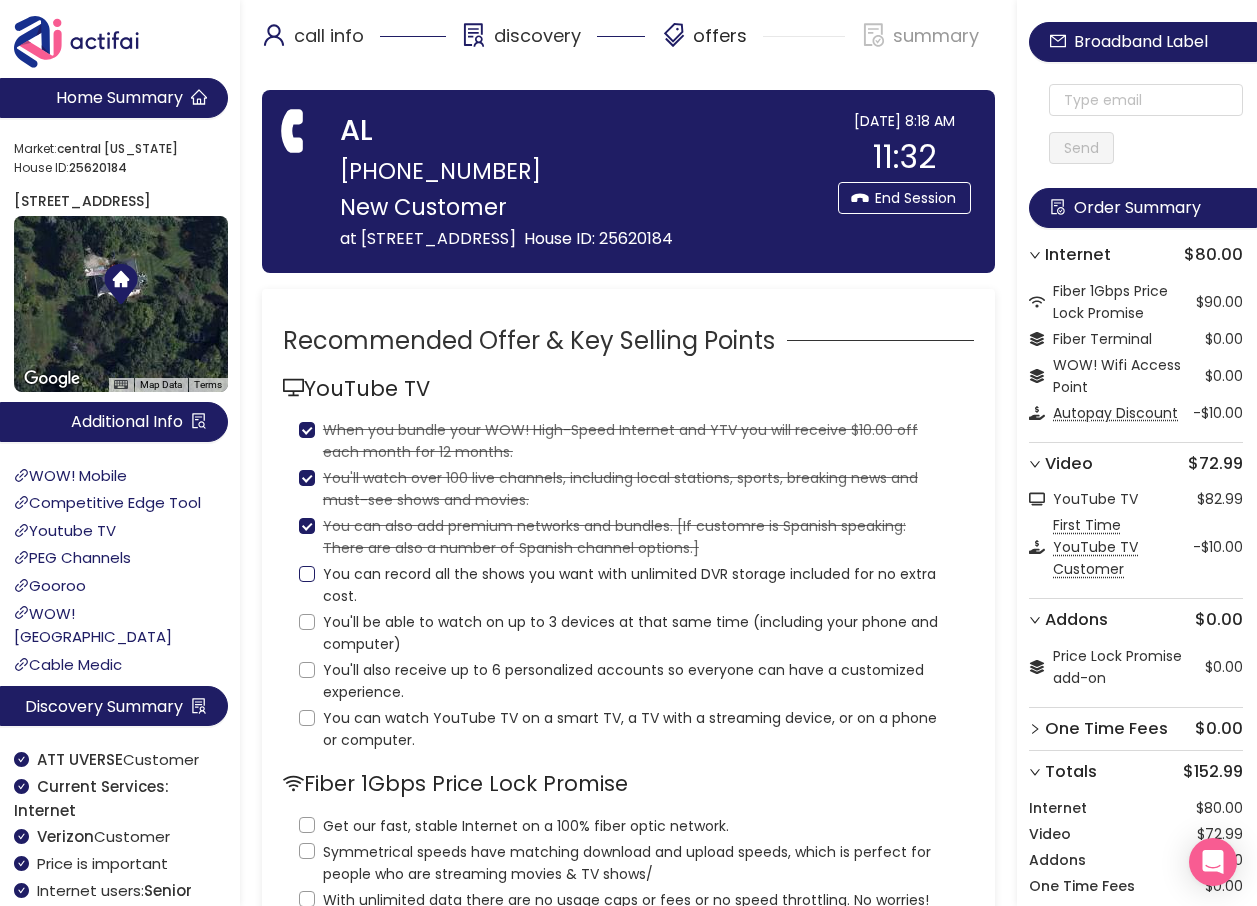 click on "You can record all the shows you want with unlimited DVR storage included for no extra cost." at bounding box center (307, 574) 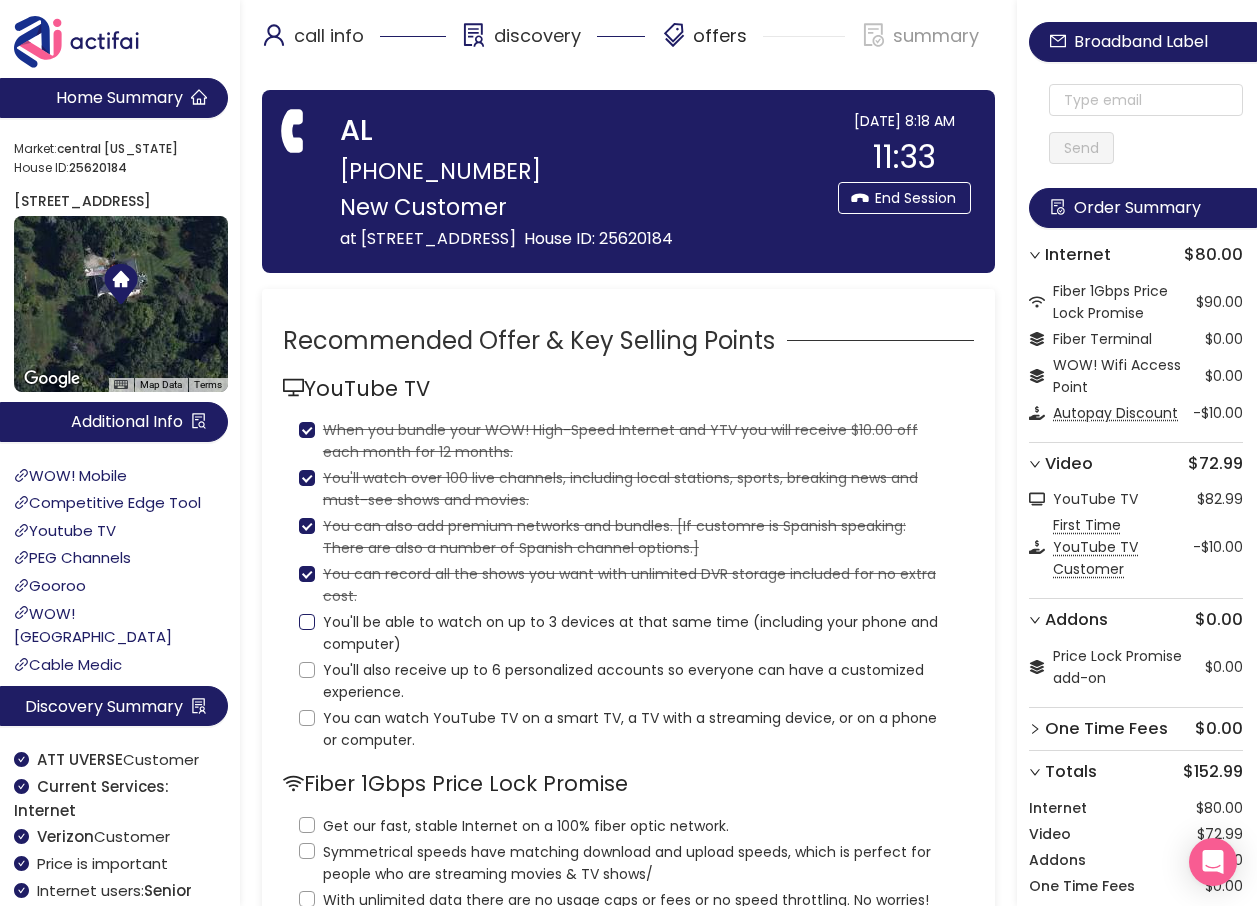 click on "You'll be able to watch on up to 3 devices at that same time (including your phone and computer)" at bounding box center (307, 622) 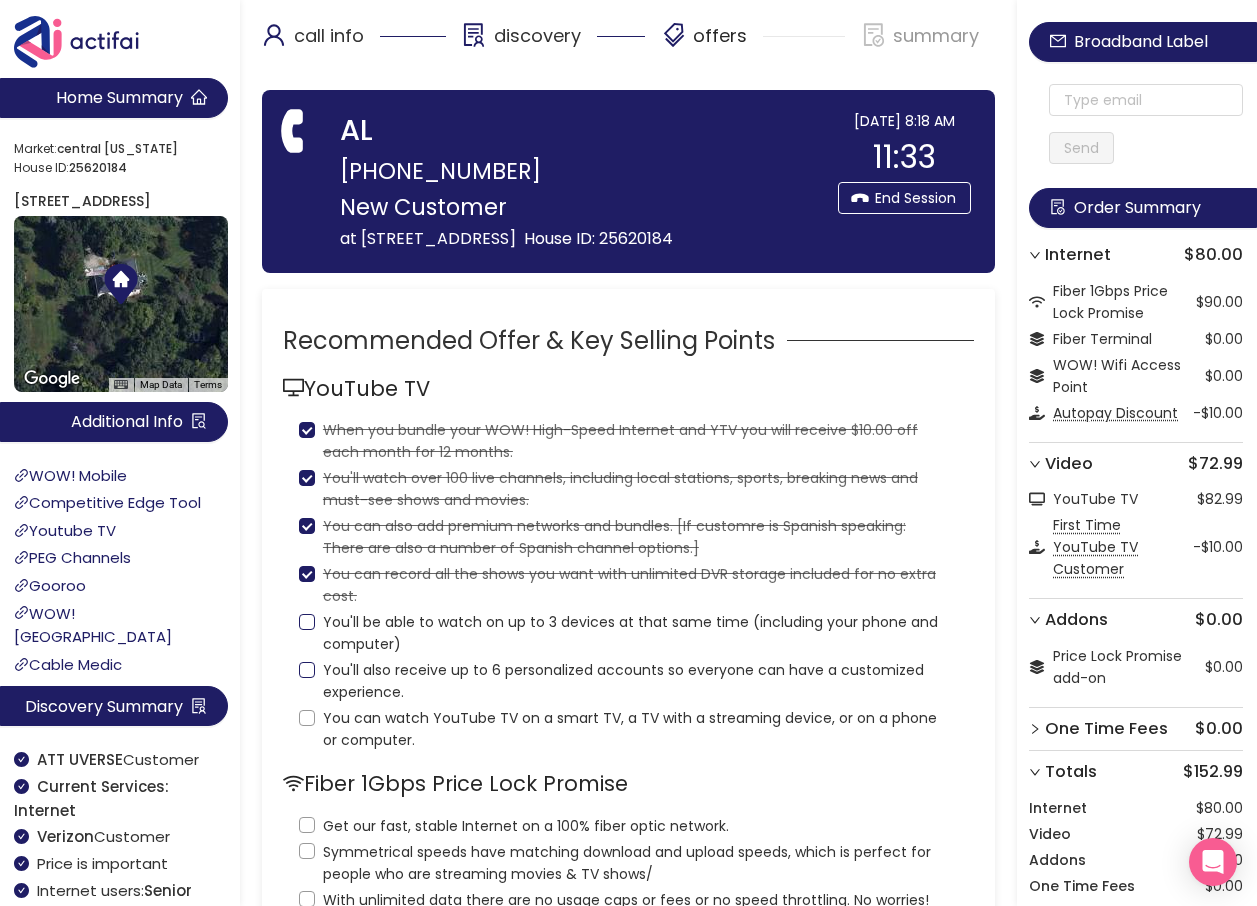 checkbox on "true" 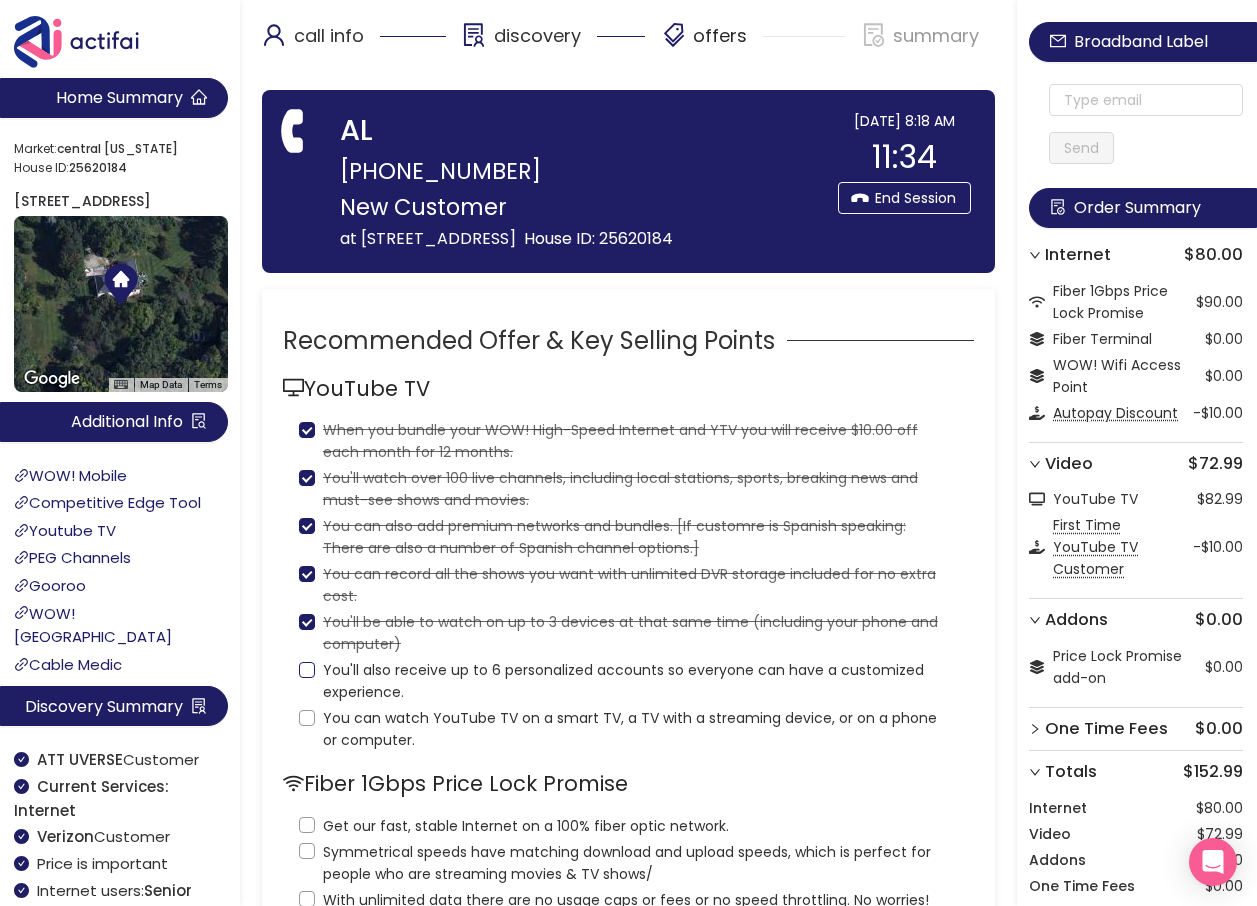 click on "You'll also receive up to 6 personalized accounts so everyone can have a customized experience." at bounding box center (628, 679) 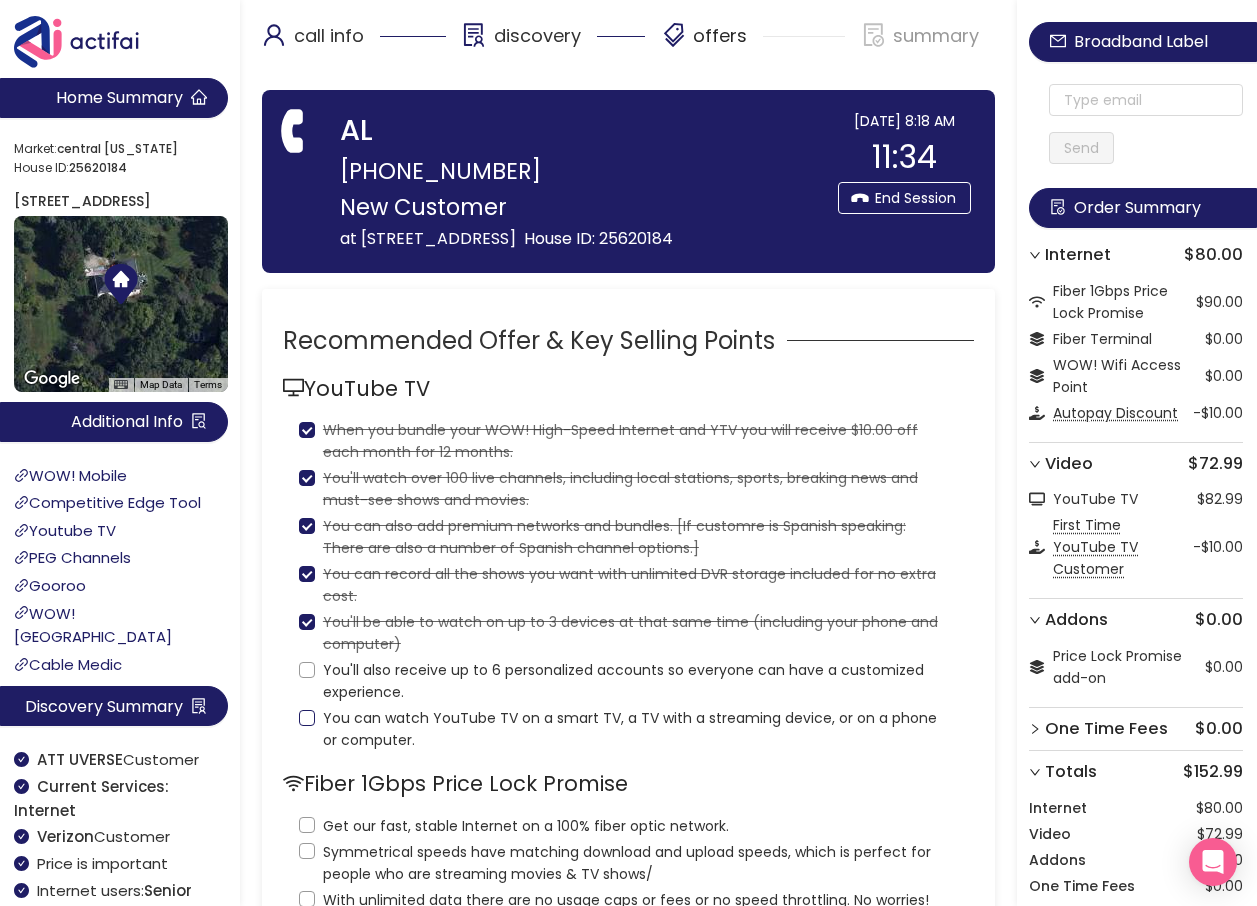 drag, startPoint x: 314, startPoint y: 669, endPoint x: 311, endPoint y: 719, distance: 50.08992 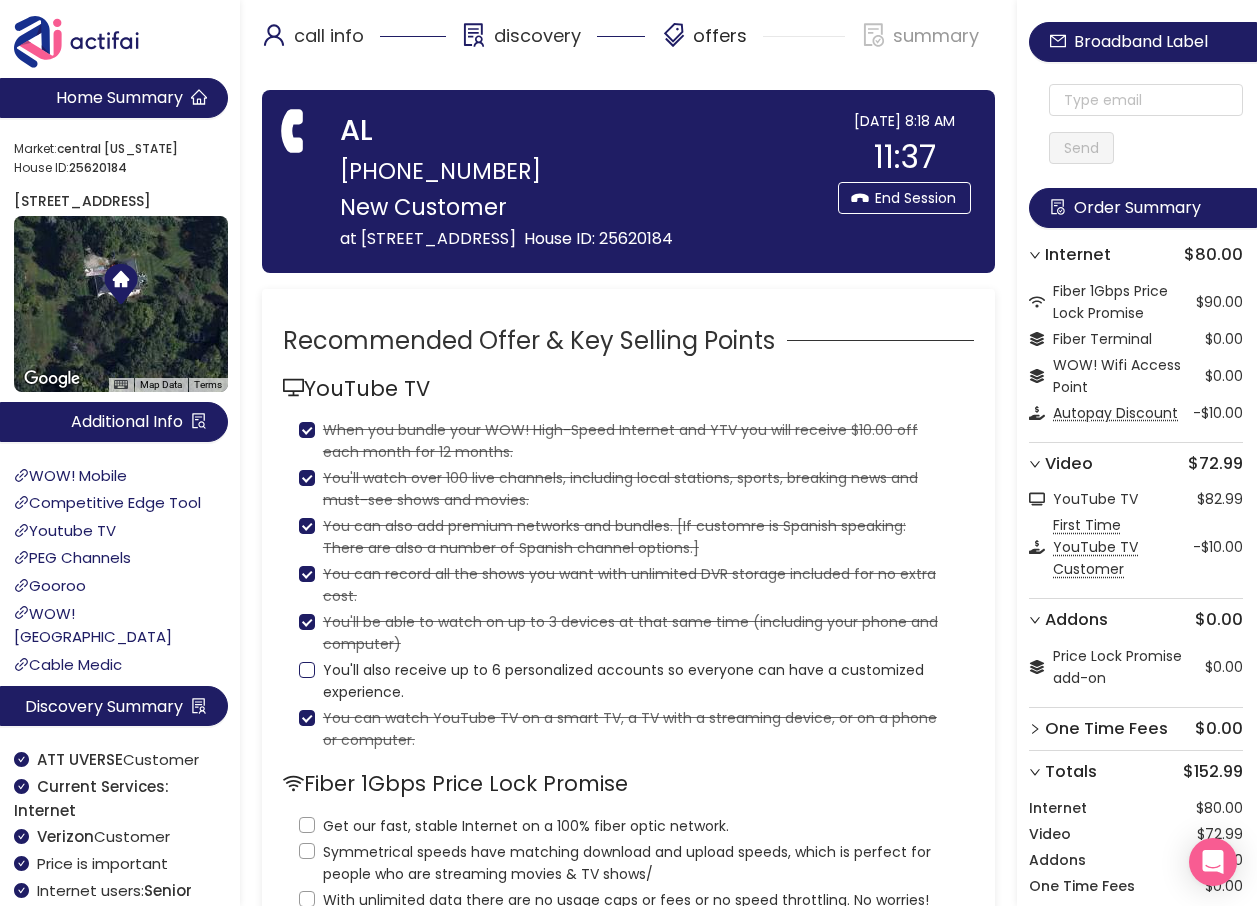 click on "You'll also receive up to 6 personalized accounts so everyone can have a customized experience." at bounding box center [307, 670] 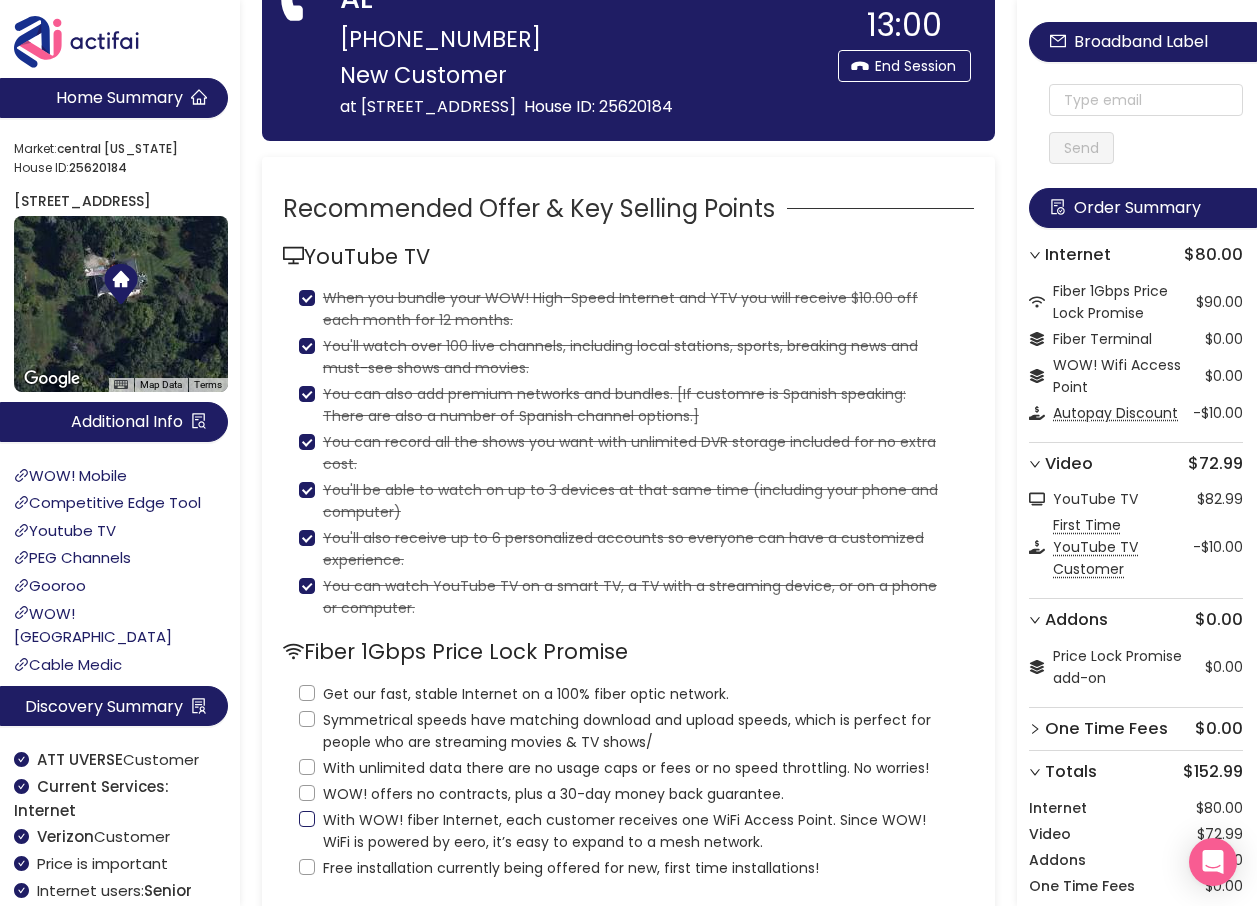 scroll, scrollTop: 200, scrollLeft: 0, axis: vertical 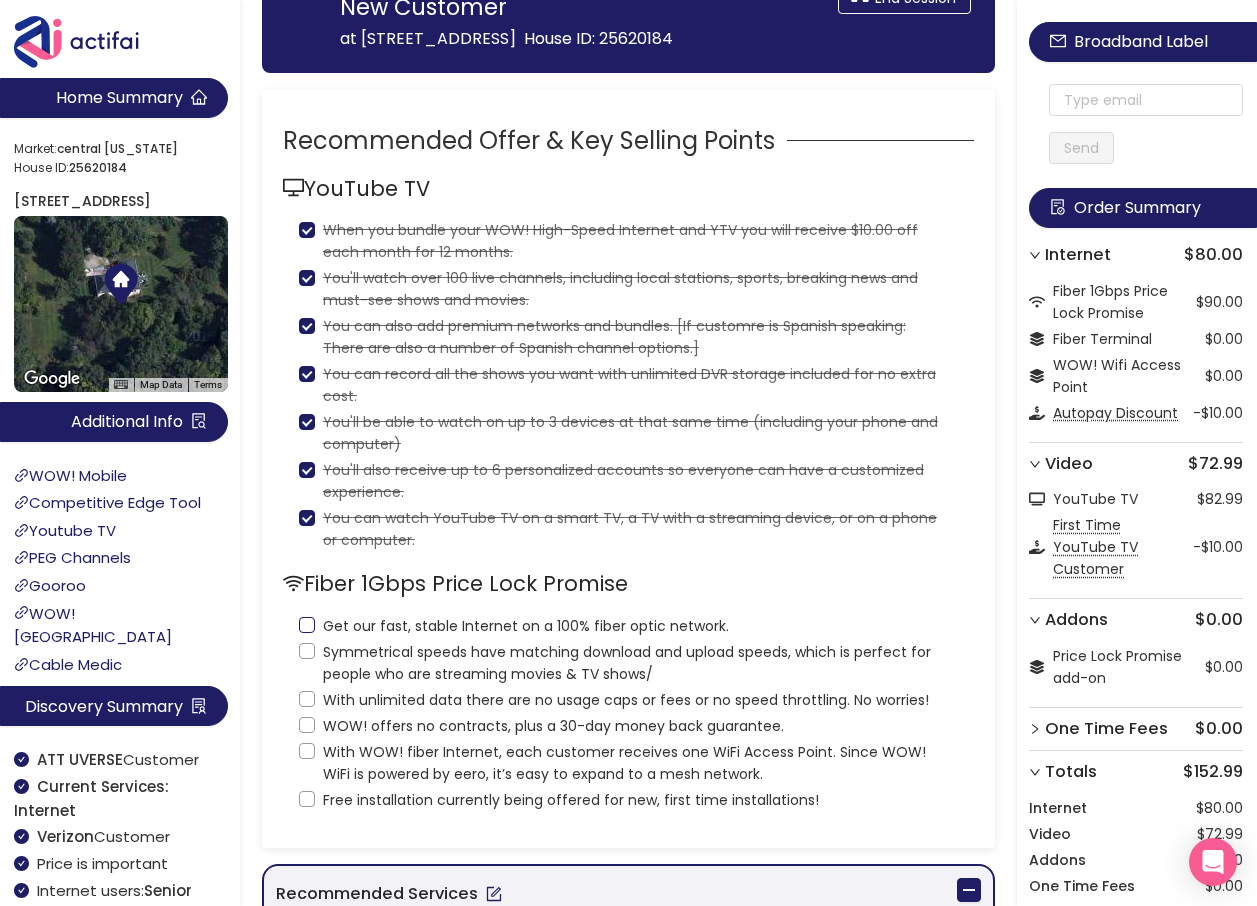 click on "Get our fast, stable Internet on a 100% fiber optic network." at bounding box center (307, 625) 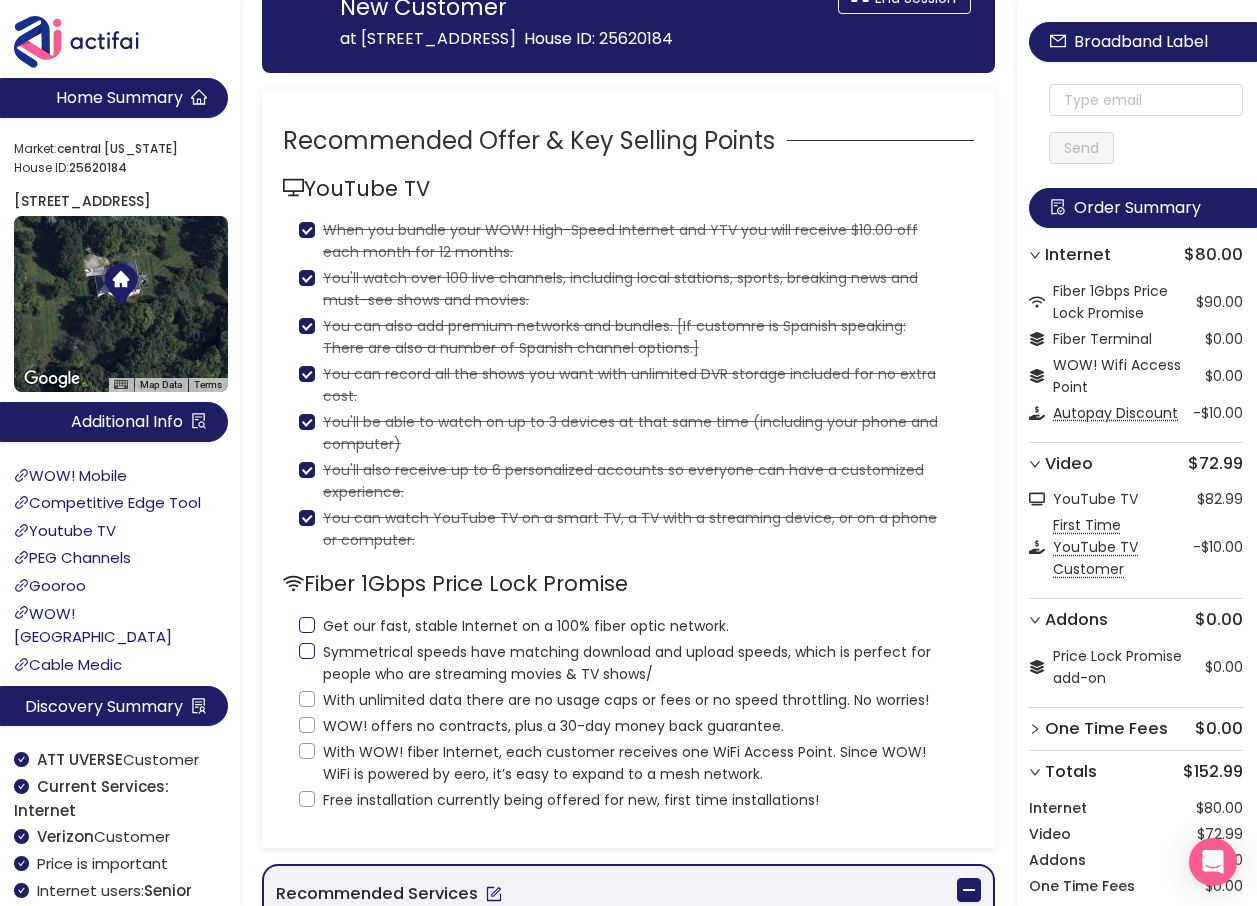 checkbox on "true" 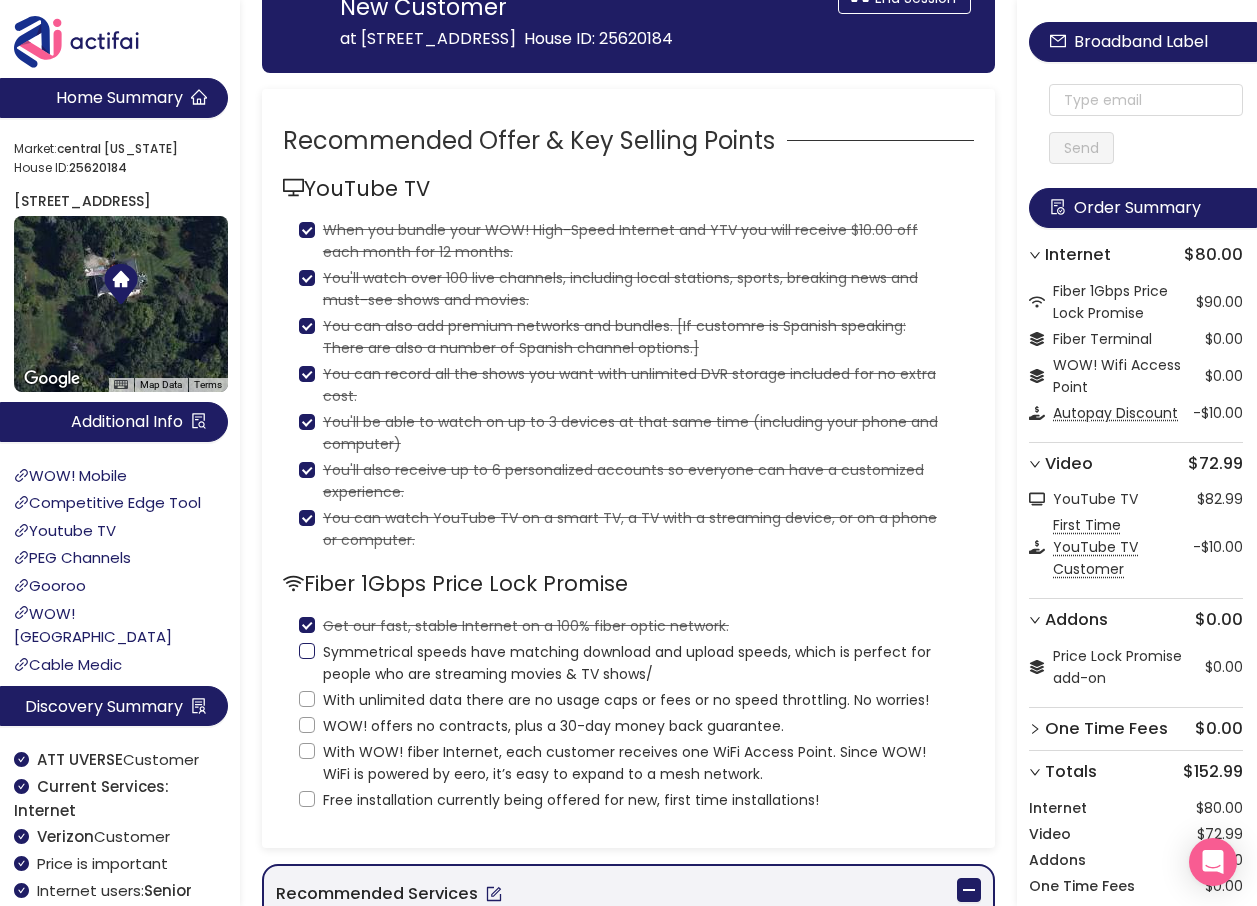 click on "Symmetrical speeds have matching download and upload speeds, which is perfect for people who are streaming movies & TV shows/" at bounding box center [307, 651] 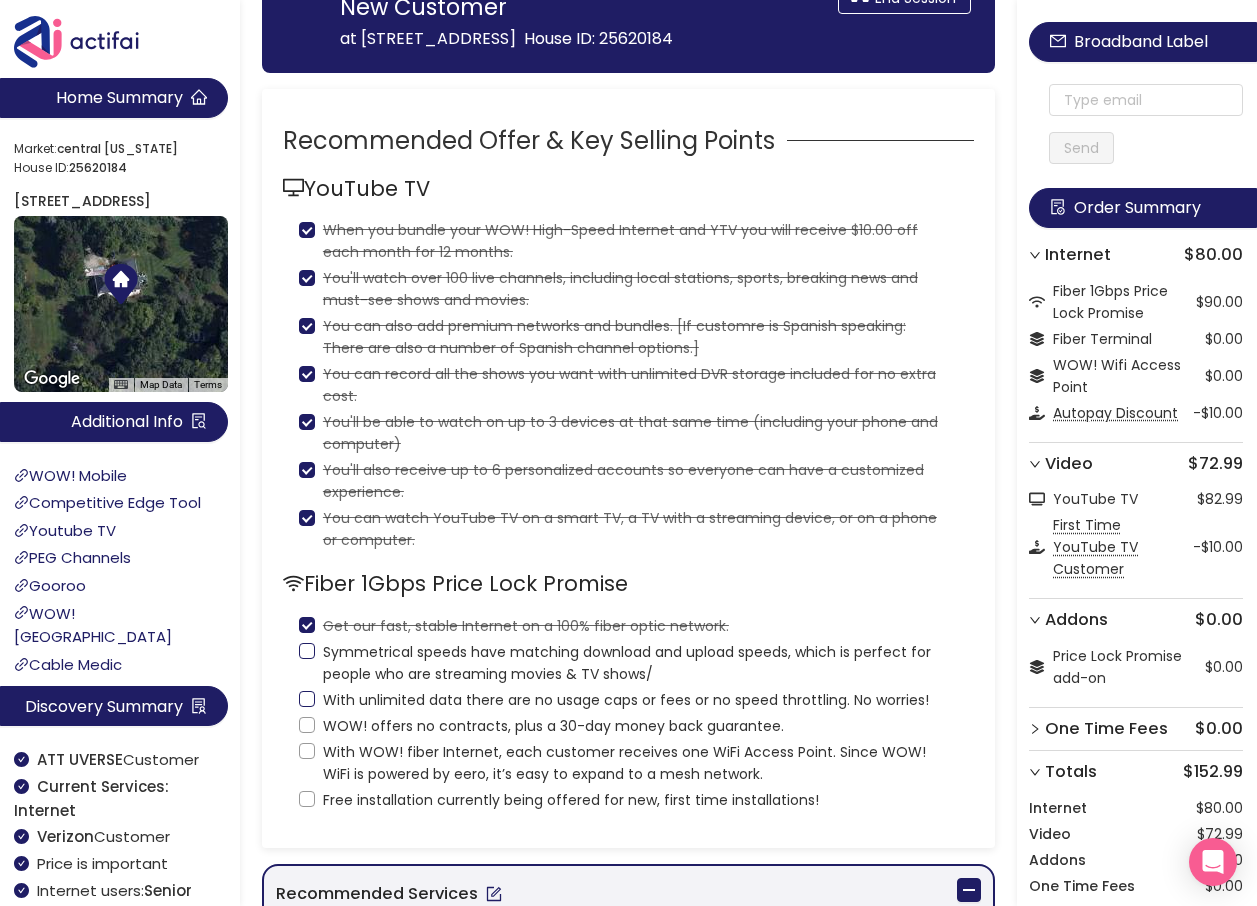 checkbox on "true" 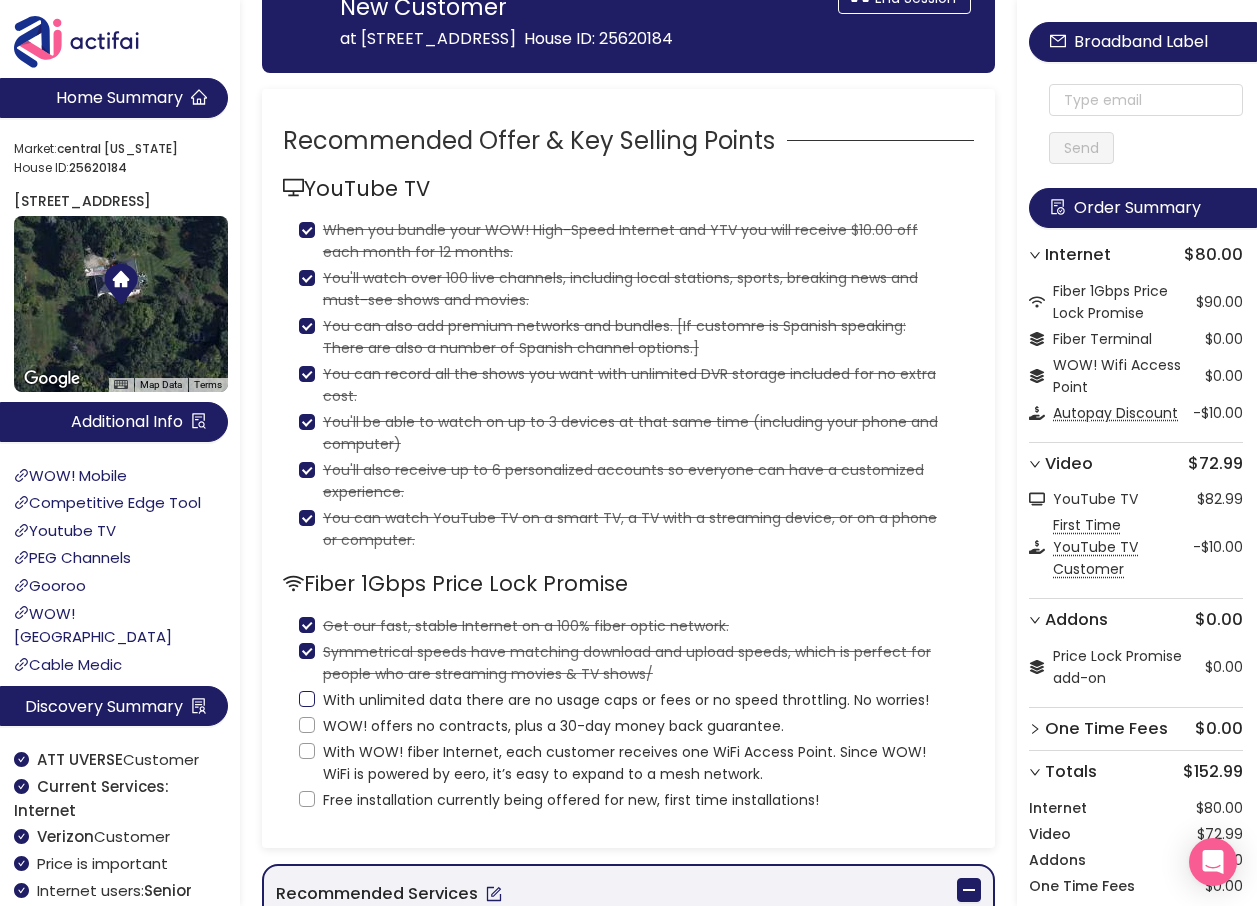 click on "With unlimited data there are no usage caps or fees or no speed throttling. No worries!" at bounding box center (307, 699) 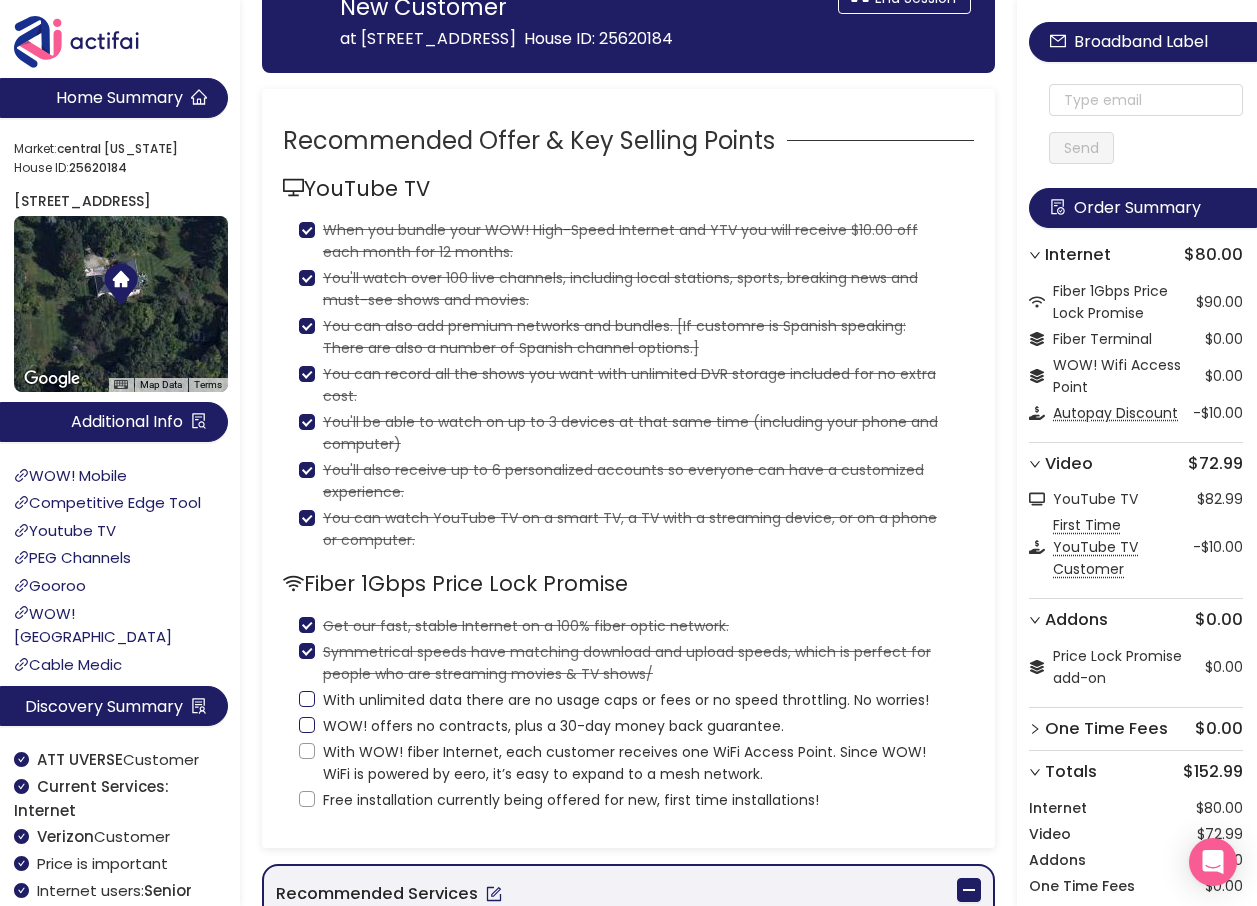 checkbox on "true" 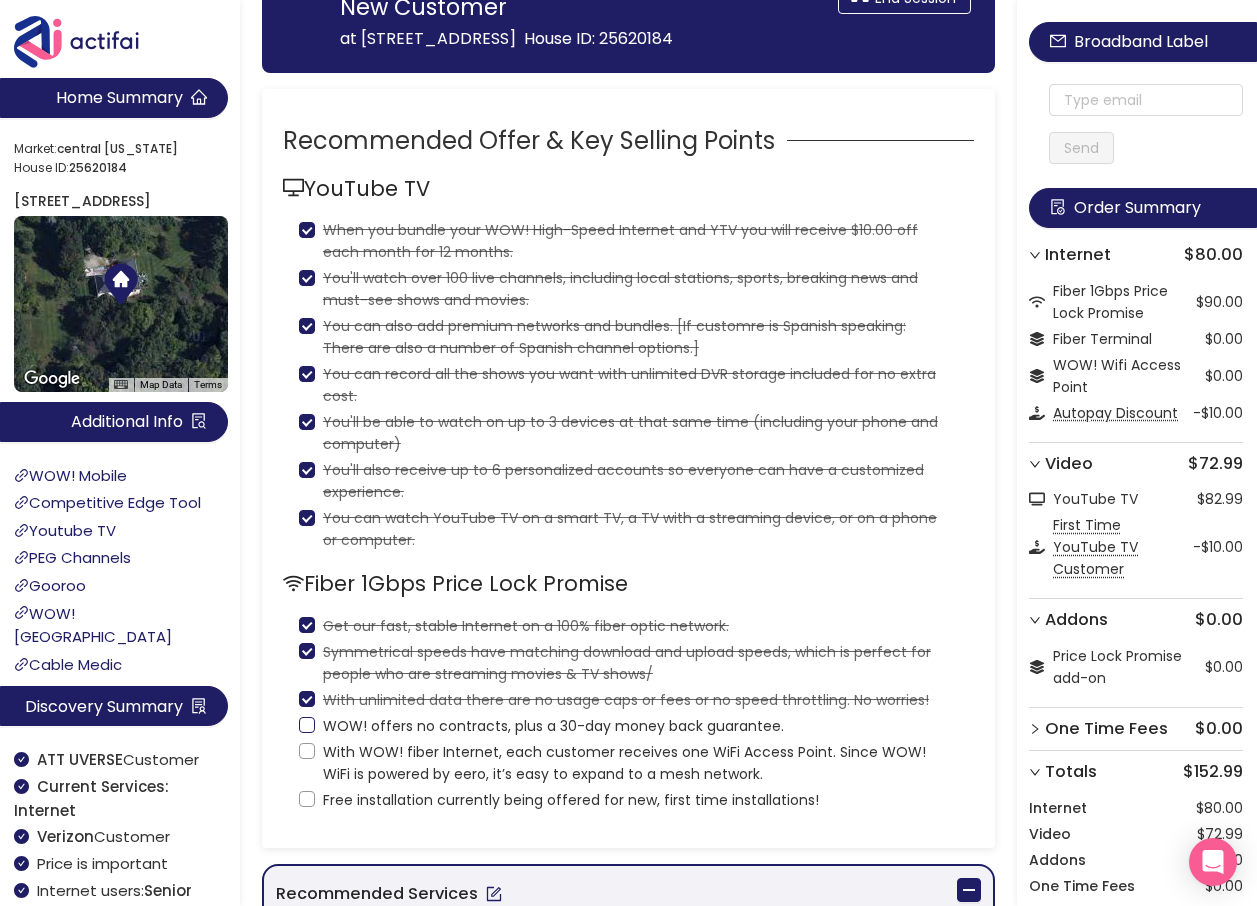 click on "WOW! offers no contracts, plus a 30-day money back guarantee." at bounding box center [307, 725] 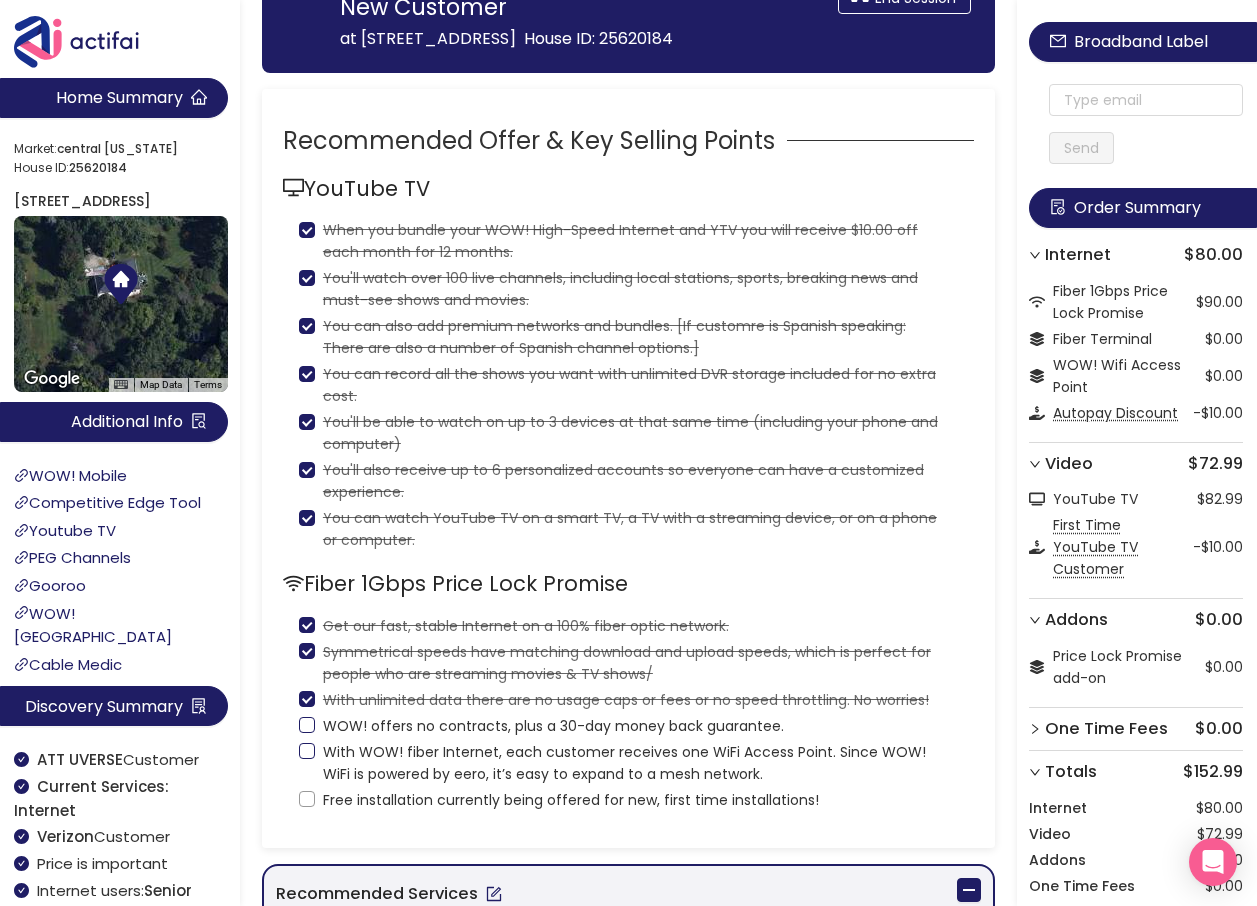 checkbox on "true" 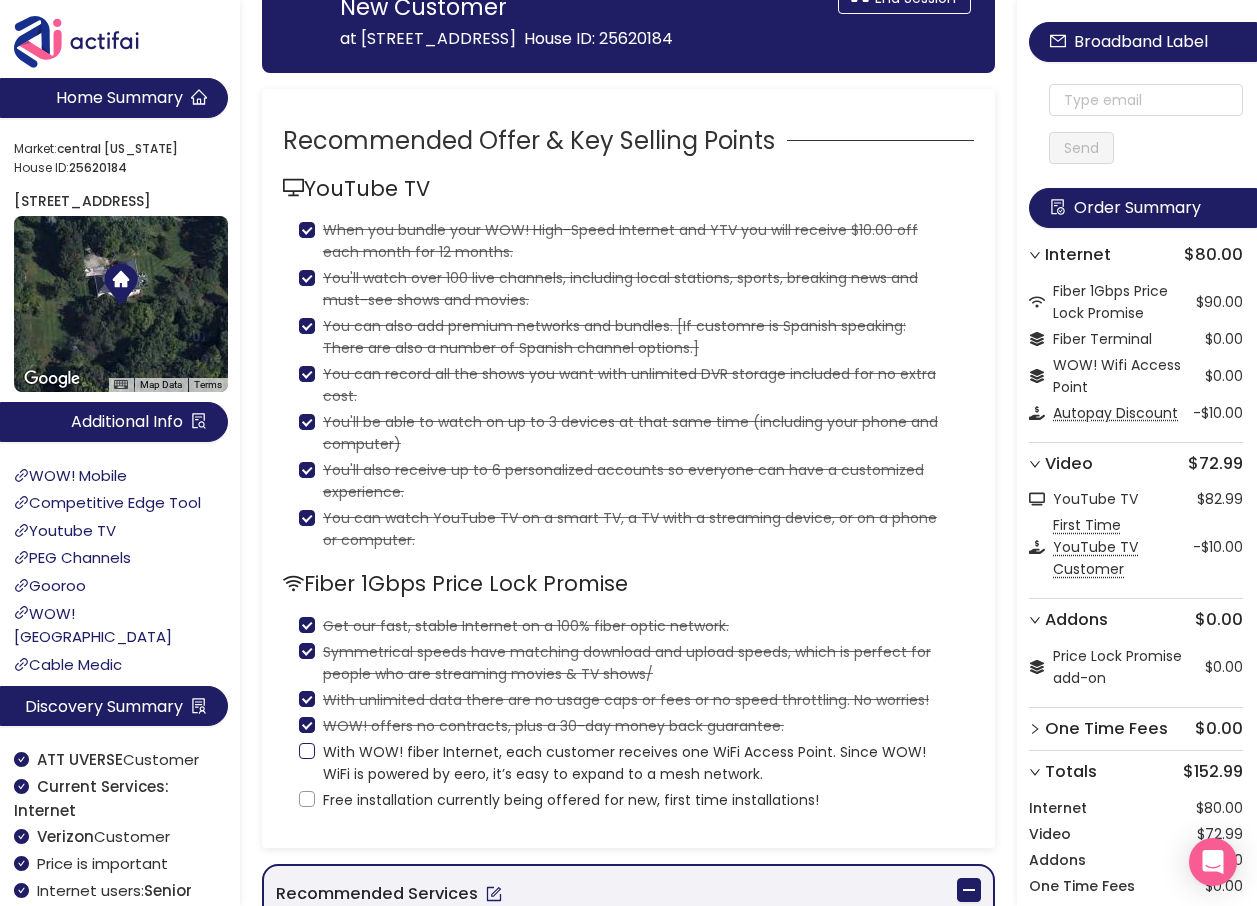 click on "With WOW! fiber Internet, each customer receives one WiFi Access Point. Since WOW! WiFi is powered by eero, it’s easy to expand to a mesh network." at bounding box center (307, 751) 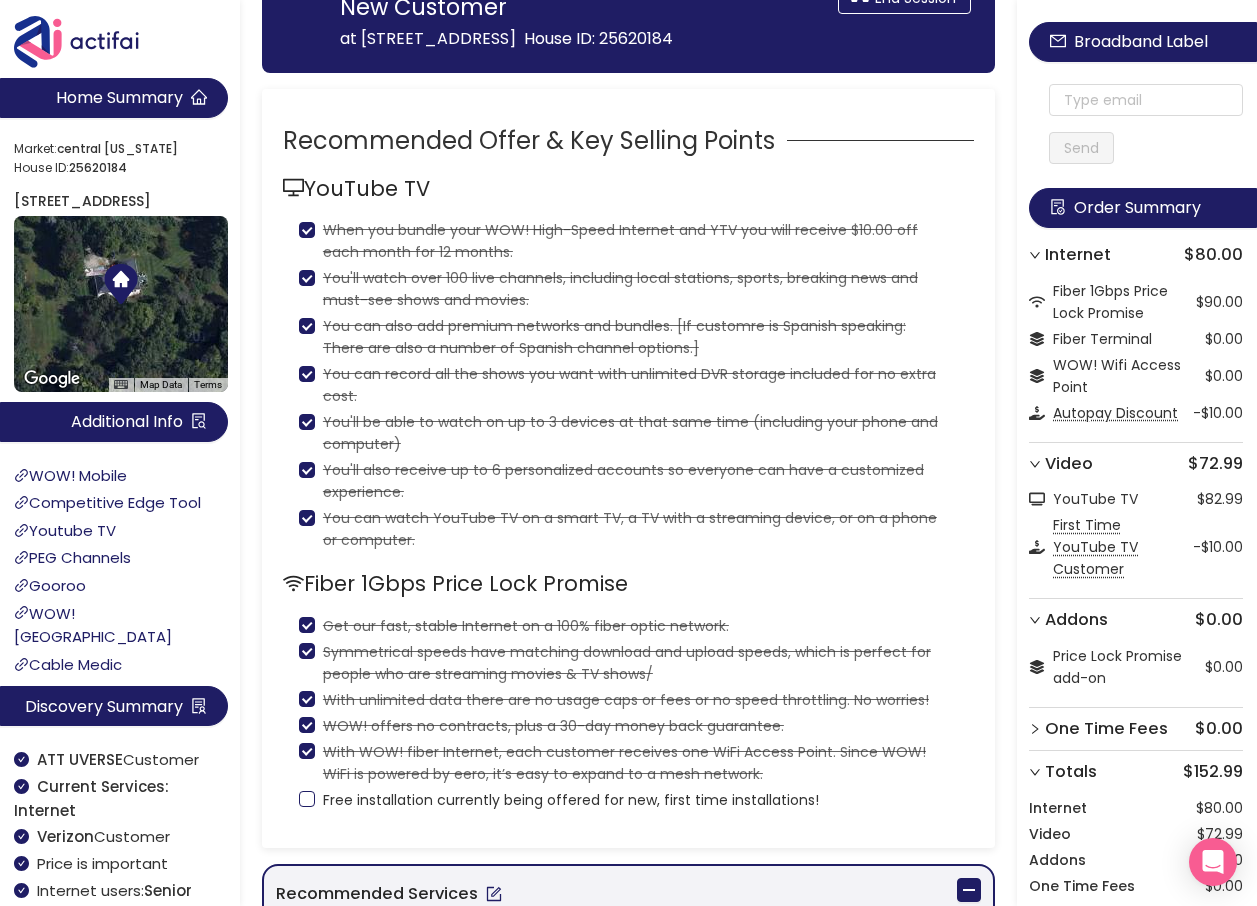 click on "Free installation currently being offered for new, first time installations!" at bounding box center [307, 799] 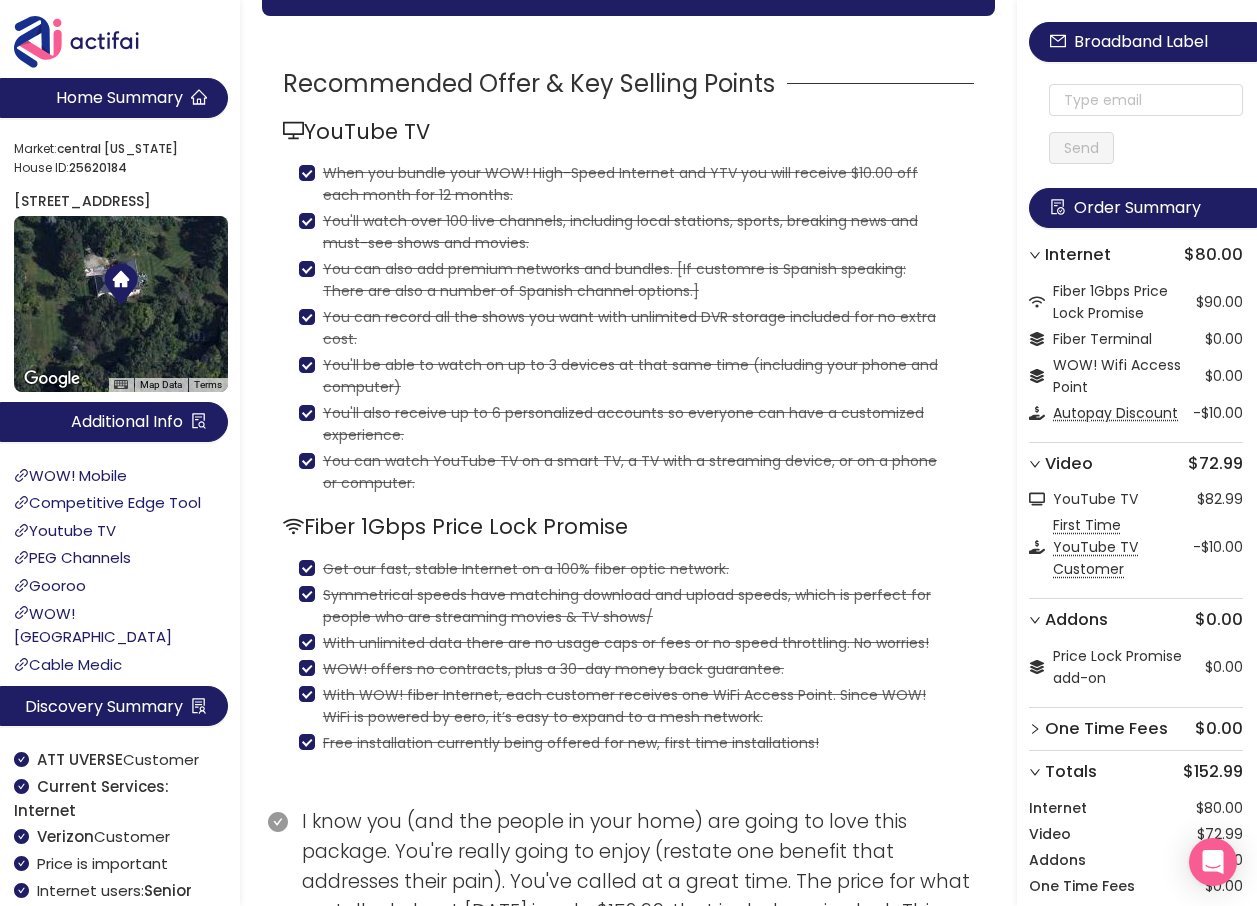 scroll, scrollTop: 600, scrollLeft: 0, axis: vertical 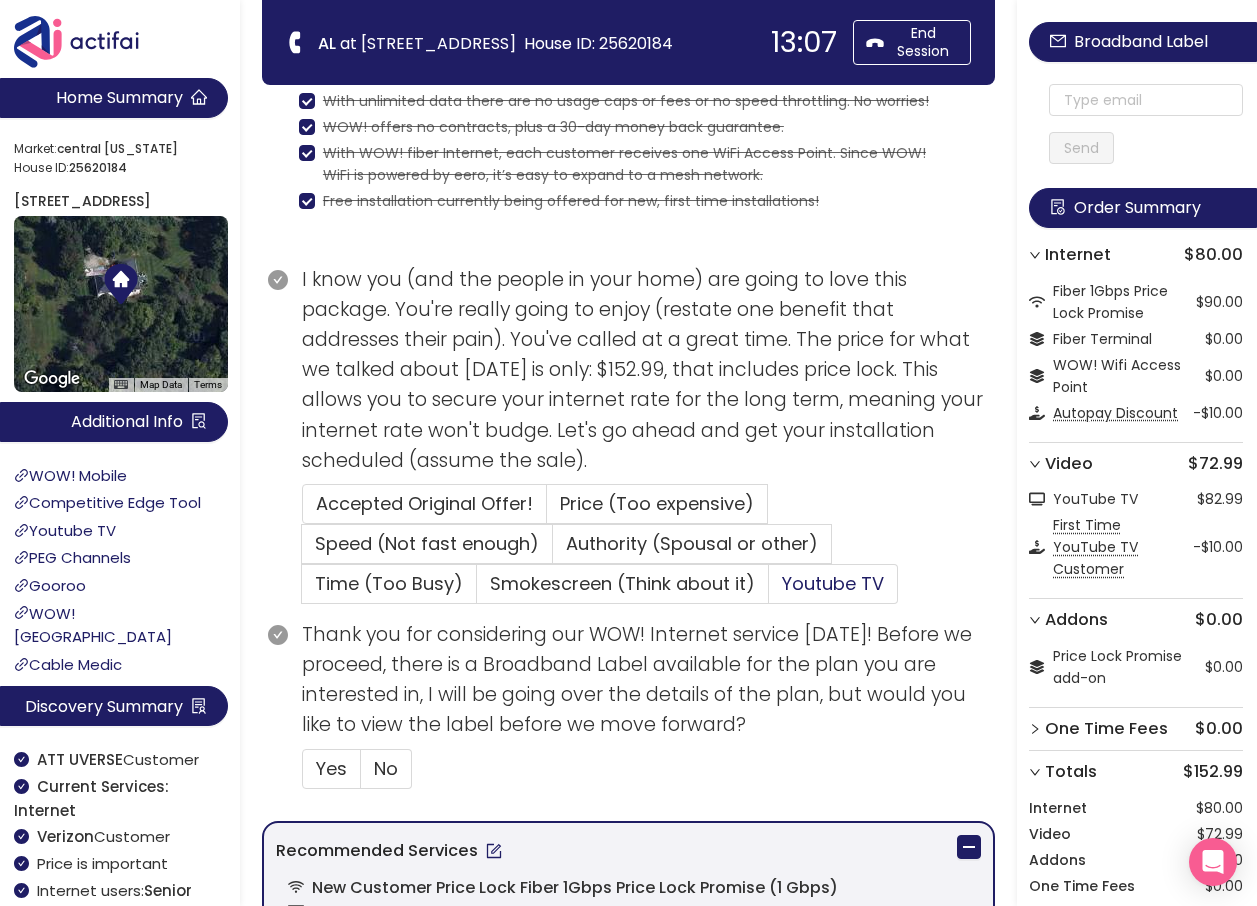 click on "Youtube TV" at bounding box center (833, 583) 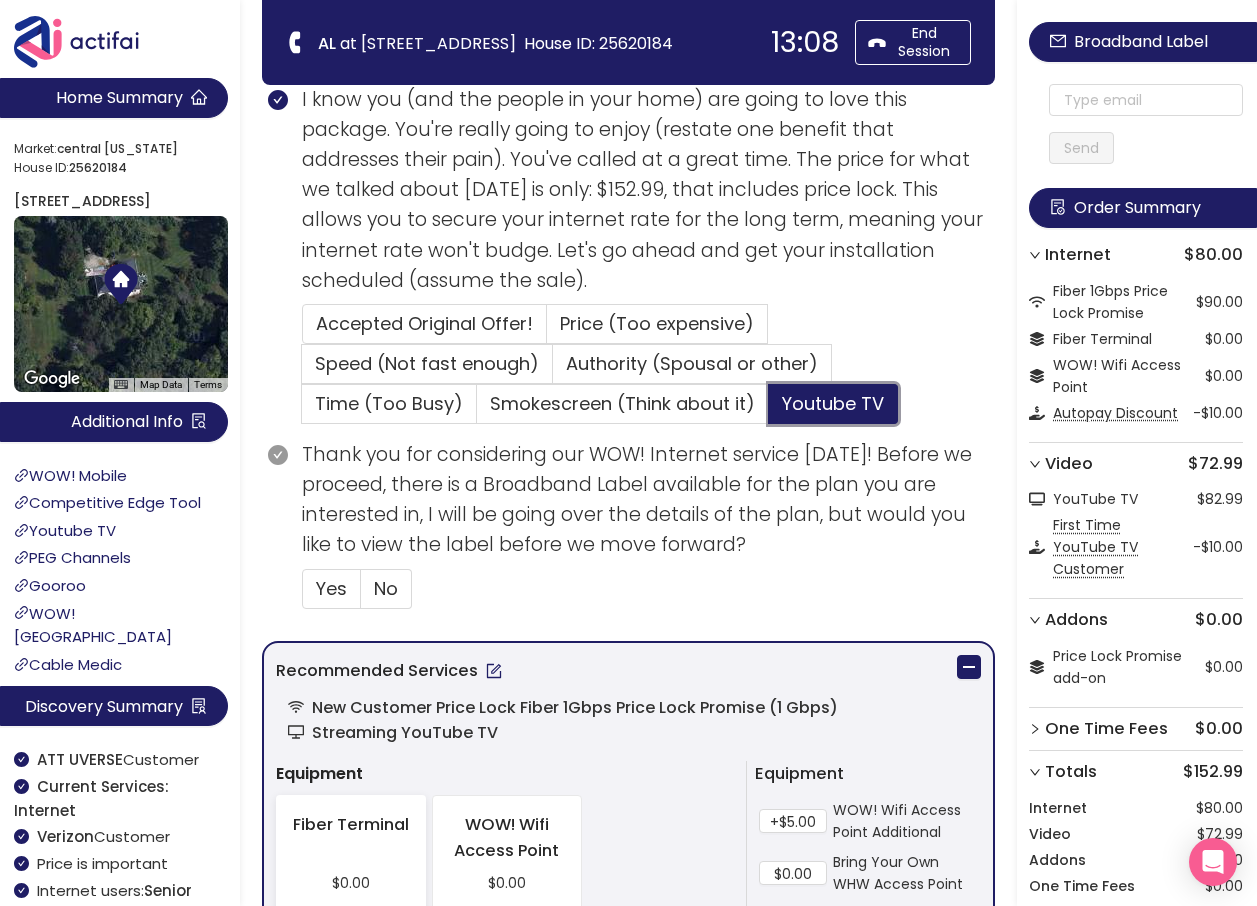 scroll, scrollTop: 1000, scrollLeft: 0, axis: vertical 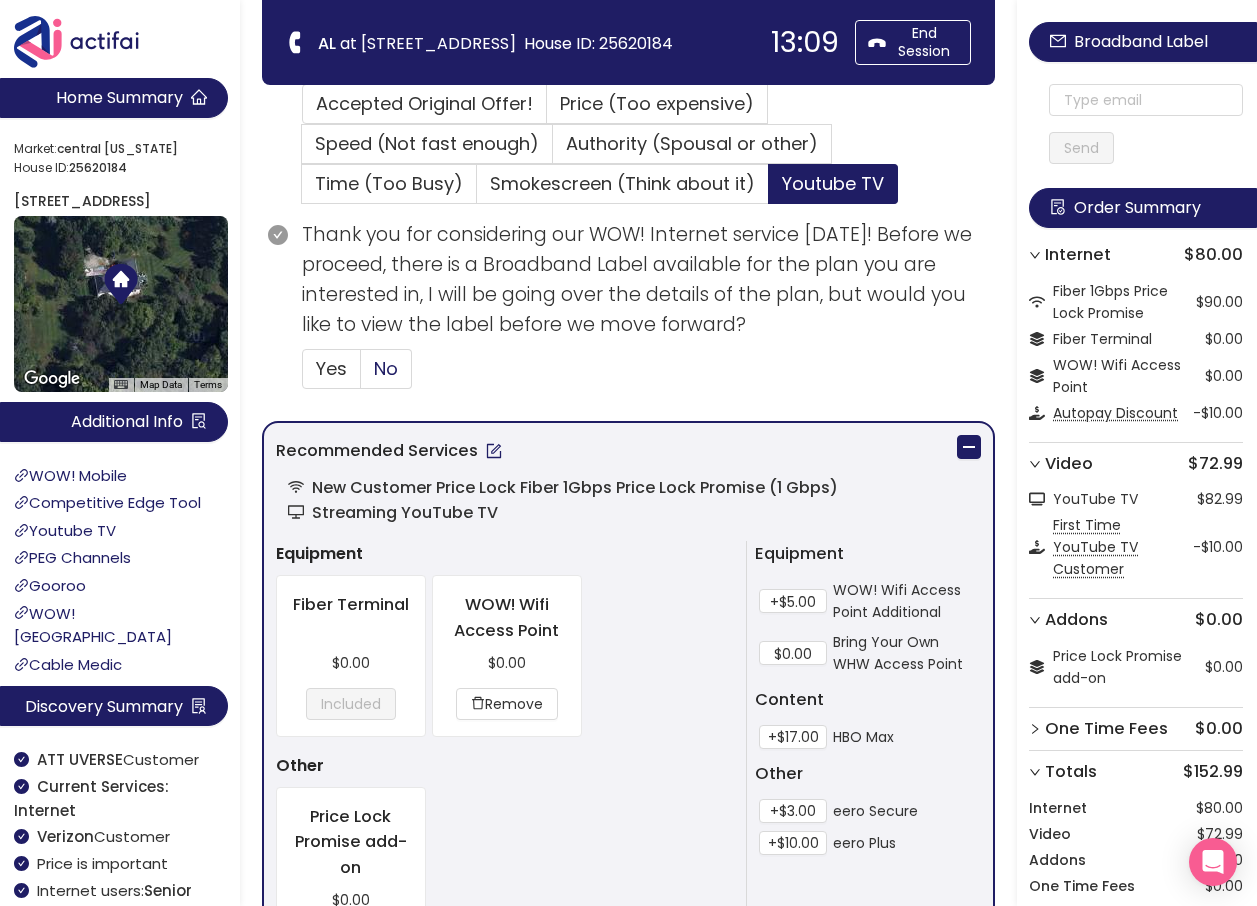 click on "No" at bounding box center (386, 368) 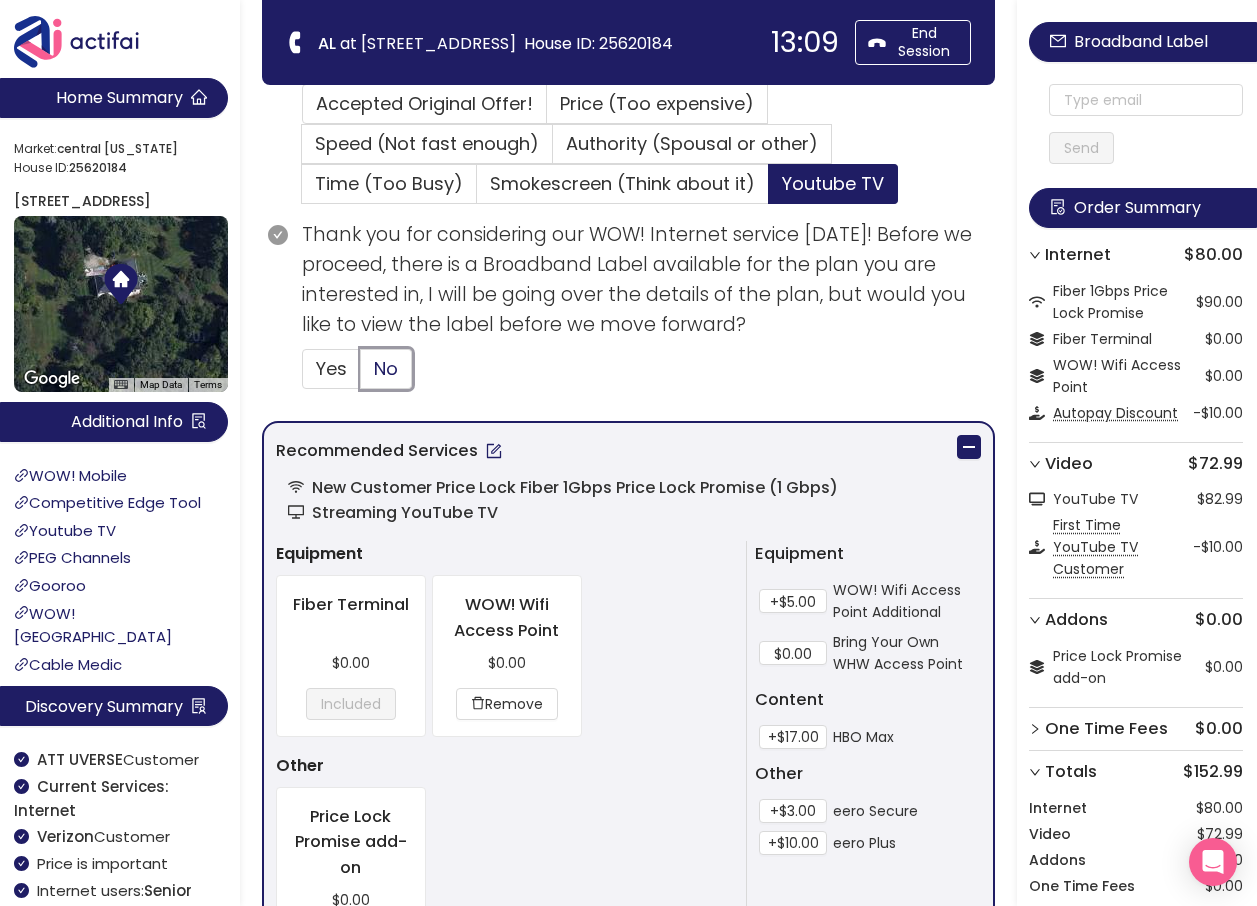 click on "No" at bounding box center (361, 375) 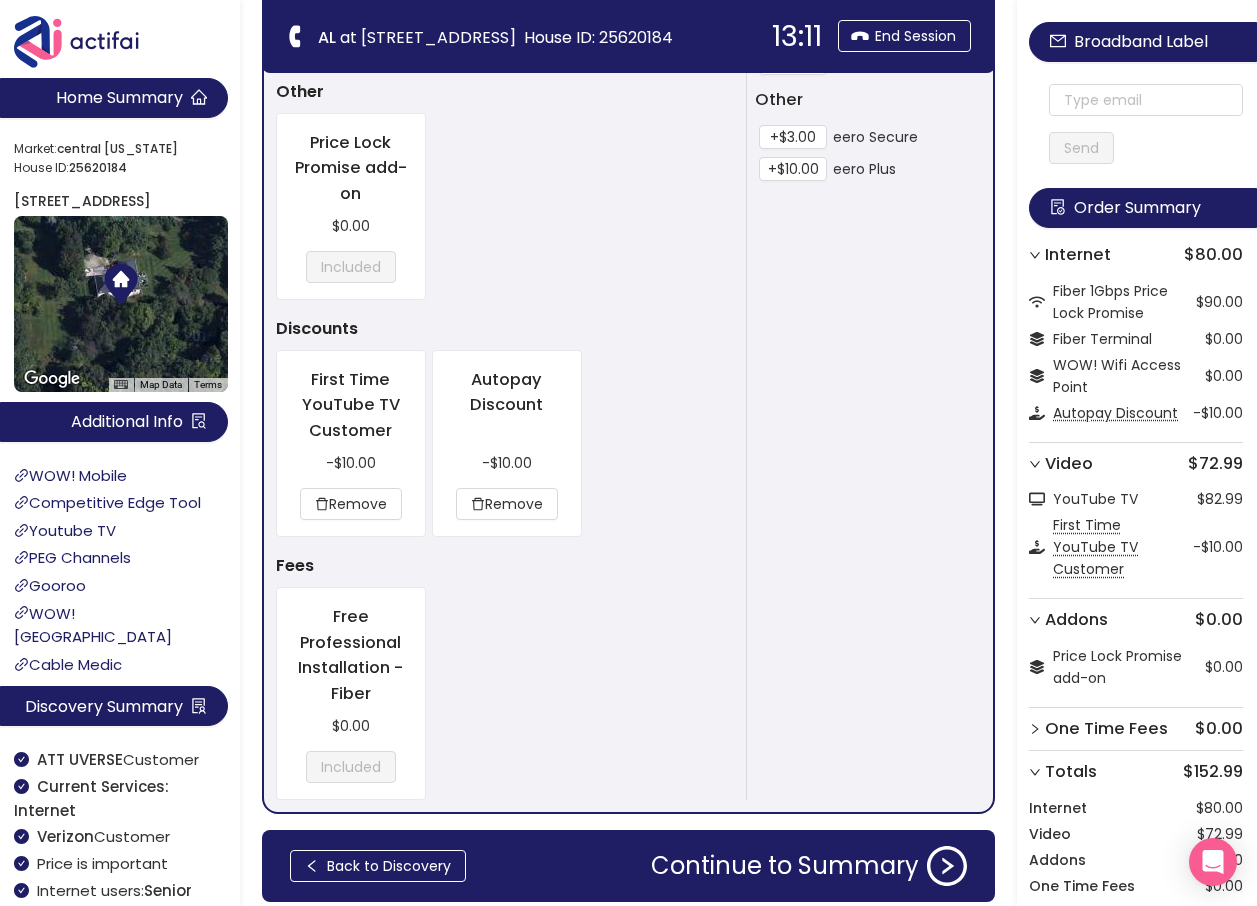 scroll, scrollTop: 1750, scrollLeft: 0, axis: vertical 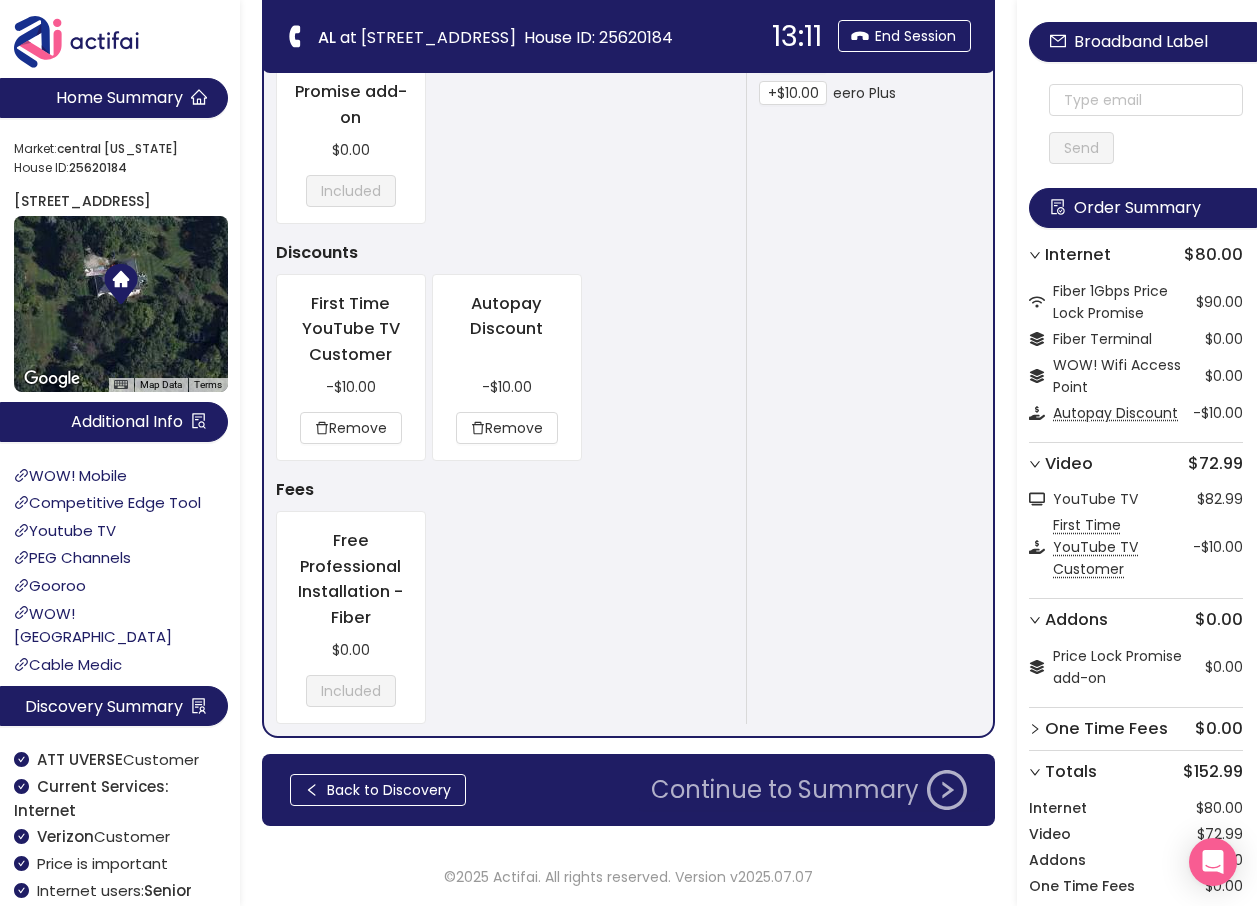 click on "Continue to Summary" 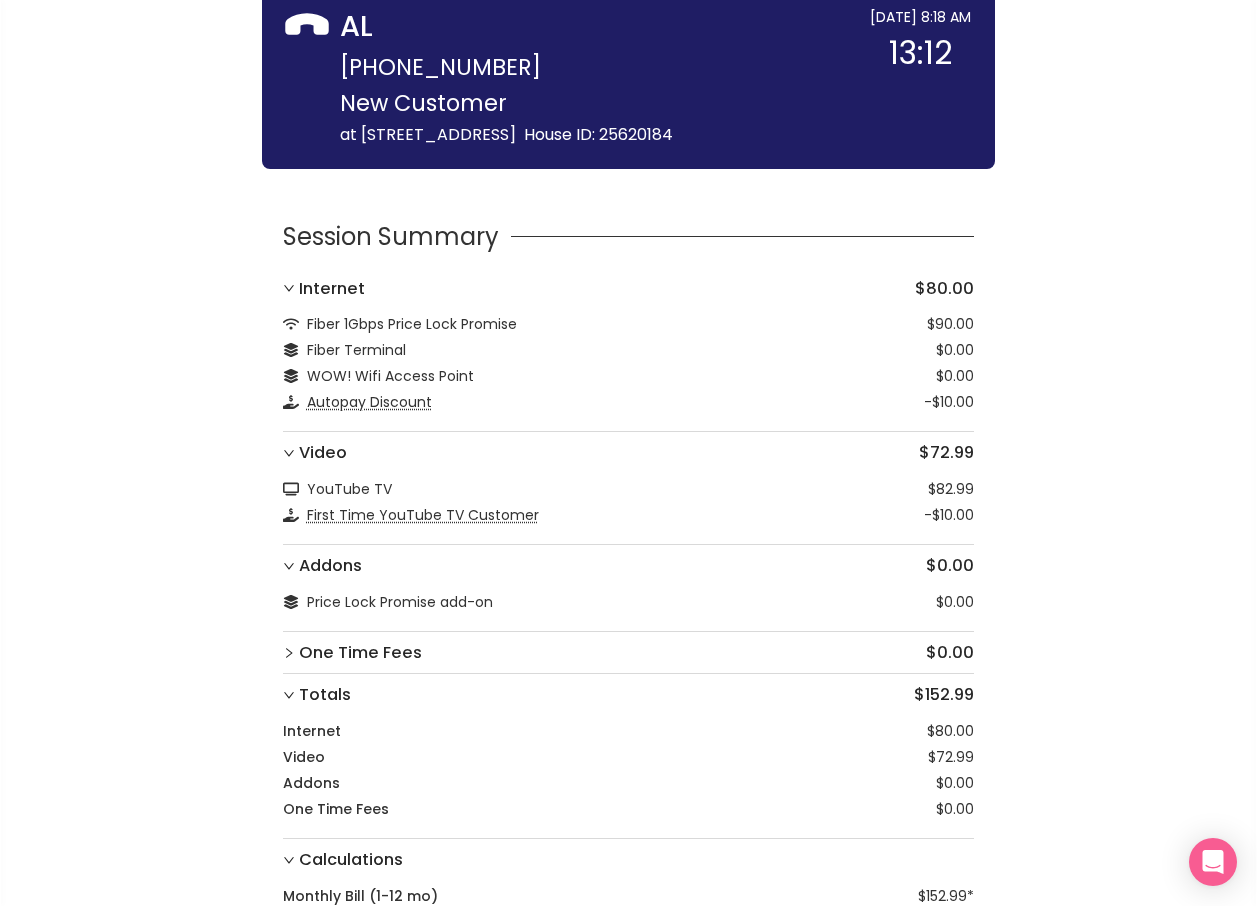 scroll, scrollTop: 453, scrollLeft: 0, axis: vertical 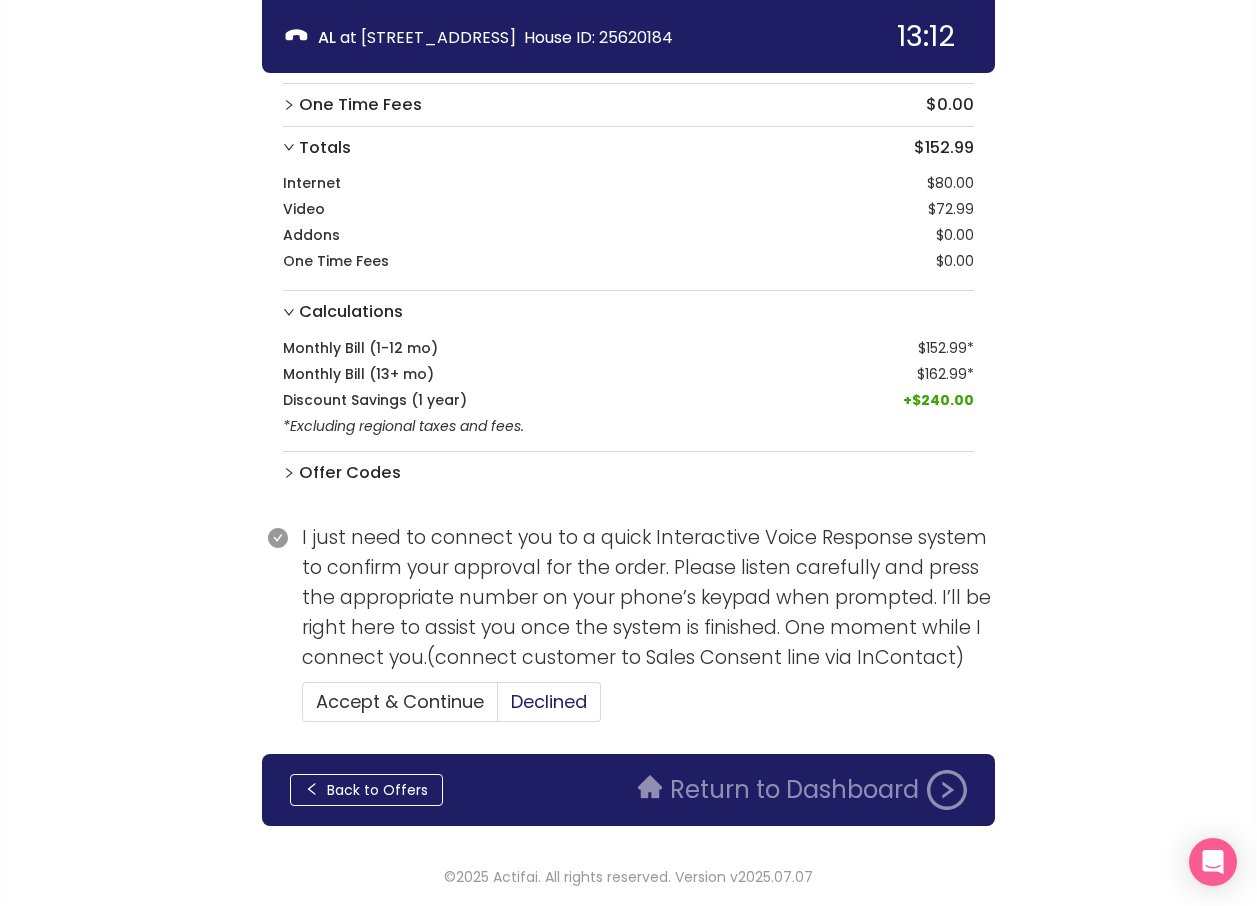 click on "Declined" at bounding box center (549, 701) 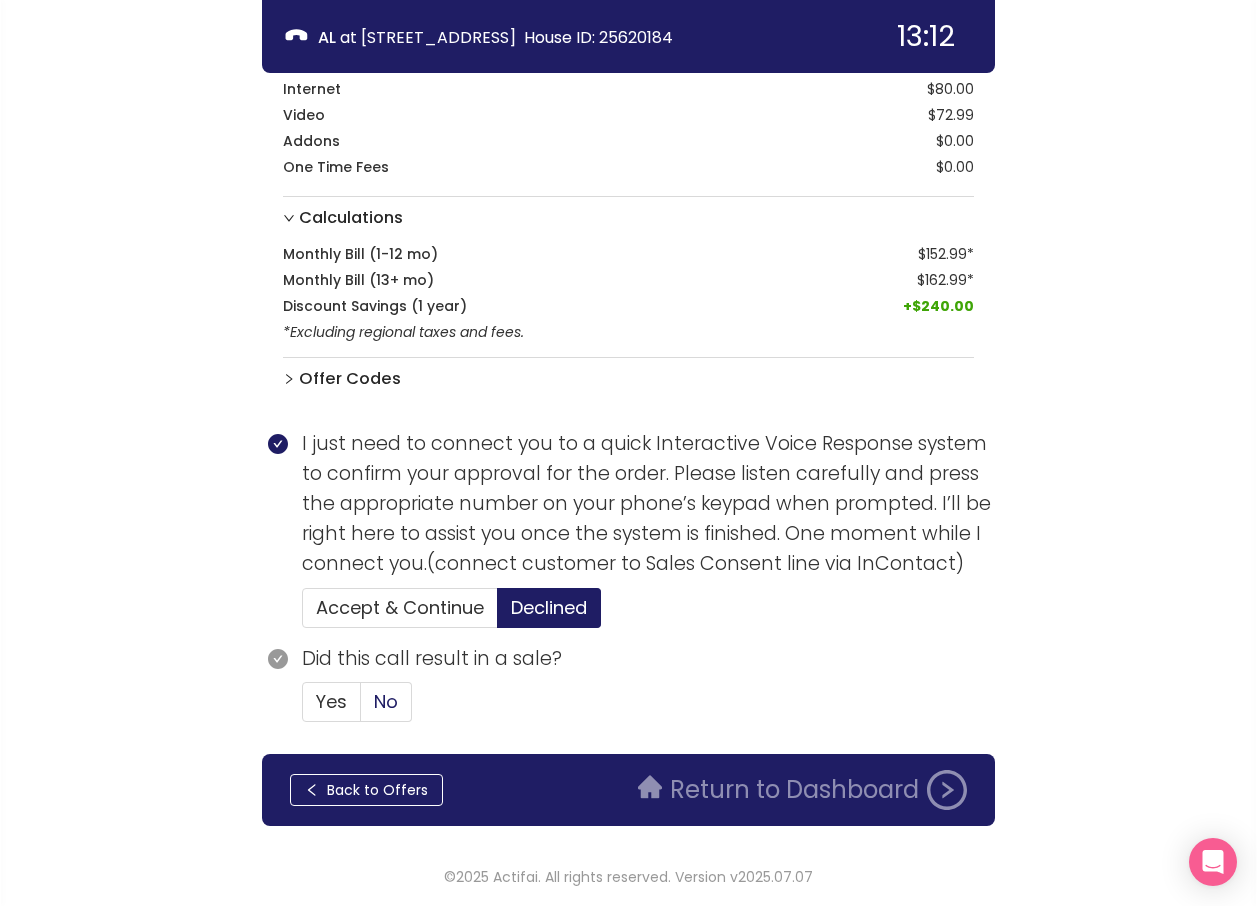 drag, startPoint x: 400, startPoint y: 708, endPoint x: 568, endPoint y: 645, distance: 179.42407 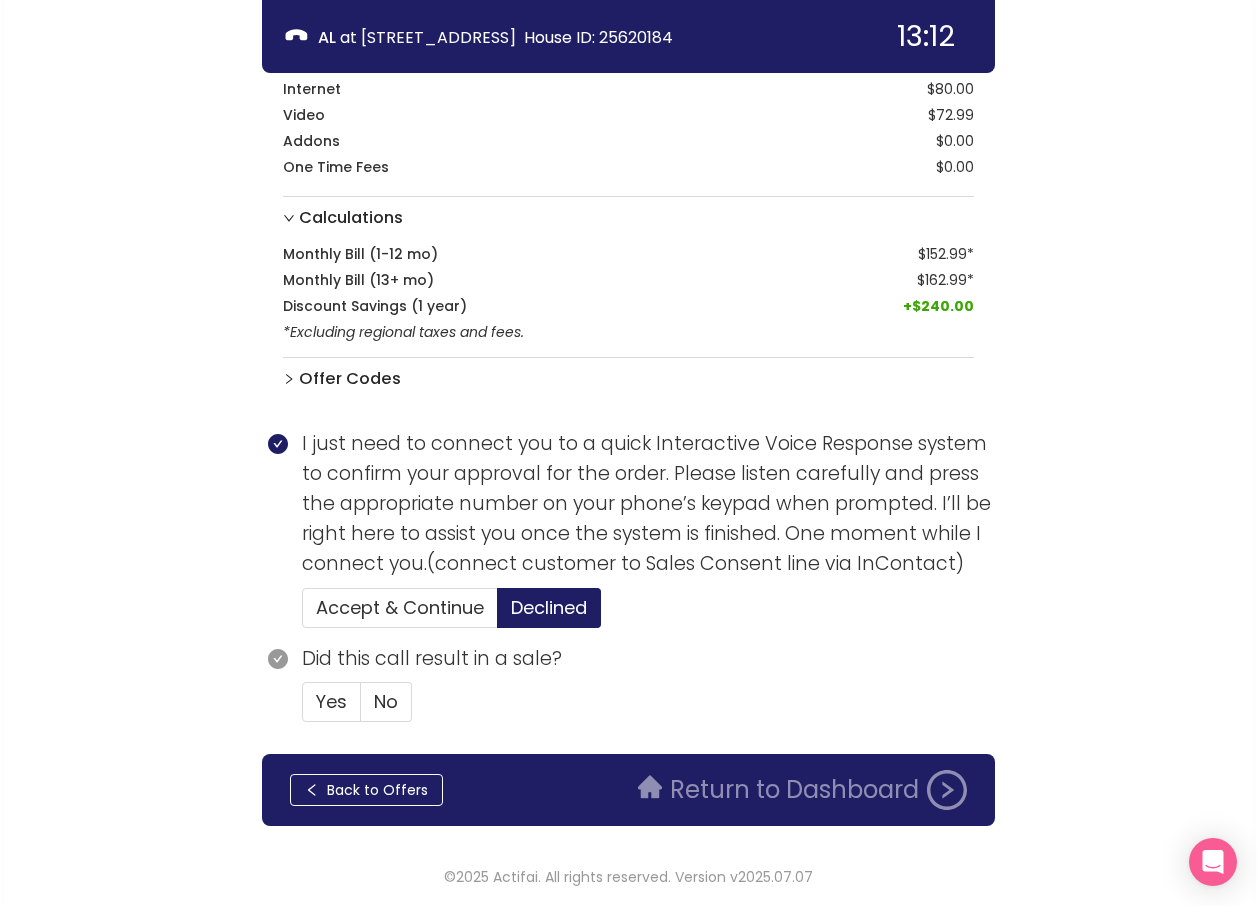 click on "No" at bounding box center (361, 708) 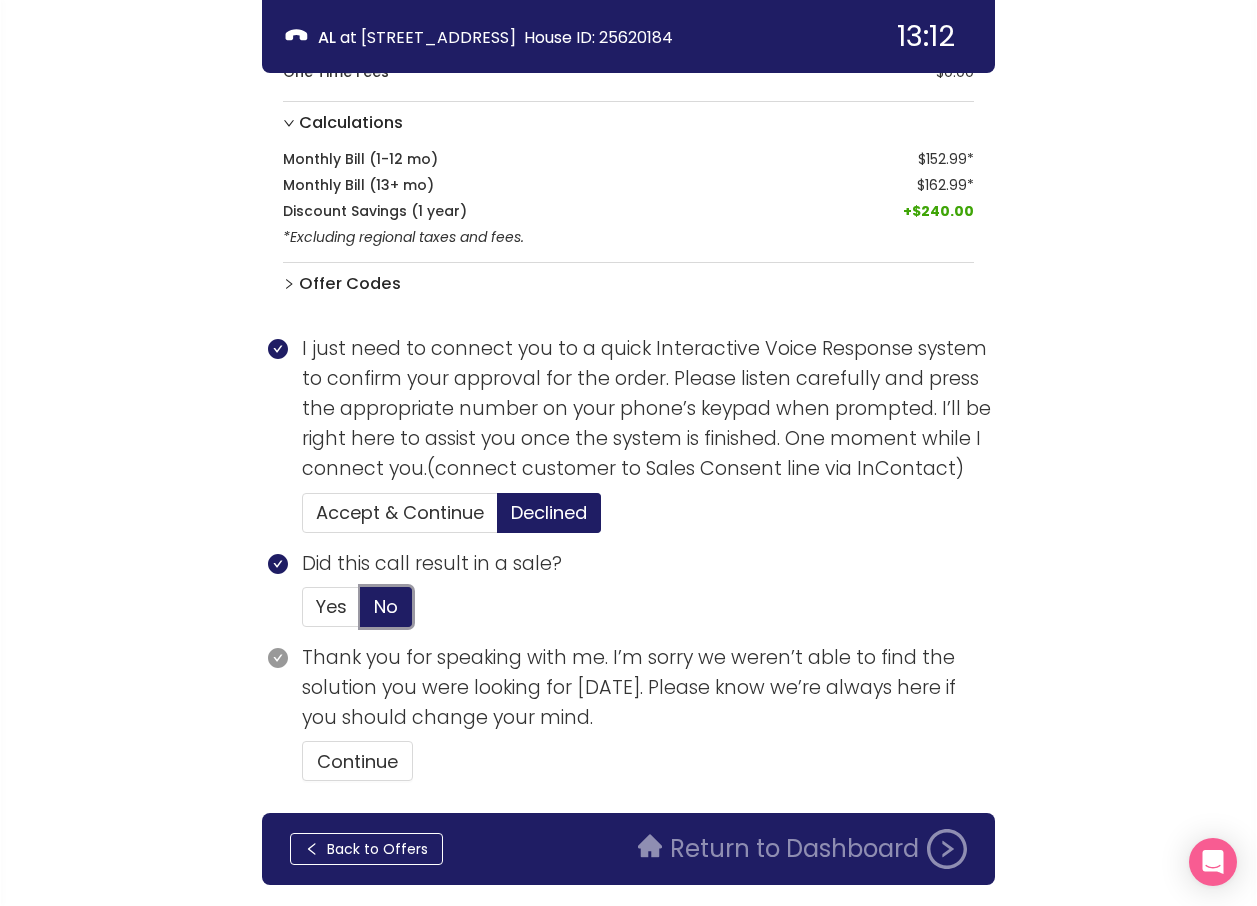 scroll, scrollTop: 701, scrollLeft: 0, axis: vertical 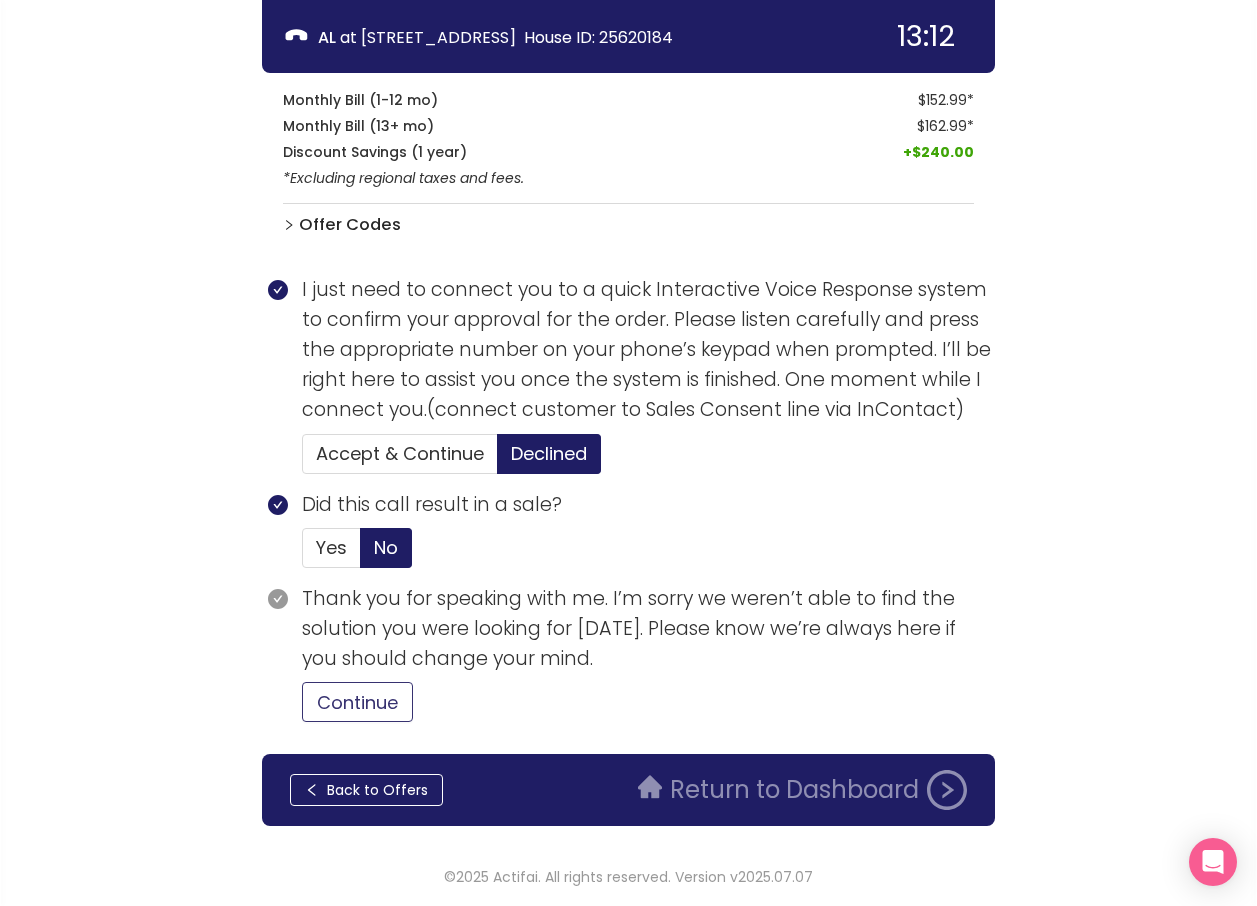click on "Continue" at bounding box center (357, 702) 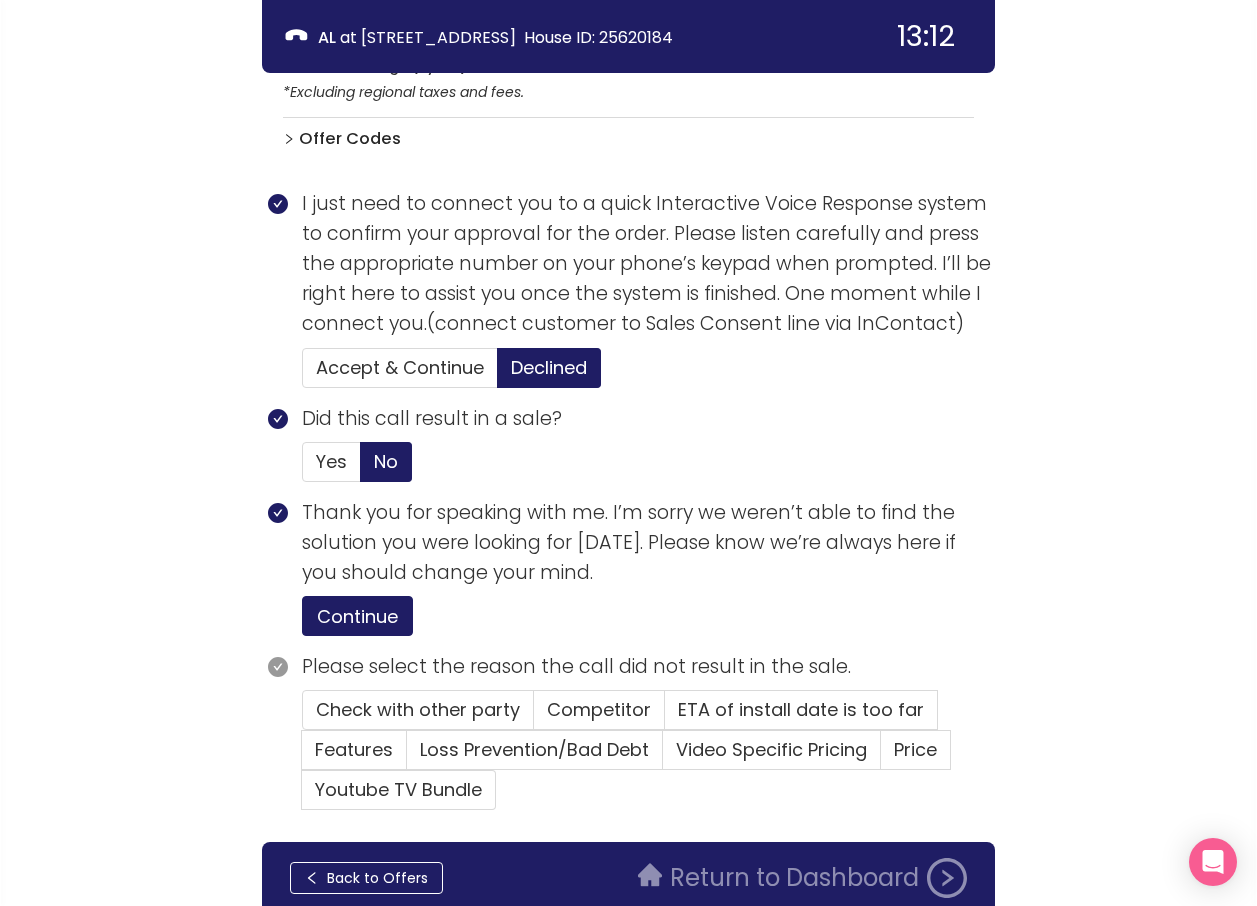 scroll, scrollTop: 875, scrollLeft: 0, axis: vertical 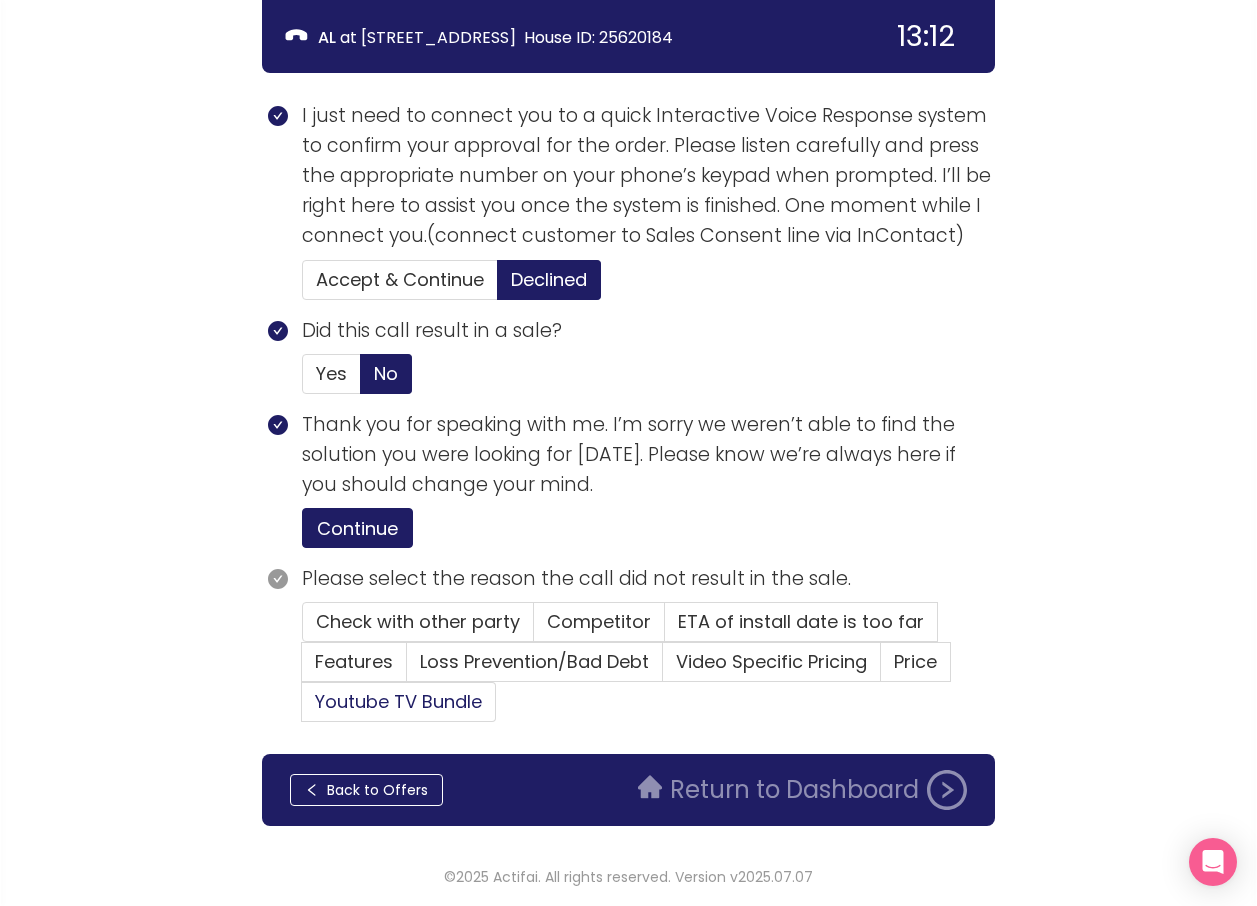 click on "Youtube TV Bundle" at bounding box center [398, 701] 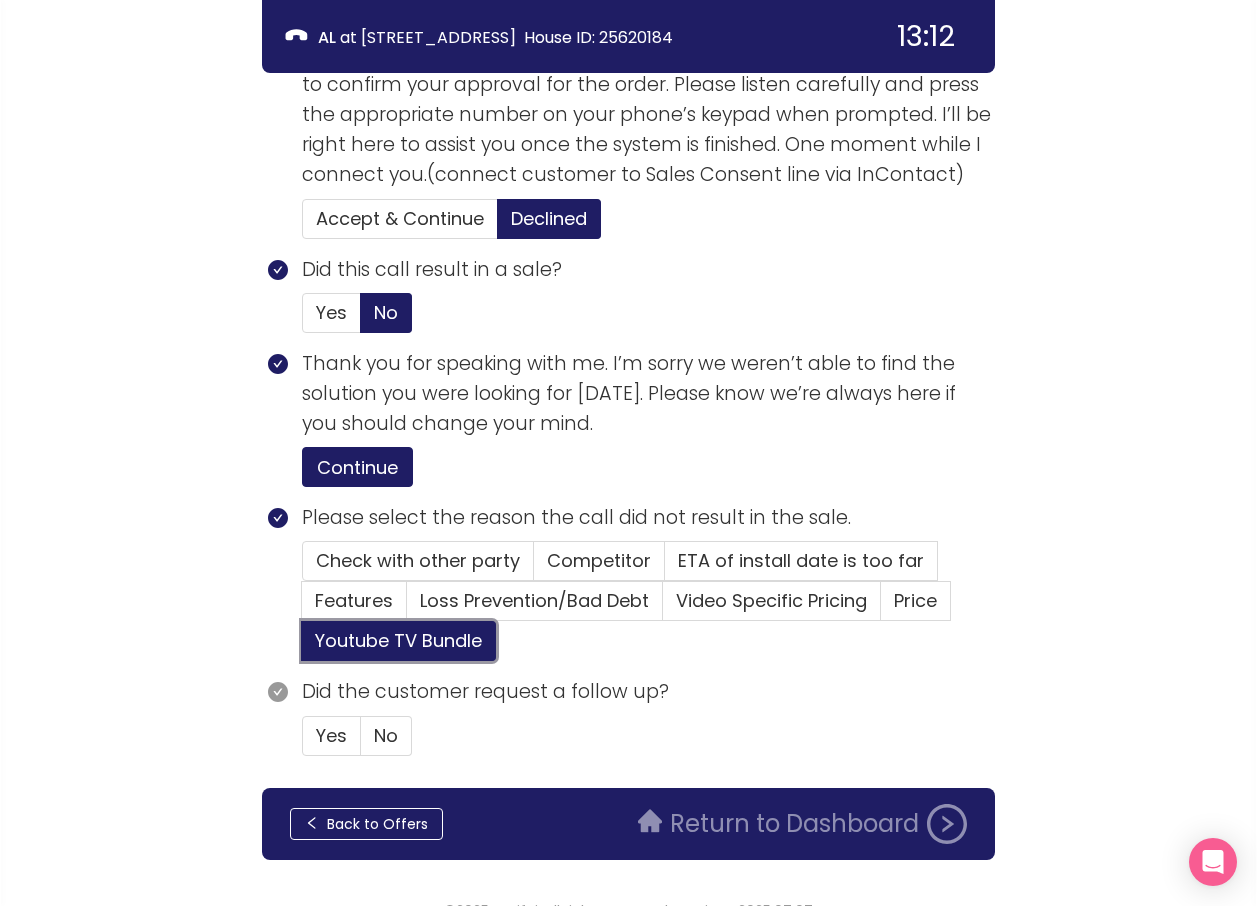 scroll, scrollTop: 970, scrollLeft: 0, axis: vertical 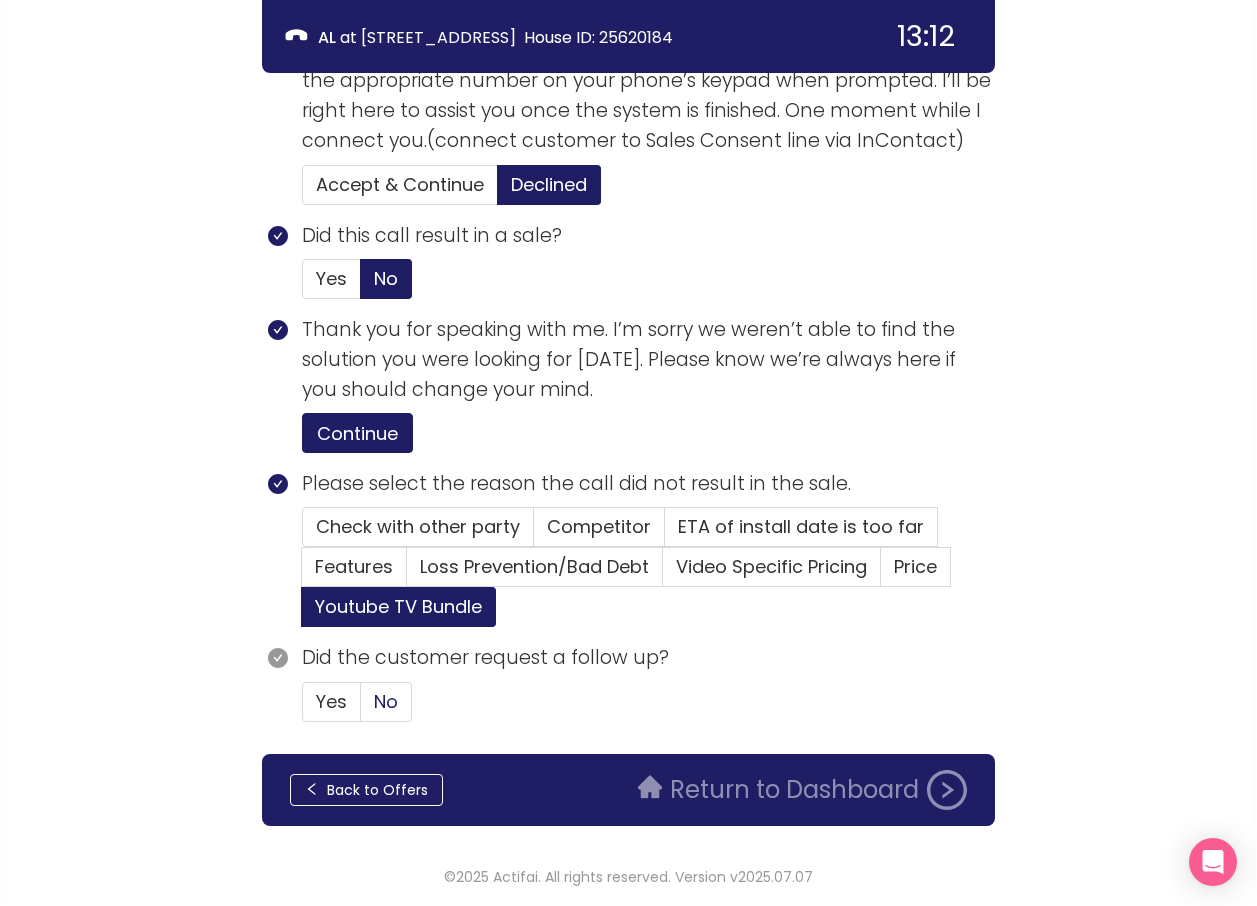 click on "No" at bounding box center [386, 701] 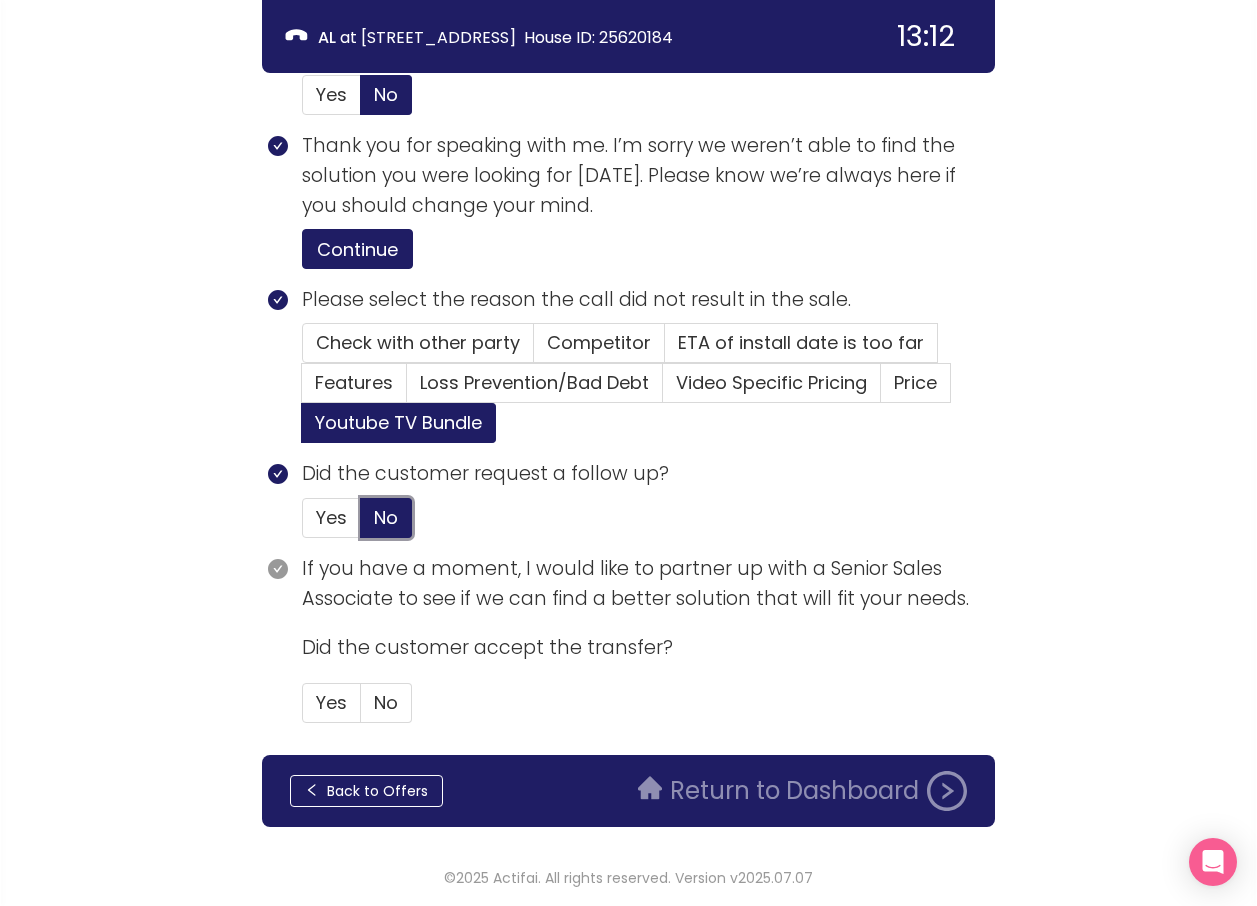 scroll, scrollTop: 1155, scrollLeft: 0, axis: vertical 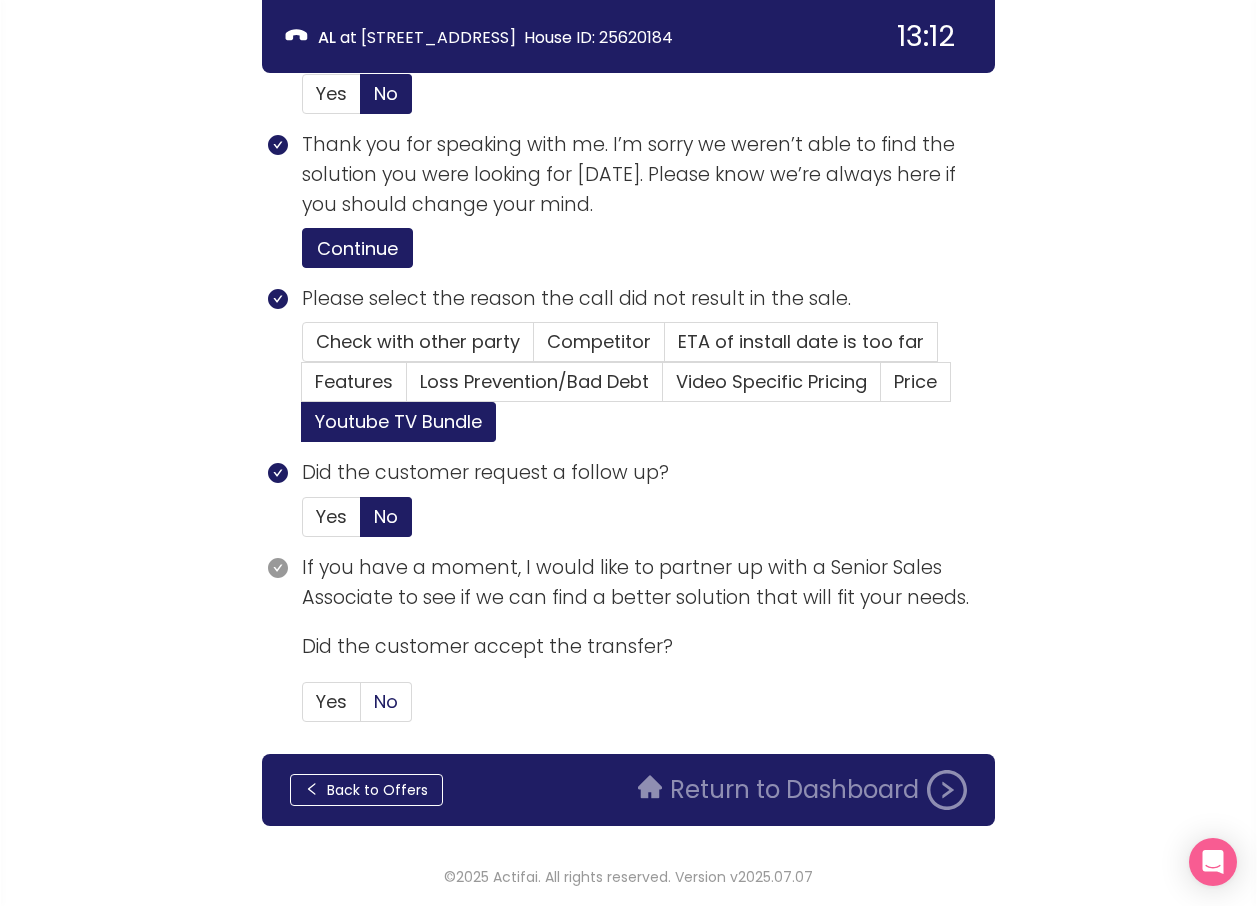 click on "No" at bounding box center (386, 701) 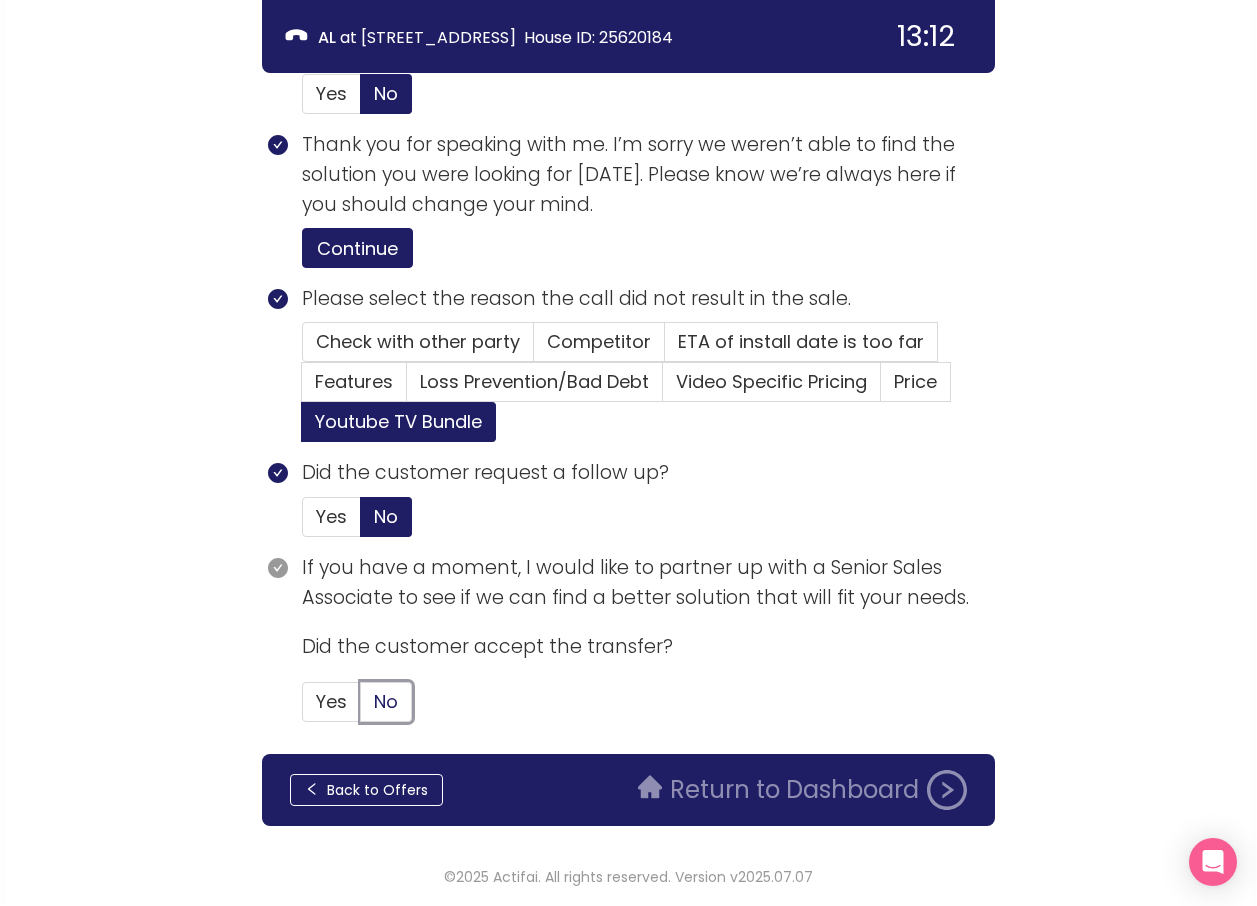 click on "No" at bounding box center (361, 708) 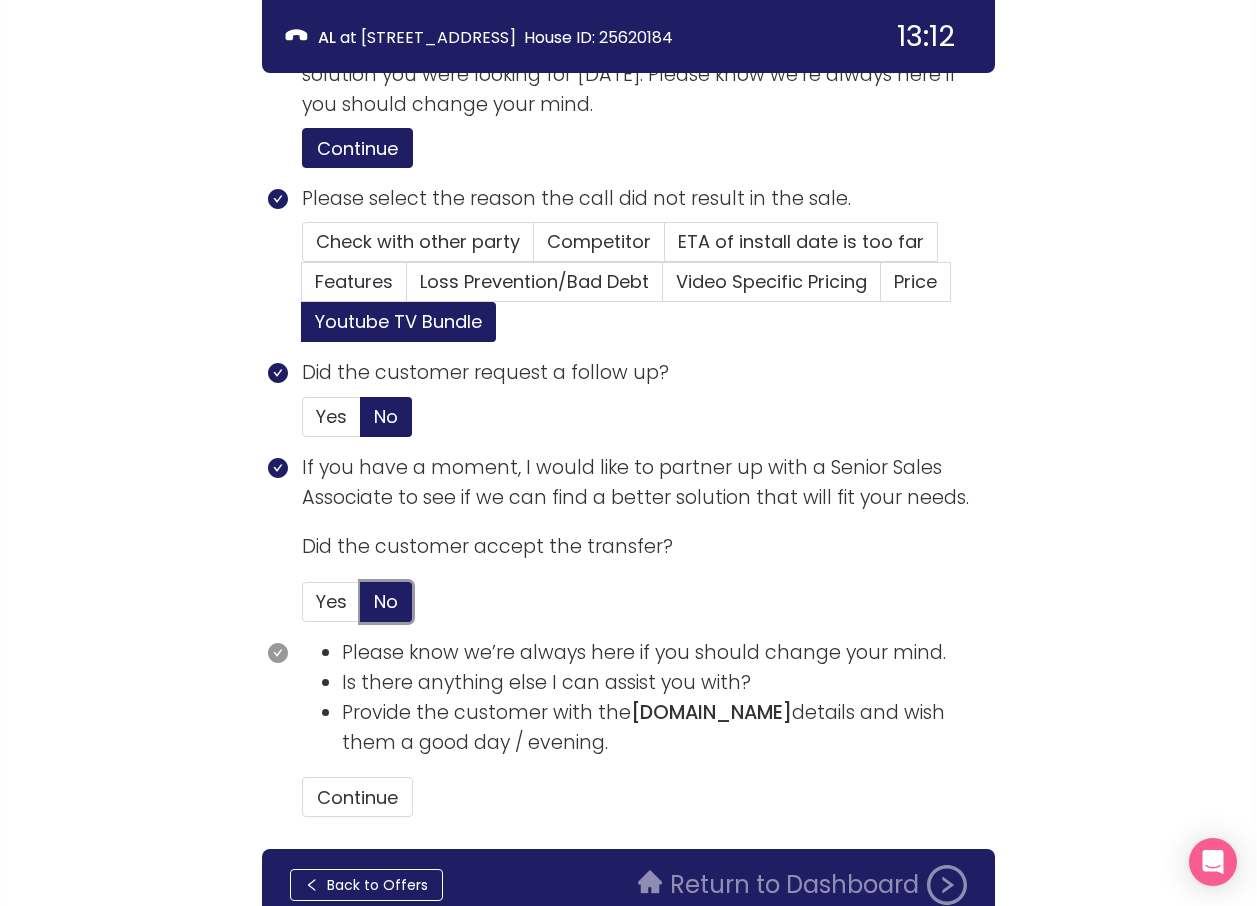 scroll, scrollTop: 1350, scrollLeft: 0, axis: vertical 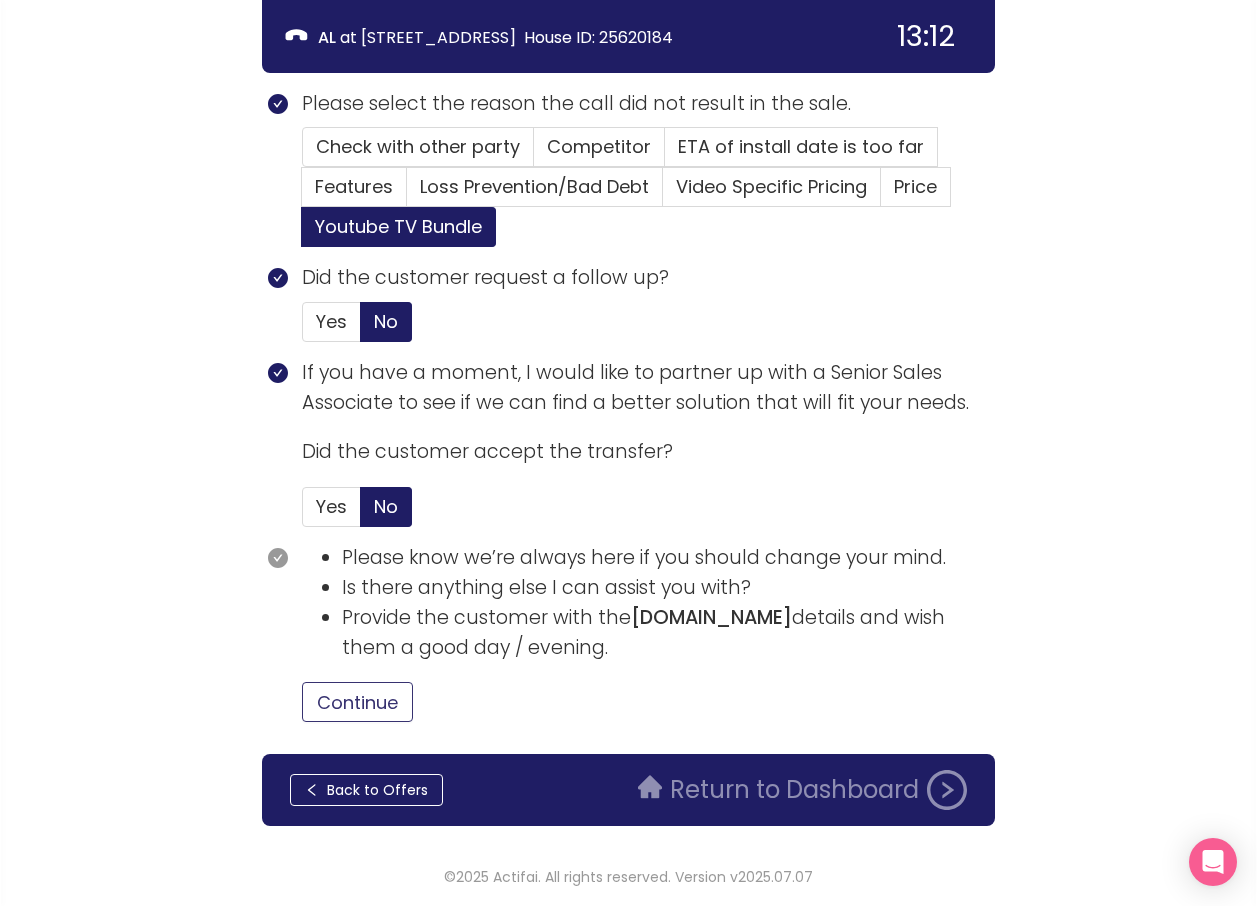 click on "Continue" at bounding box center (357, 702) 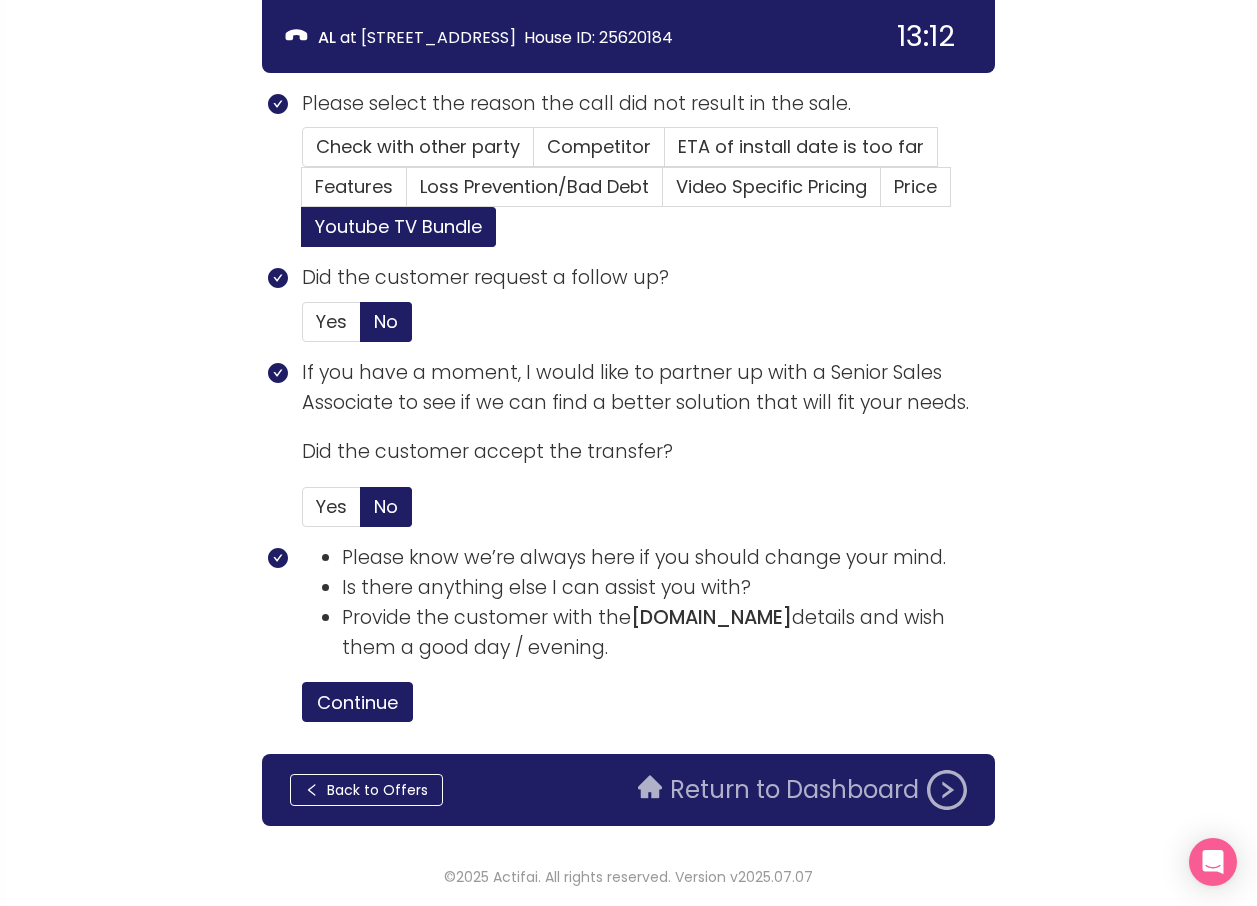 click on "Return to Dashboard" 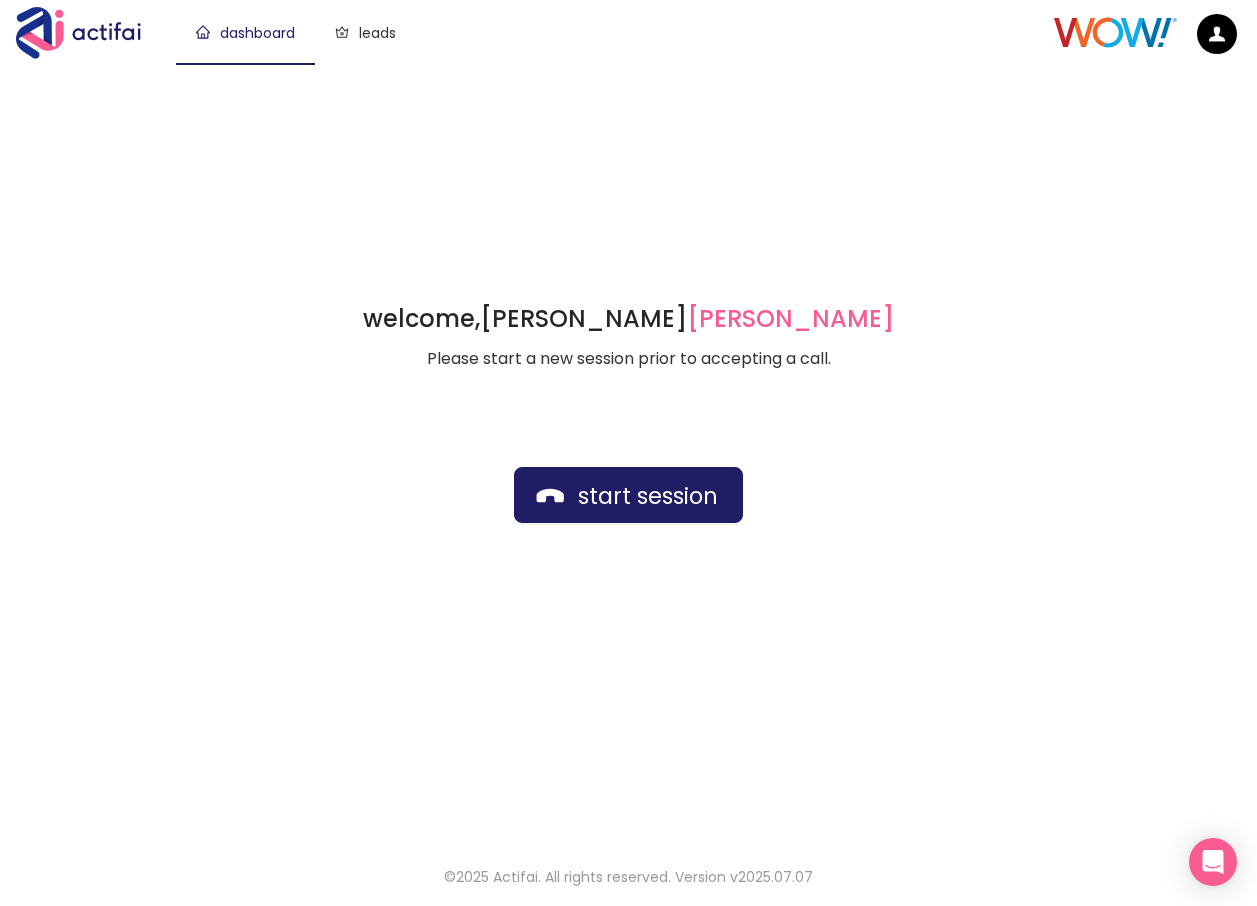 scroll, scrollTop: 0, scrollLeft: 0, axis: both 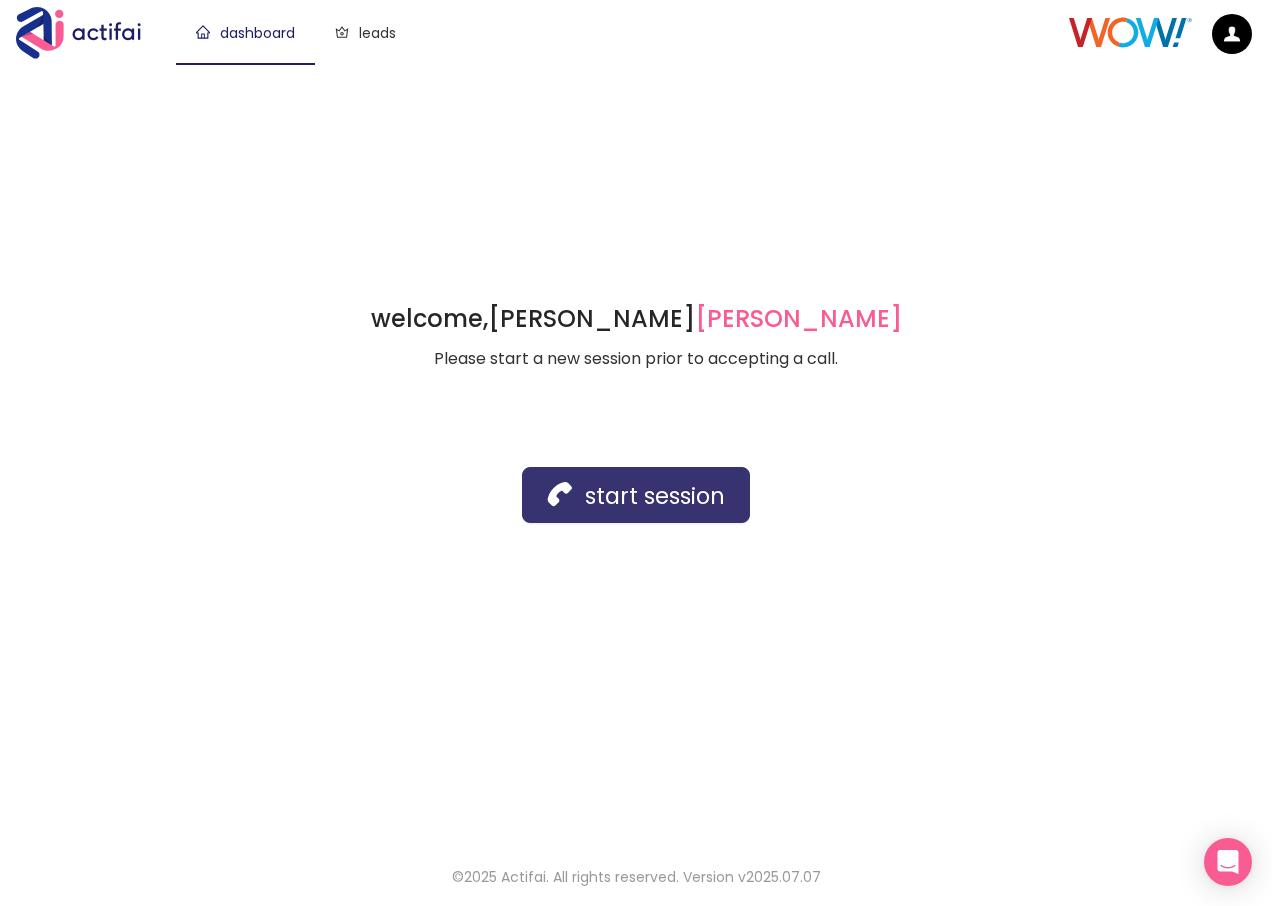 click on "start session" at bounding box center (636, 495) 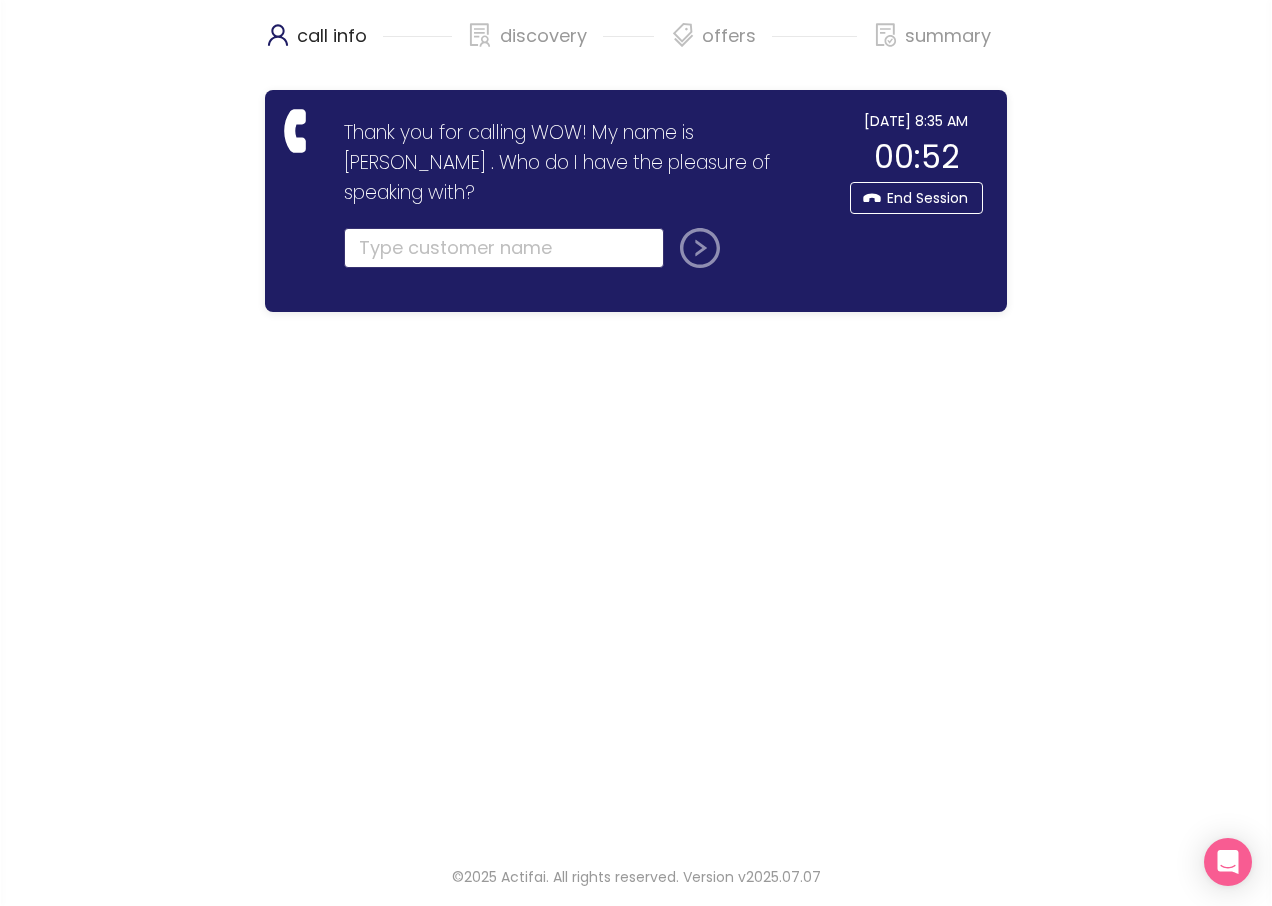 click 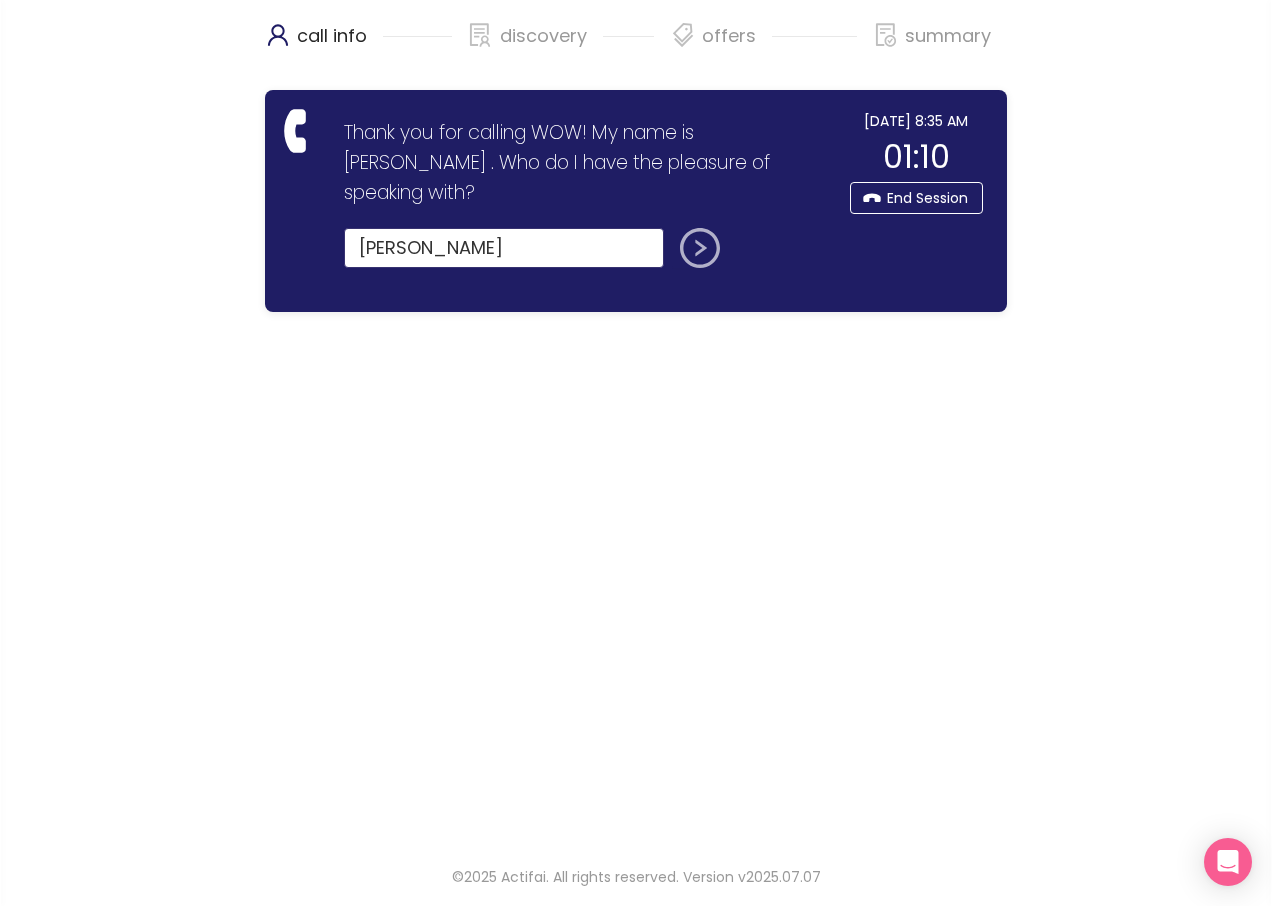 type on "[PERSON_NAME]" 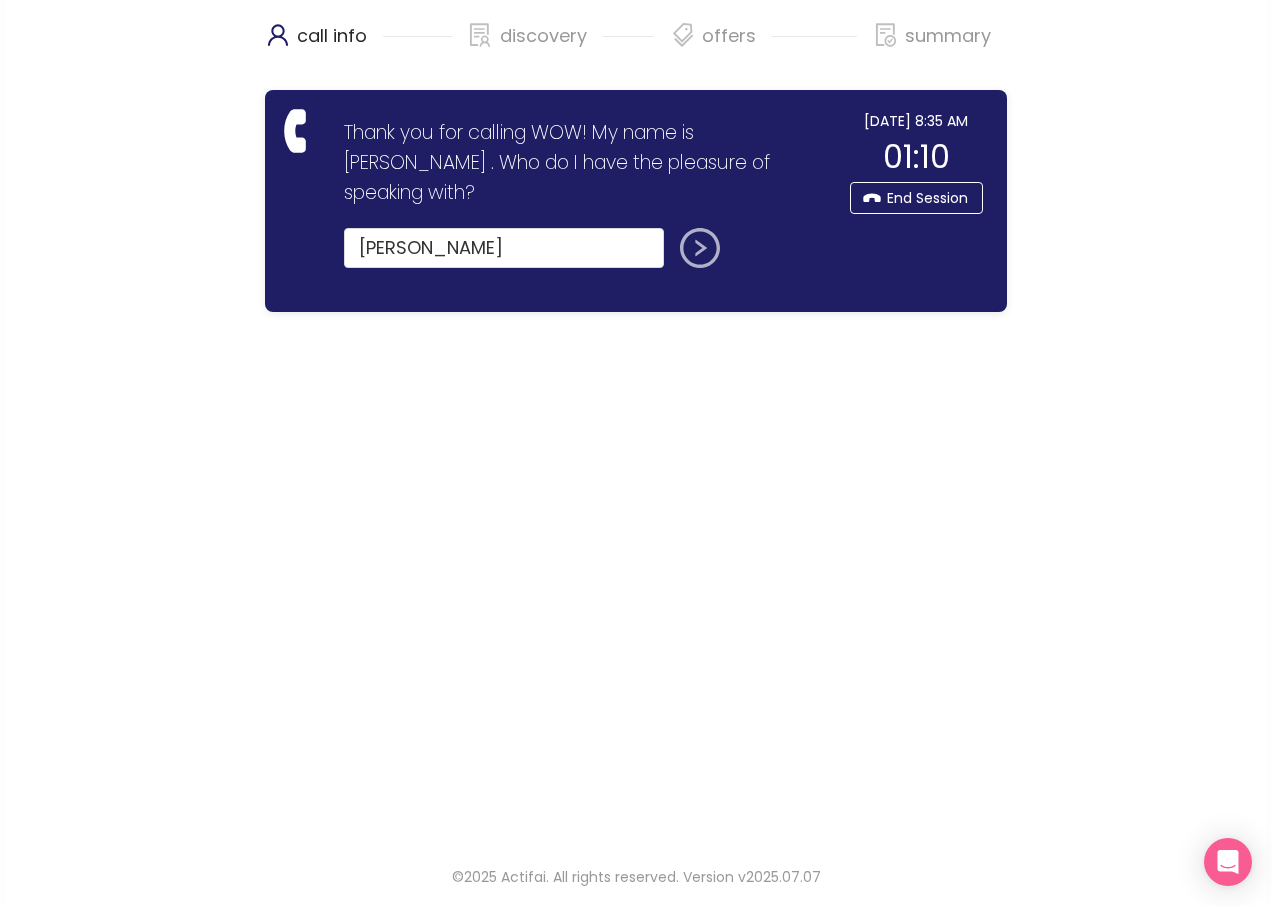 click 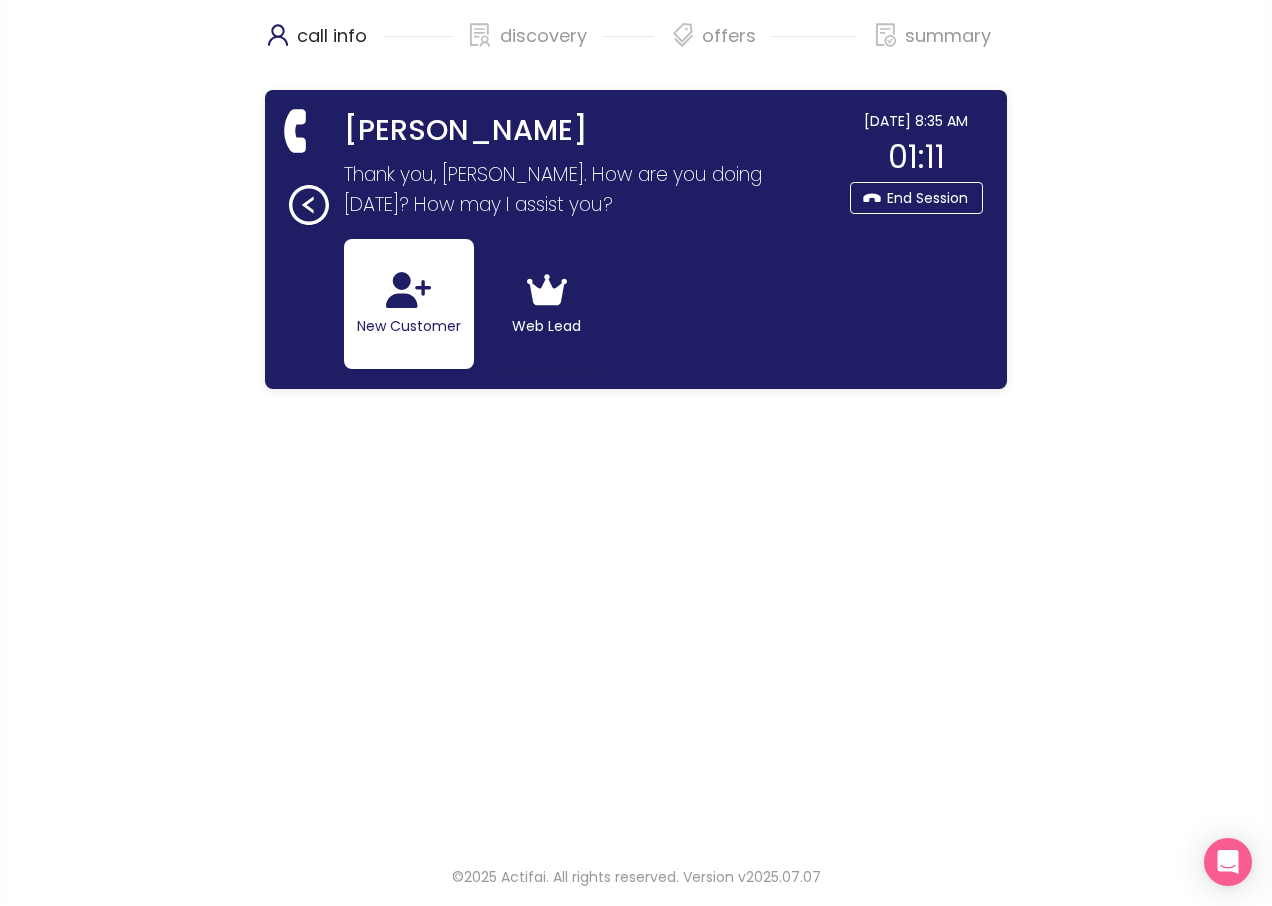 click 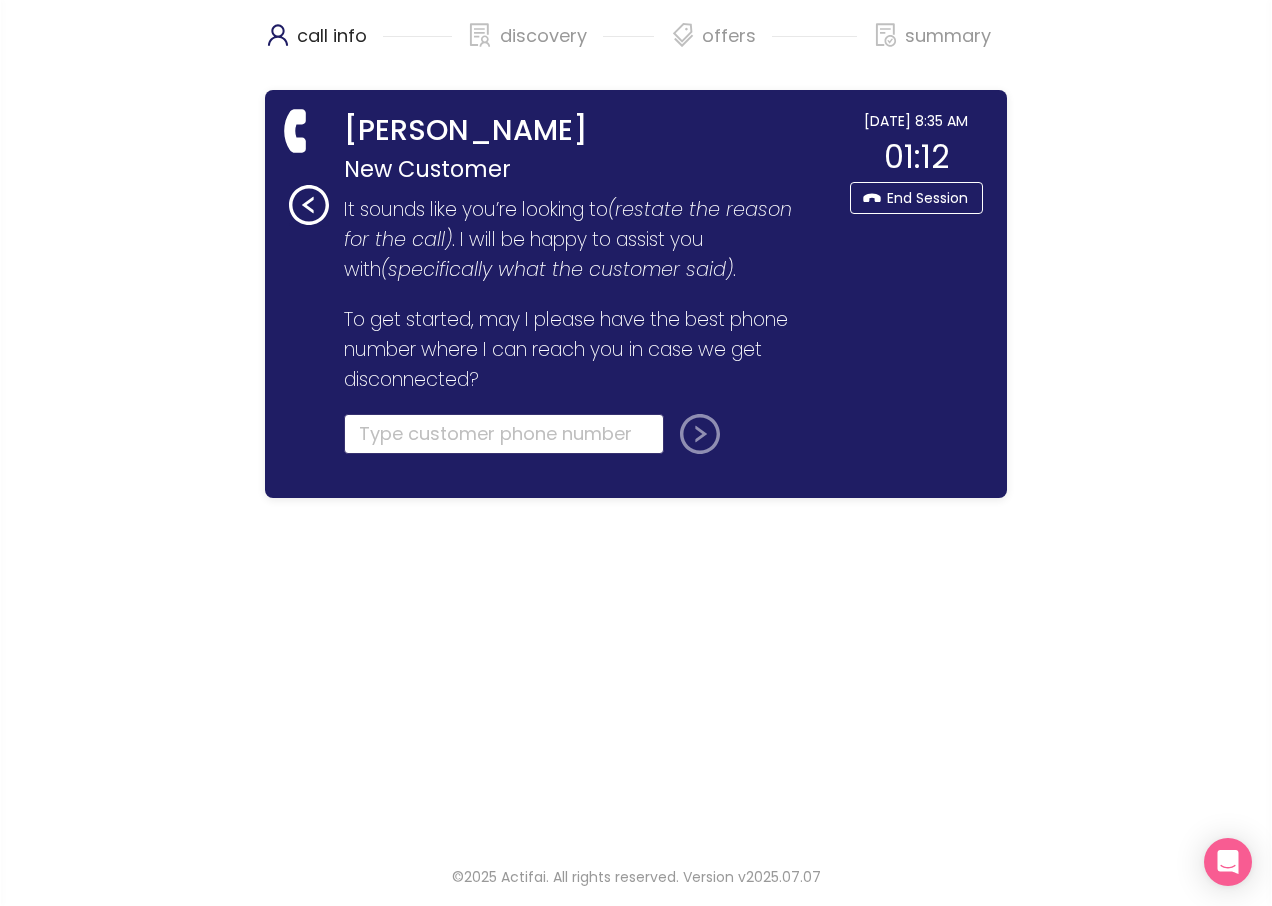 click 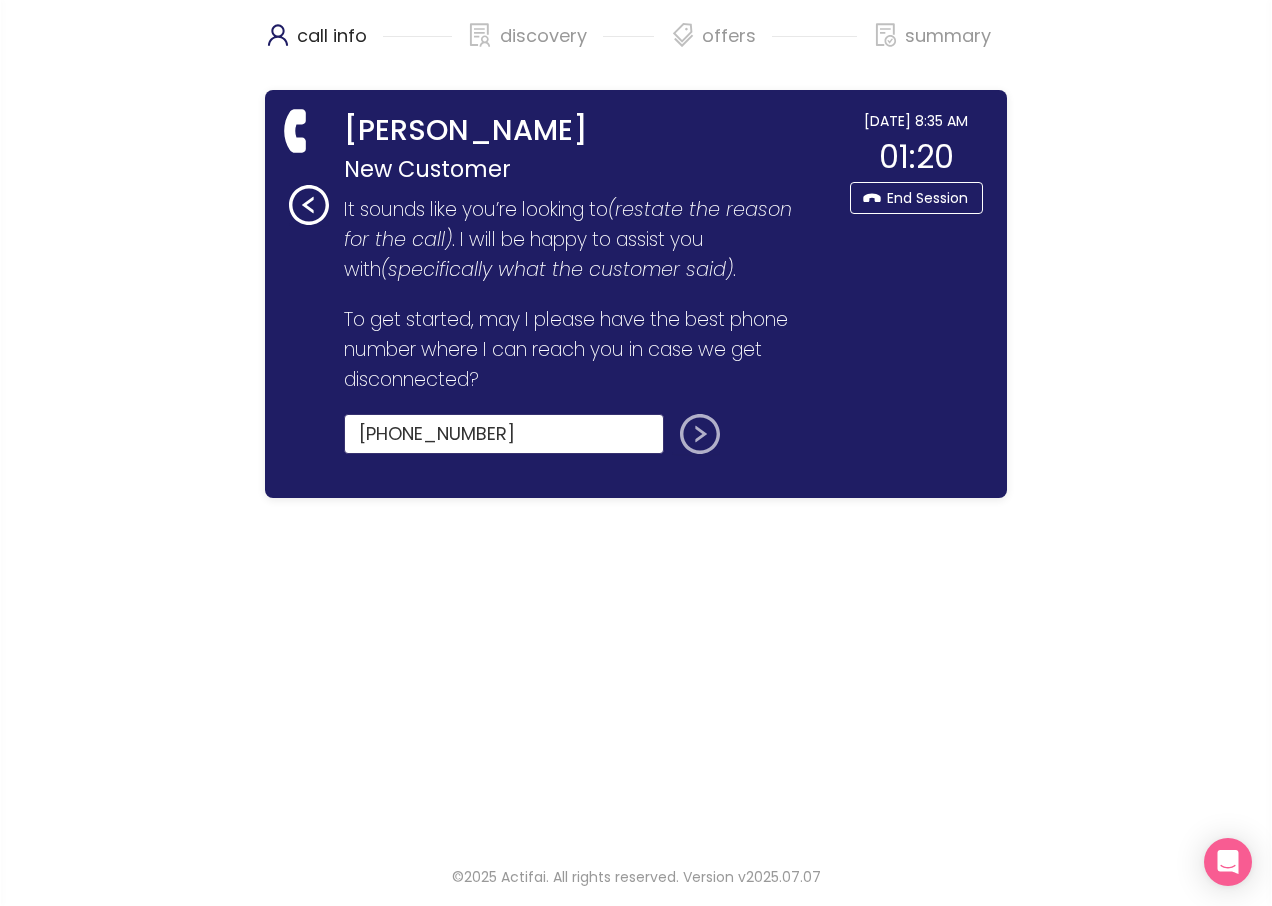 type on "[PHONE_NUMBER]" 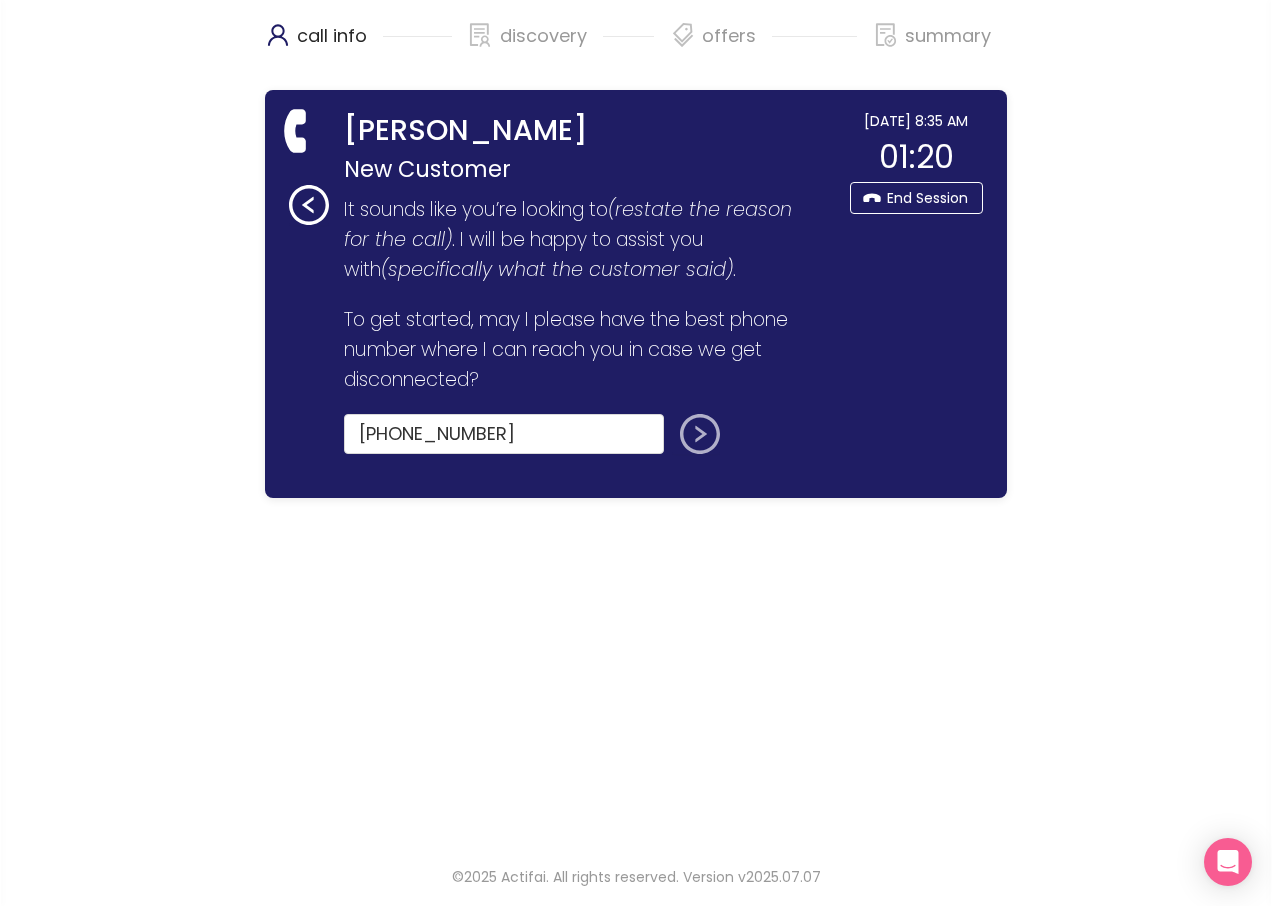 click 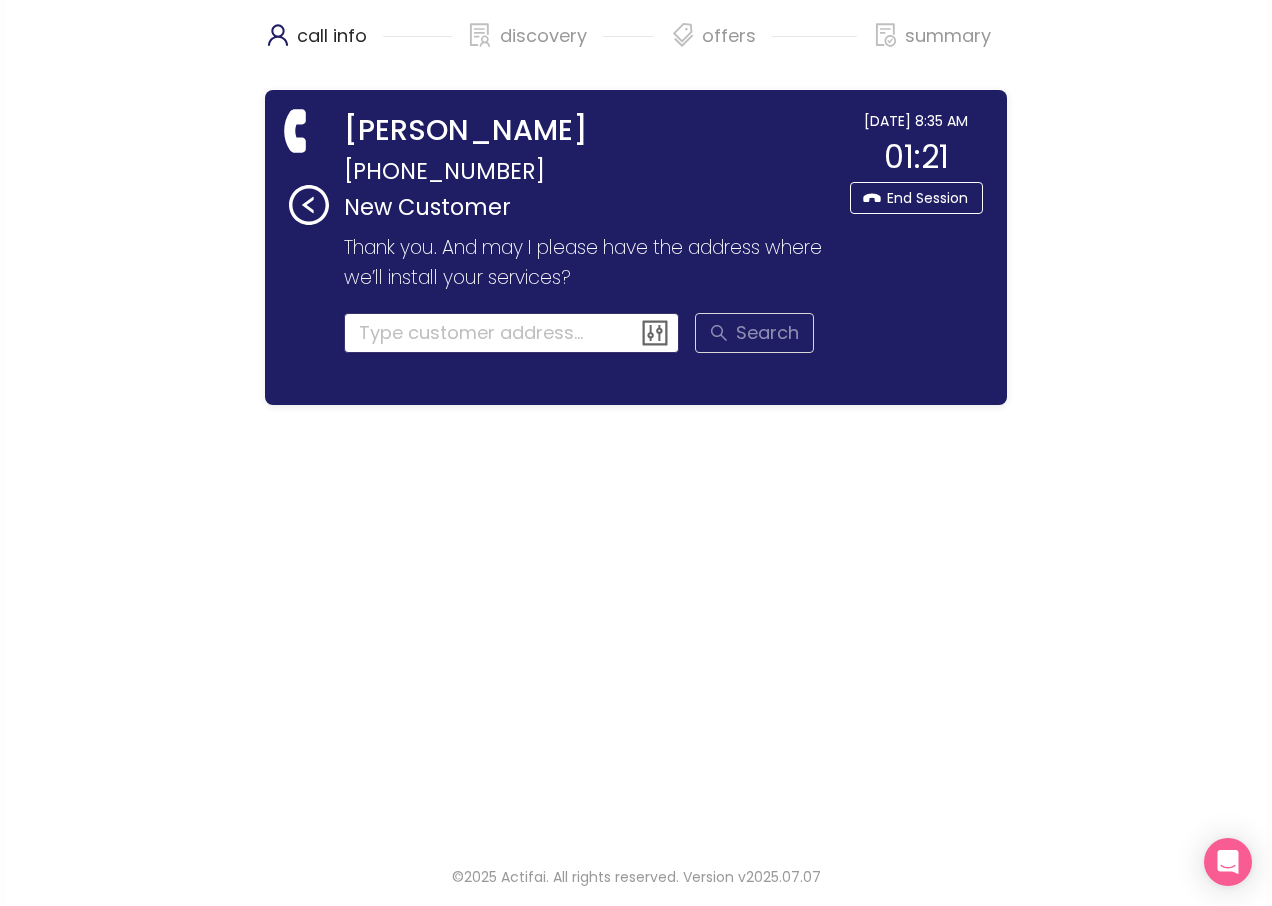 click at bounding box center [512, 333] 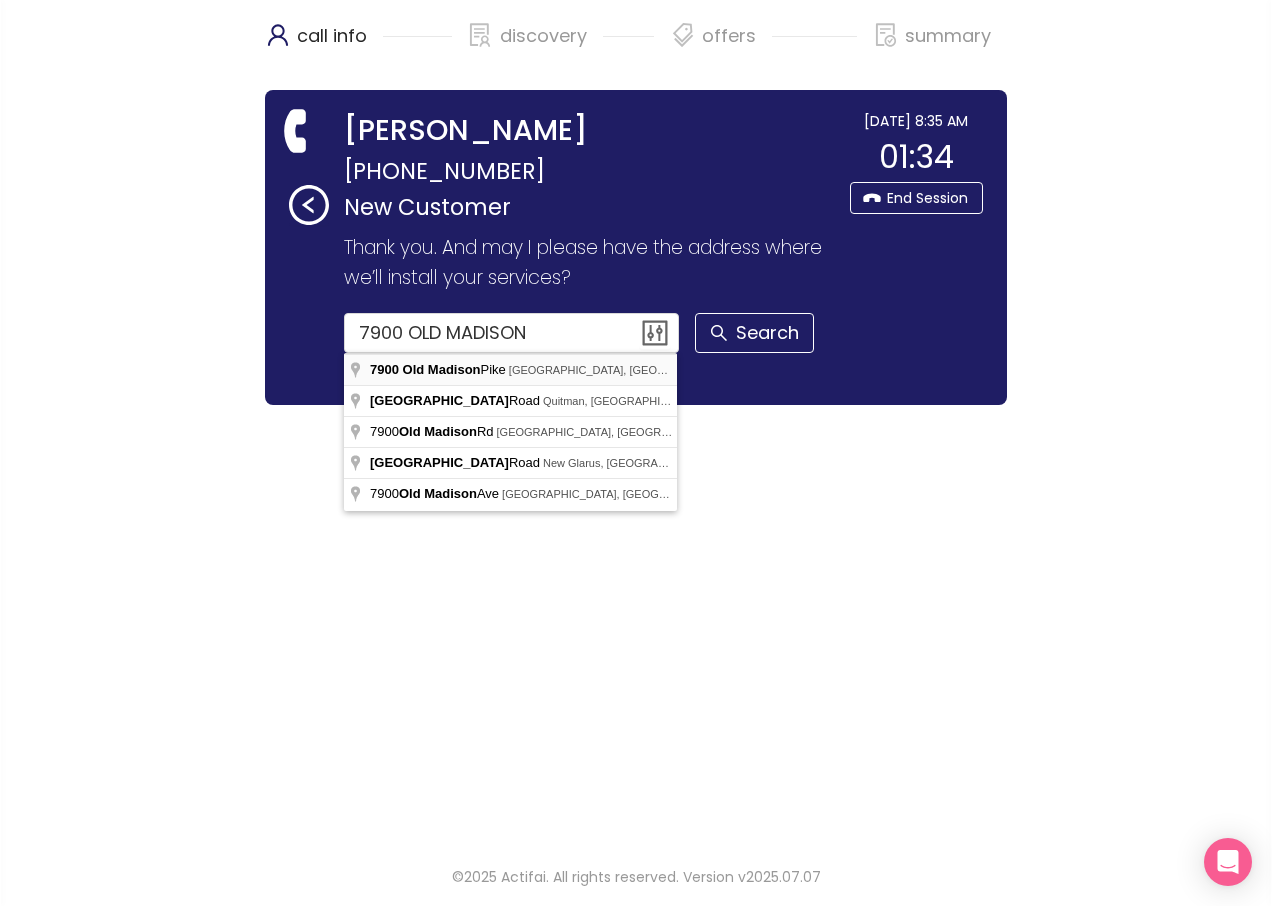 type on "[STREET_ADDRESS]" 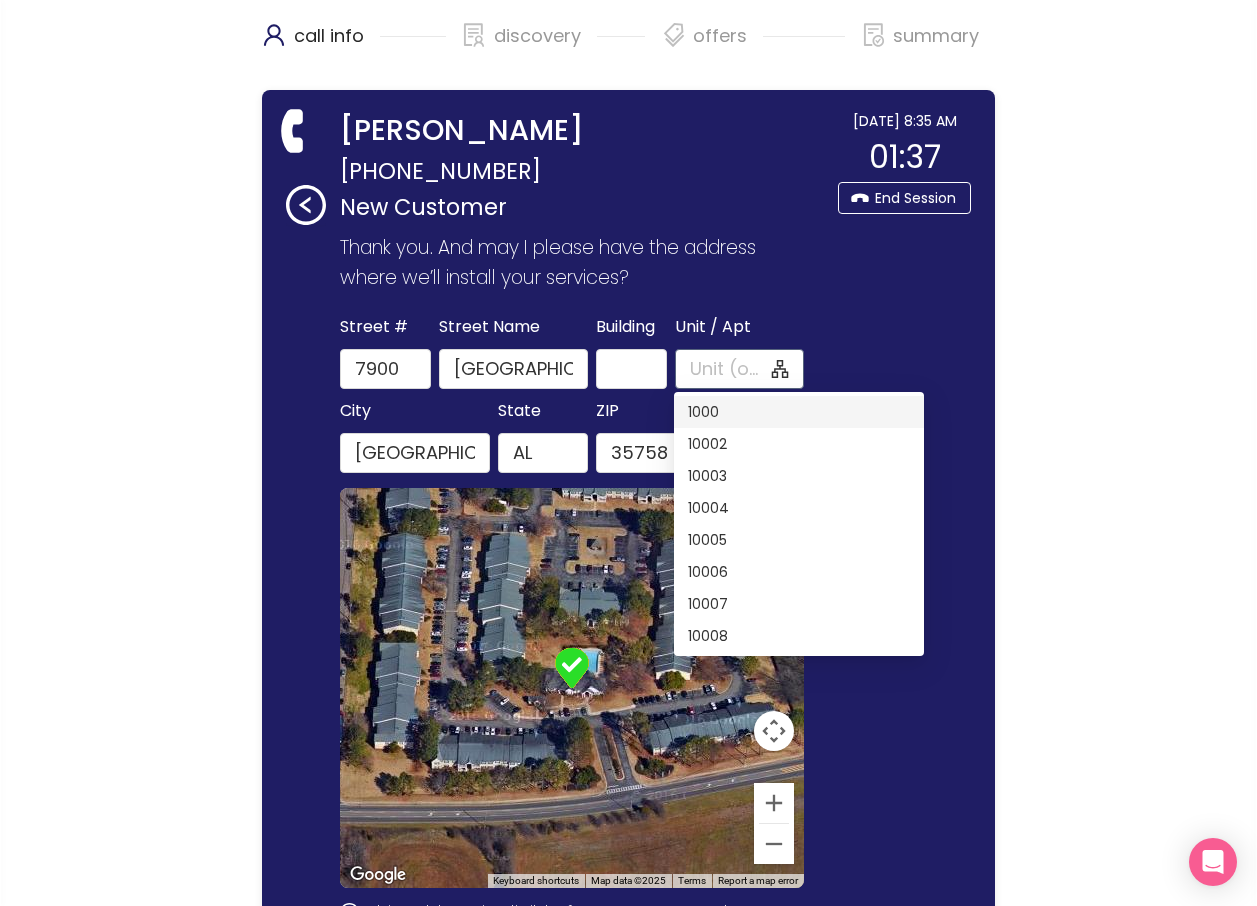 click on "Unit / Apt" at bounding box center [729, 369] 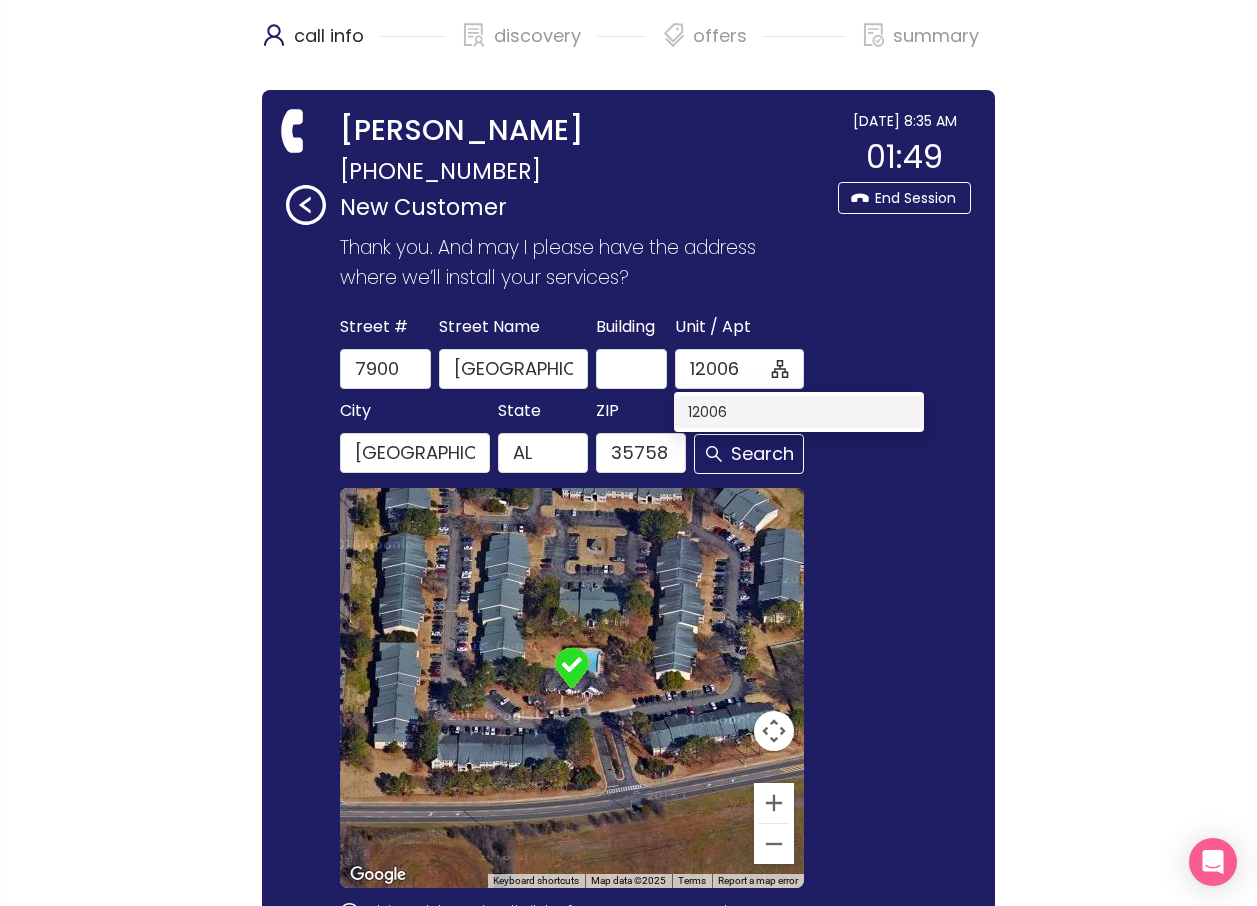 click on "12006" at bounding box center [799, 412] 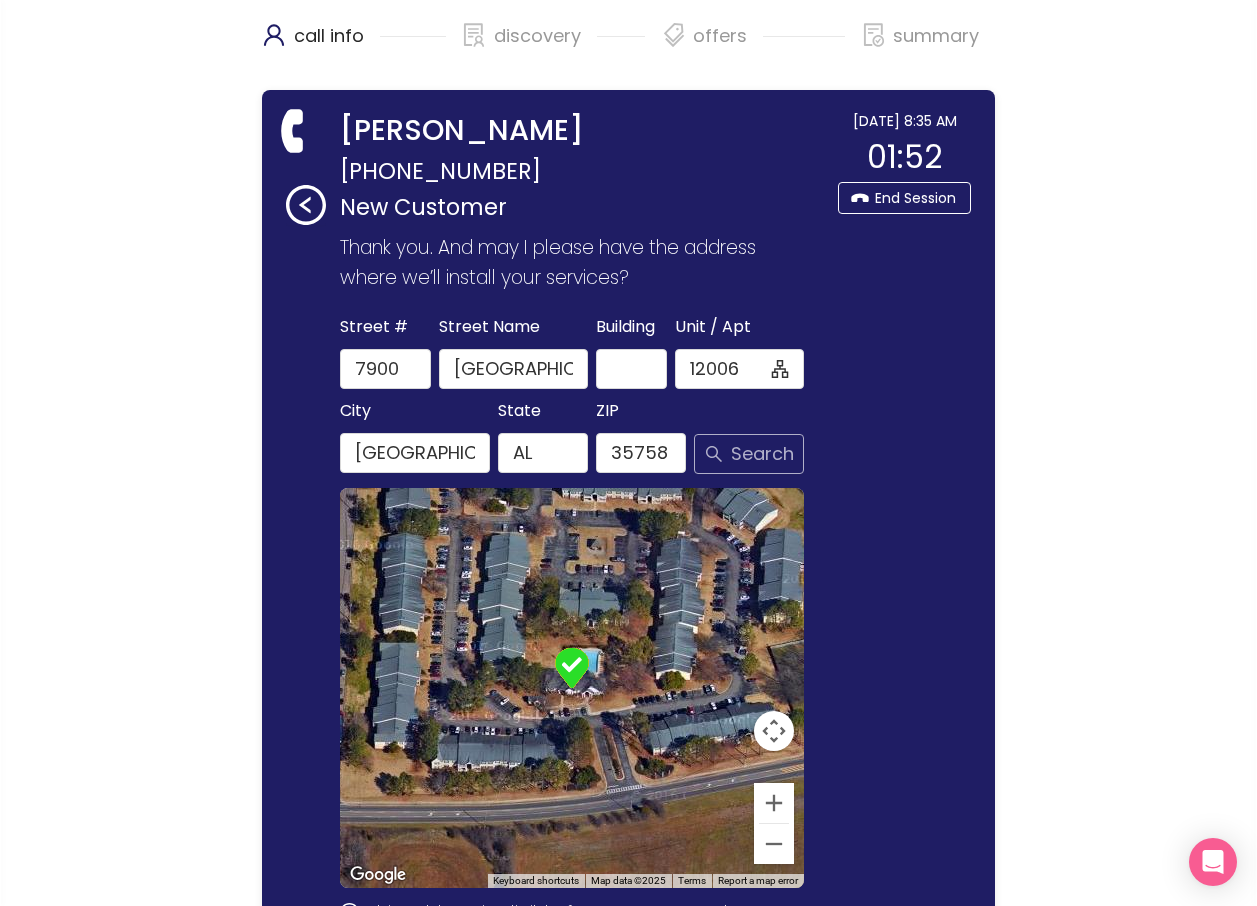 click on "Search" 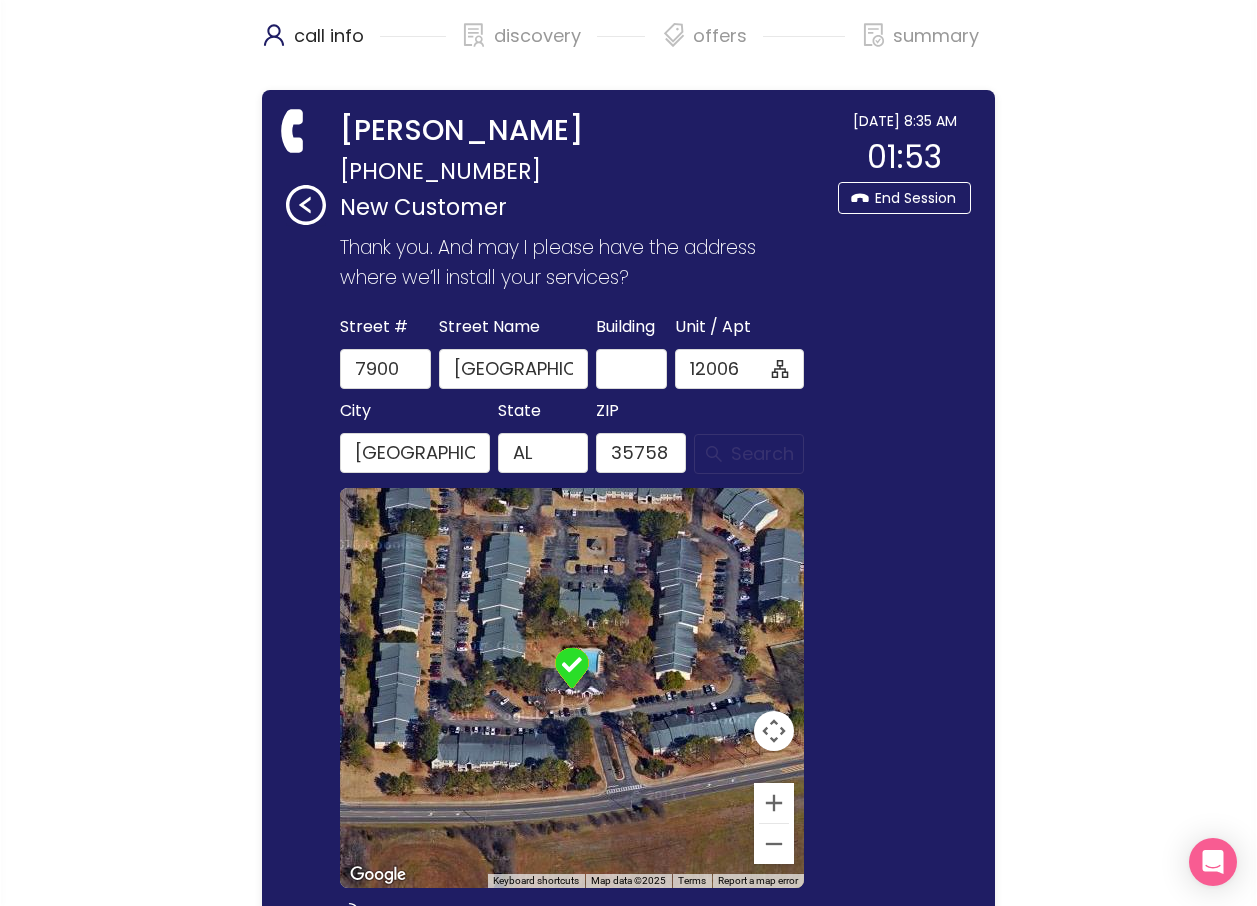 type on "12006" 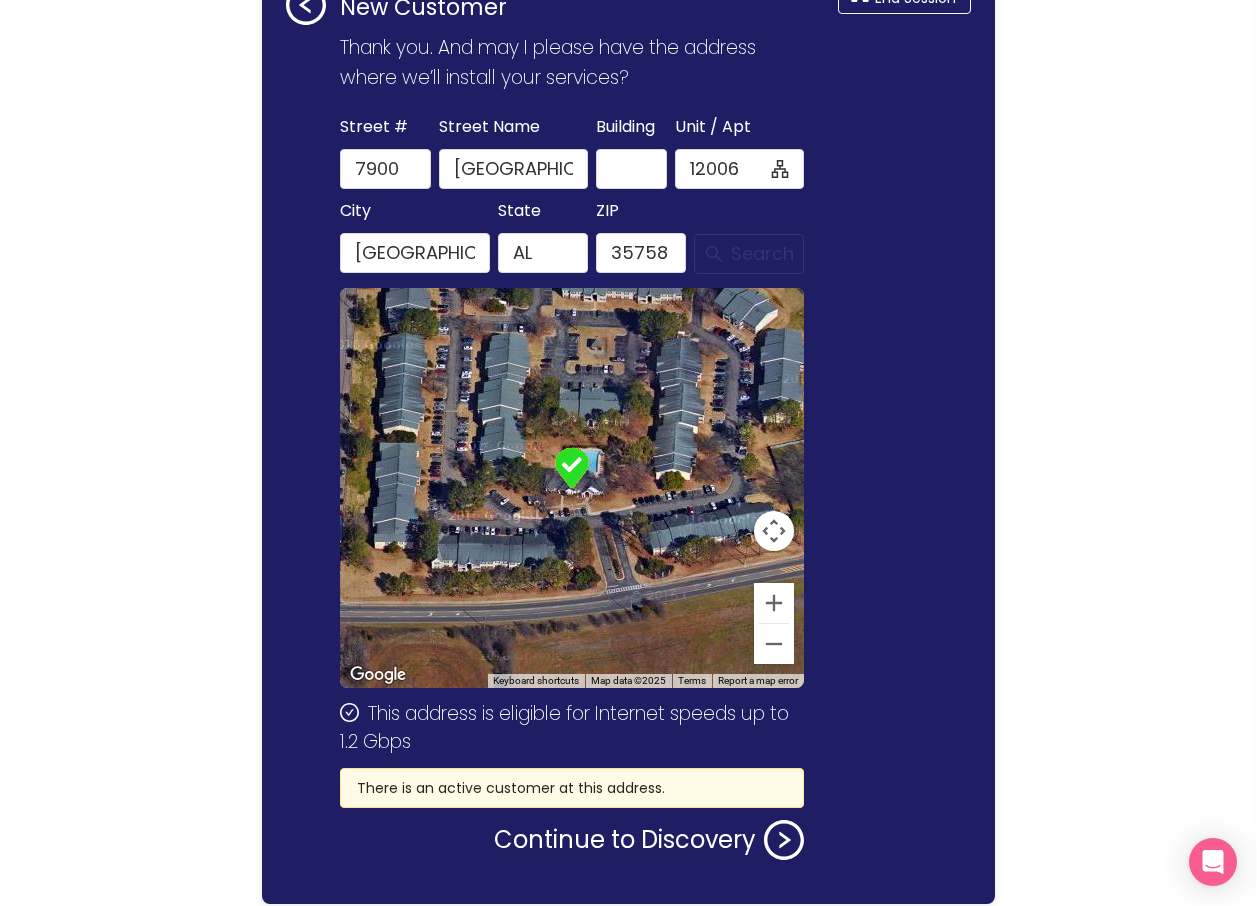 scroll, scrollTop: 278, scrollLeft: 0, axis: vertical 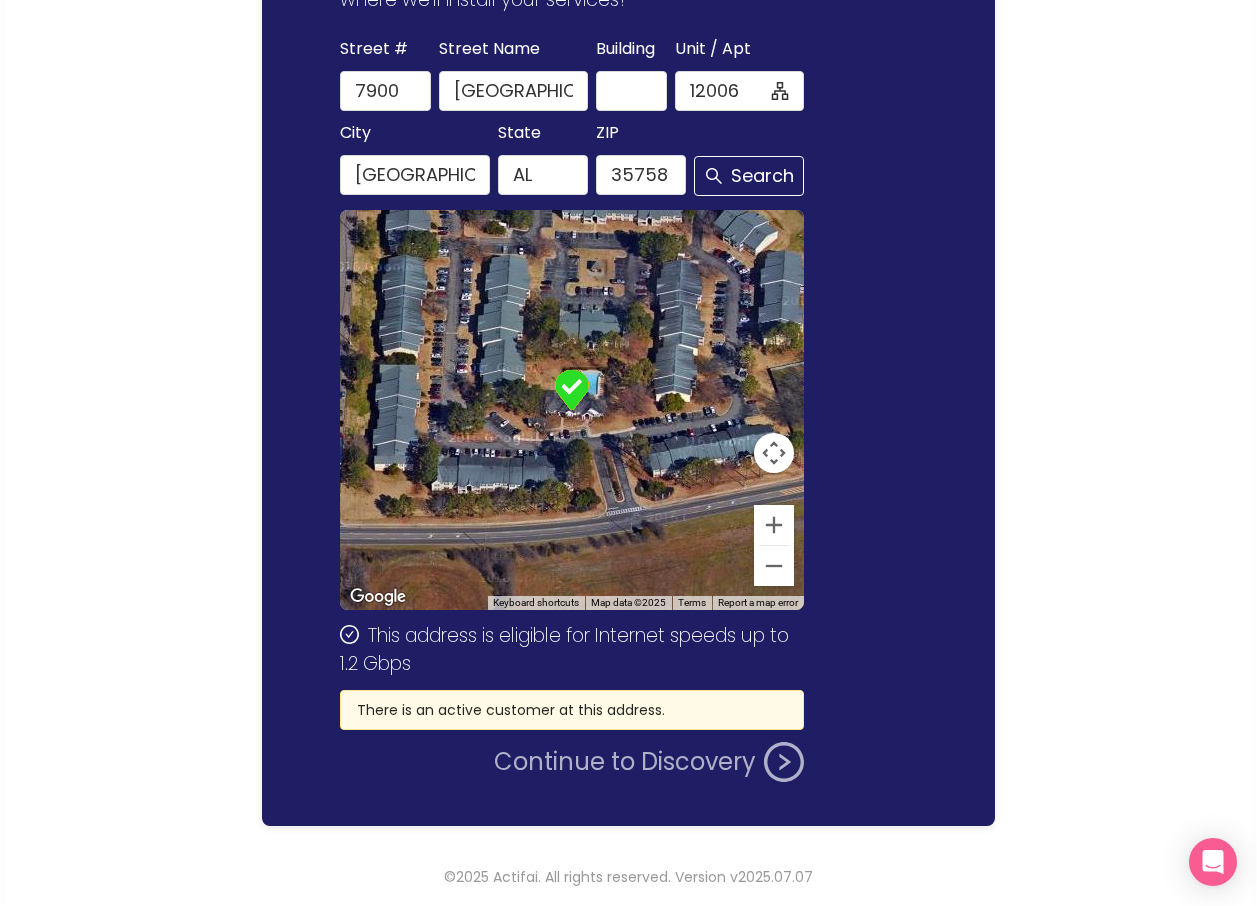 click on "Continue to Discovery" 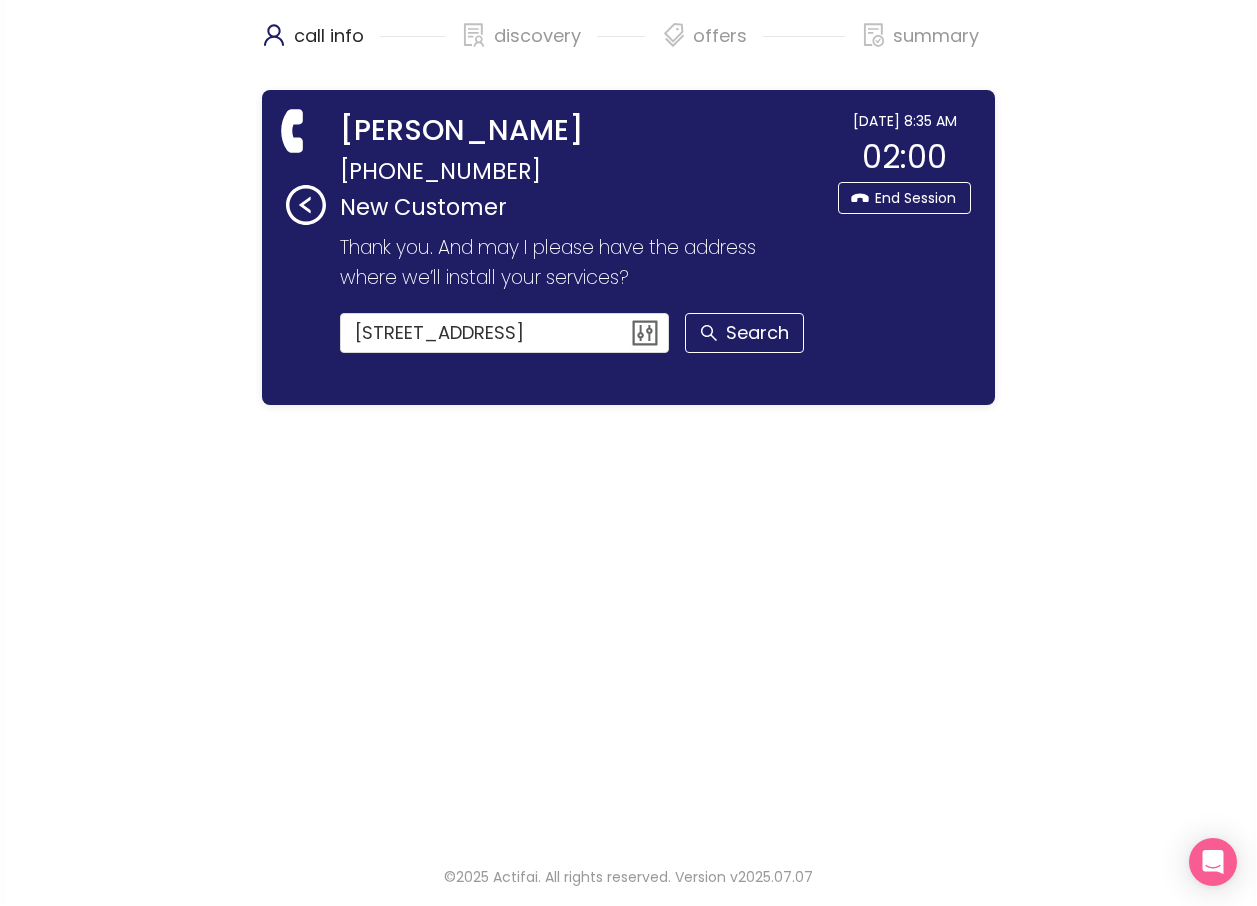 scroll, scrollTop: 0, scrollLeft: 0, axis: both 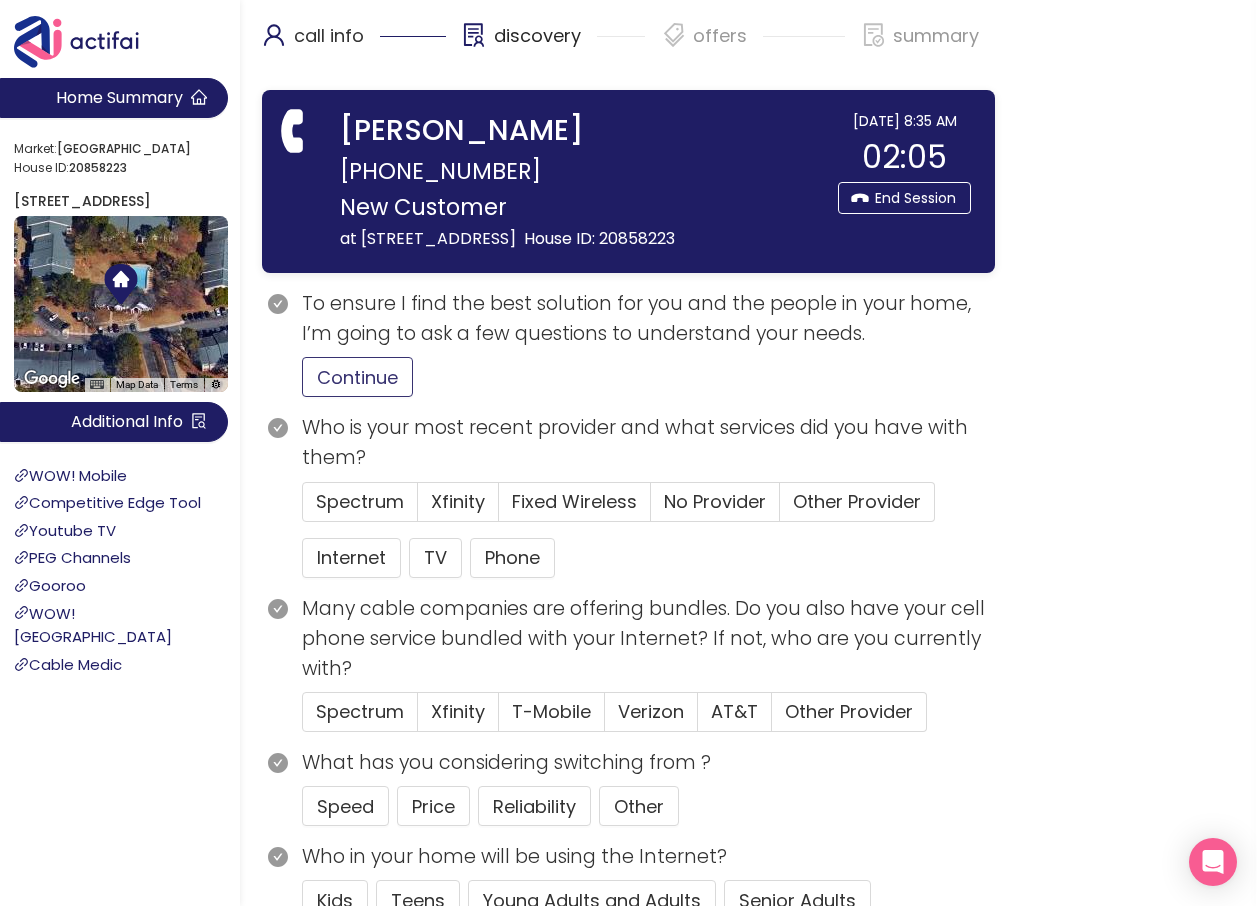 click on "Continue" at bounding box center [357, 377] 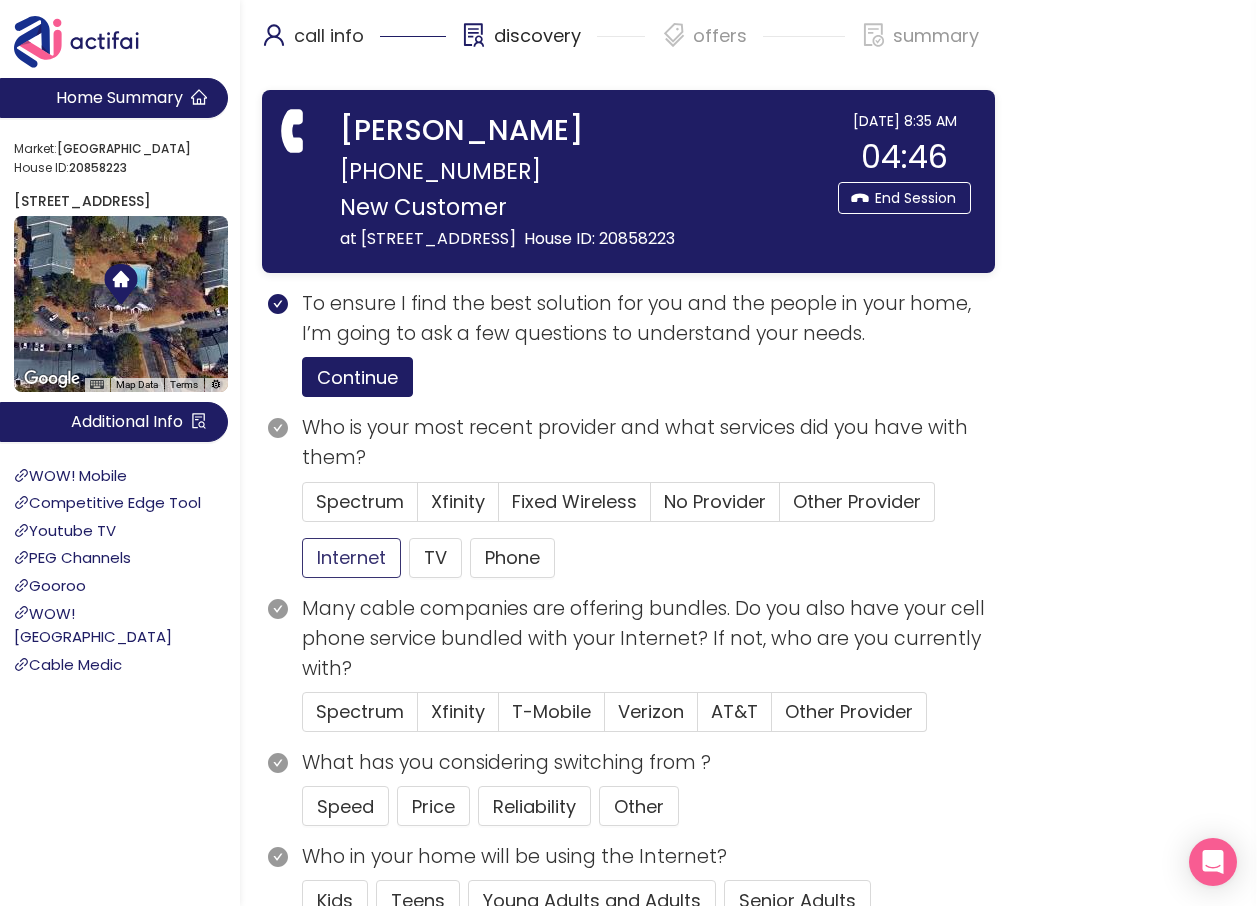 click on "Internet" 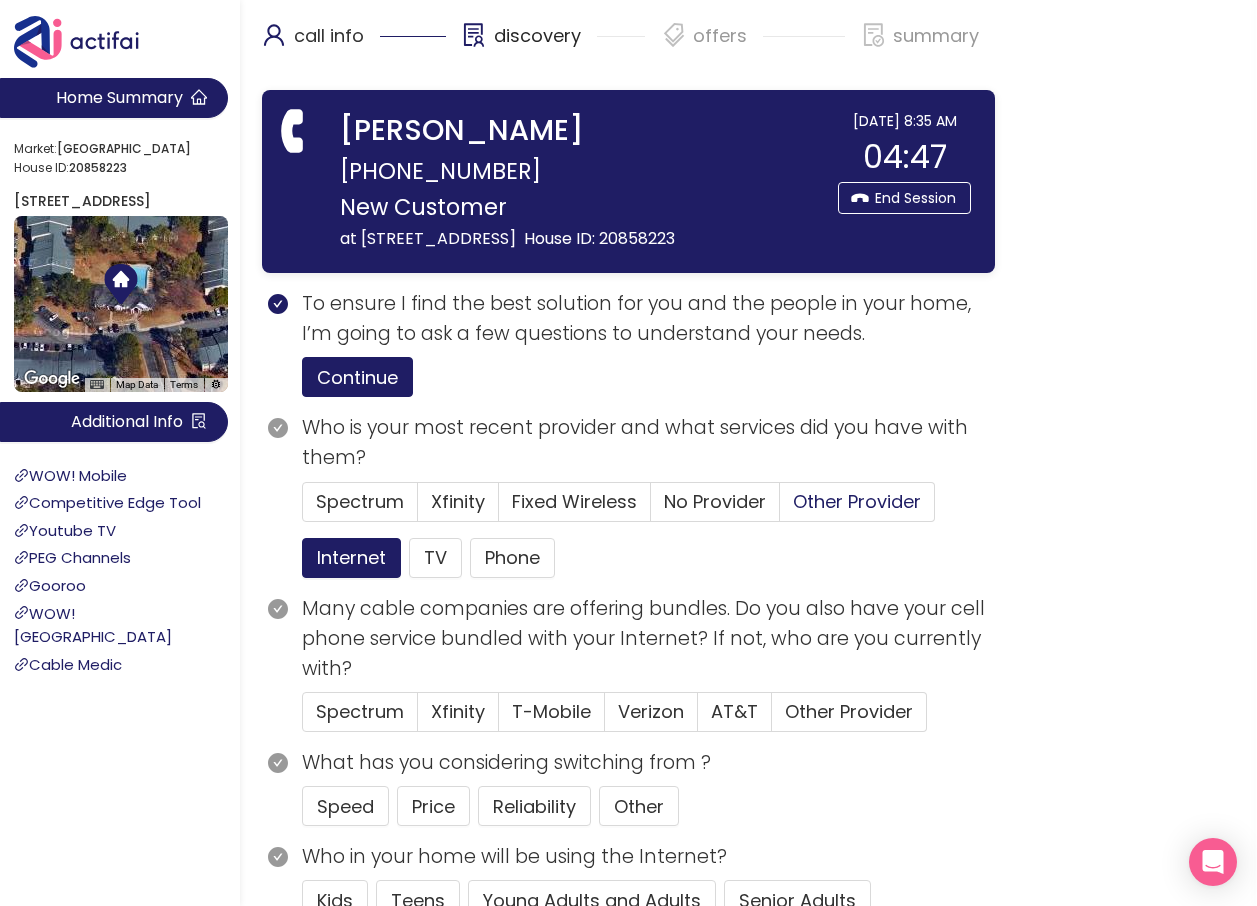 click on "Other Provider" at bounding box center (857, 501) 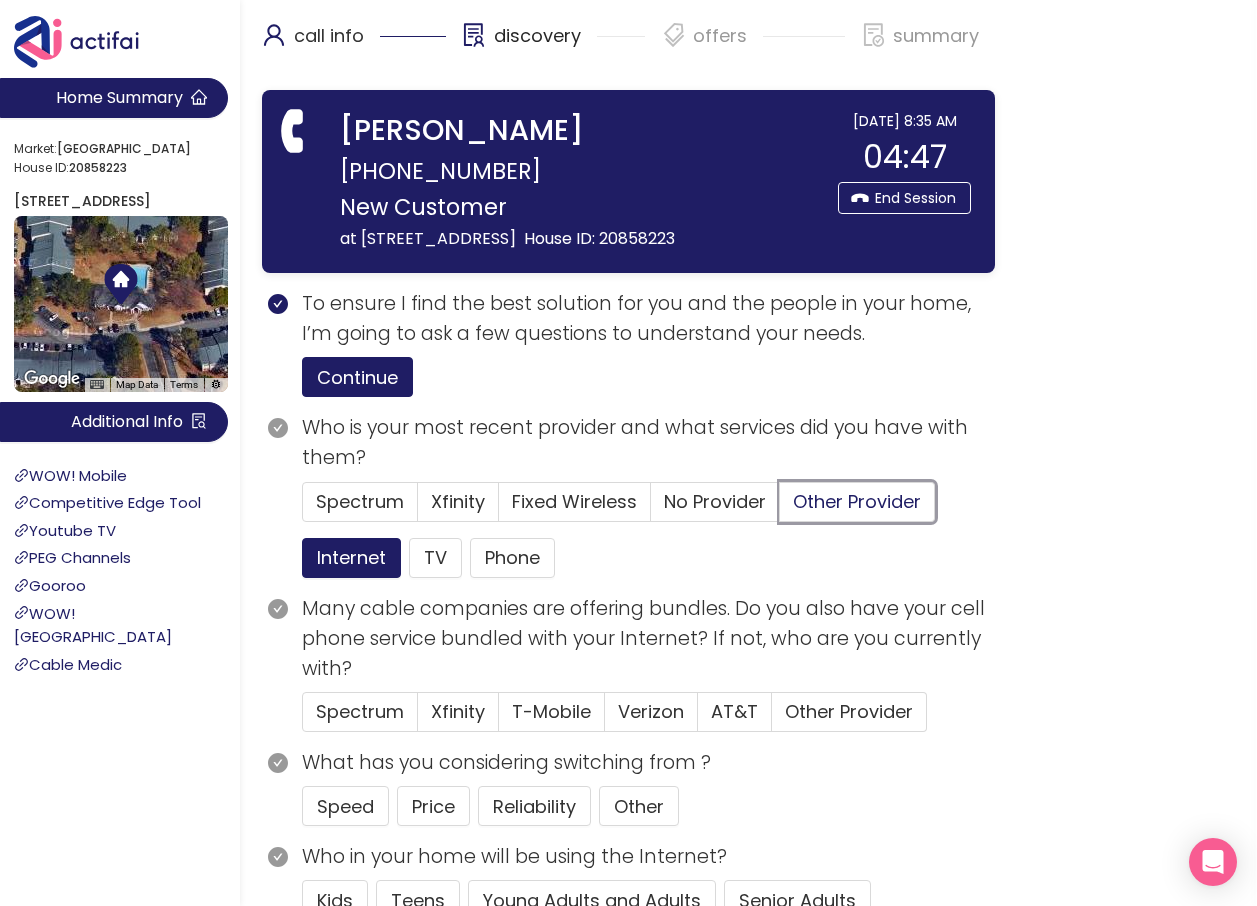 click on "Other Provider" at bounding box center (780, 508) 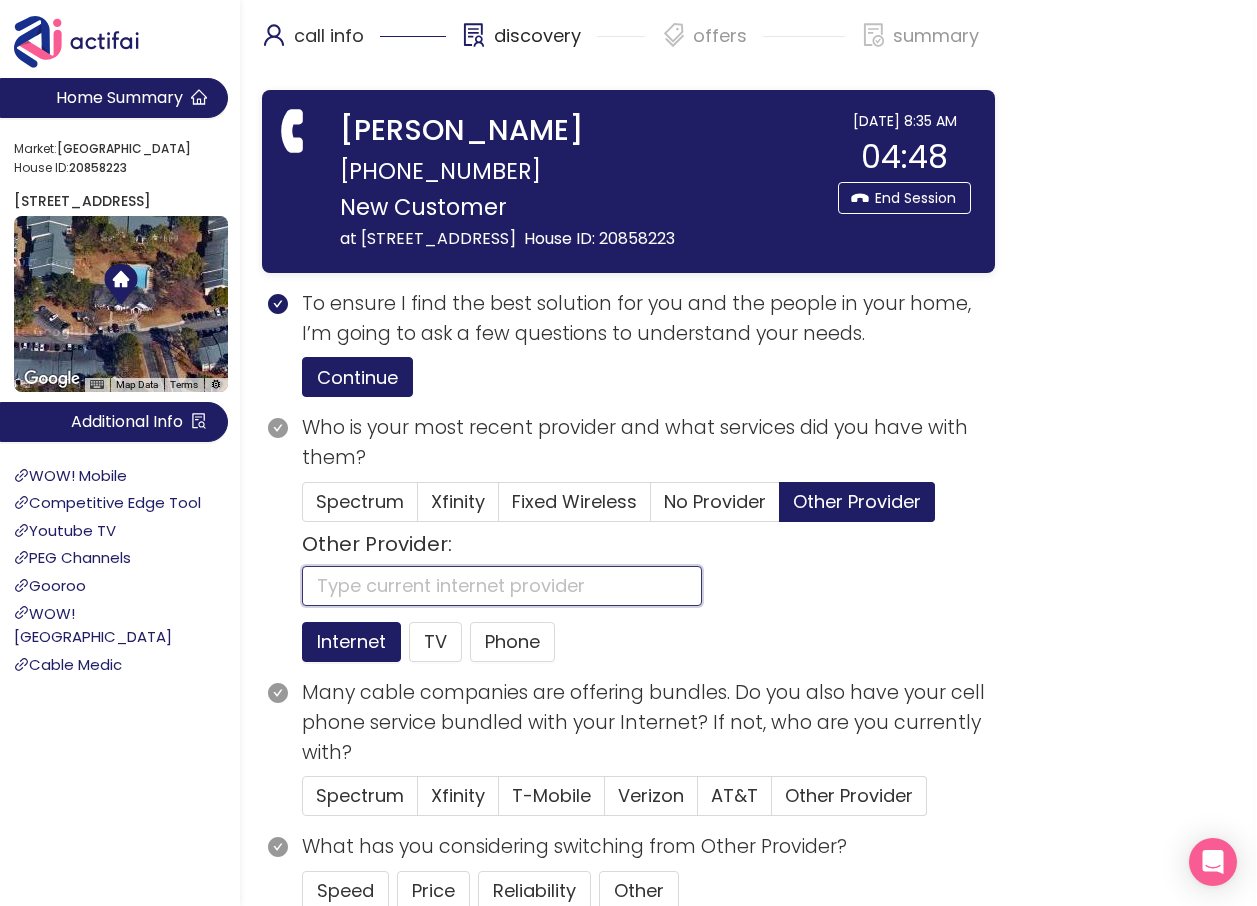 click 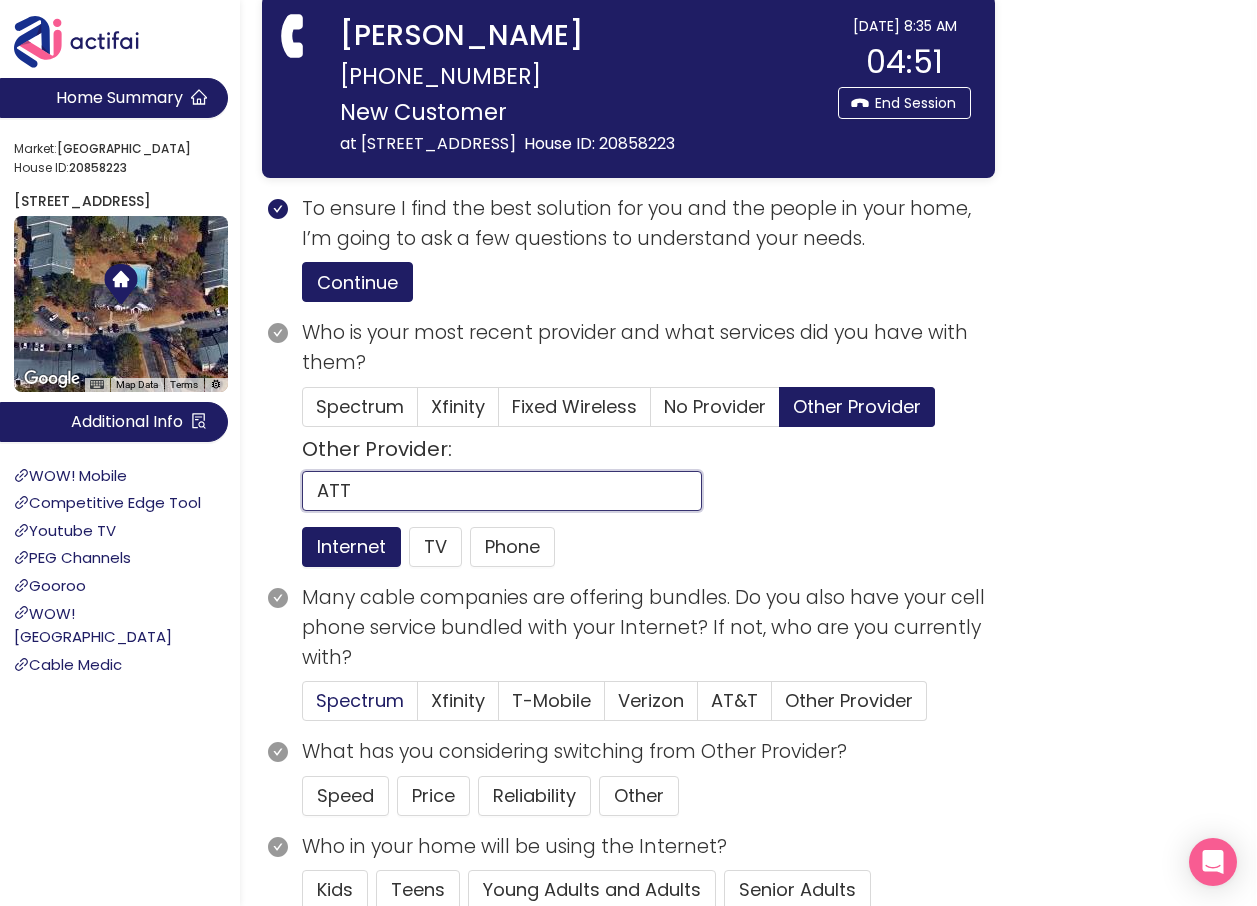 scroll, scrollTop: 300, scrollLeft: 0, axis: vertical 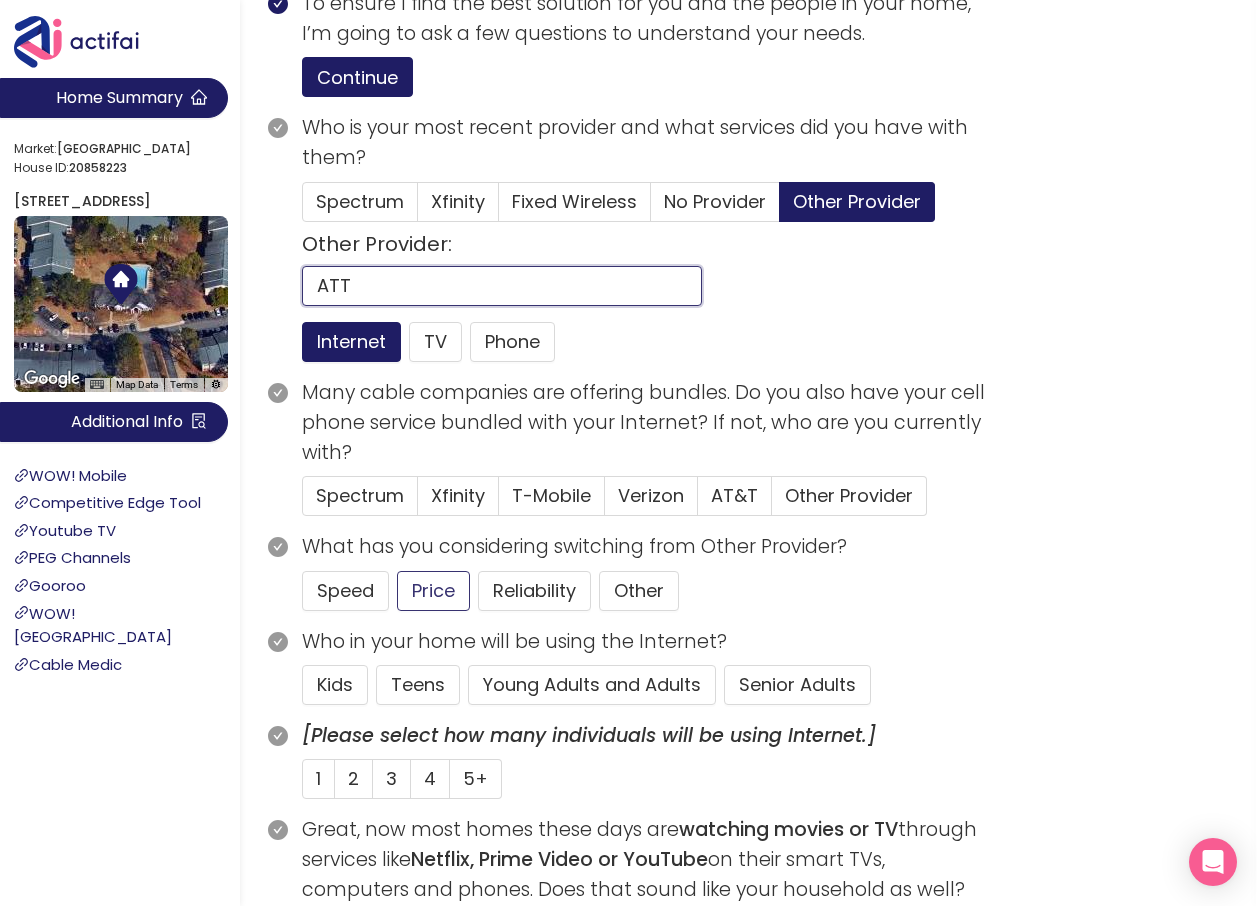 type on "ATT" 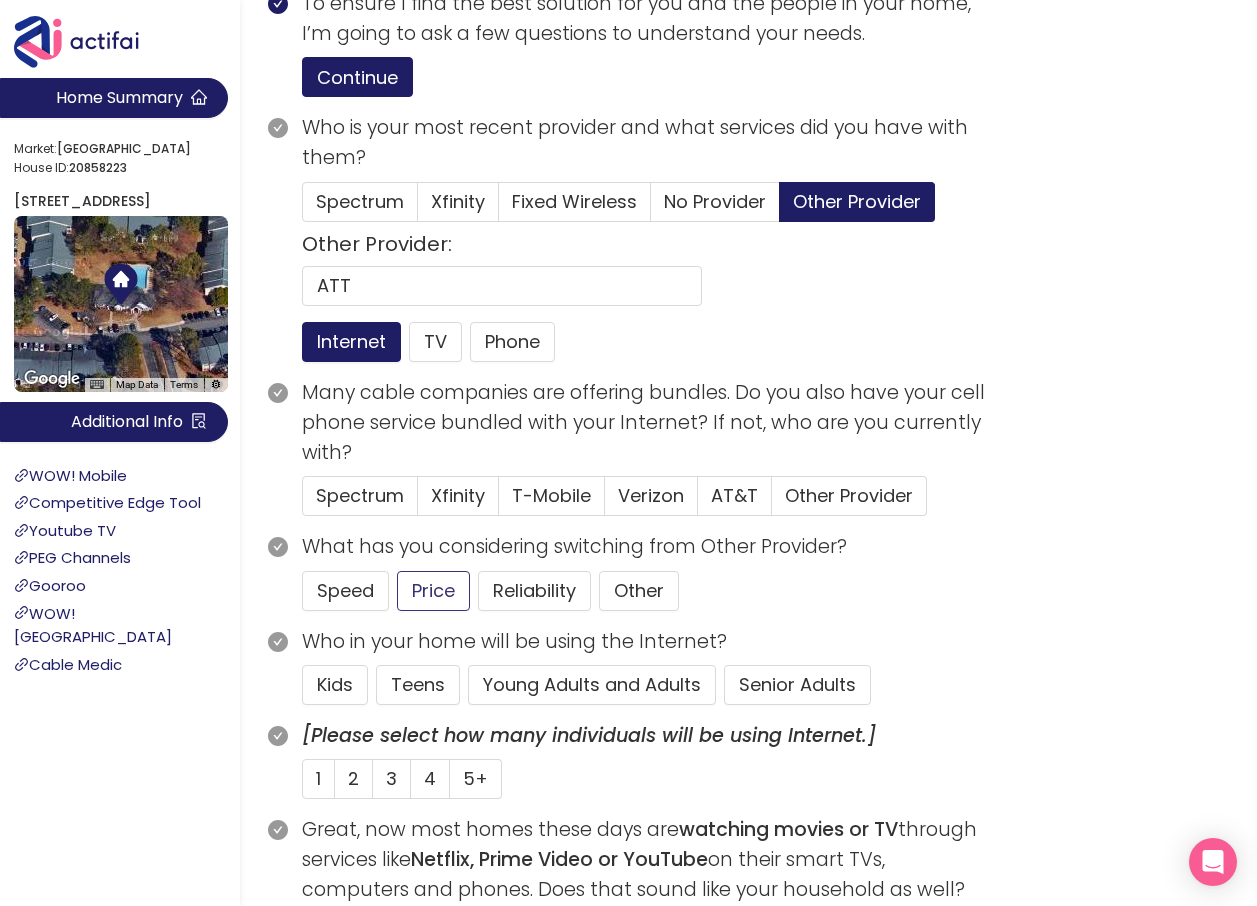 click on "Price" 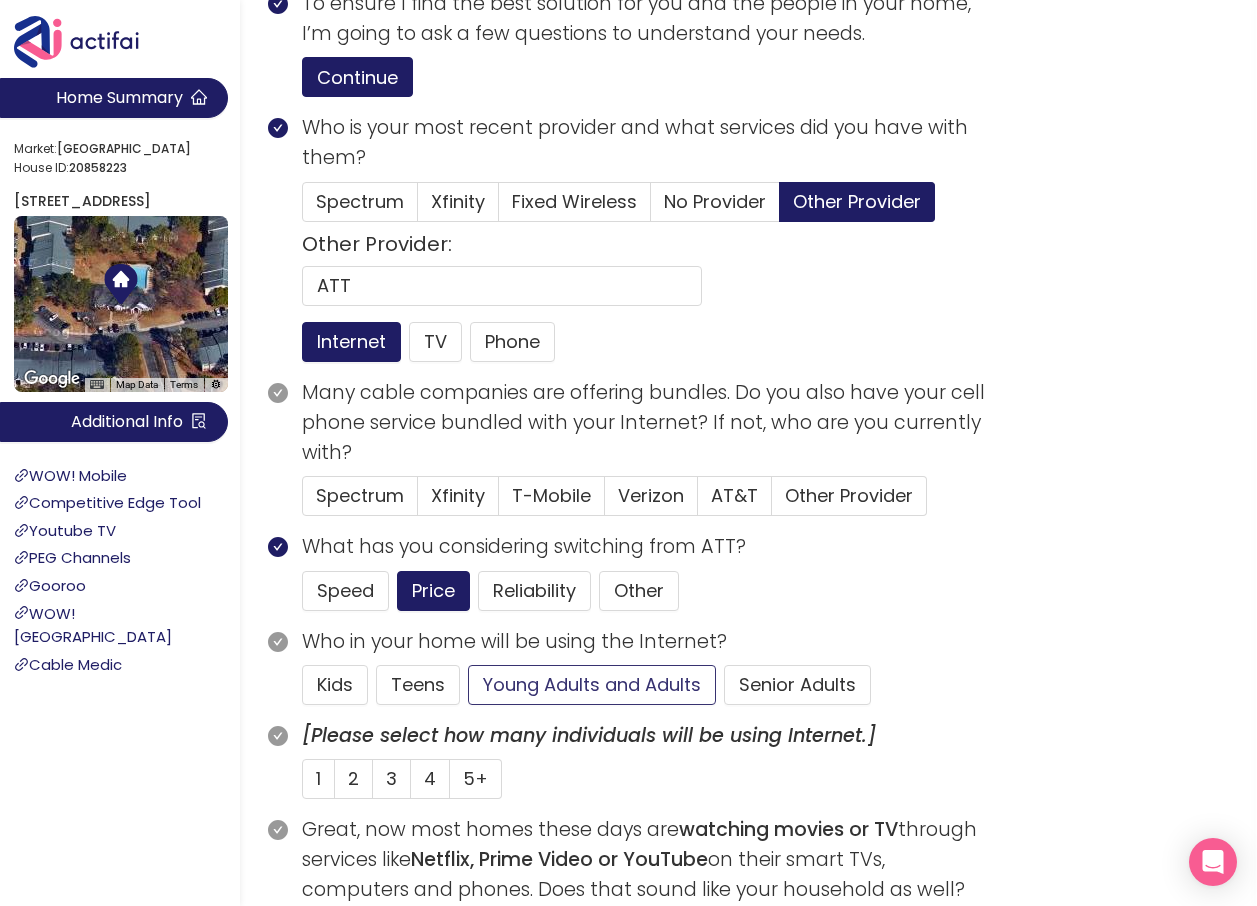 click on "Young Adults and Adults" 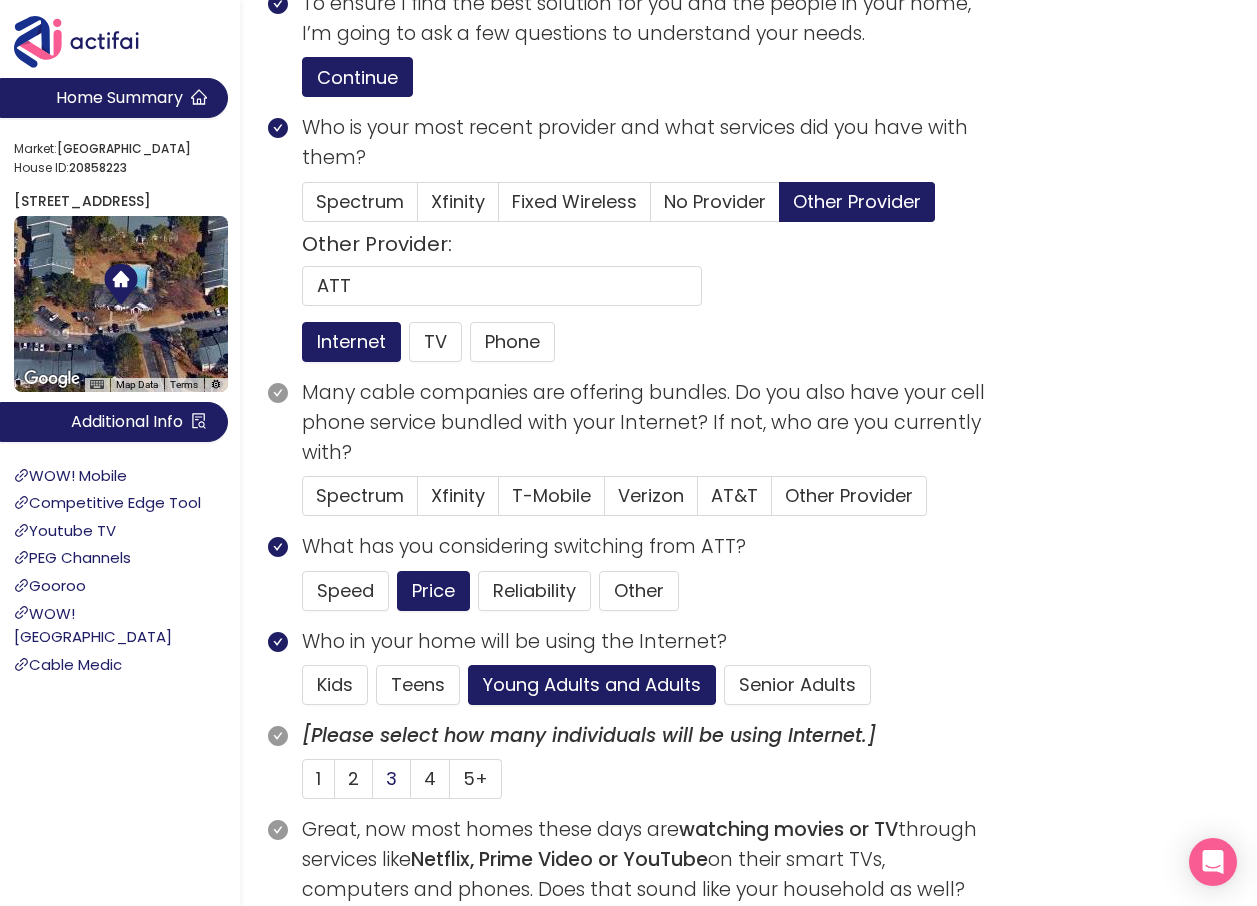 click on "3" 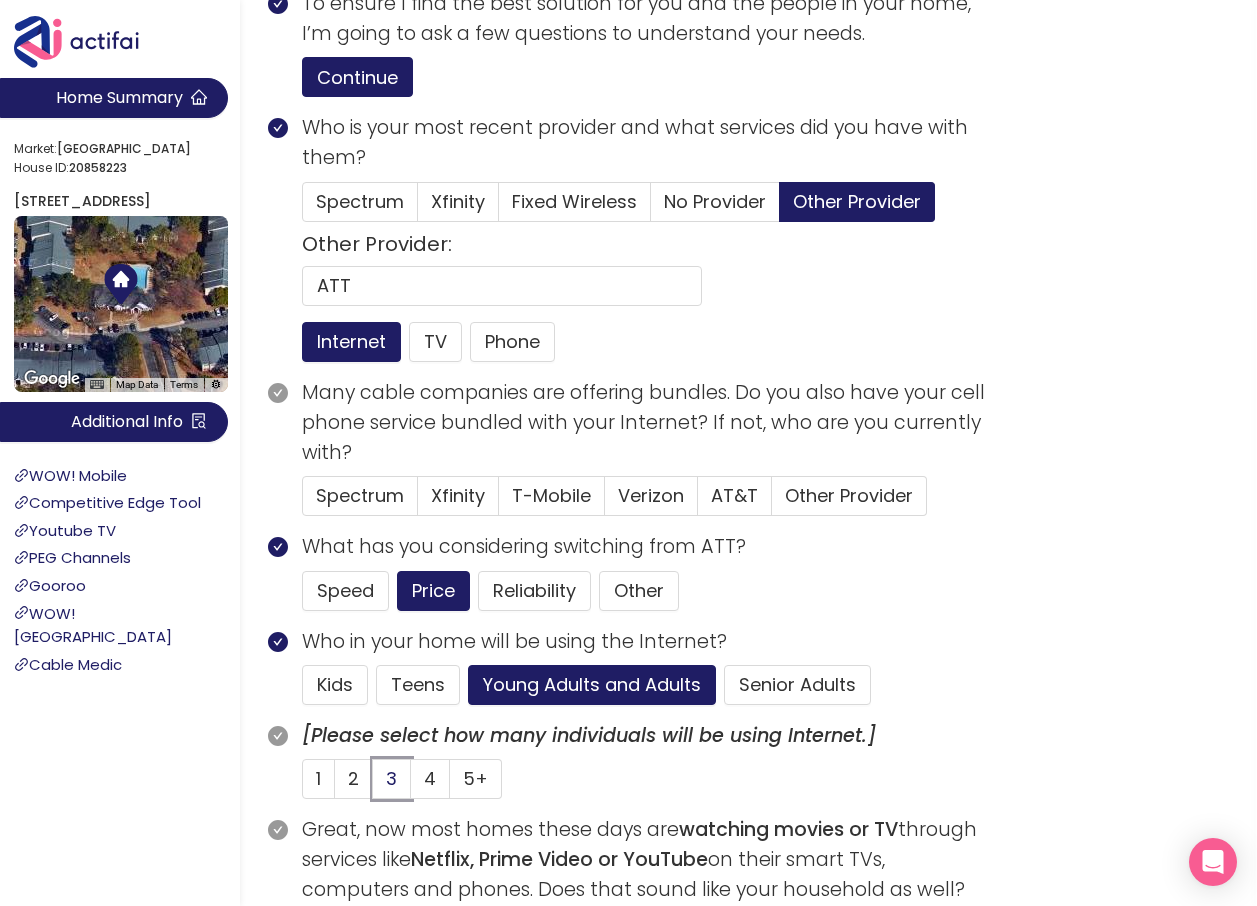 click on "3" at bounding box center [373, 785] 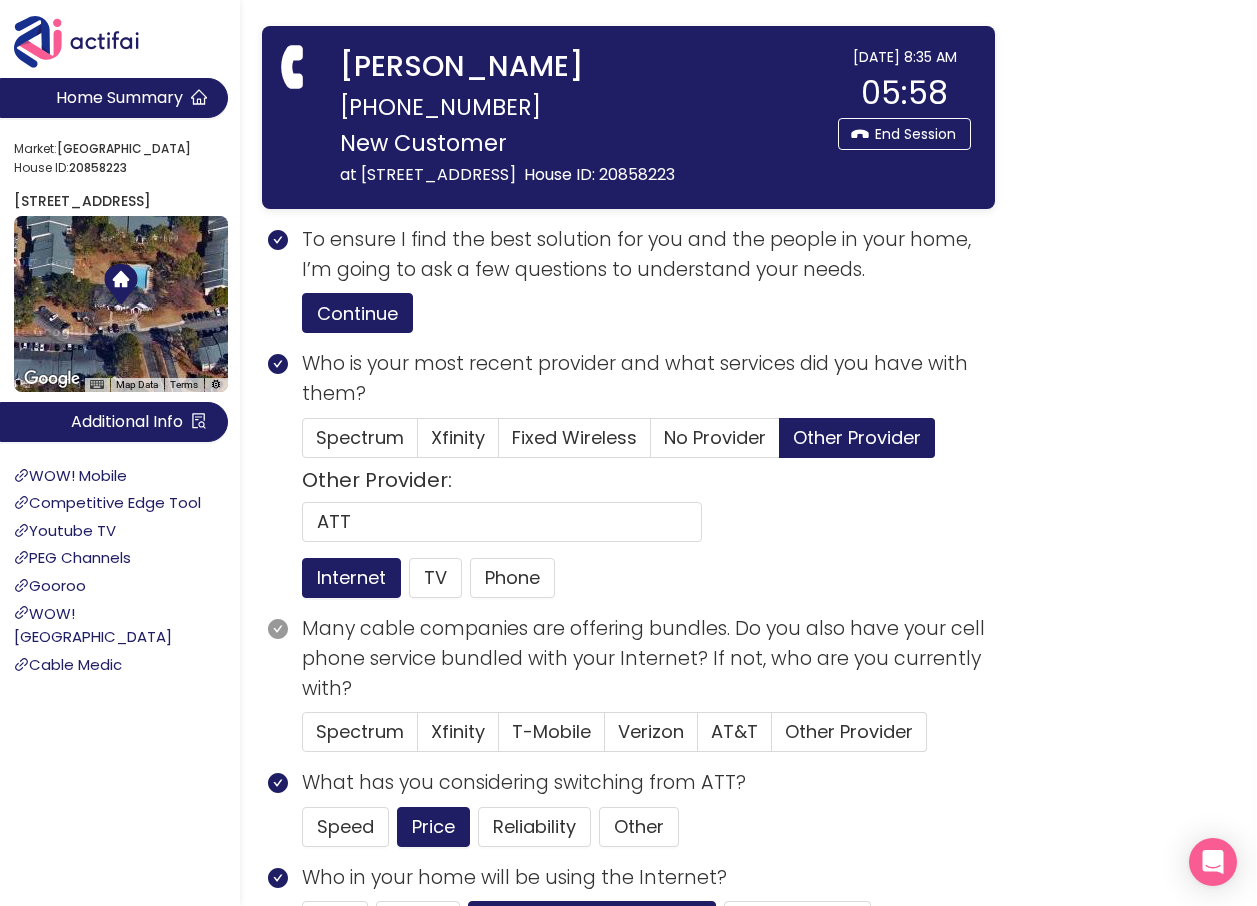 scroll, scrollTop: 100, scrollLeft: 0, axis: vertical 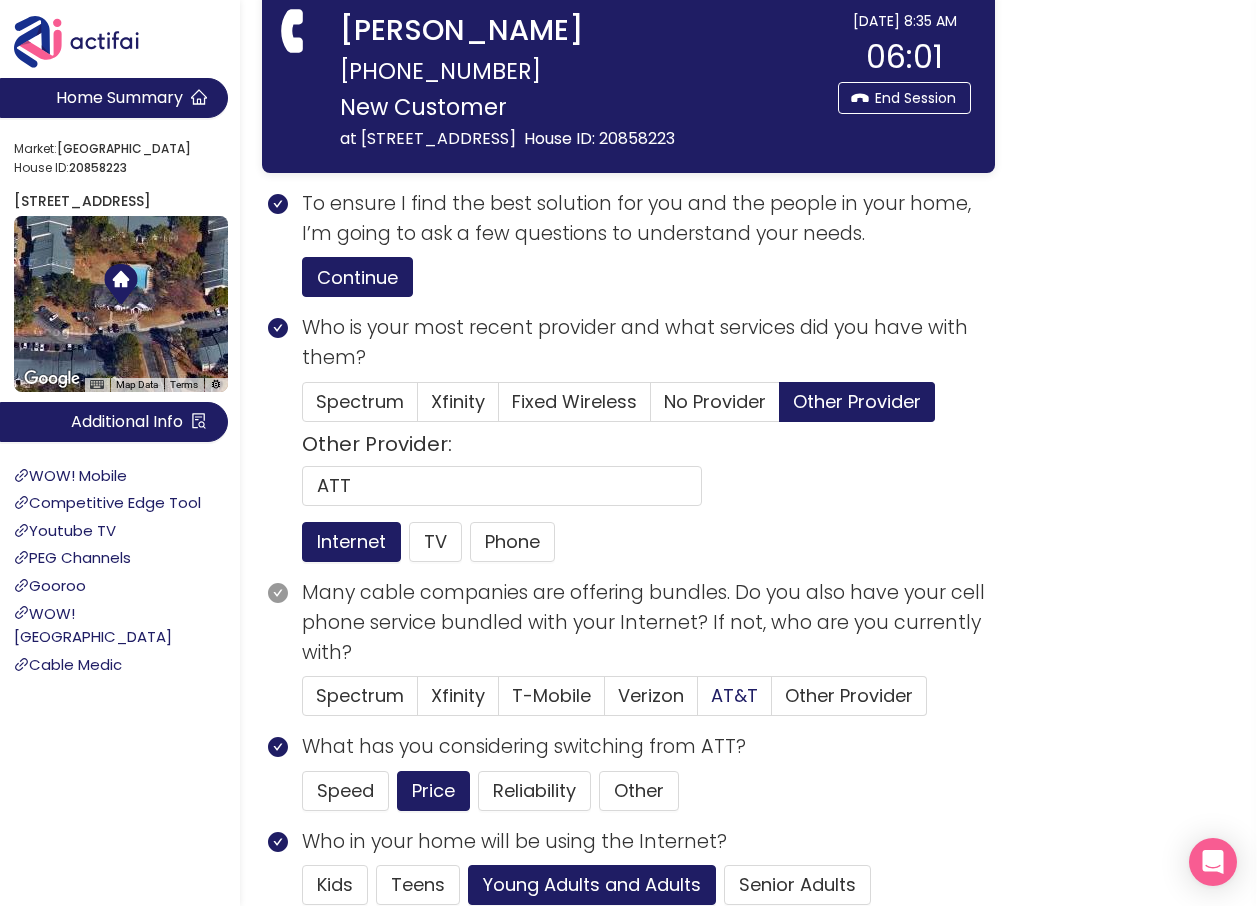 click on "AT&T" at bounding box center [734, 695] 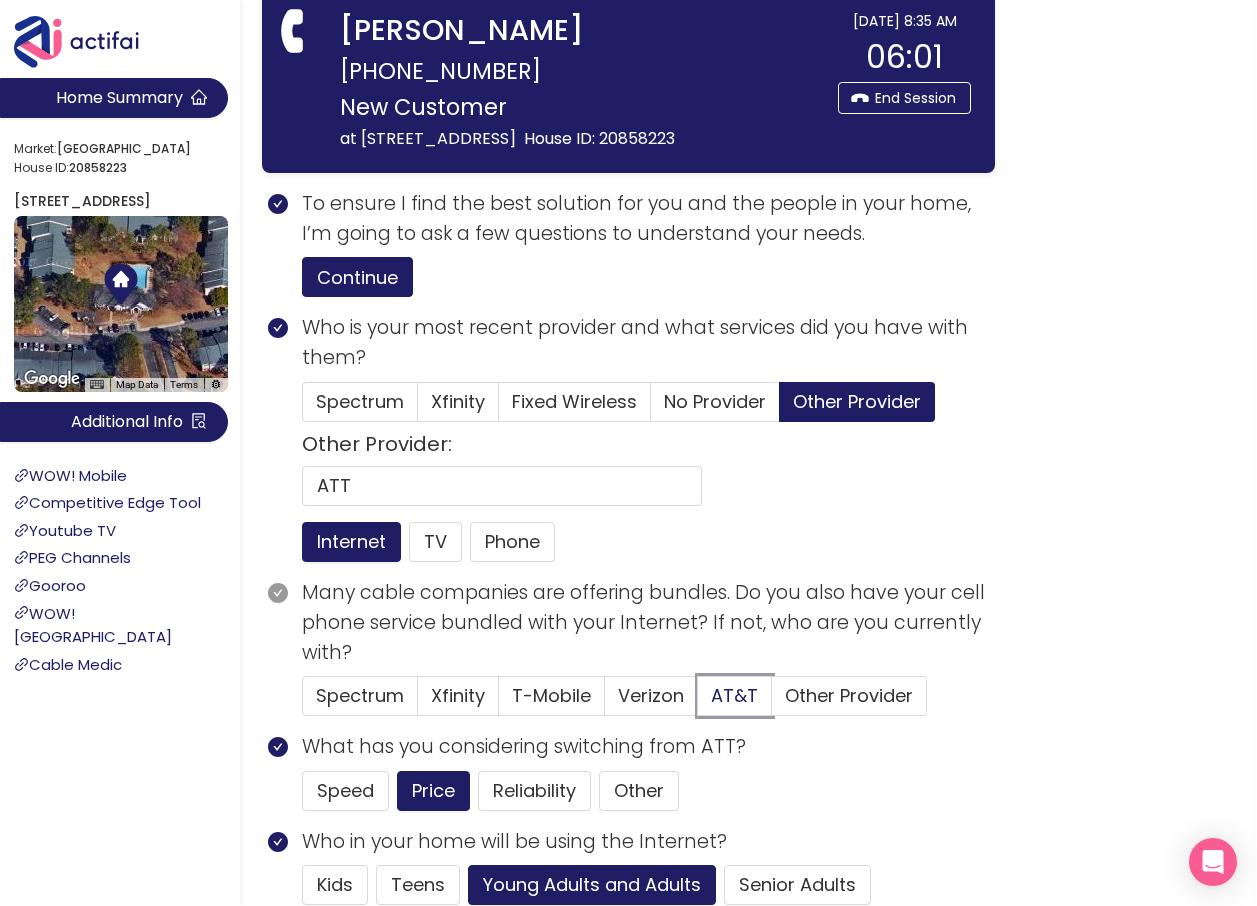 click on "AT&T" at bounding box center (698, 702) 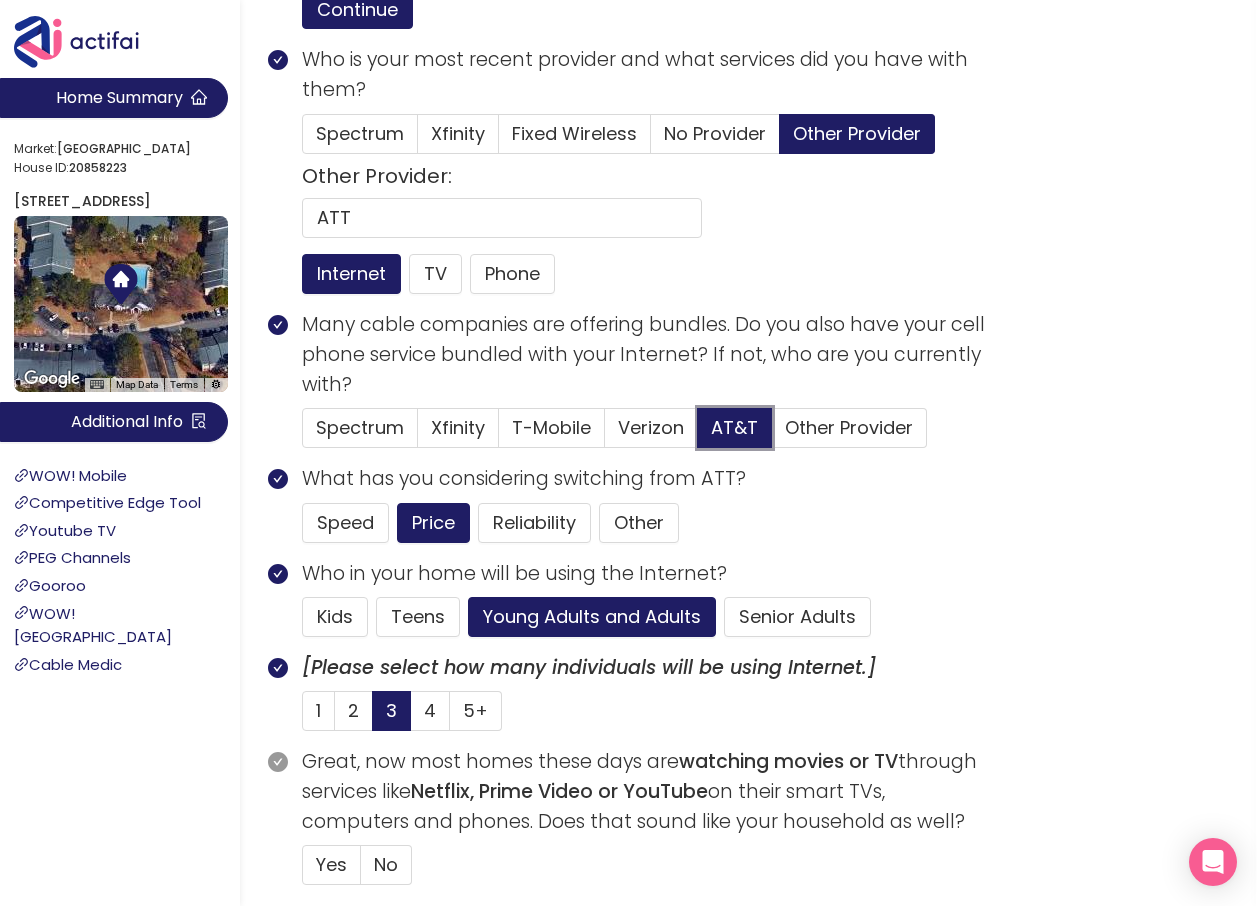 scroll, scrollTop: 400, scrollLeft: 0, axis: vertical 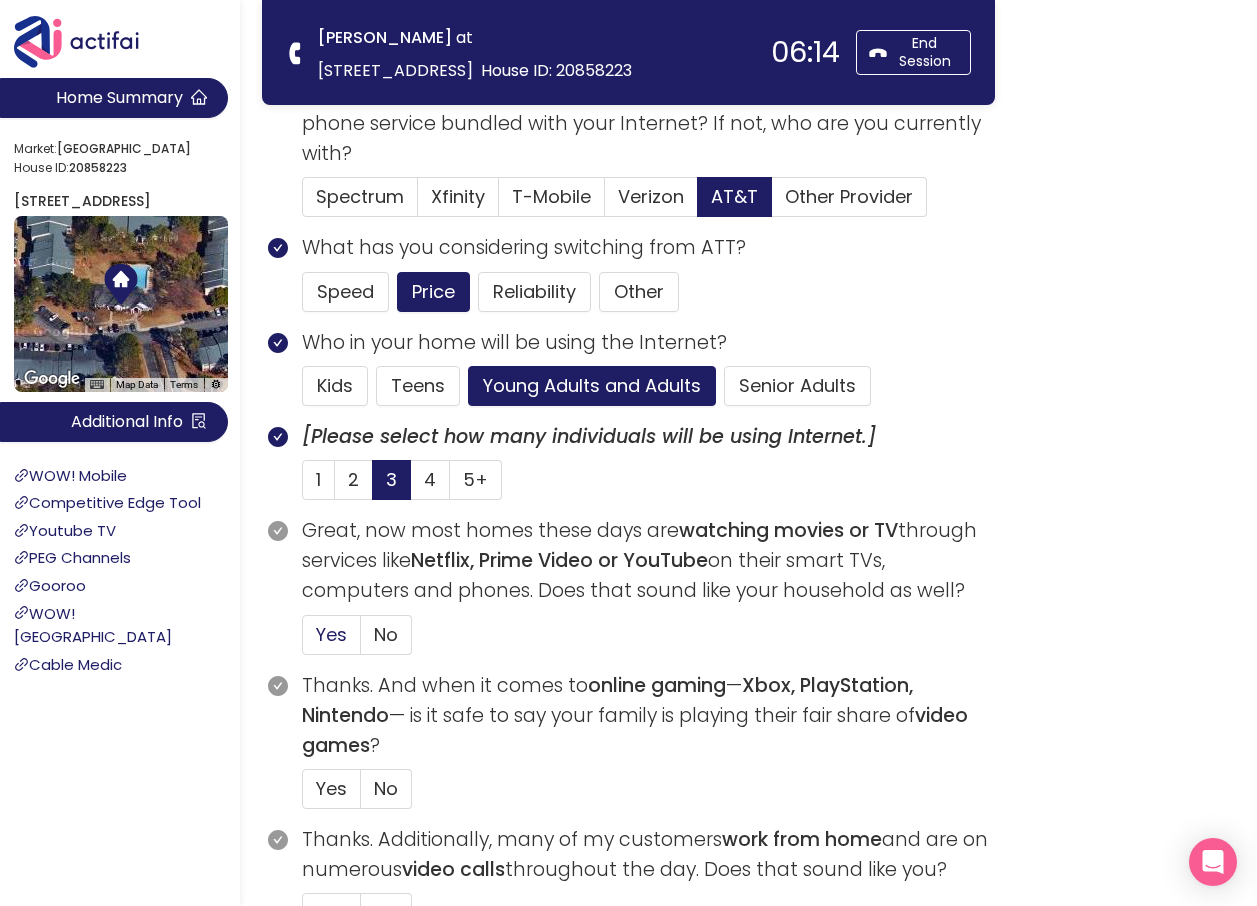 click on "Yes" at bounding box center (331, 634) 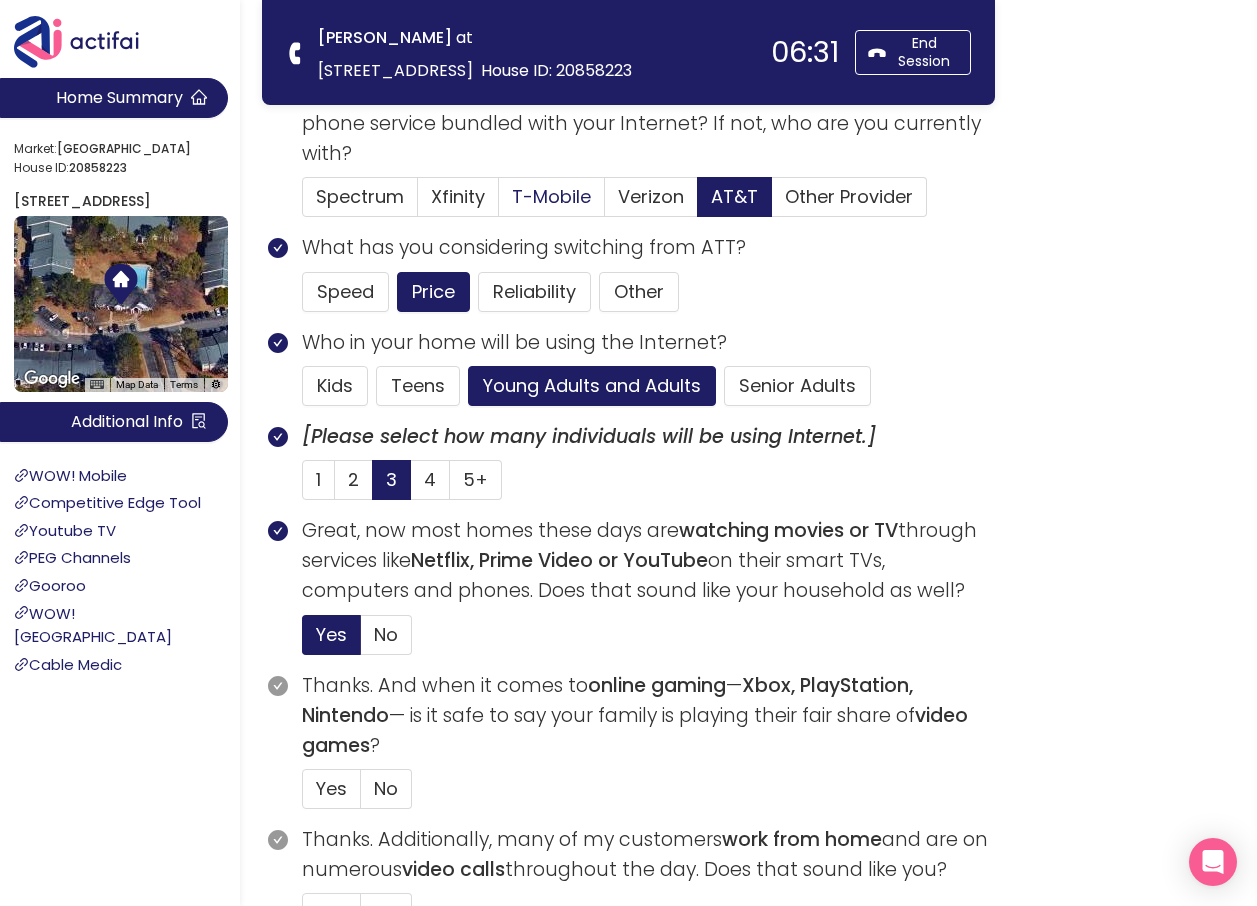 click on "T-Mobile" at bounding box center [551, 196] 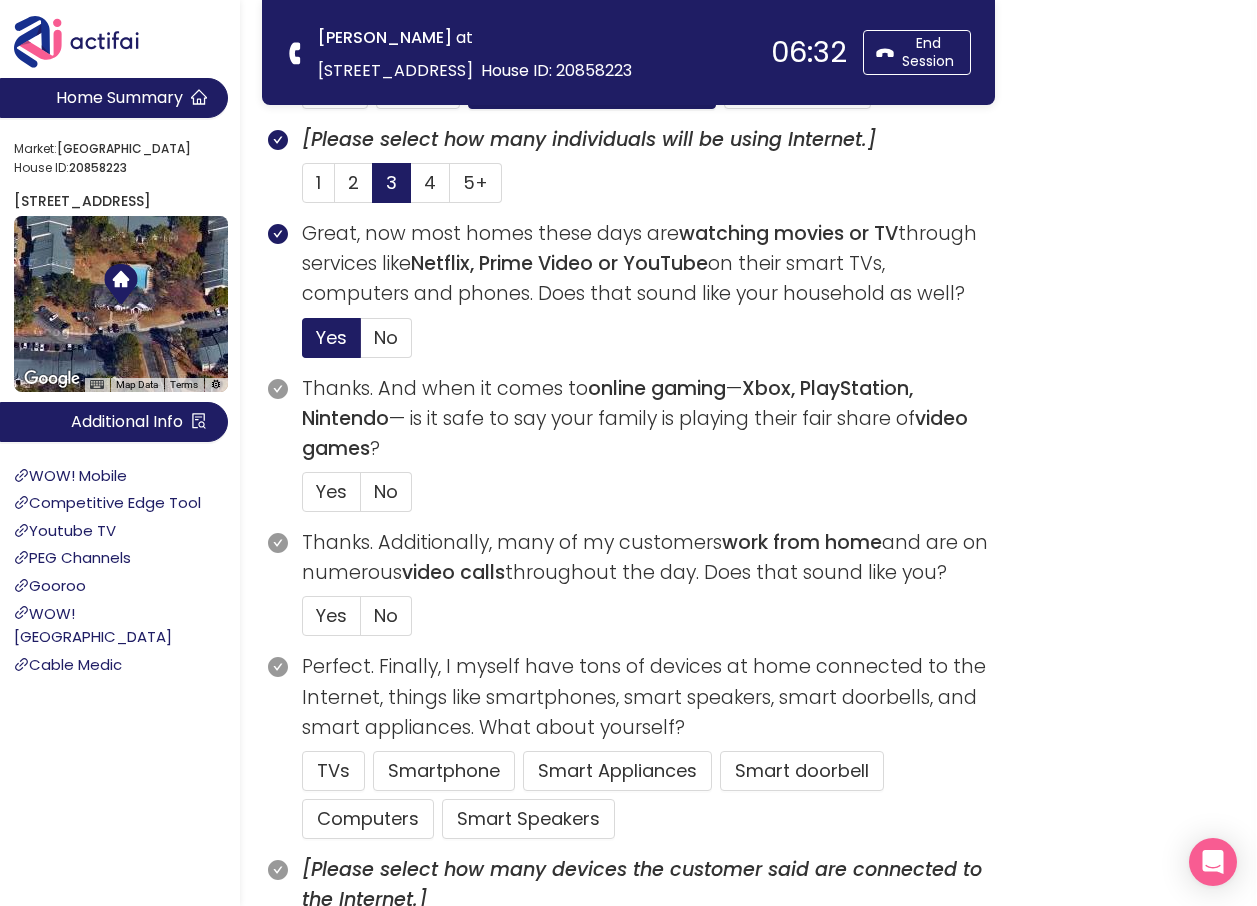 scroll, scrollTop: 700, scrollLeft: 0, axis: vertical 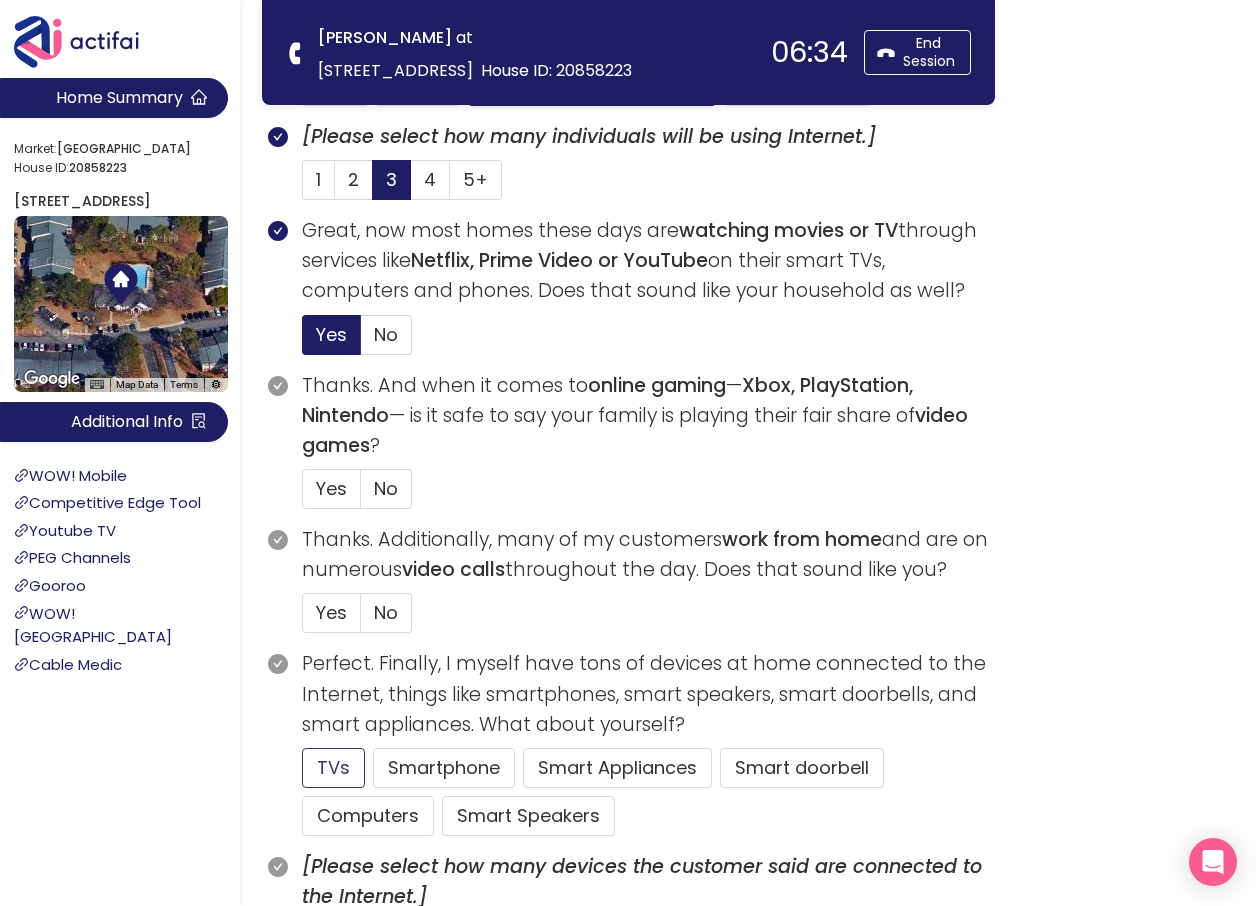 click on "TVs" 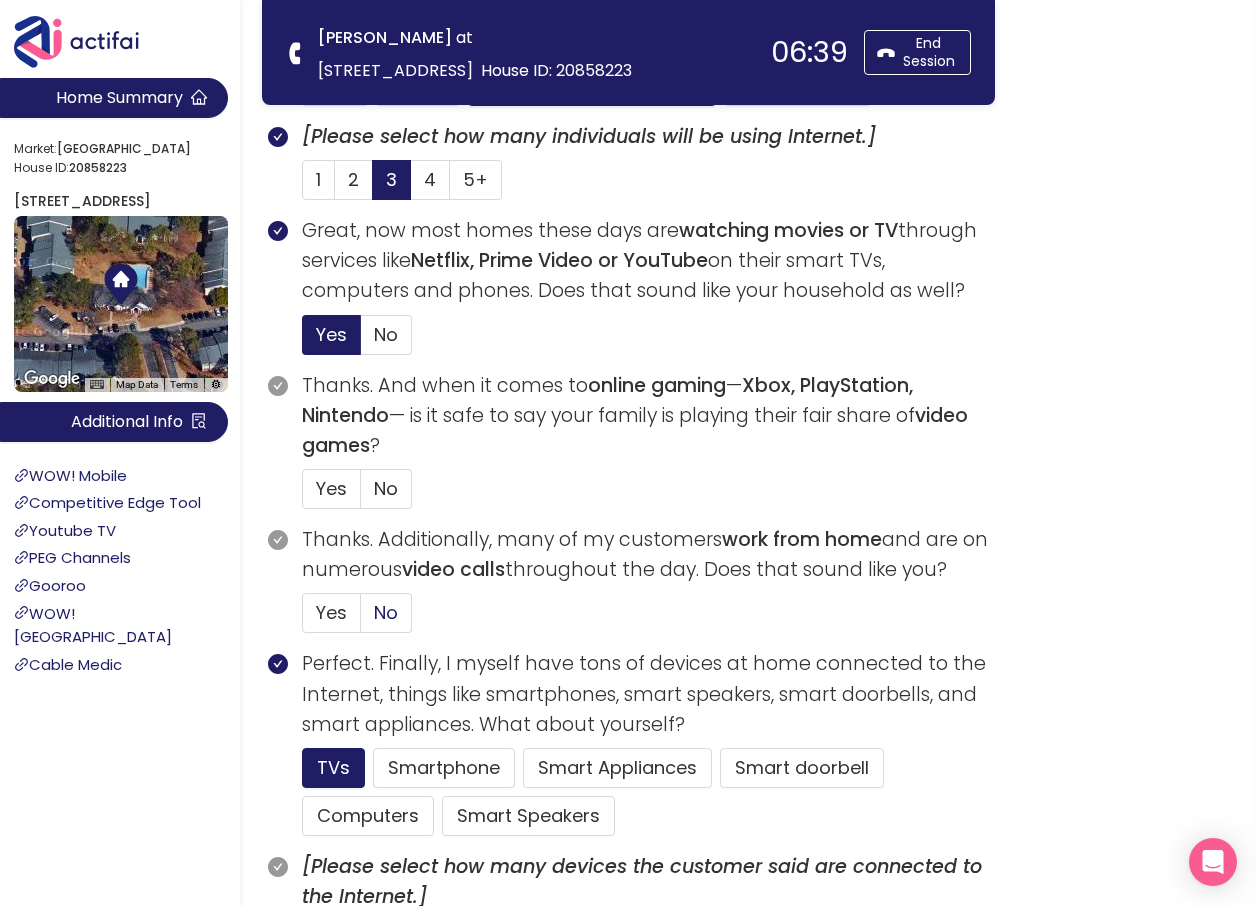 click on "No" at bounding box center [386, 612] 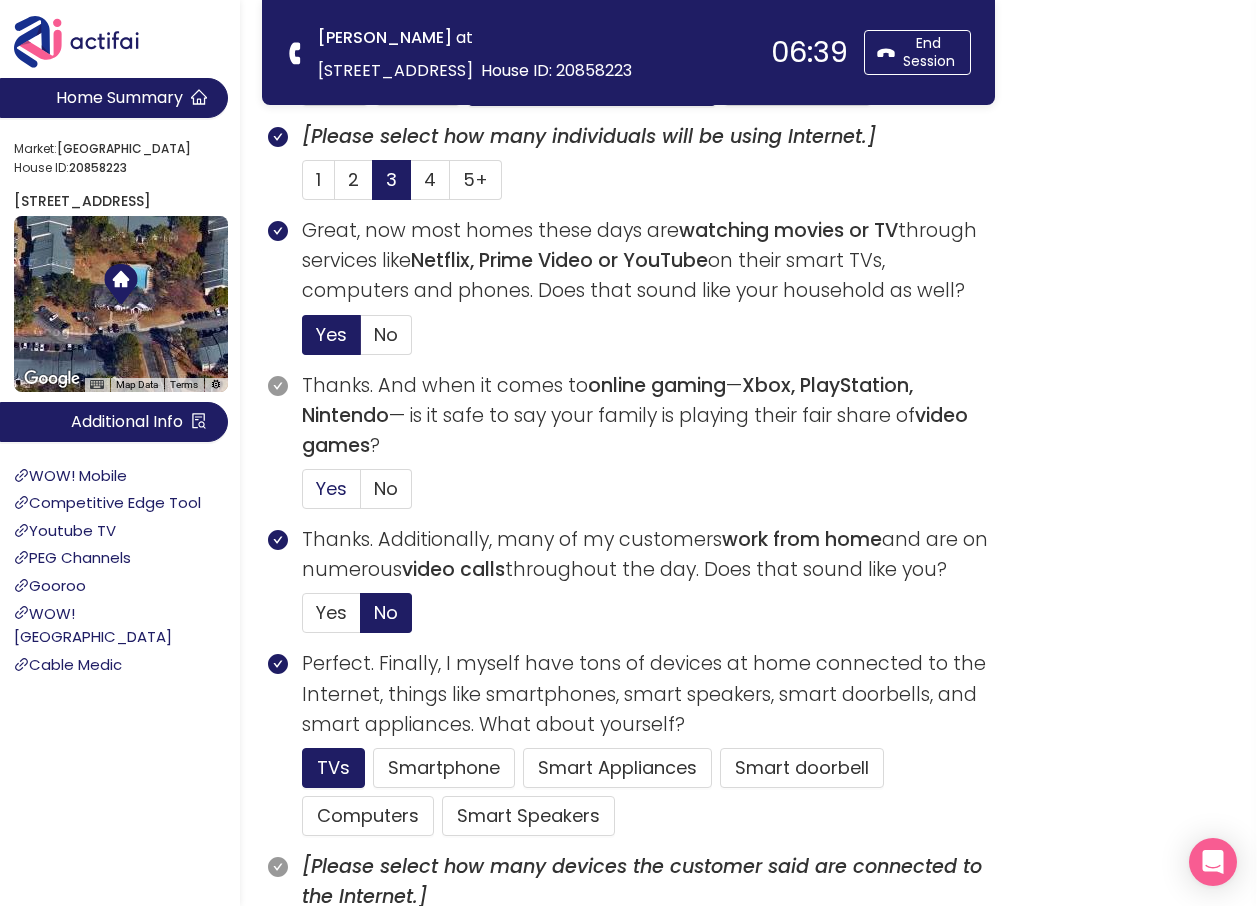 click on "Yes" at bounding box center [331, 488] 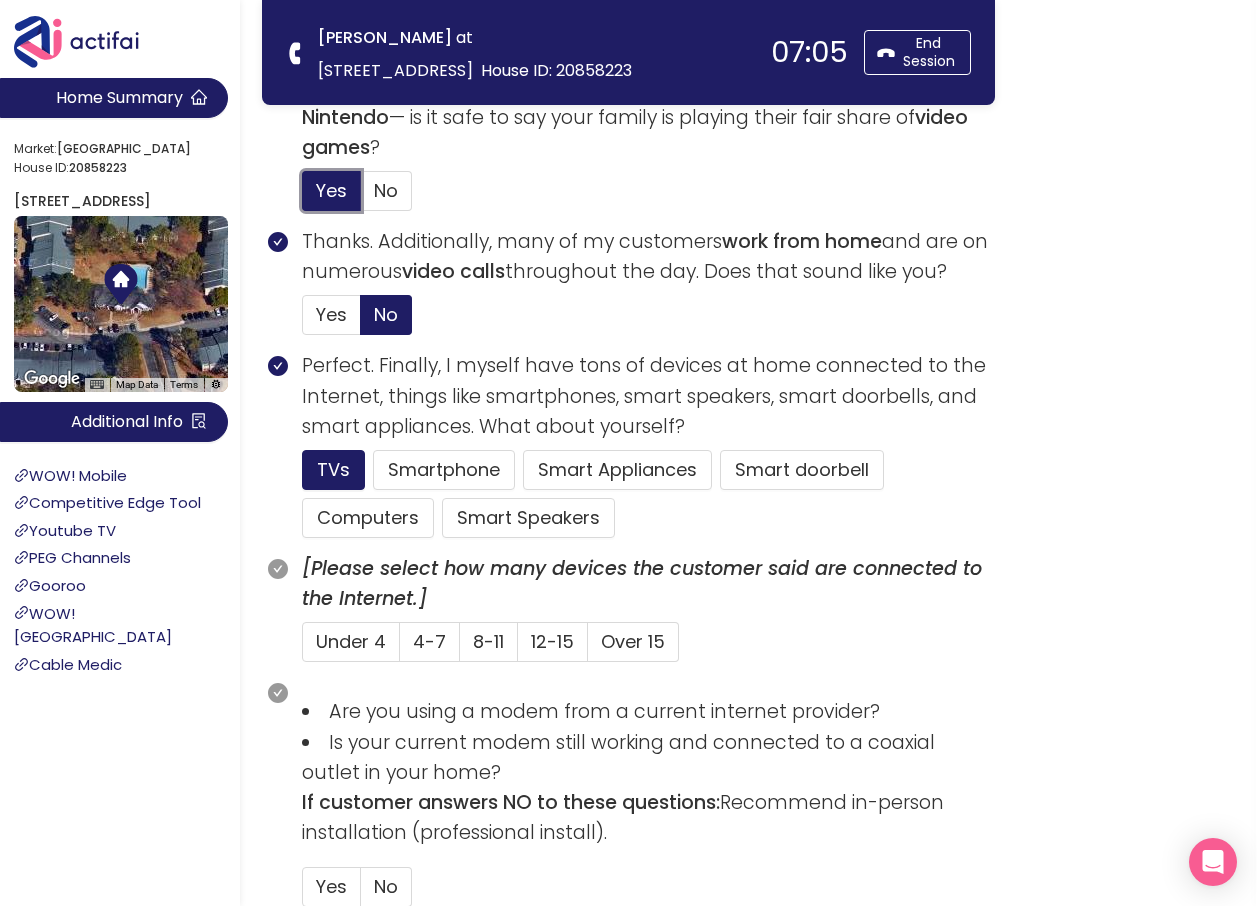 scroll, scrollTop: 1000, scrollLeft: 0, axis: vertical 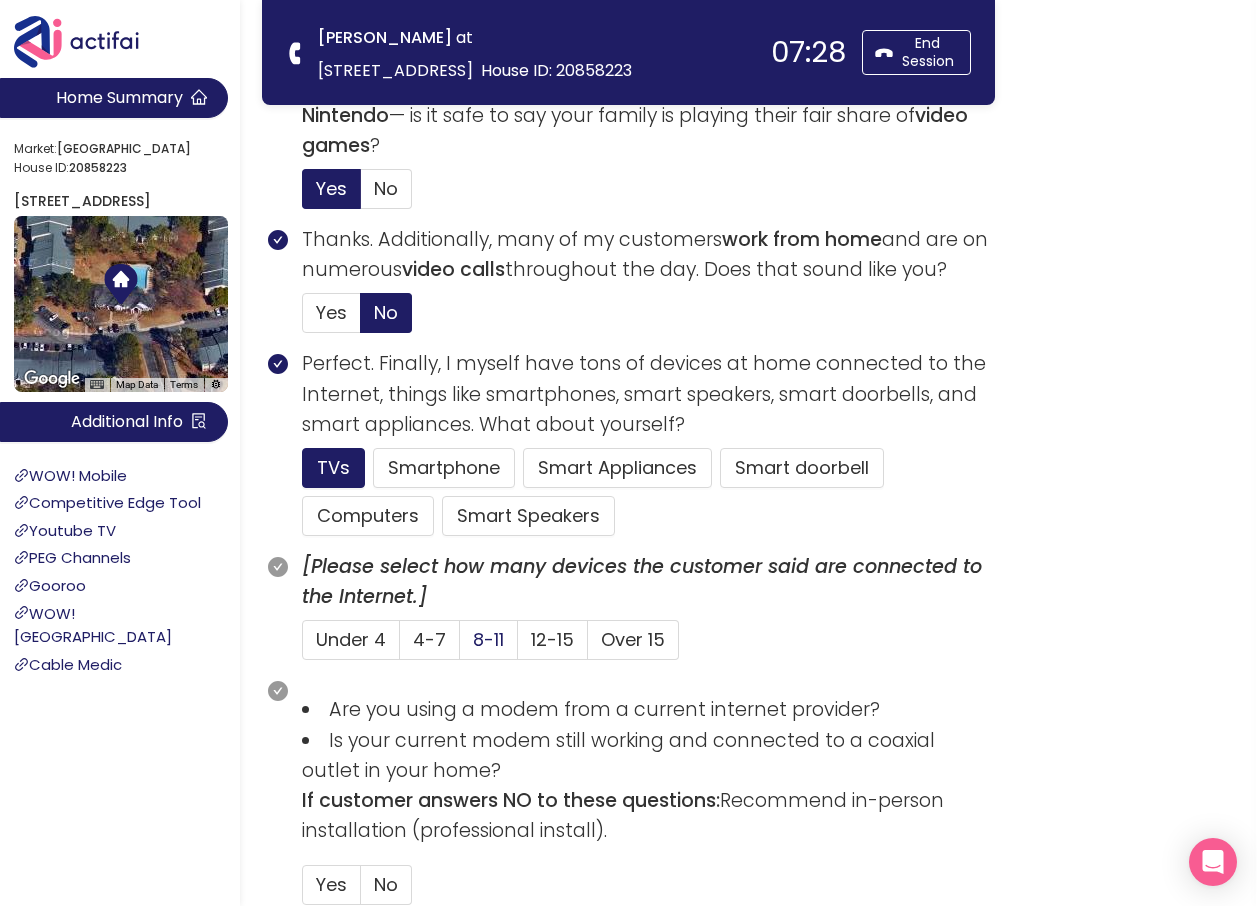 click on "8-11" at bounding box center (488, 639) 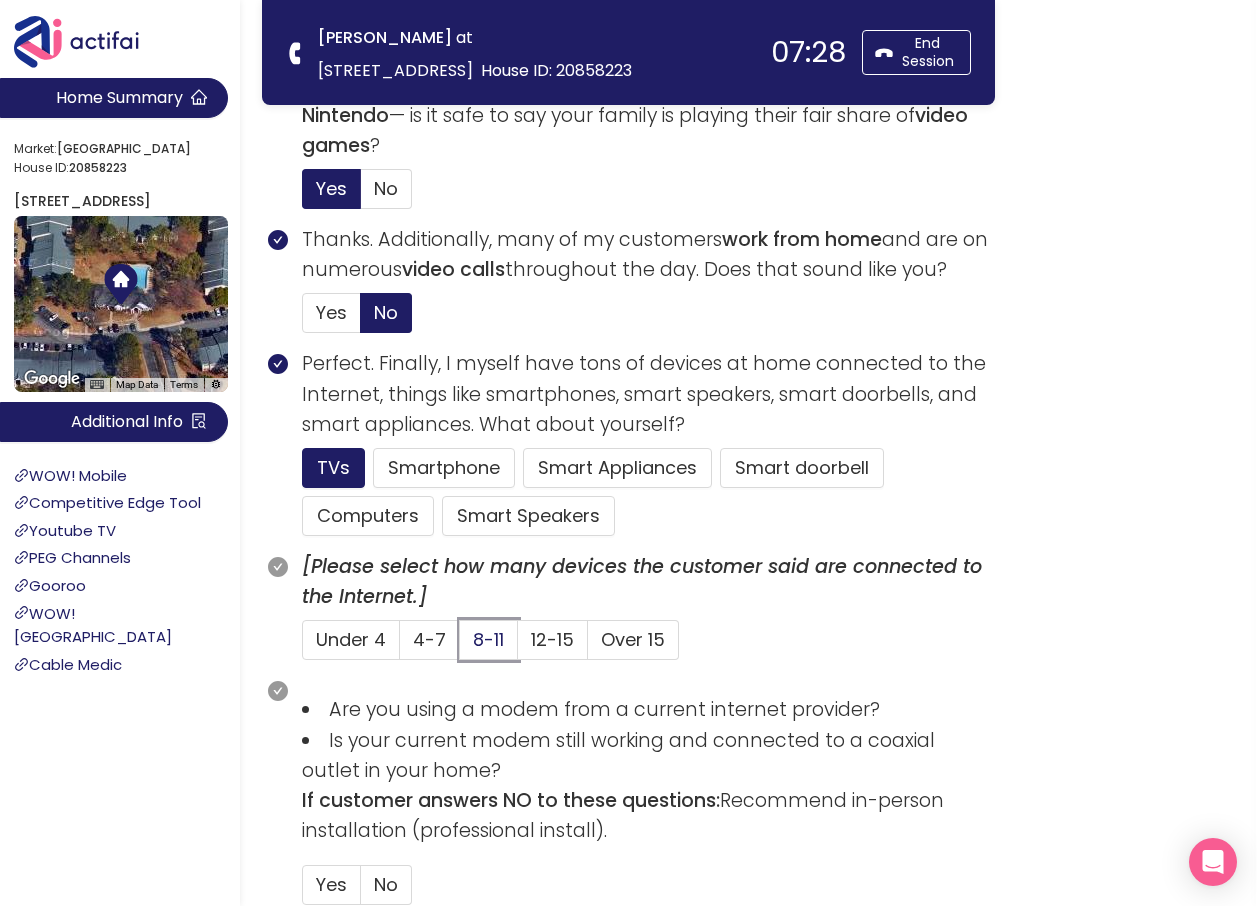 click on "8-11" at bounding box center [460, 646] 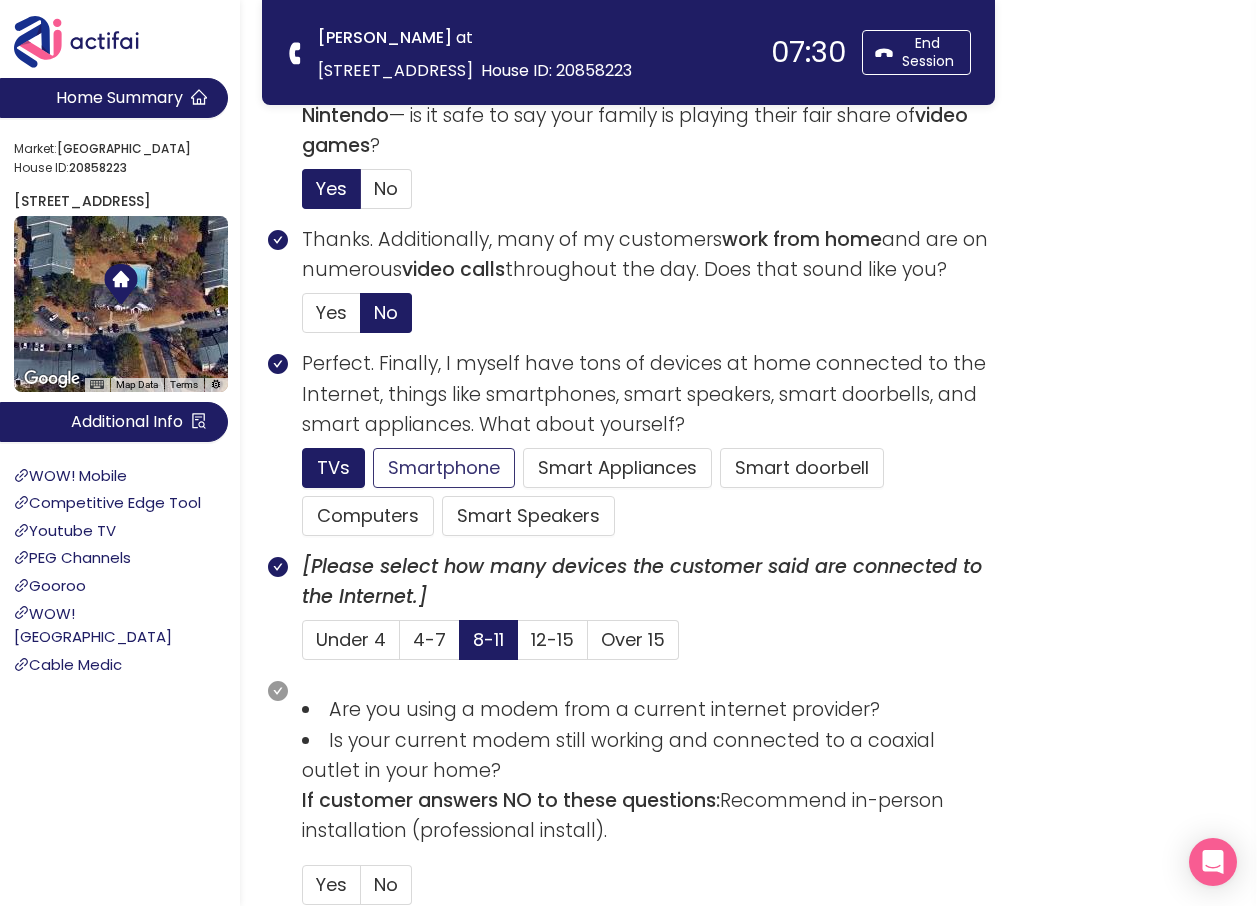 click on "Smartphone" 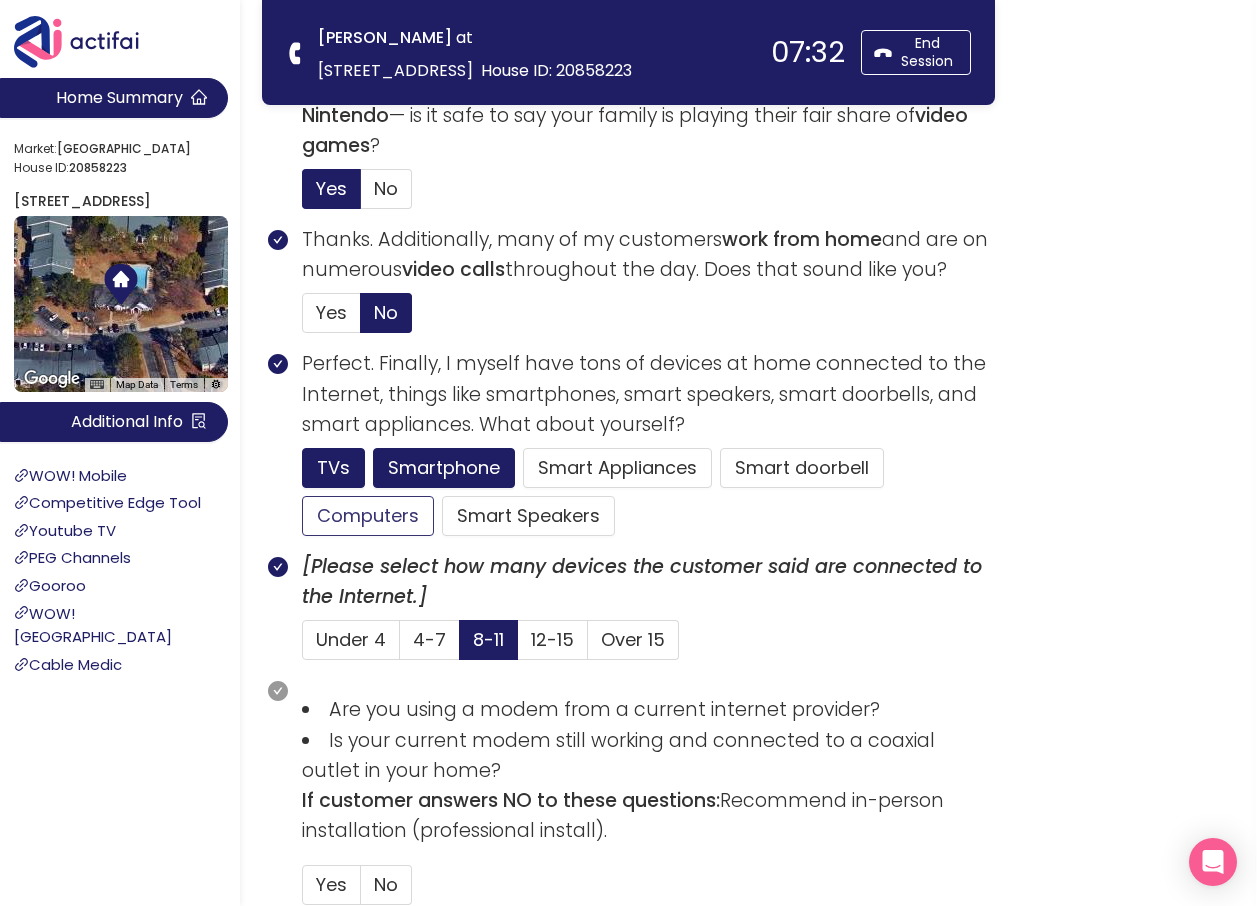 click on "Computers" 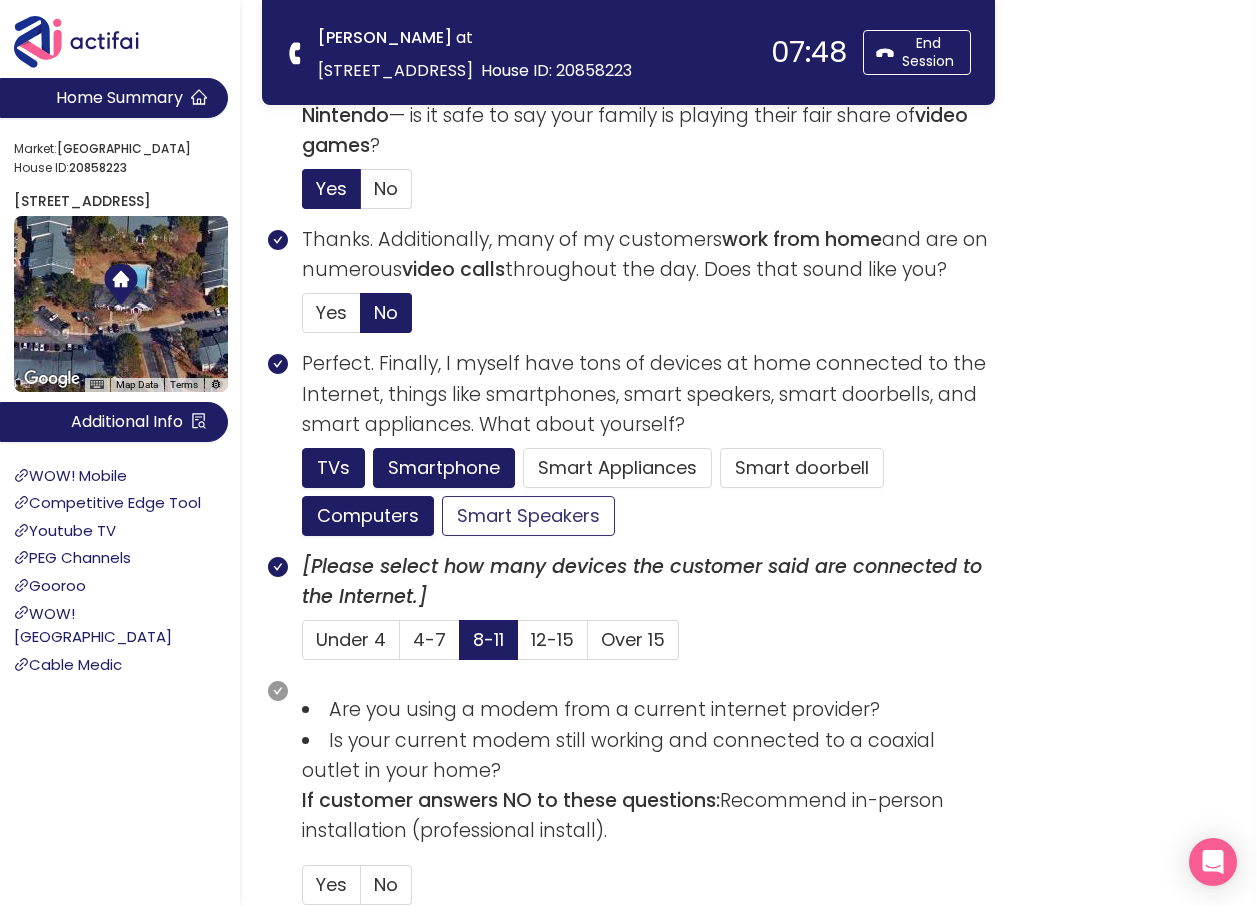 click on "Smart Speakers" 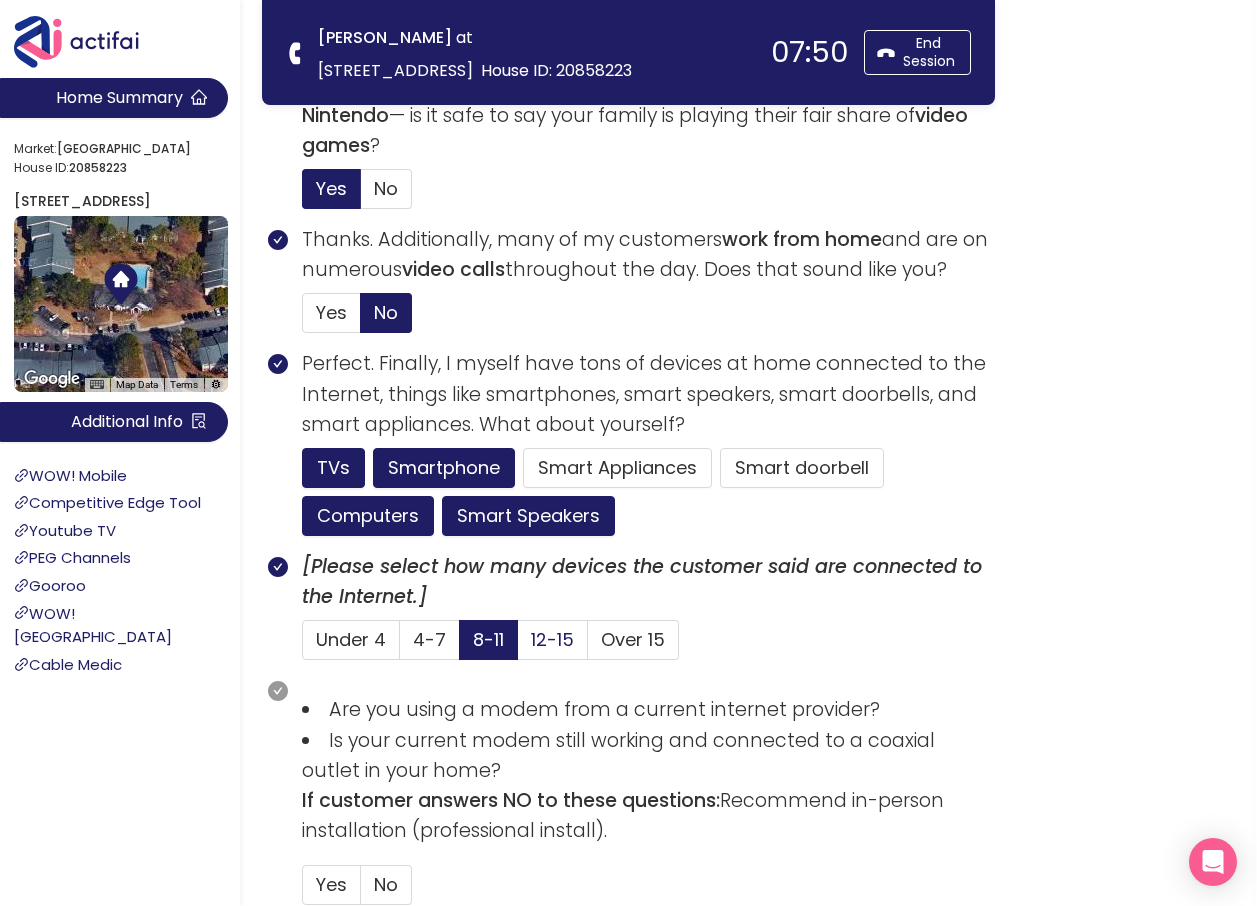 click on "12-15" at bounding box center (552, 639) 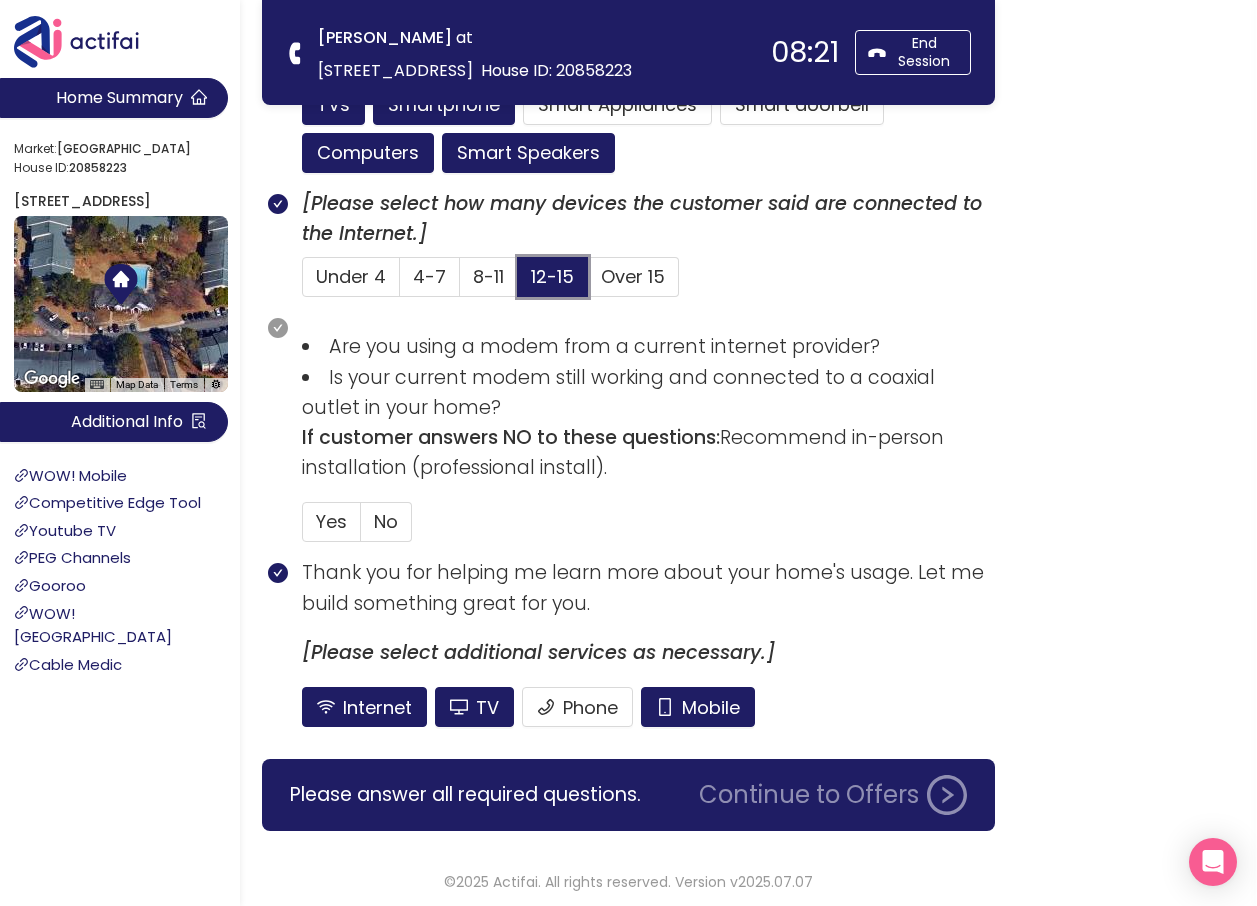 scroll, scrollTop: 1368, scrollLeft: 0, axis: vertical 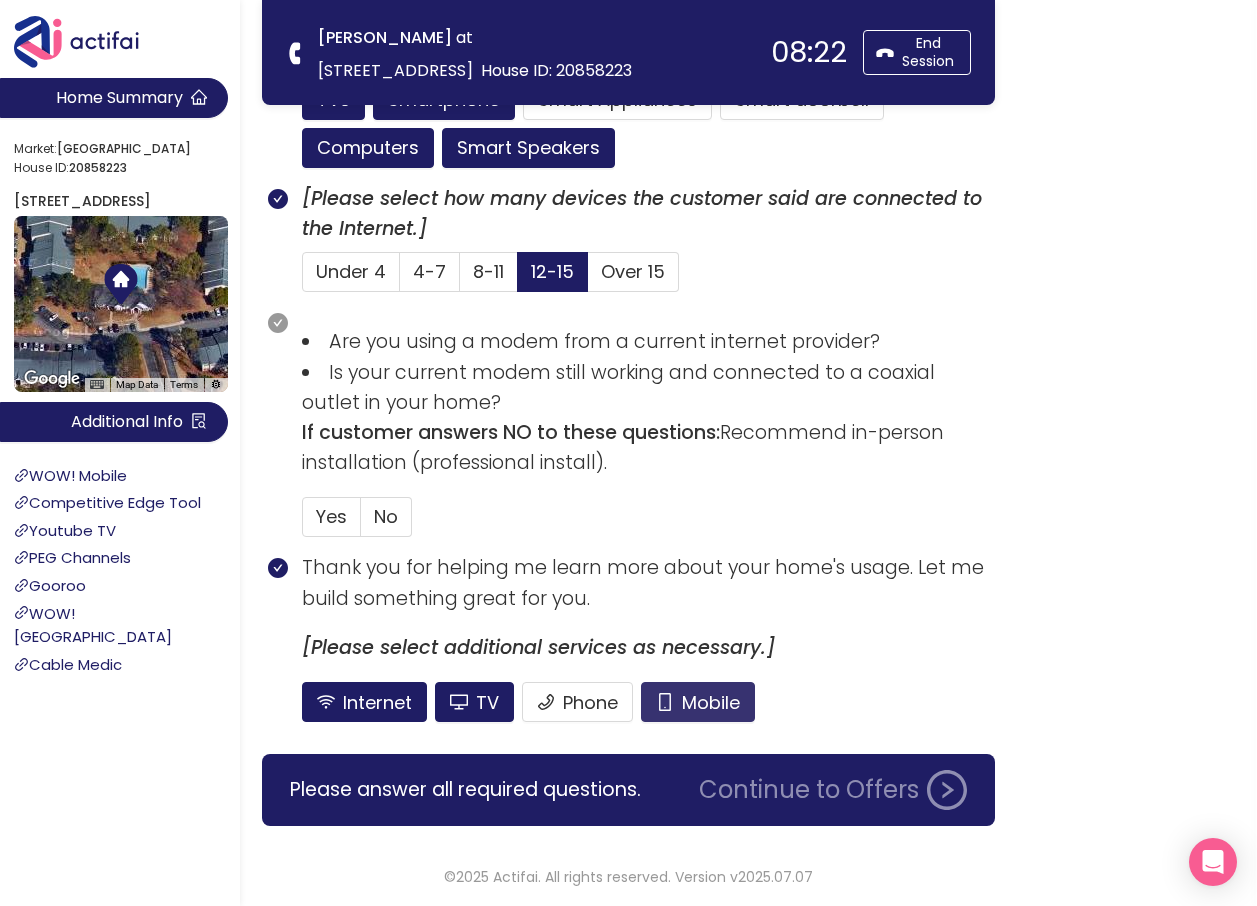 click on "Mobile" 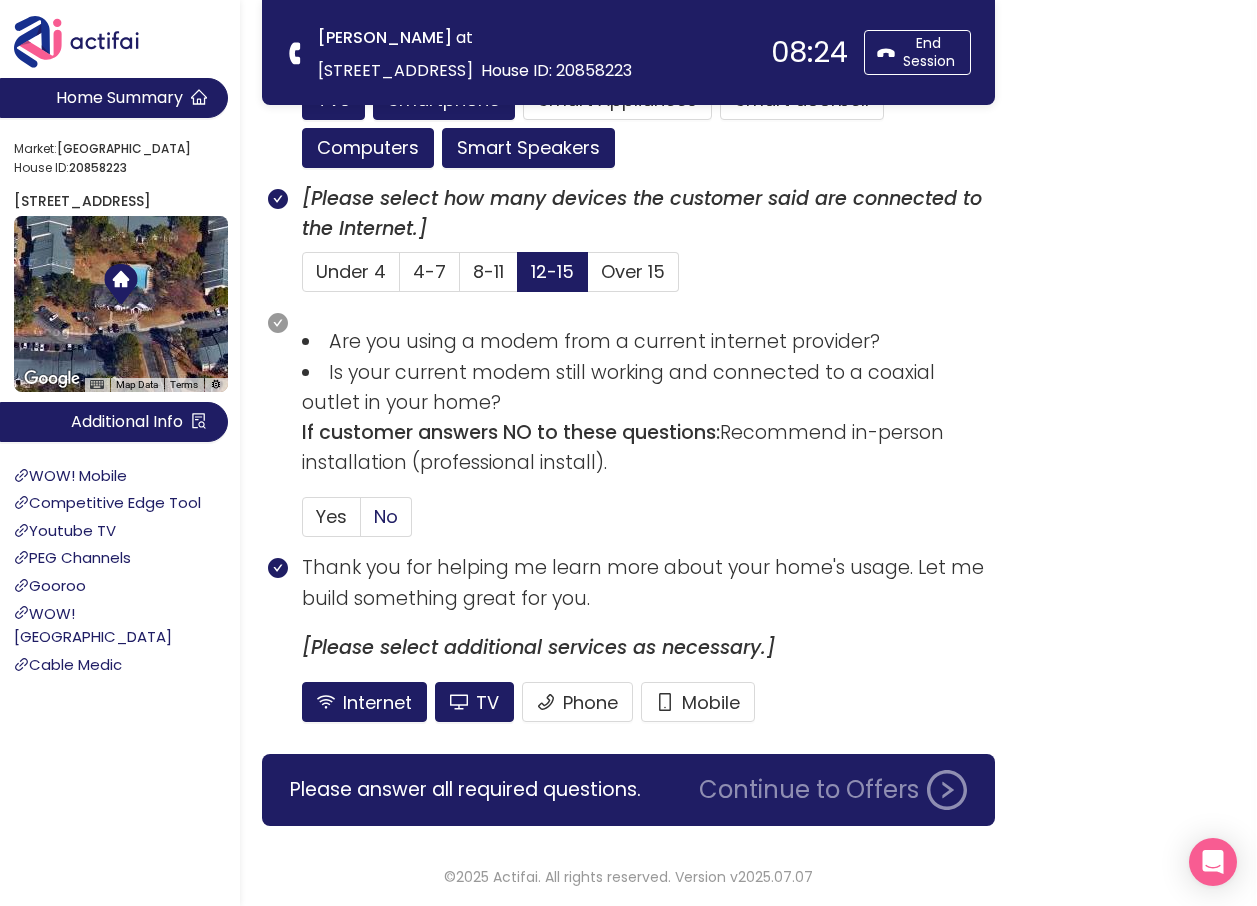 click on "No" at bounding box center [386, 516] 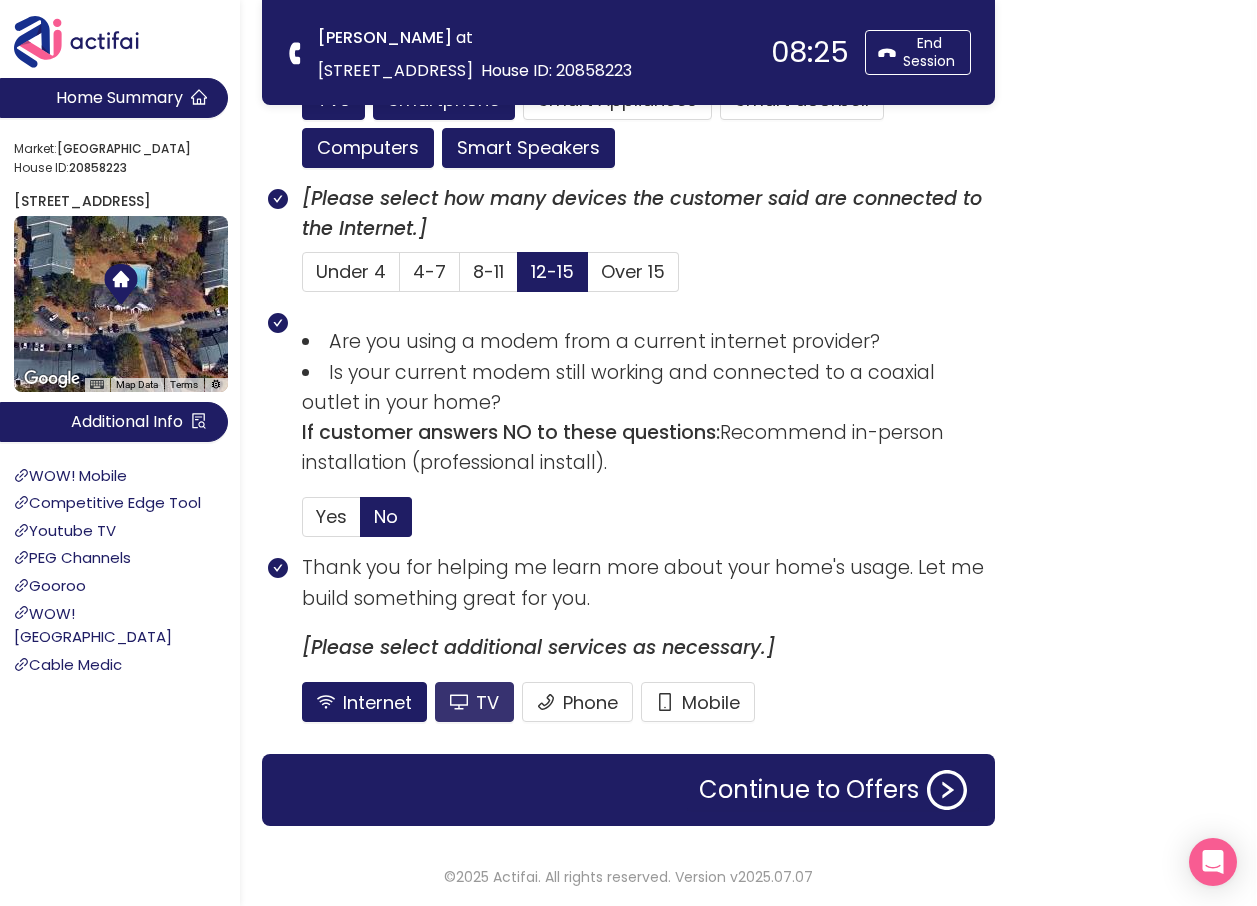click on "TV" 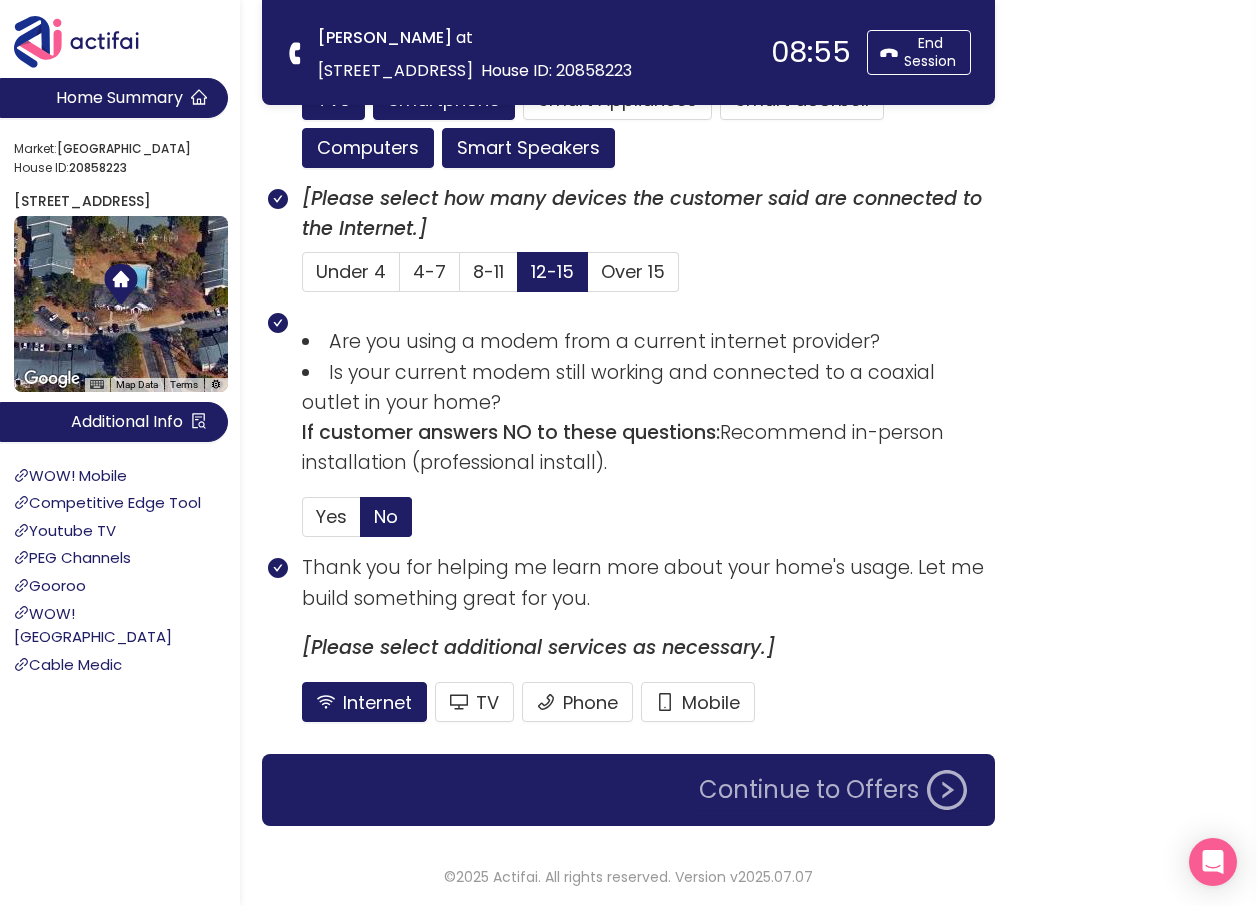 click on "Continue to Offers" 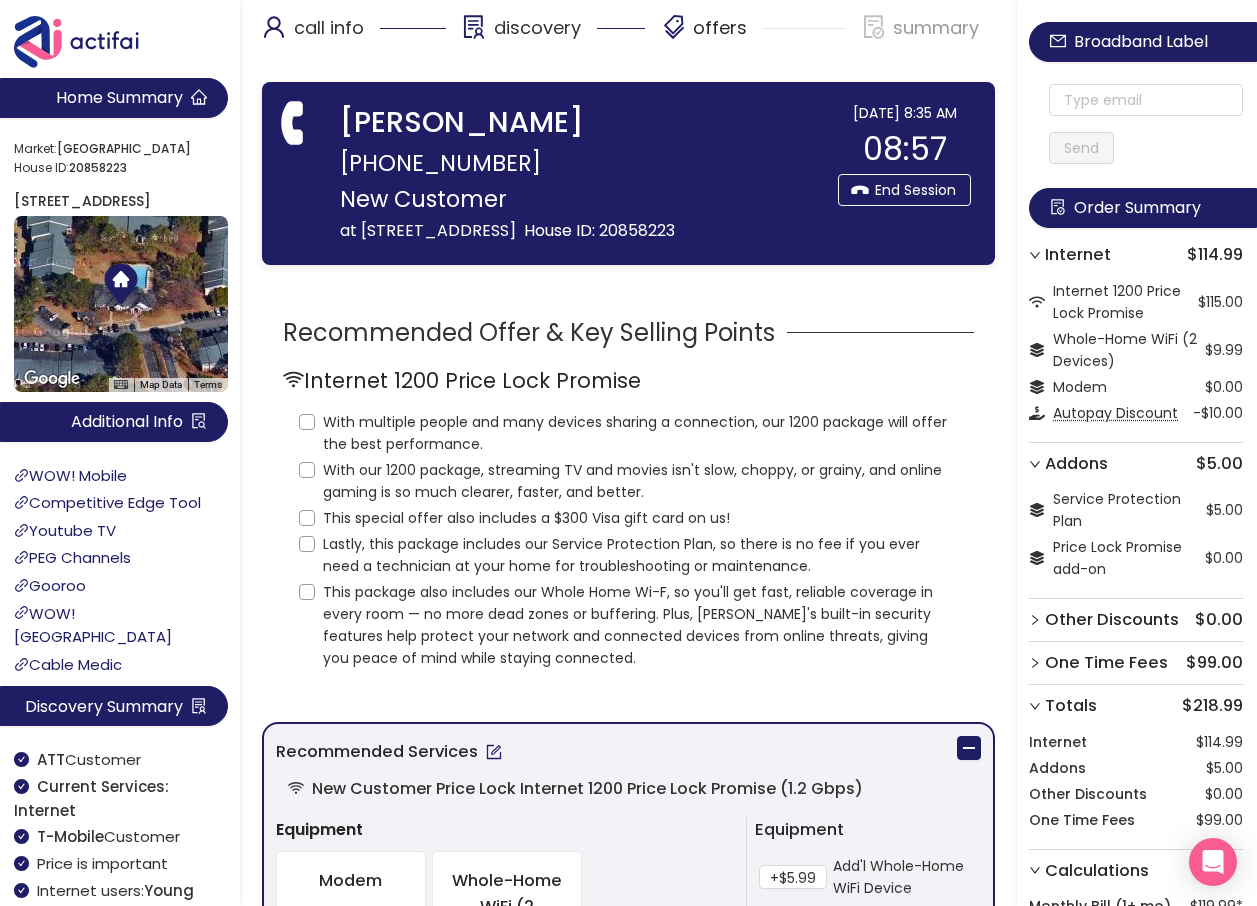 scroll, scrollTop: 0, scrollLeft: 0, axis: both 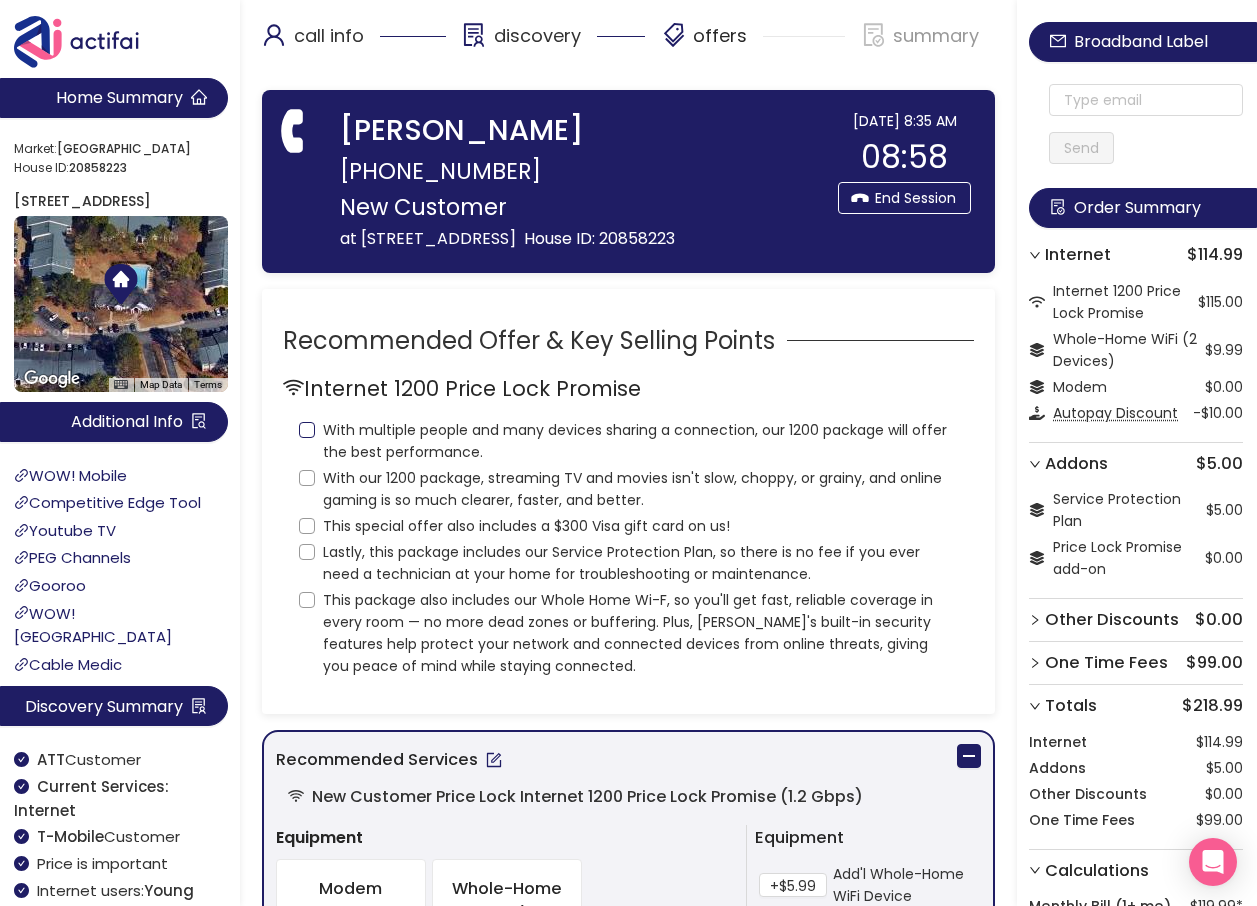 click on "With multiple people and many devices sharing a connection, our 1200 package will offer the best performance." at bounding box center [307, 430] 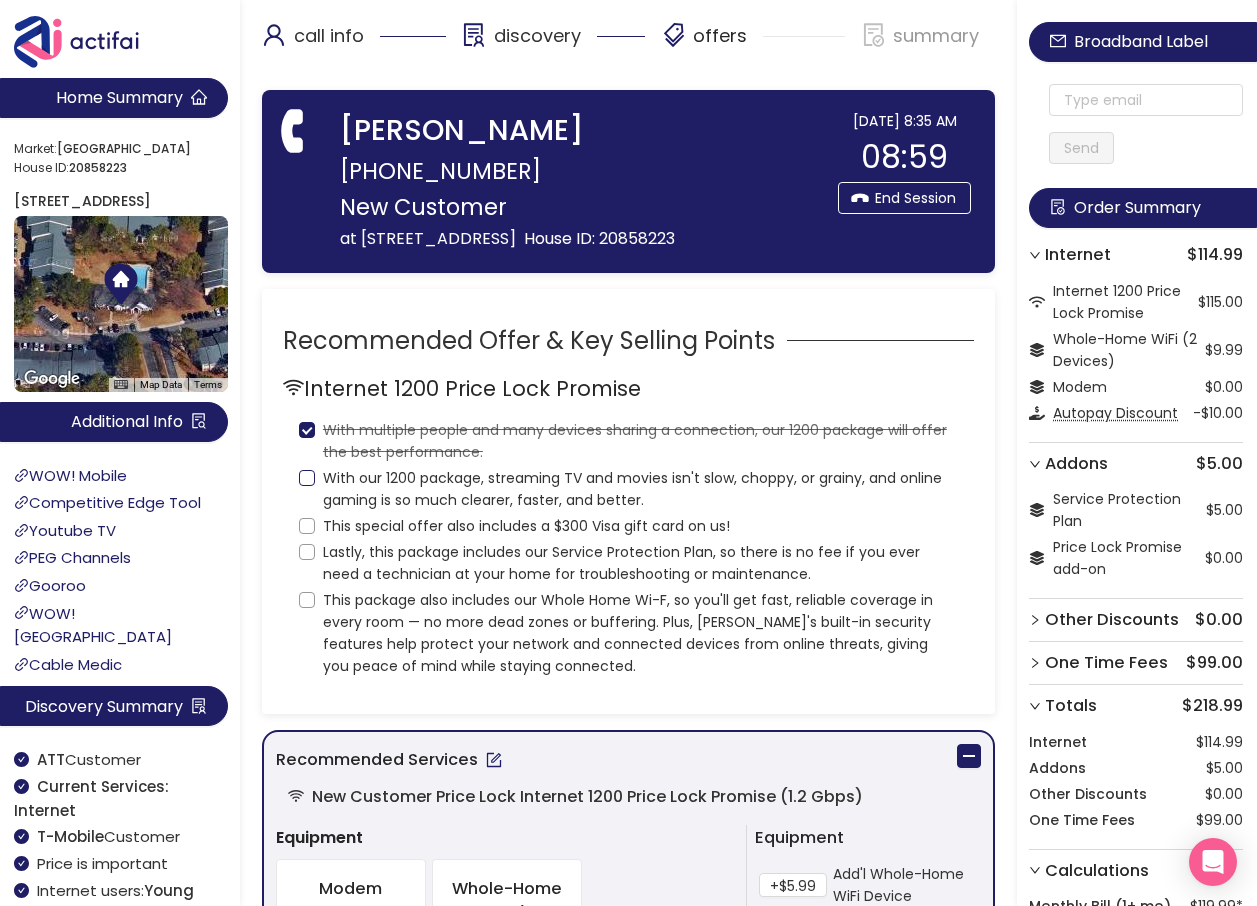 click on "With our 1200 package, streaming TV and movies isn't slow, choppy, or grainy, and online gaming is so much clearer, faster, and better." at bounding box center (307, 478) 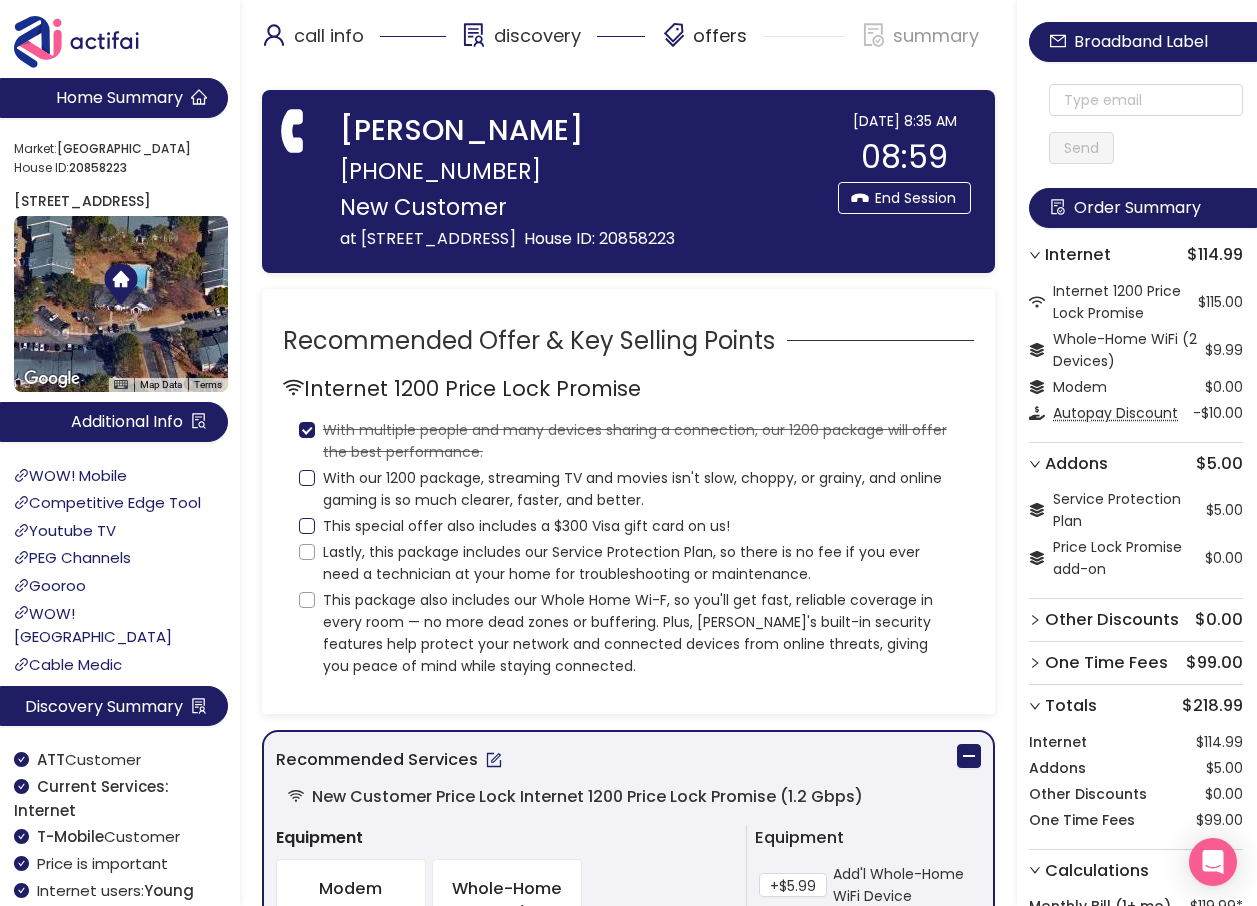 checkbox on "true" 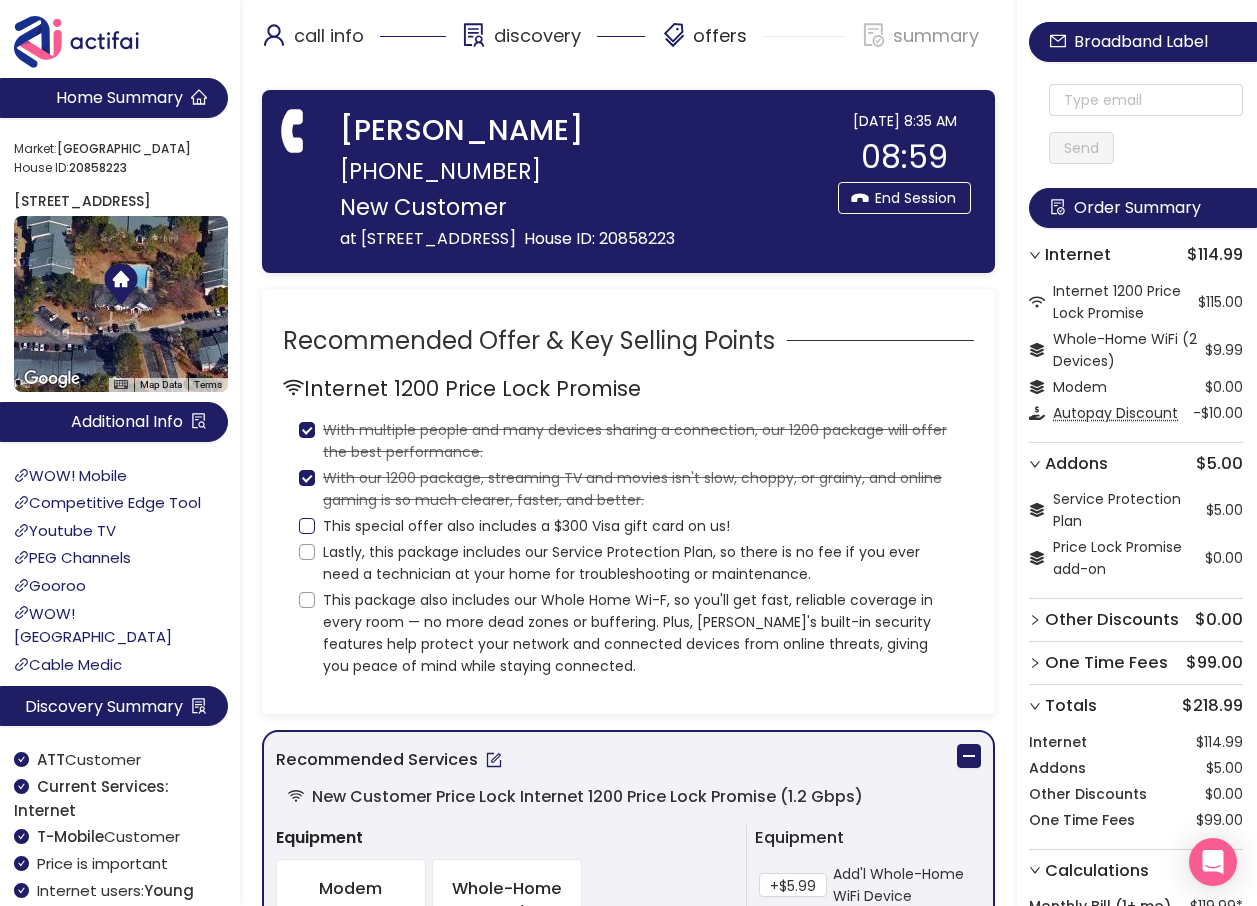 click on "This special offer also includes a $300 Visa gift card on us!" at bounding box center [307, 526] 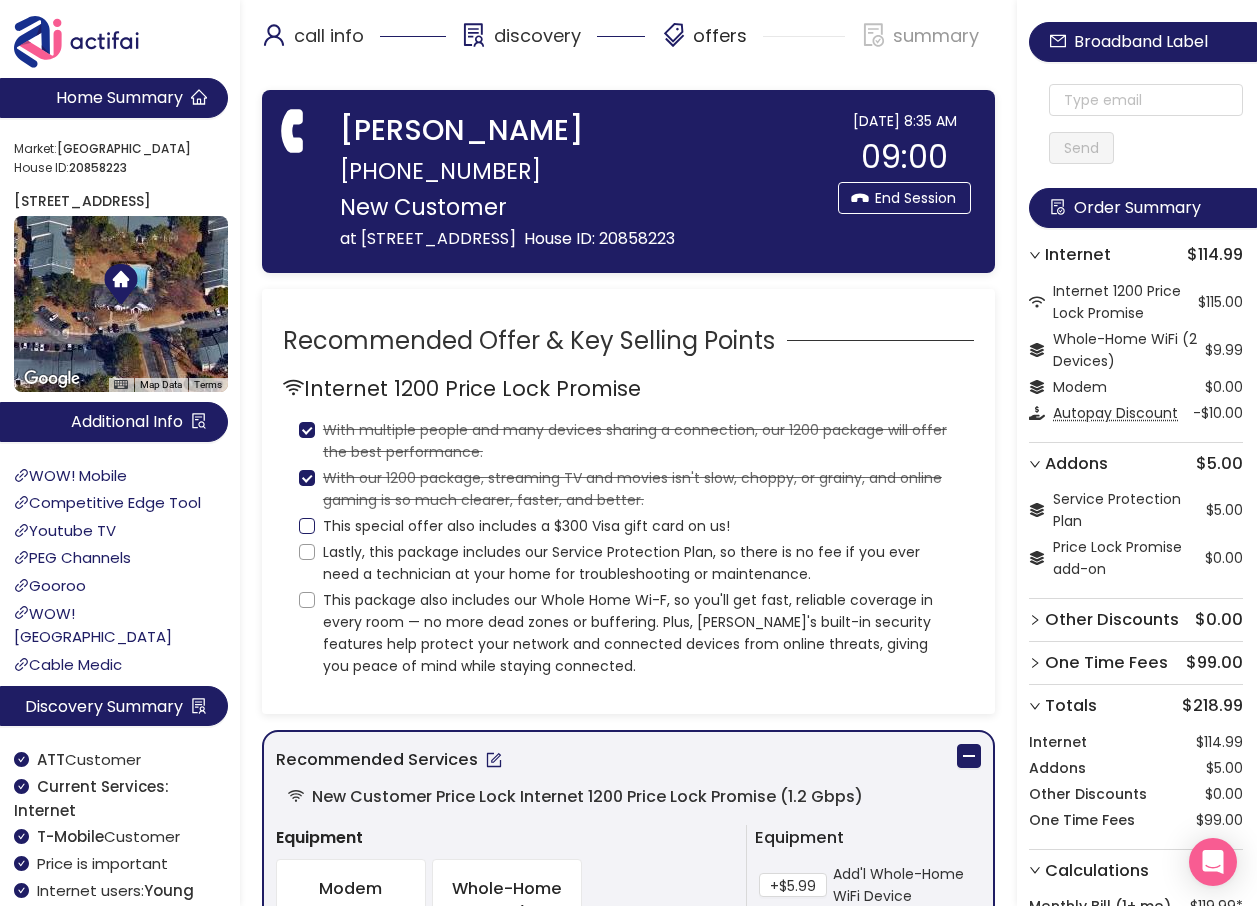 checkbox on "true" 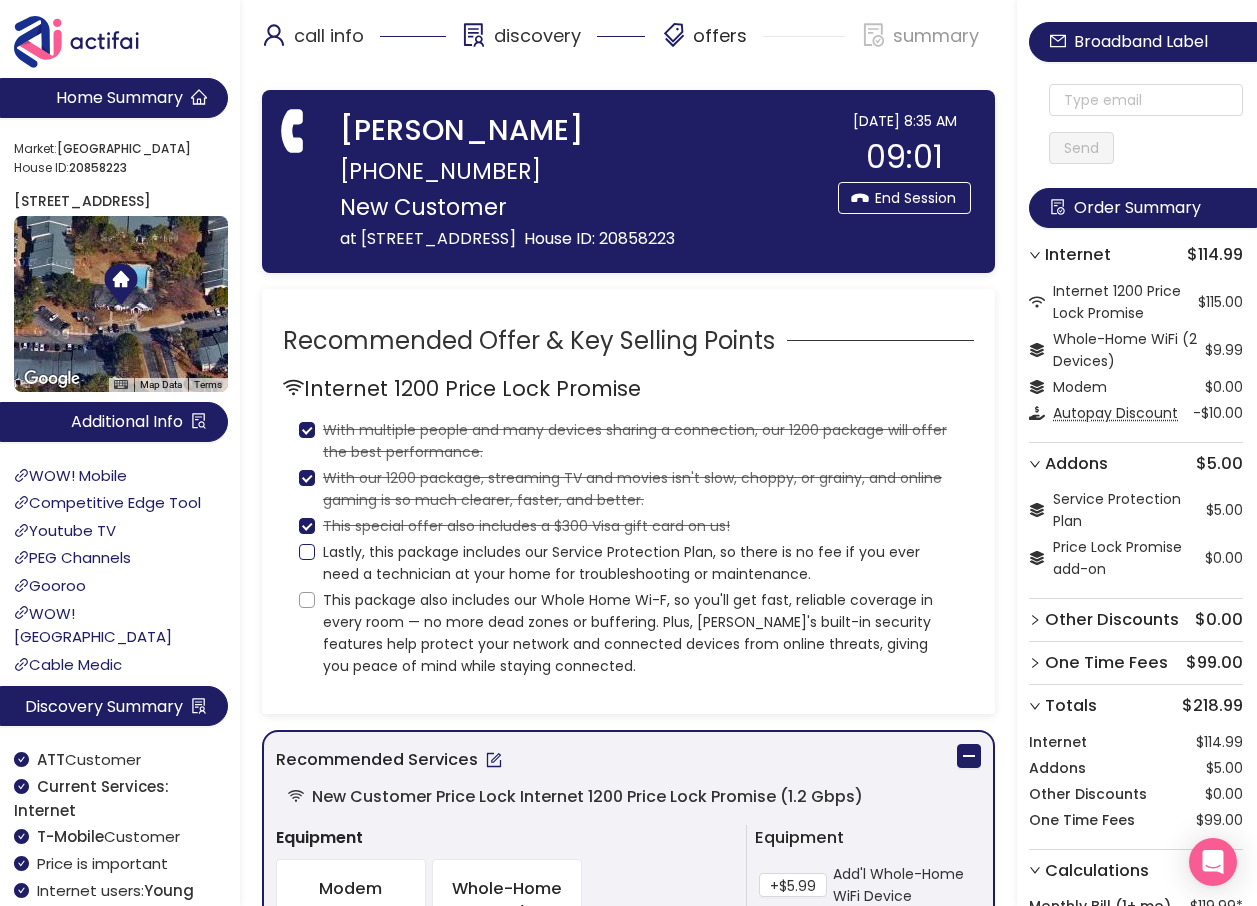 click on "Lastly, this package includes our Service Protection Plan, so there is no fee if you ever need a technician at your home for troubleshooting or maintenance." at bounding box center [307, 552] 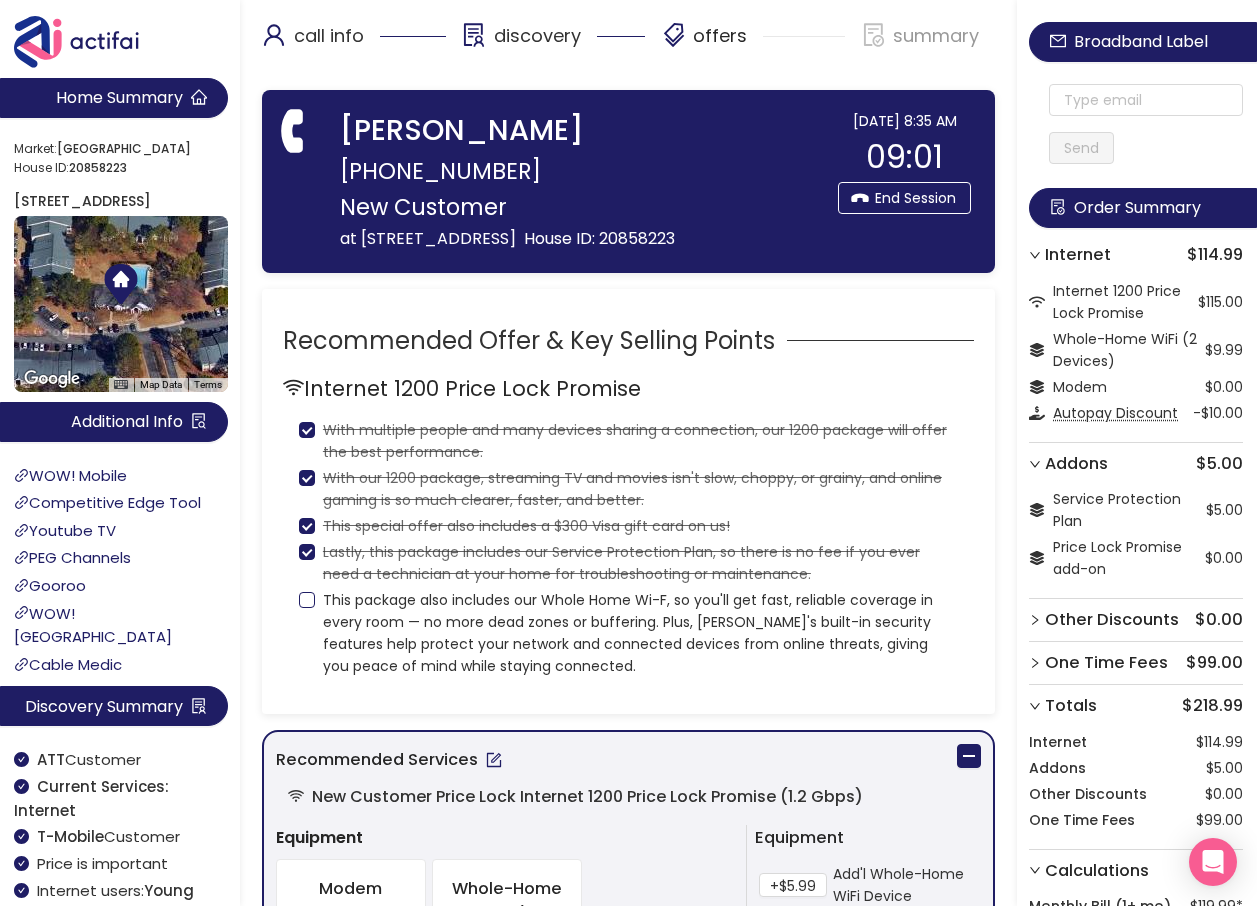 click on "This package also includes our Whole Home Wi-F, so you'll get fast, reliable coverage in every room — no more dead zones or buffering. Plus, [PERSON_NAME]'s built-in security features help protect your network and connected devices from online threats, giving you peace of mind while staying connected." at bounding box center [307, 600] 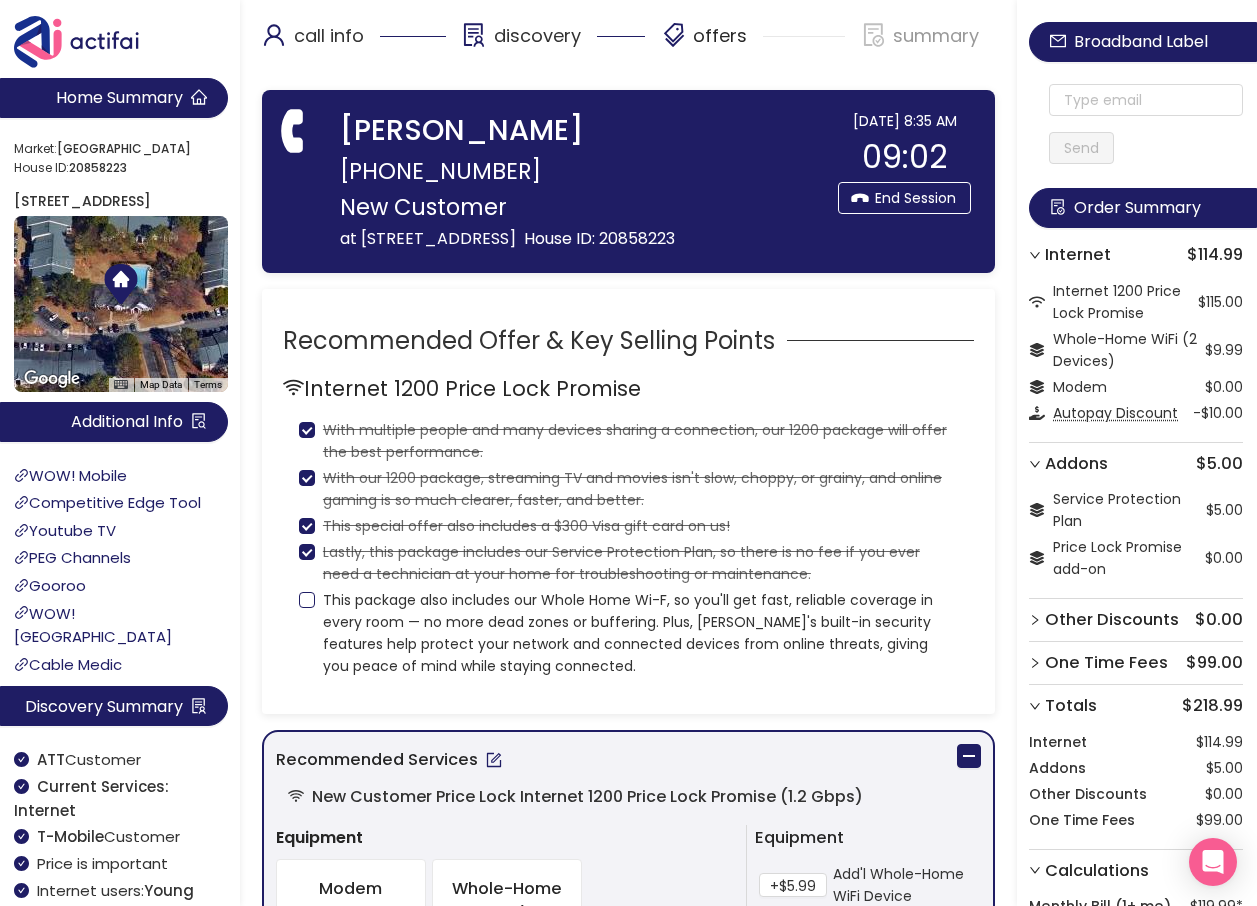 checkbox on "true" 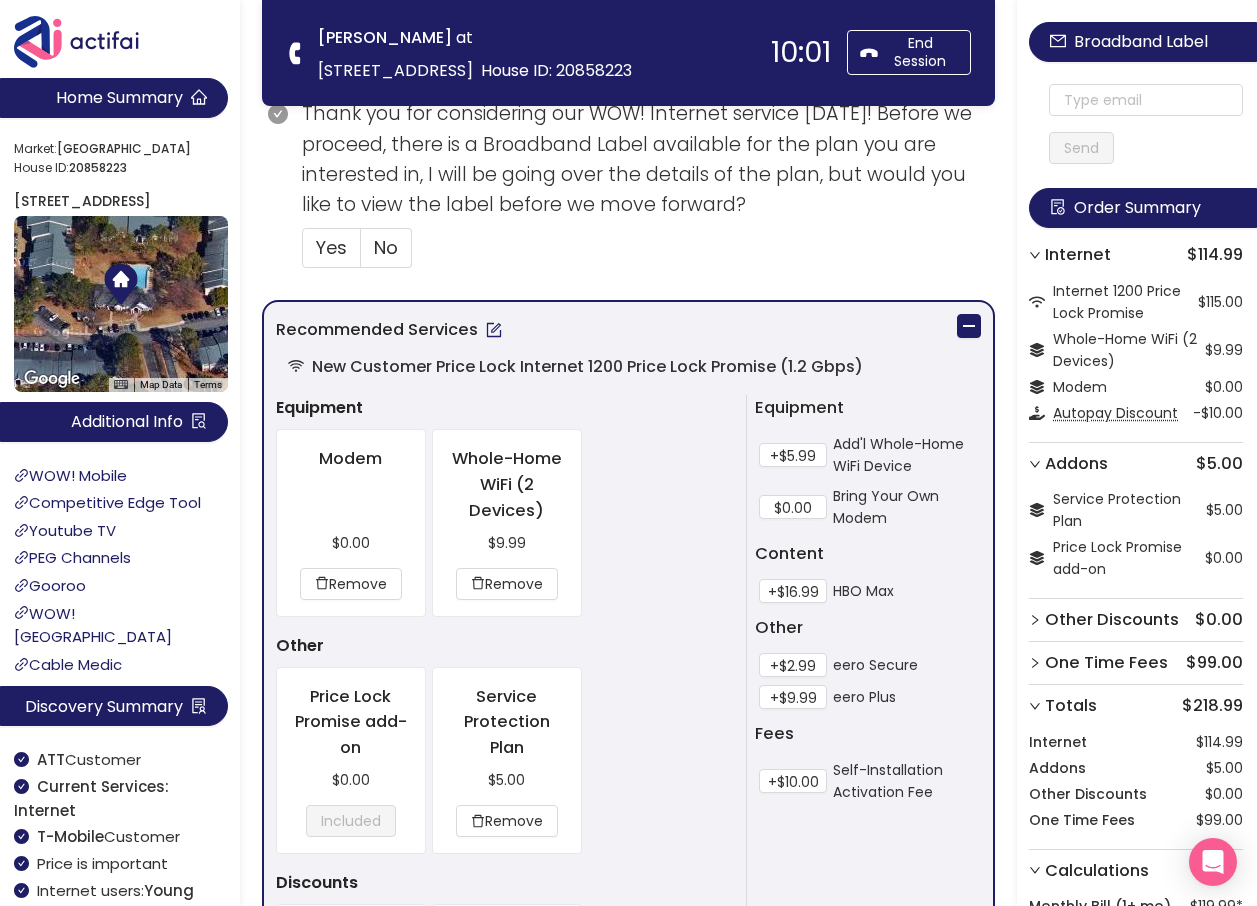 scroll, scrollTop: 900, scrollLeft: 0, axis: vertical 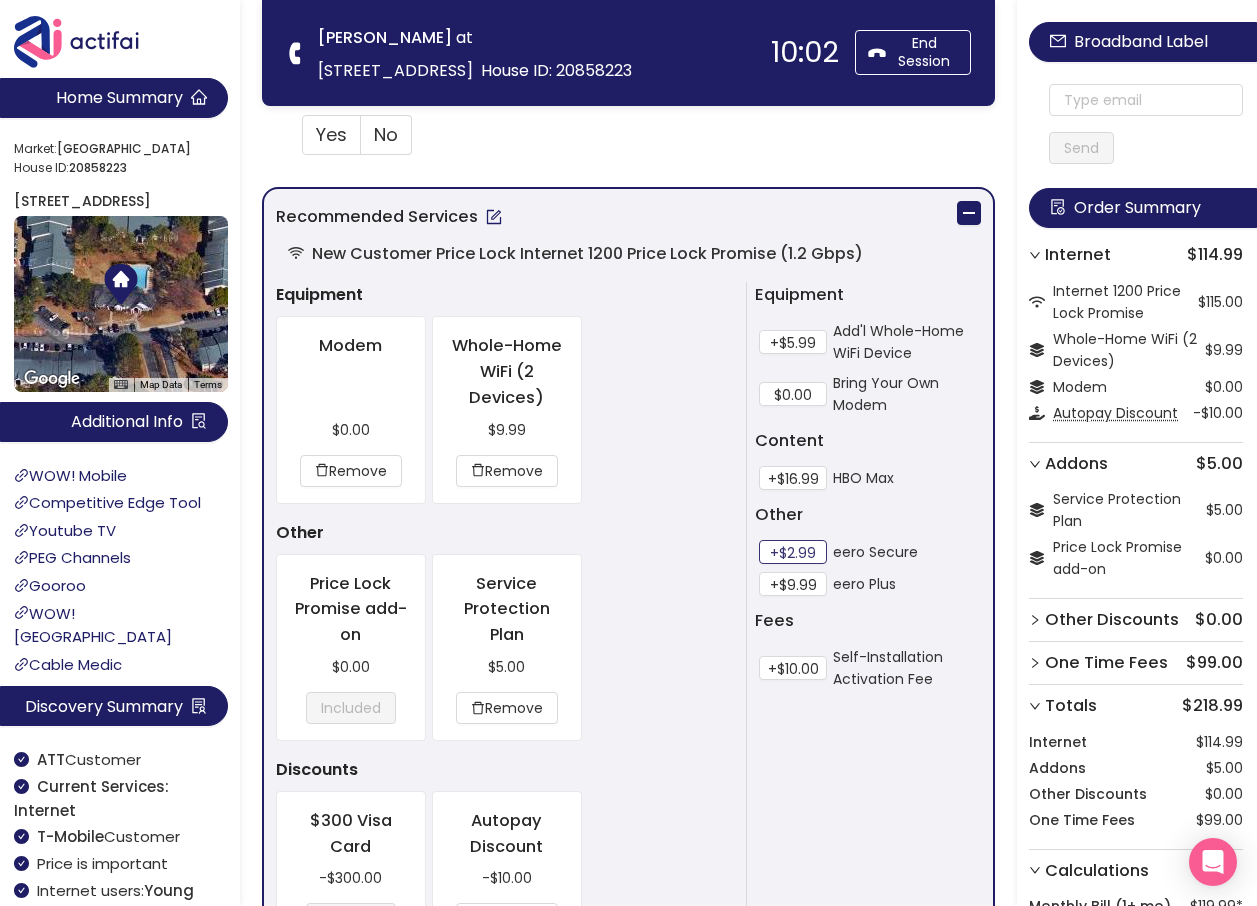 click on "+$2.99" at bounding box center (793, 552) 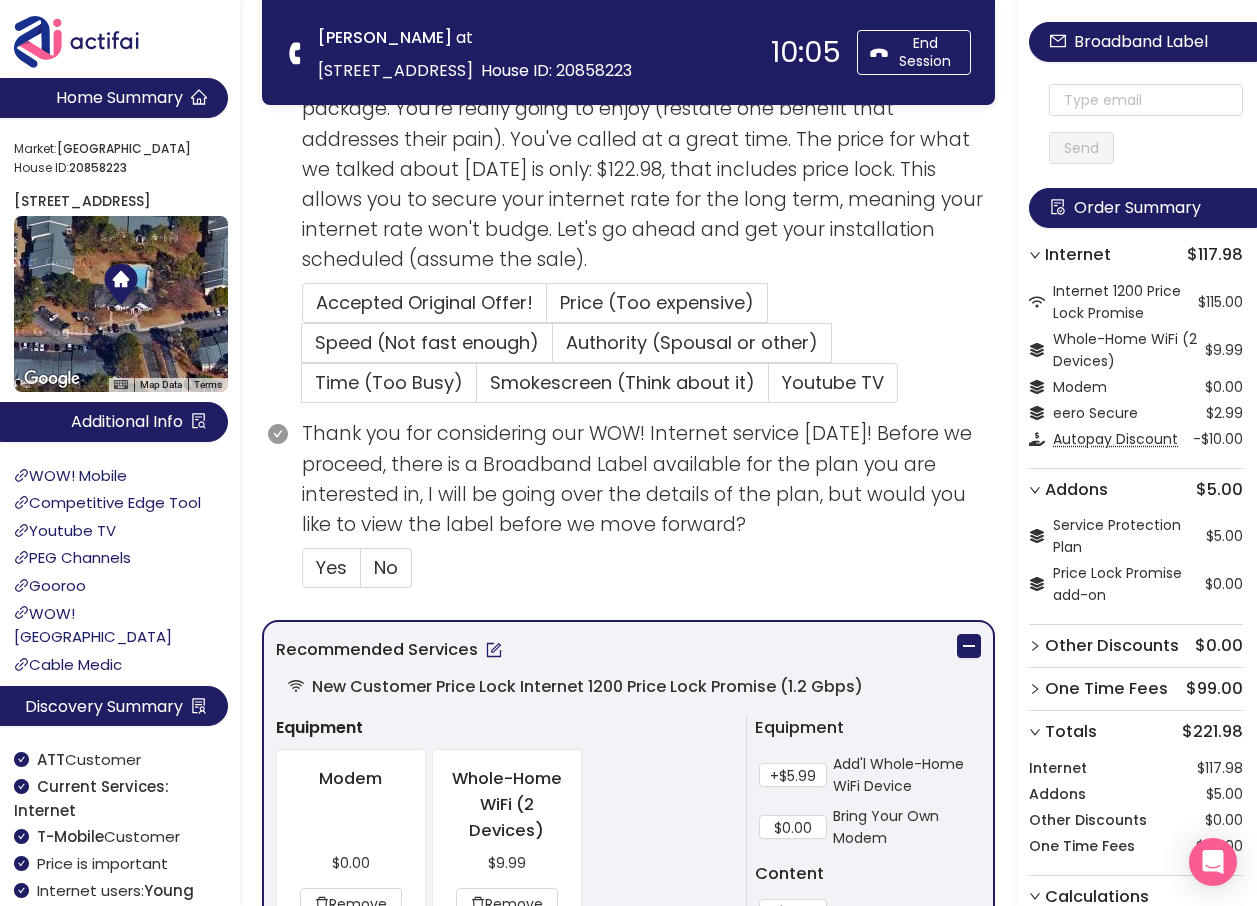 scroll, scrollTop: 500, scrollLeft: 0, axis: vertical 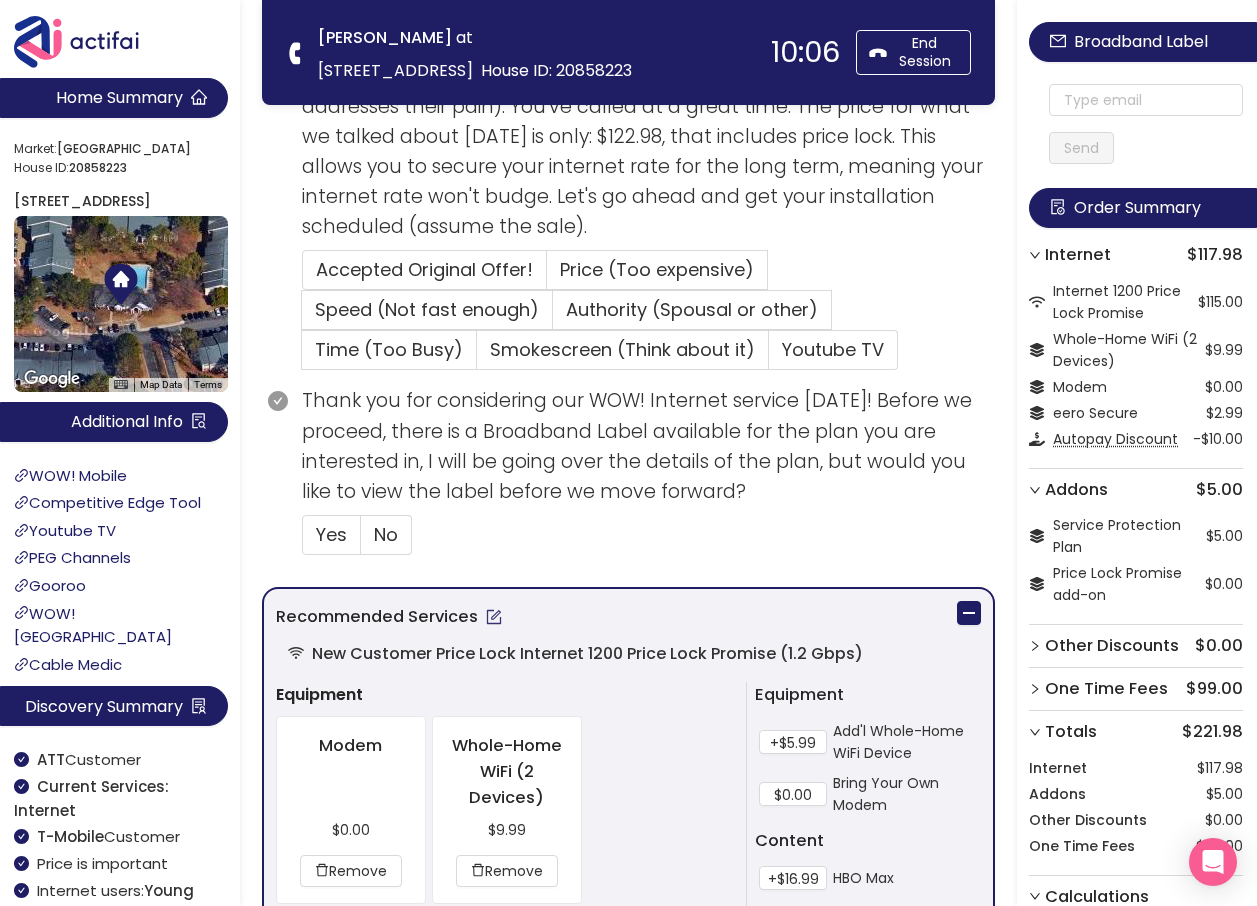 click 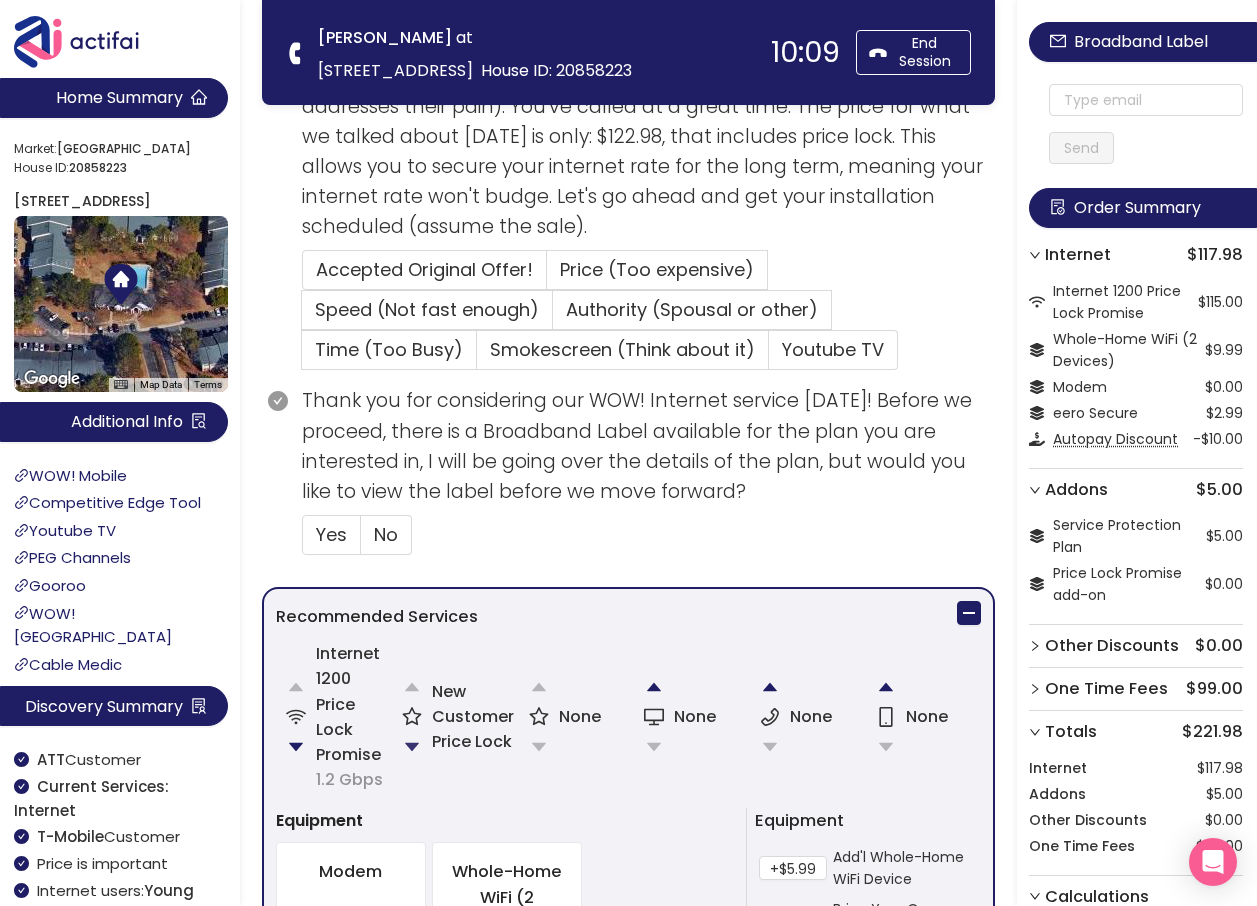click 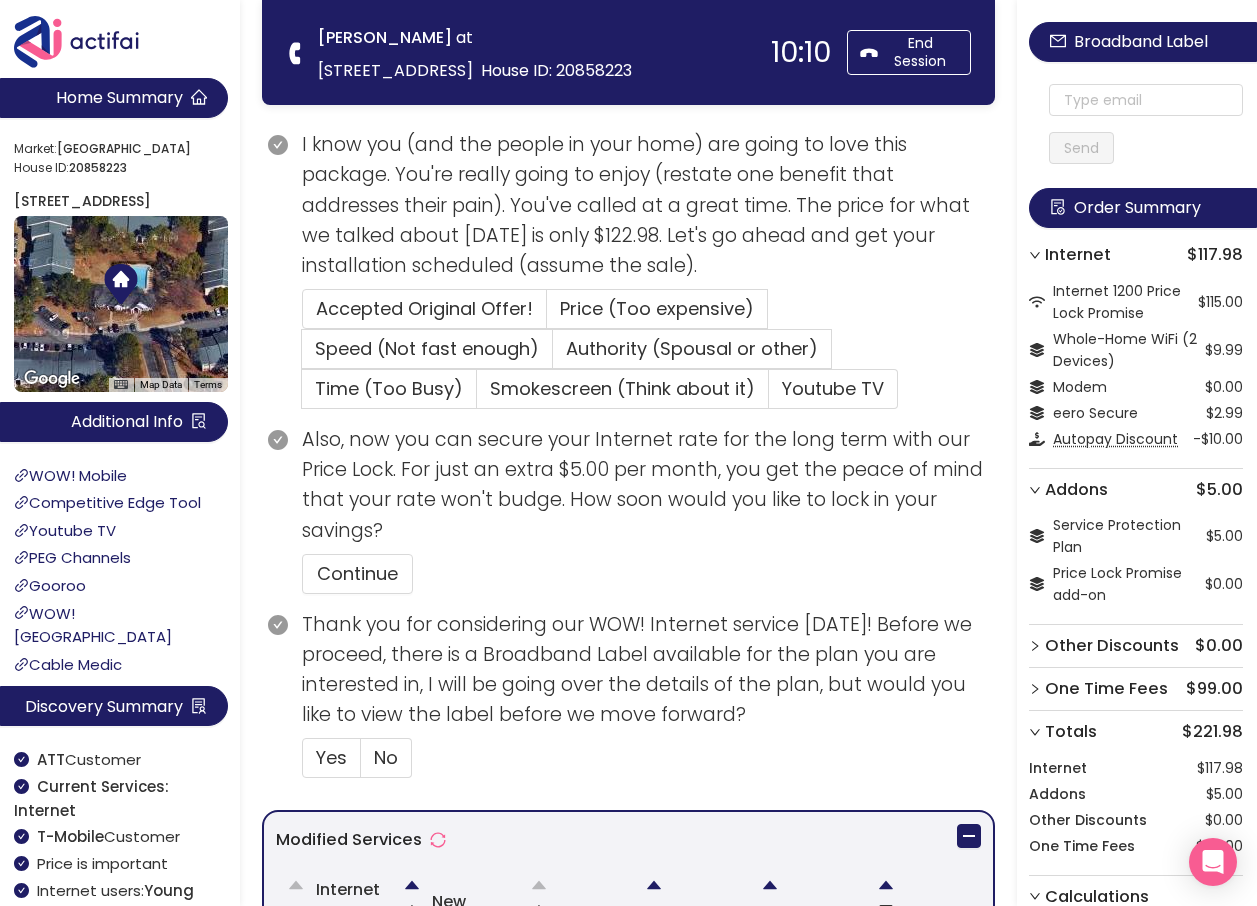 scroll, scrollTop: 400, scrollLeft: 0, axis: vertical 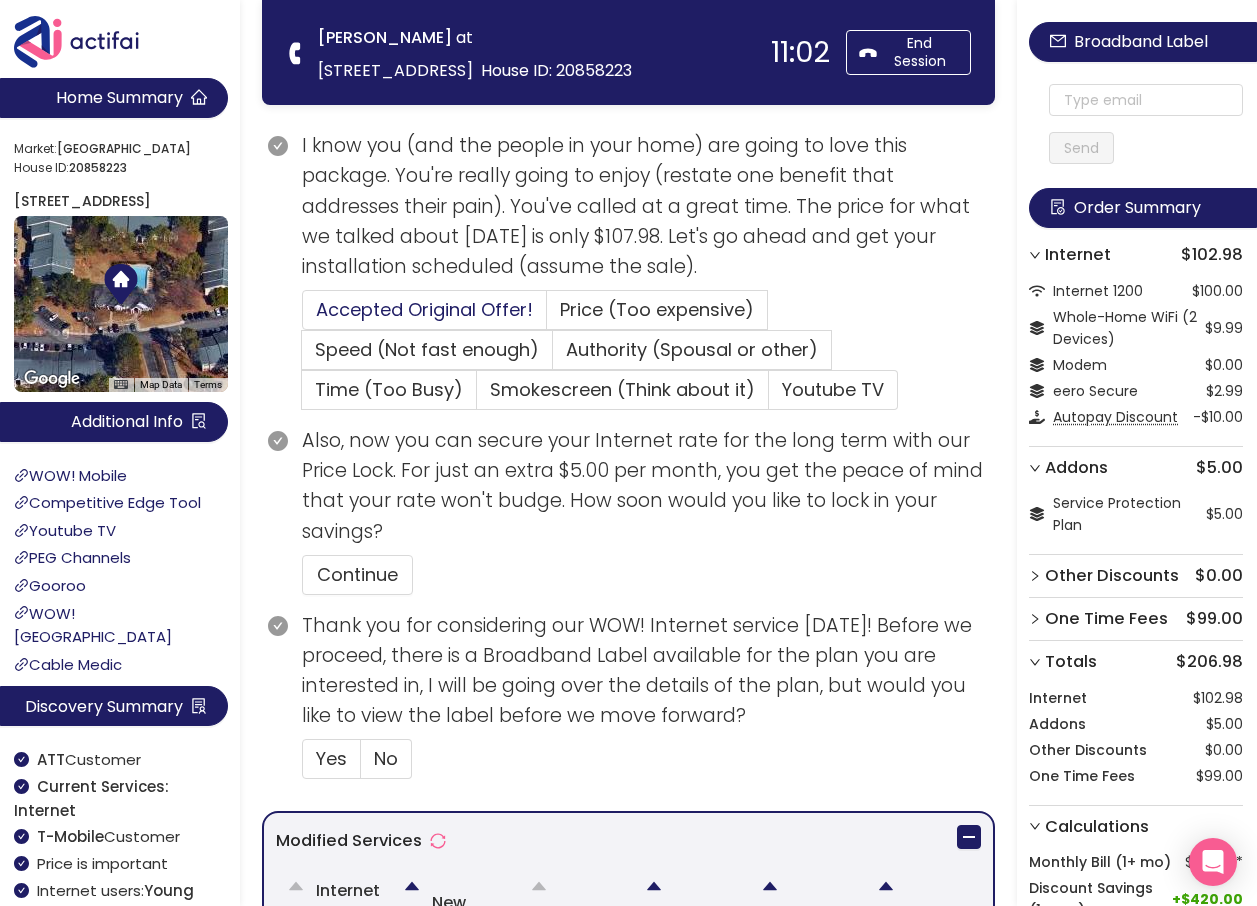 click on "Accepted Original Offer!" at bounding box center (424, 309) 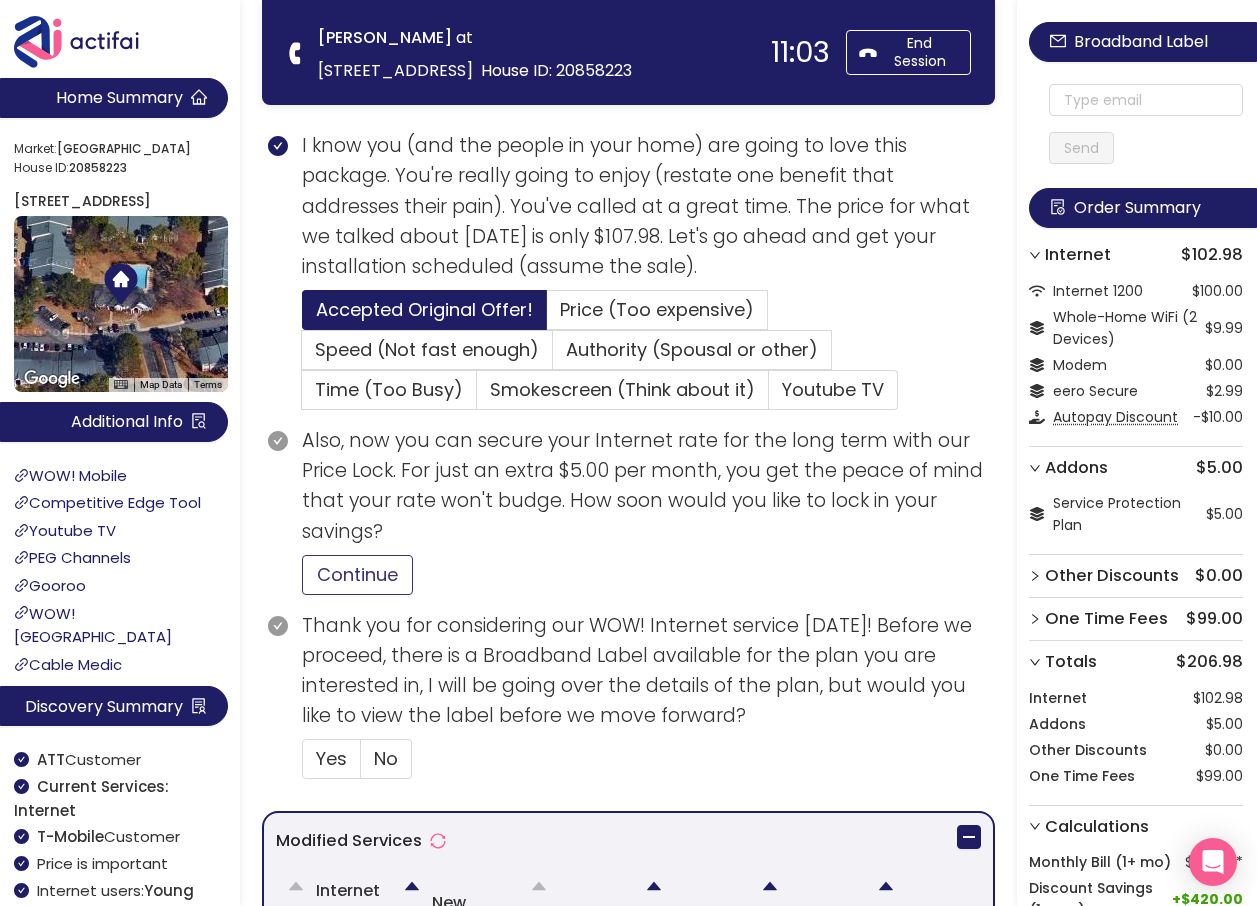 click on "Continue" at bounding box center (357, 575) 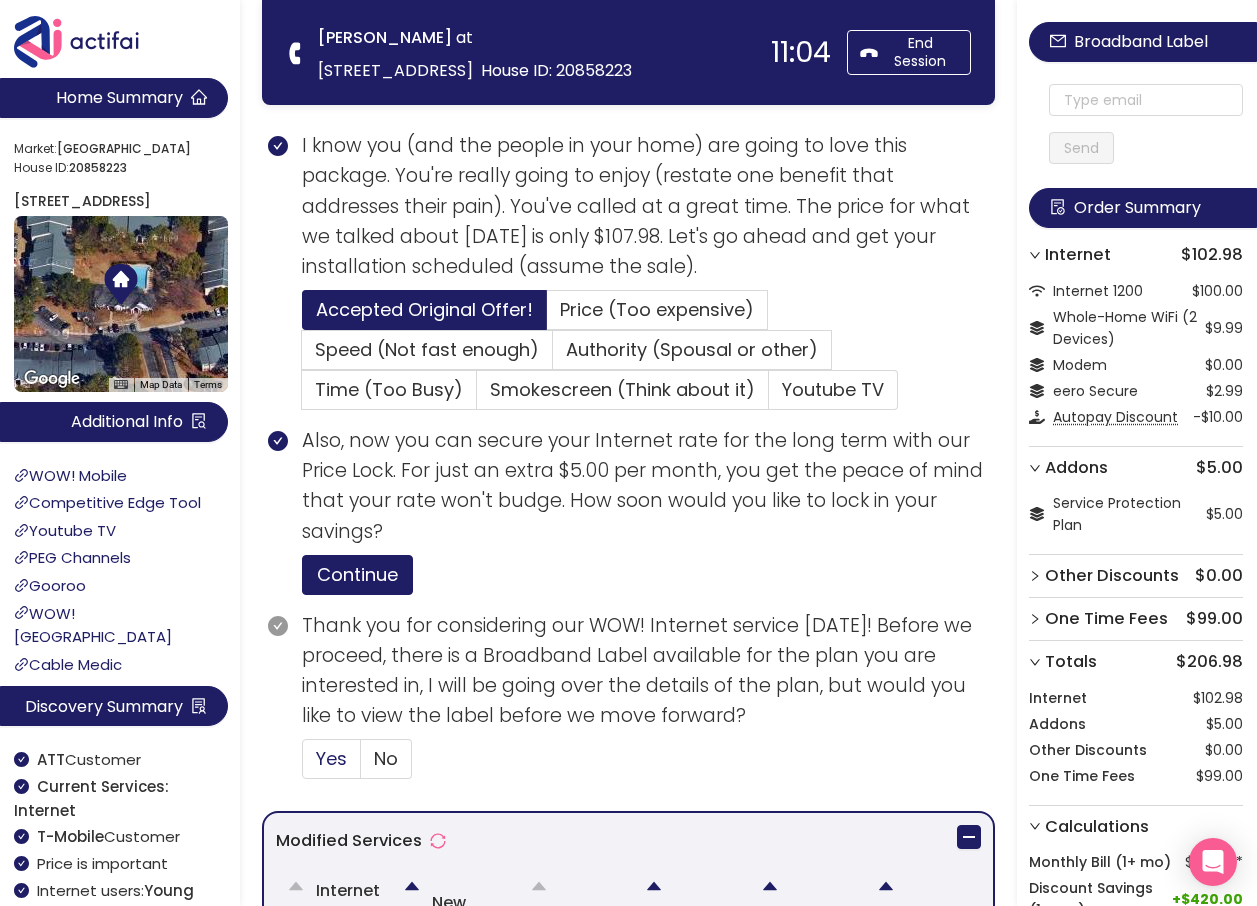 click on "Yes" at bounding box center [331, 758] 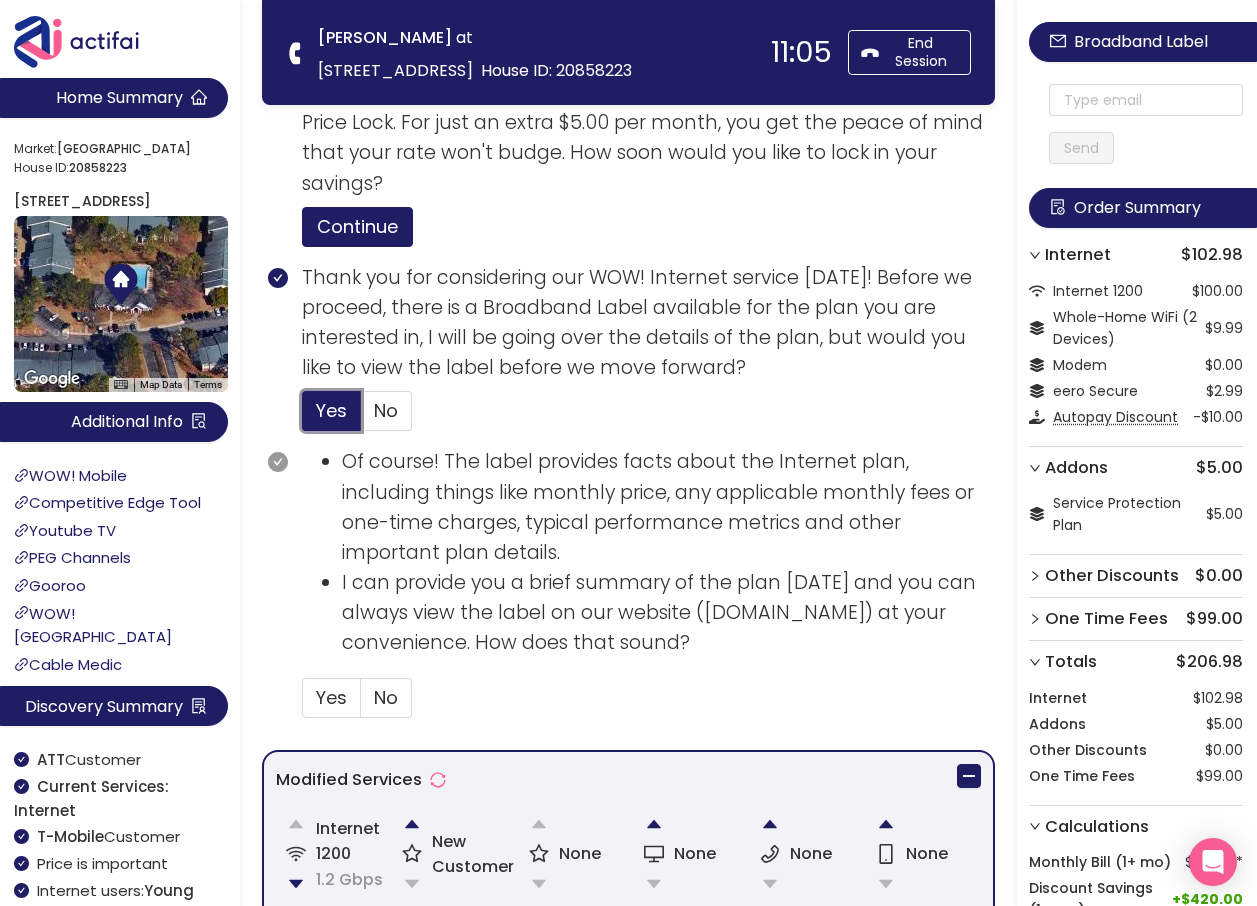 scroll, scrollTop: 800, scrollLeft: 0, axis: vertical 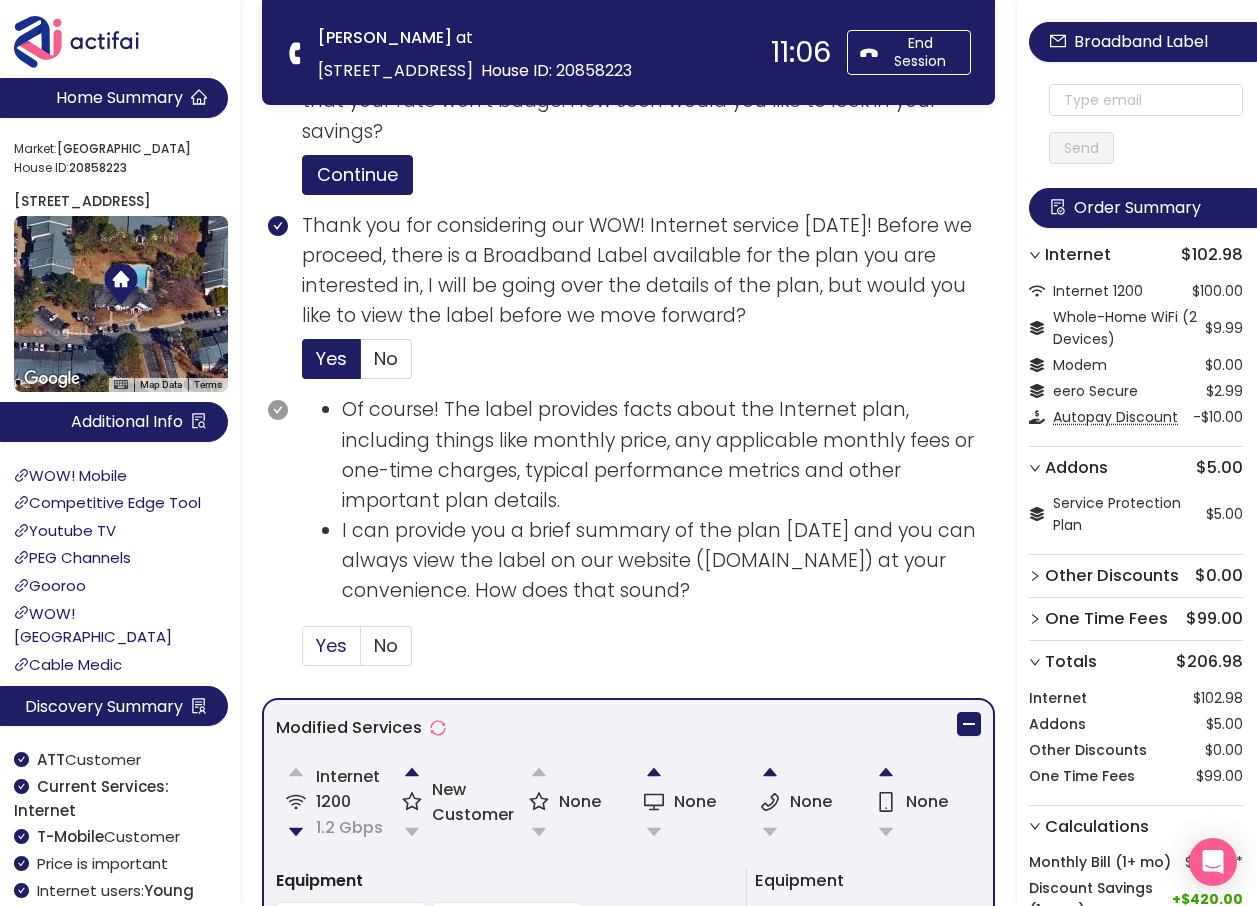 click on "Yes" at bounding box center [331, 645] 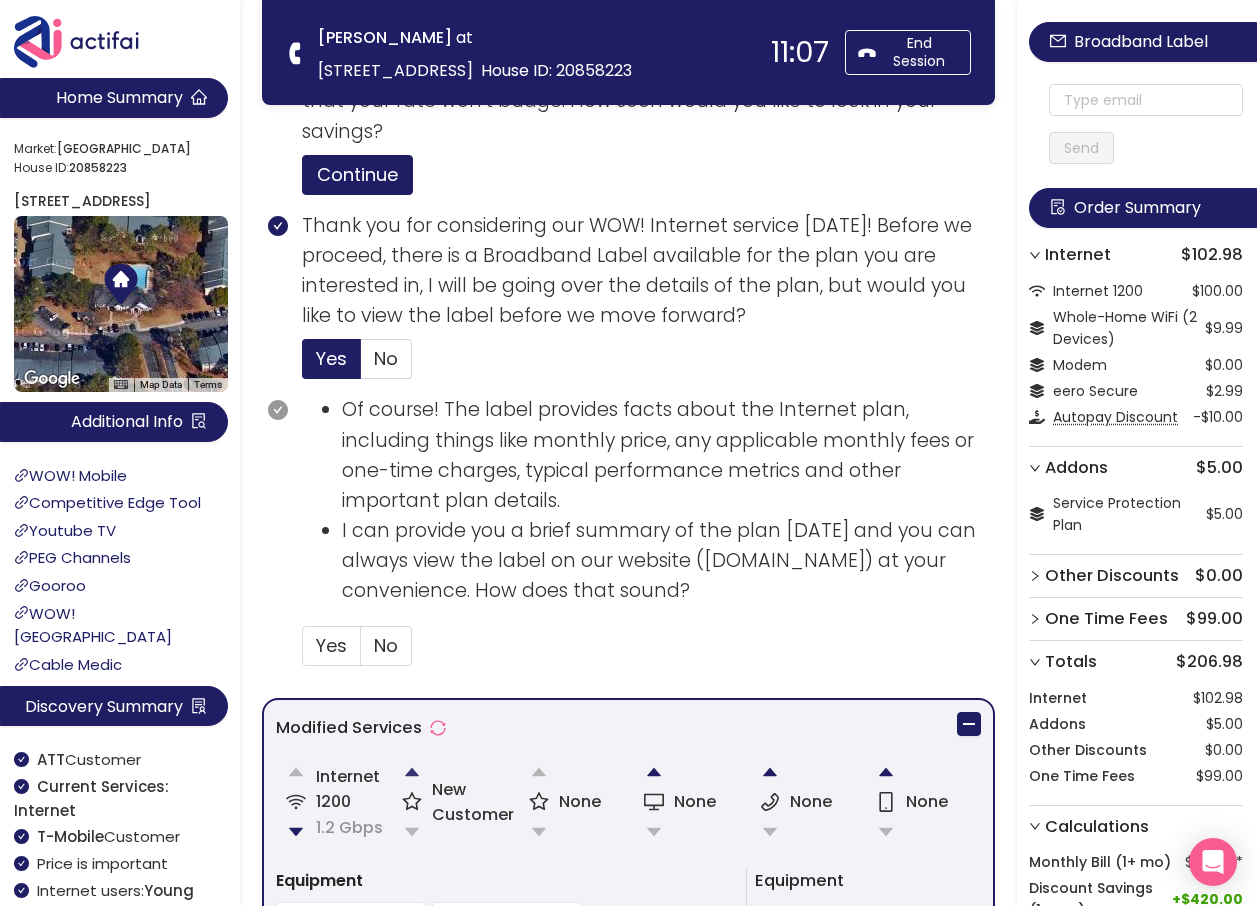 drag, startPoint x: 340, startPoint y: 642, endPoint x: 412, endPoint y: 771, distance: 147.73286 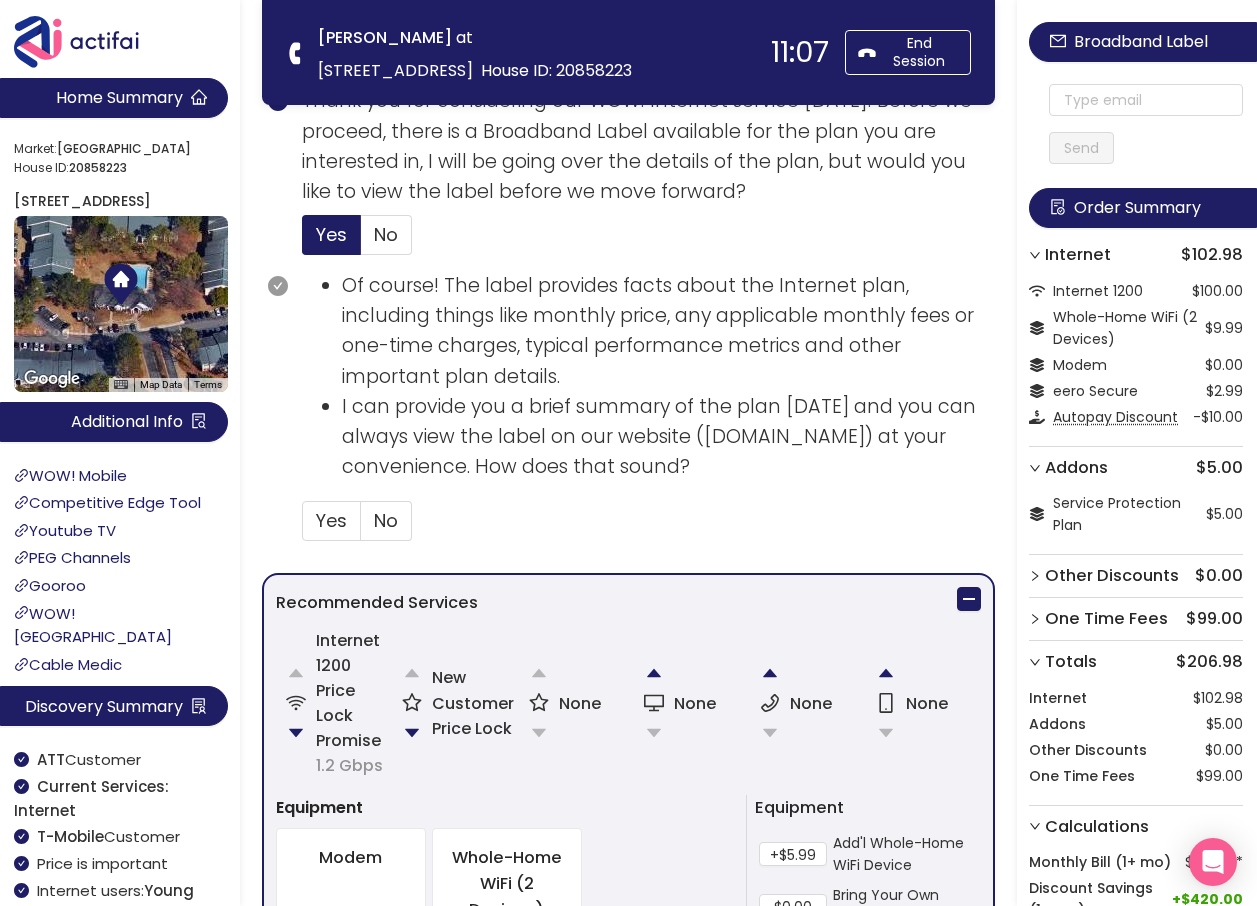 scroll, scrollTop: 675, scrollLeft: 0, axis: vertical 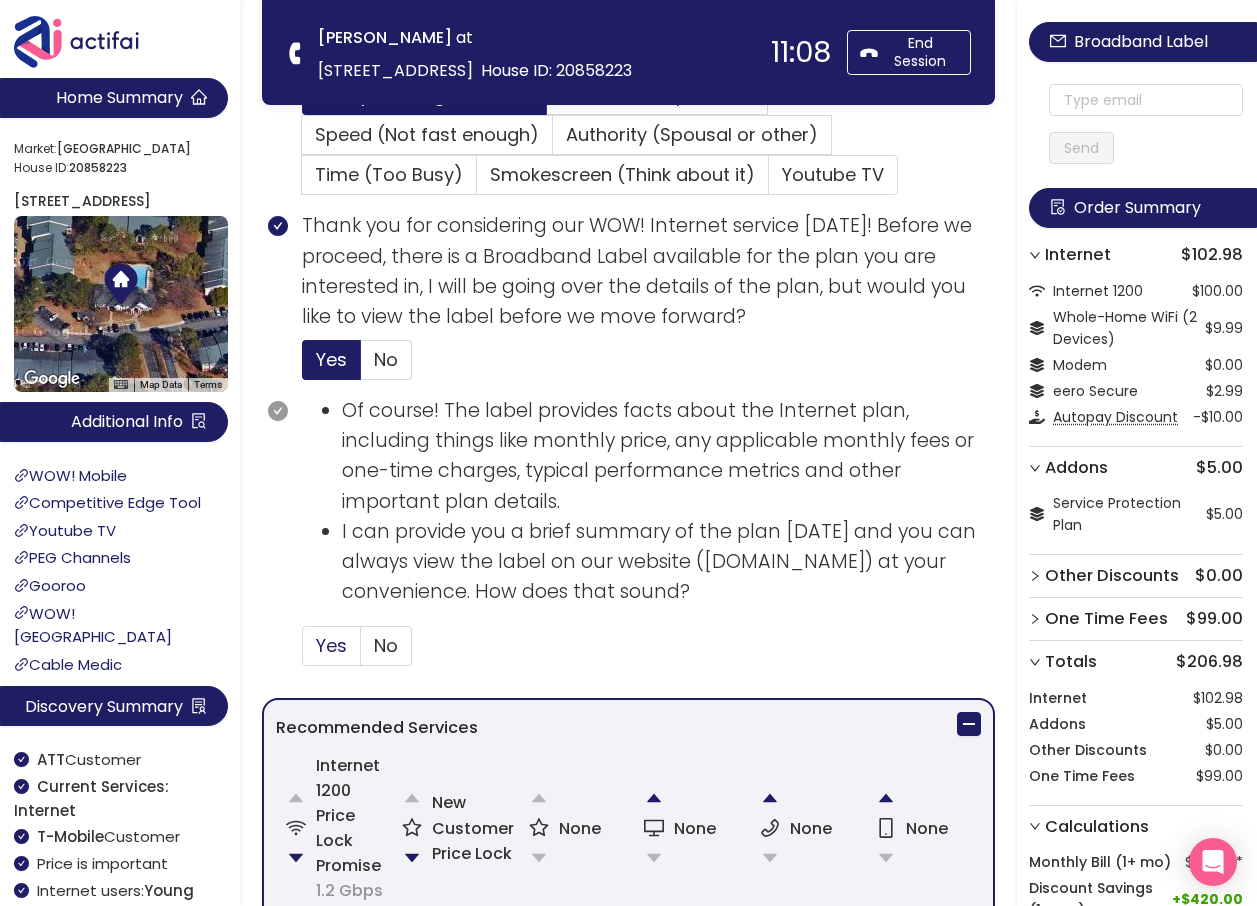 click on "Yes" at bounding box center (331, 645) 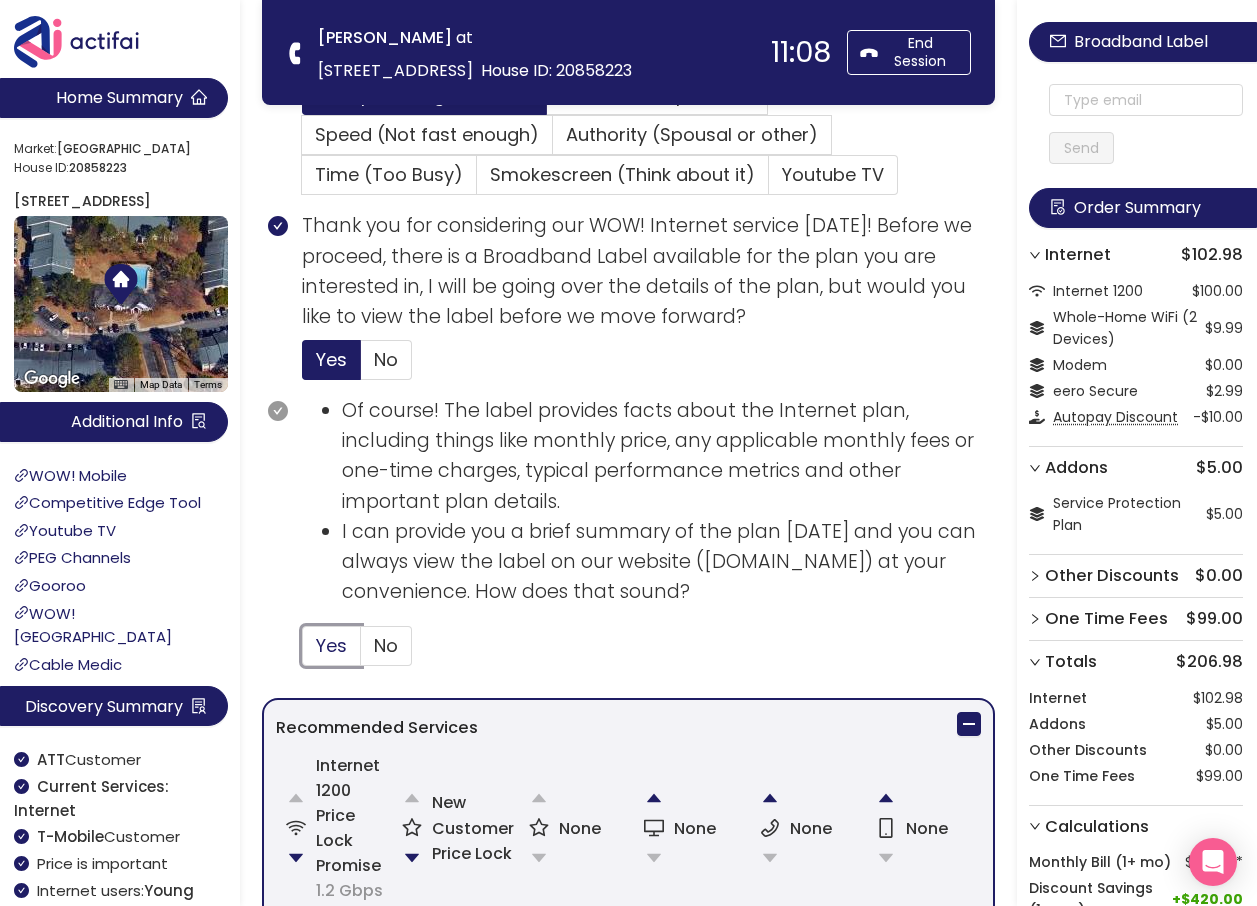 click on "Yes" at bounding box center (303, 652) 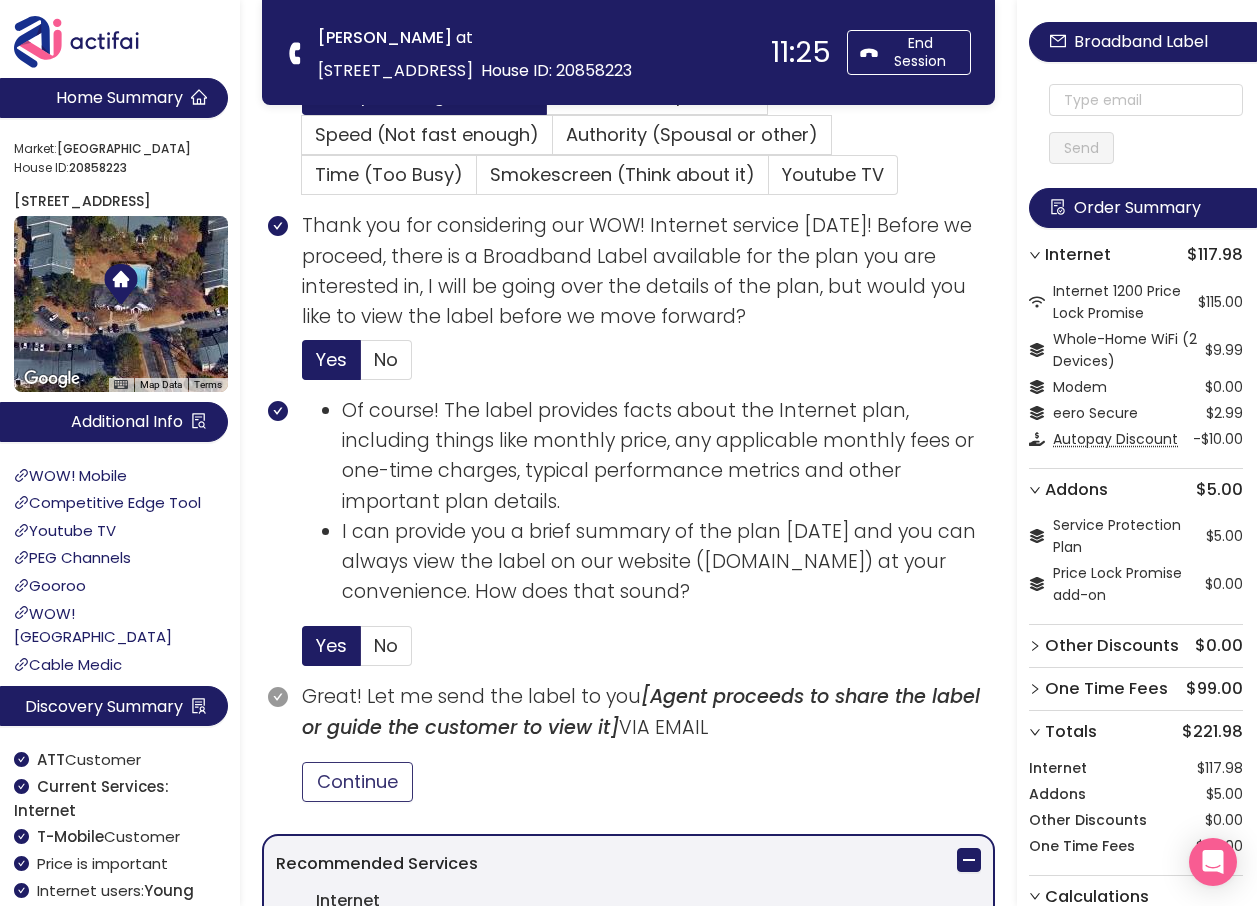 click on "Continue" at bounding box center [357, 782] 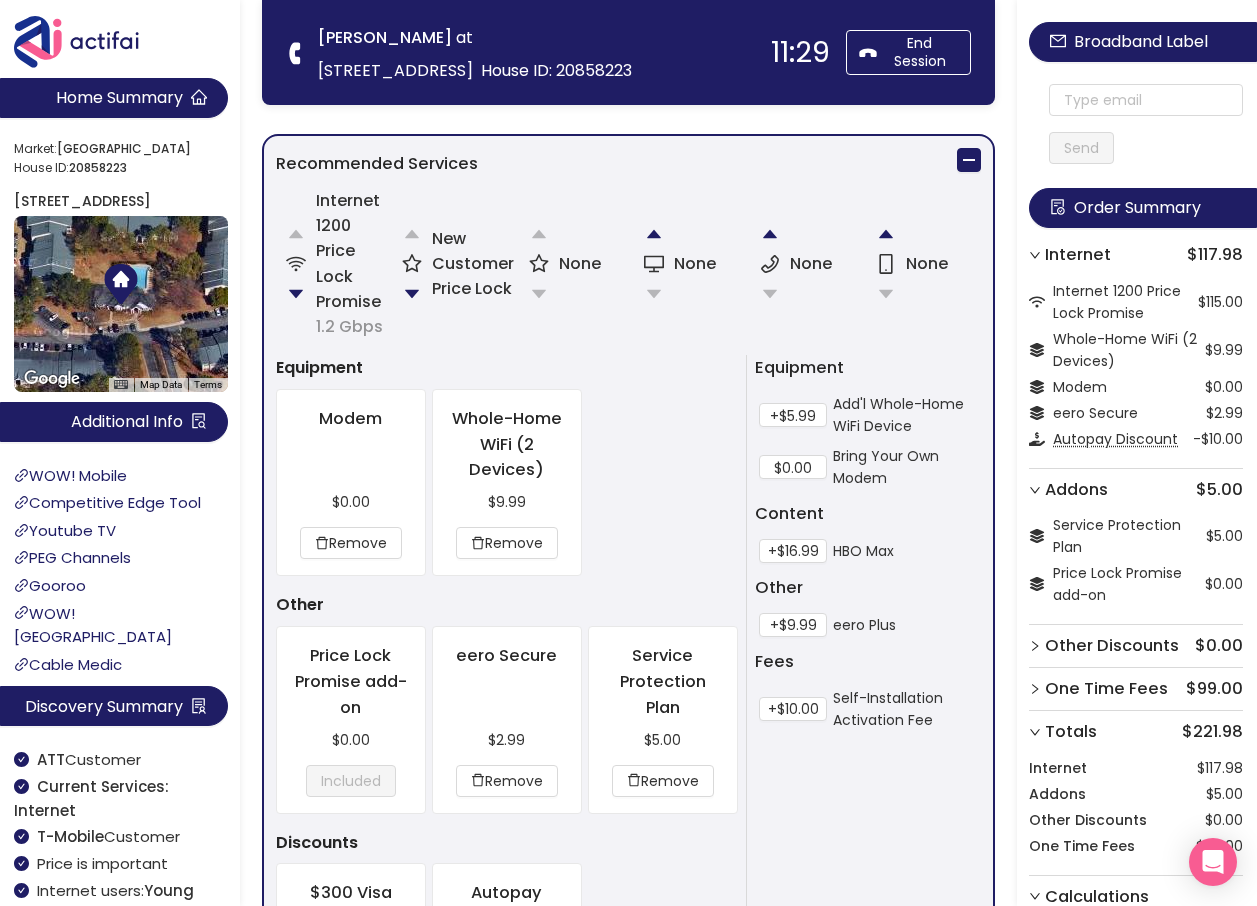 scroll, scrollTop: 975, scrollLeft: 0, axis: vertical 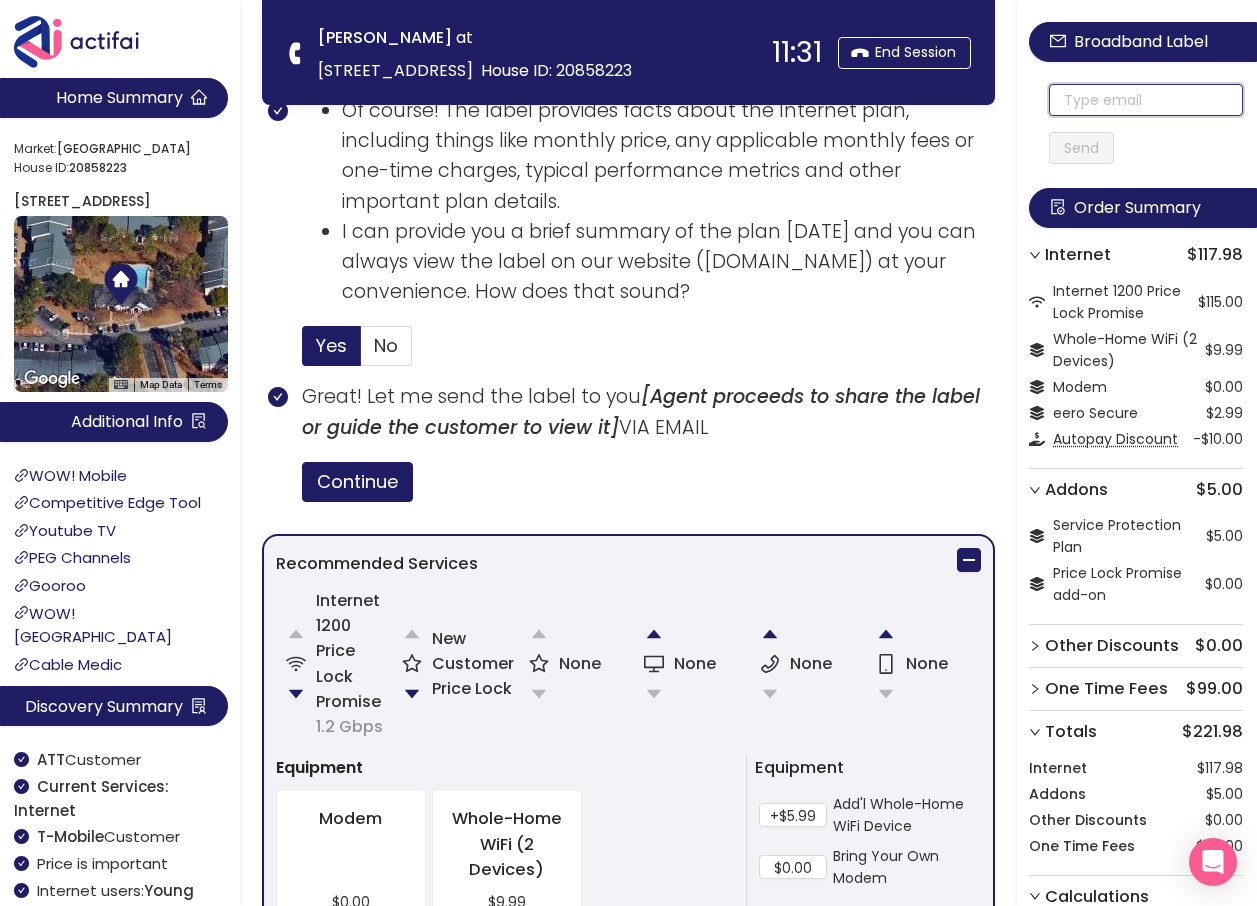click 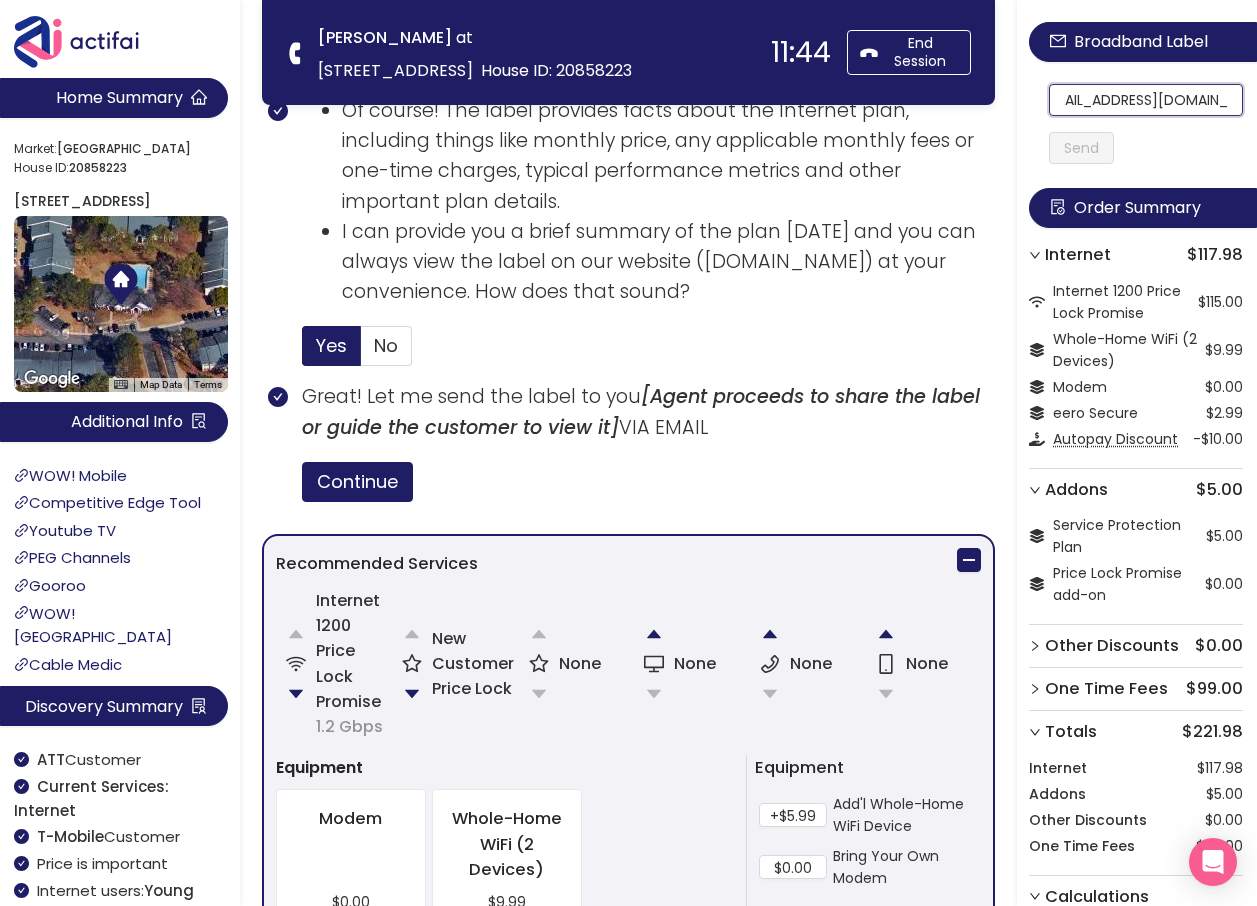 scroll, scrollTop: 0, scrollLeft: 37, axis: horizontal 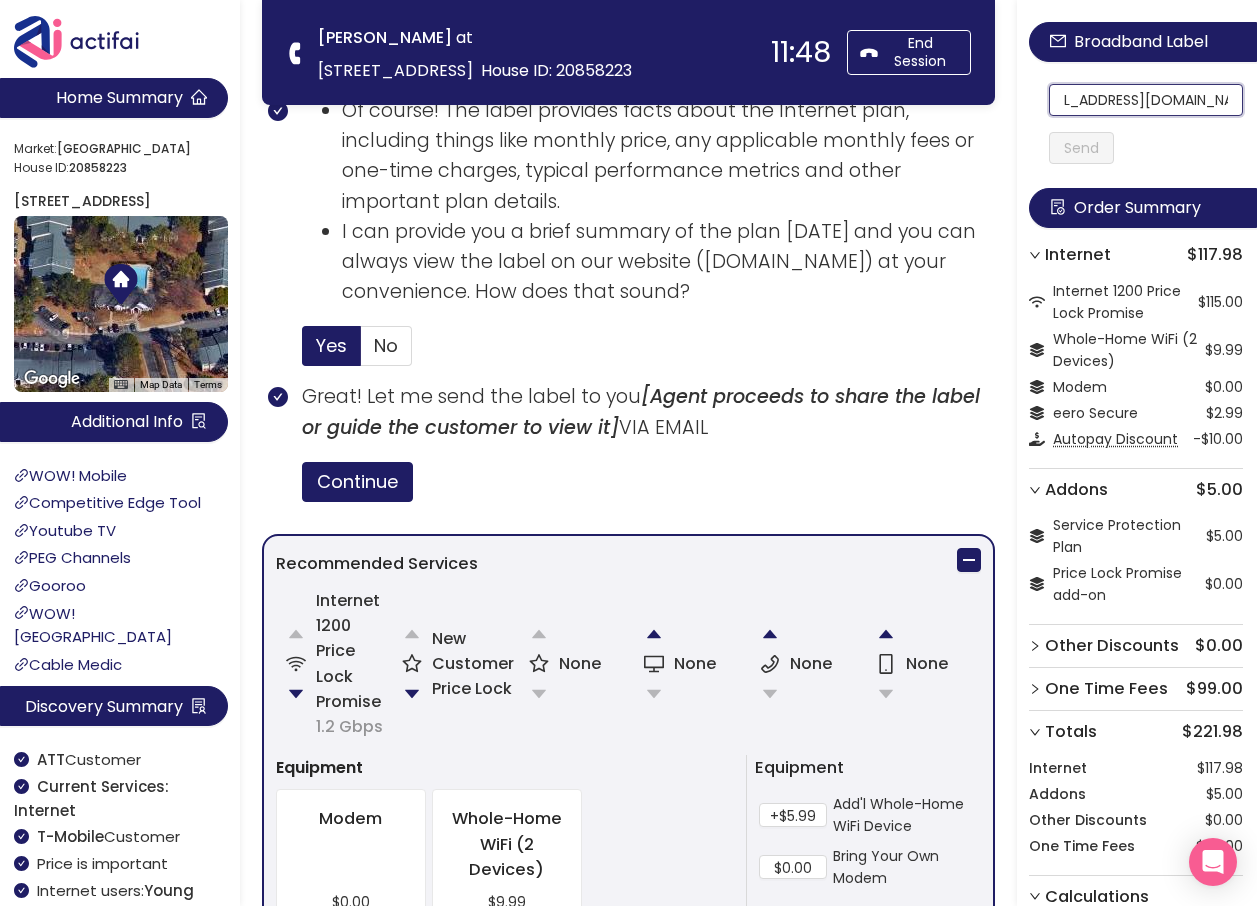 click on "[EMAIL_ADDRESS][DOMAIN_NAME]" 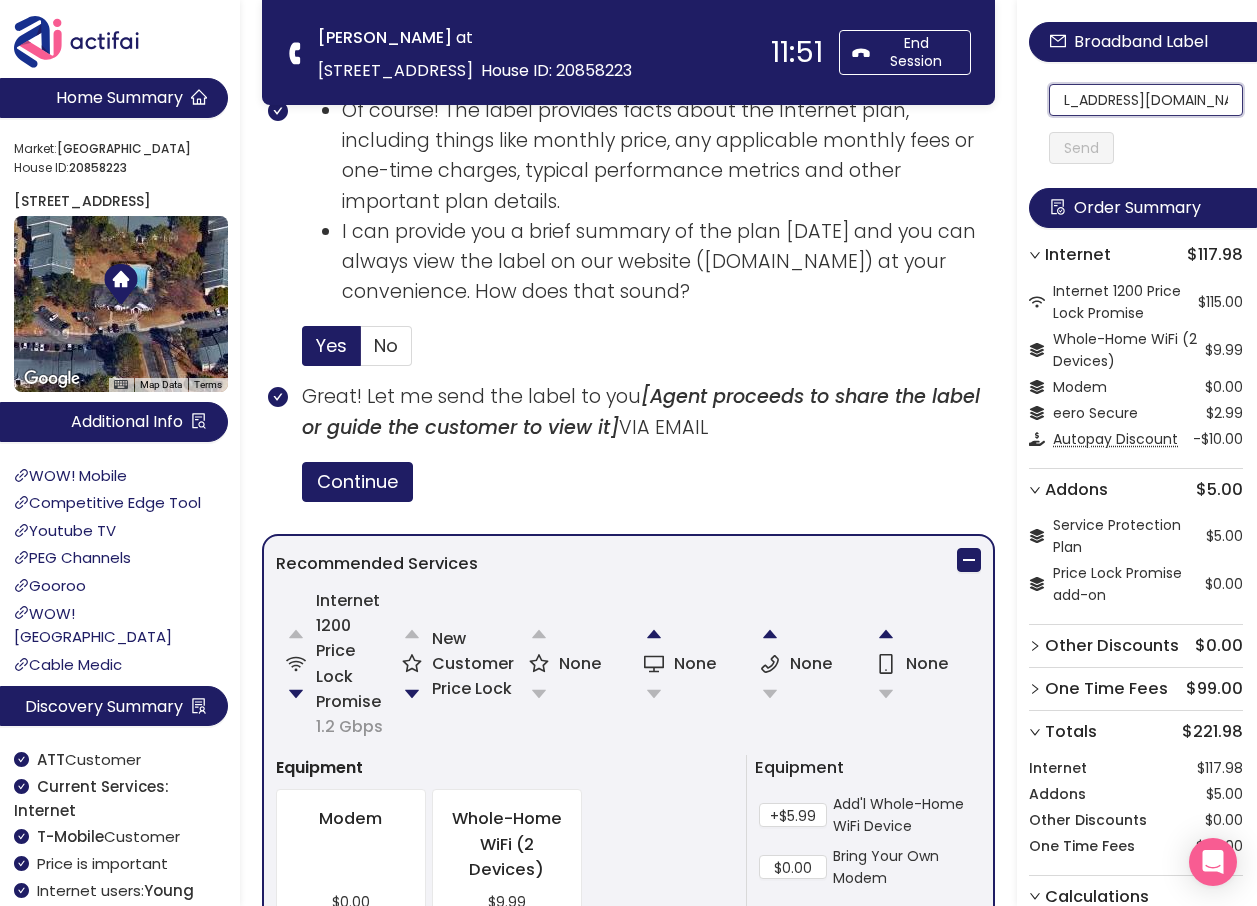 scroll, scrollTop: 0, scrollLeft: 0, axis: both 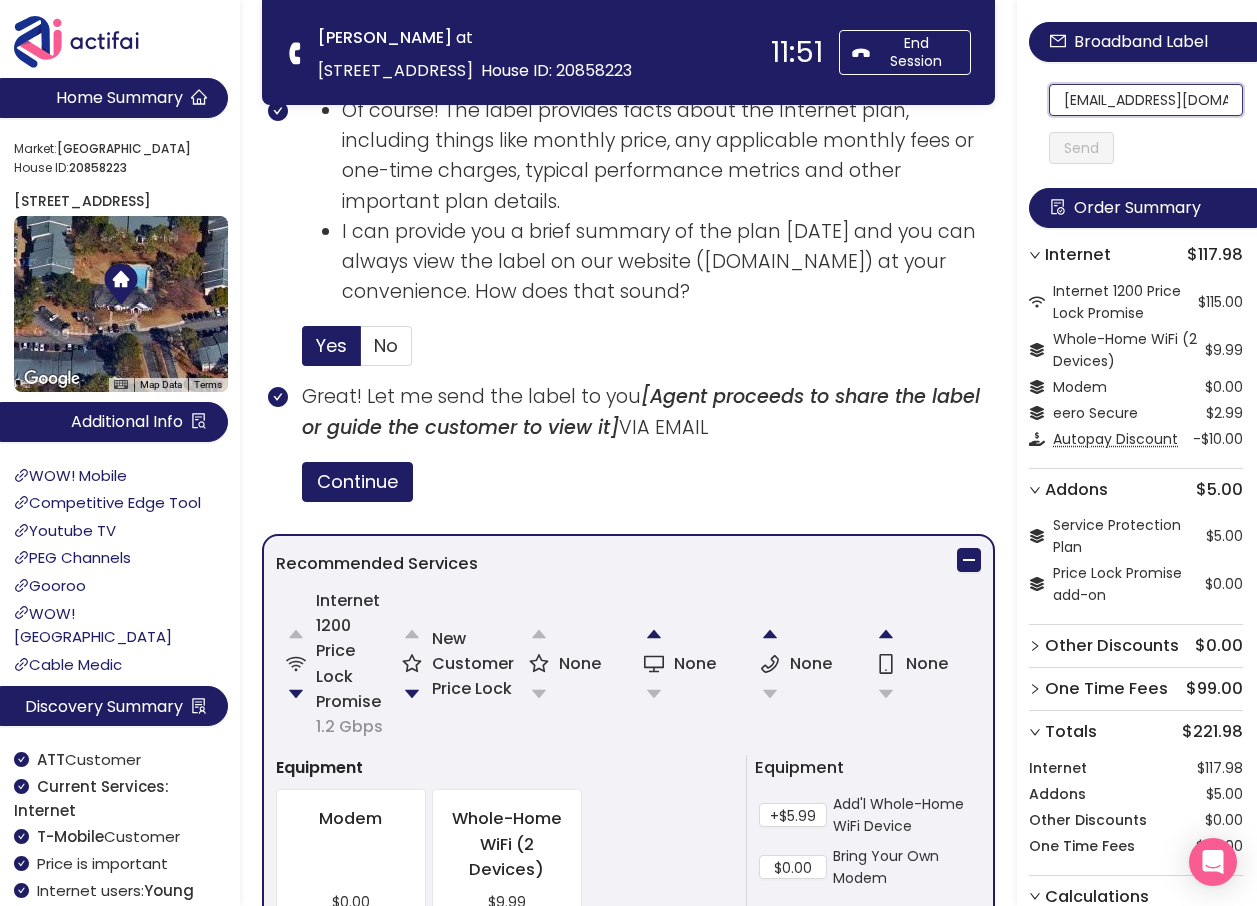 drag, startPoint x: 1203, startPoint y: 104, endPoint x: 1023, endPoint y: 108, distance: 180.04443 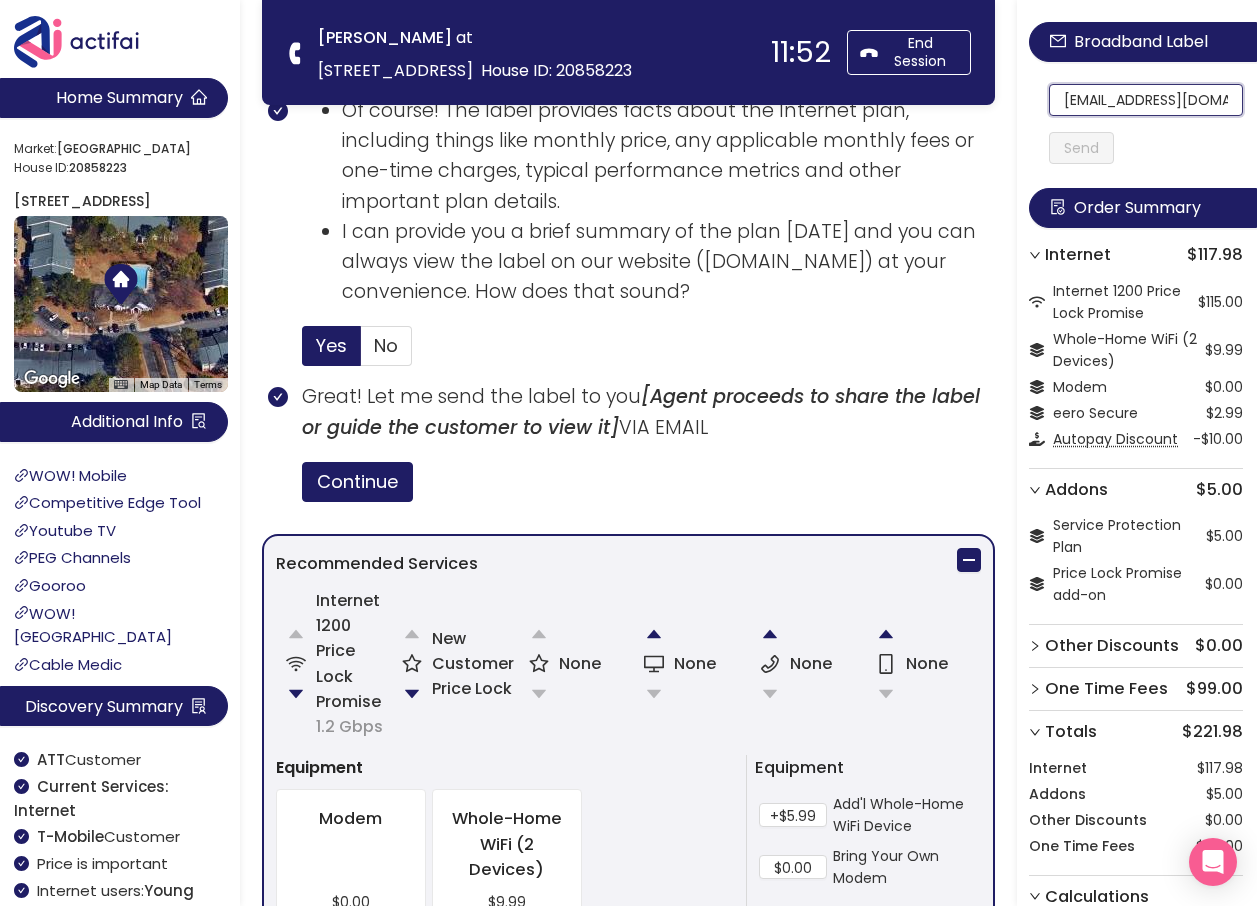 click on "[EMAIL_ADDRESS][DOMAIN_NAME]" 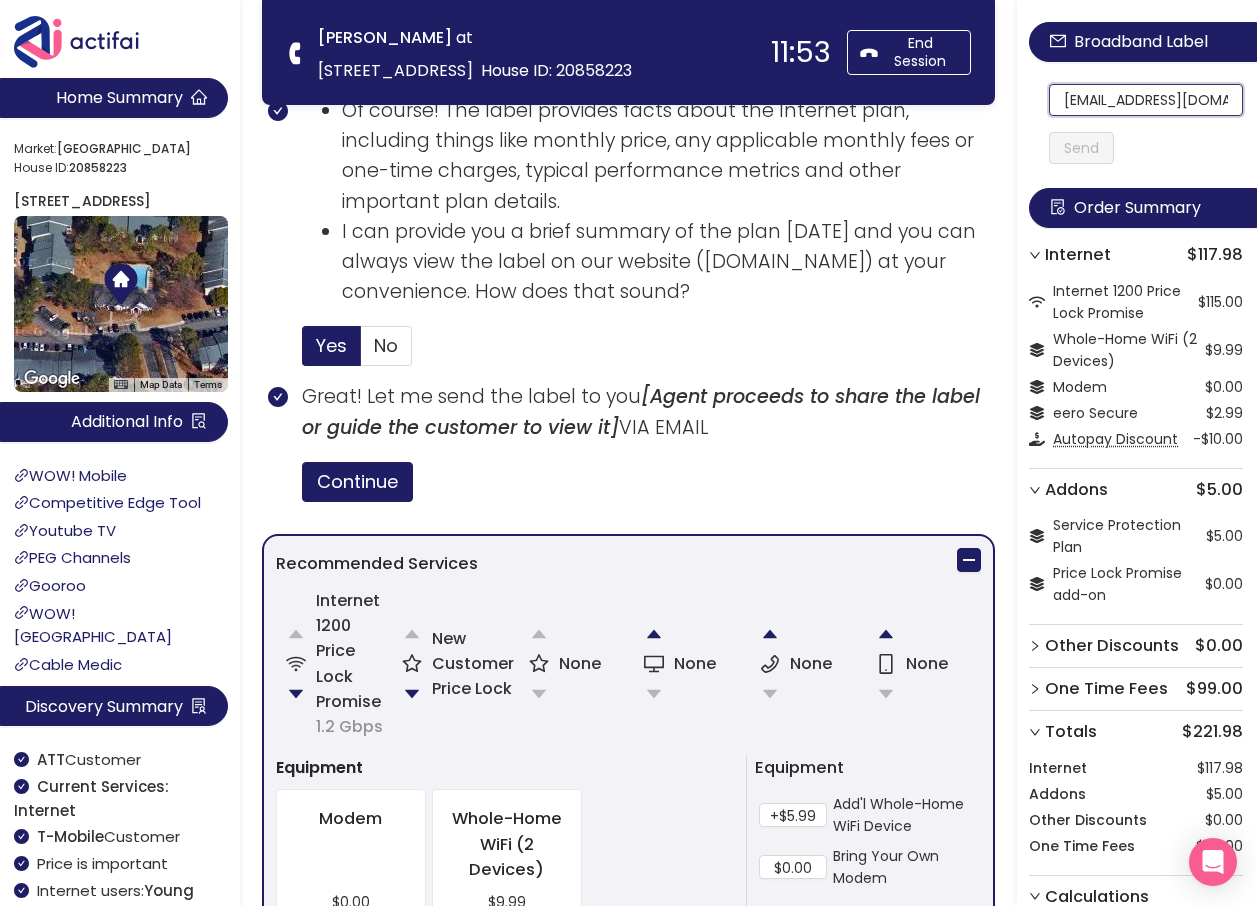 scroll, scrollTop: 0, scrollLeft: 54, axis: horizontal 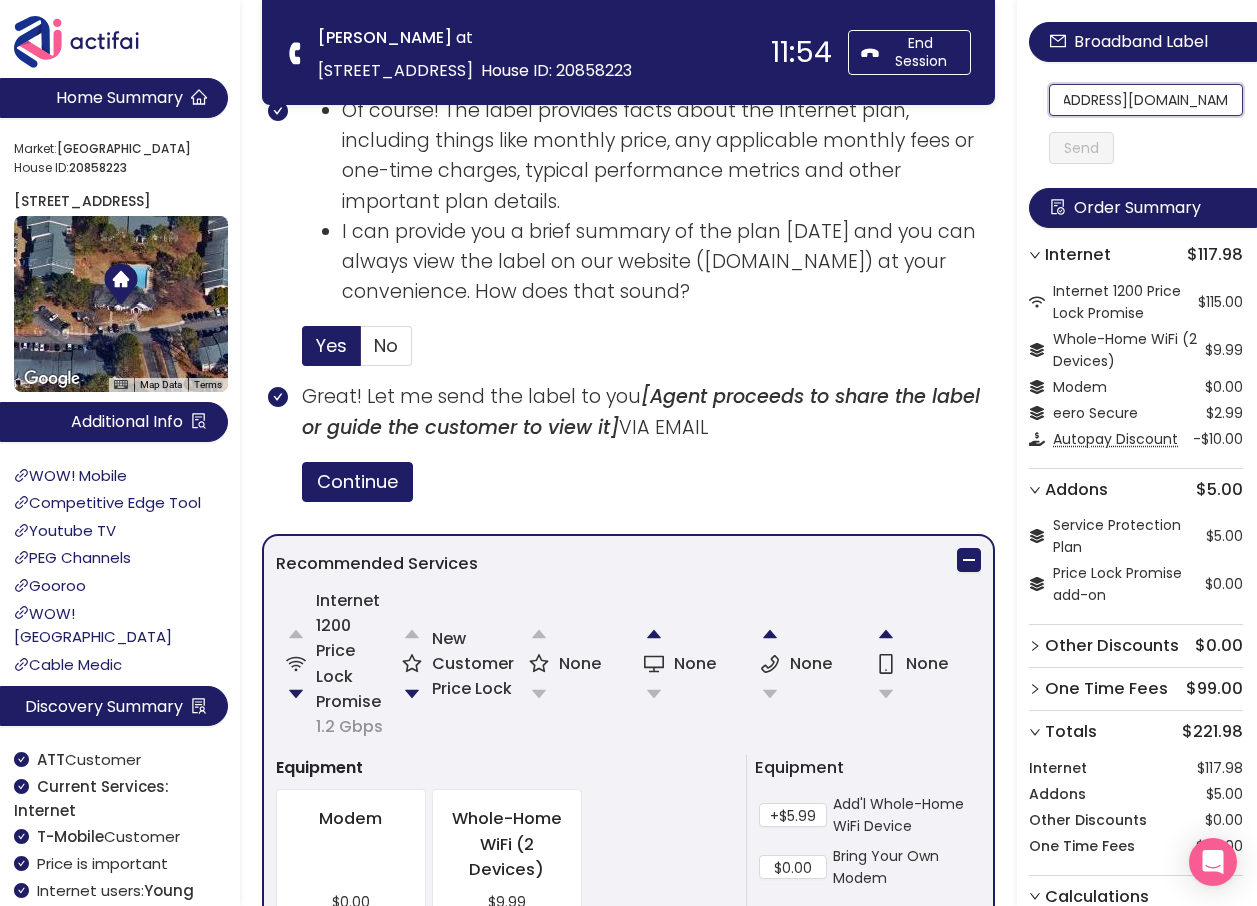 drag, startPoint x: 1072, startPoint y: 105, endPoint x: 1226, endPoint y: 96, distance: 154.26276 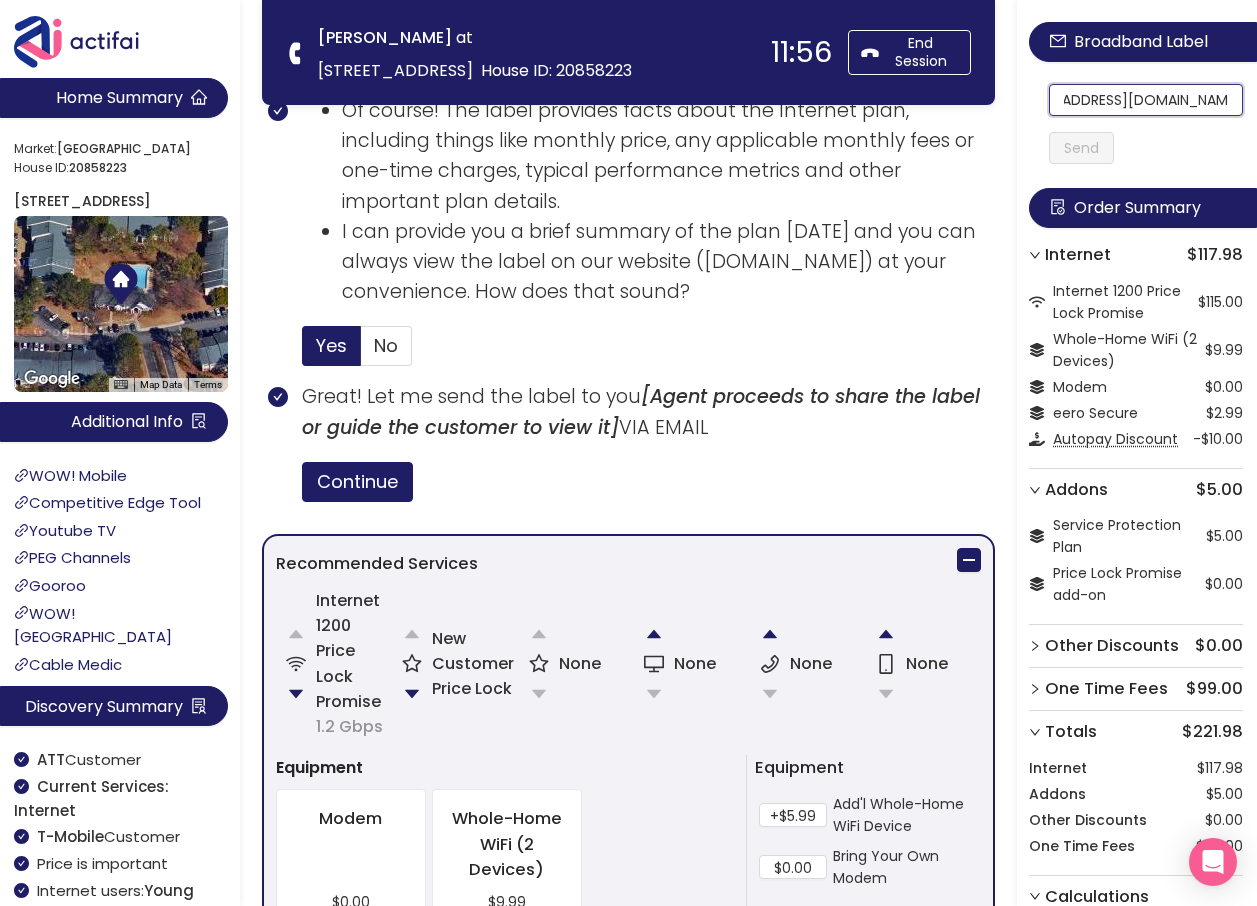 type on "[EMAIL_ADDRESS][DOMAIN_NAME]" 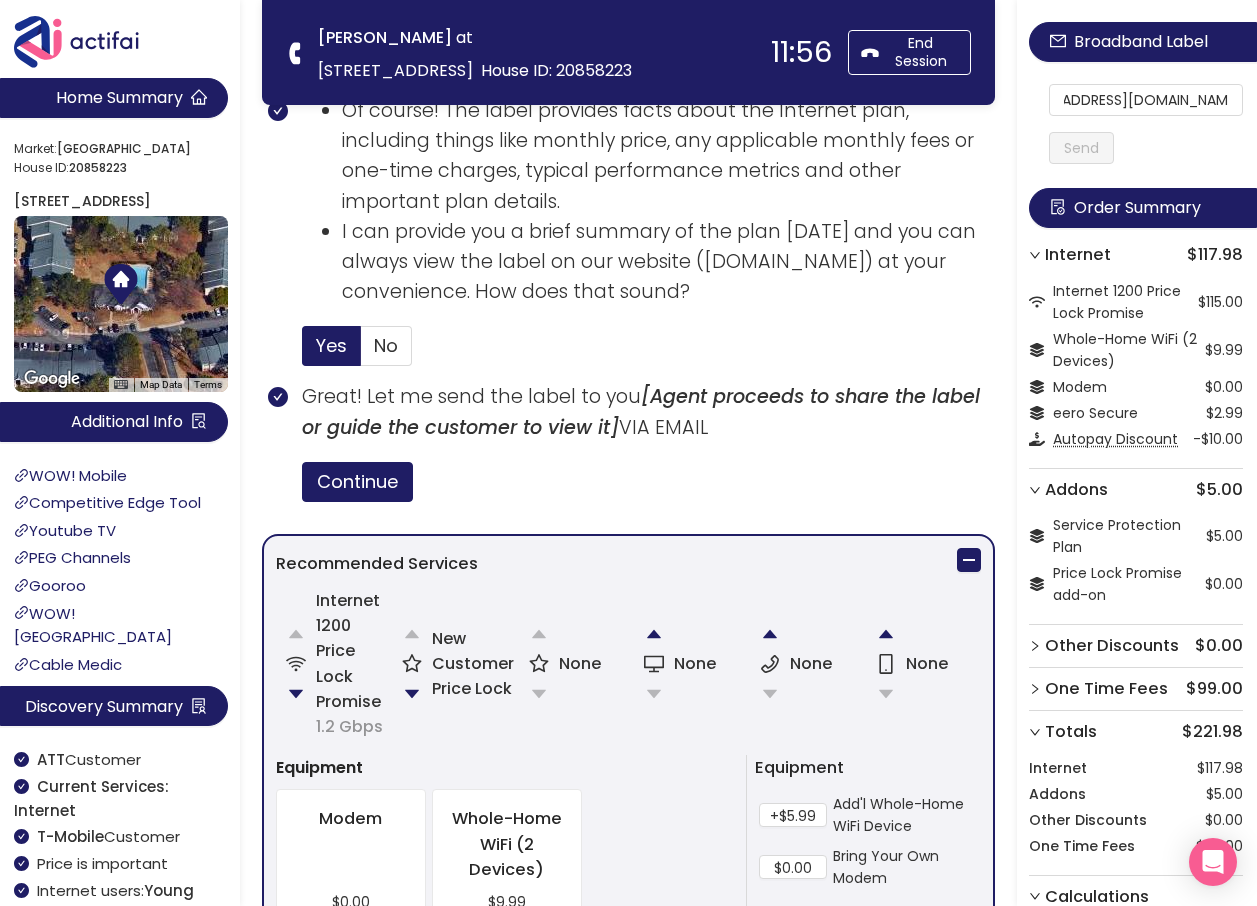 click on "Send" at bounding box center [1081, 148] 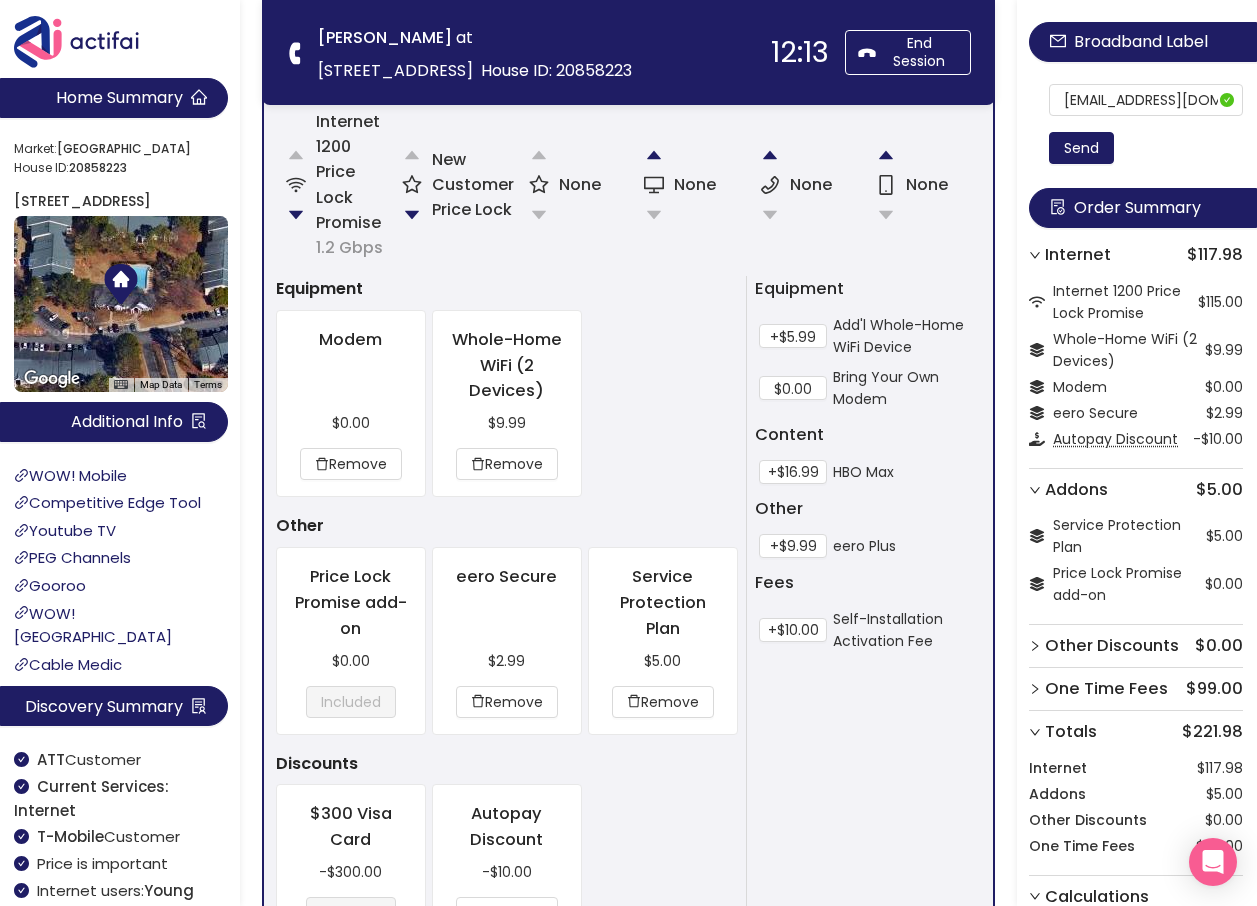 scroll, scrollTop: 1888, scrollLeft: 0, axis: vertical 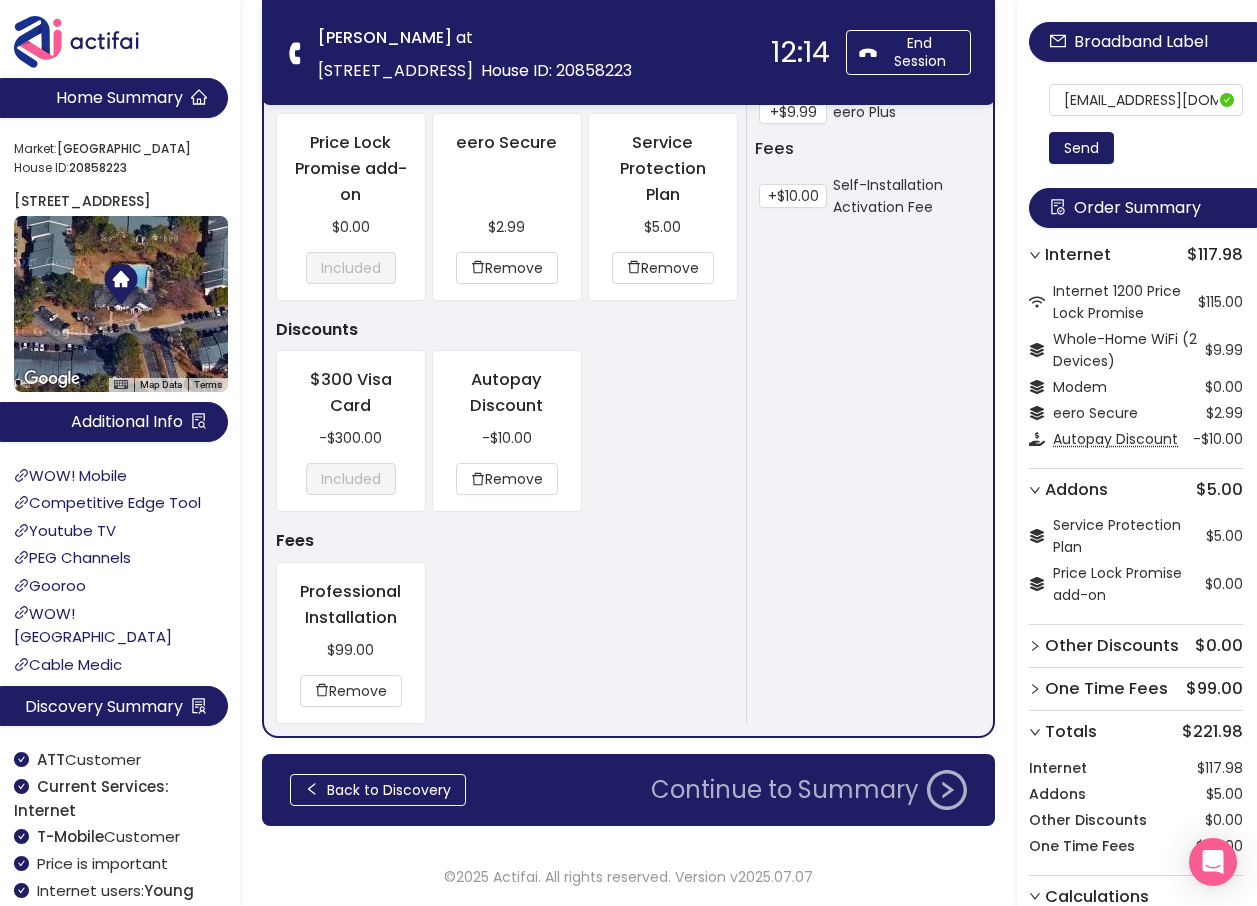 click on "Continue to Summary" 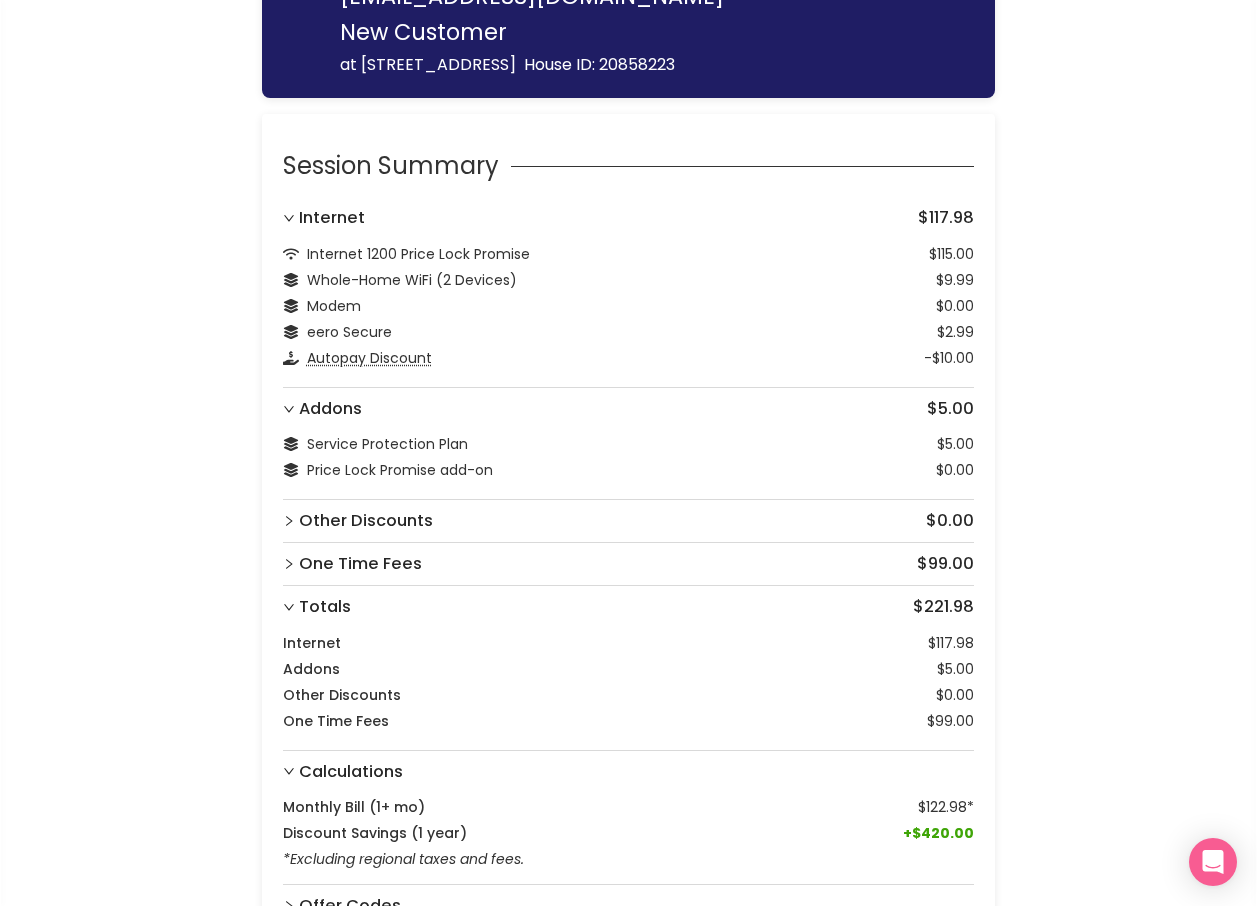 scroll, scrollTop: 409, scrollLeft: 0, axis: vertical 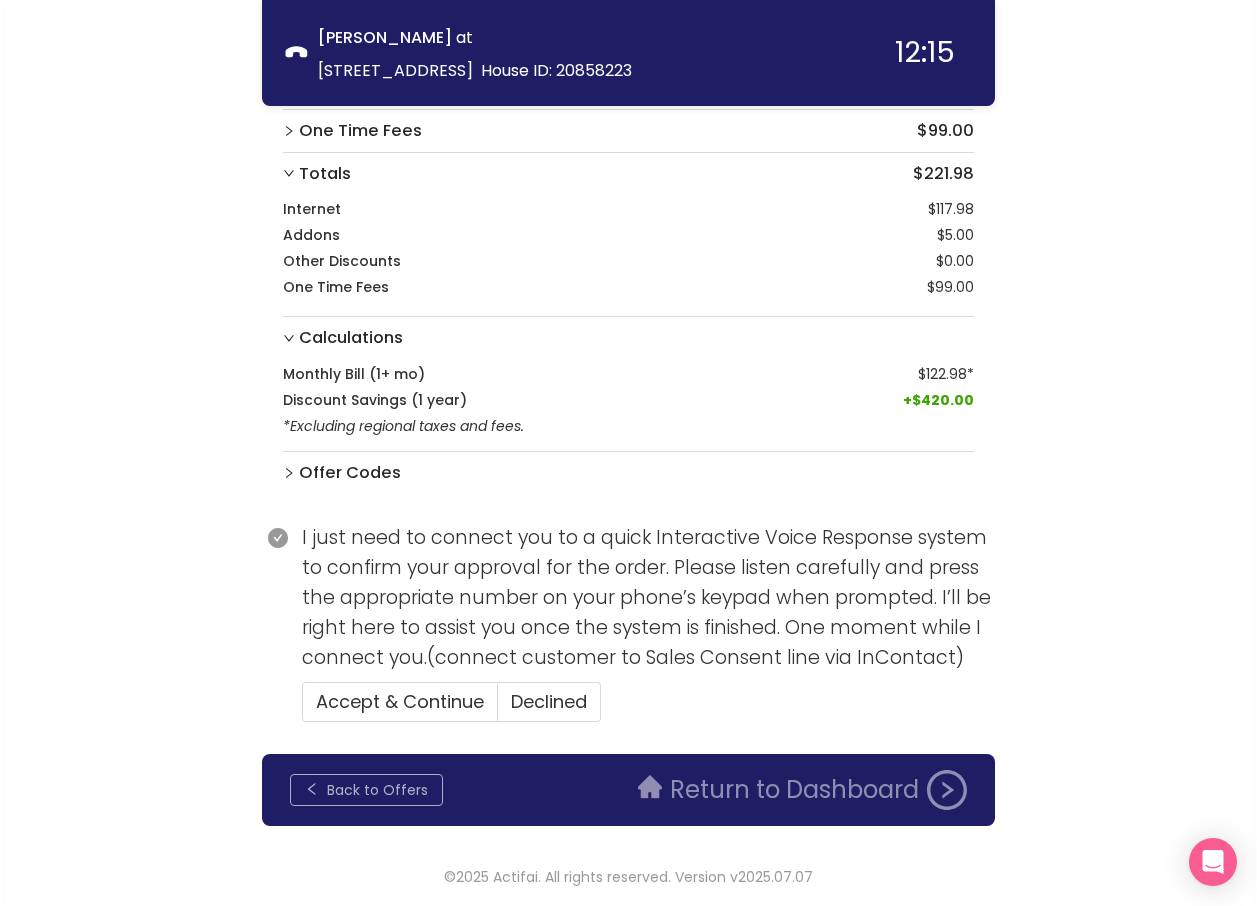 click on "Back to Offers" 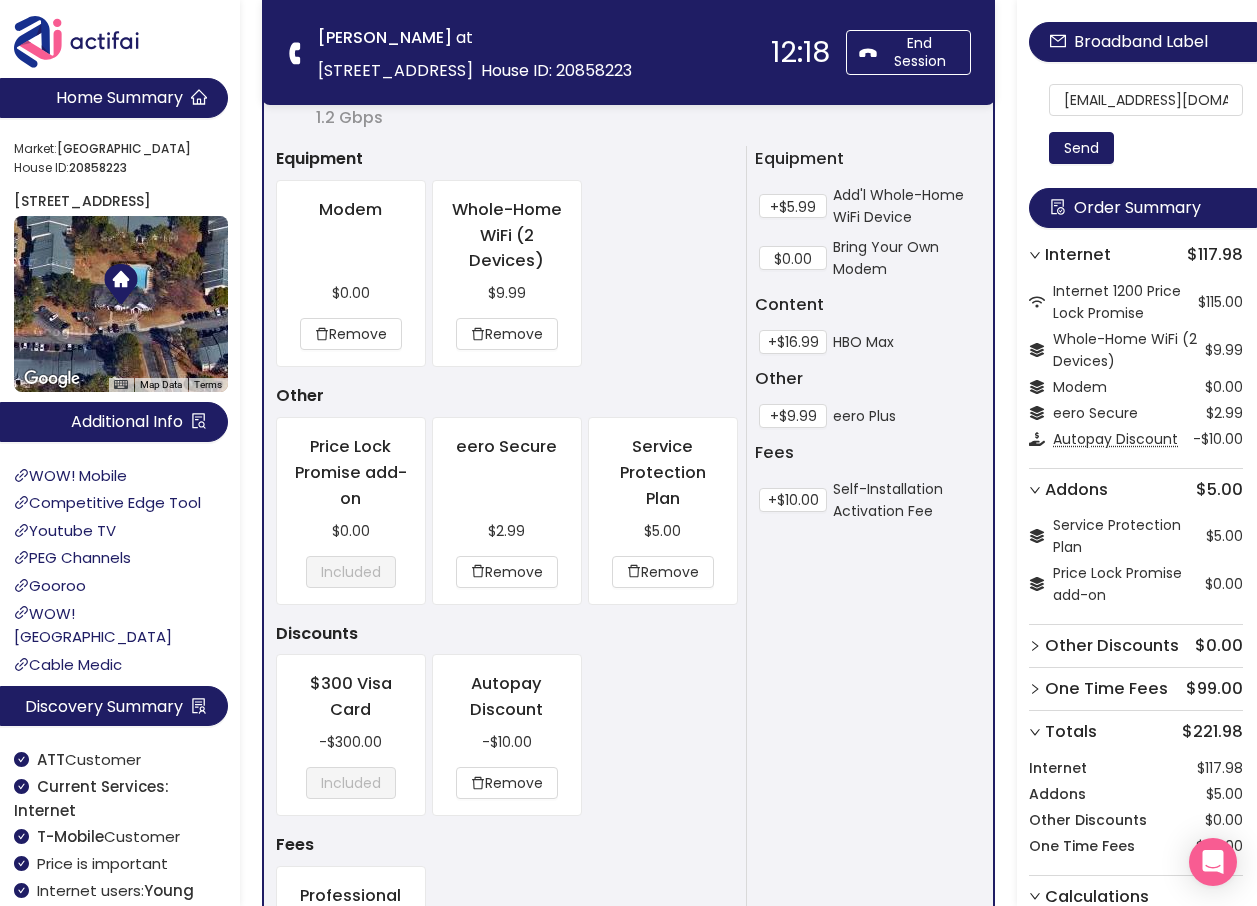 scroll, scrollTop: 1600, scrollLeft: 0, axis: vertical 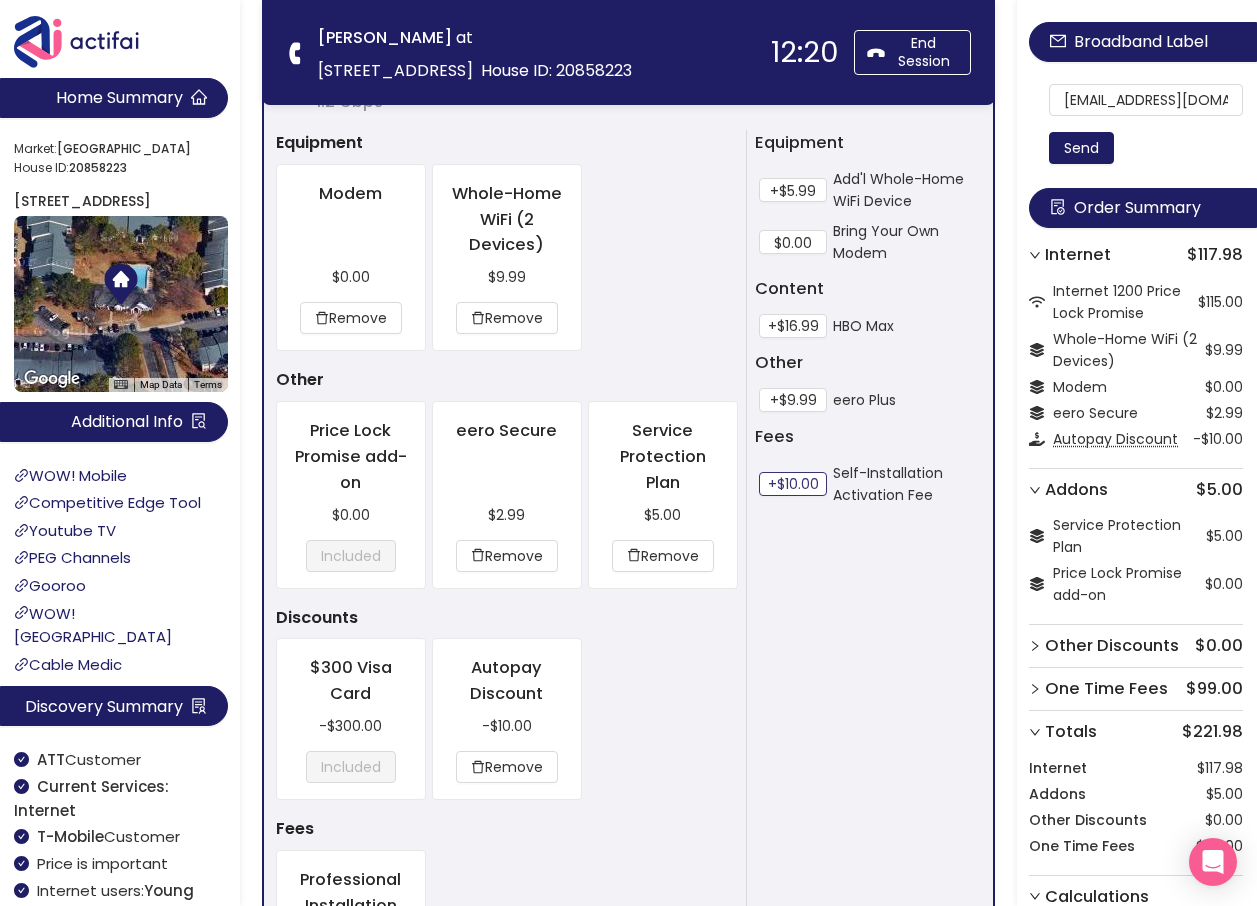 click on "+$10.00" at bounding box center [793, 484] 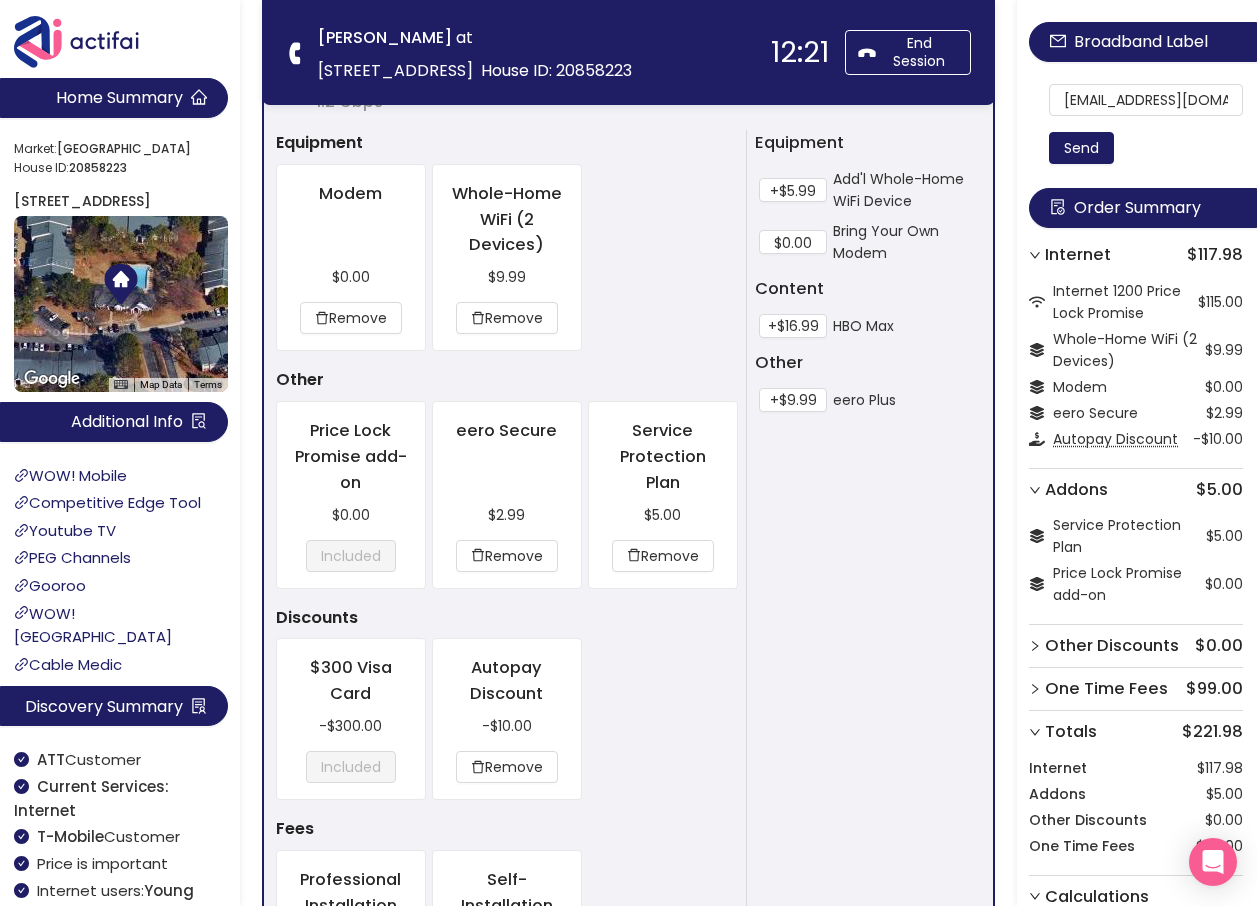 scroll, scrollTop: 1939, scrollLeft: 0, axis: vertical 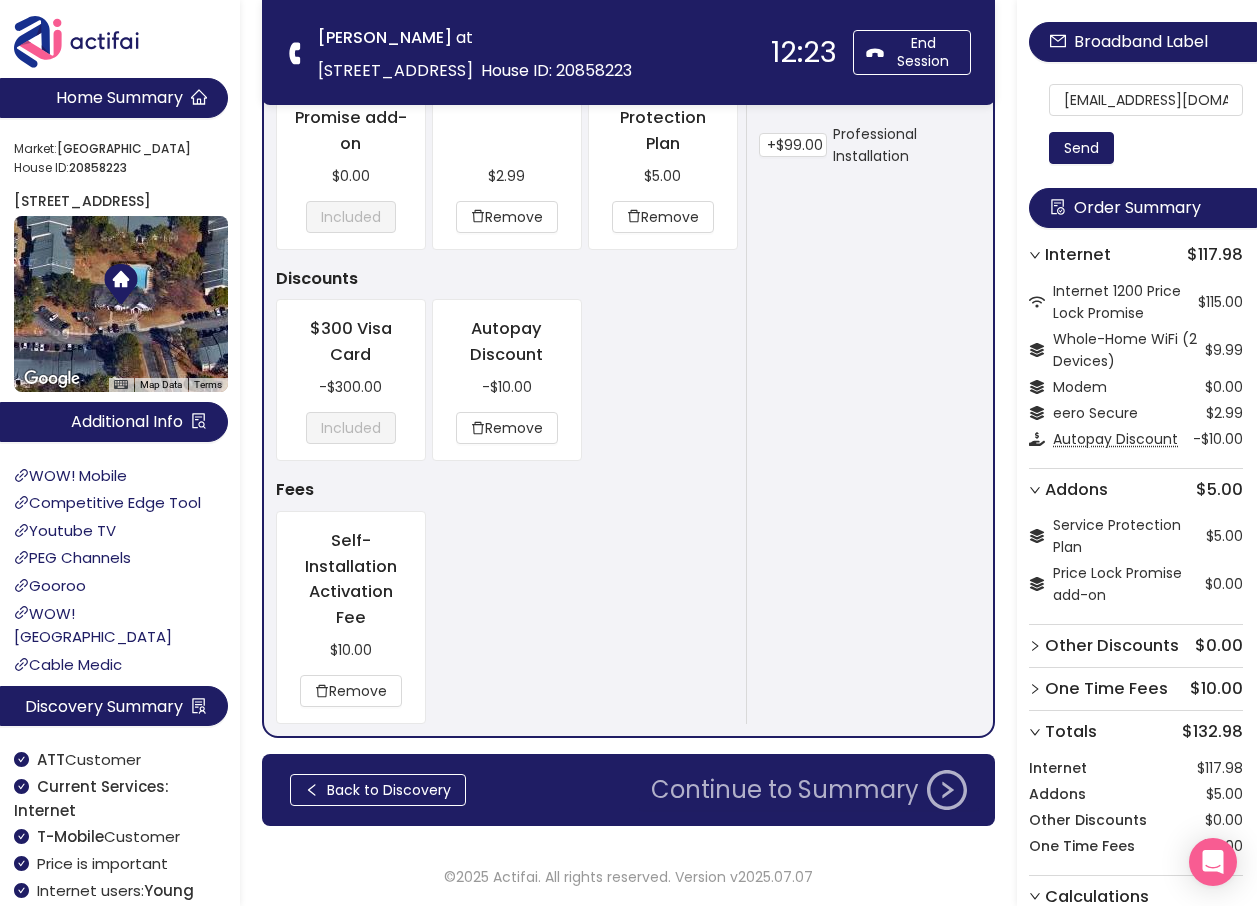 click on "Continue to Summary" 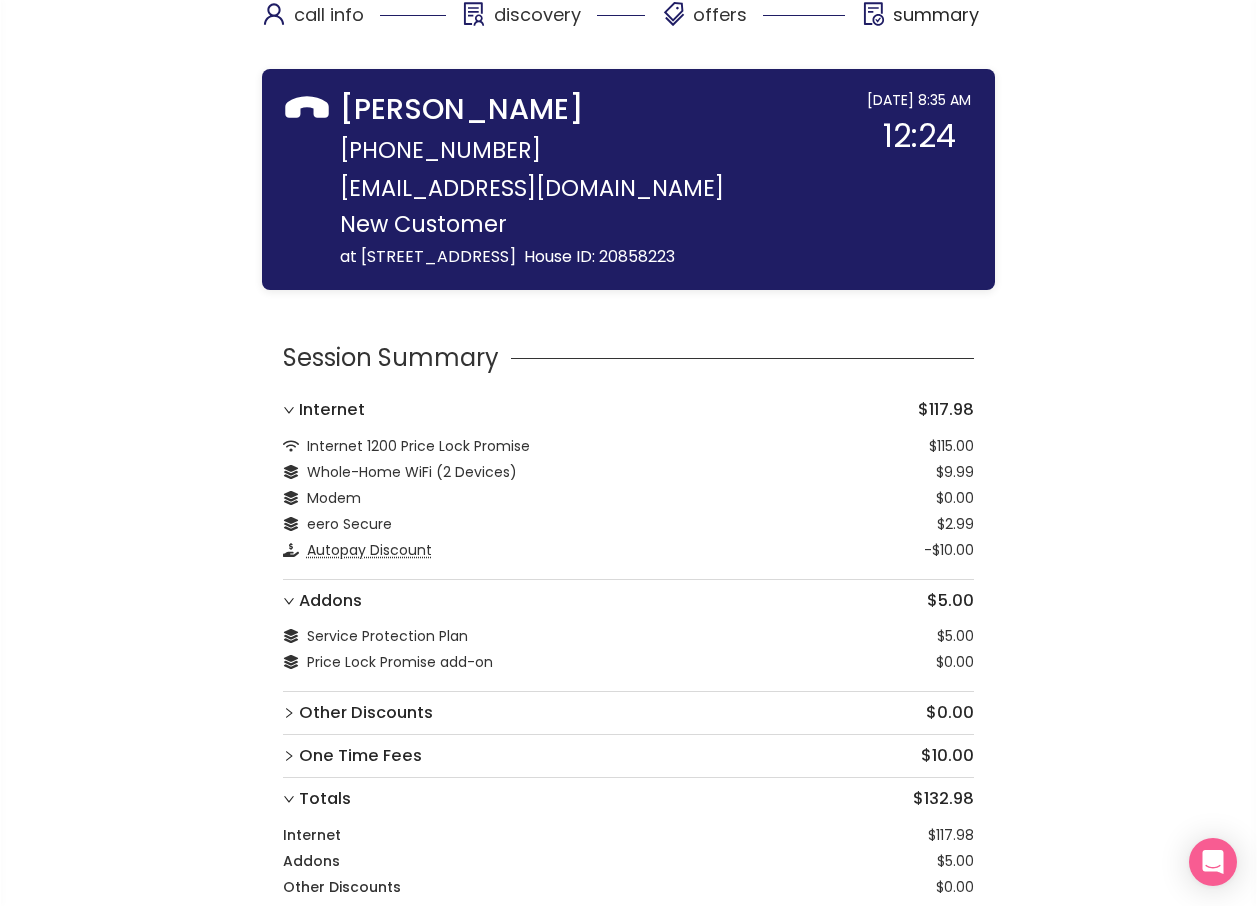 scroll, scrollTop: 409, scrollLeft: 0, axis: vertical 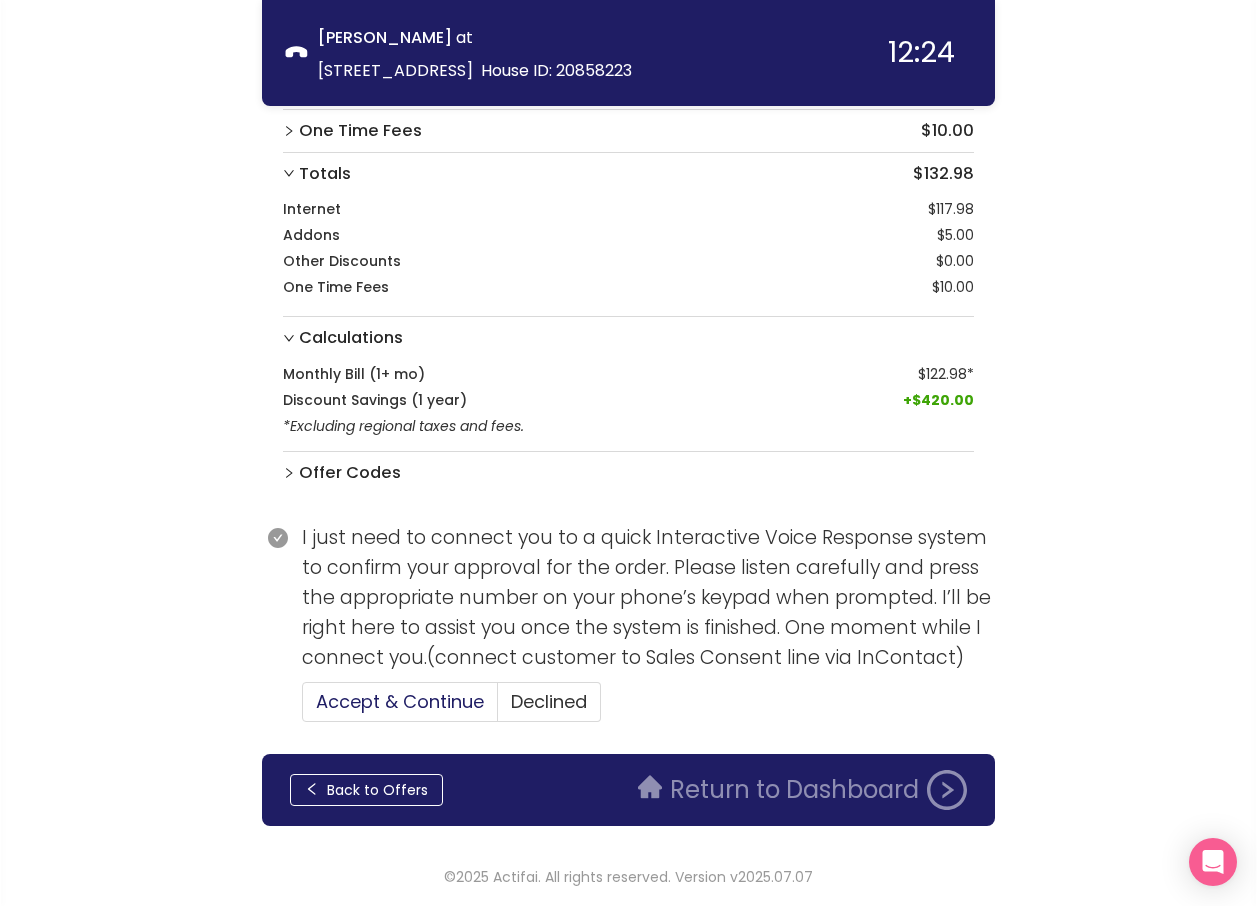 drag, startPoint x: 452, startPoint y: 707, endPoint x: 457, endPoint y: 693, distance: 14.866069 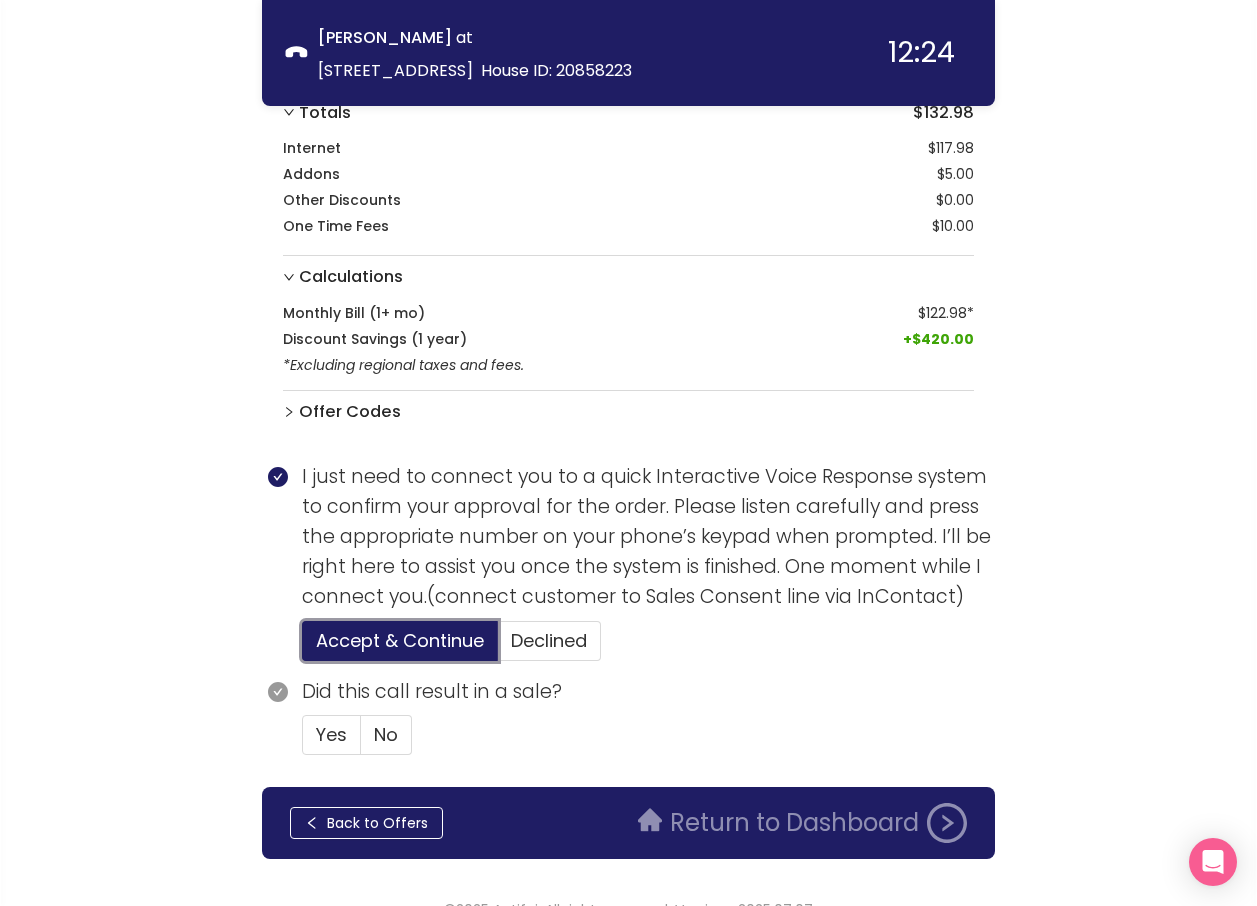 scroll, scrollTop: 503, scrollLeft: 0, axis: vertical 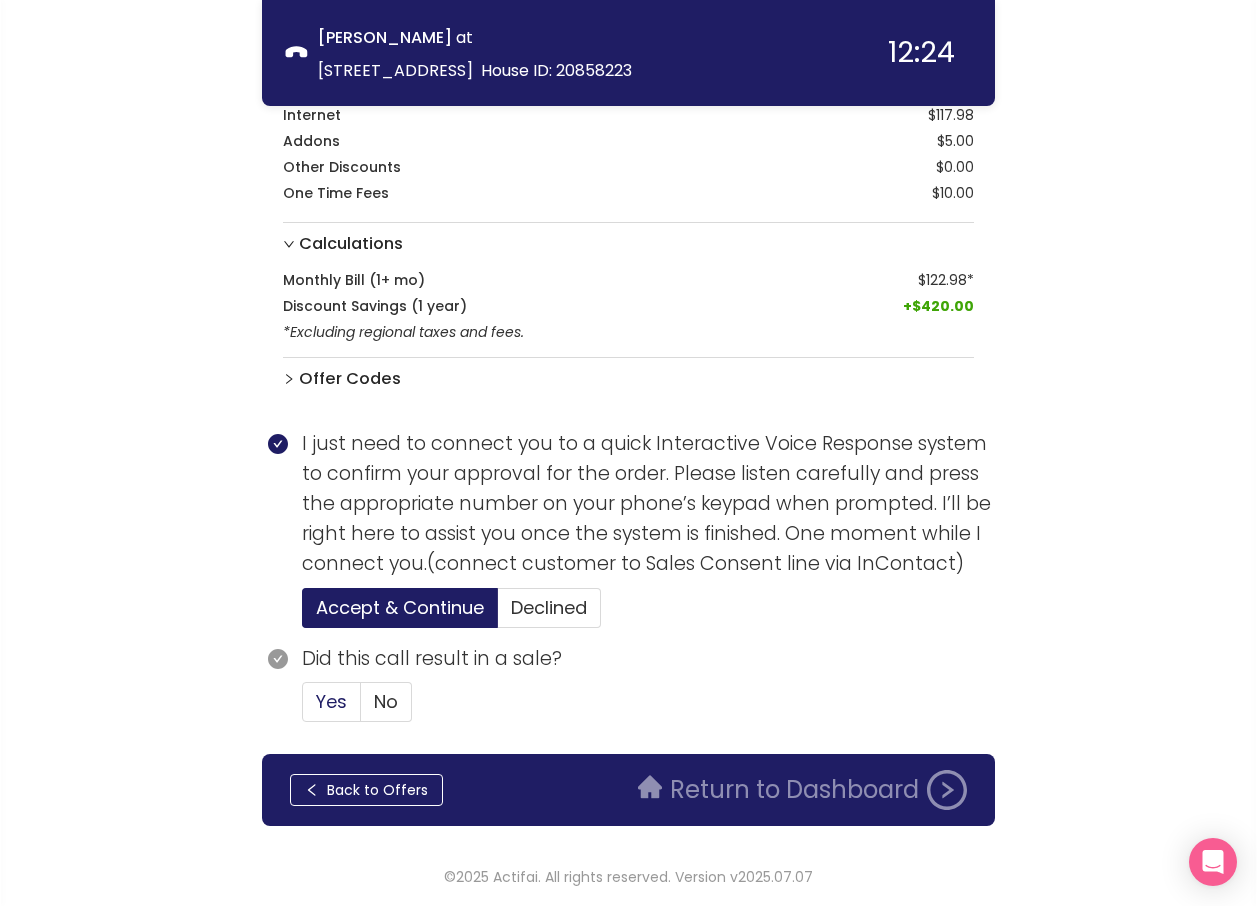 click on "Yes" at bounding box center [331, 701] 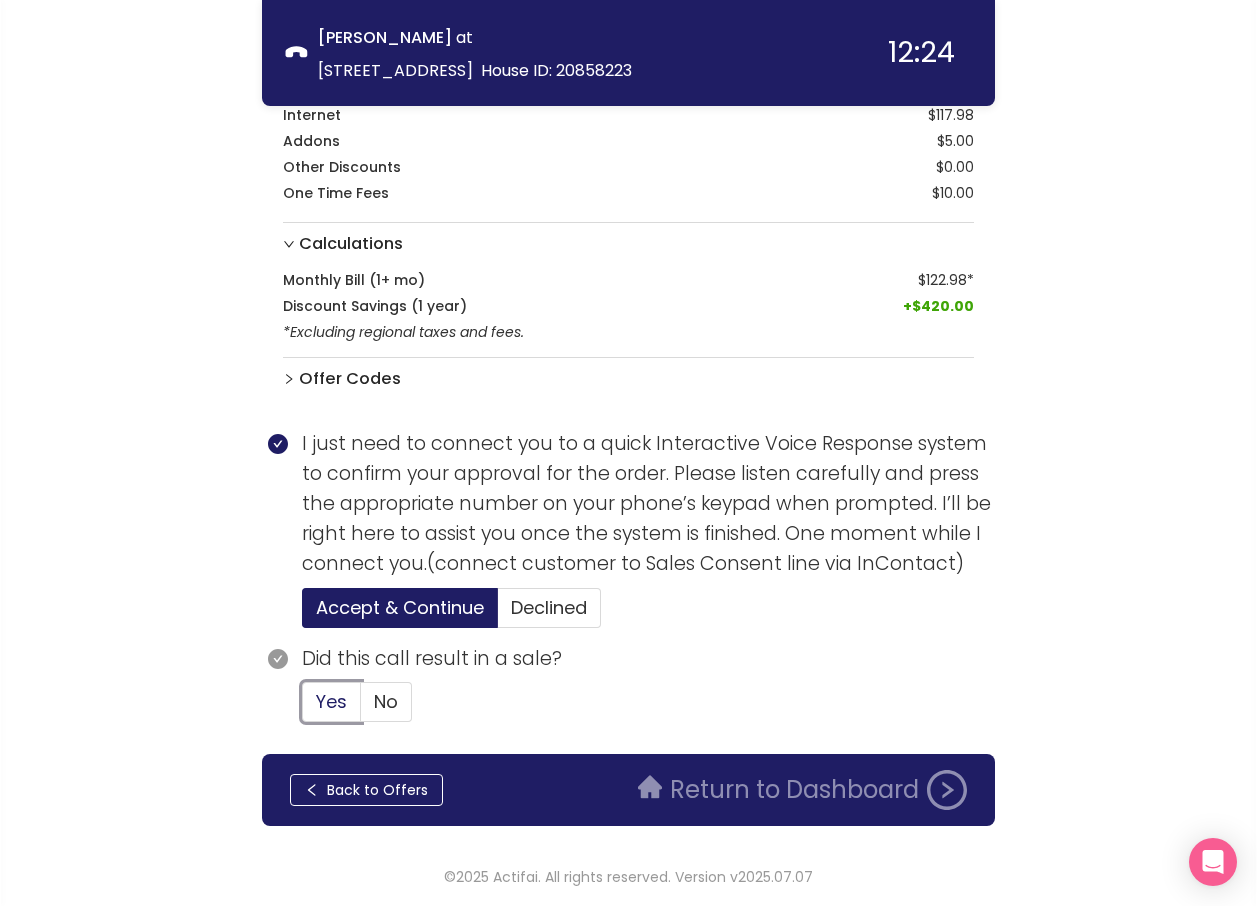 click on "Yes" at bounding box center [303, 708] 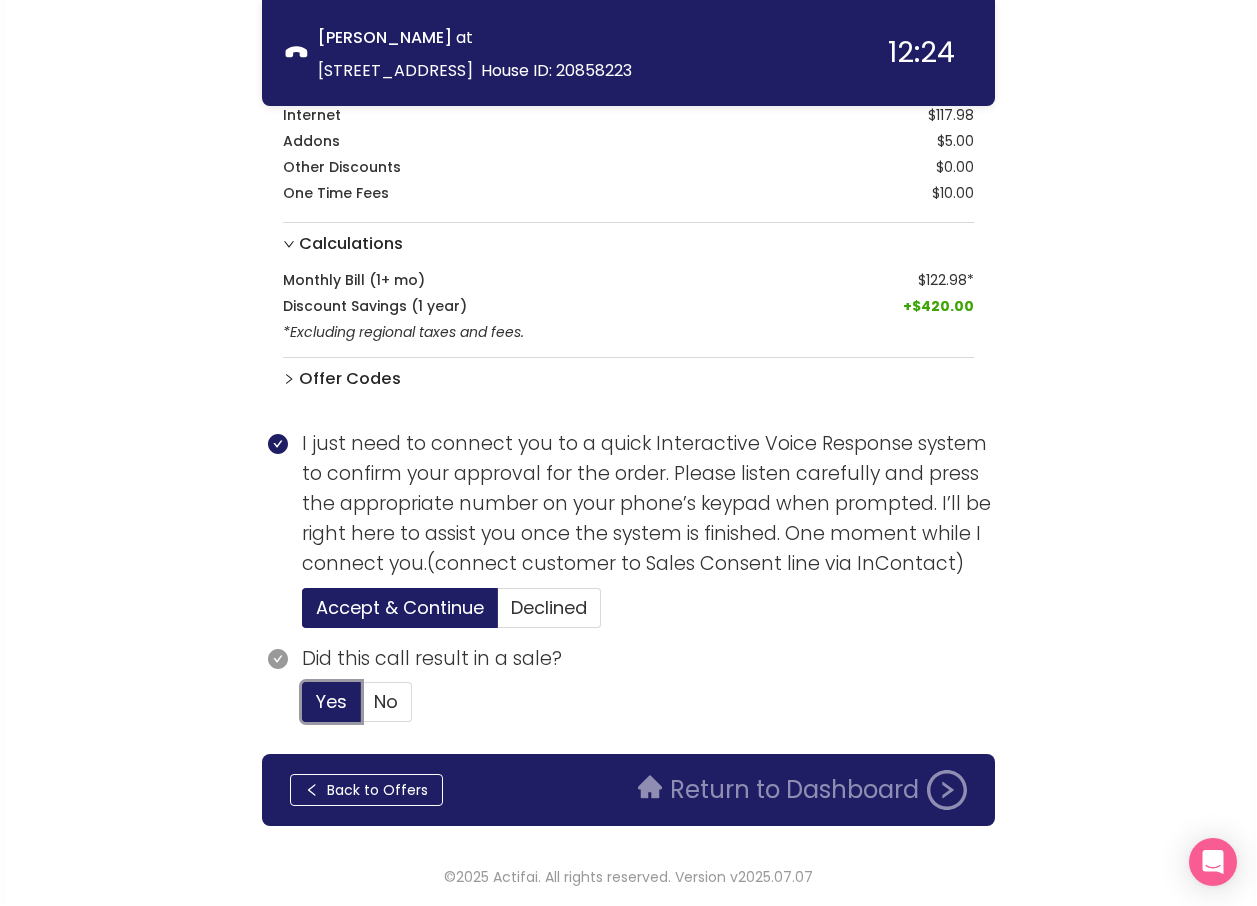 type 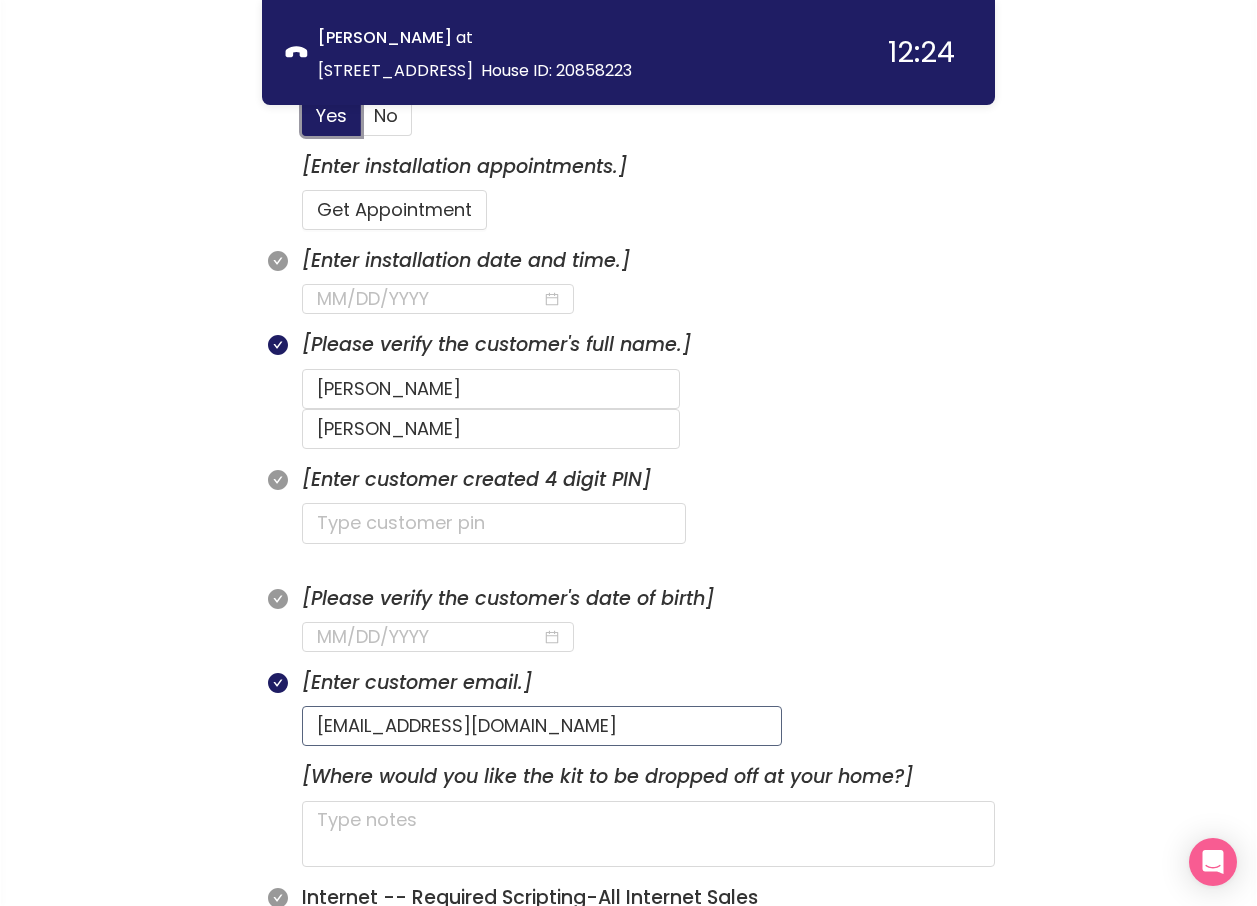 scroll, scrollTop: 1103, scrollLeft: 0, axis: vertical 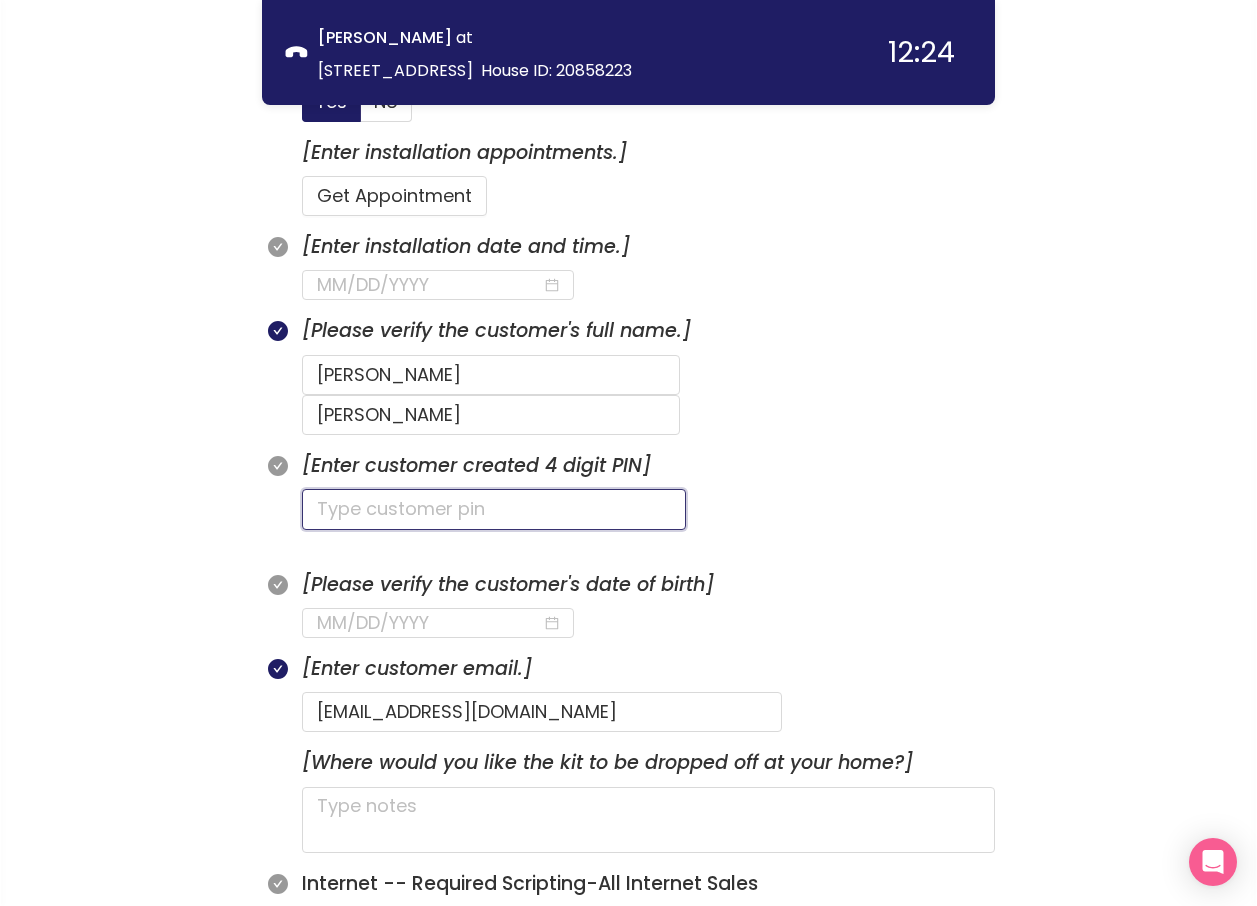 click 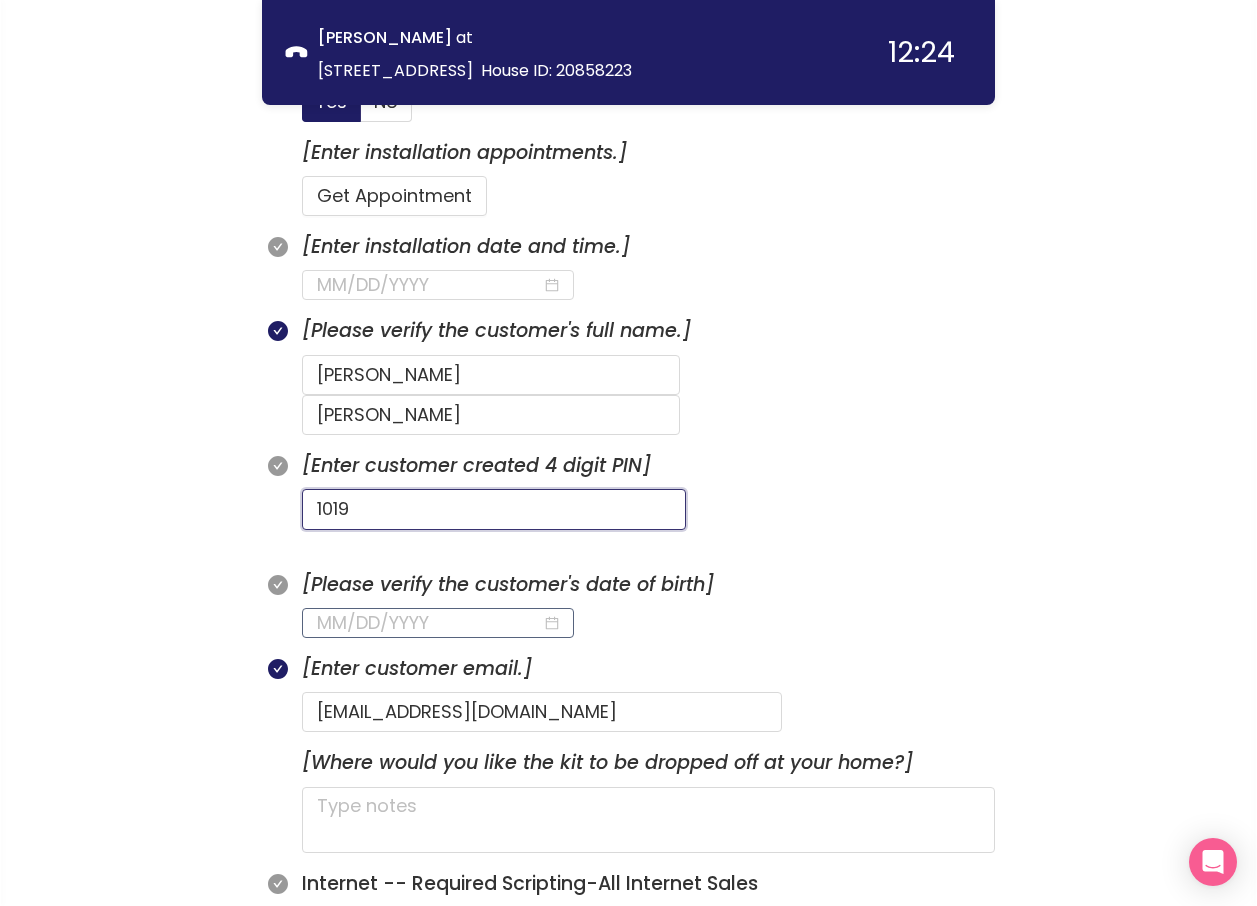 type on "1019" 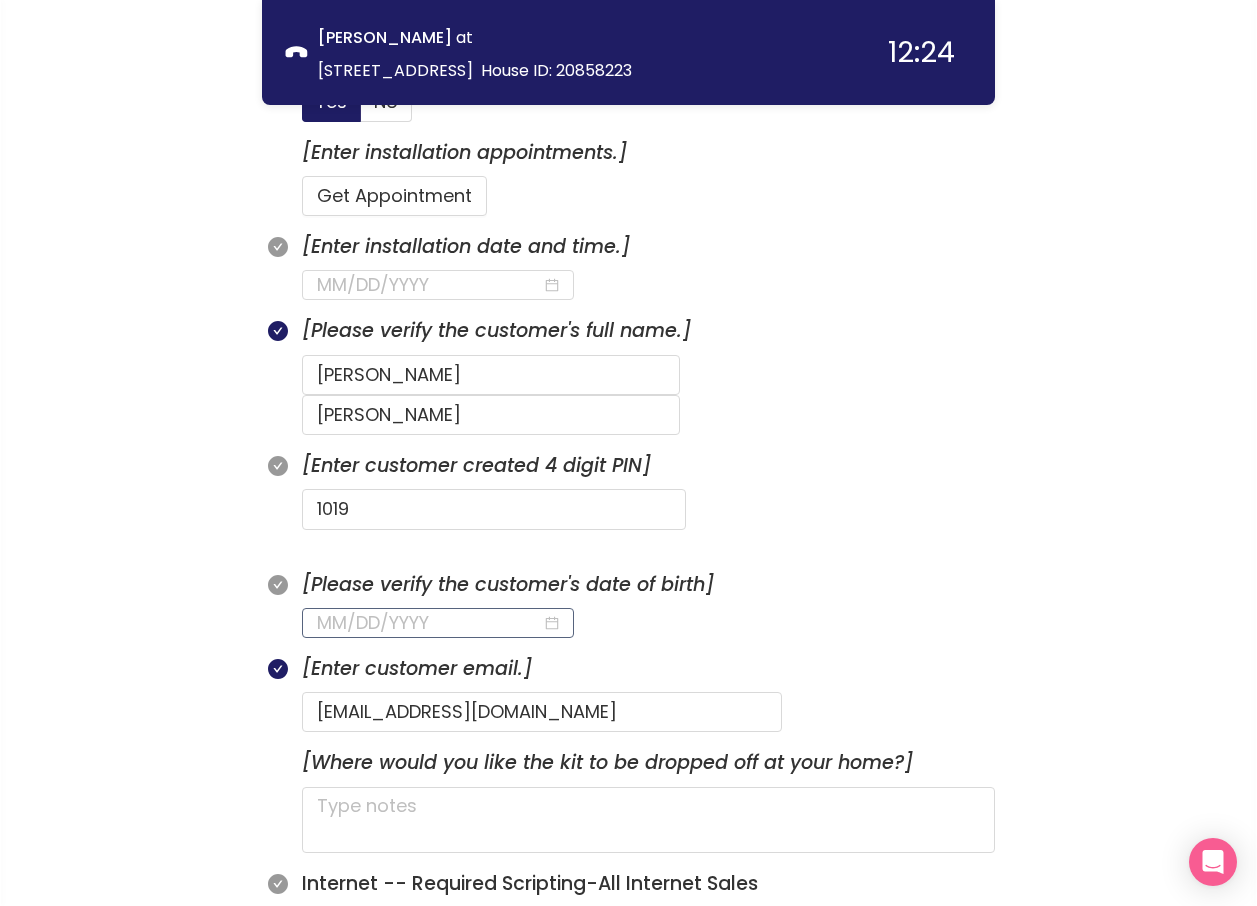 click at bounding box center [429, 623] 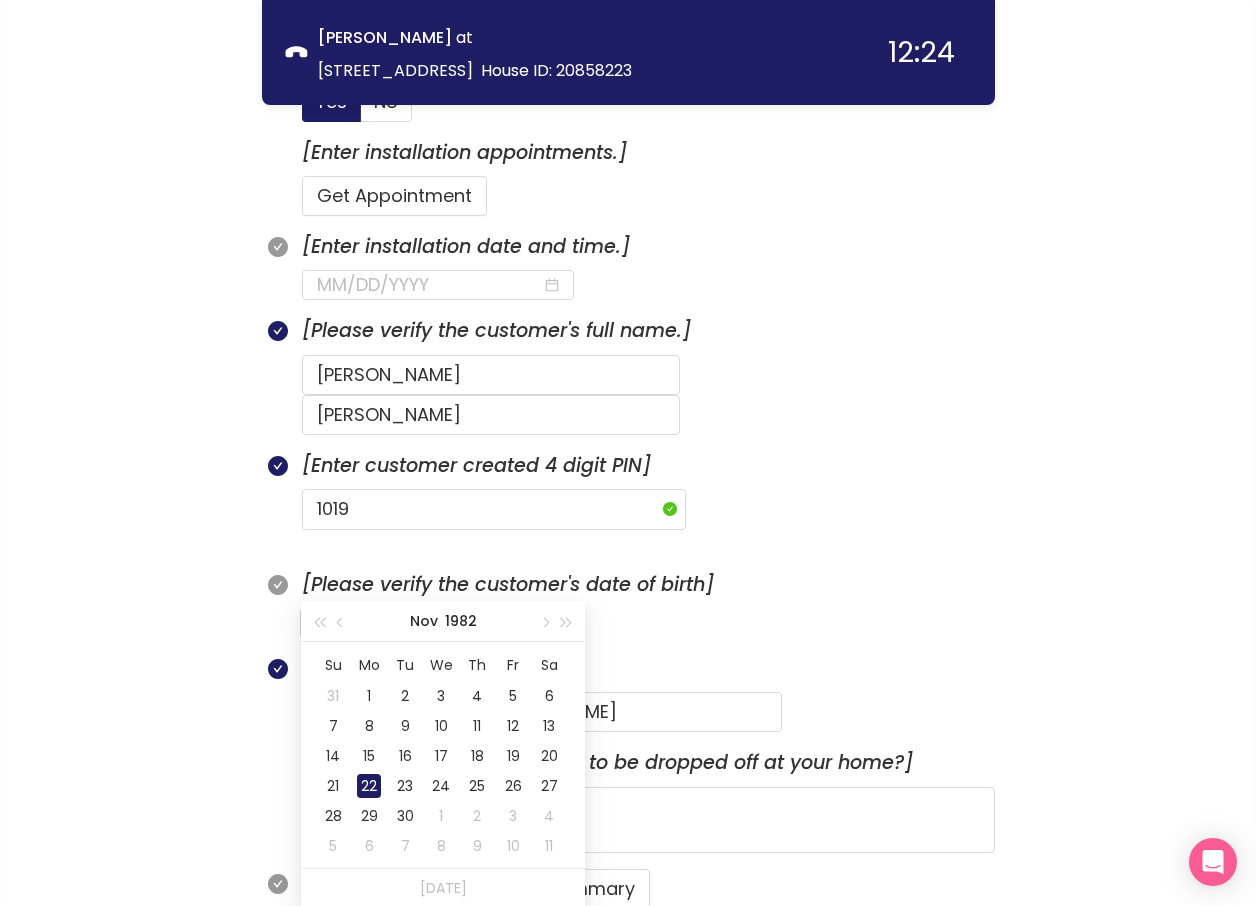 click on "22" at bounding box center (369, 786) 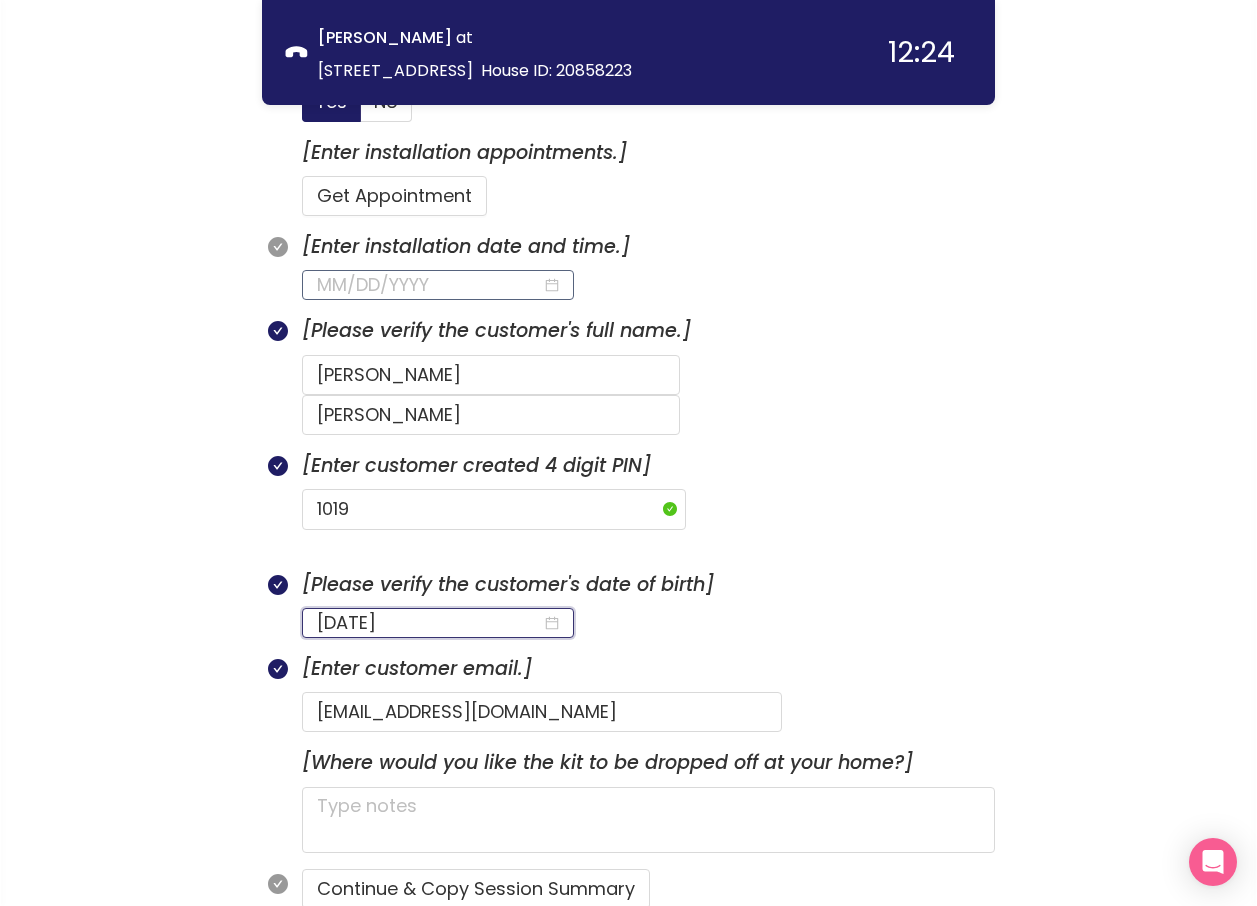 type on "[DATE]" 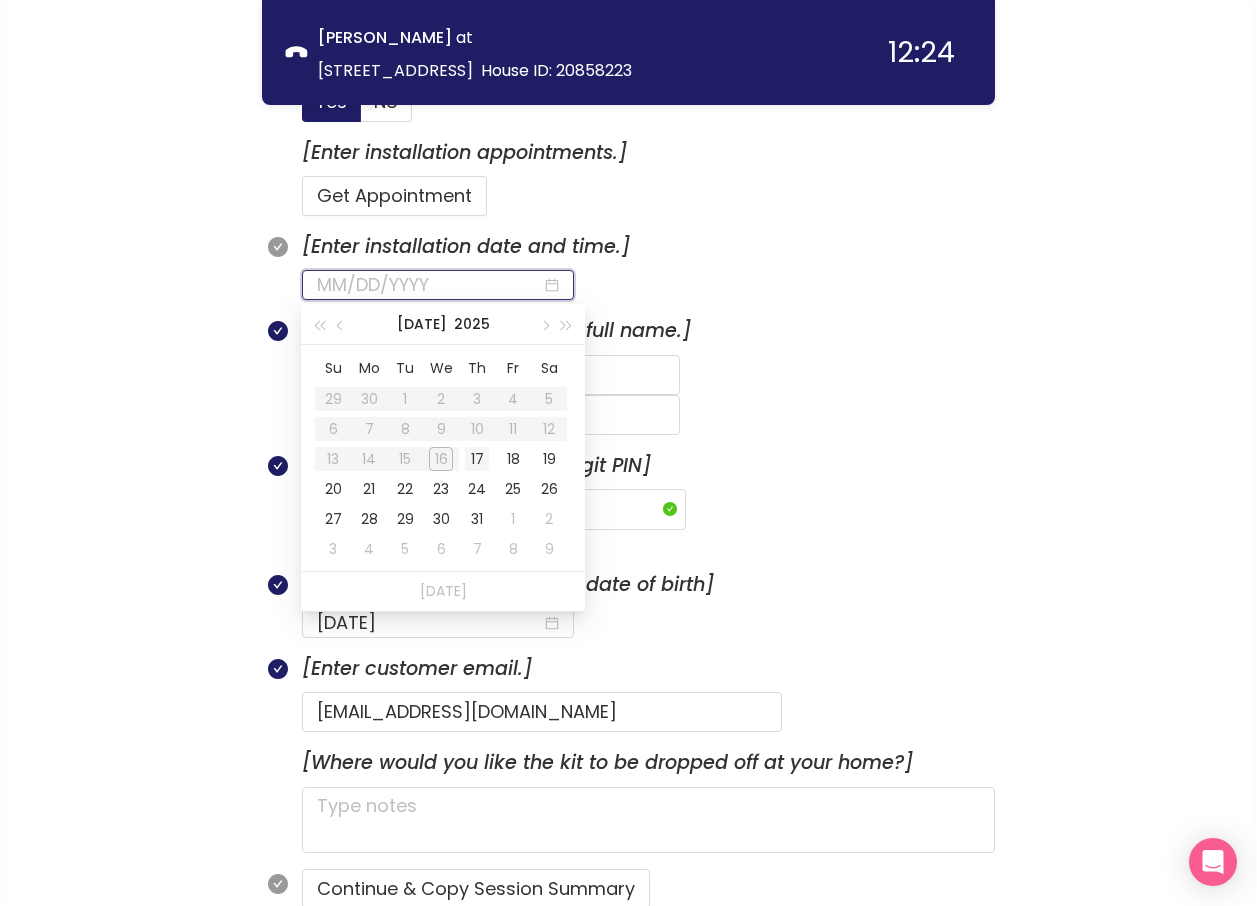 type on "[DATE]" 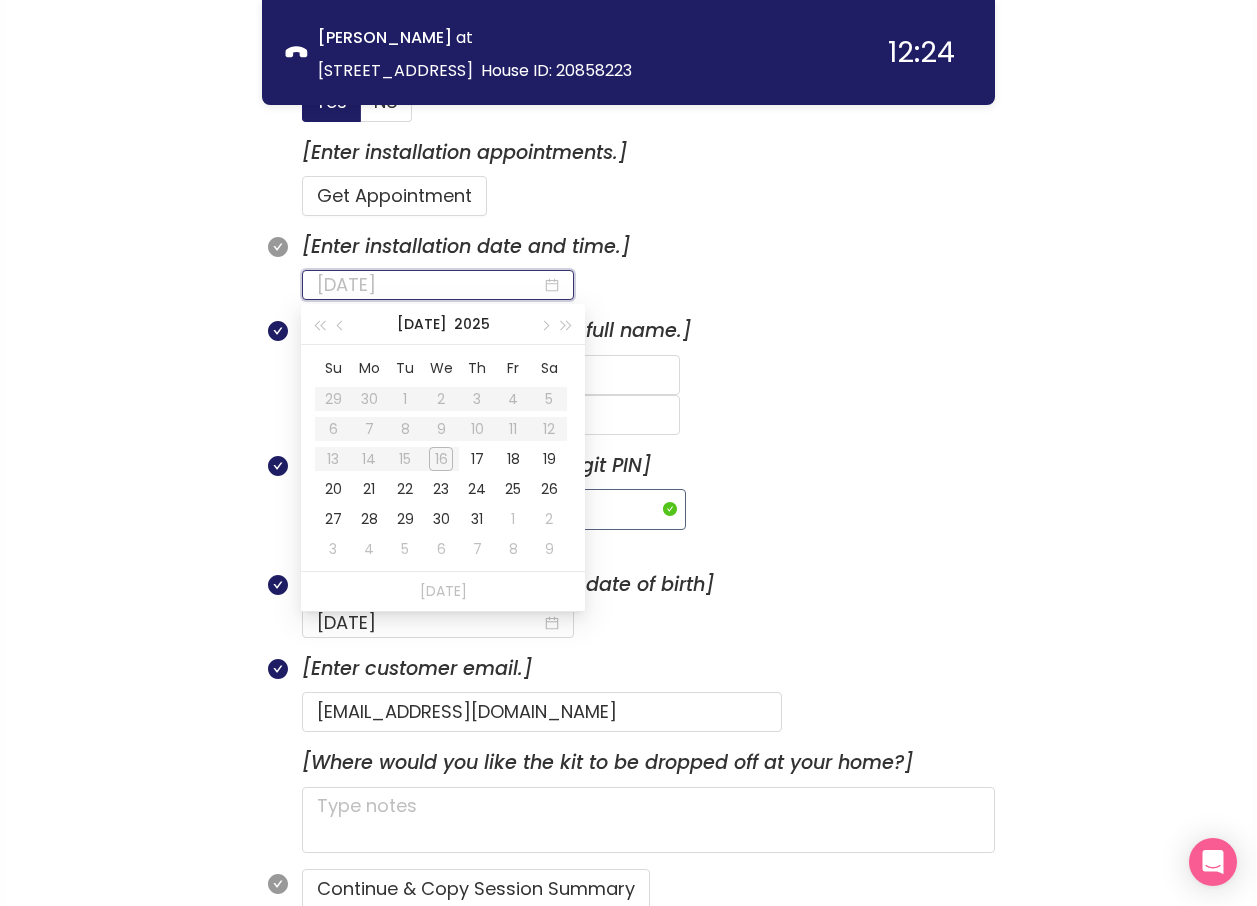 click on "17" at bounding box center [477, 459] 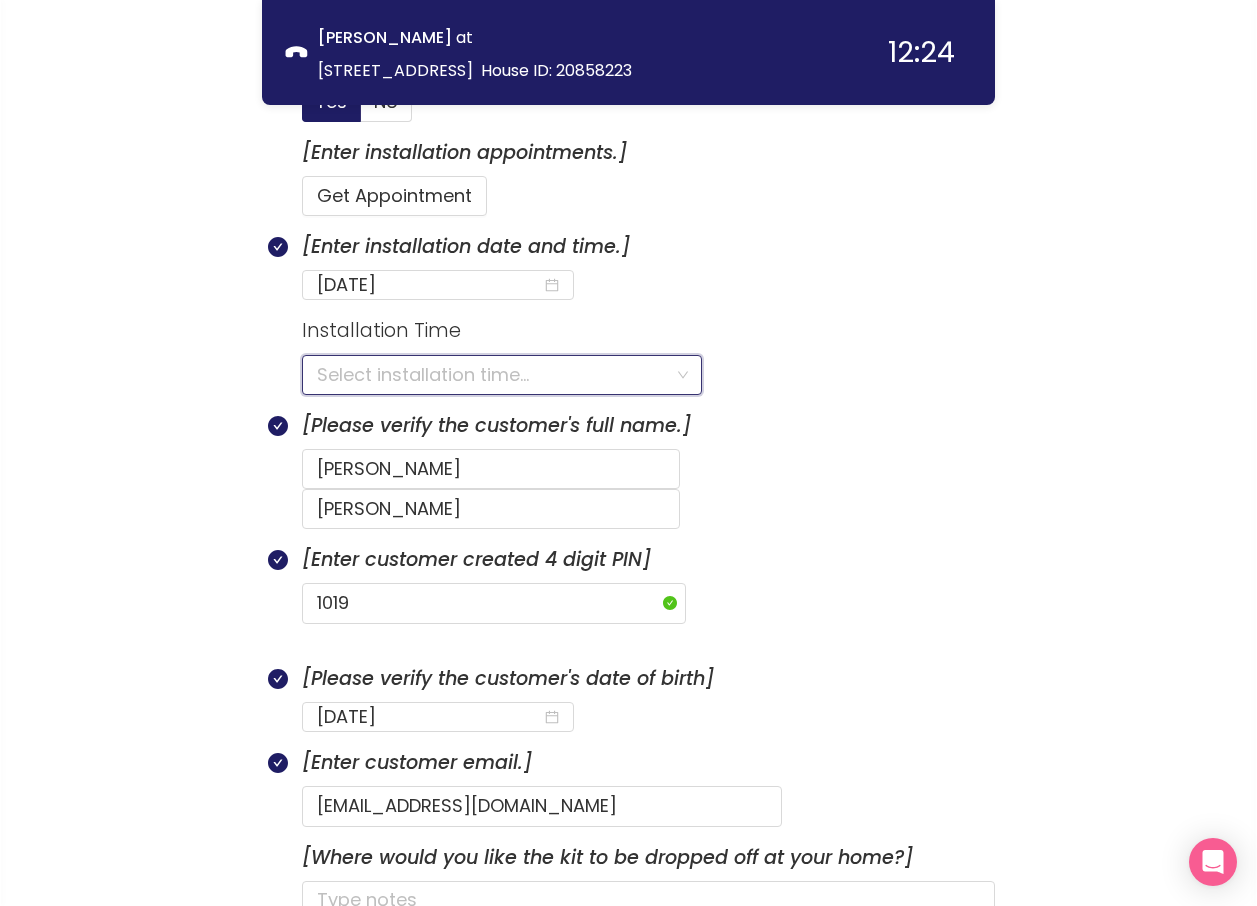 click at bounding box center (495, 375) 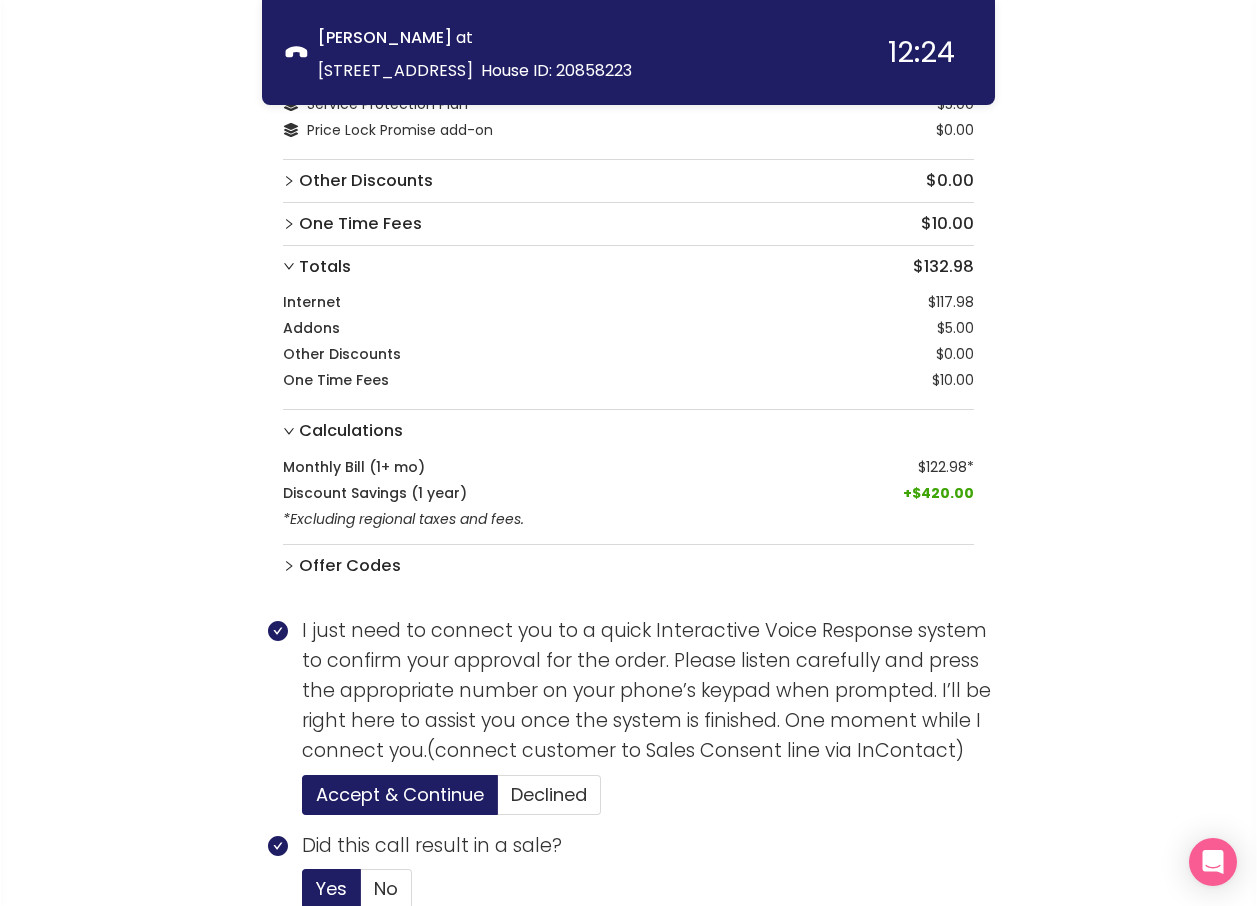 scroll, scrollTop: 1400, scrollLeft: 0, axis: vertical 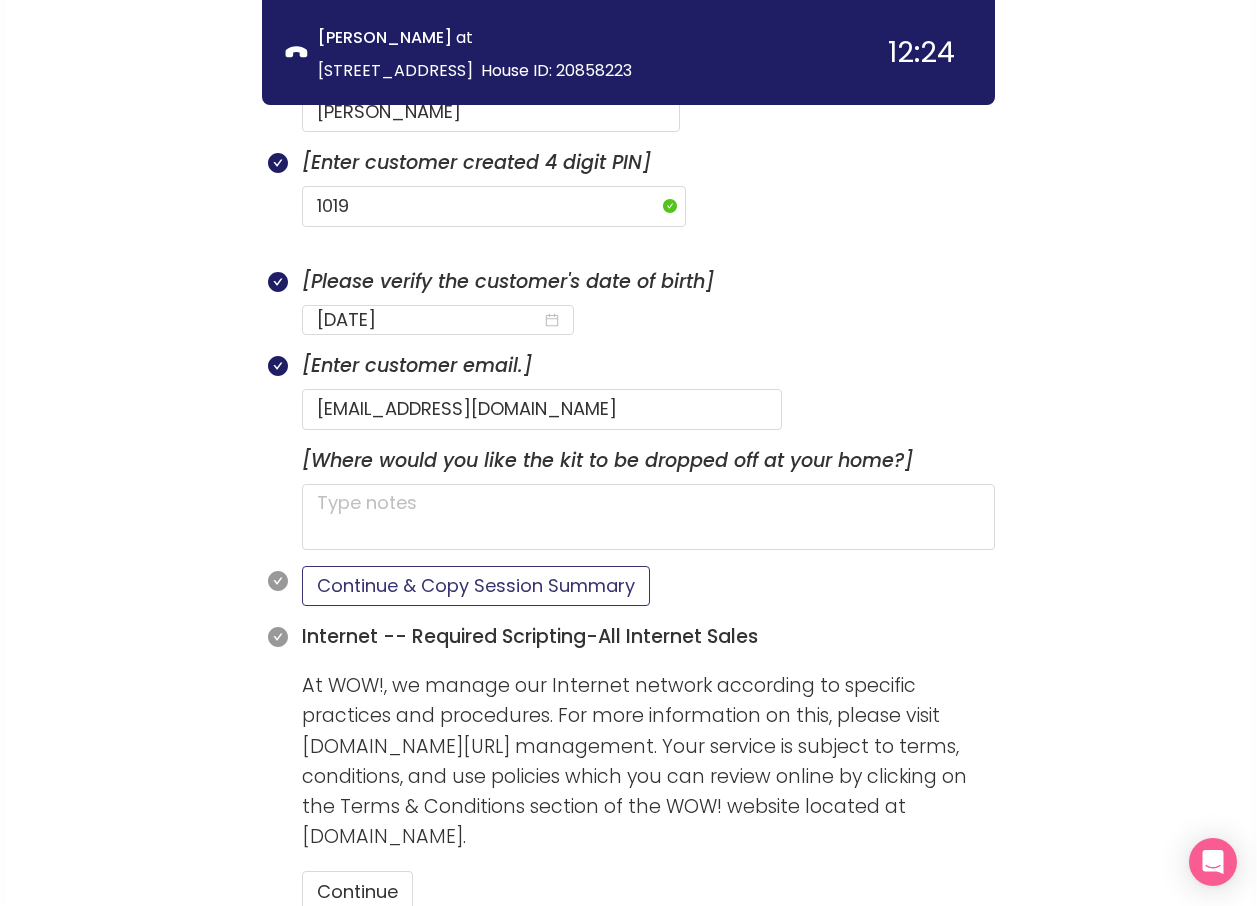 click on "Continue & Copy Session Summary" at bounding box center [476, 586] 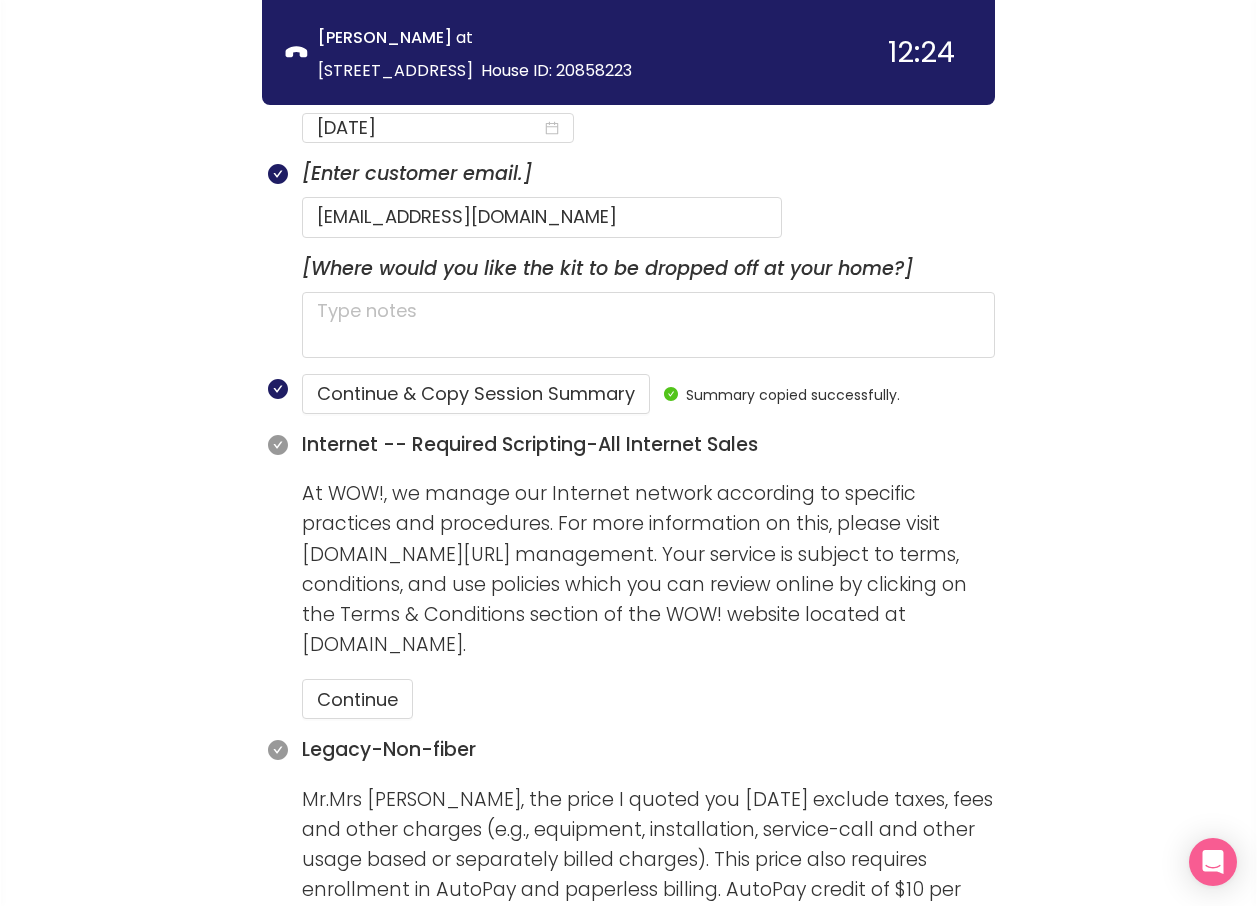 scroll, scrollTop: 1700, scrollLeft: 0, axis: vertical 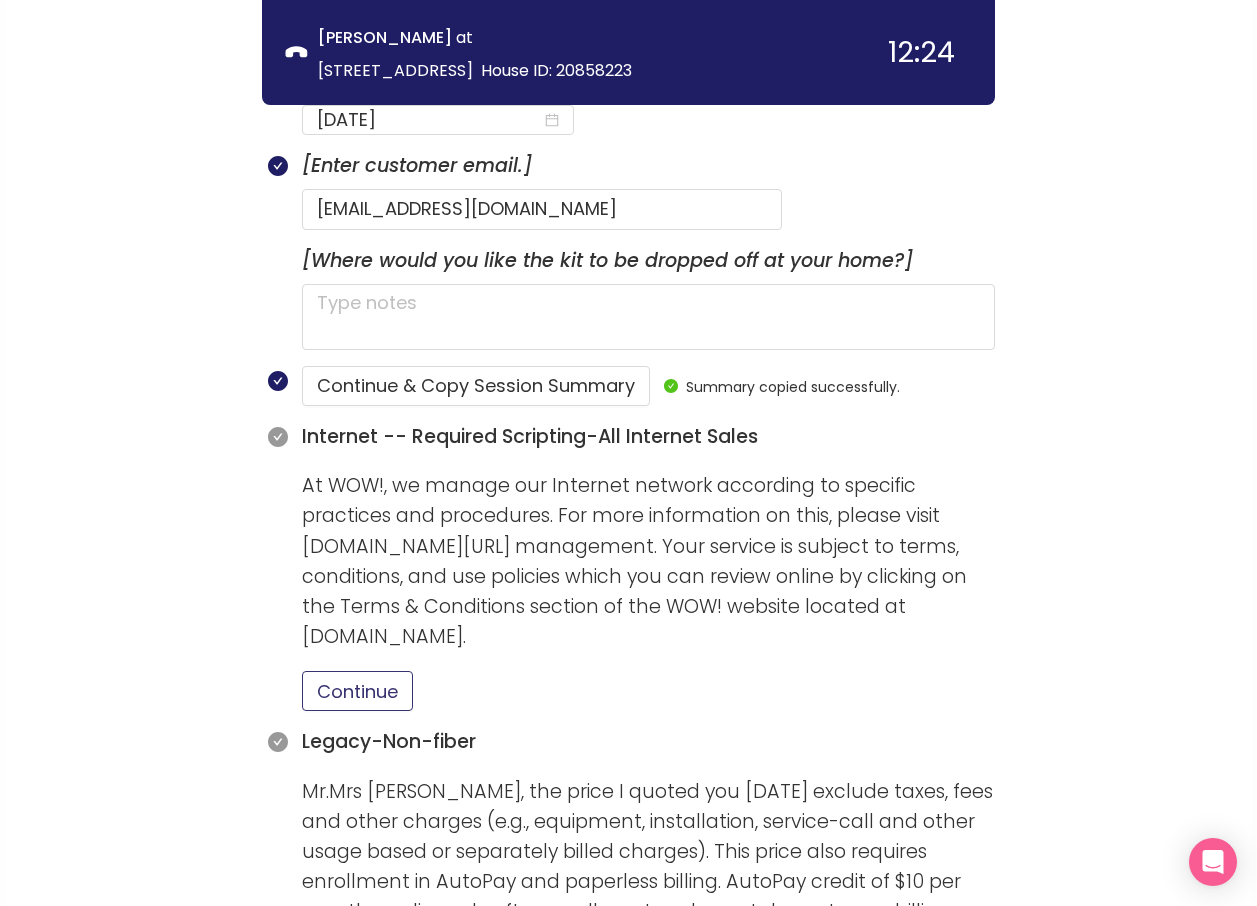 click on "Continue" at bounding box center [357, 691] 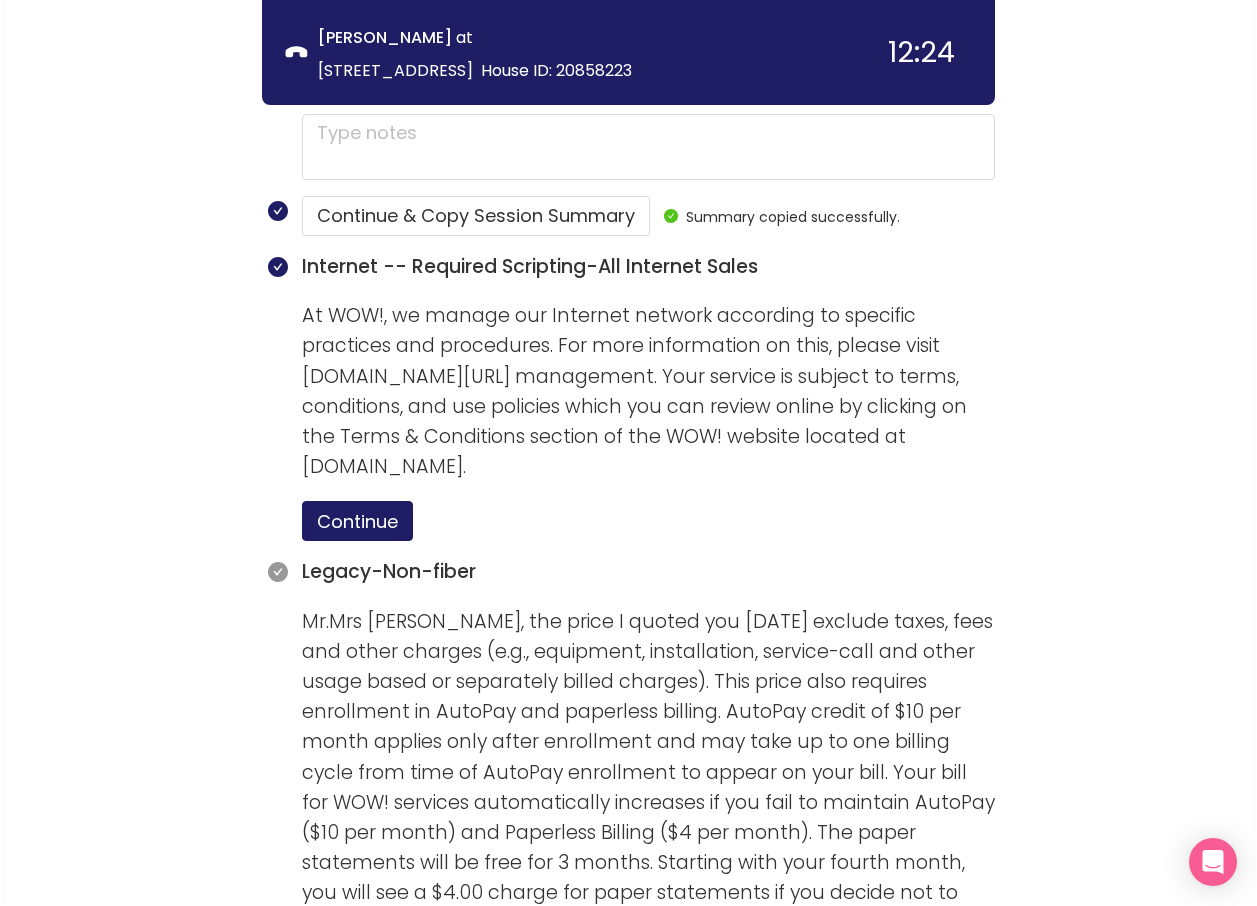 scroll, scrollTop: 2300, scrollLeft: 0, axis: vertical 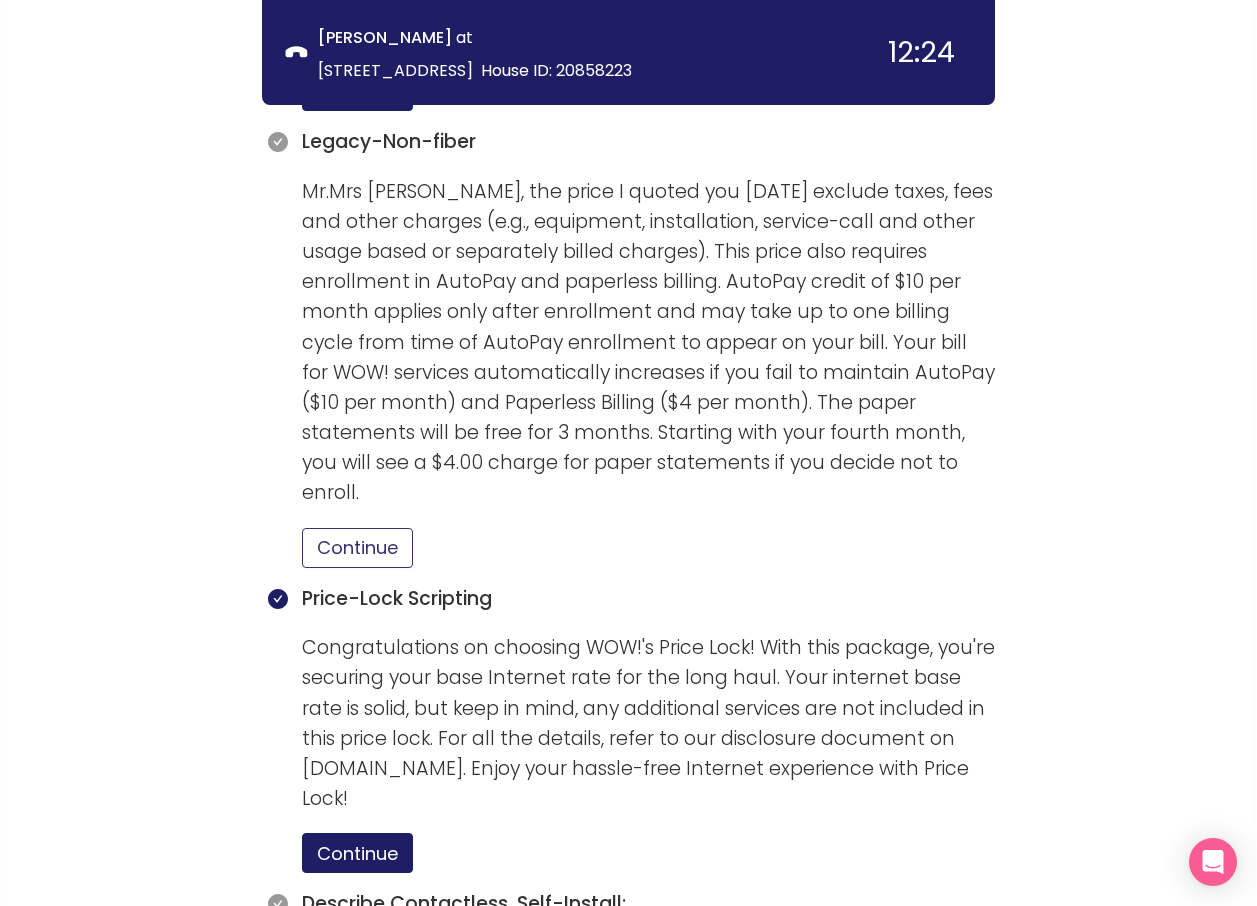 click on "Continue" at bounding box center [357, 548] 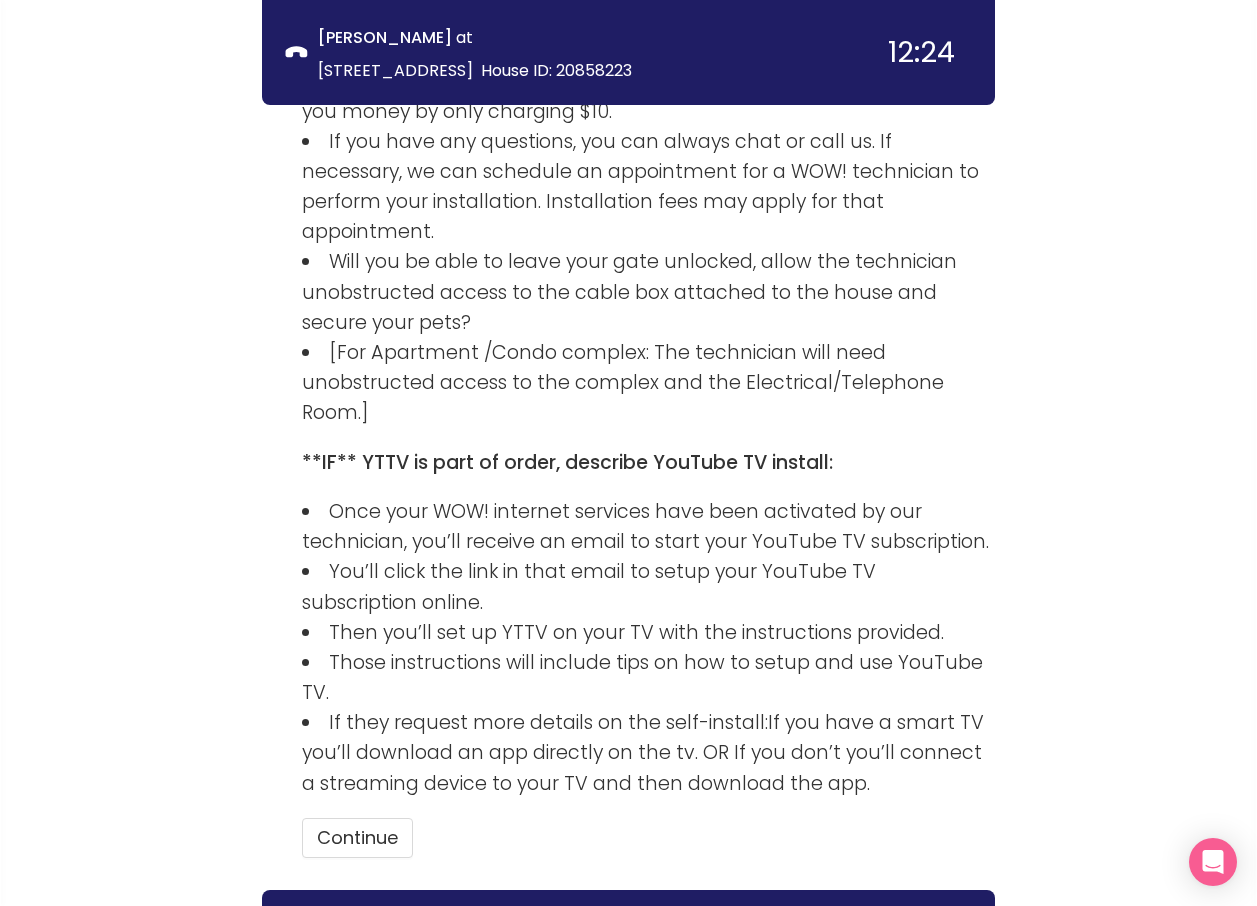 scroll, scrollTop: 3649, scrollLeft: 0, axis: vertical 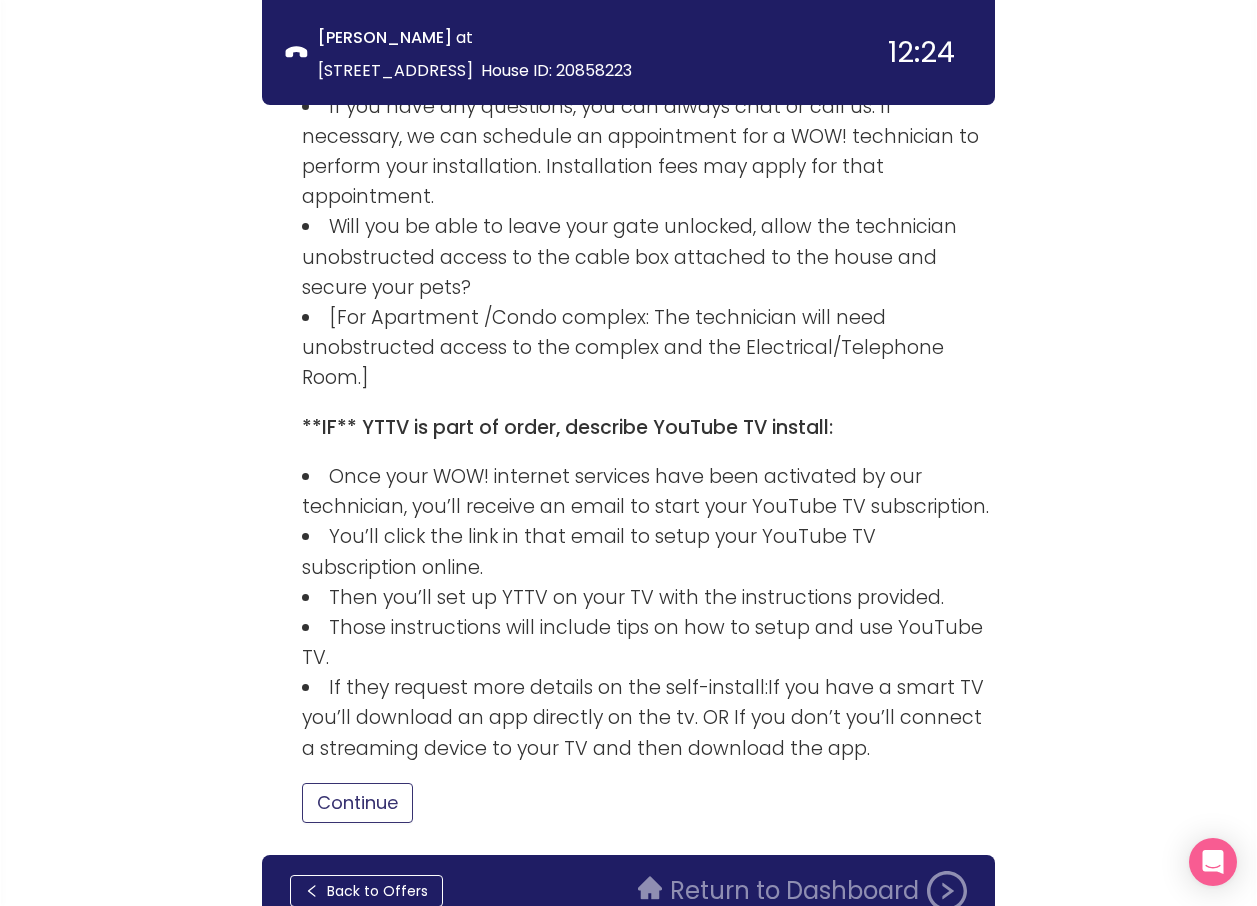 click on "Continue" at bounding box center [357, 803] 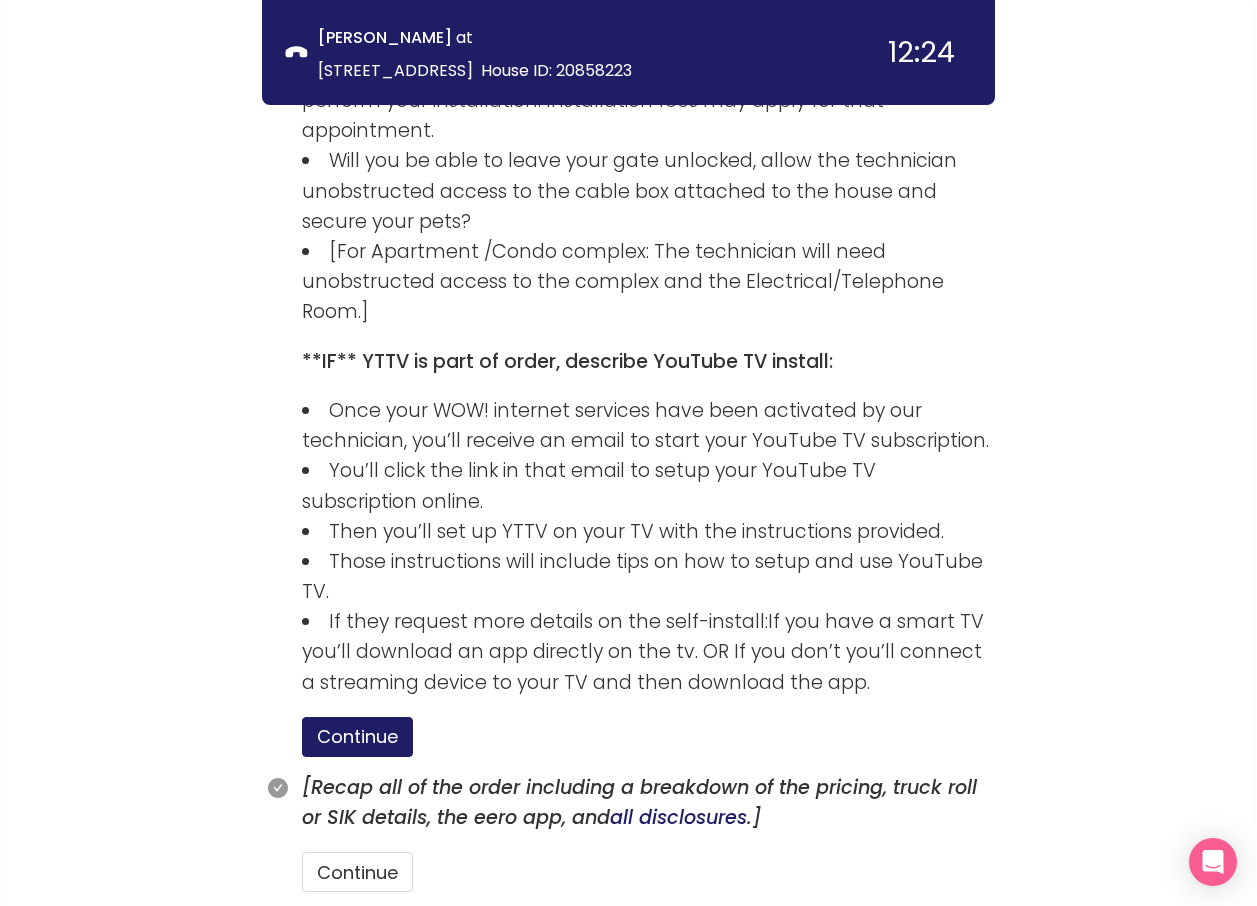 scroll, scrollTop: 3785, scrollLeft: 0, axis: vertical 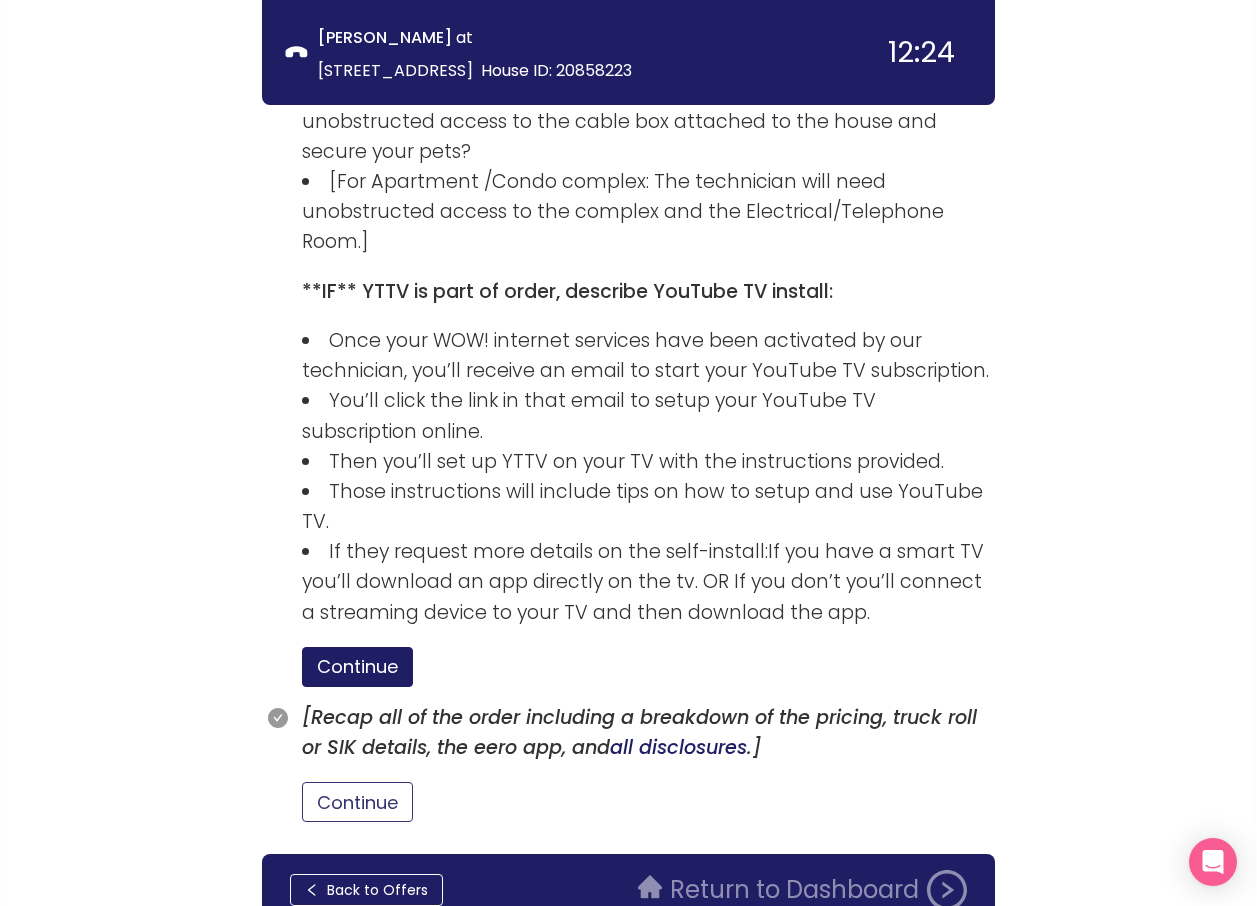 click on "Continue" at bounding box center (357, 802) 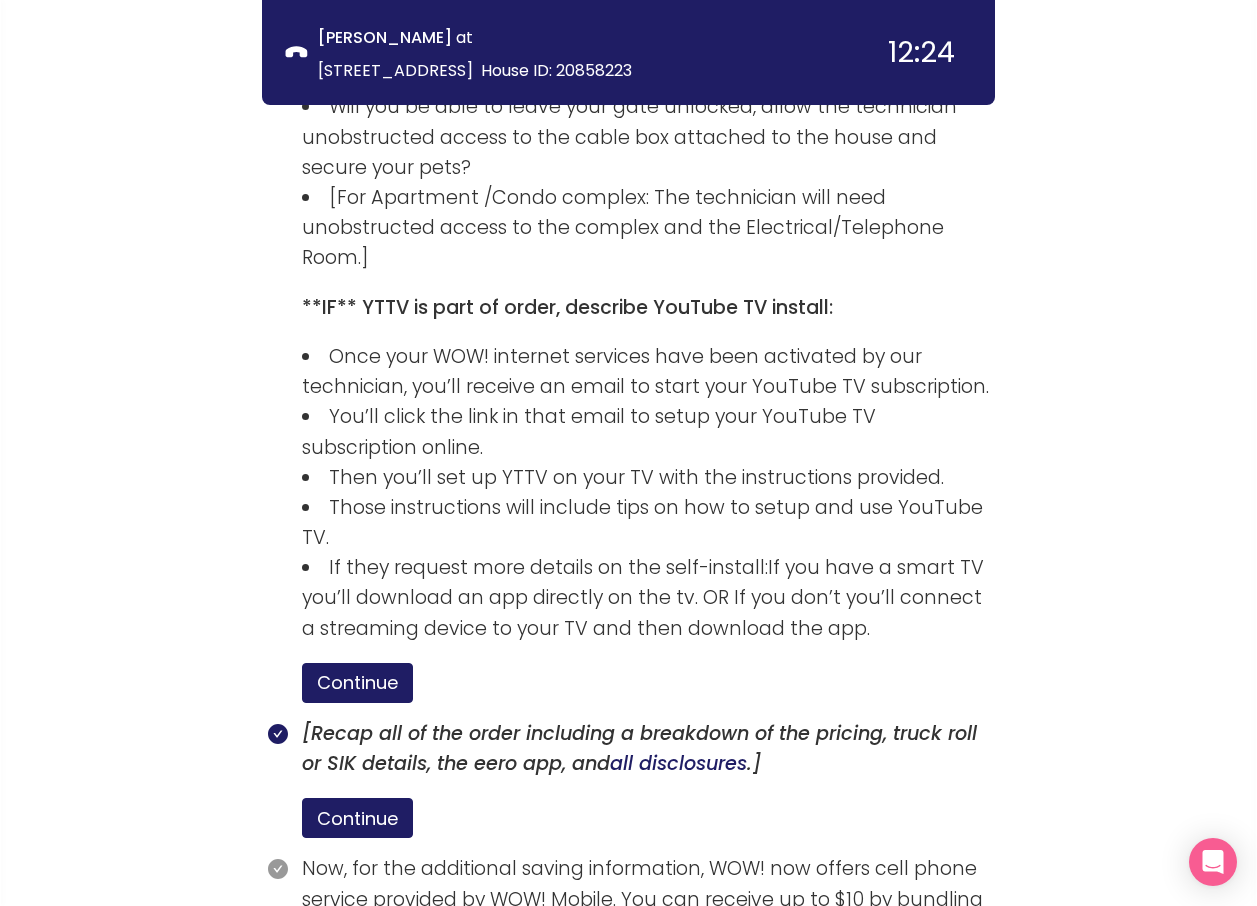 scroll, scrollTop: 3969, scrollLeft: 0, axis: vertical 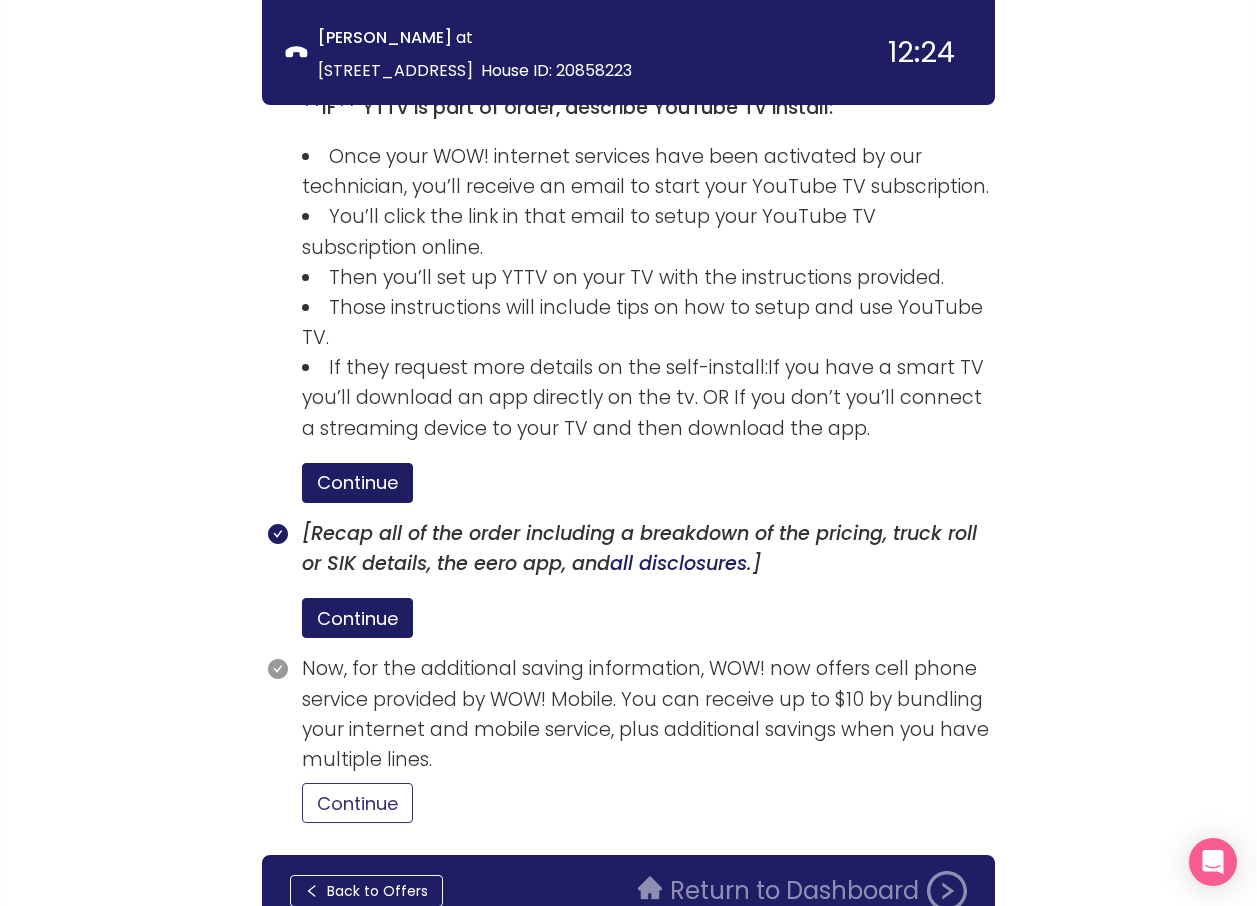 click on "Continue" at bounding box center [357, 803] 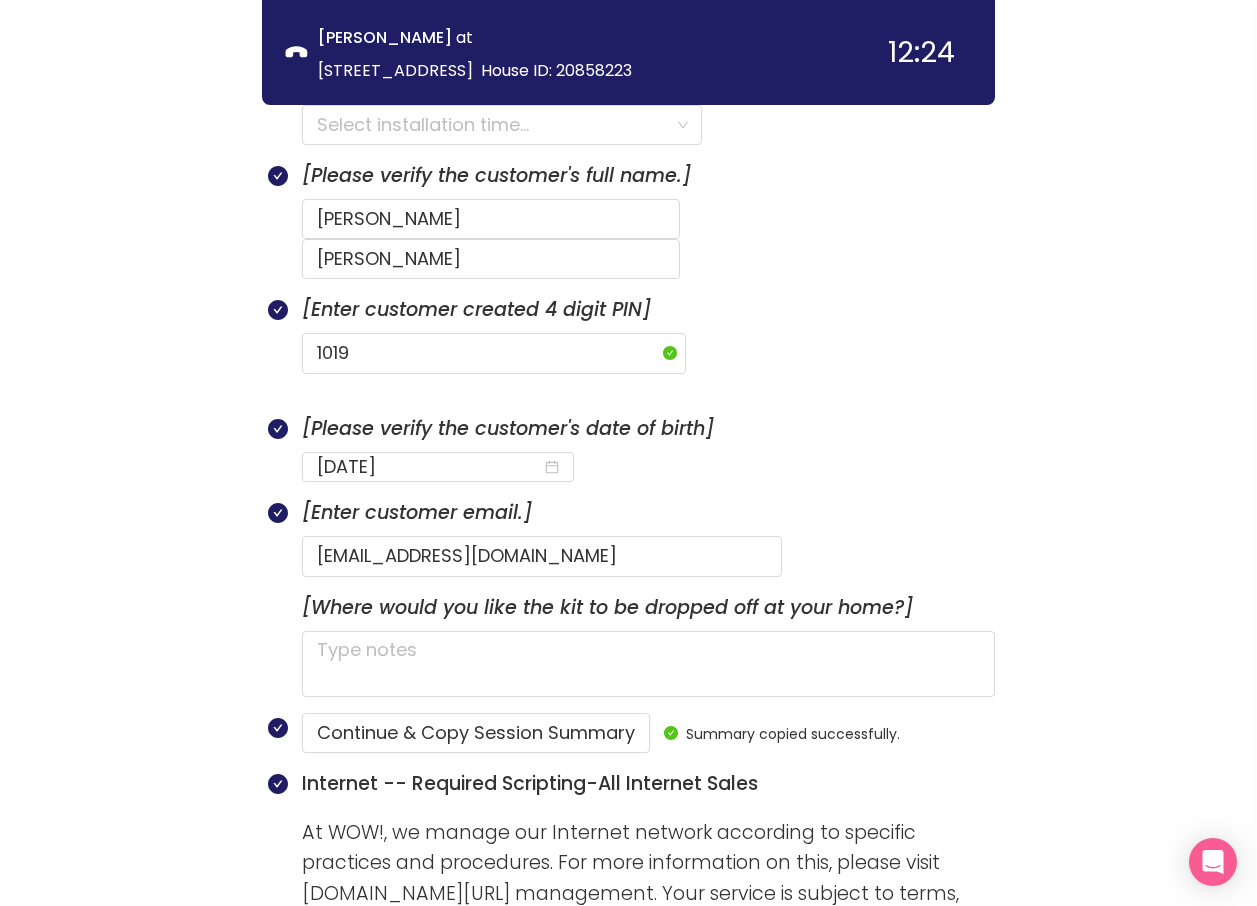 scroll, scrollTop: 1354, scrollLeft: 0, axis: vertical 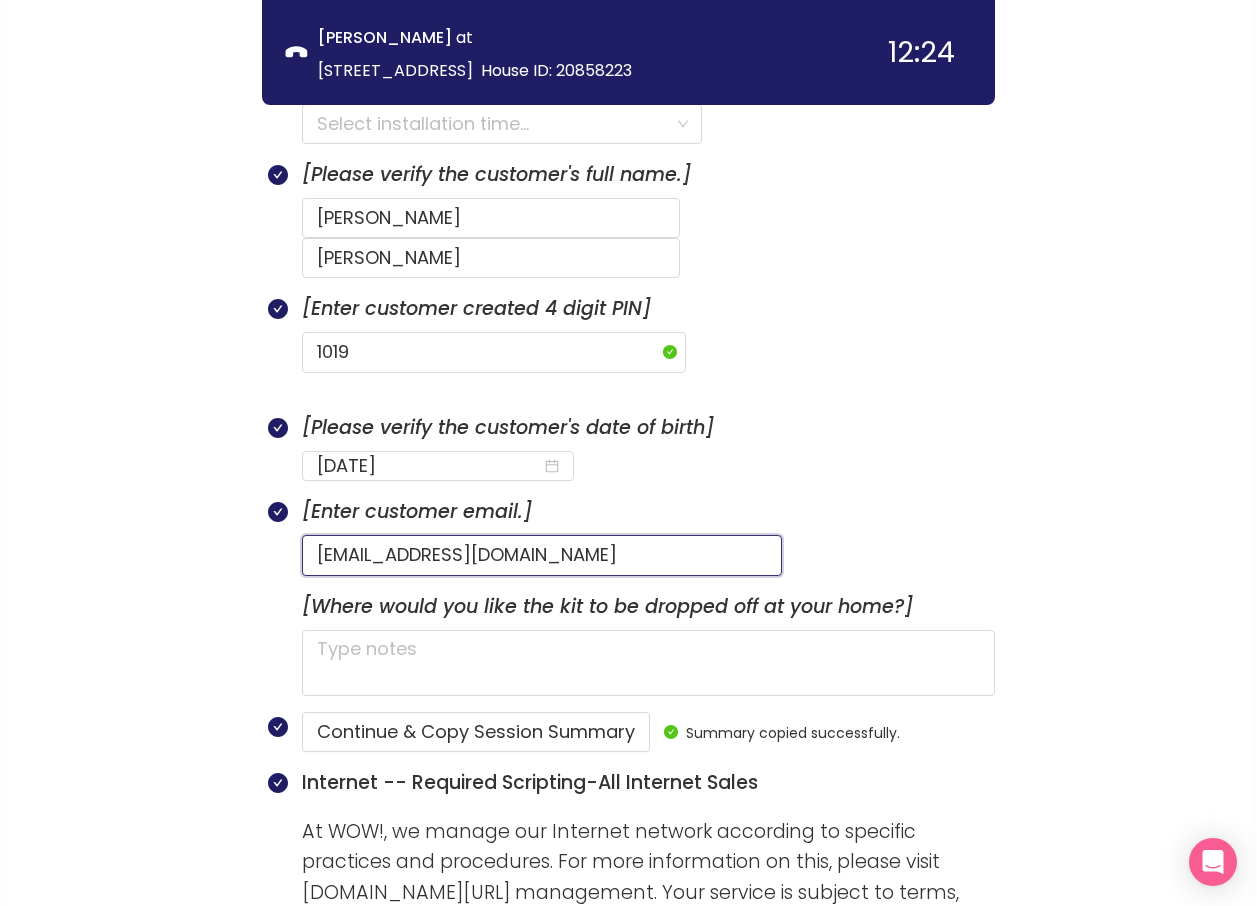 drag, startPoint x: 597, startPoint y: 521, endPoint x: 286, endPoint y: 515, distance: 311.05786 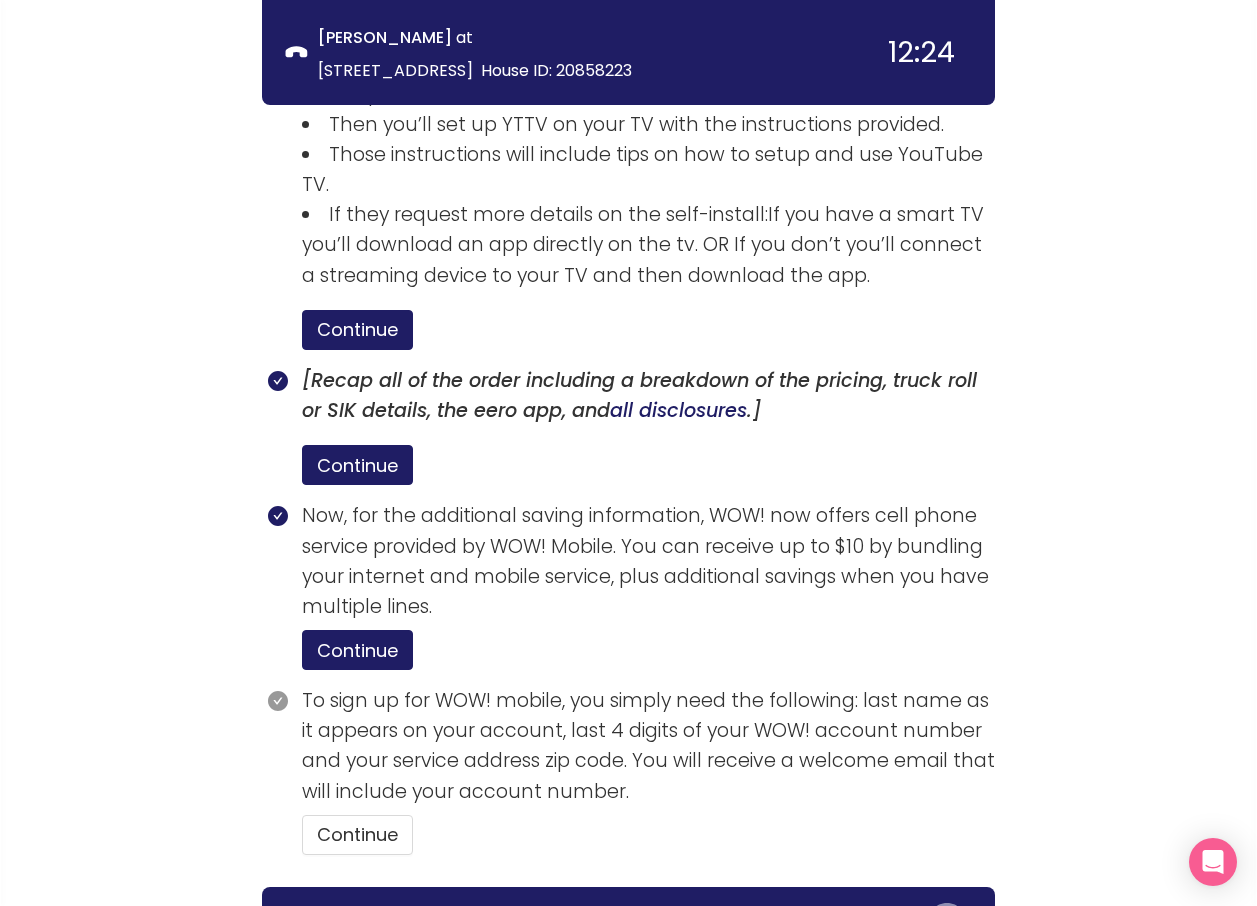 scroll, scrollTop: 4154, scrollLeft: 0, axis: vertical 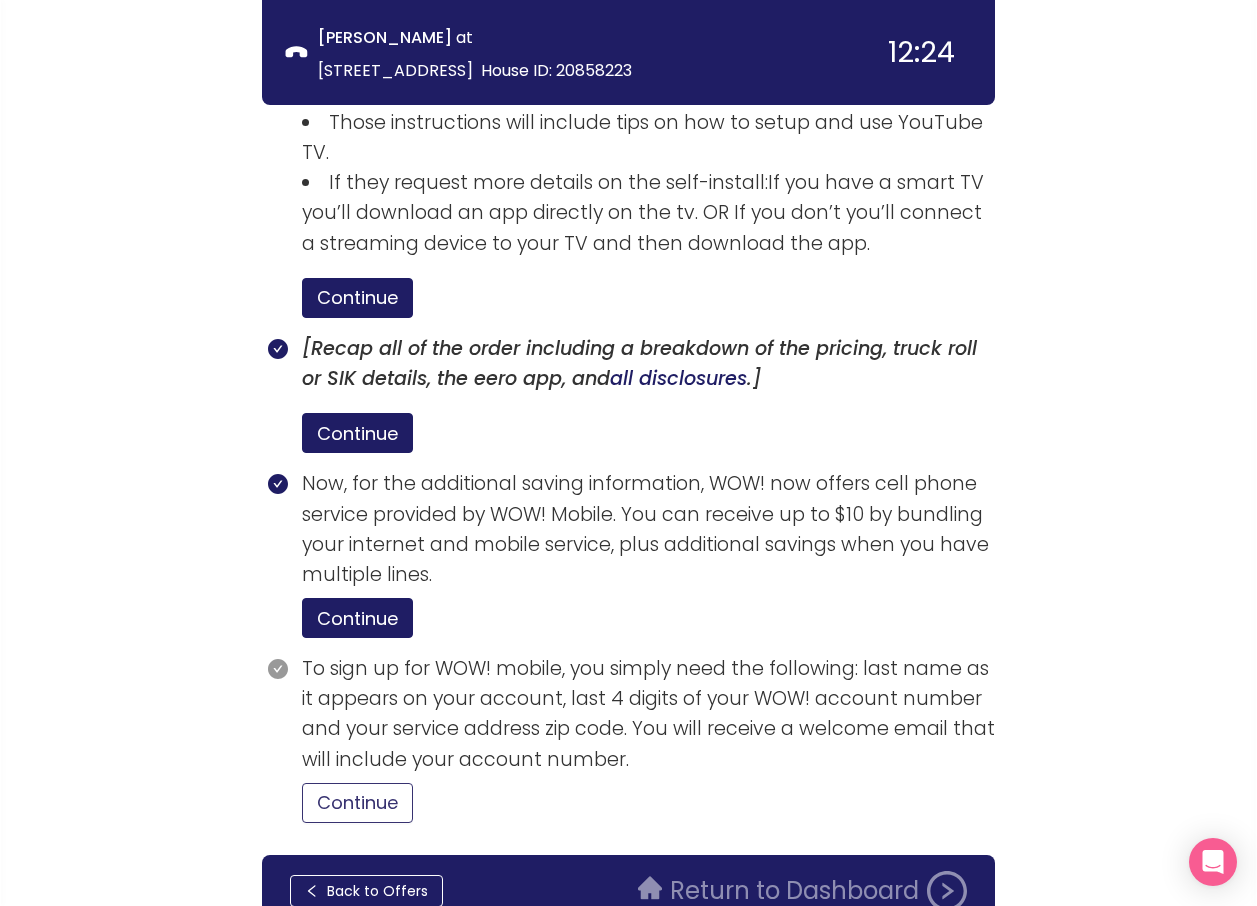 click on "Continue" at bounding box center (357, 803) 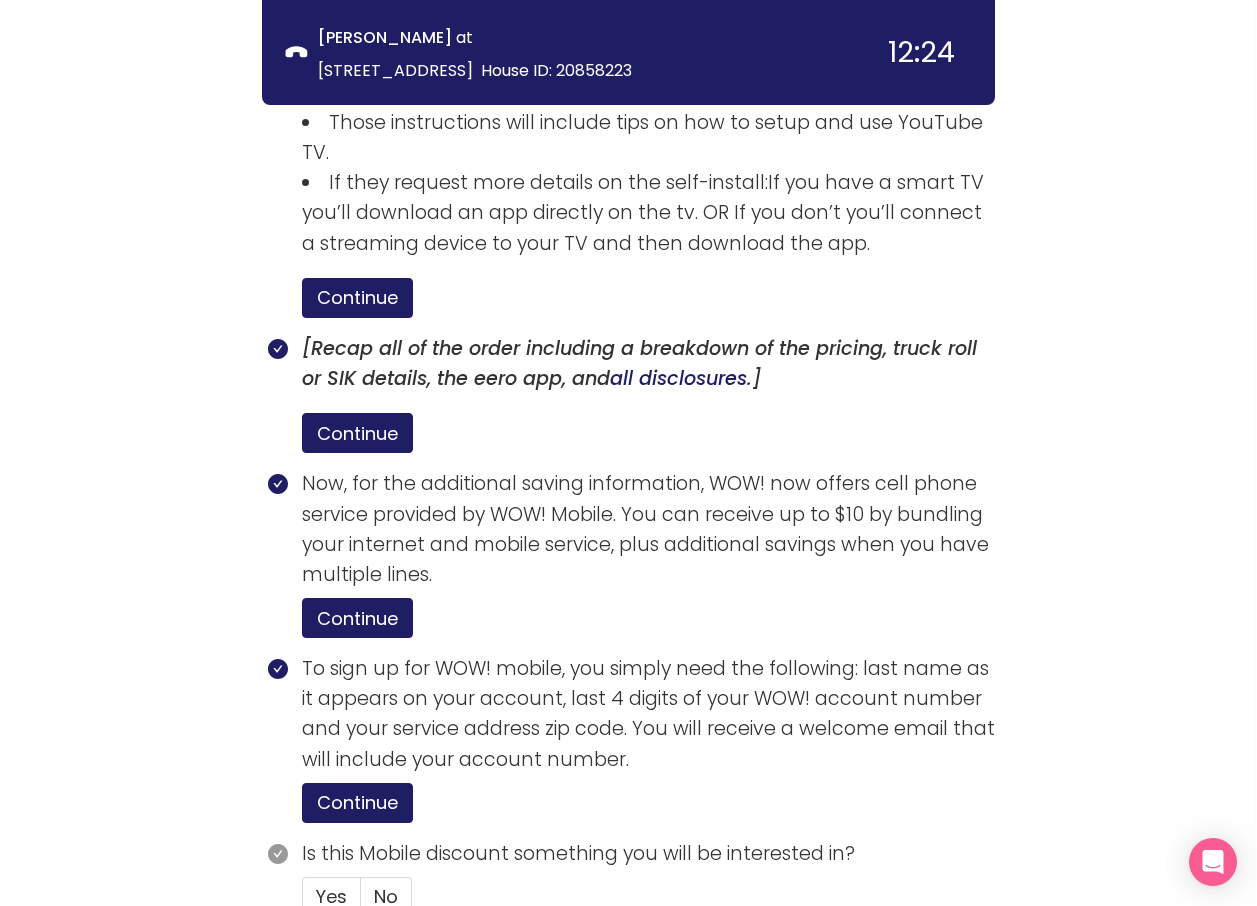 scroll, scrollTop: 4248, scrollLeft: 0, axis: vertical 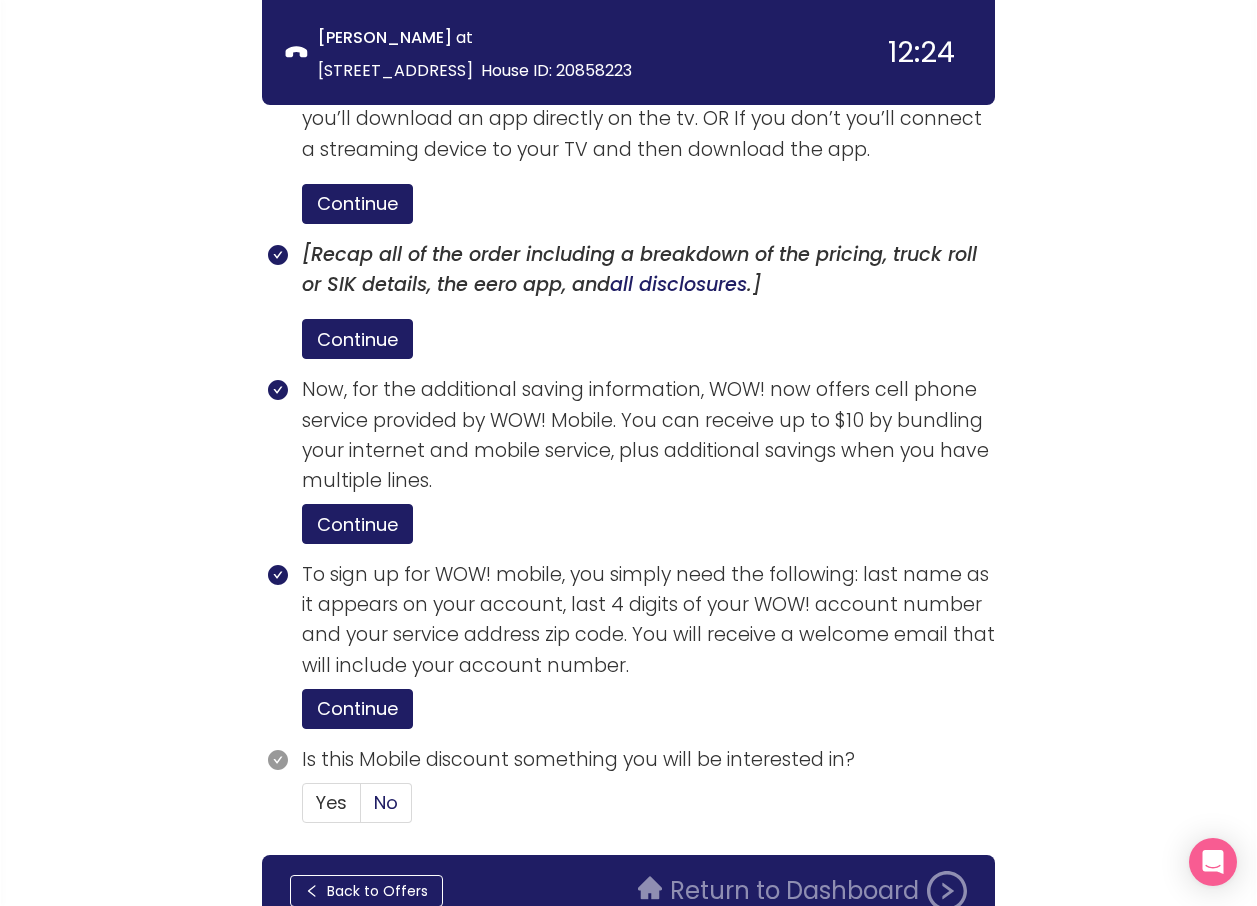 click on "No" 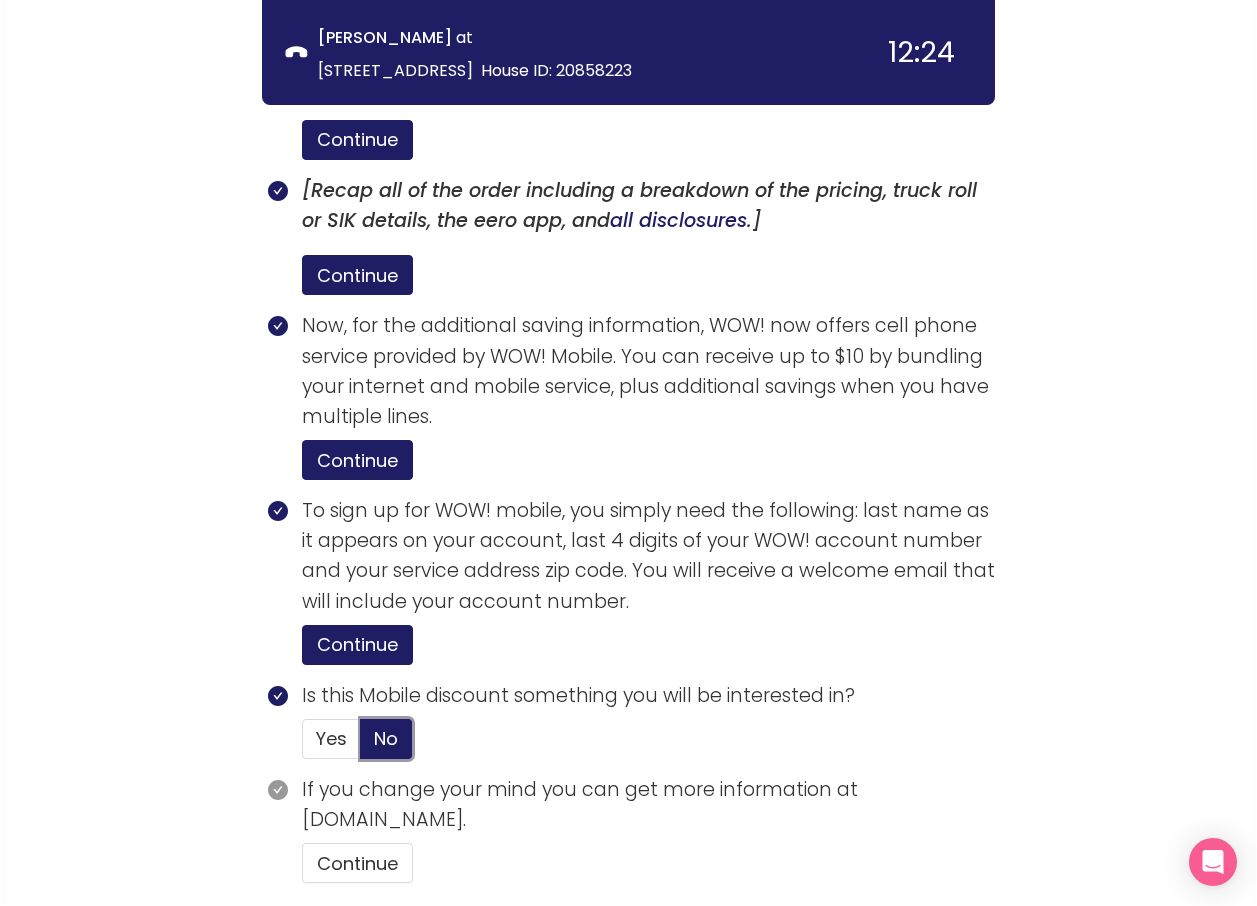 scroll, scrollTop: 4373, scrollLeft: 0, axis: vertical 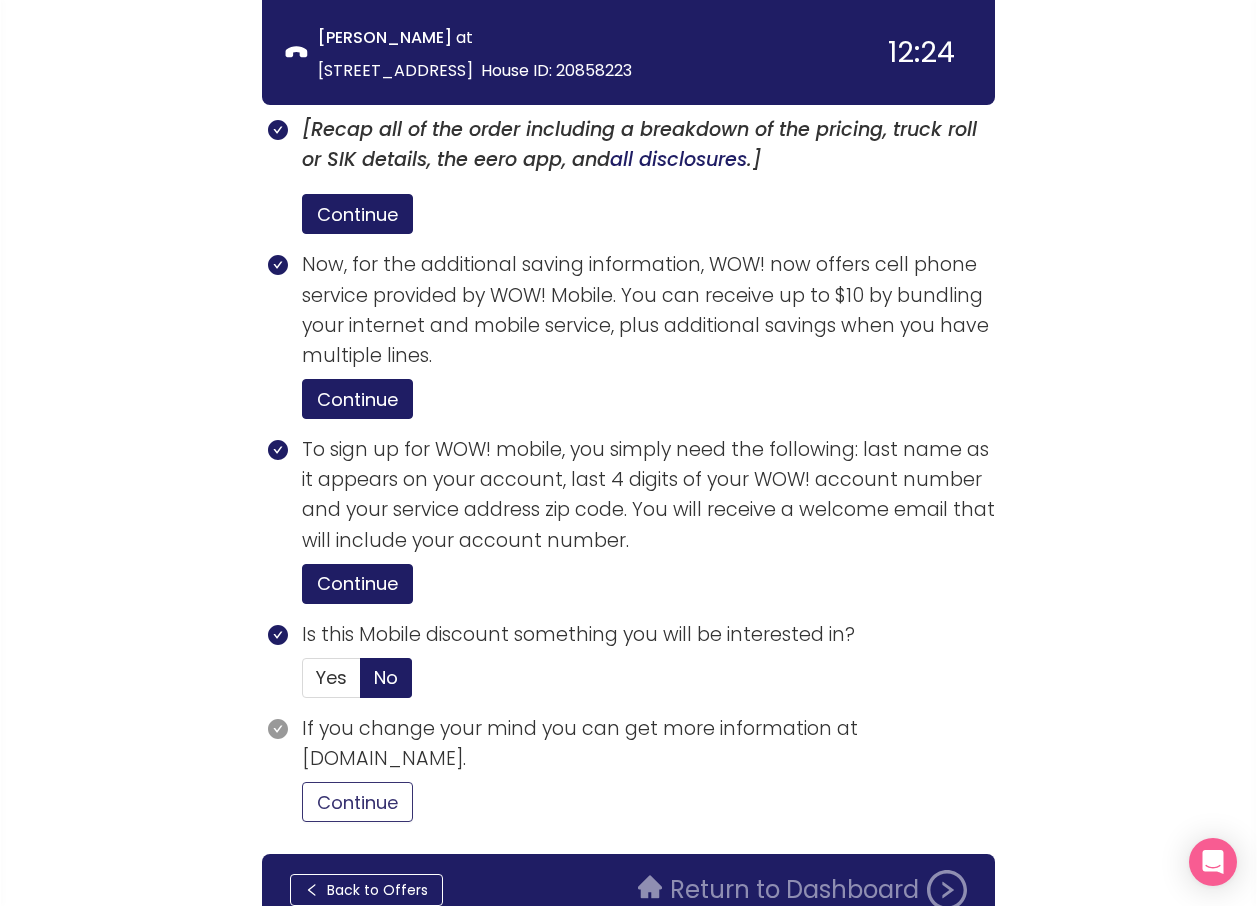 click on "Continue" at bounding box center [357, 802] 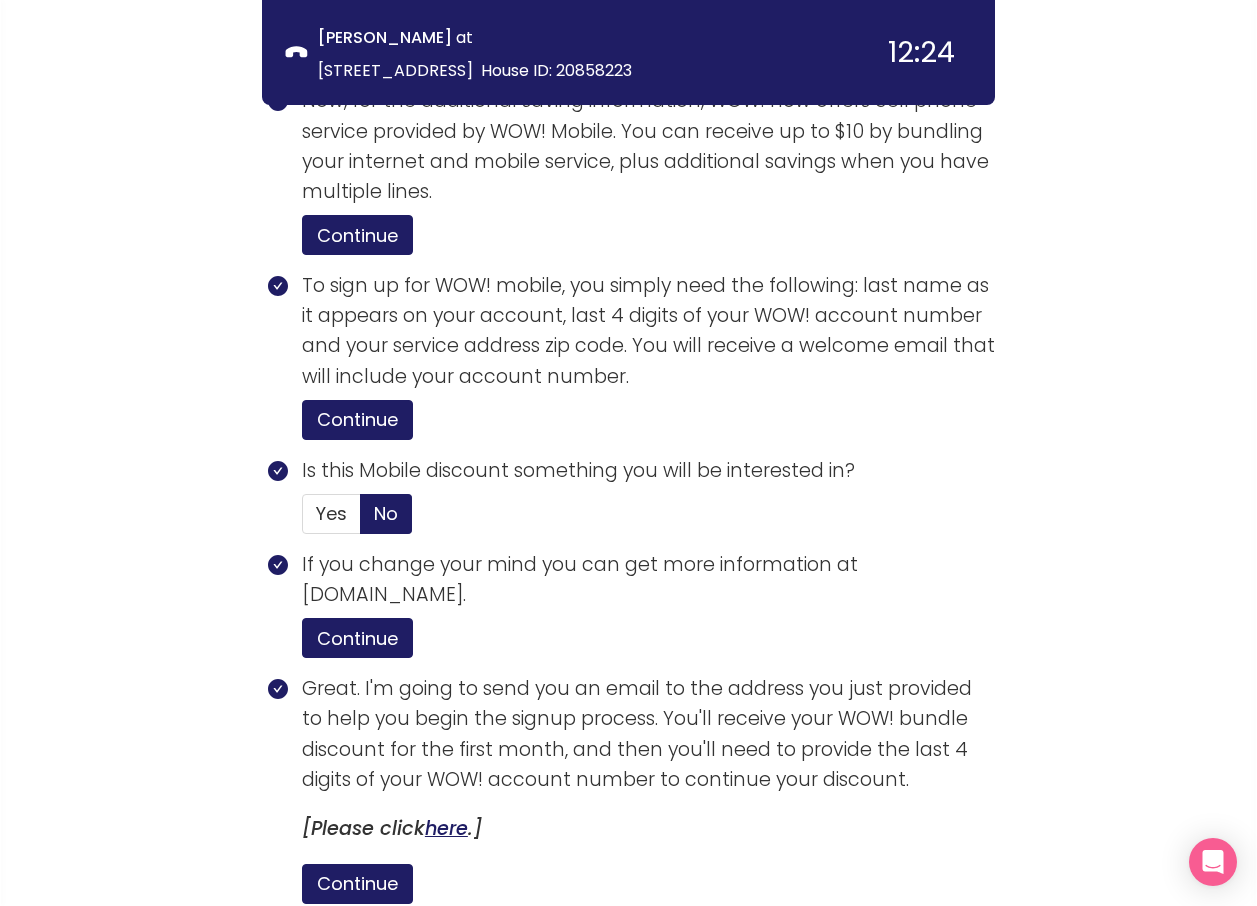 scroll, scrollTop: 4753, scrollLeft: 0, axis: vertical 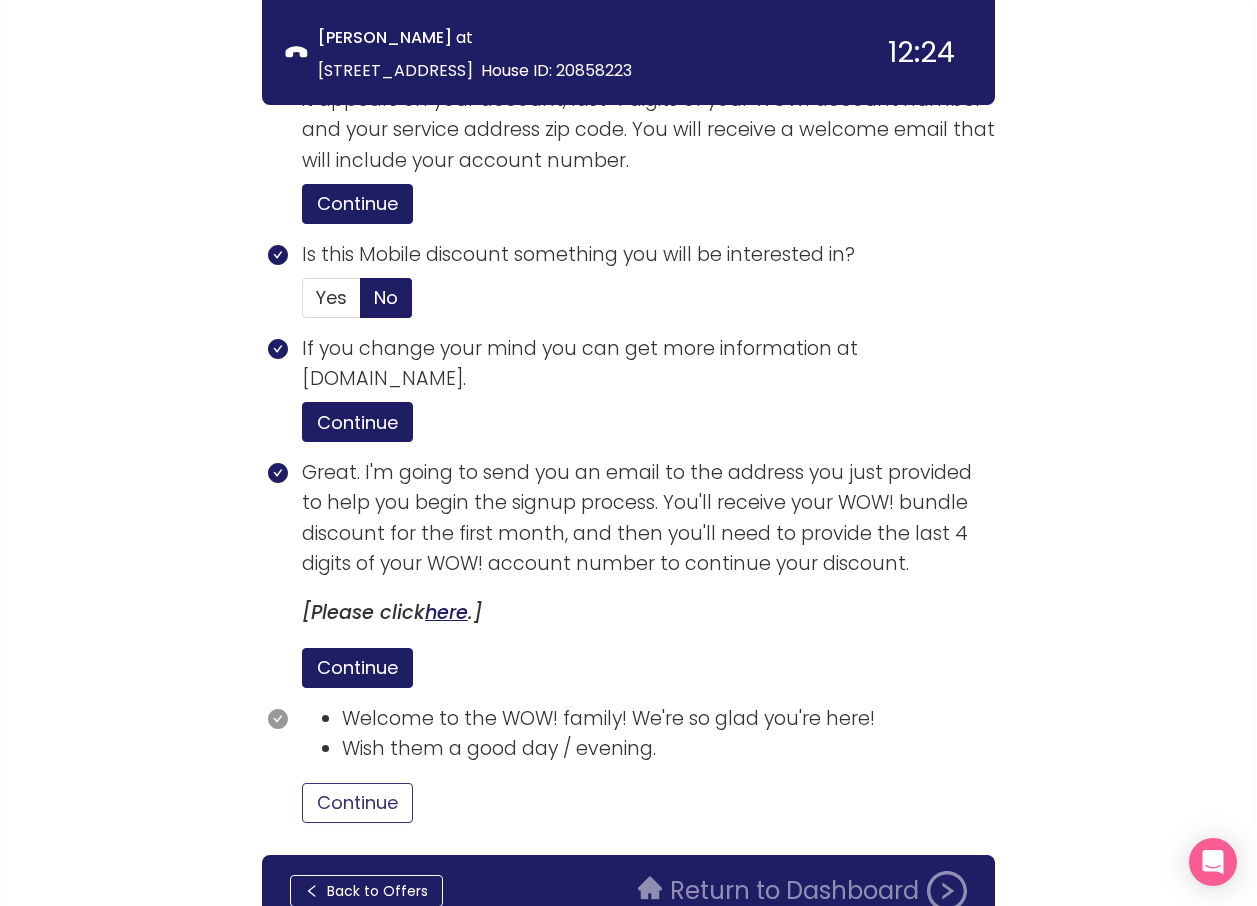 click on "Continue" at bounding box center (357, 803) 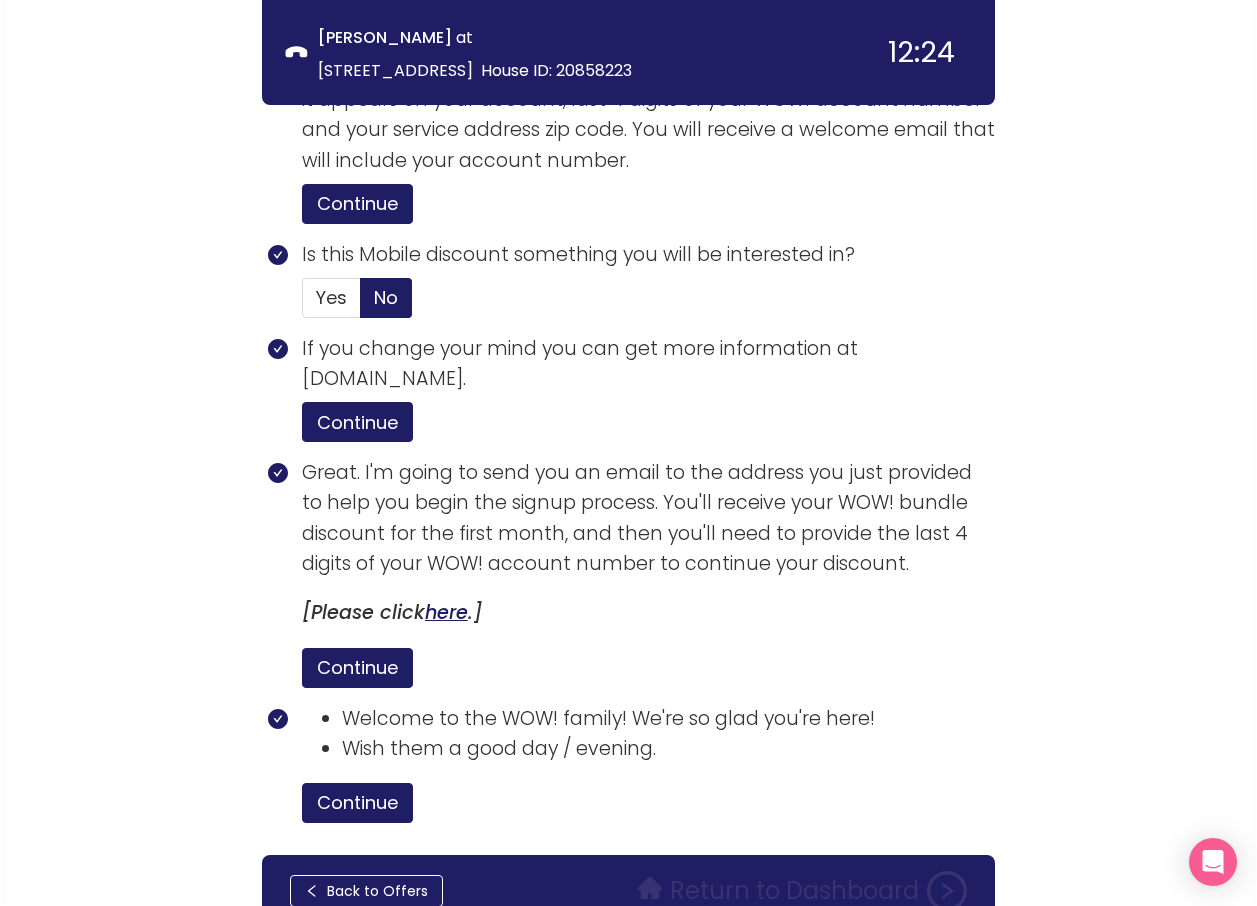 click on "Back to Offers  Return to Dashboard" 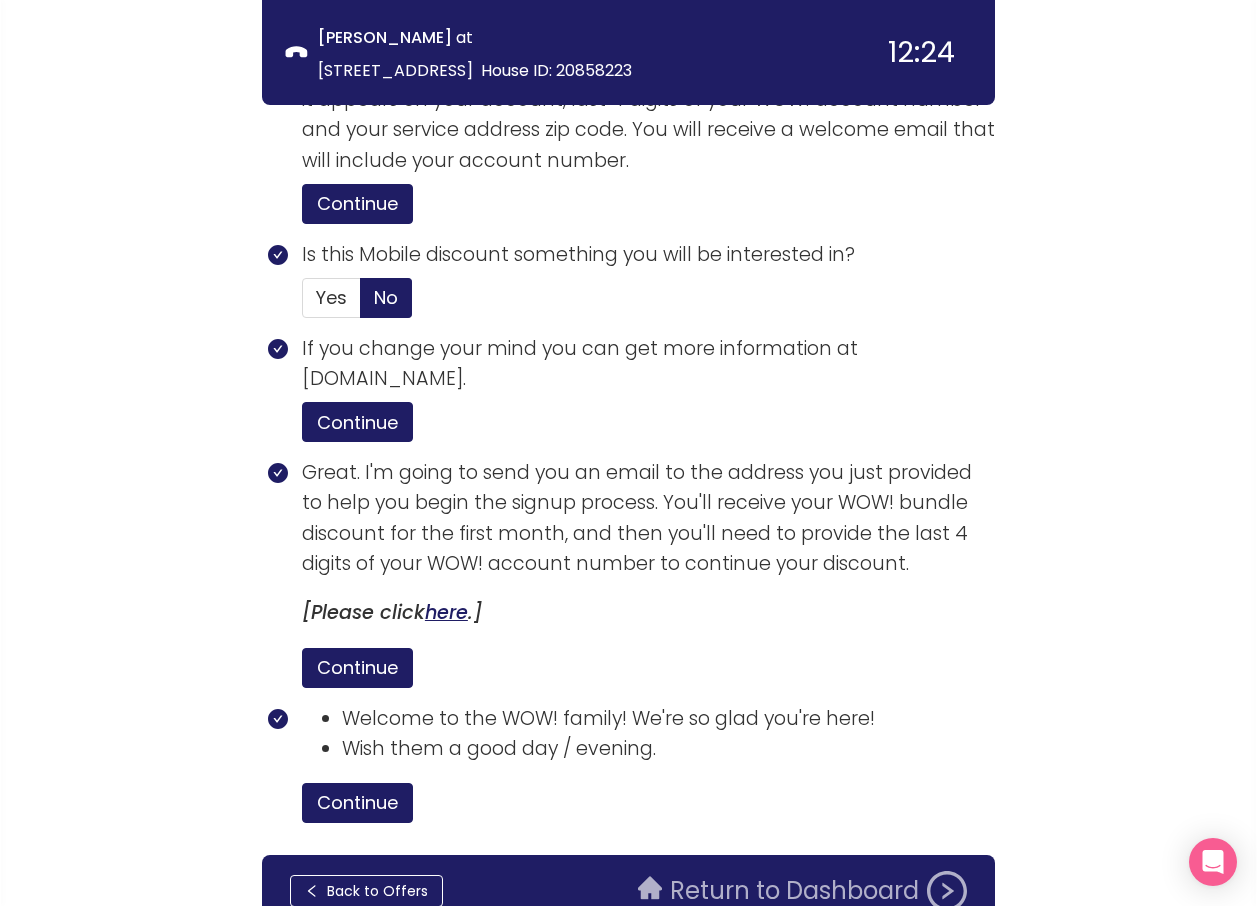 click on "Return to Dashboard" 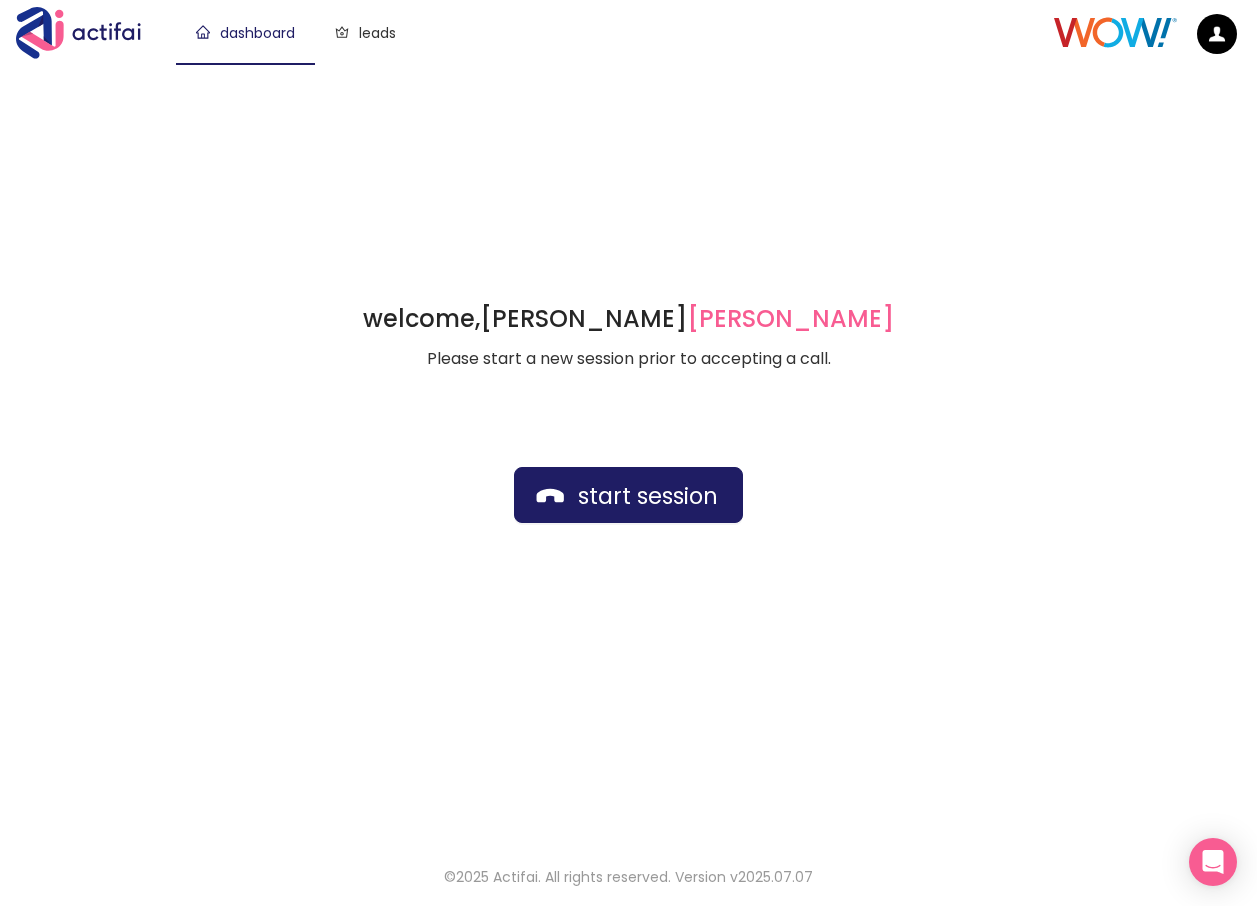 scroll, scrollTop: 0, scrollLeft: 0, axis: both 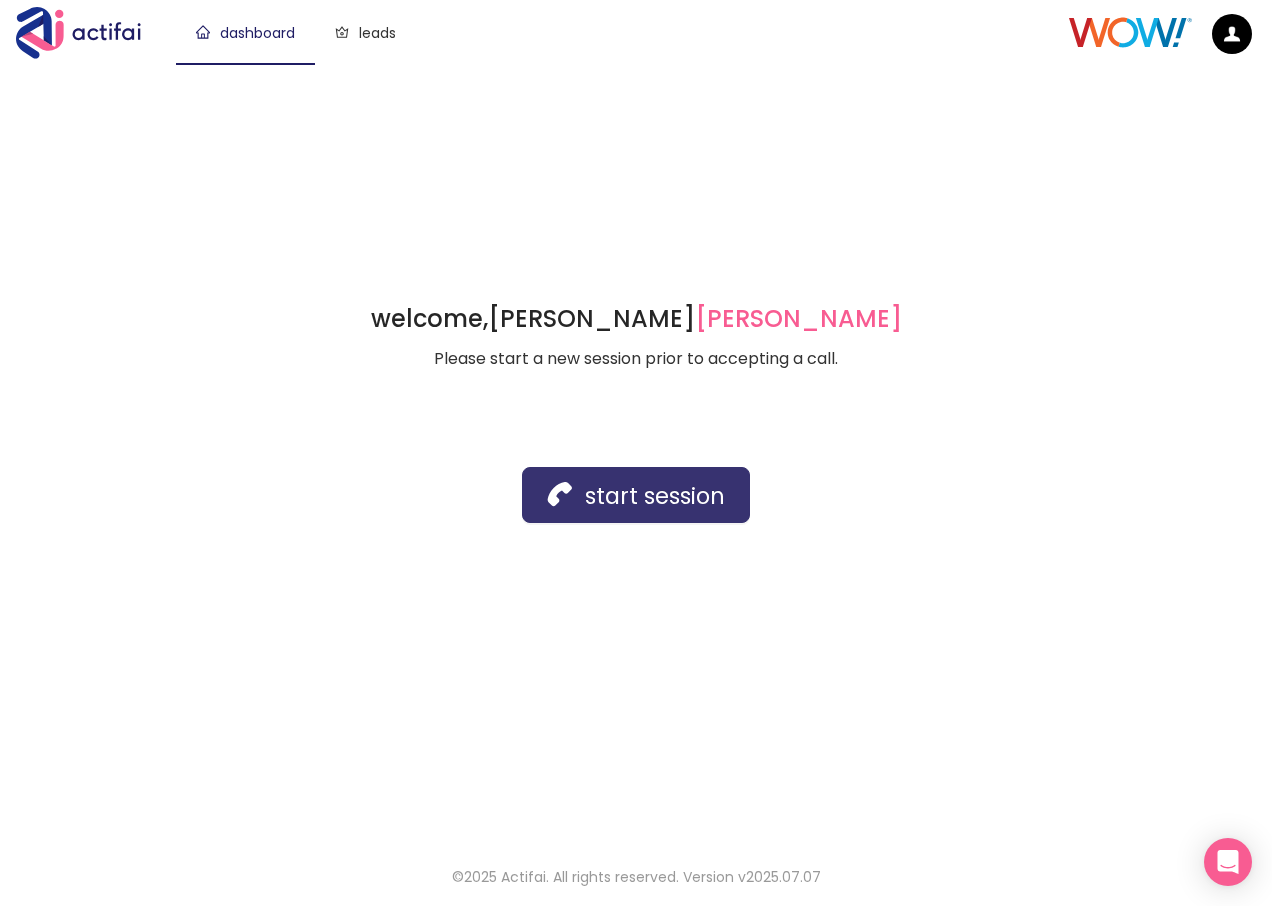 click on "start session" at bounding box center [636, 495] 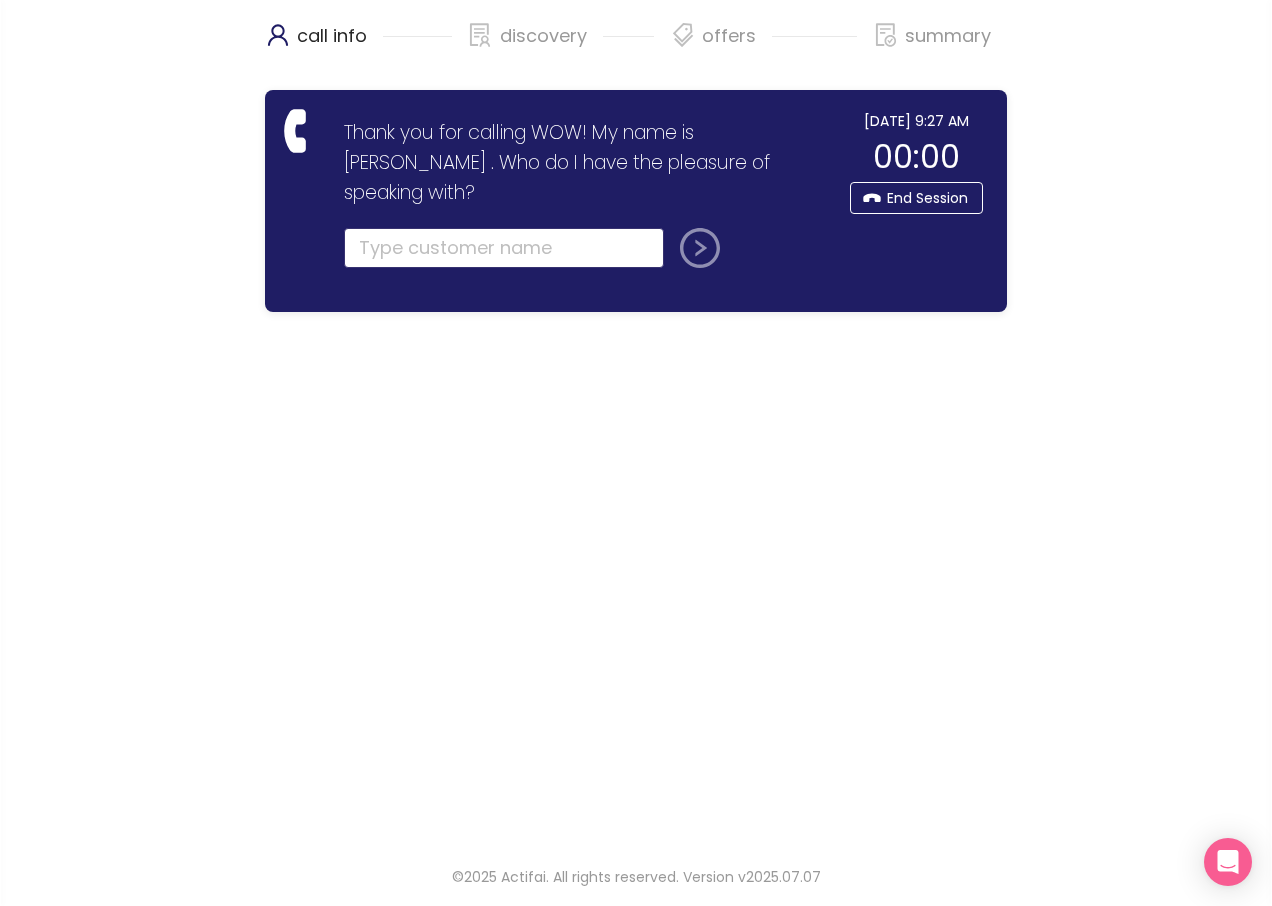 click 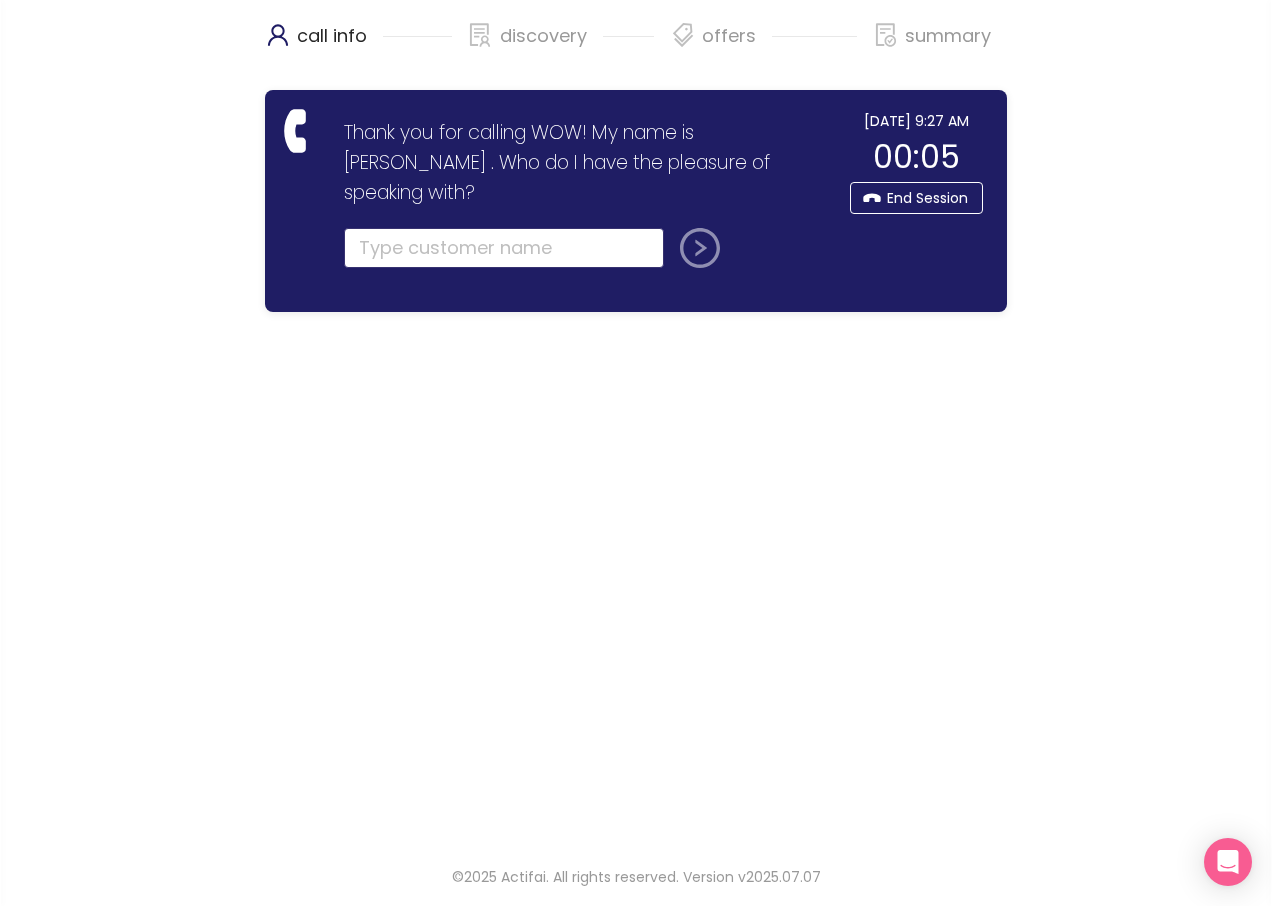 click 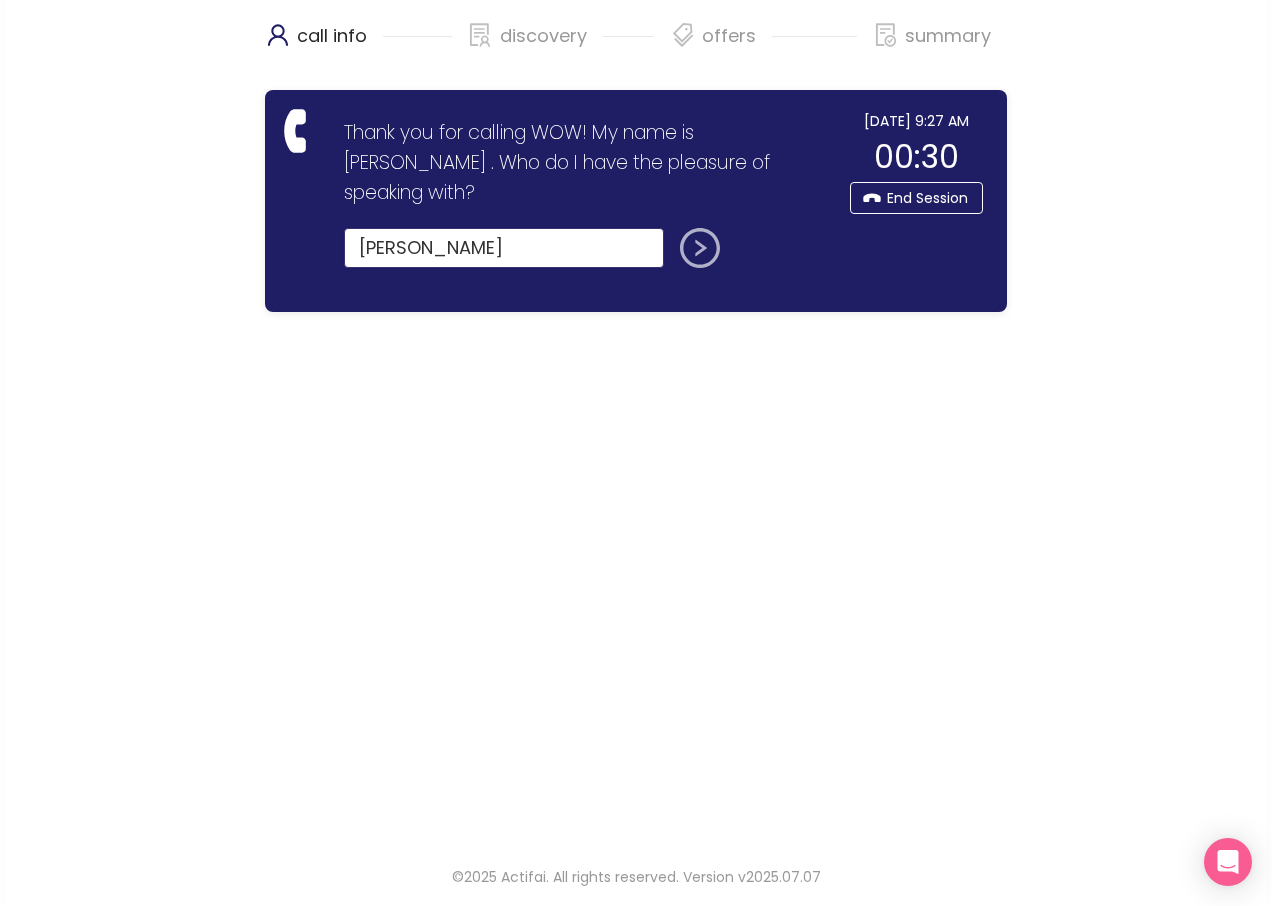 type on "[PERSON_NAME]" 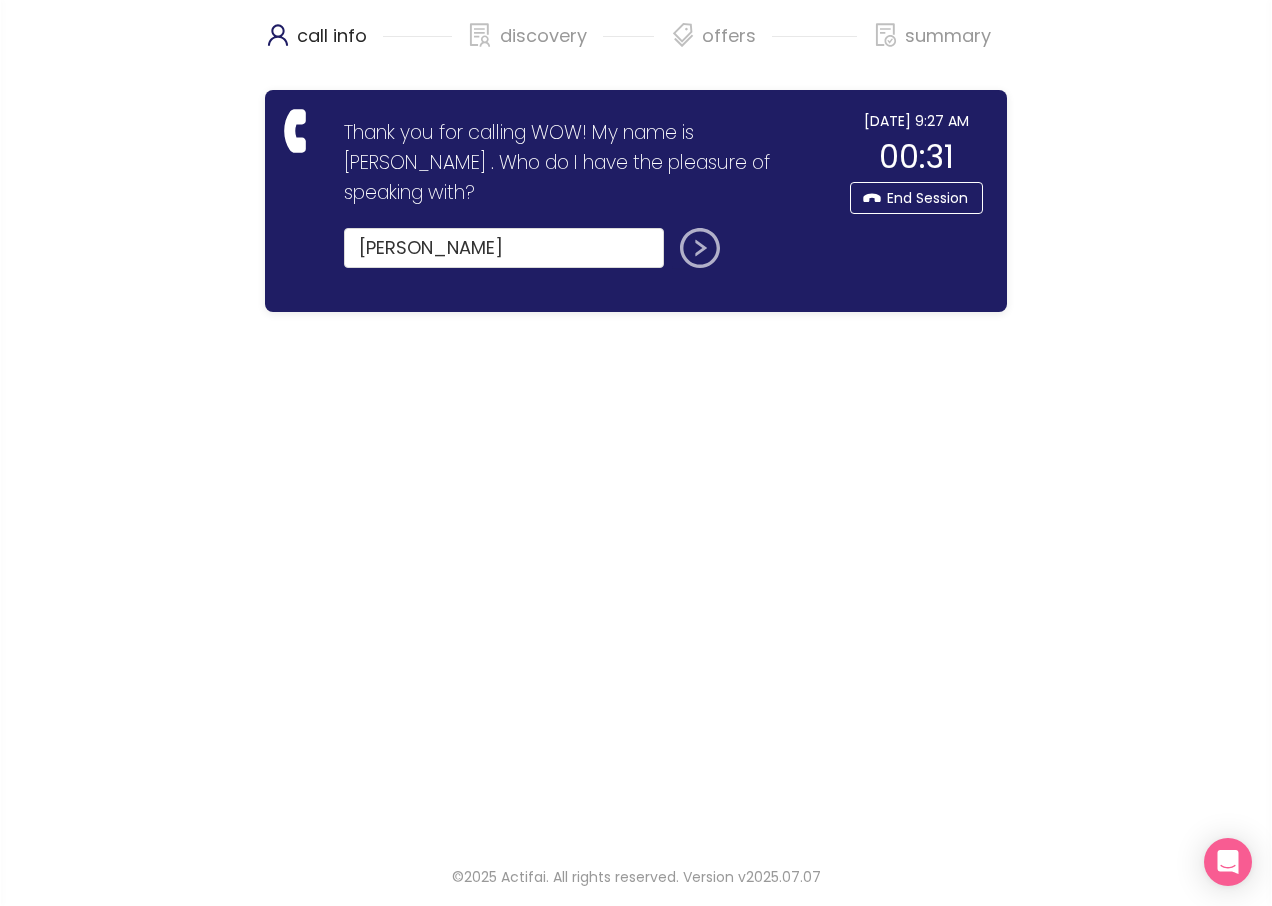 click 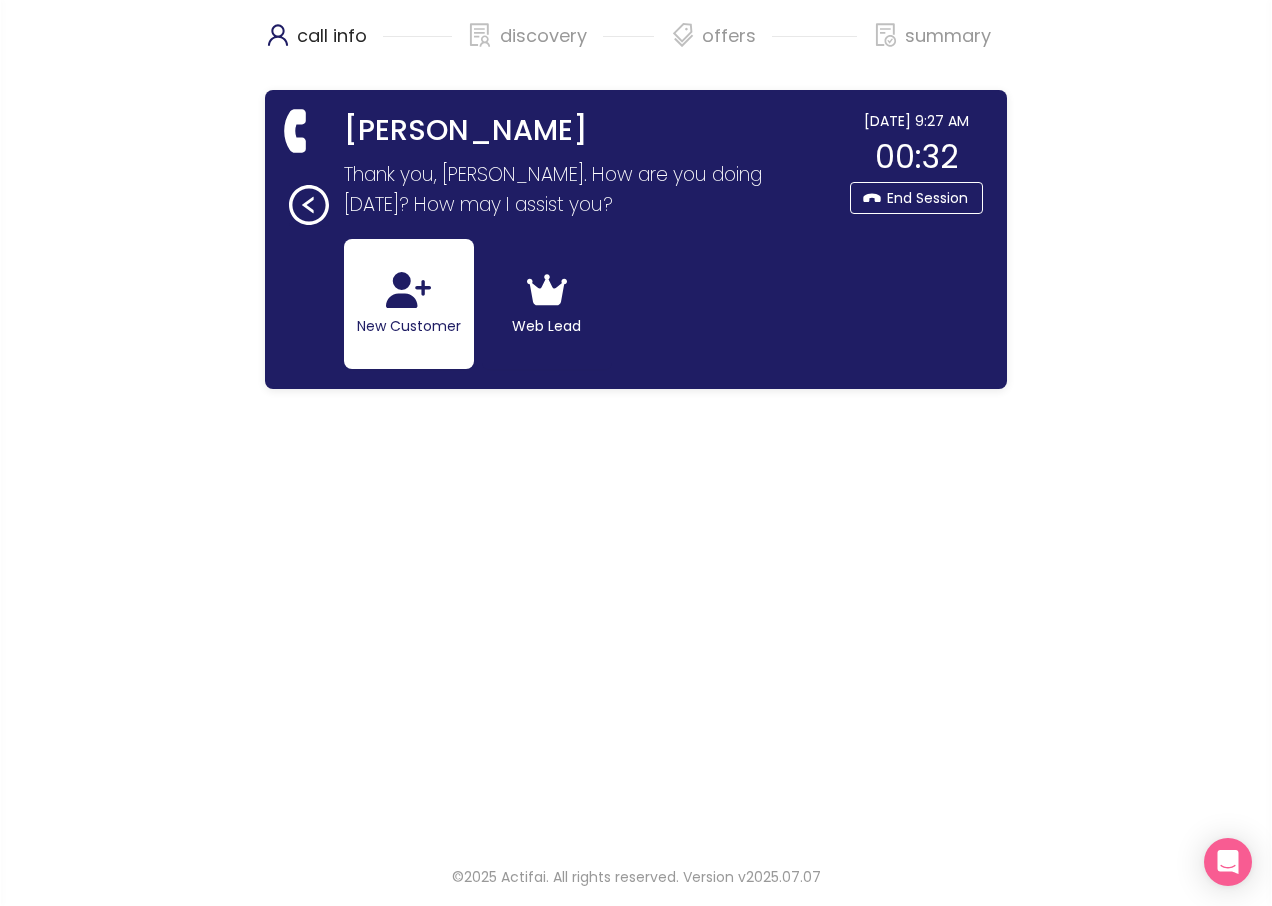 click on "New Customer" 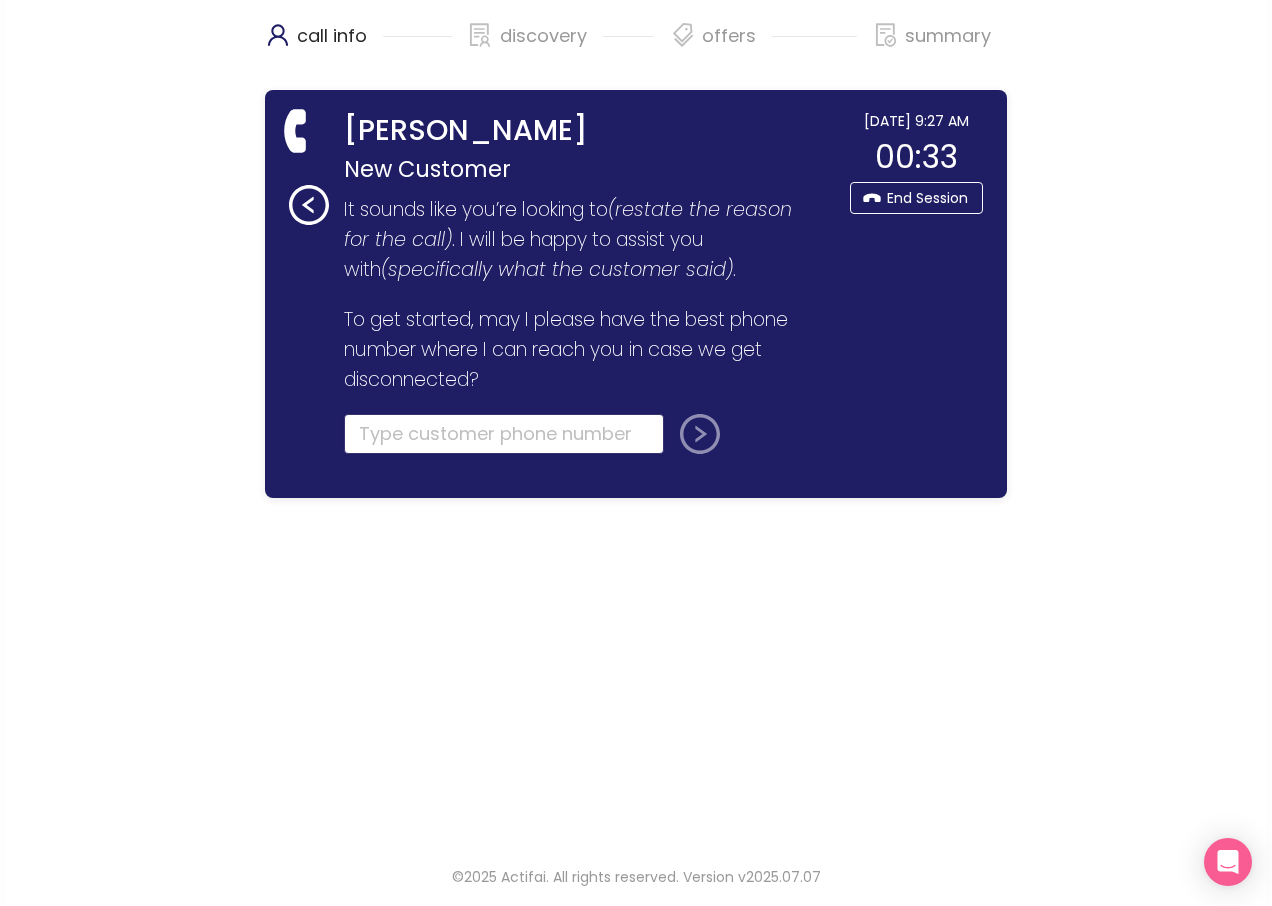 click 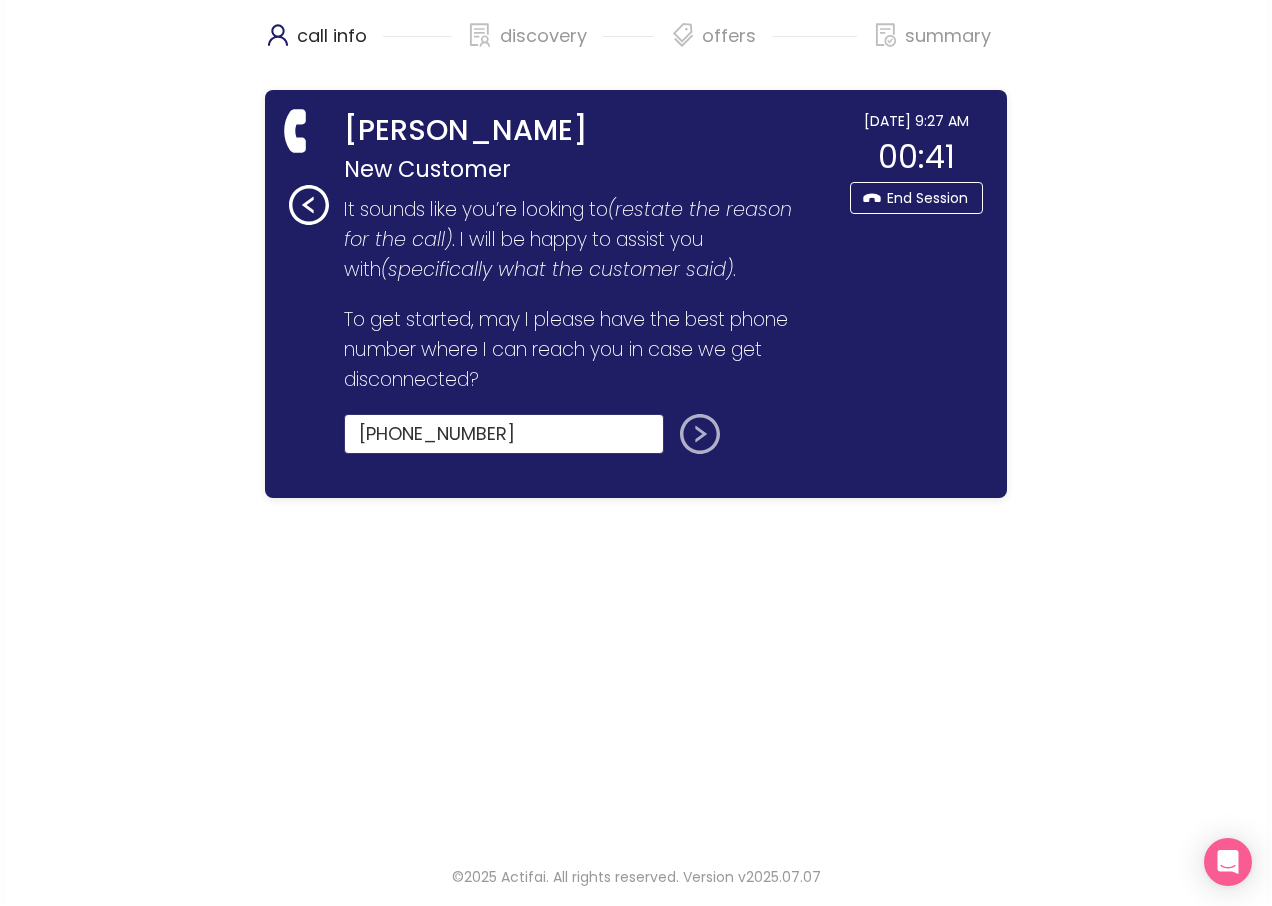 type on "[PHONE_NUMBER]" 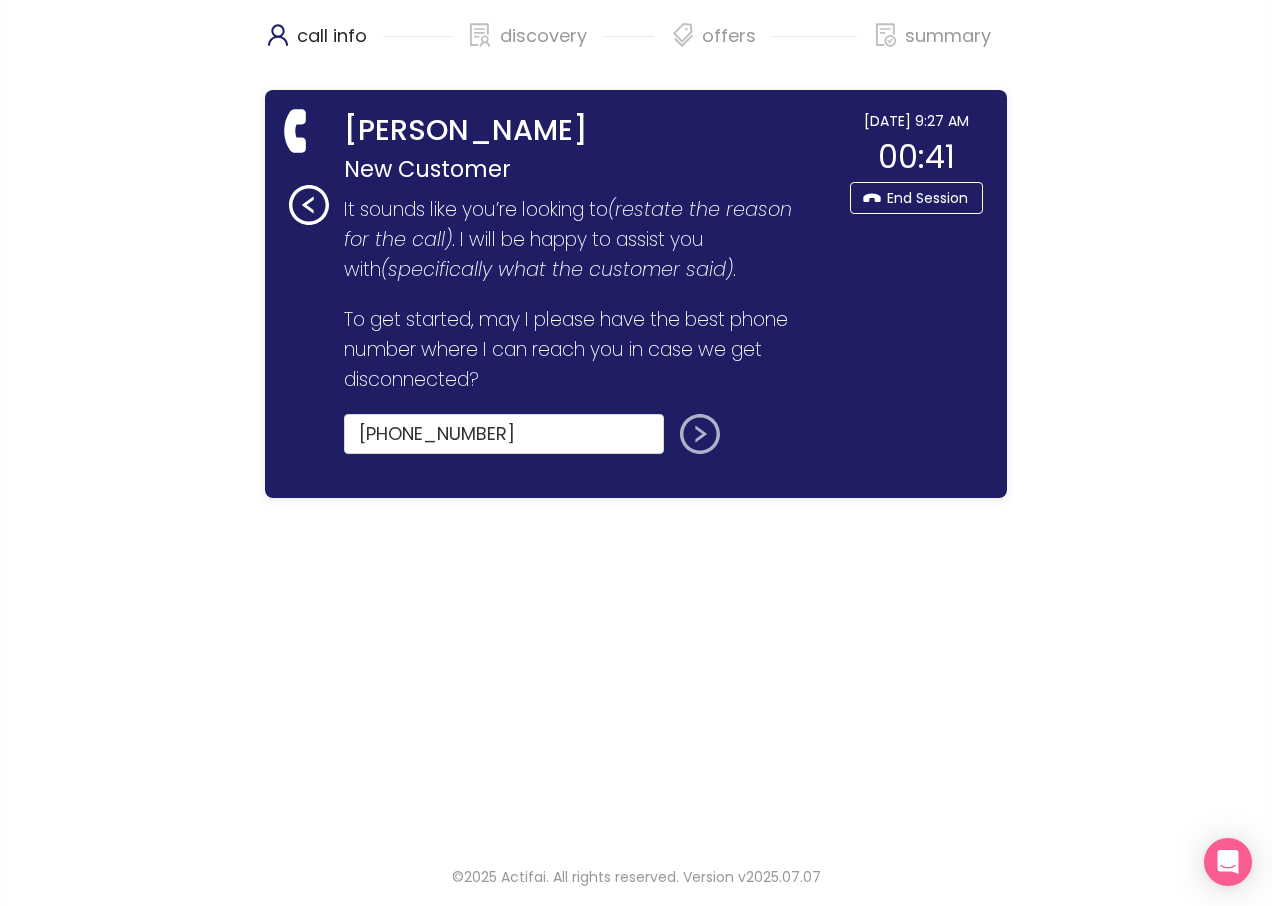 click 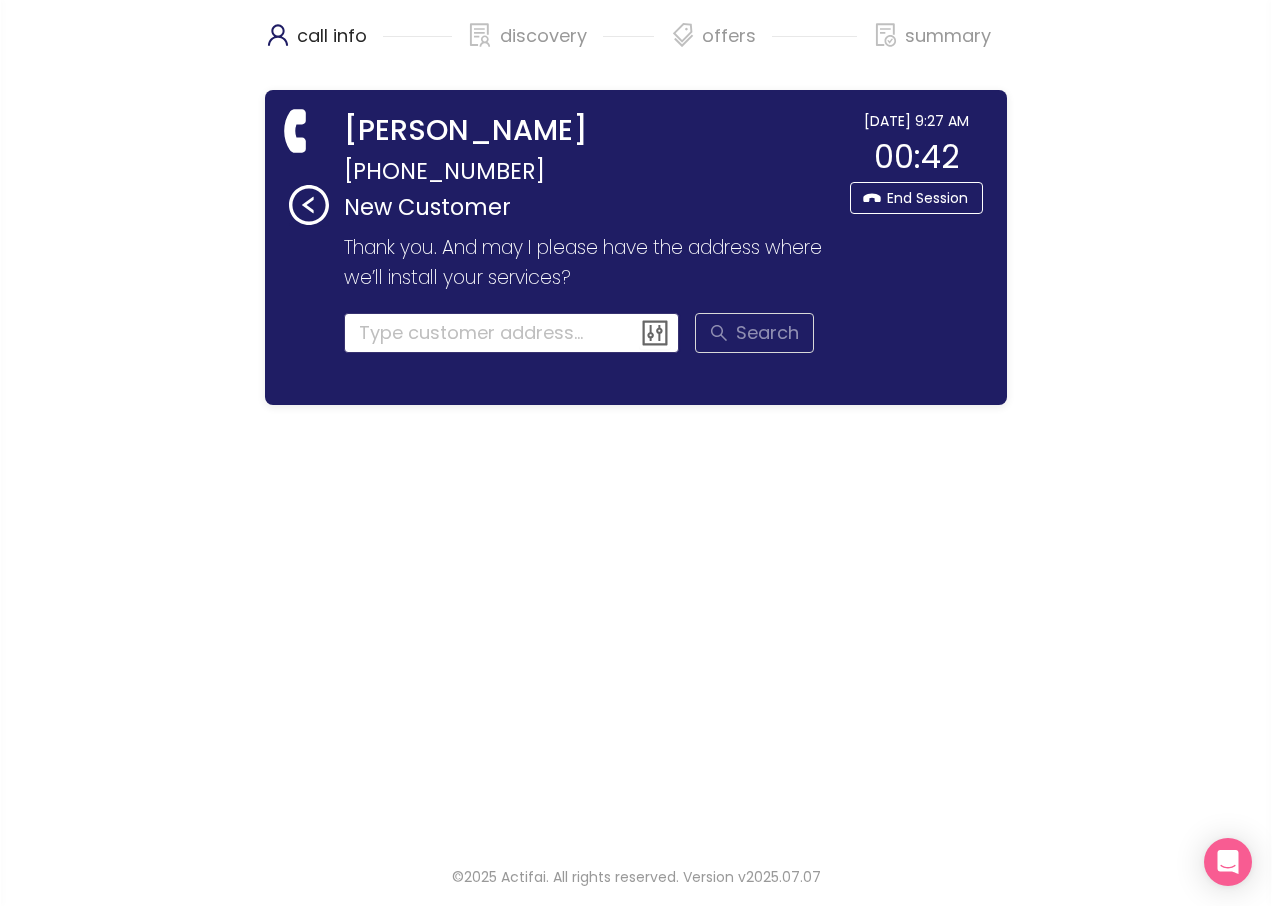 click at bounding box center [512, 333] 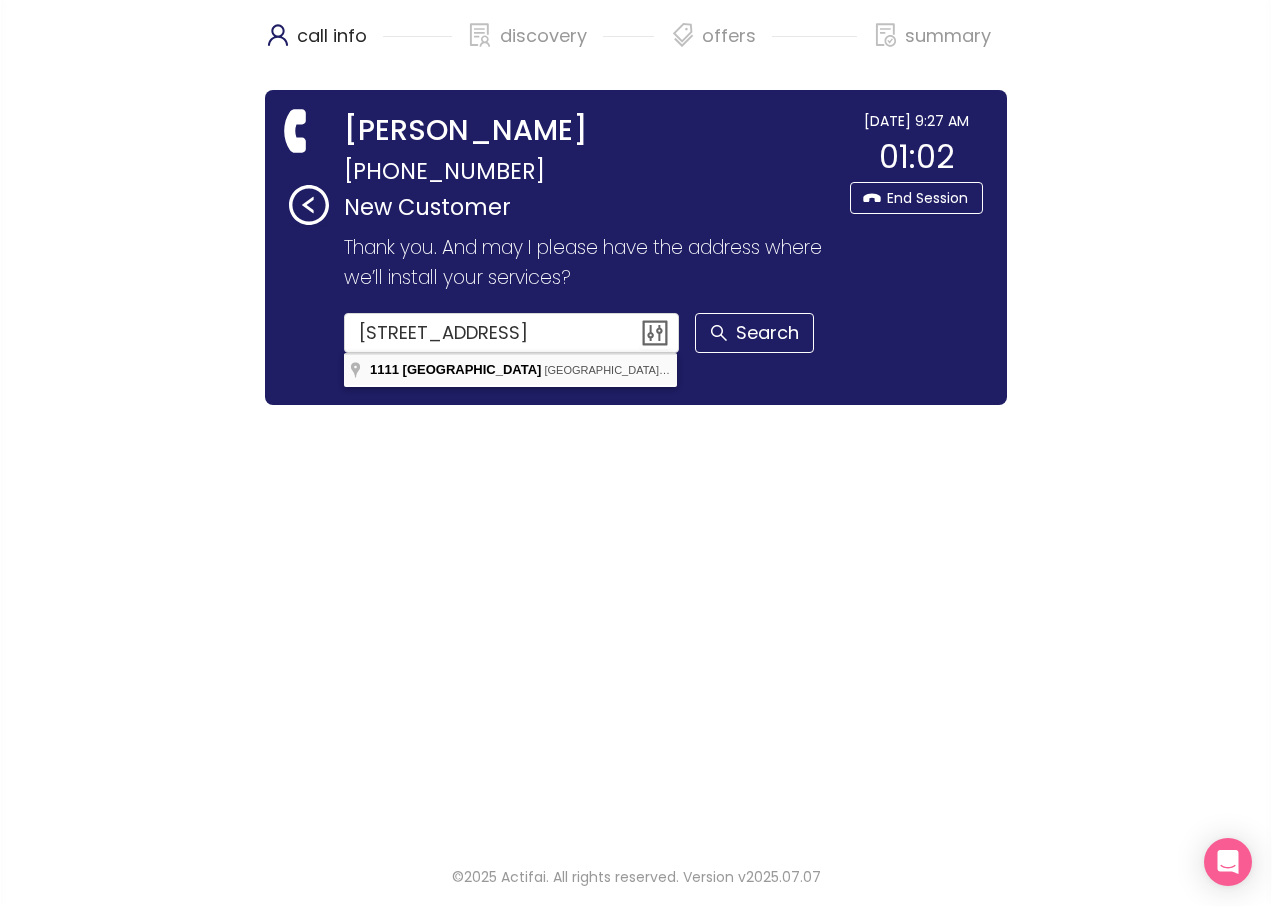 type on "[STREET_ADDRESS]" 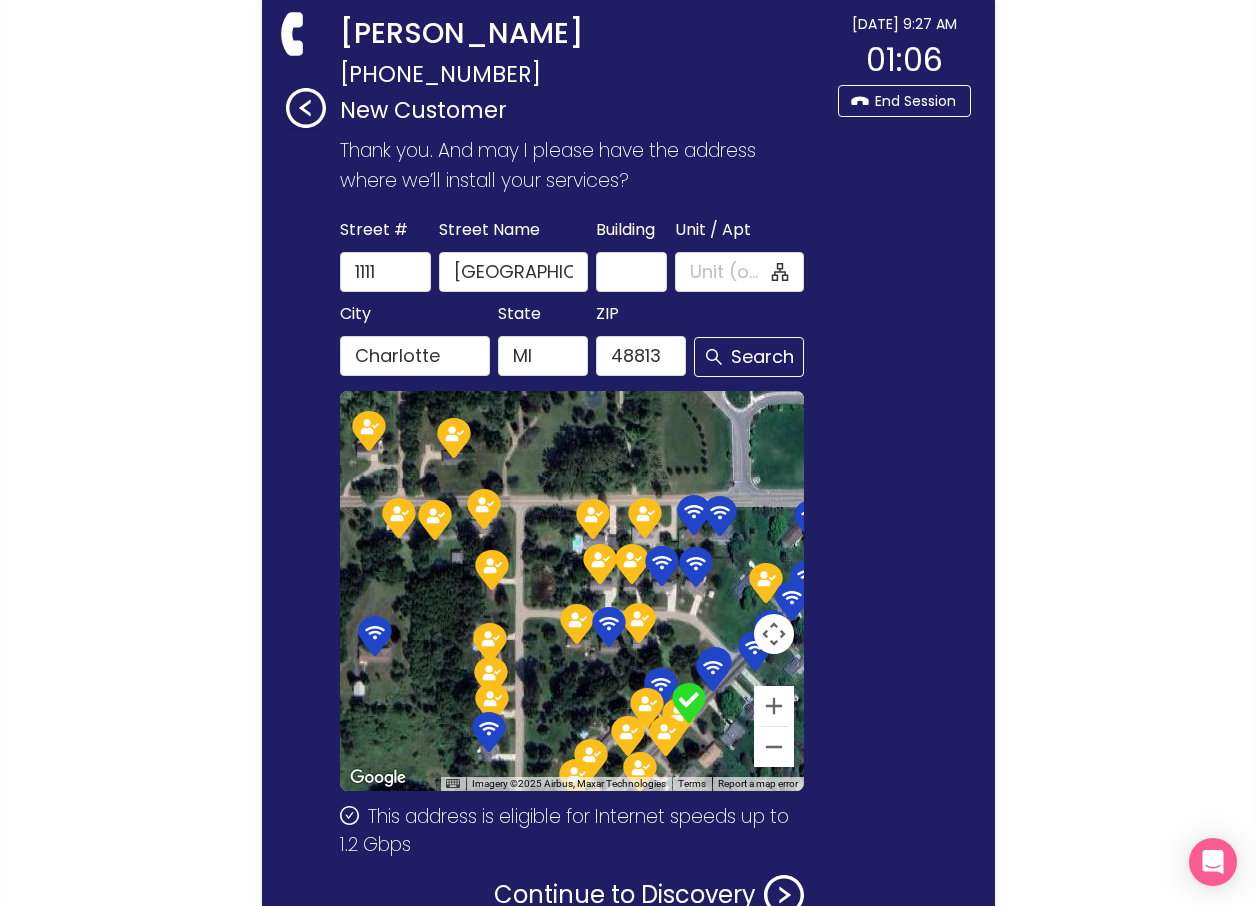 scroll, scrollTop: 230, scrollLeft: 0, axis: vertical 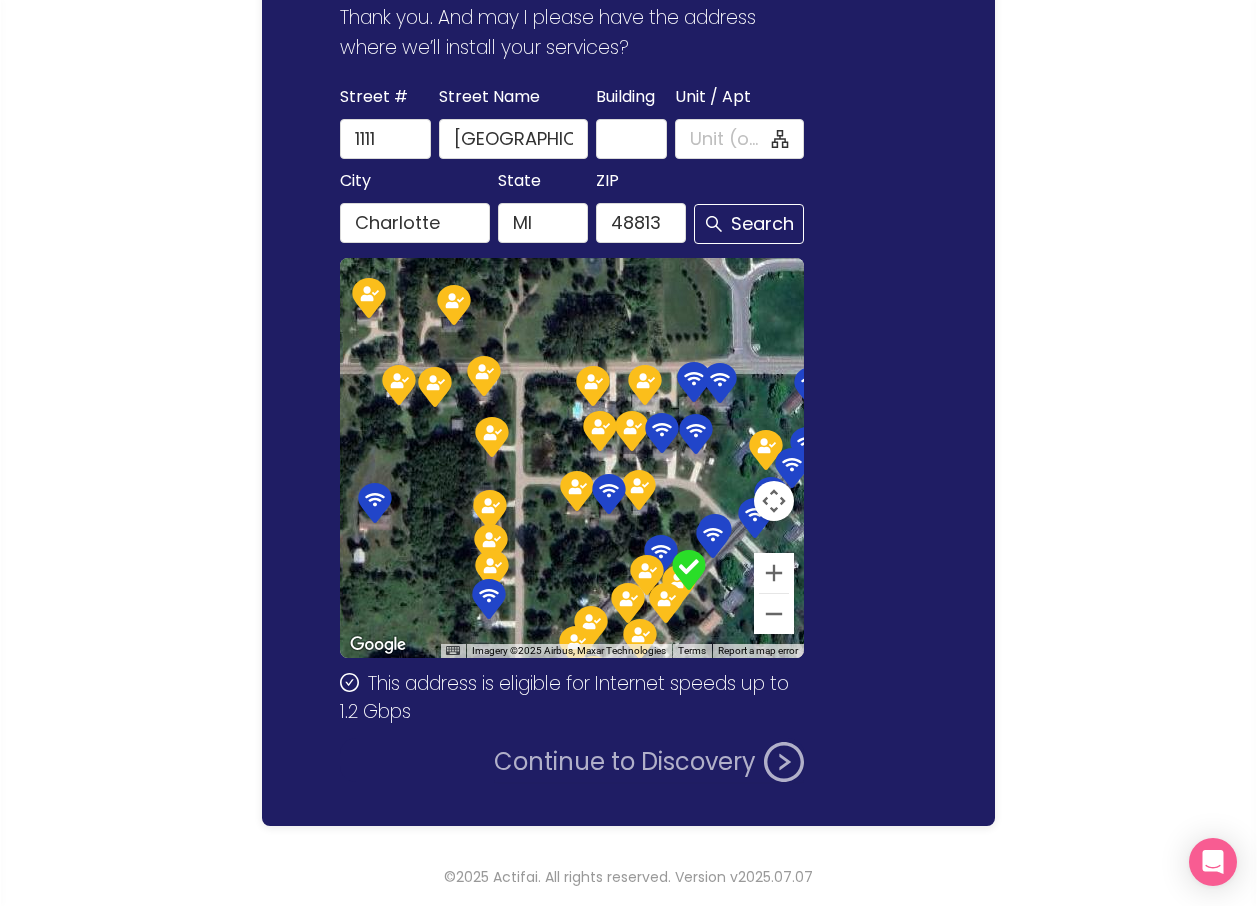 click on "Continue to Discovery" 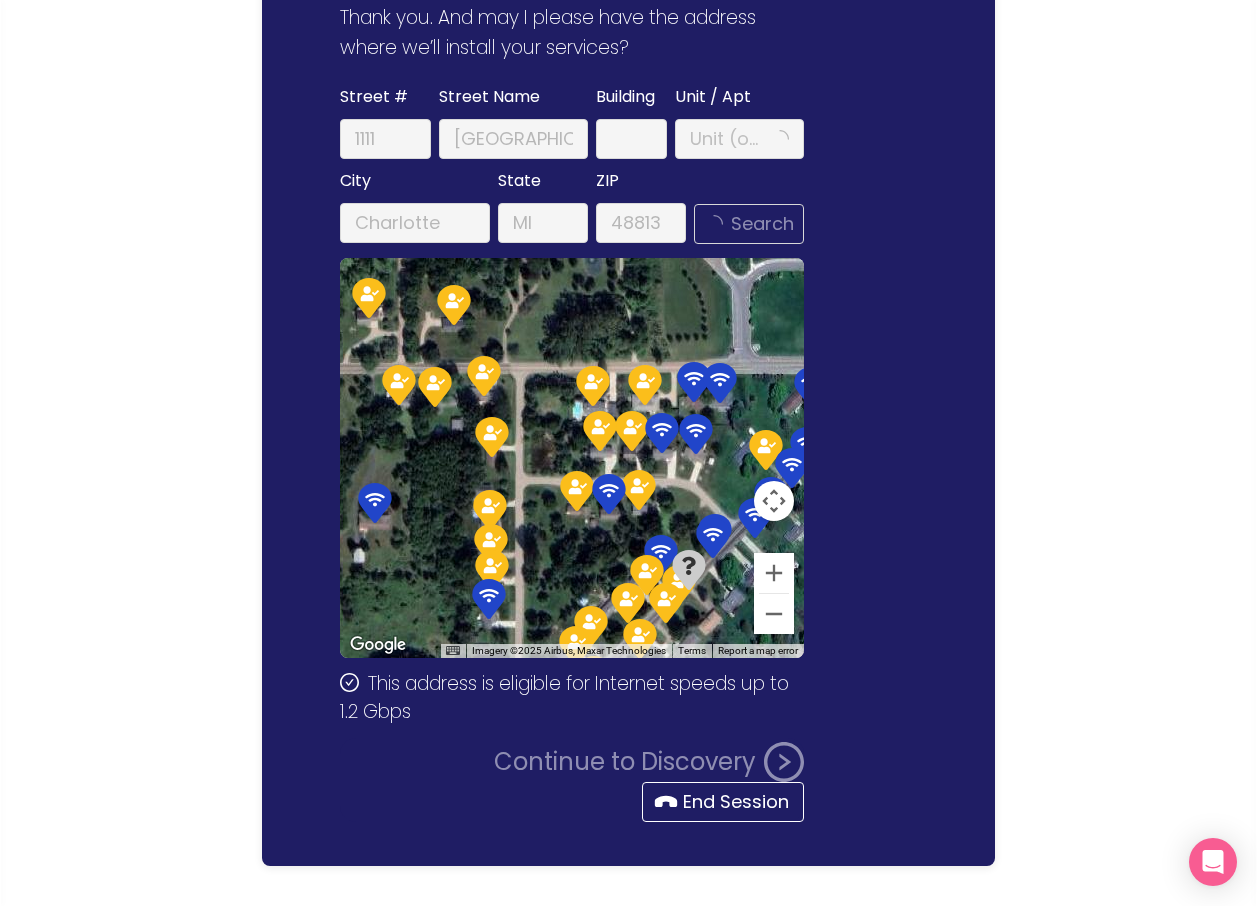 scroll, scrollTop: 0, scrollLeft: 0, axis: both 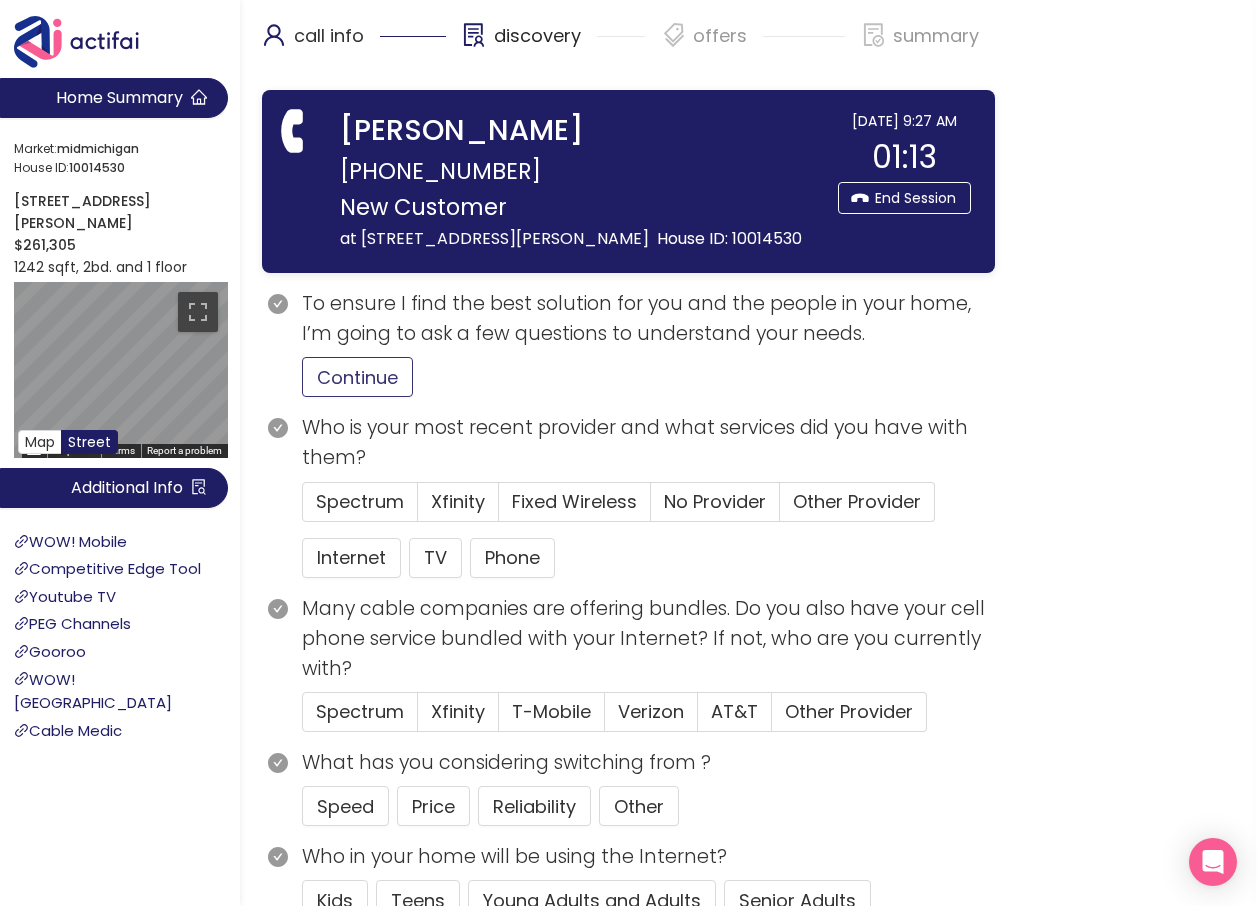 click on "Continue" at bounding box center (357, 377) 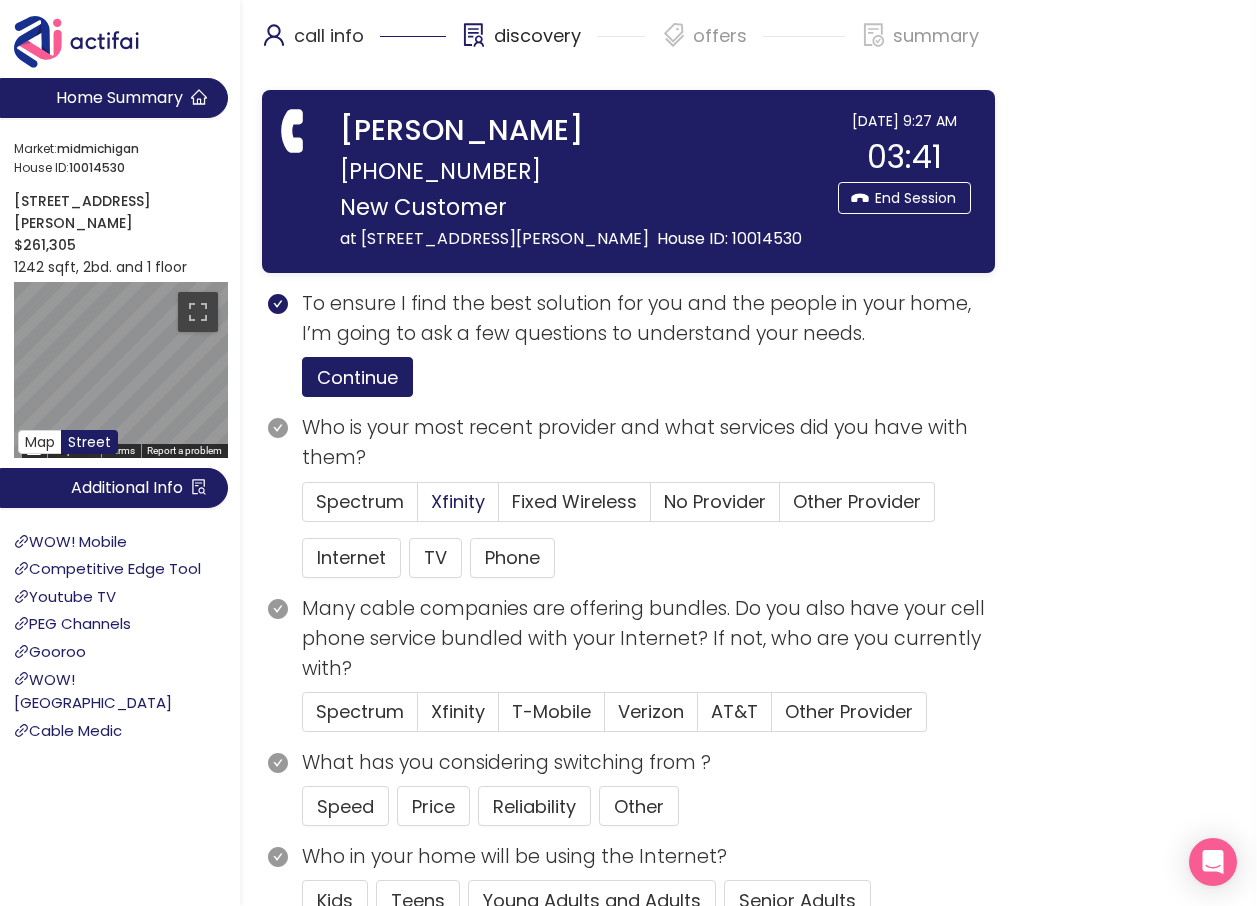 click on "Xfinity" at bounding box center (458, 501) 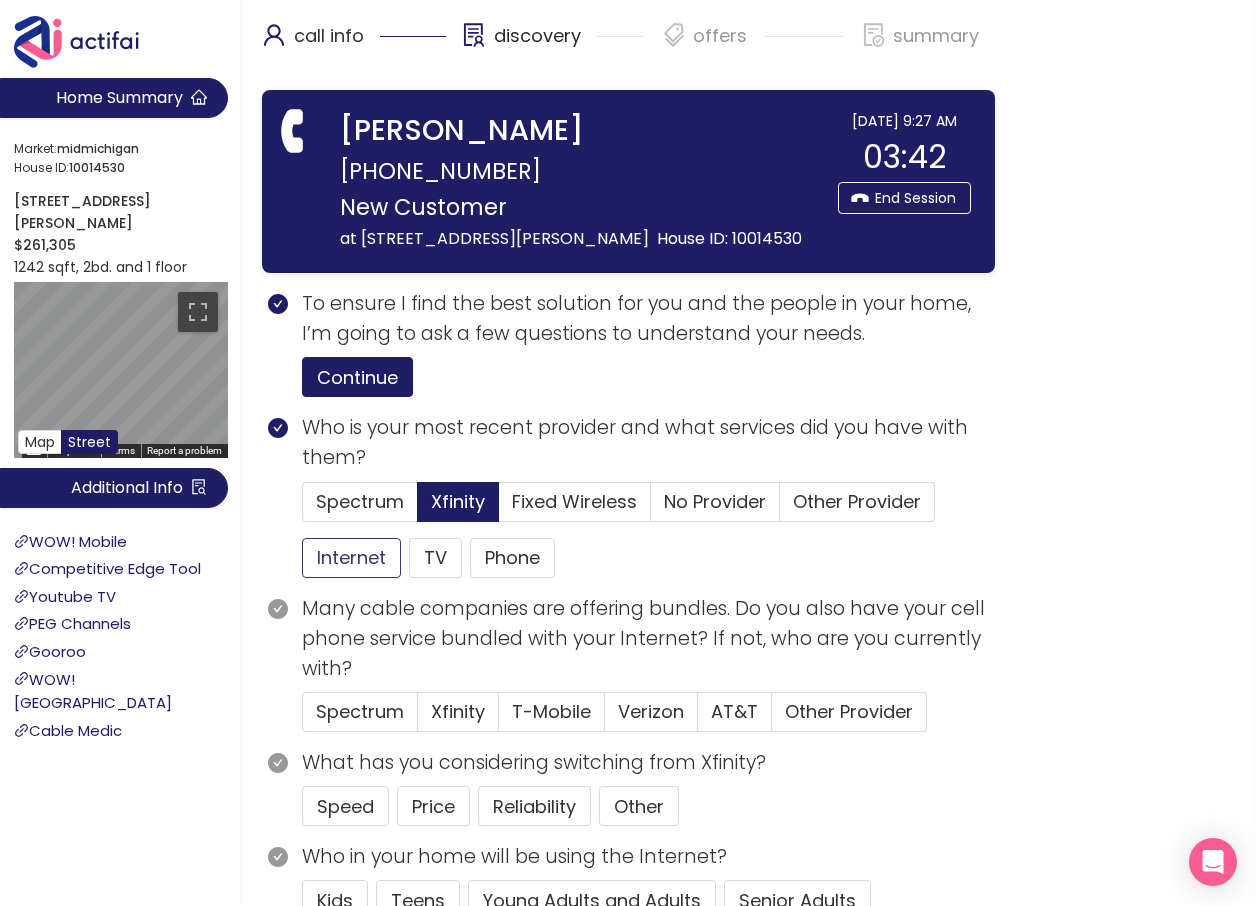 click on "Internet" 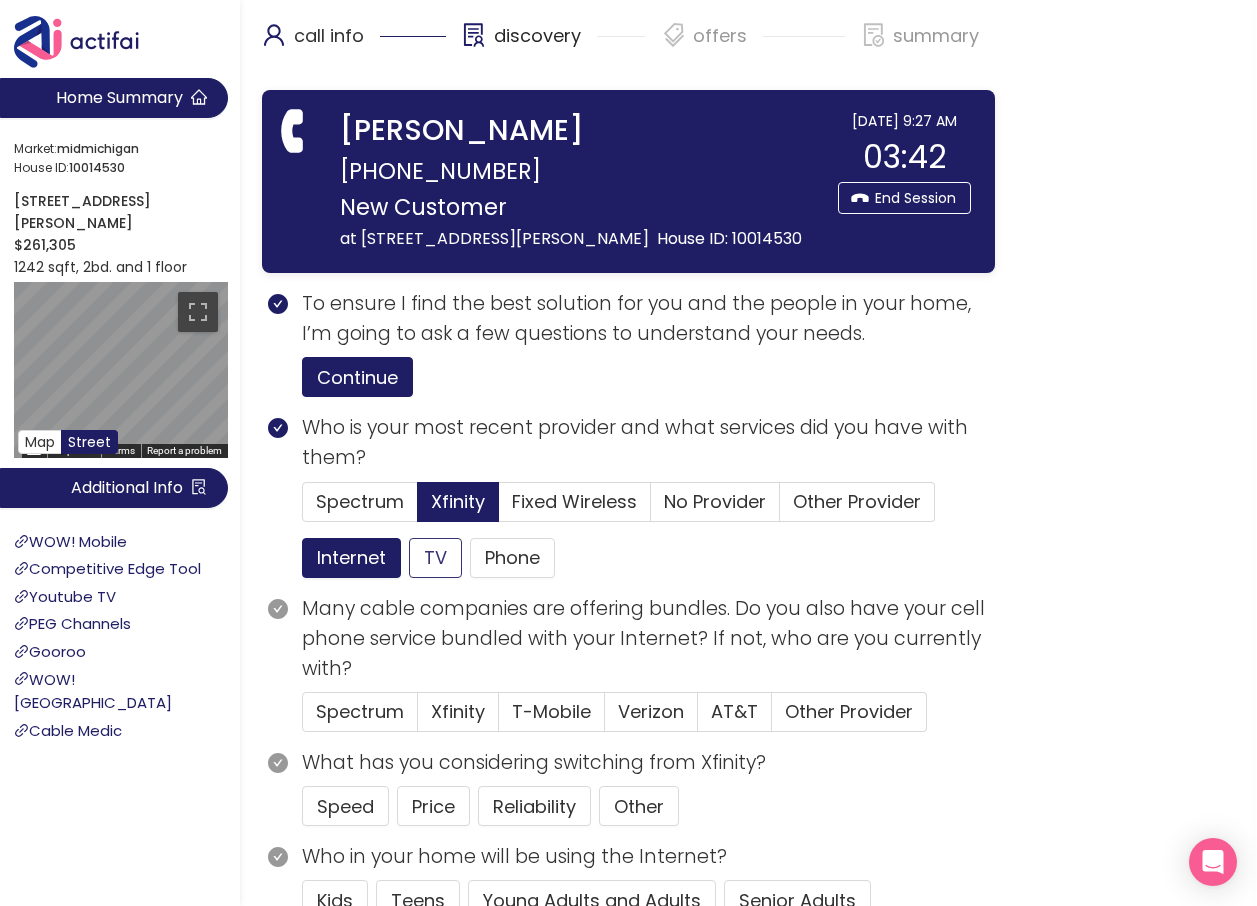 click on "TV" 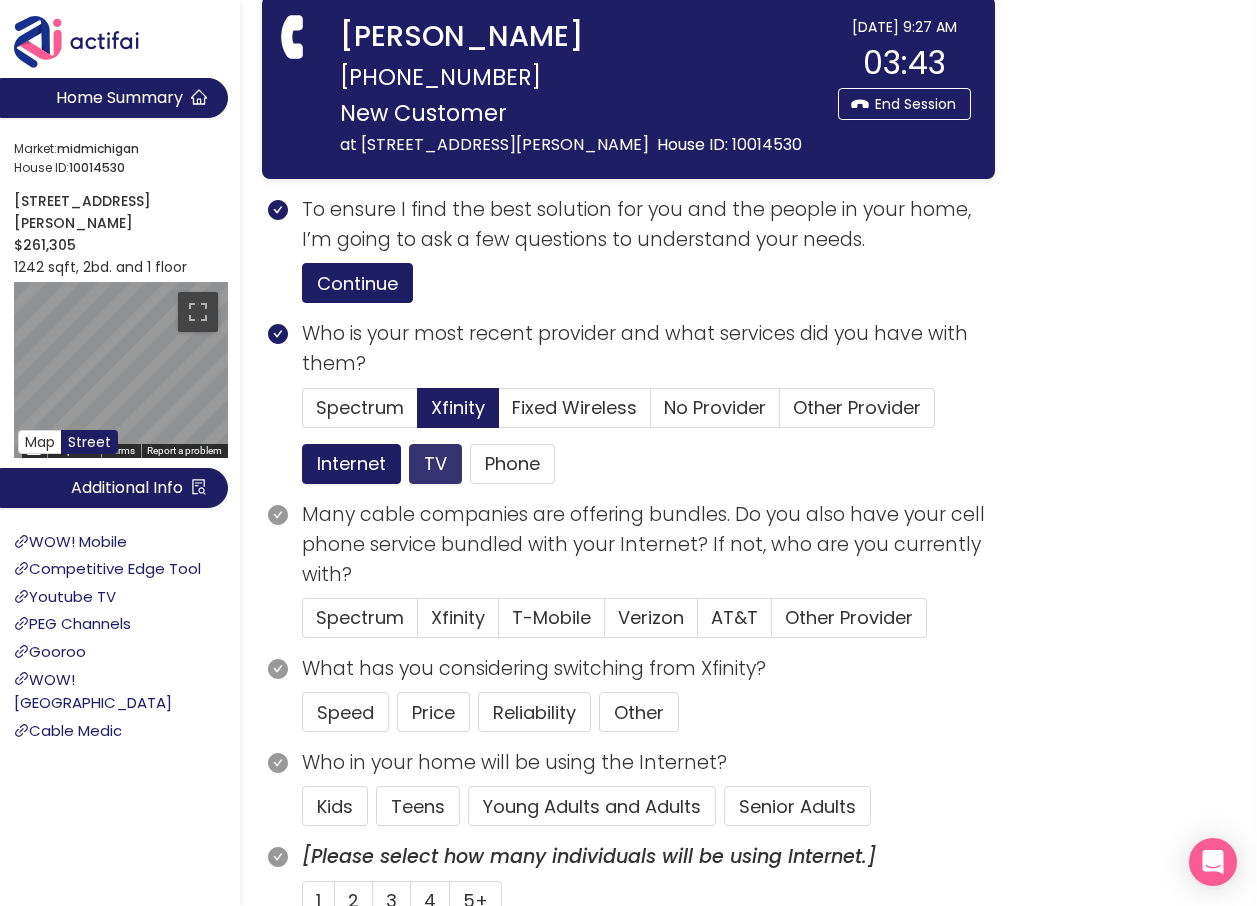 scroll, scrollTop: 300, scrollLeft: 0, axis: vertical 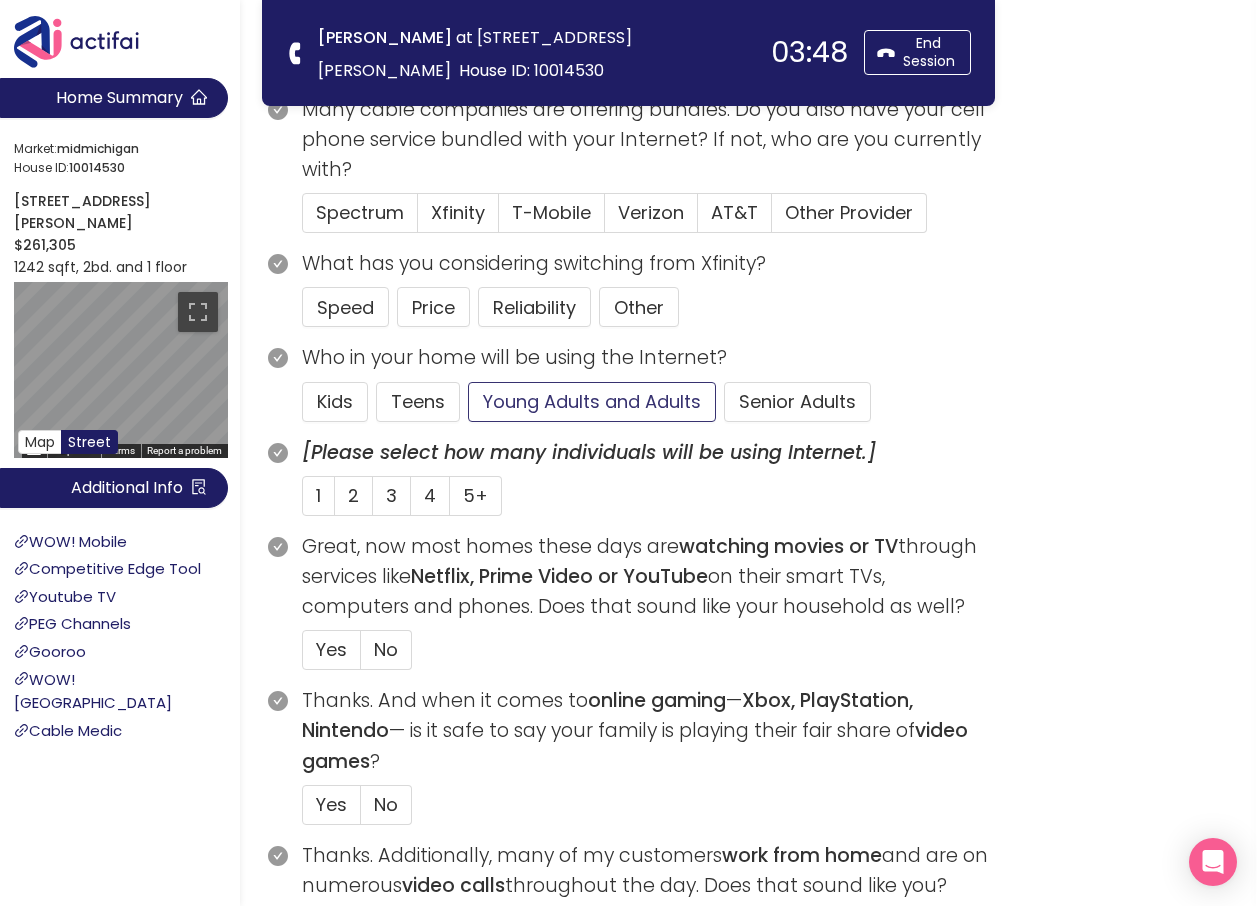 click on "Young Adults and Adults" 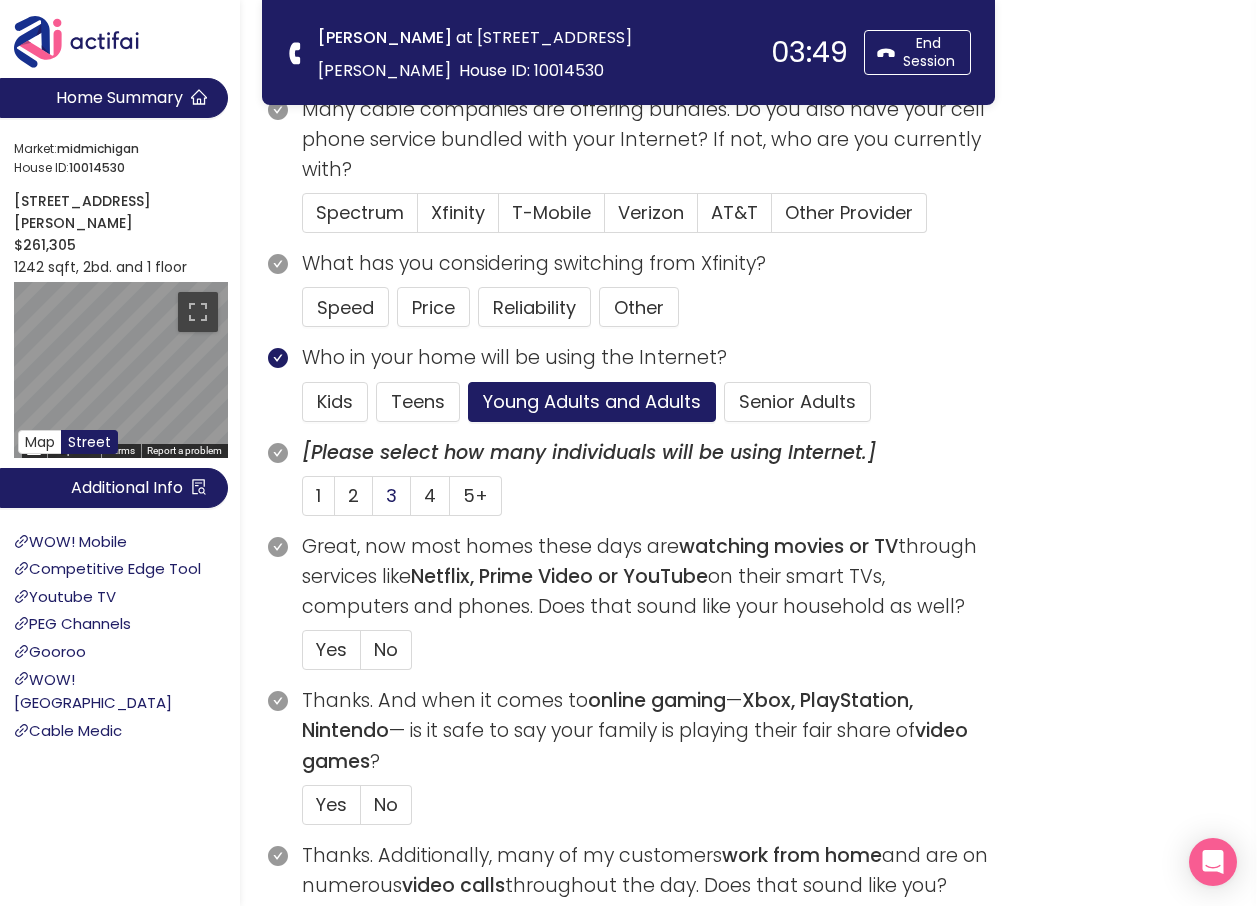 click on "3" 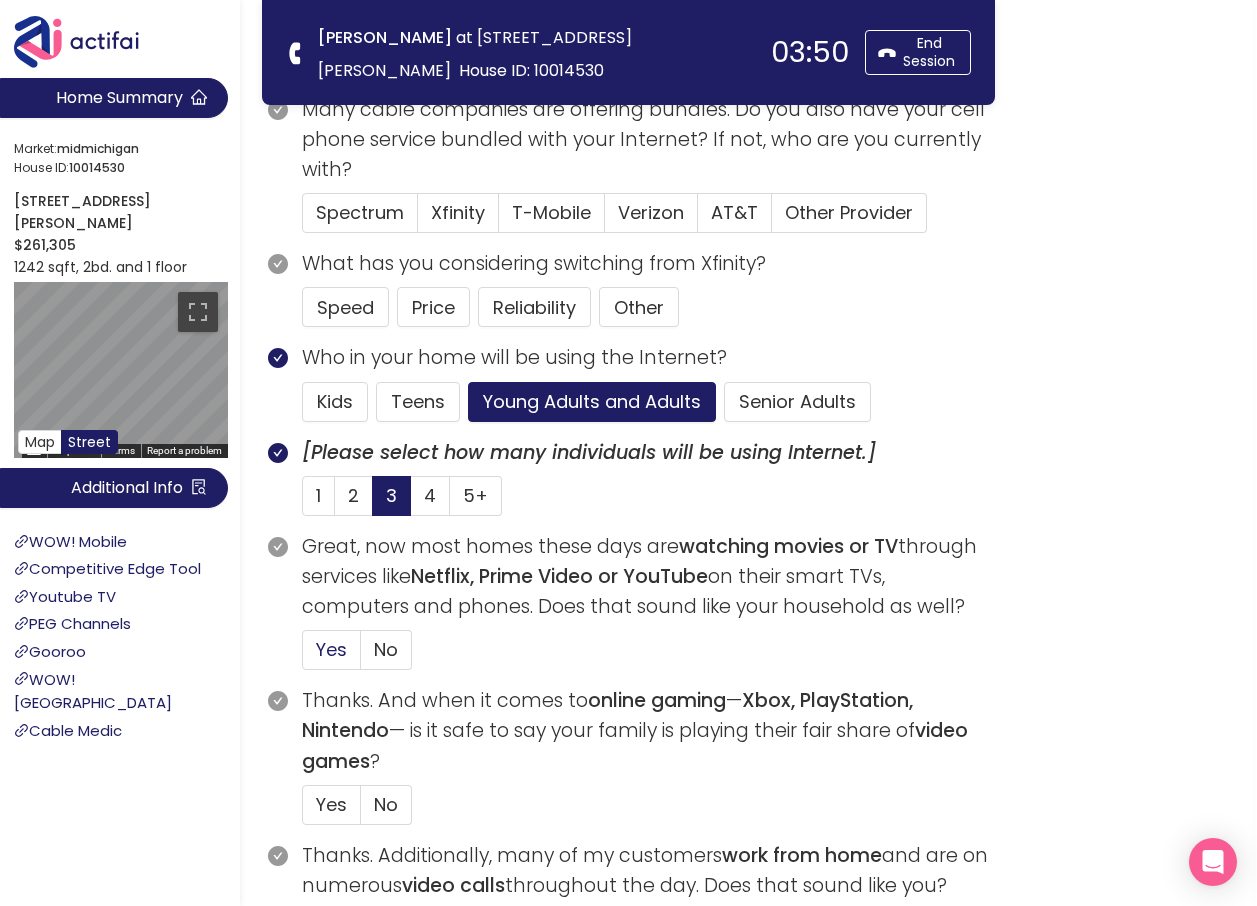 click on "Yes" 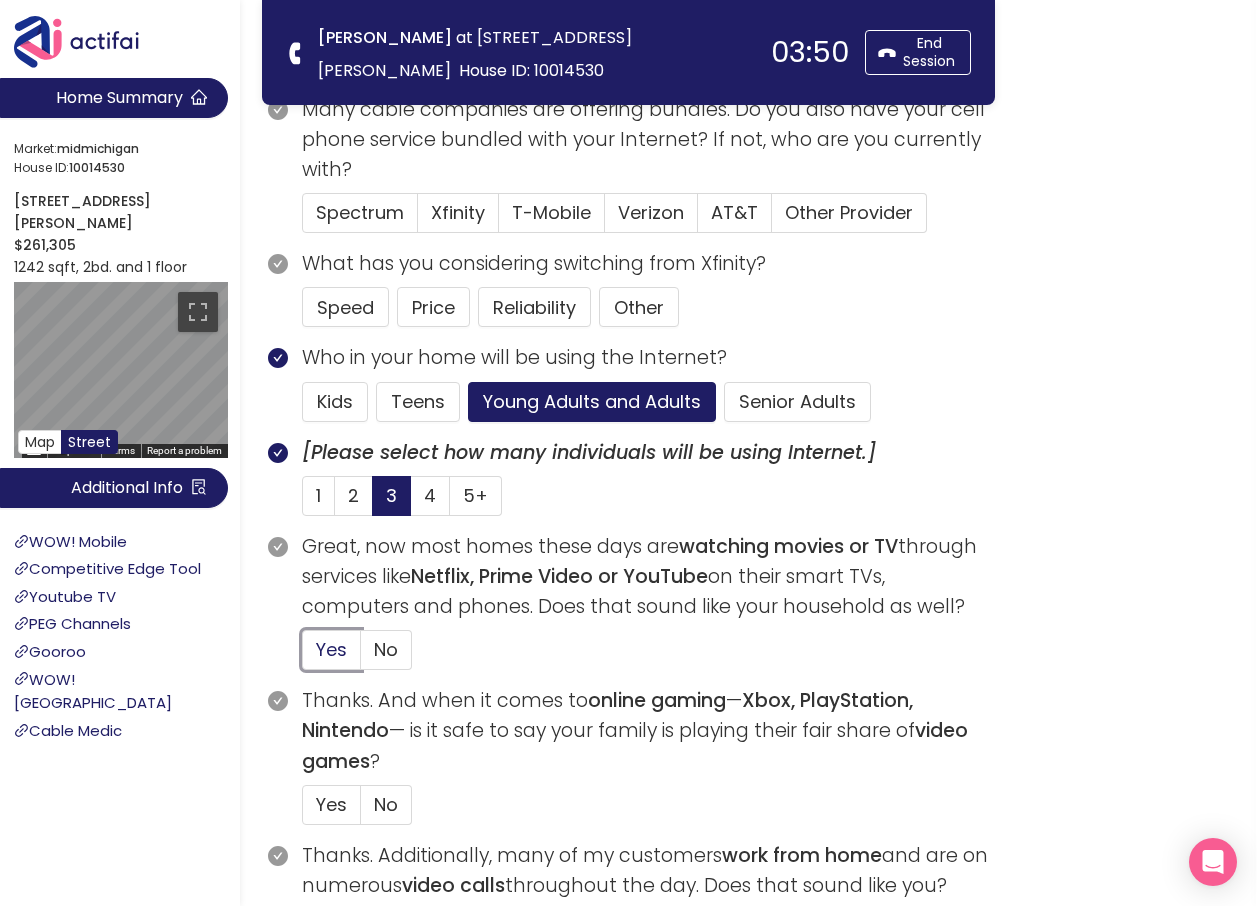 click on "Yes" at bounding box center [303, 656] 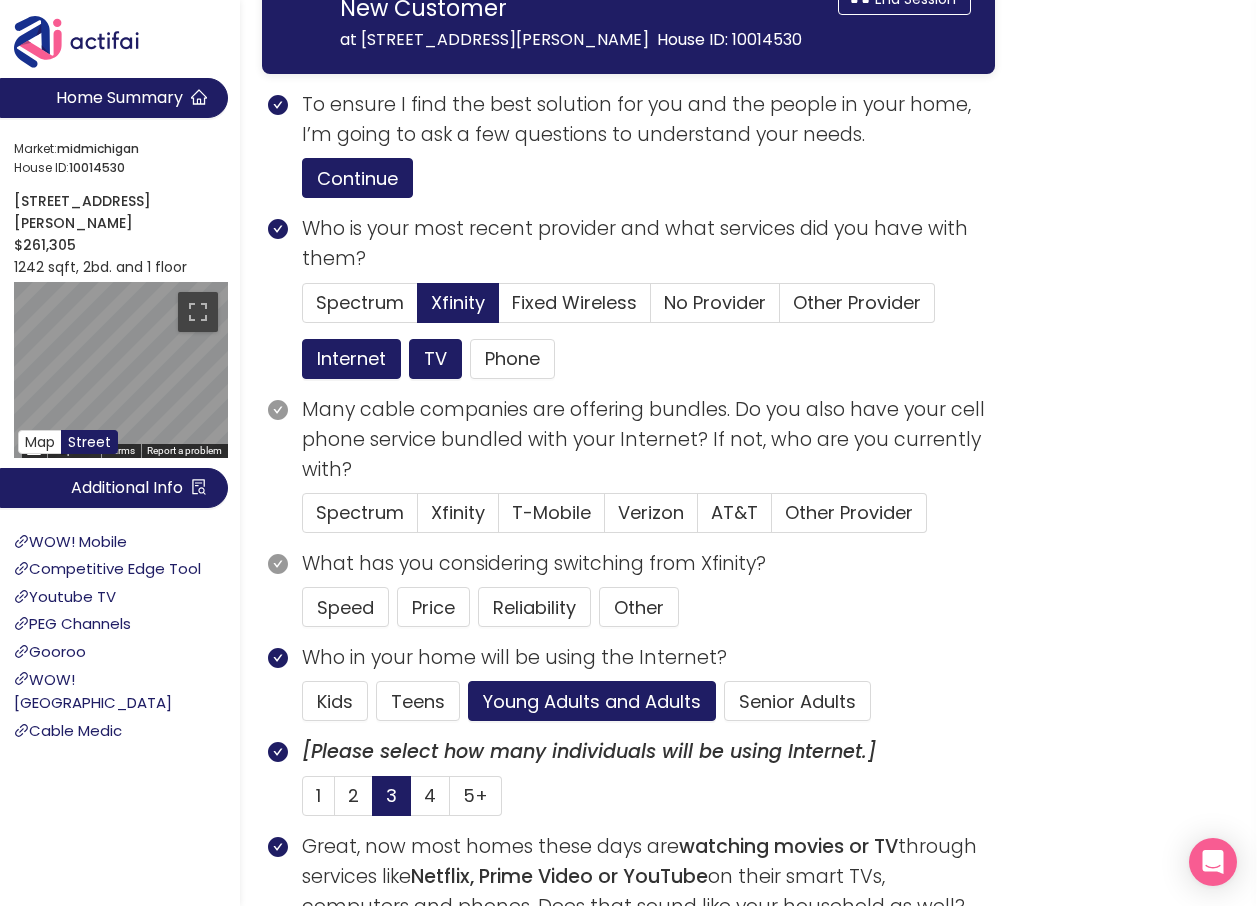 scroll, scrollTop: 200, scrollLeft: 0, axis: vertical 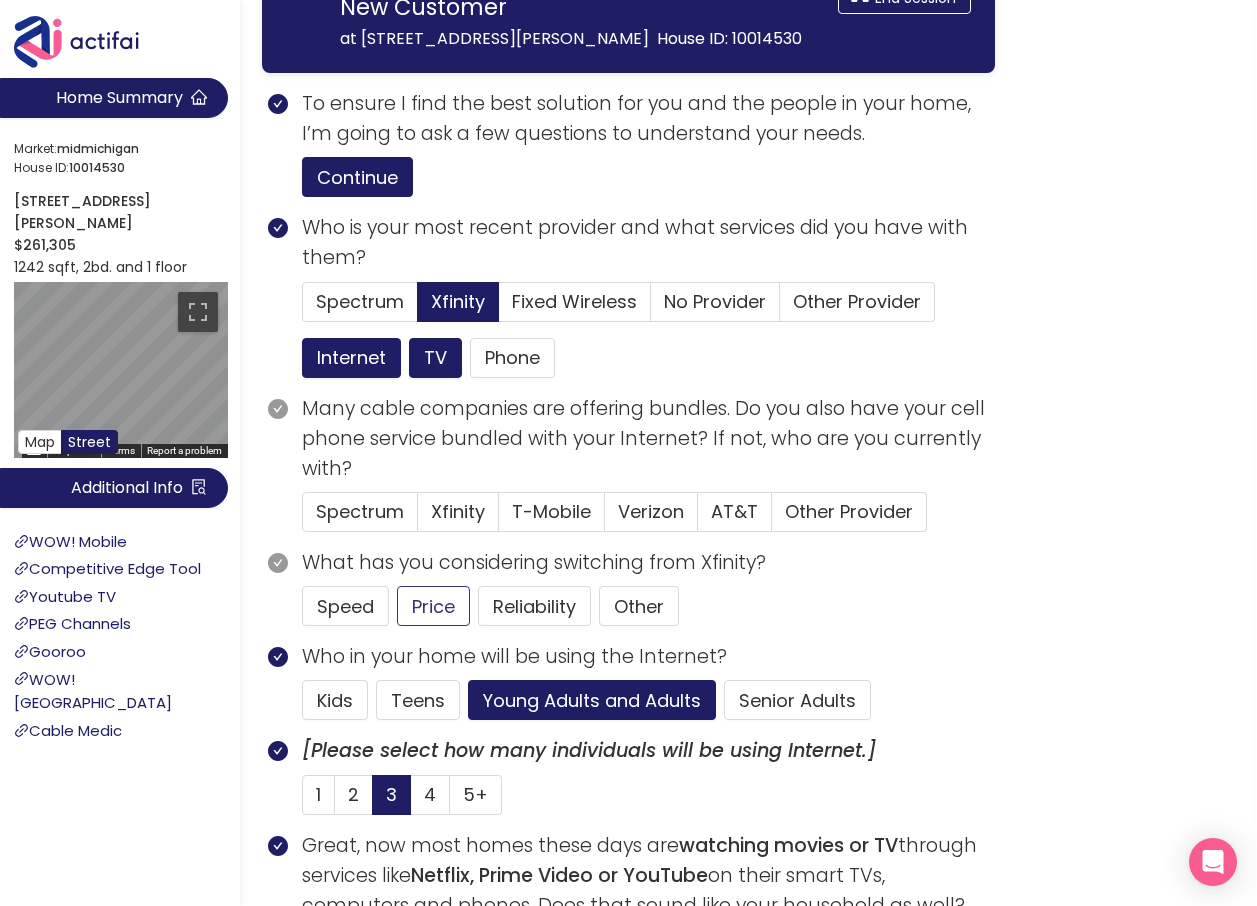 click on "Price" 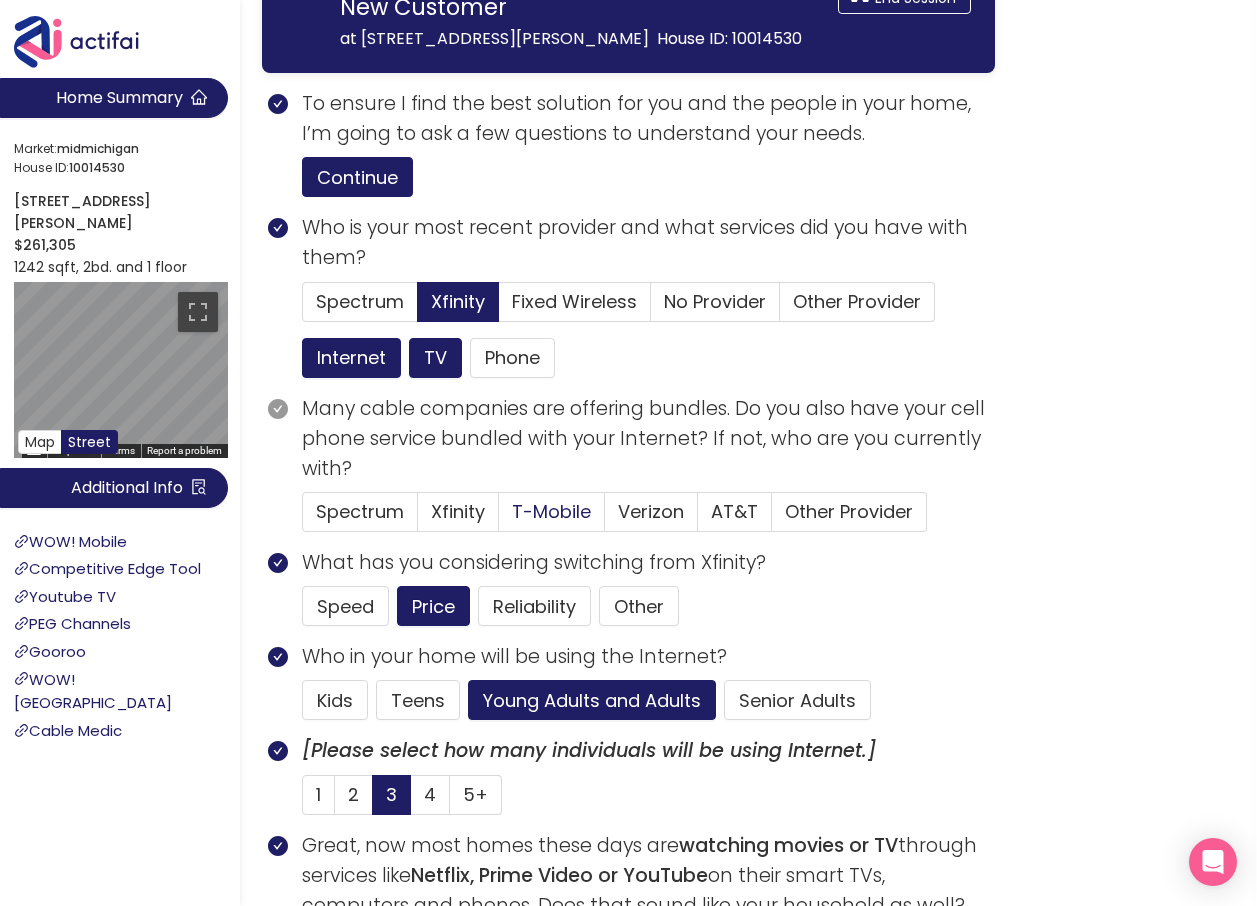 click on "T-Mobile" at bounding box center [551, 511] 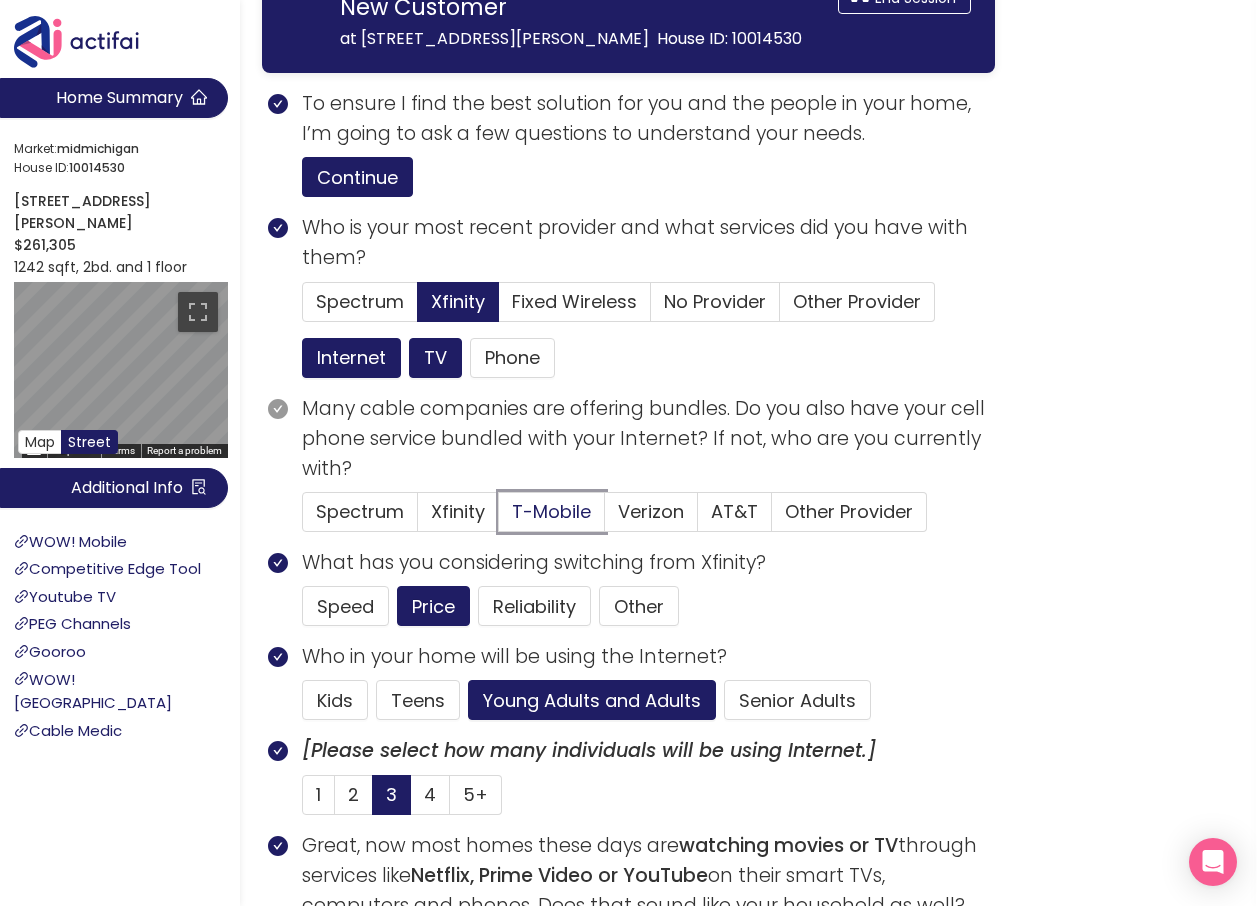 click on "T-Mobile" at bounding box center [499, 518] 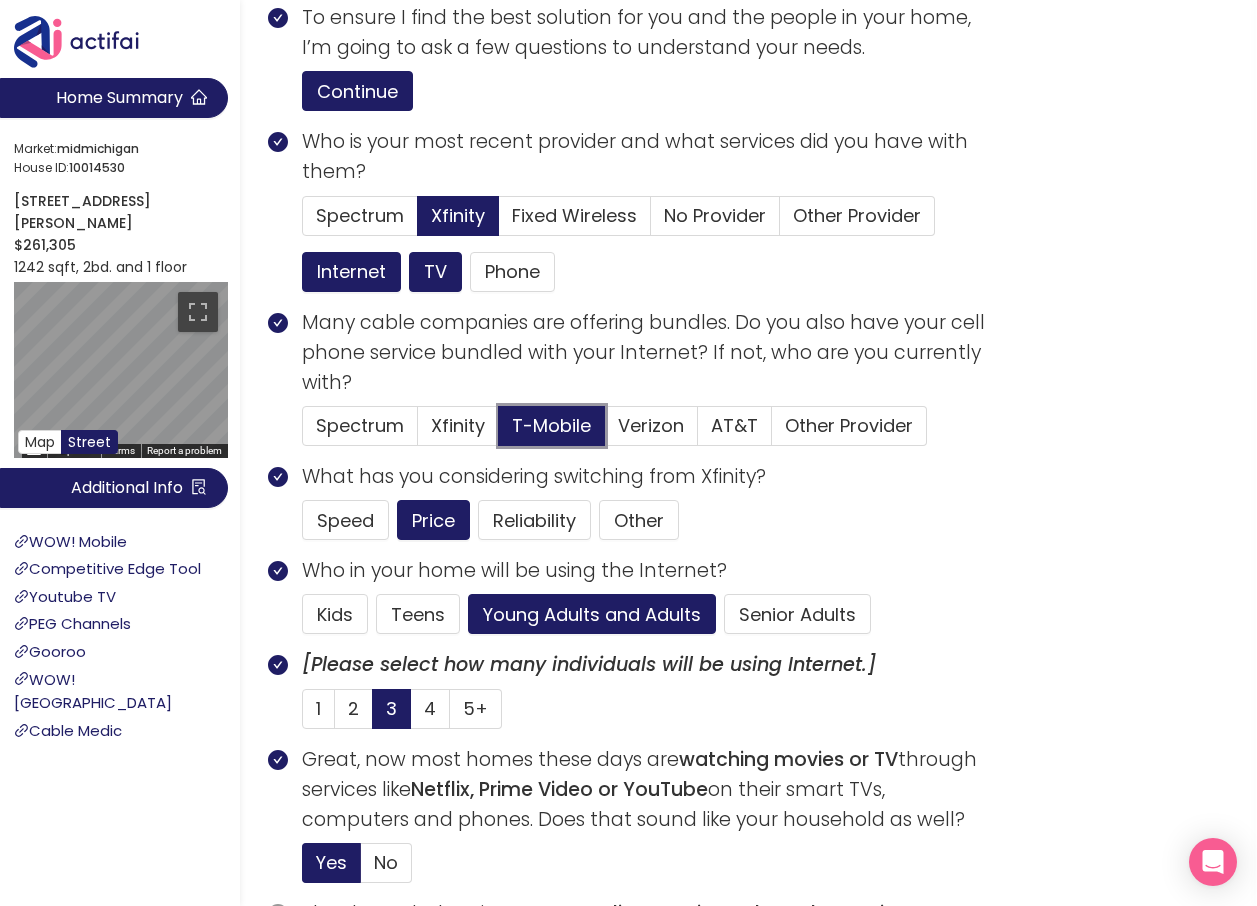 scroll, scrollTop: 500, scrollLeft: 0, axis: vertical 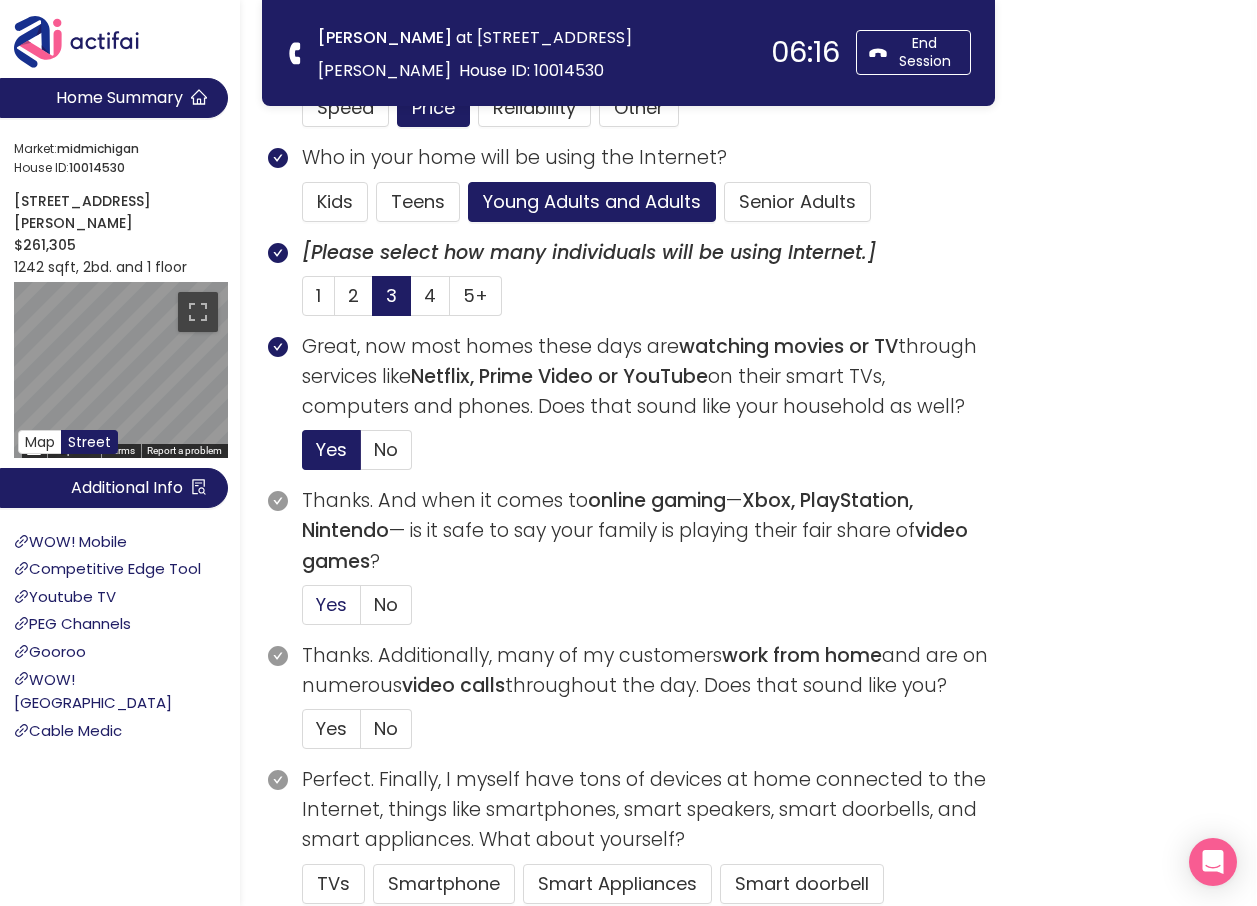click on "Yes" at bounding box center (331, 604) 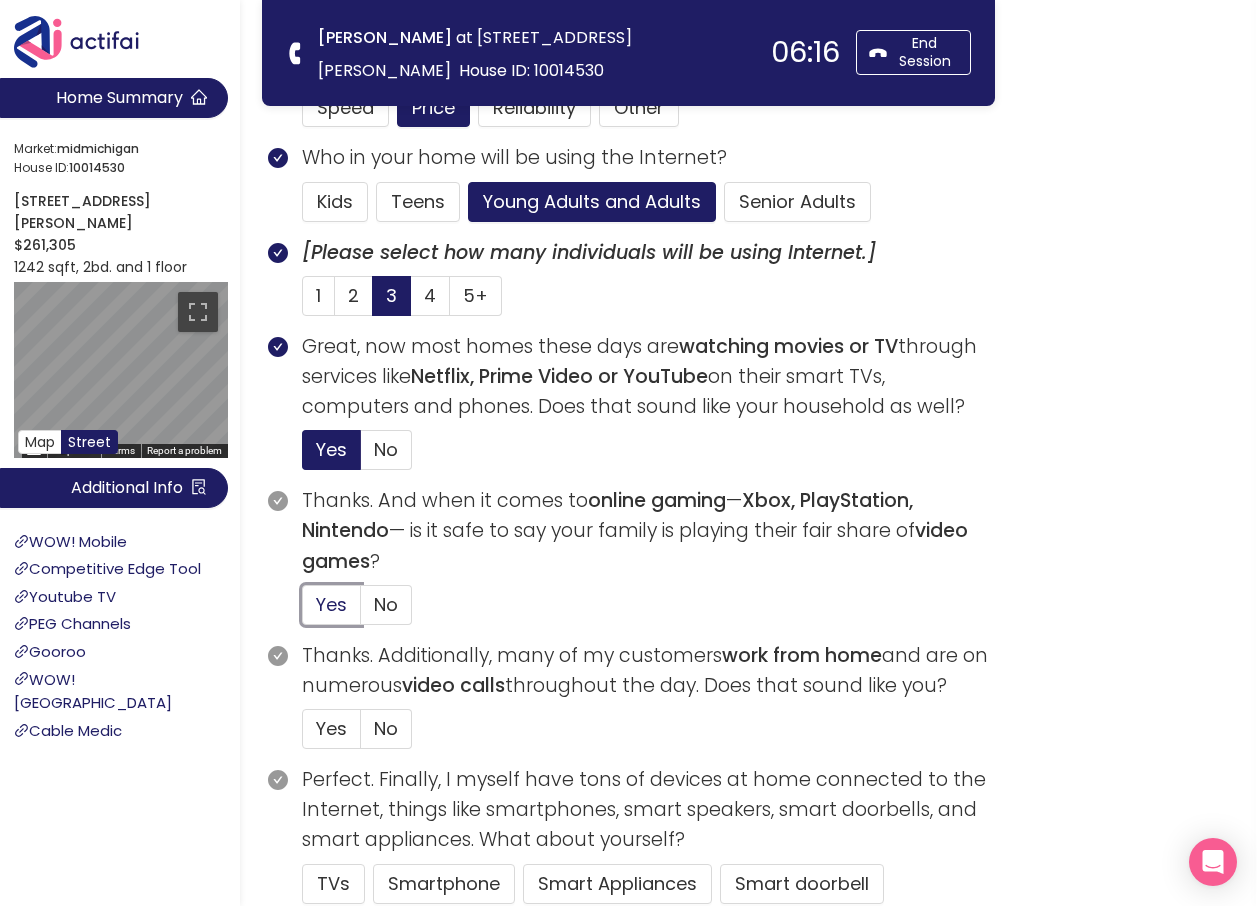 click on "Yes" at bounding box center [303, 611] 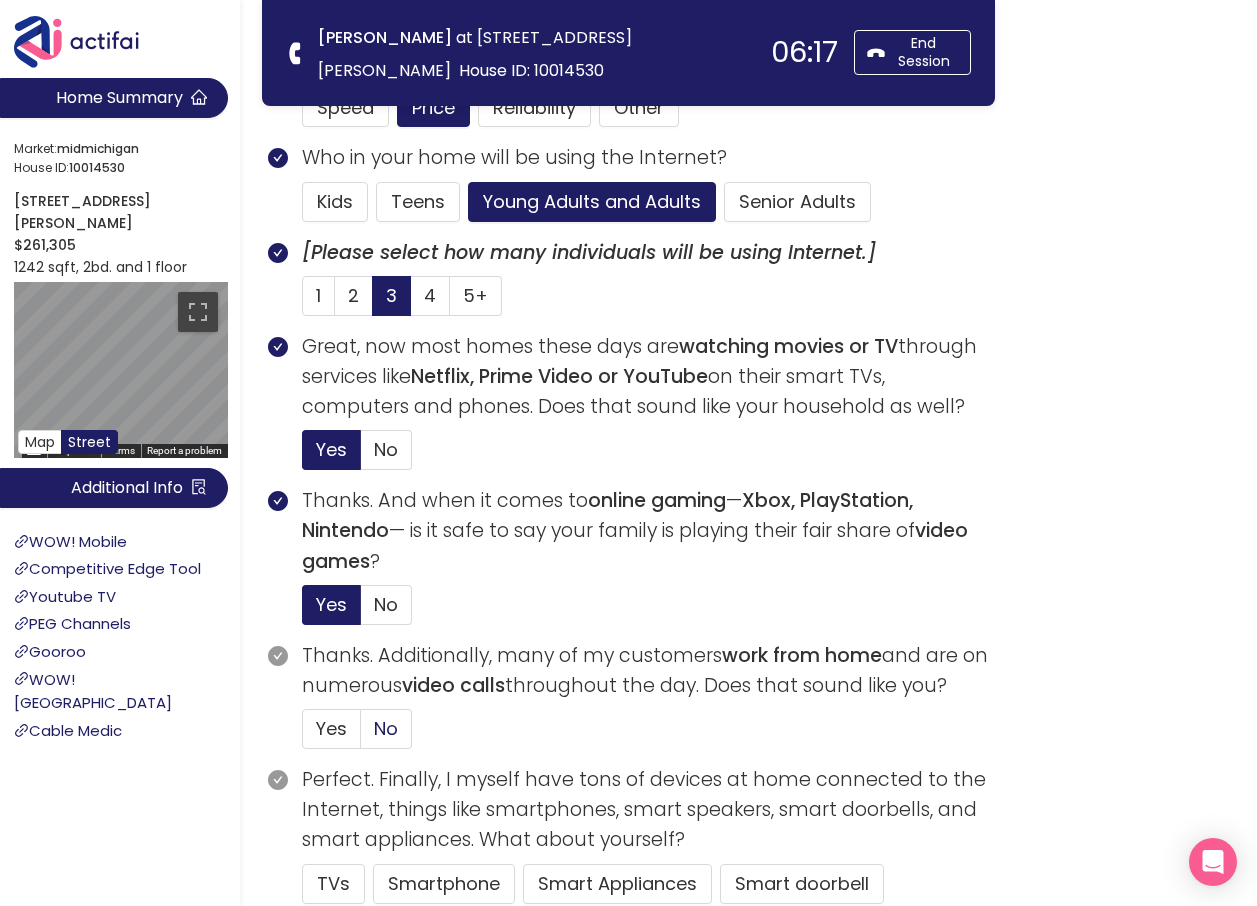 click on "No" at bounding box center [386, 728] 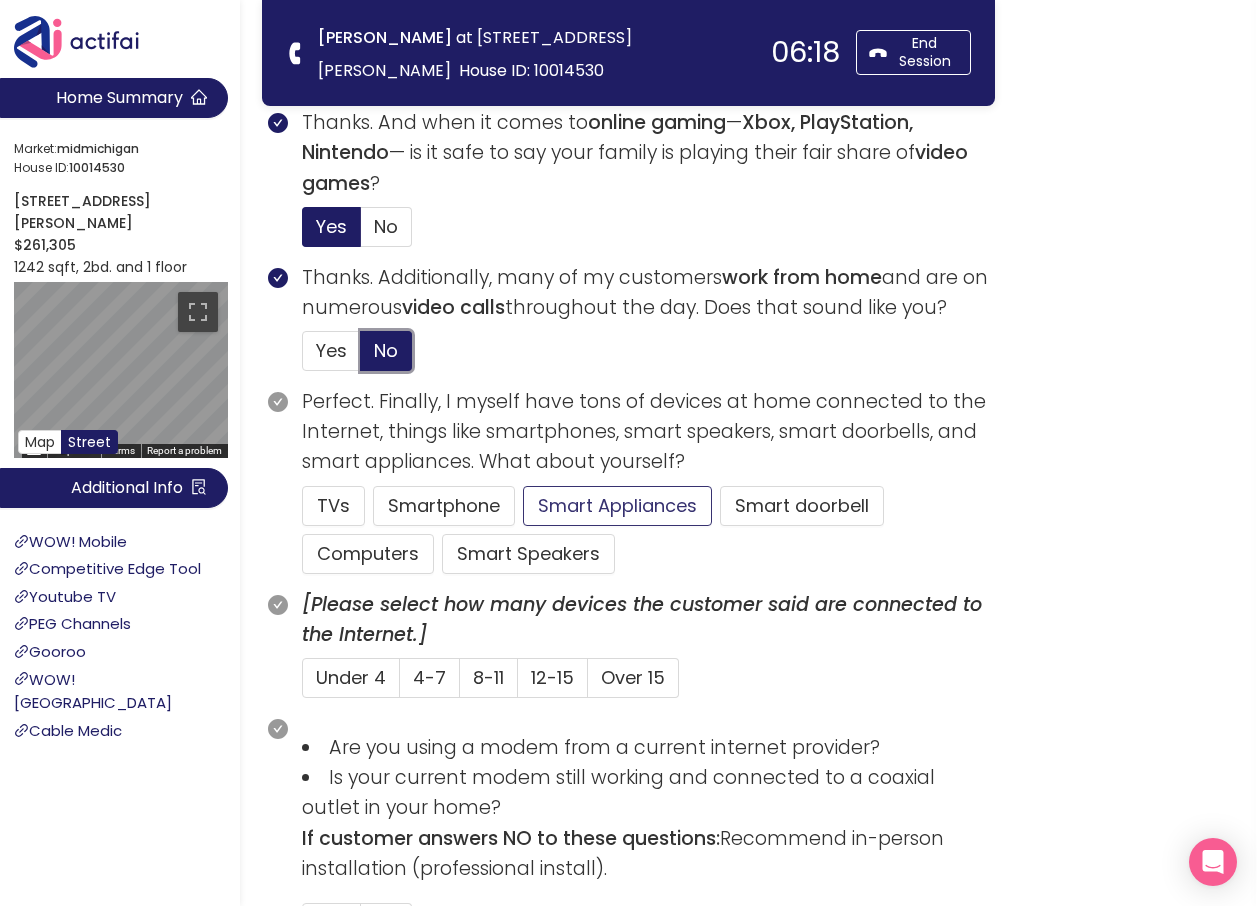 scroll, scrollTop: 900, scrollLeft: 0, axis: vertical 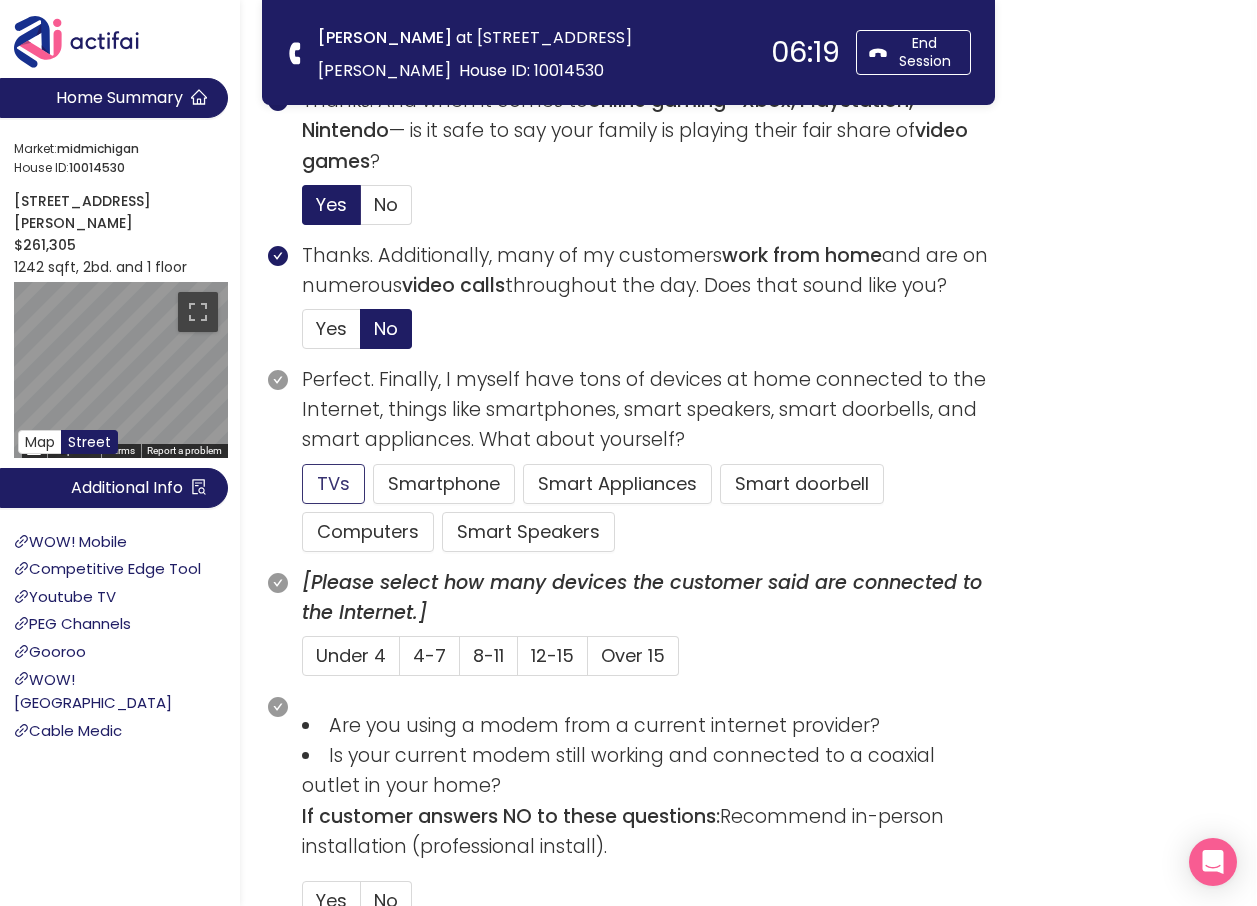 click on "TVs" 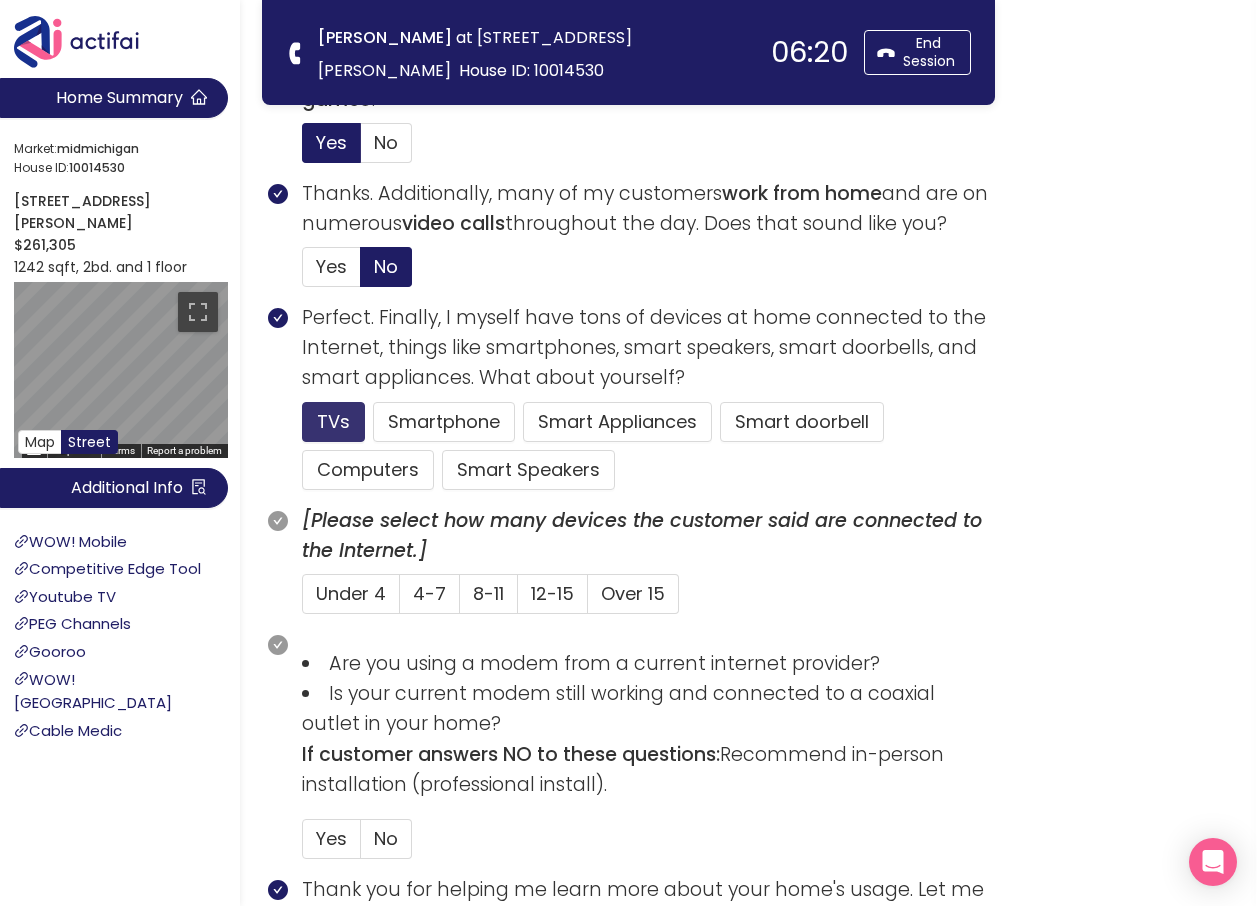 scroll, scrollTop: 1200, scrollLeft: 0, axis: vertical 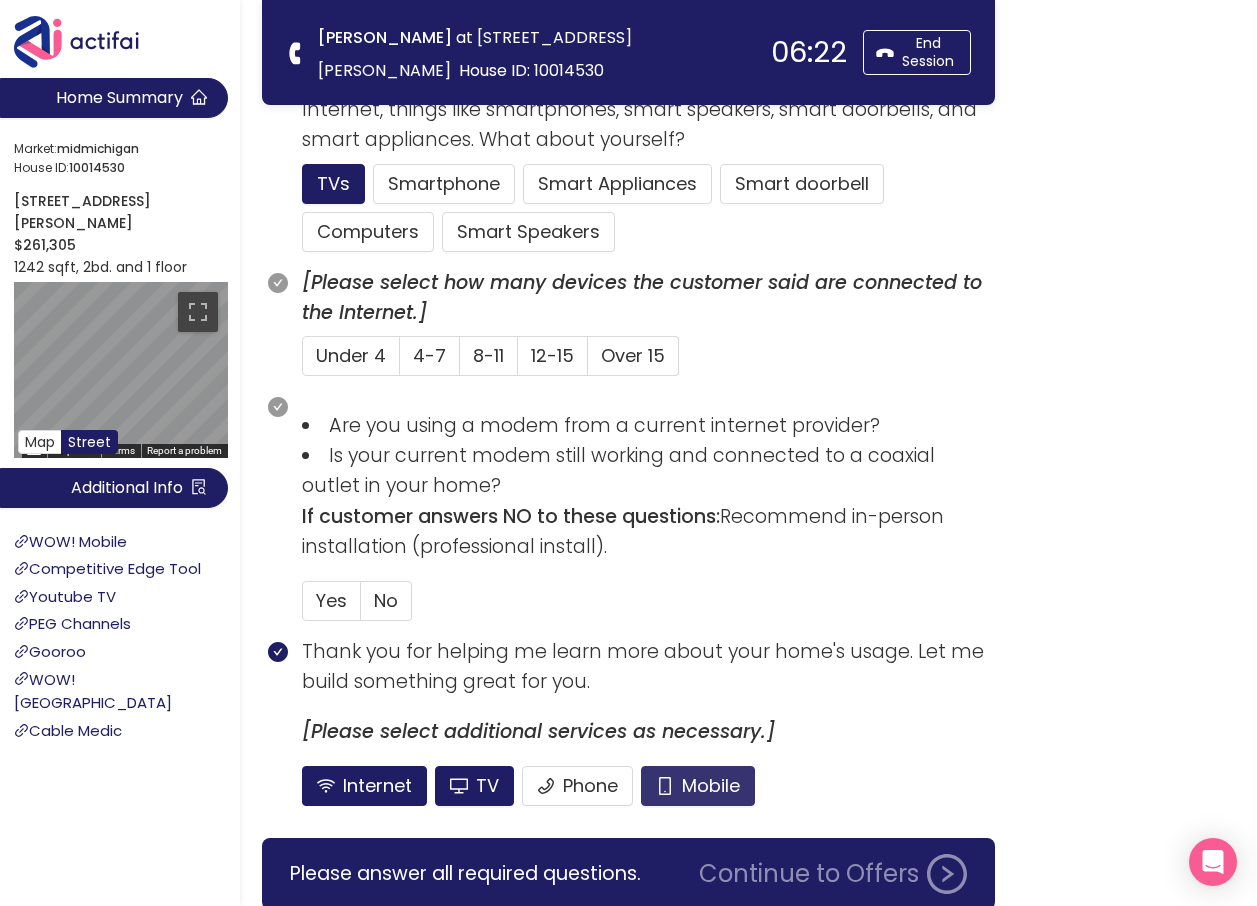 click on "Mobile" 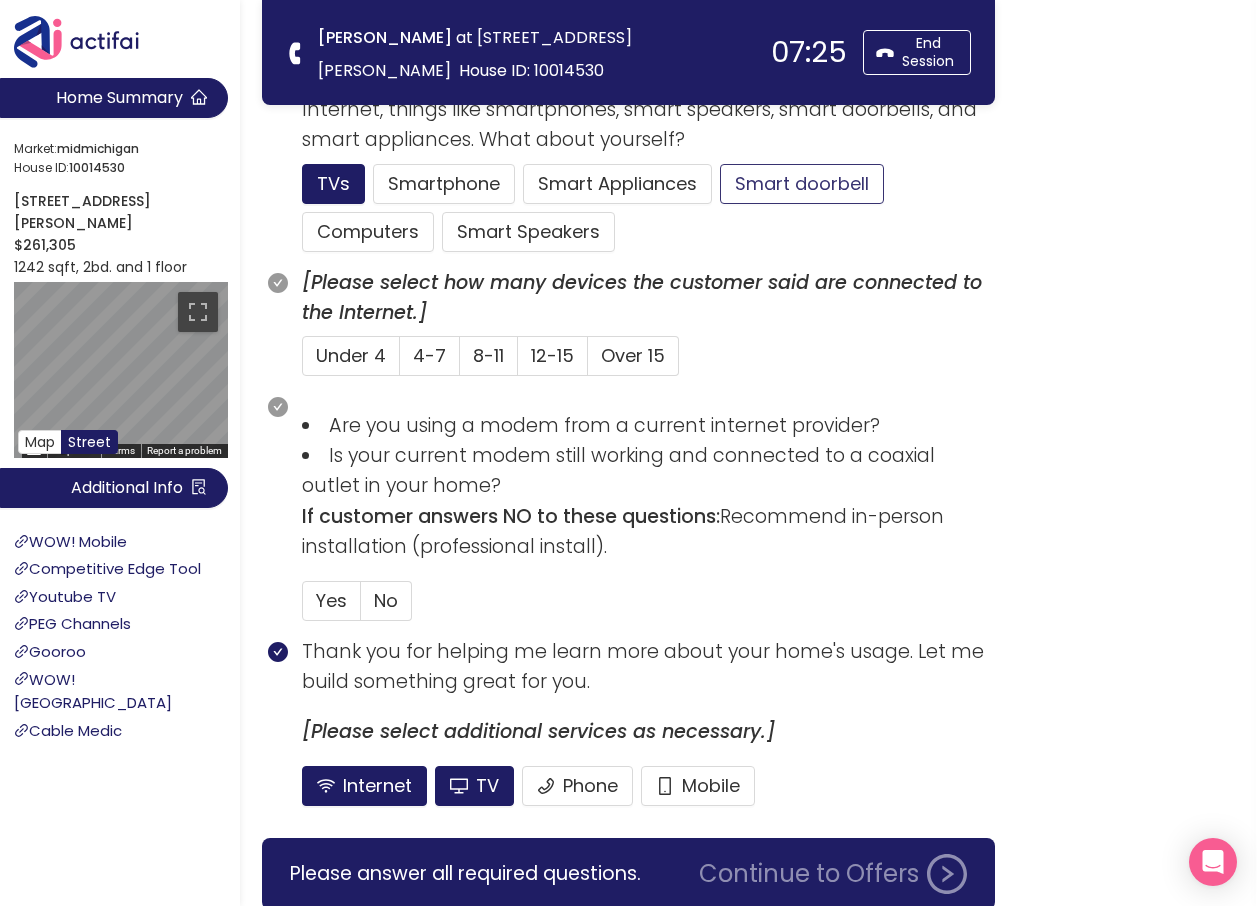 click on "Smart doorbell" 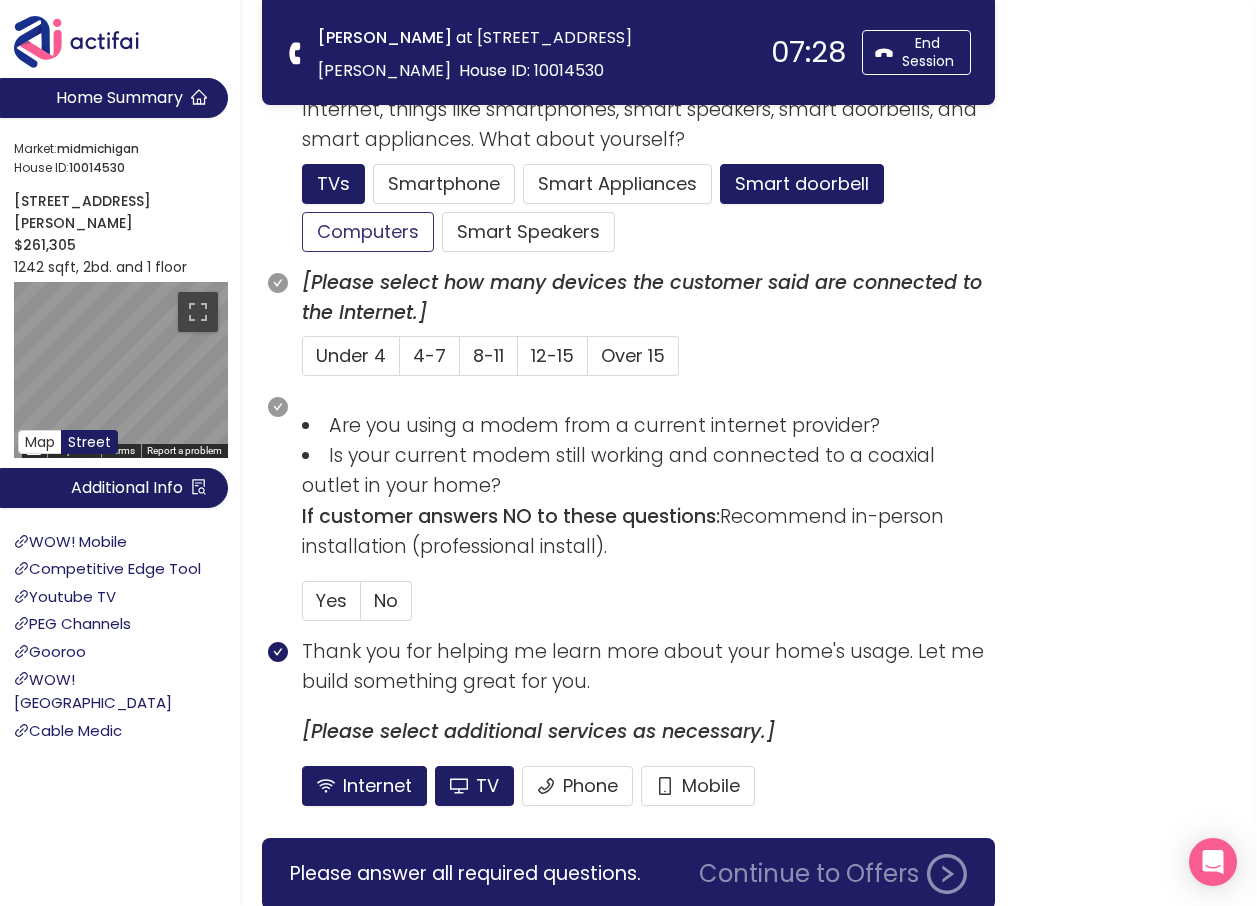 click on "Computers" 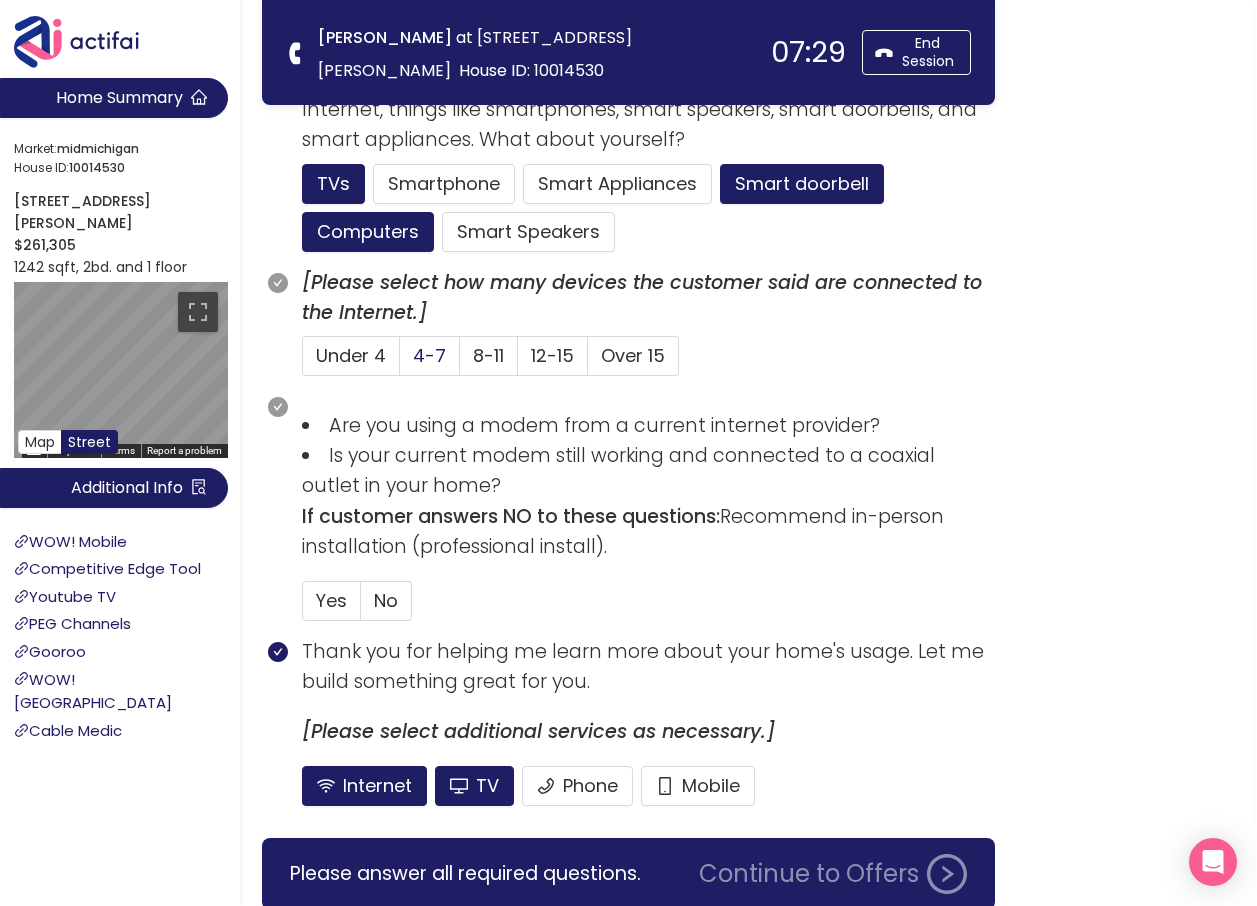 click on "4-7" at bounding box center [429, 355] 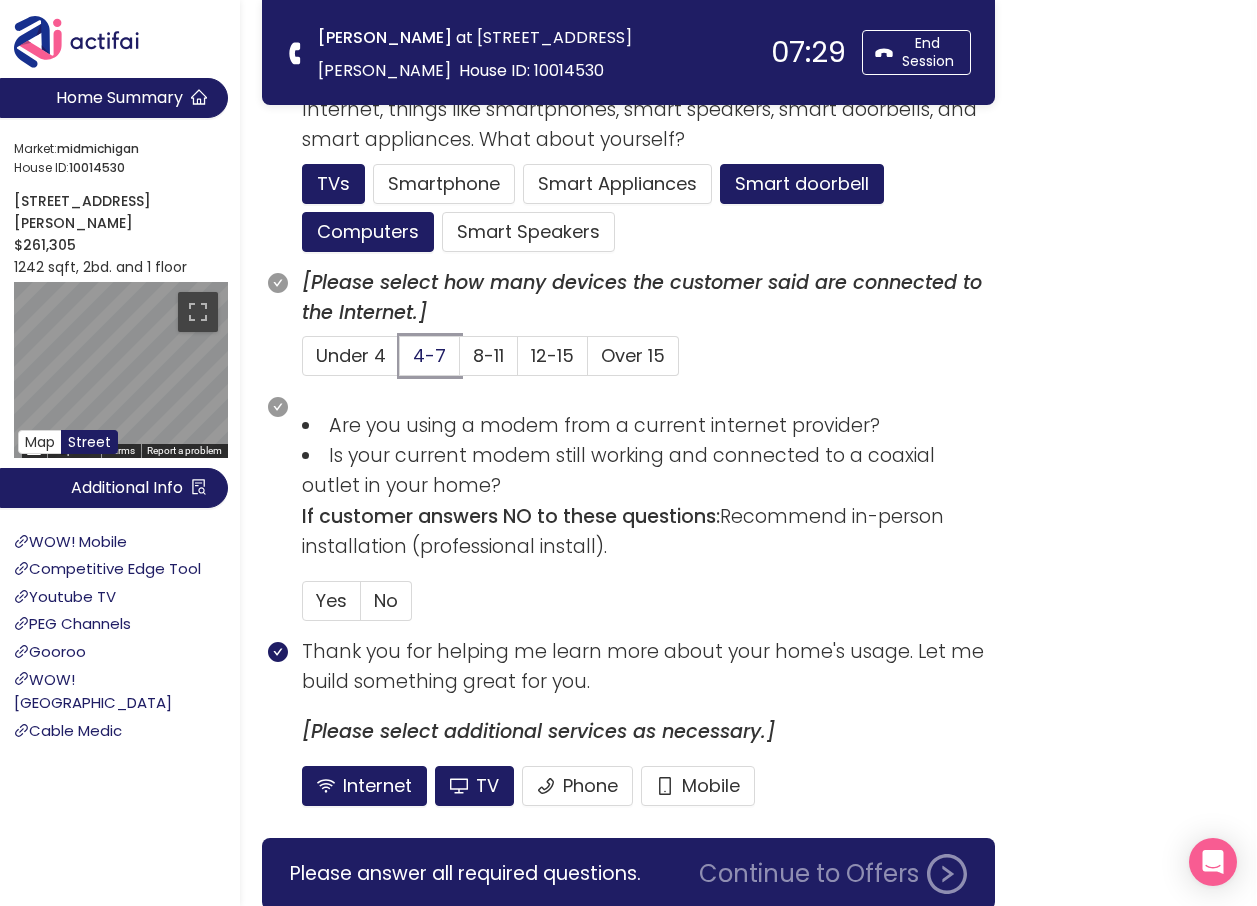 click on "4-7" at bounding box center (400, 362) 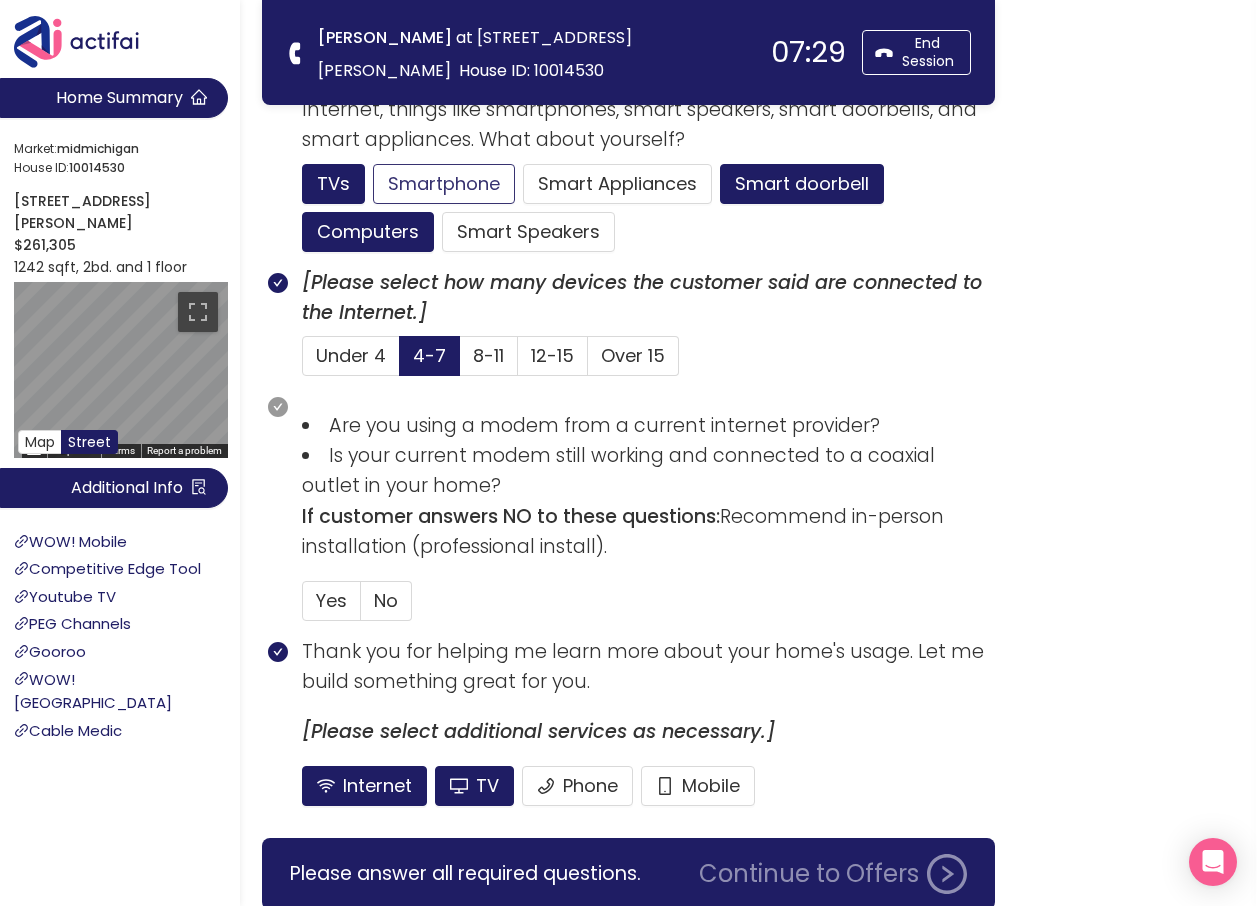 click on "Smartphone" 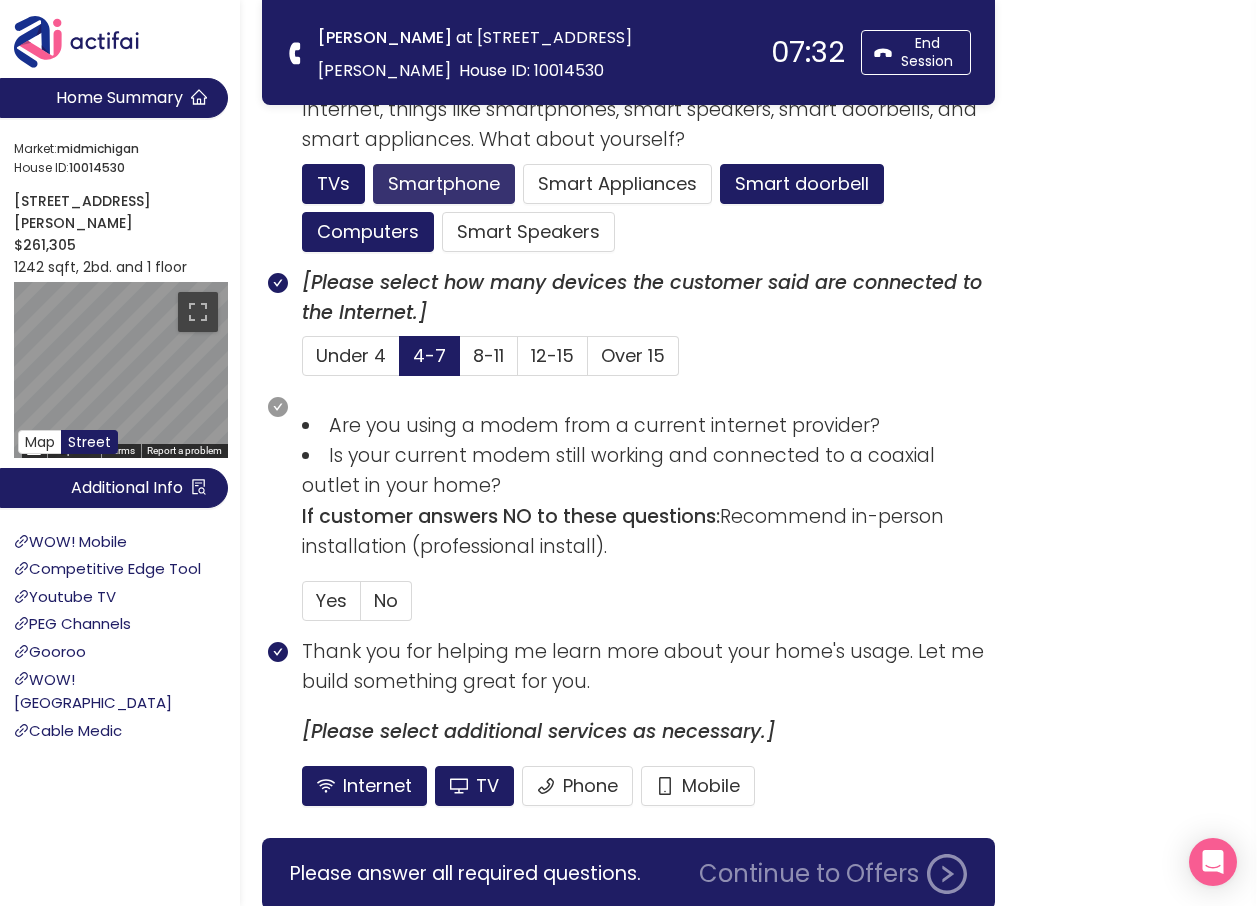 click on "Smartphone" 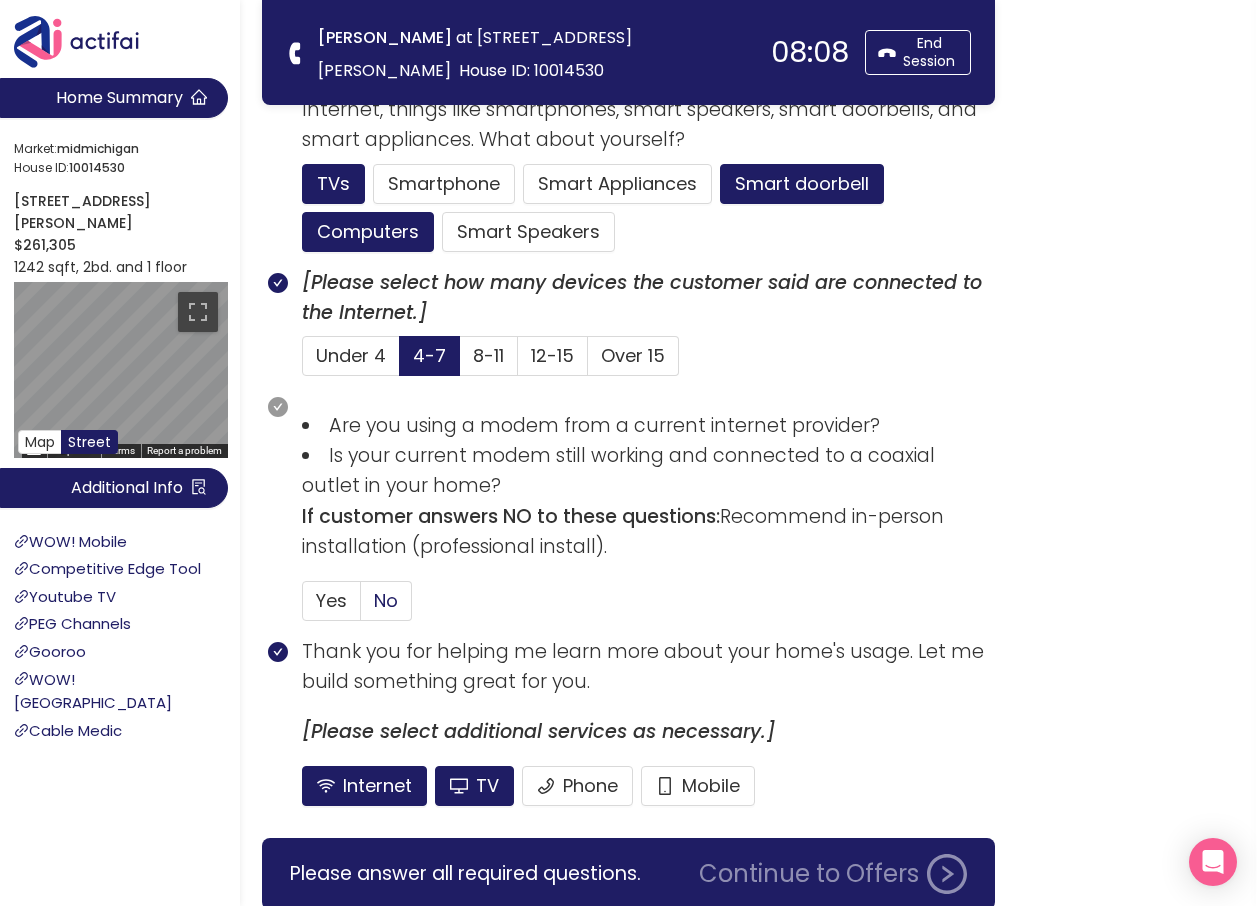 click on "No" at bounding box center (386, 600) 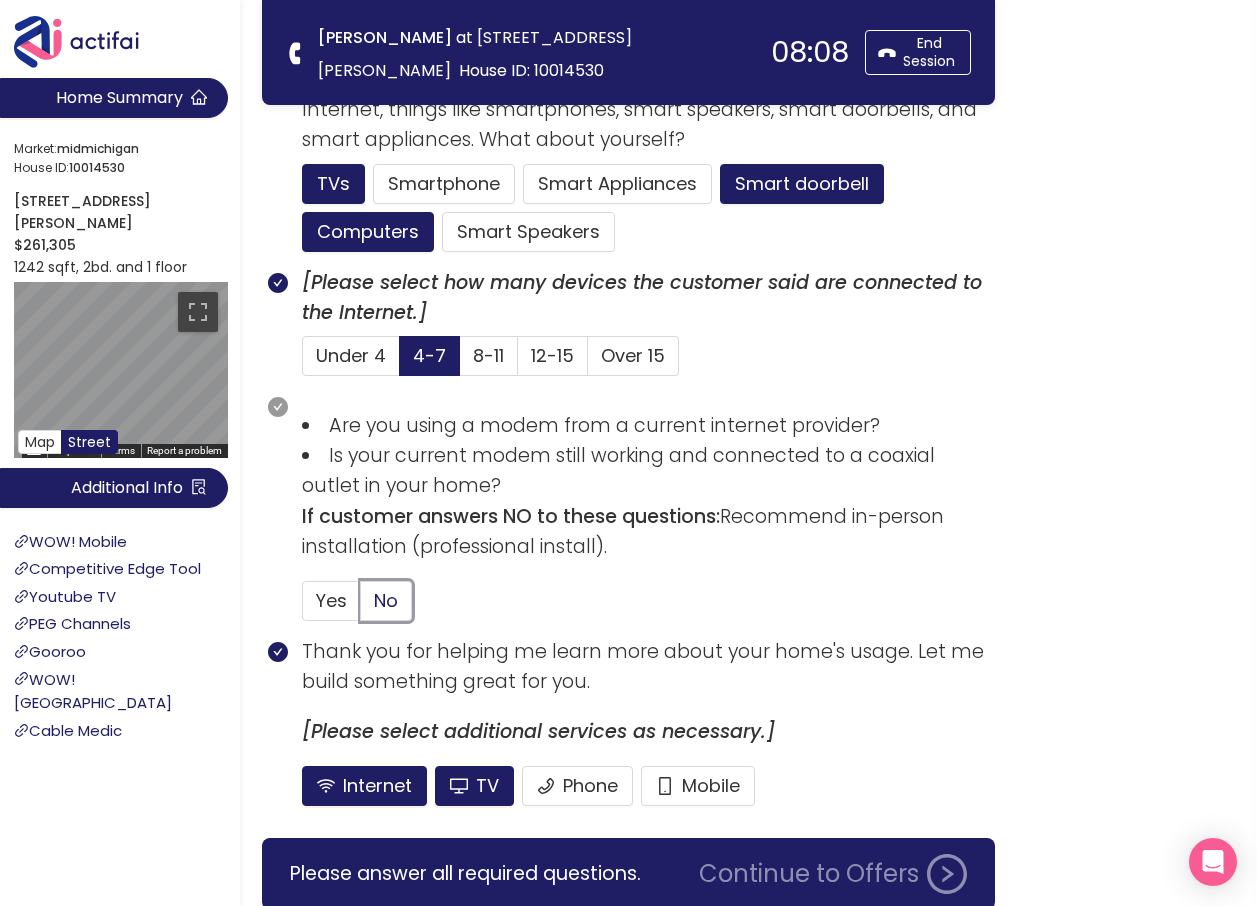 click on "No" at bounding box center [361, 607] 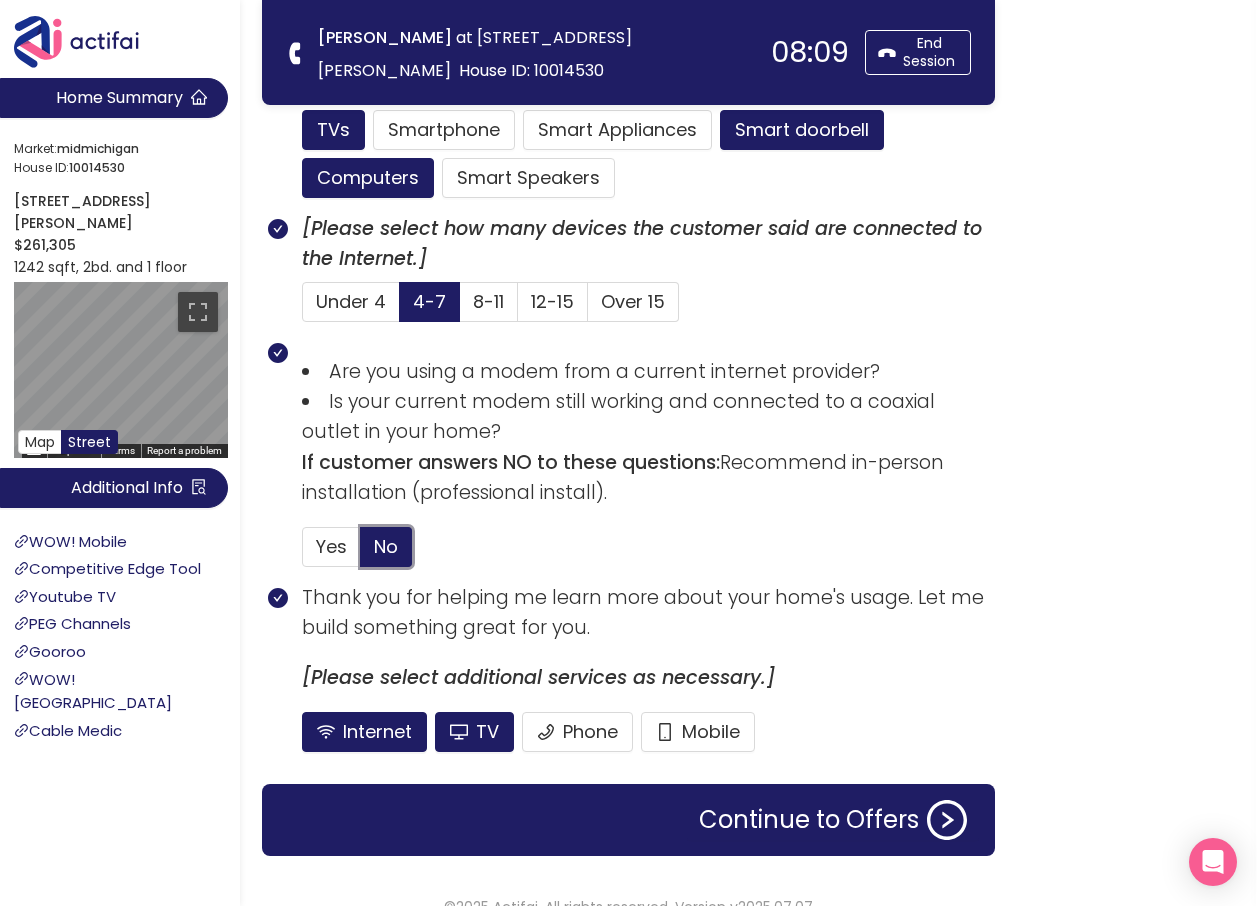 scroll, scrollTop: 1284, scrollLeft: 0, axis: vertical 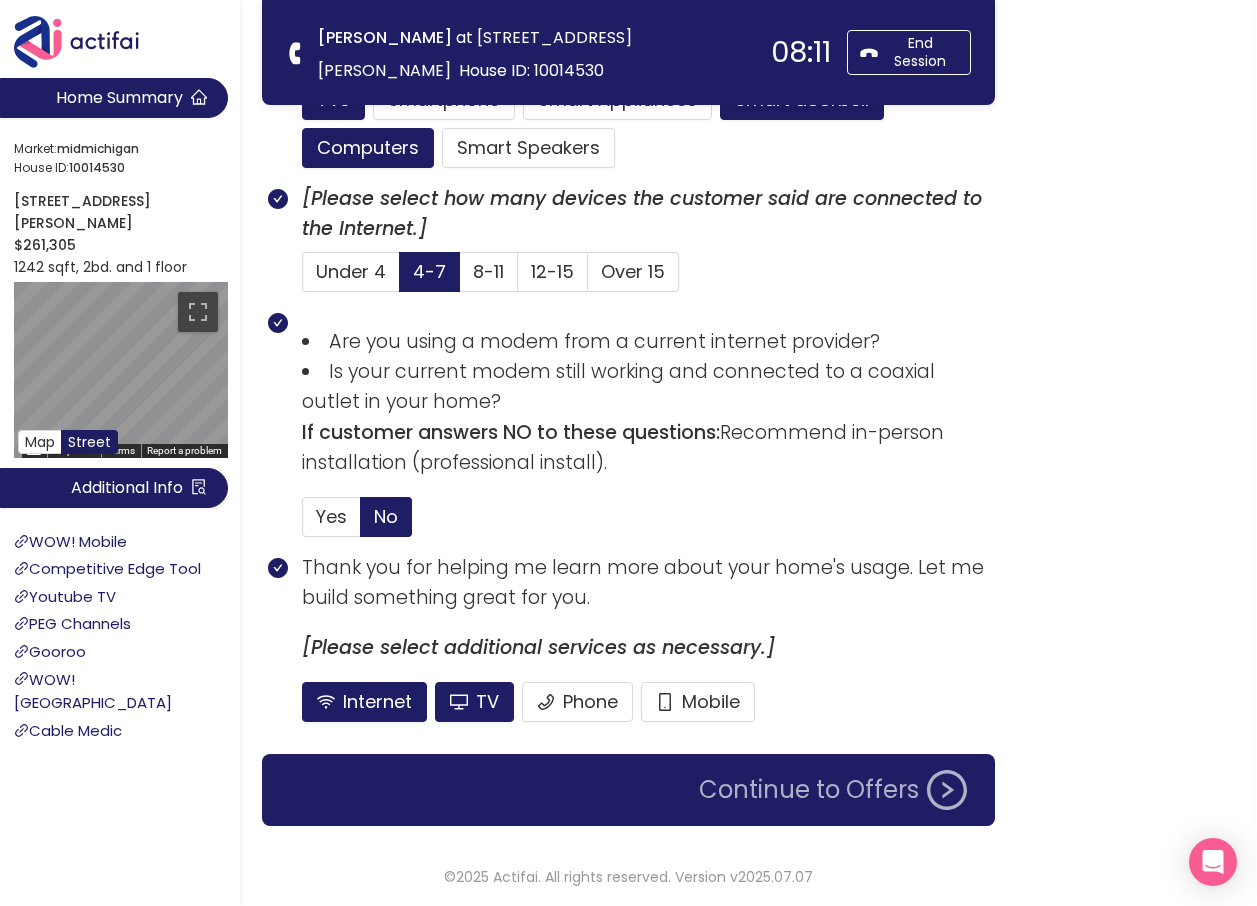 click on "Continue to Offers" 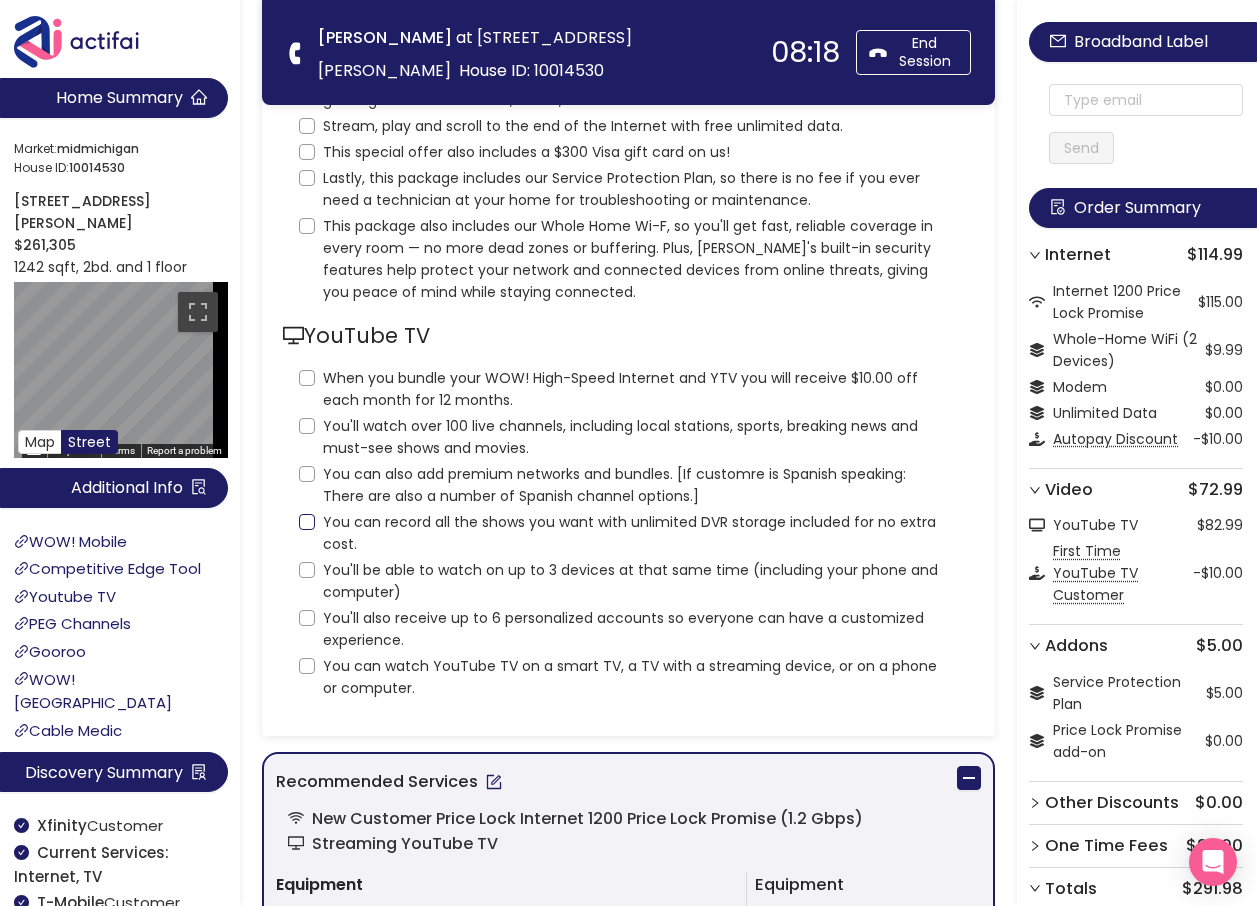 scroll, scrollTop: 0, scrollLeft: 0, axis: both 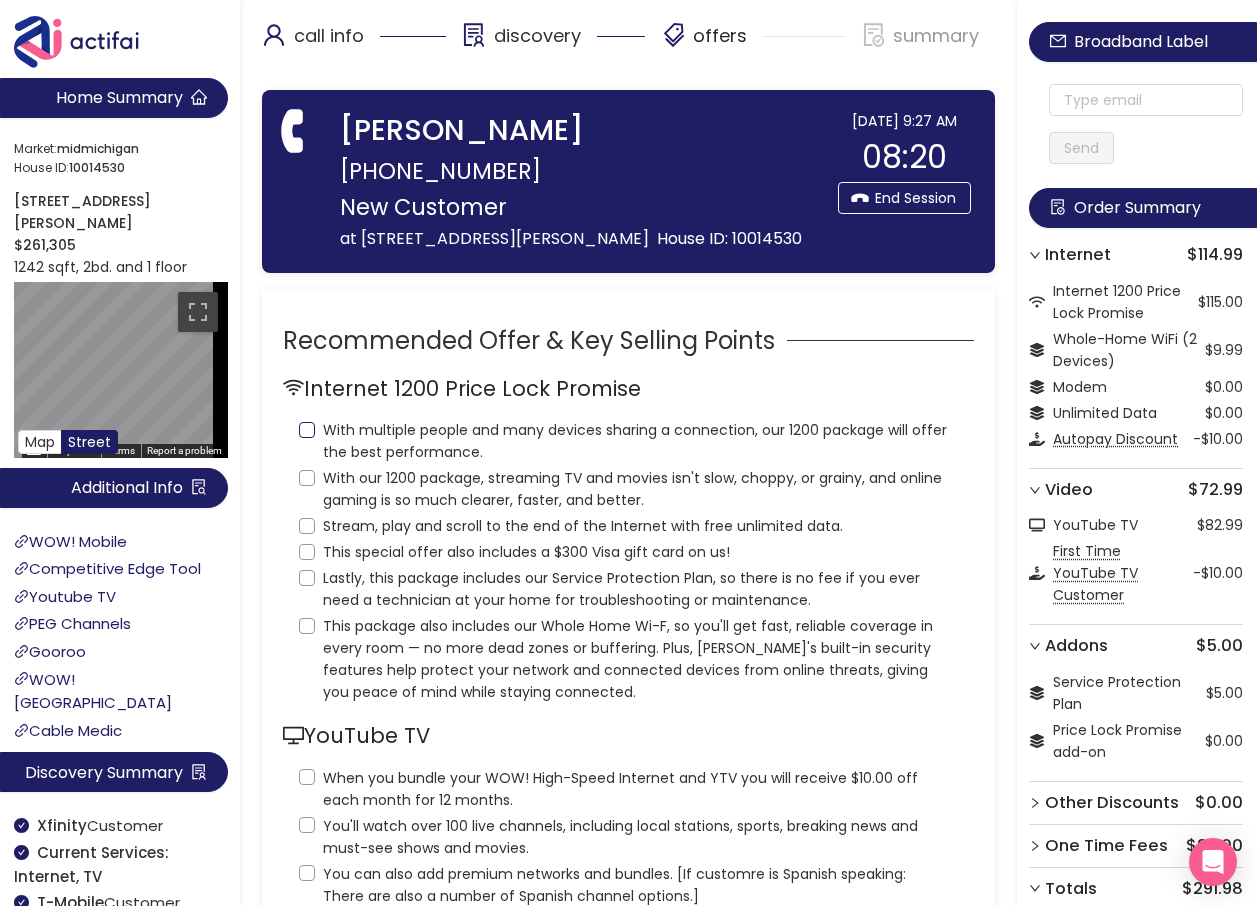 click on "With multiple people and many devices sharing a connection, our 1200 package will offer the best performance." at bounding box center [307, 430] 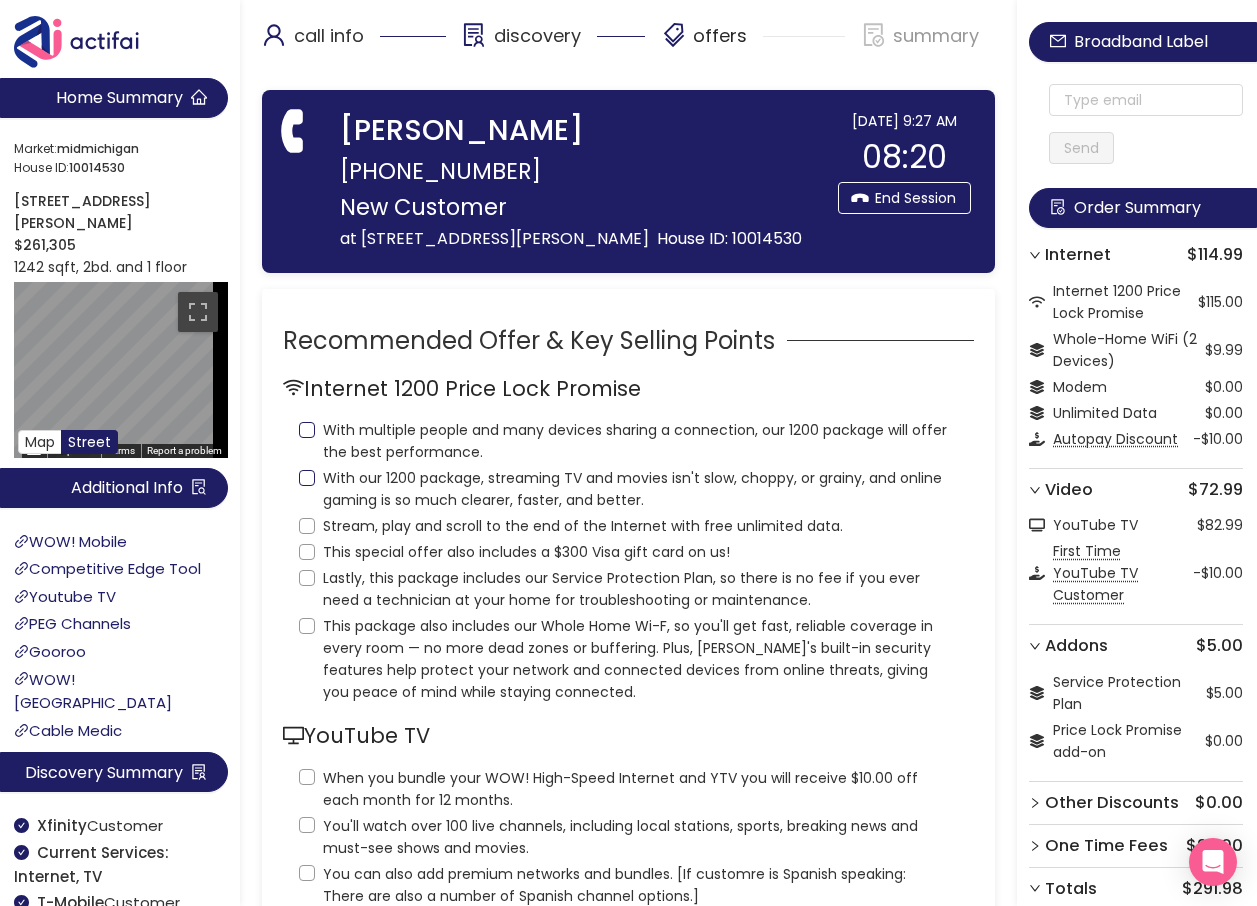 checkbox on "true" 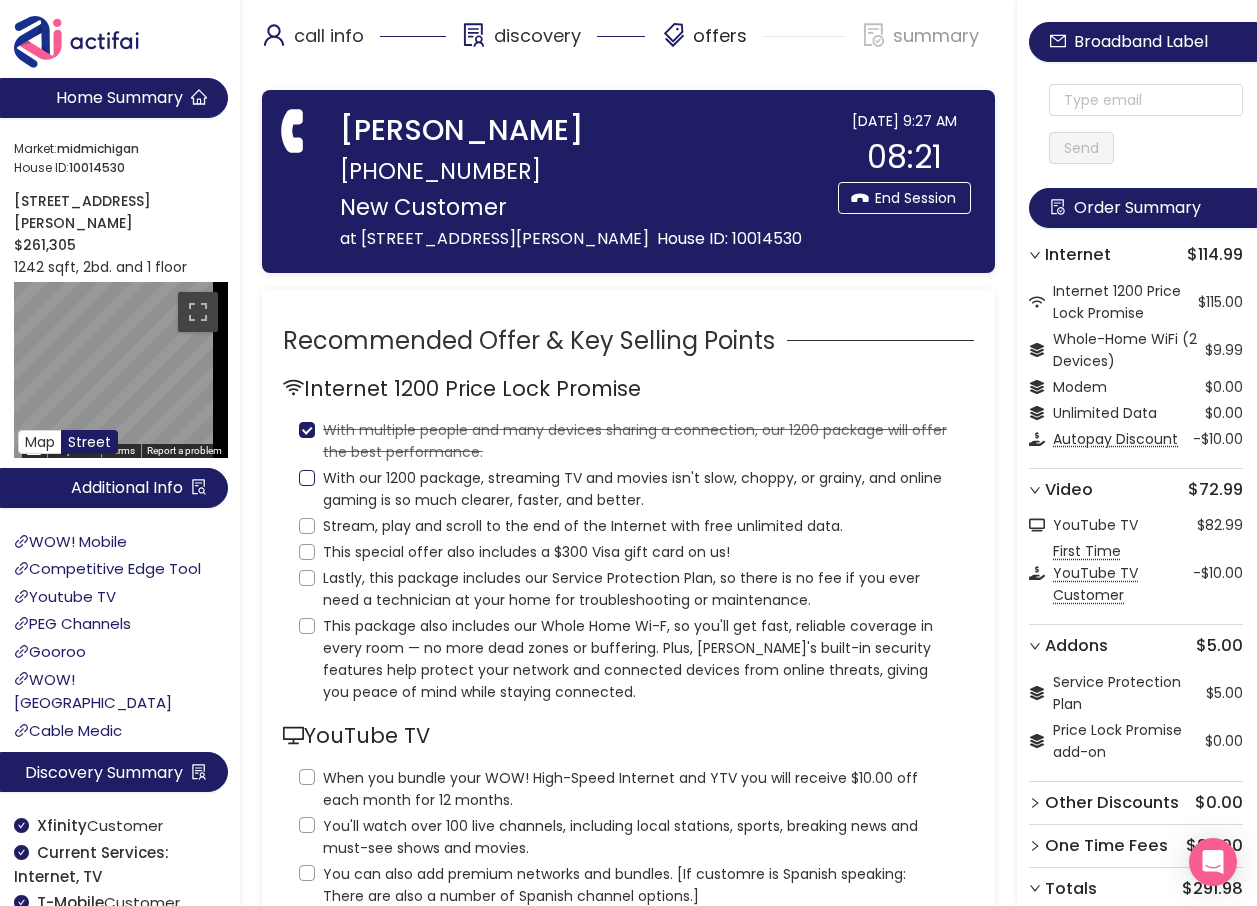 click on "With our 1200 package, streaming TV and movies isn't slow, choppy, or grainy, and online gaming is so much clearer, faster, and better." at bounding box center (307, 478) 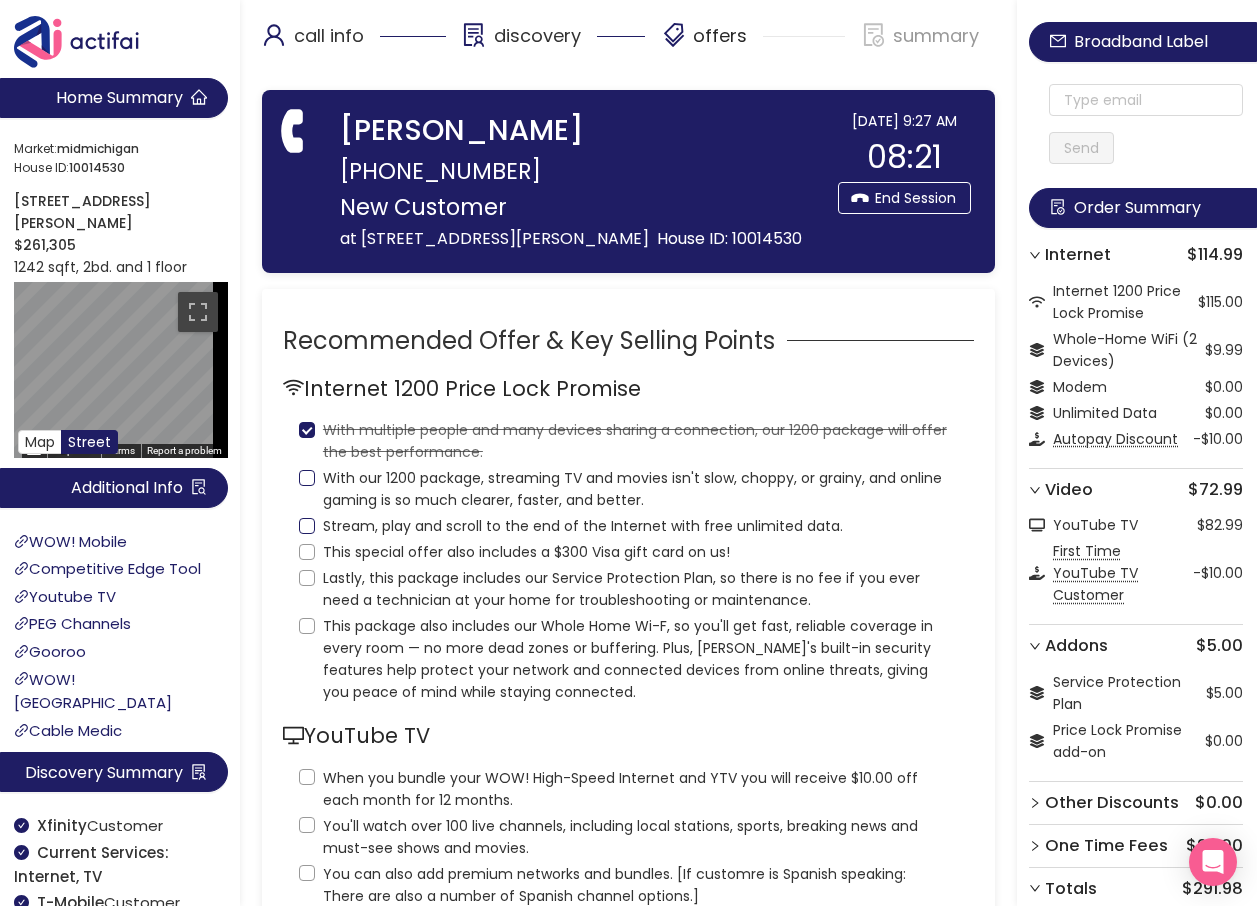 checkbox on "true" 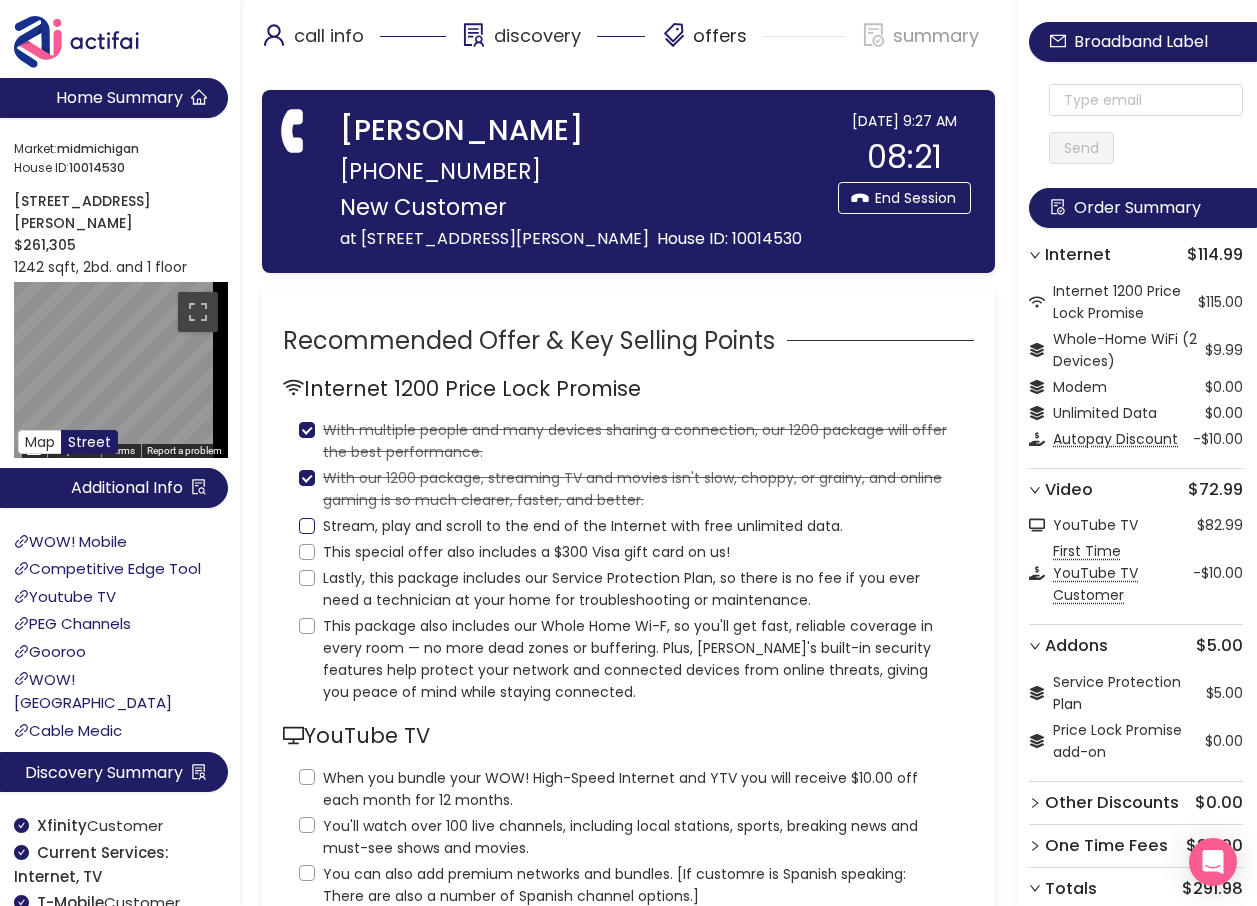 click on "Stream, play and scroll to the end of the Internet with free unlimited data." at bounding box center (307, 526) 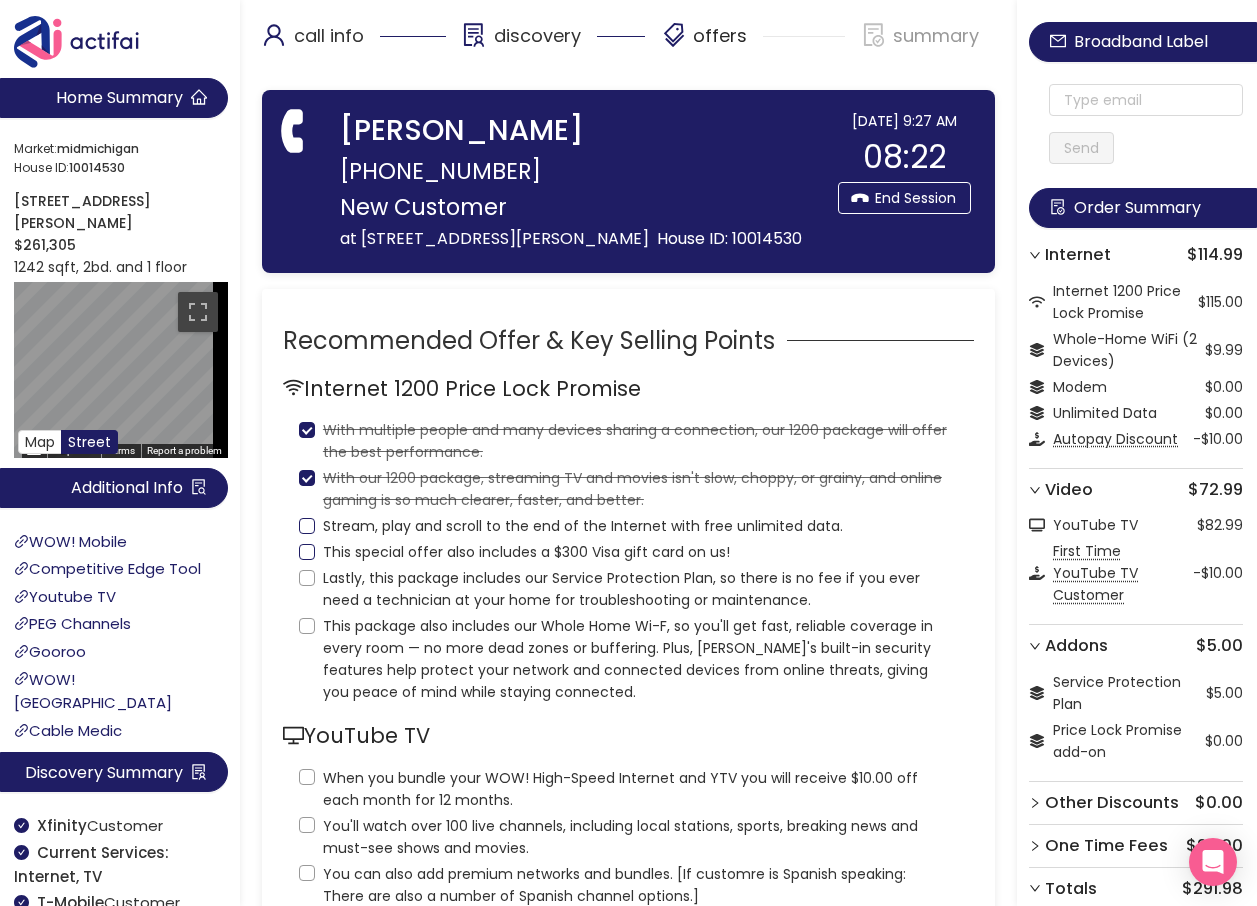 checkbox on "true" 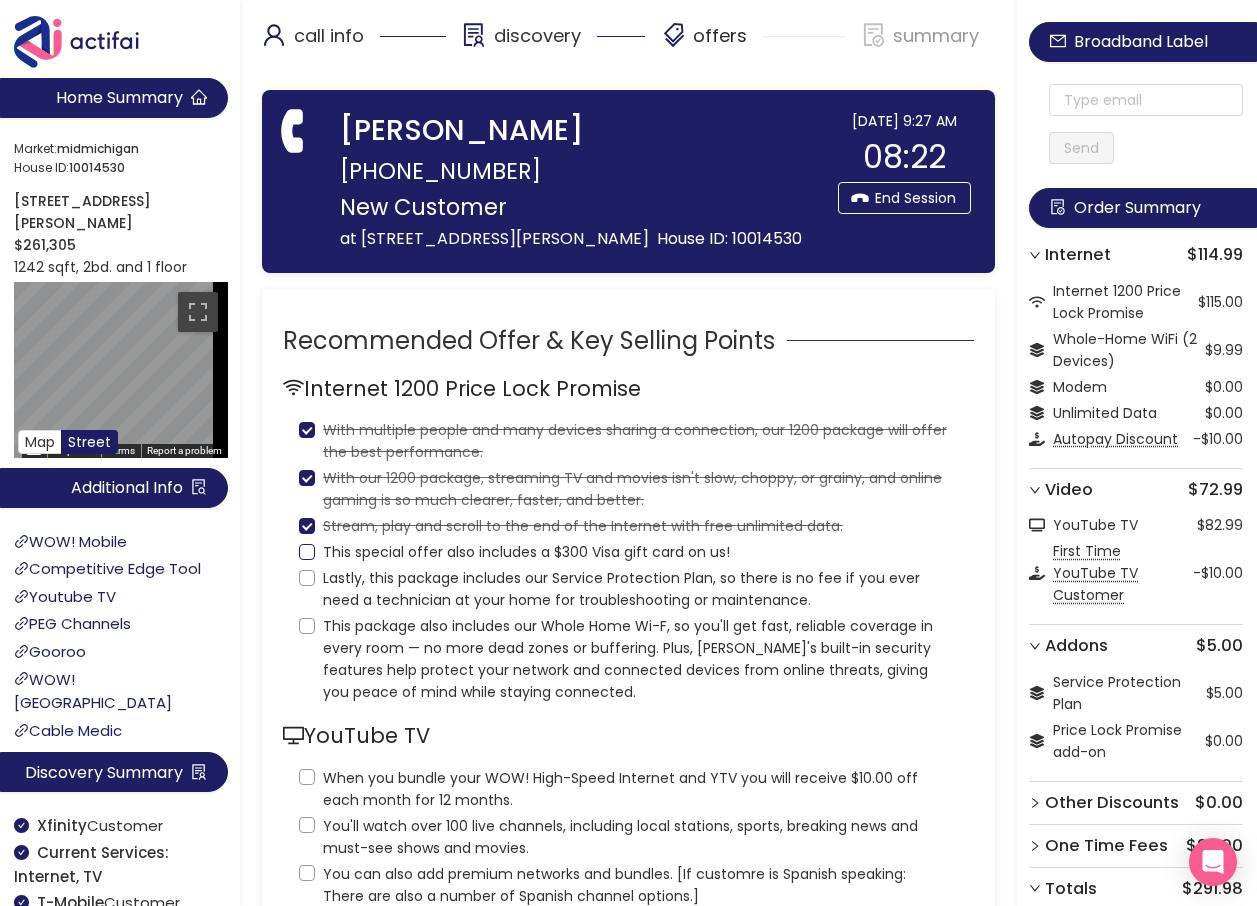 click on "This special offer also includes a $300 Visa gift card on us!" at bounding box center [307, 552] 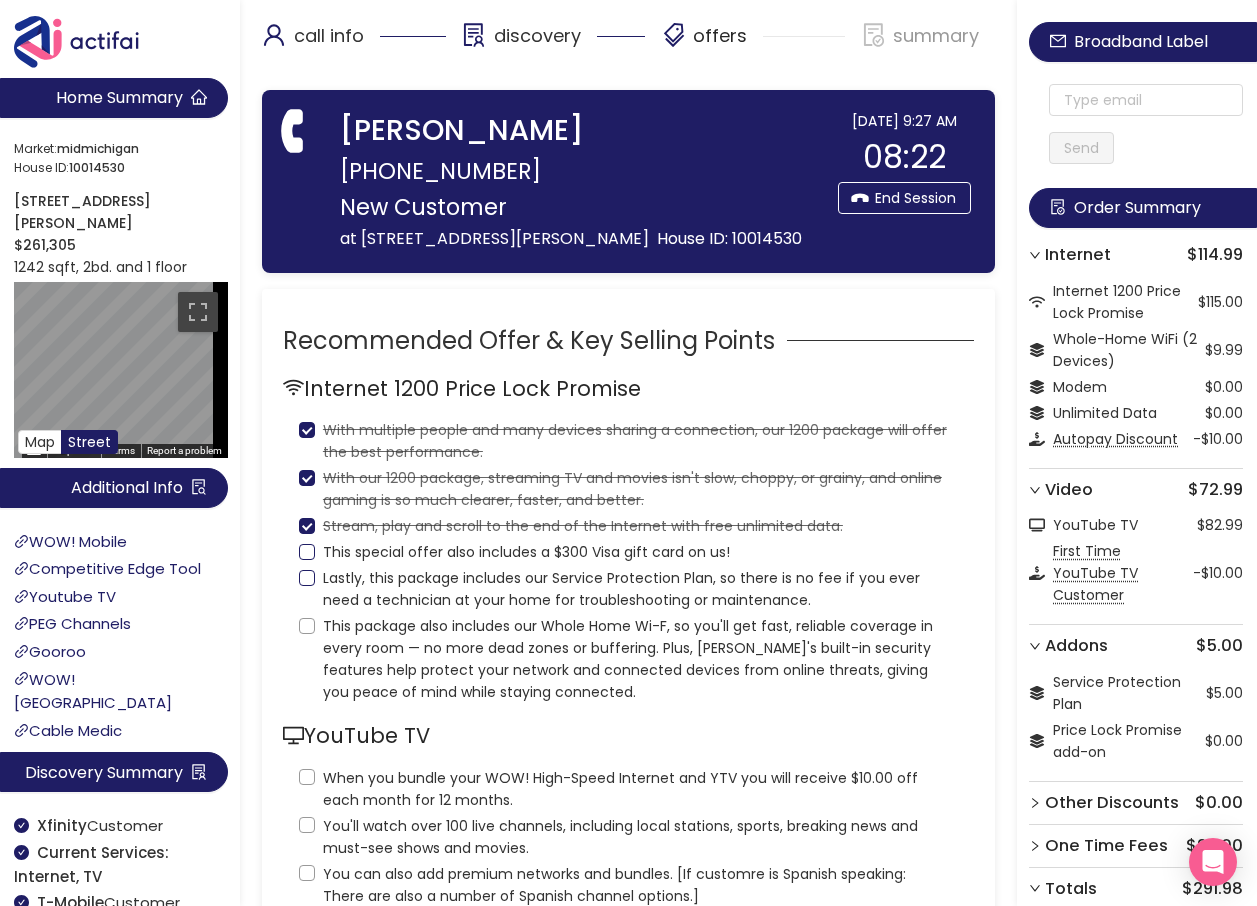checkbox on "true" 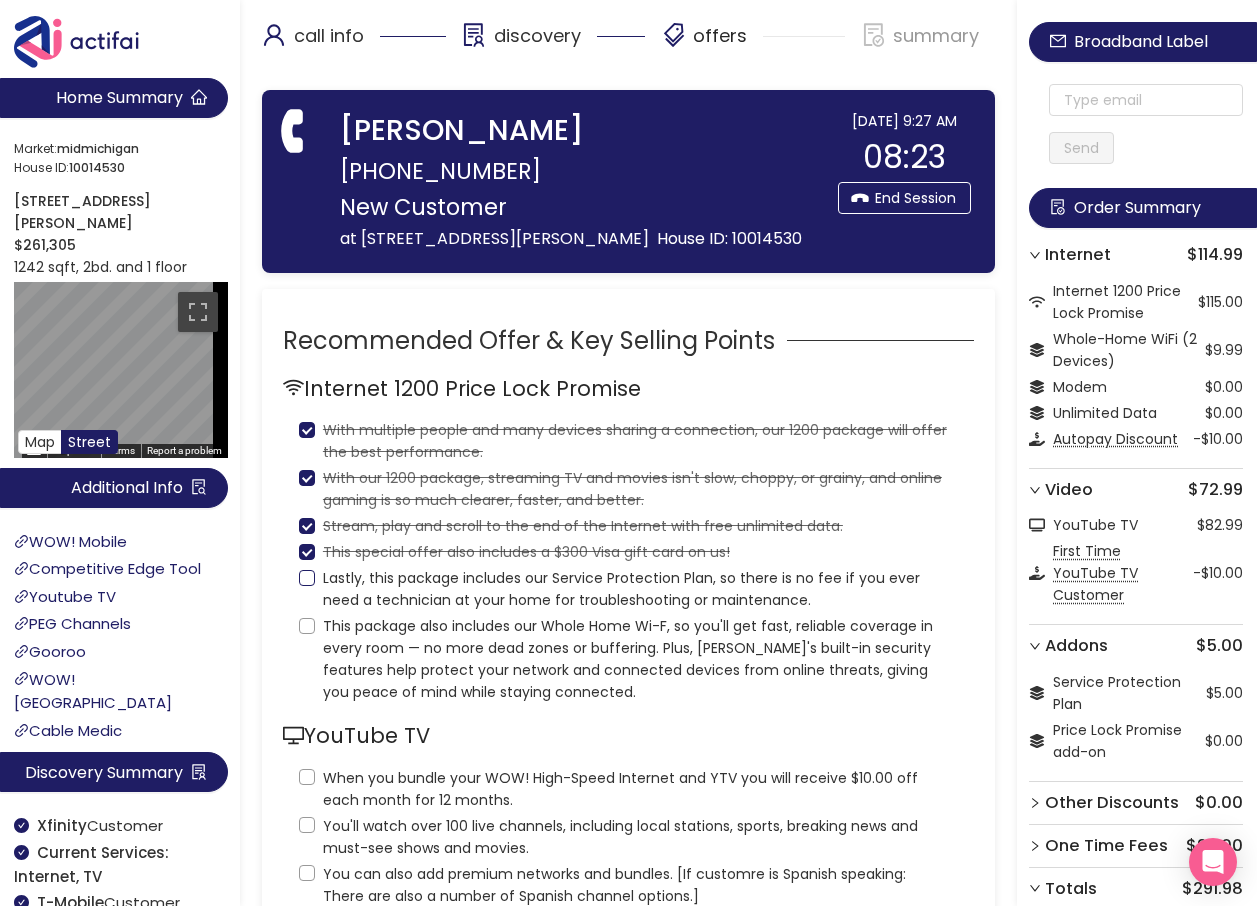 click on "Lastly, this package includes our Service Protection Plan, so there is no fee if you ever need a technician at your home for troubleshooting or maintenance." at bounding box center [628, 587] 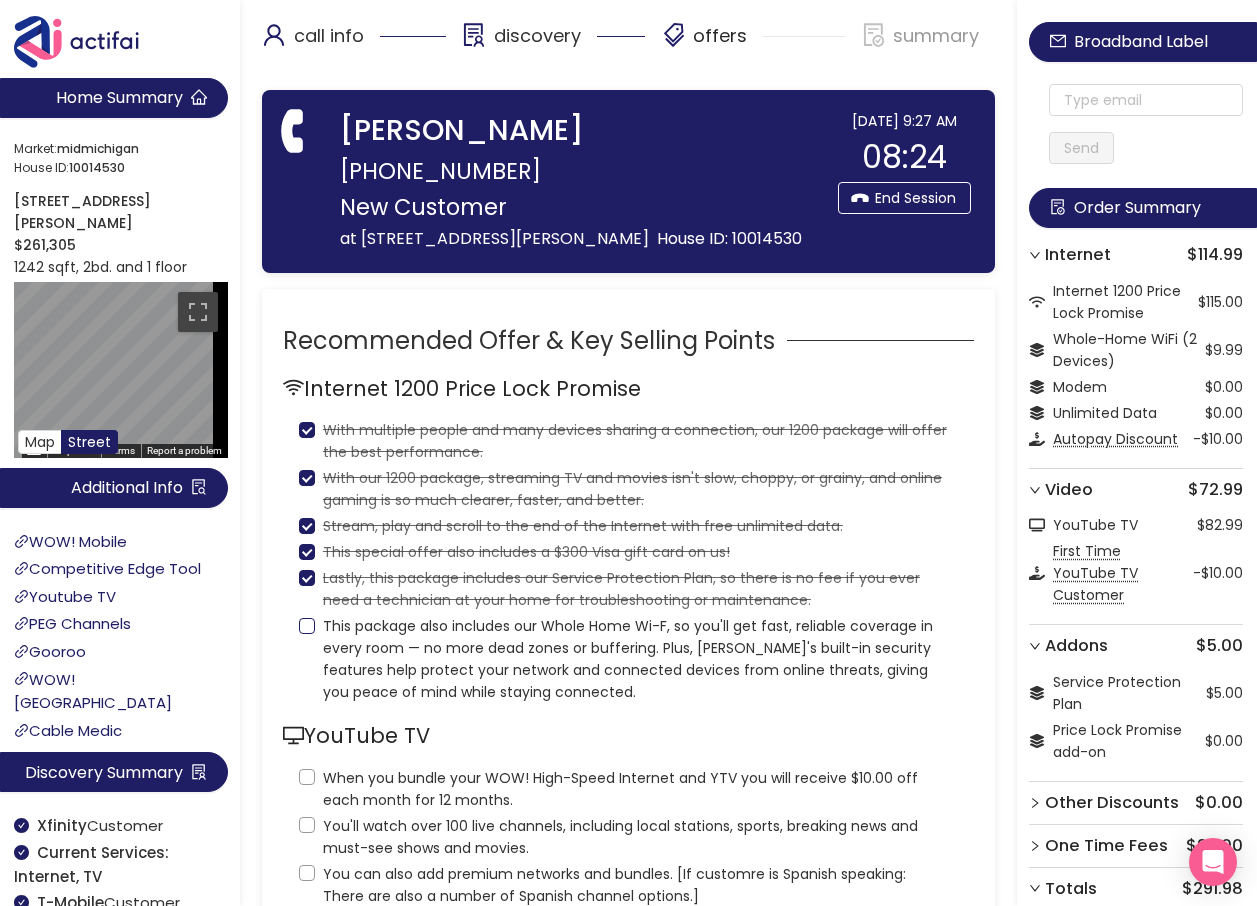 click on "This package also includes our Whole Home Wi-F, so you'll get fast, reliable coverage in every room — no more dead zones or buffering. Plus, [PERSON_NAME]'s built-in security features help protect your network and connected devices from online threats, giving you peace of mind while staying connected." at bounding box center (636, 659) 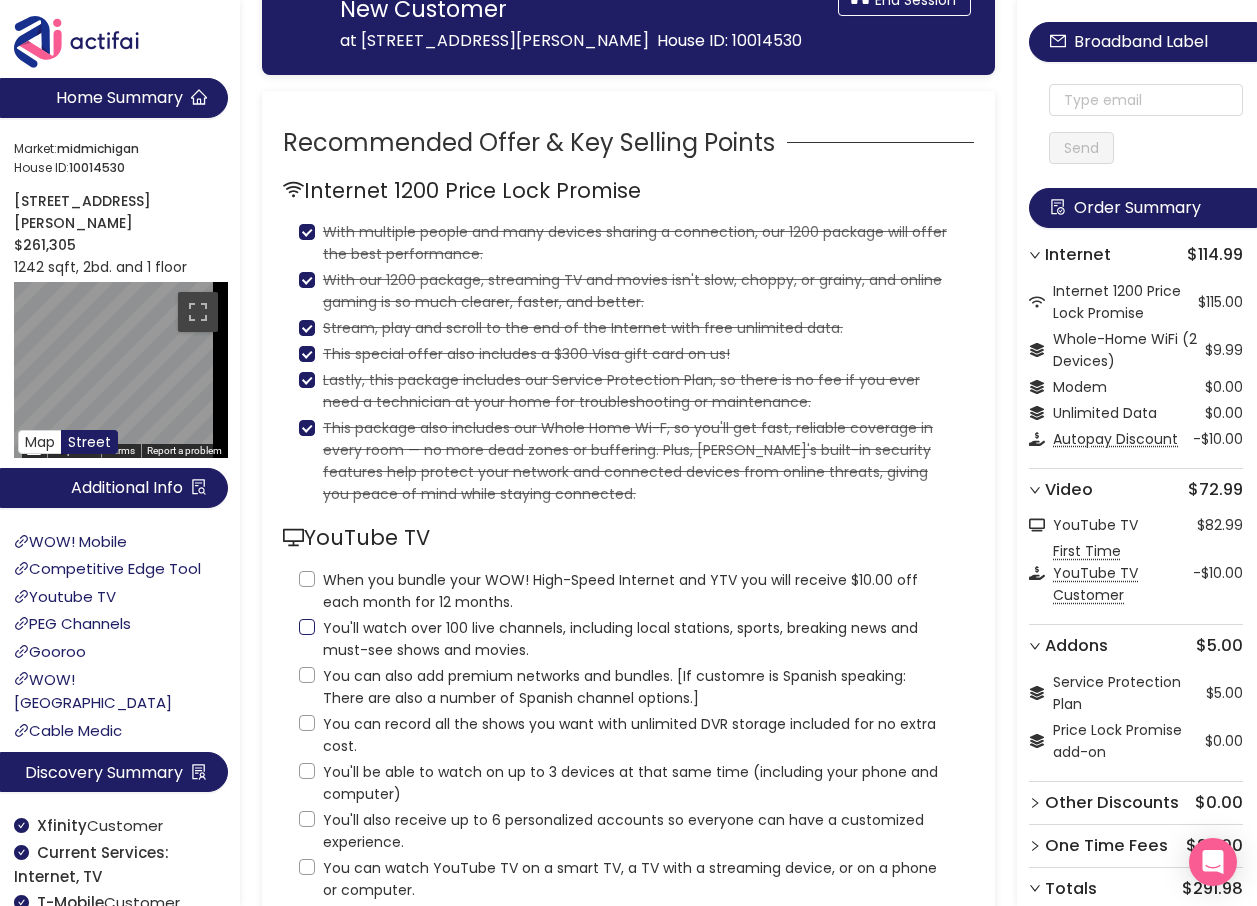 scroll, scrollTop: 200, scrollLeft: 0, axis: vertical 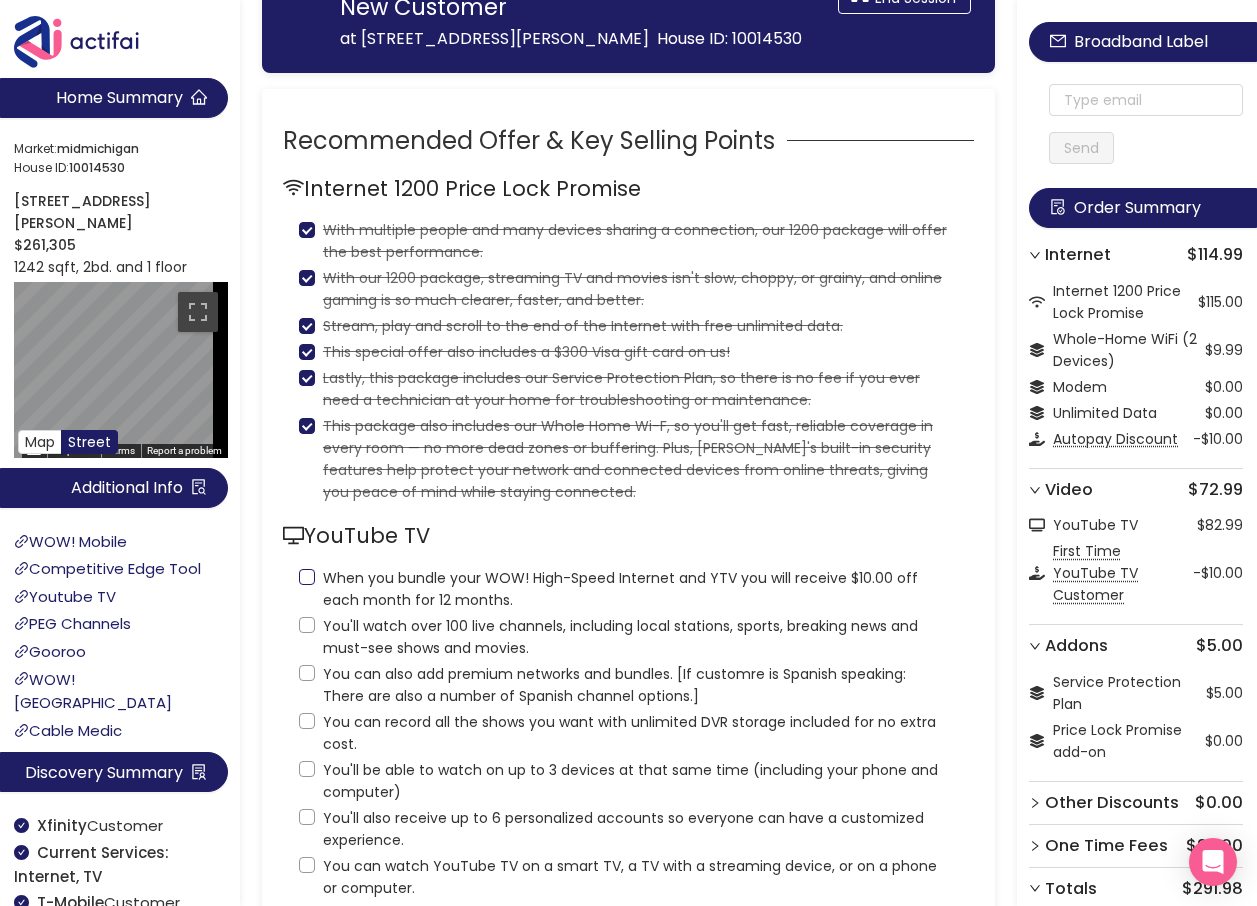 click on "When you bundle your WOW! High-Speed Internet and YTV you will receive $10.00 off each month for 12 months." at bounding box center (307, 577) 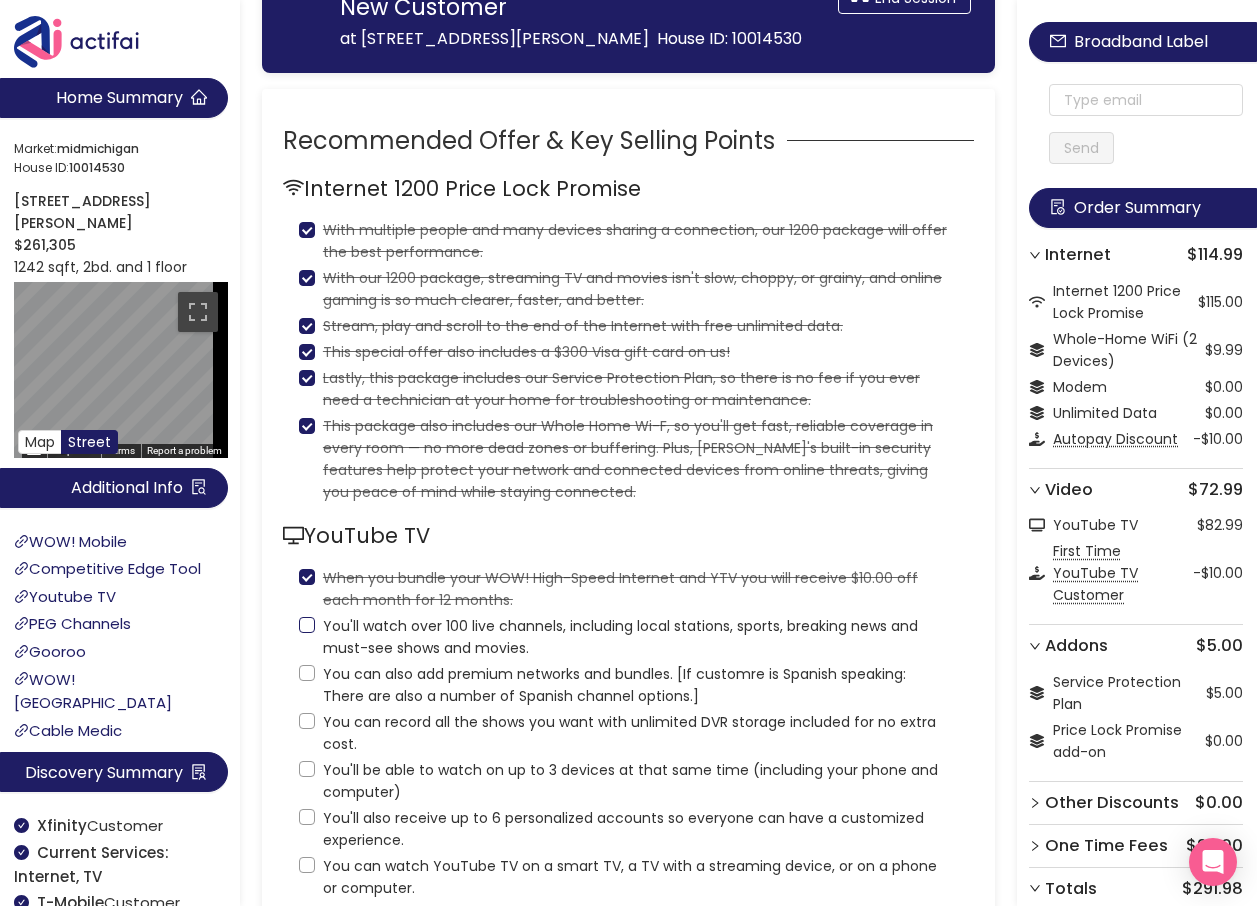click on "You'll watch over 100 live channels, including local stations, sports, breaking news and must-see shows and movies." at bounding box center (307, 625) 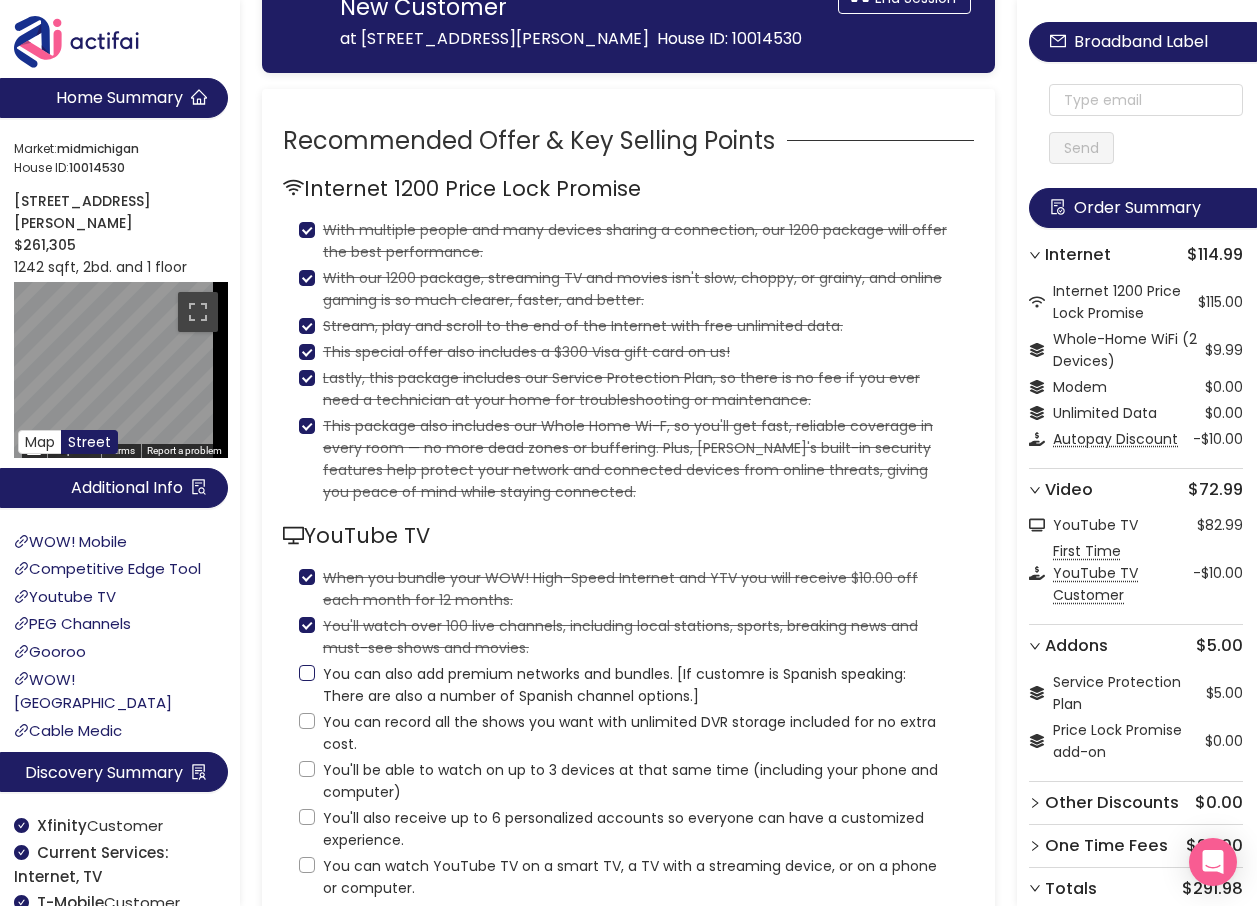 click on "You can also add premium networks and bundles. [If customre is Spanish speaking: There are also a number of Spanish channel options.]" at bounding box center [628, 683] 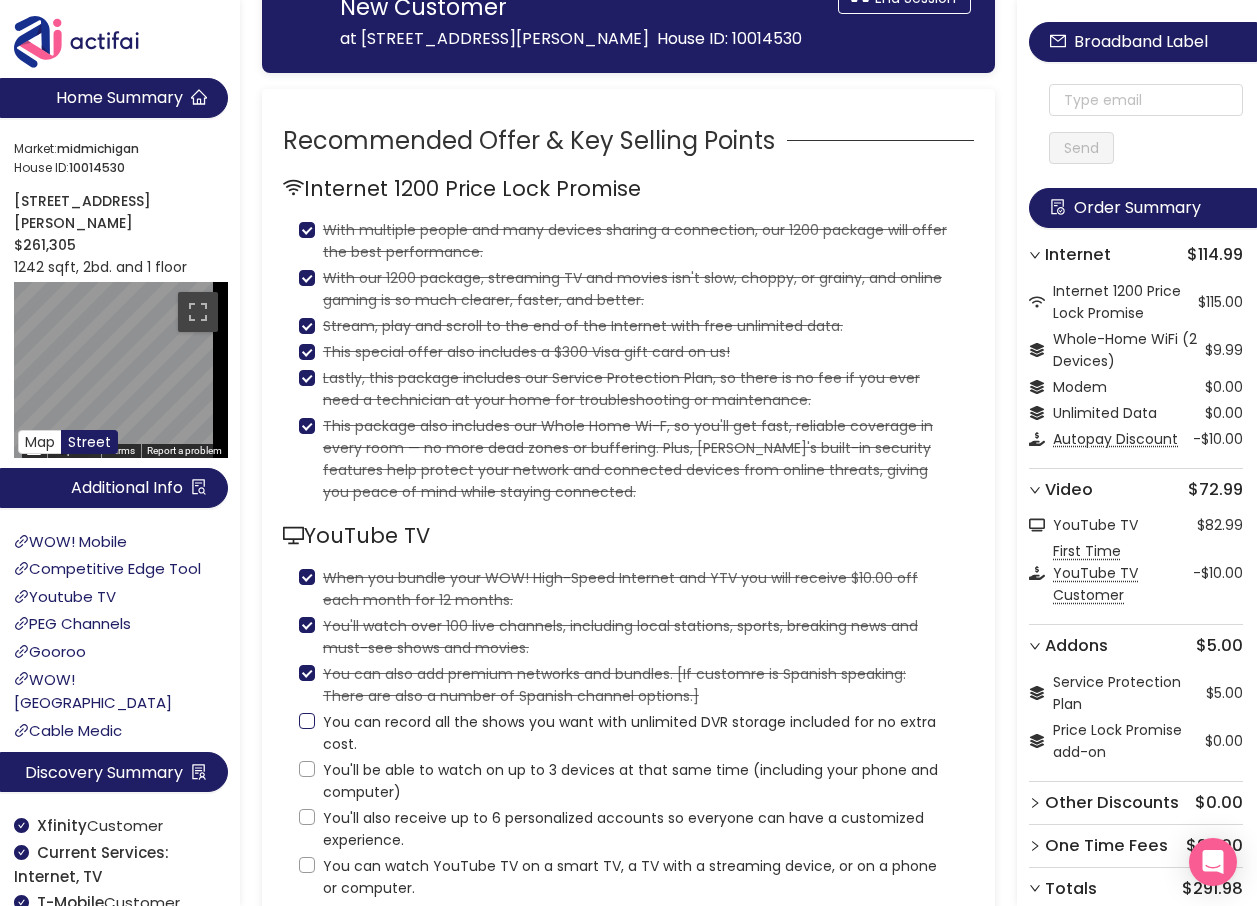 click on "You can record all the shows you want with unlimited DVR storage included for no extra cost." at bounding box center [307, 721] 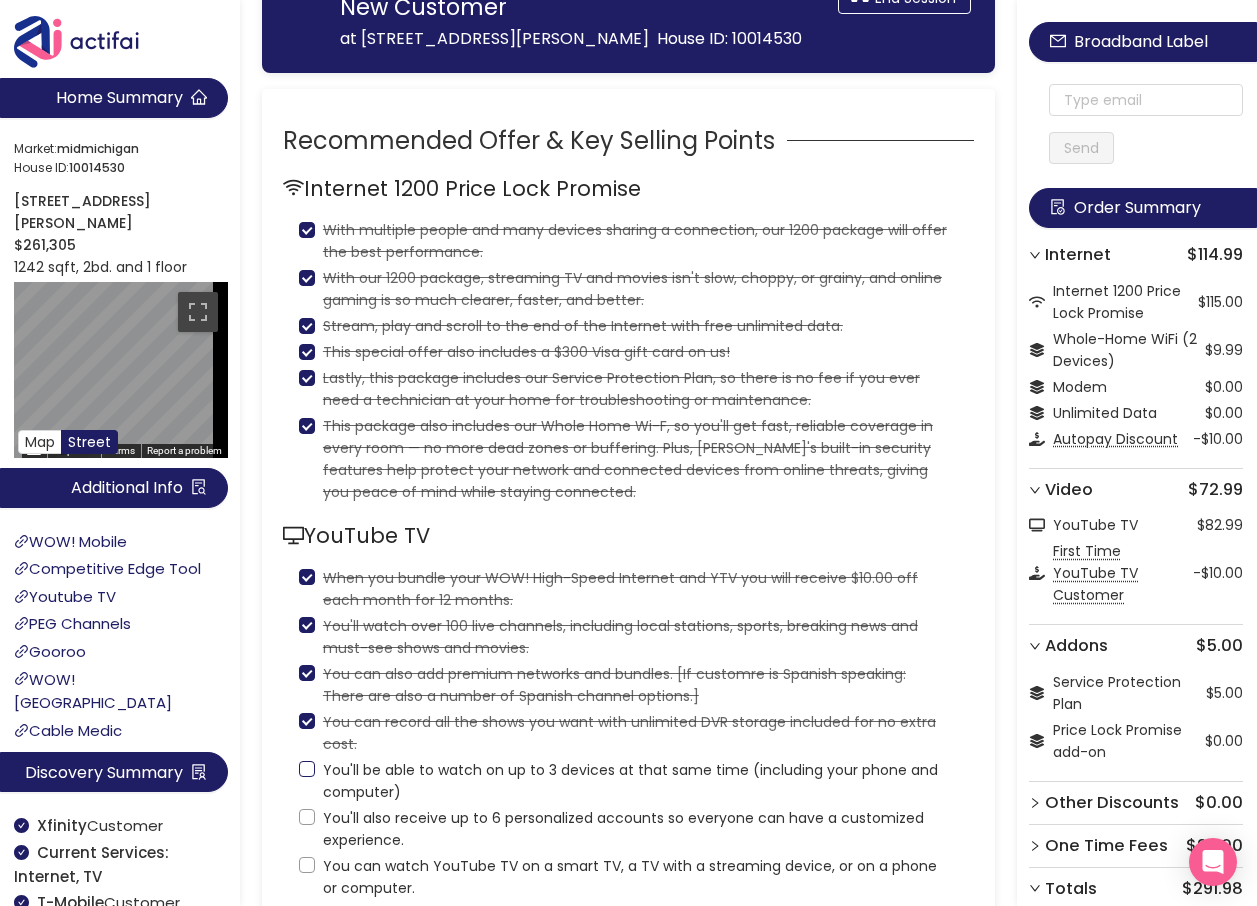 click on "You'll be able to watch on up to 3 devices at that same time (including your phone and computer)" at bounding box center [307, 769] 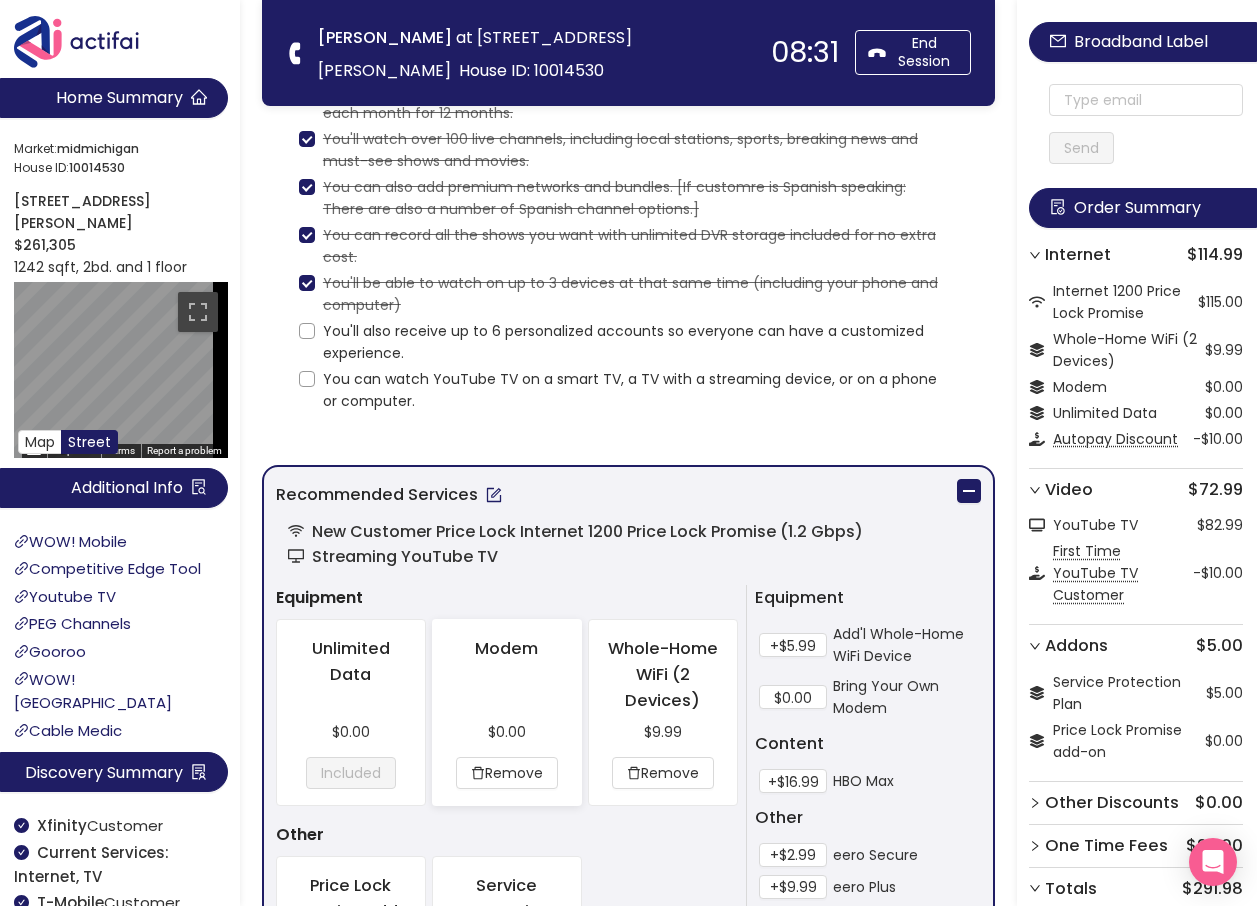 scroll, scrollTop: 500, scrollLeft: 0, axis: vertical 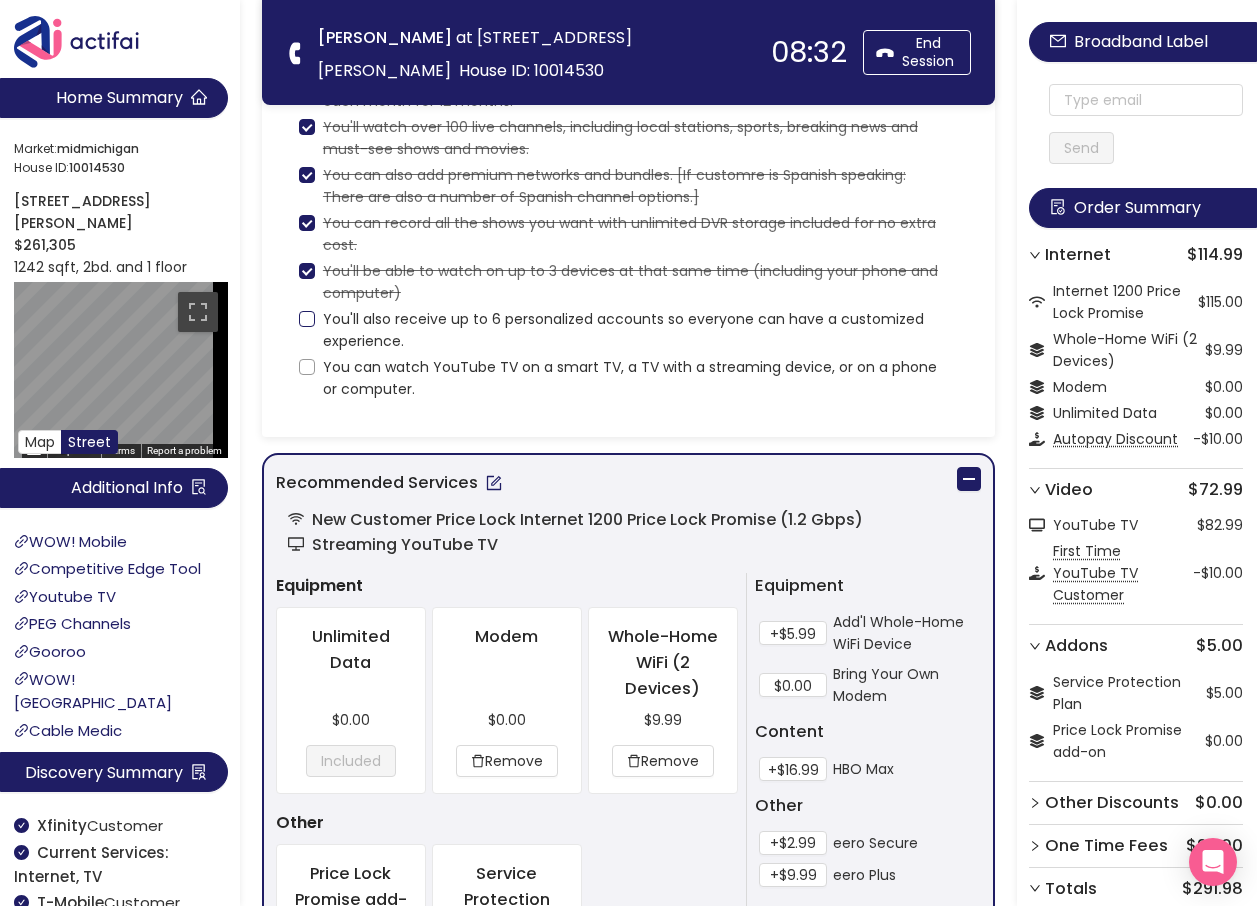 click on "You'll also receive up to 6 personalized accounts so everyone can have a customized experience." at bounding box center [307, 319] 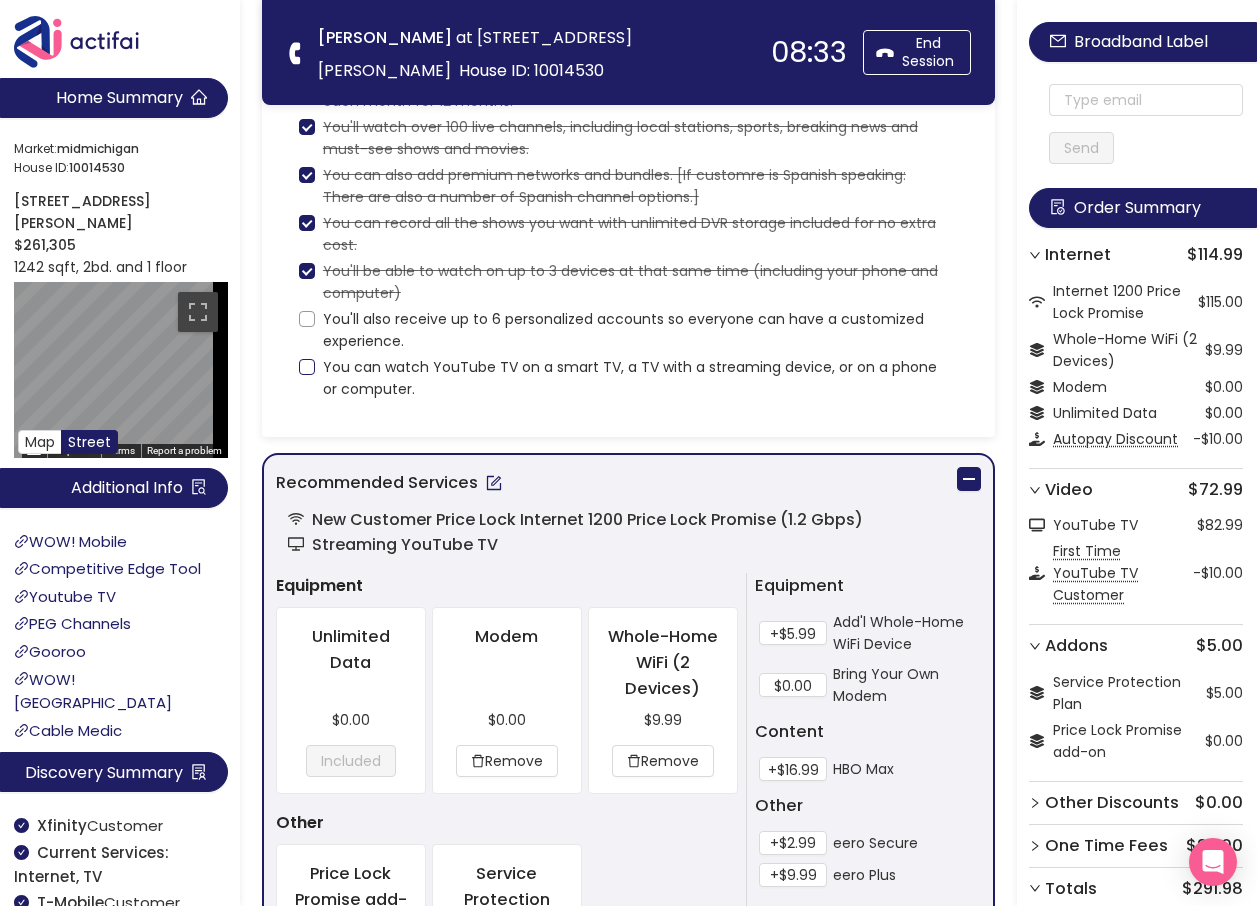 click on "You can watch YouTube TV on a smart TV, a TV with a streaming device, or on a phone or computer." at bounding box center (307, 367) 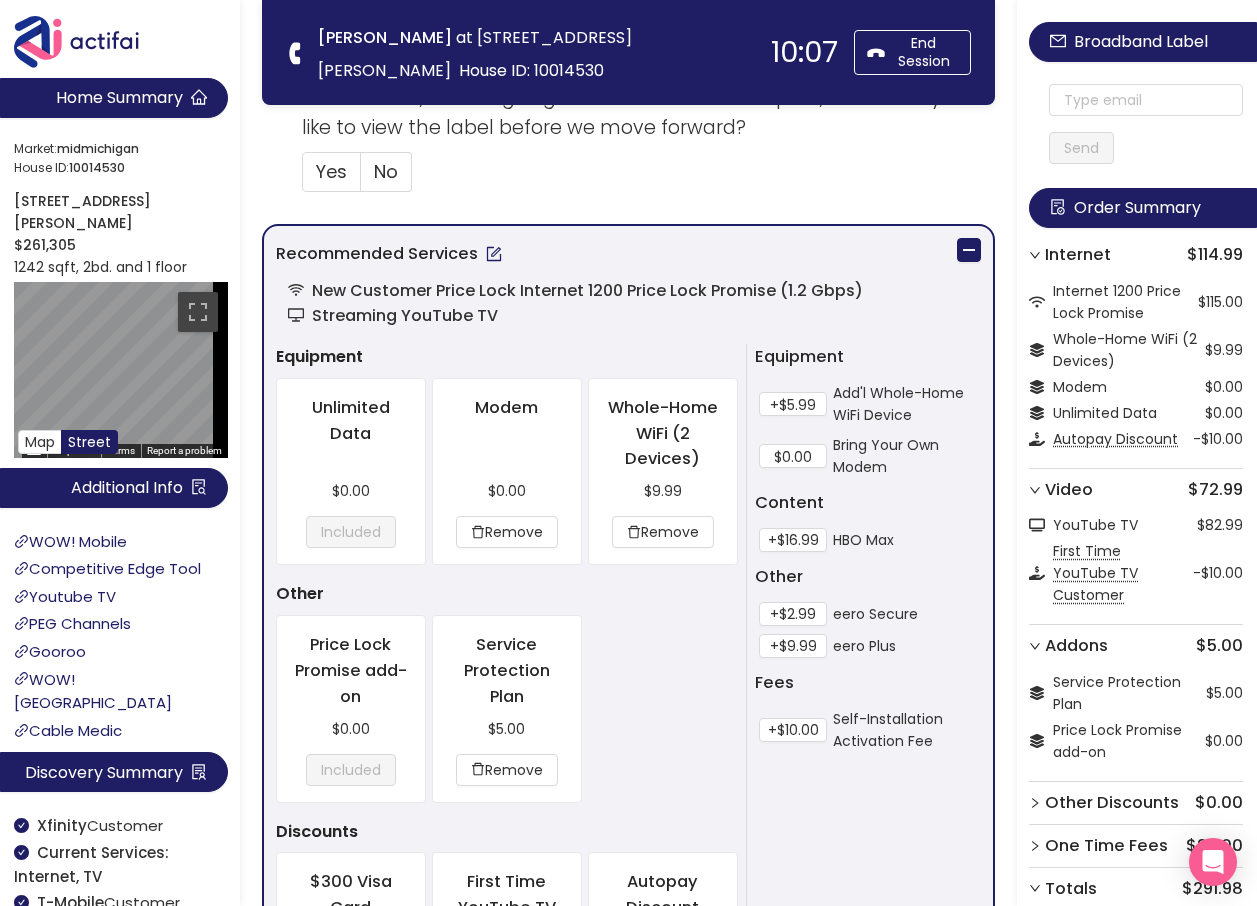 scroll, scrollTop: 1600, scrollLeft: 0, axis: vertical 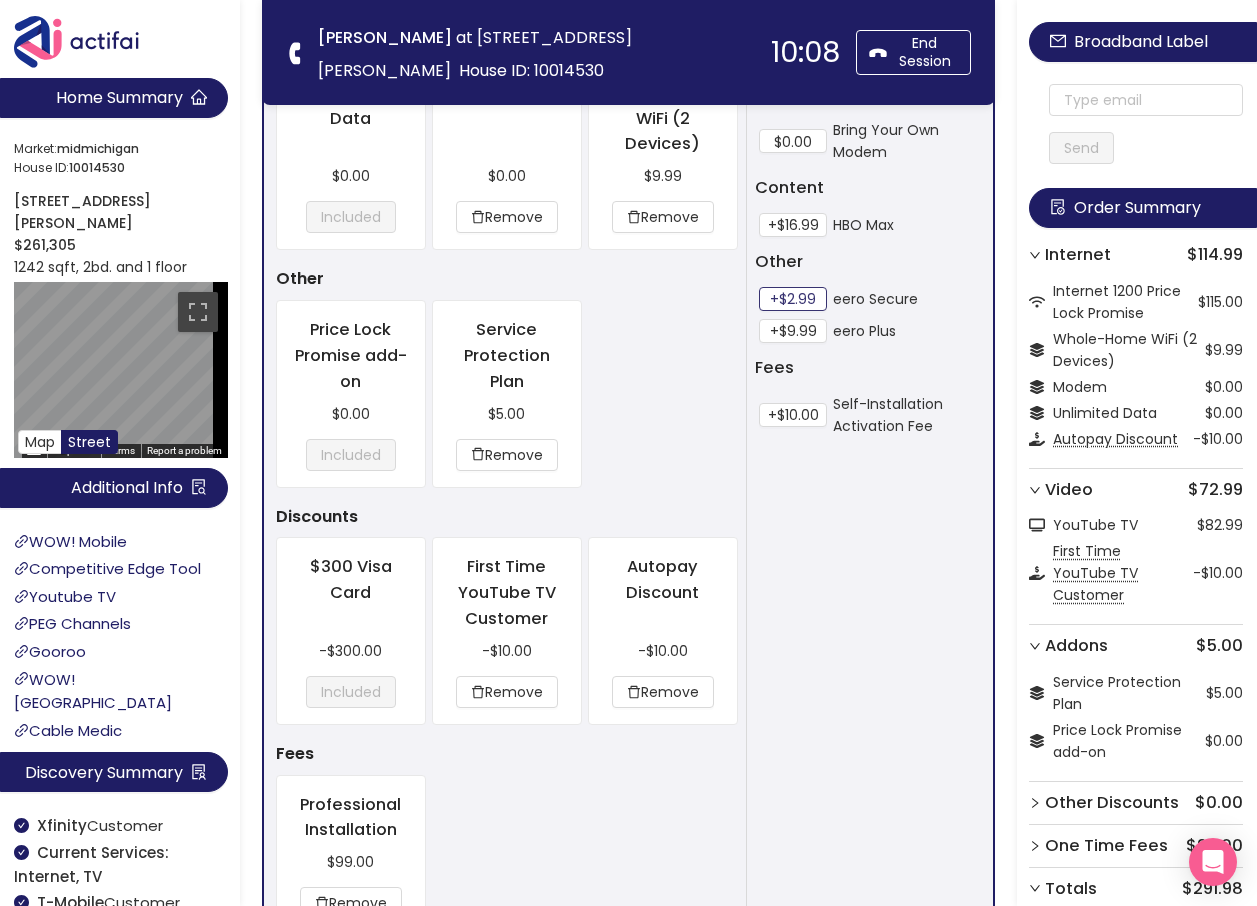 click on "+$2.99" at bounding box center (793, 299) 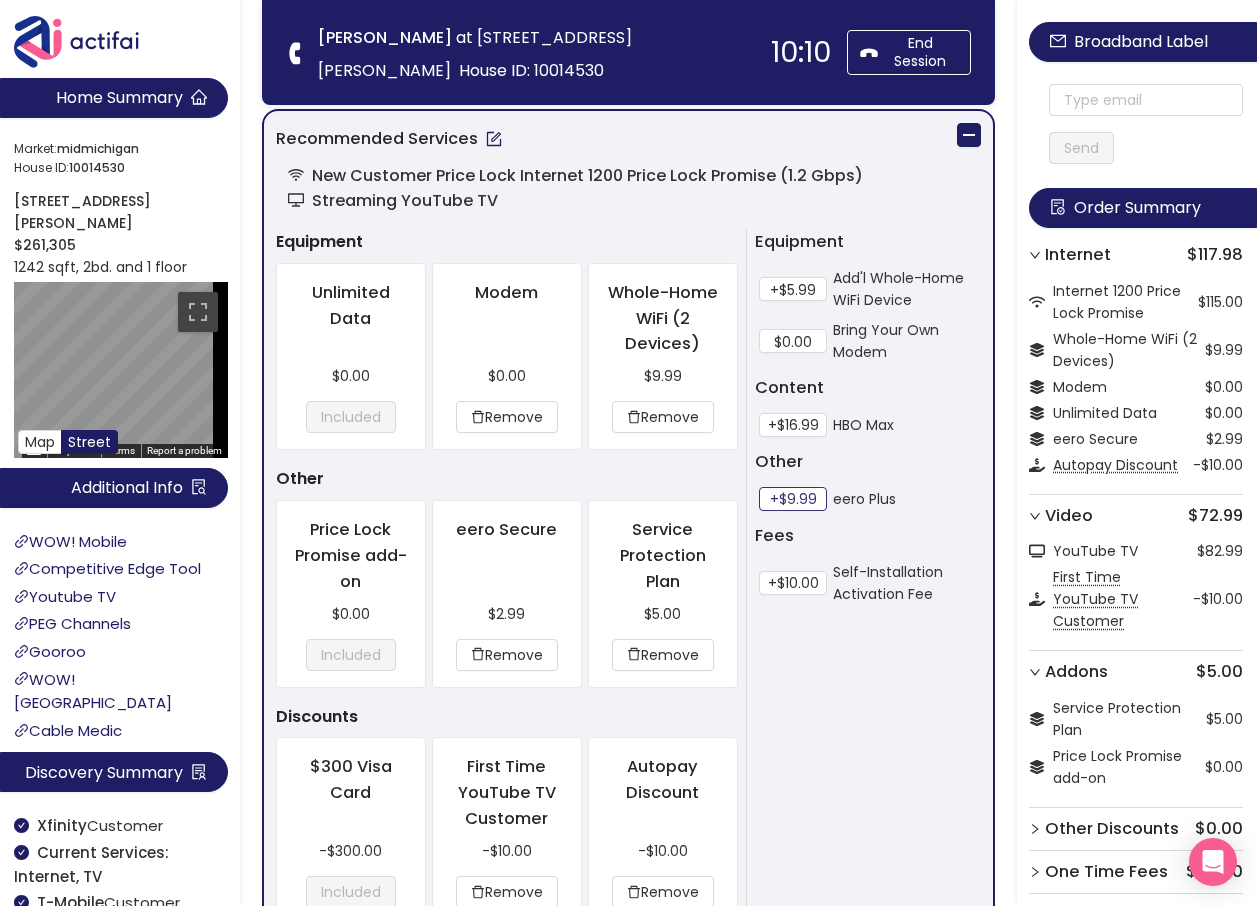 scroll, scrollTop: 1100, scrollLeft: 0, axis: vertical 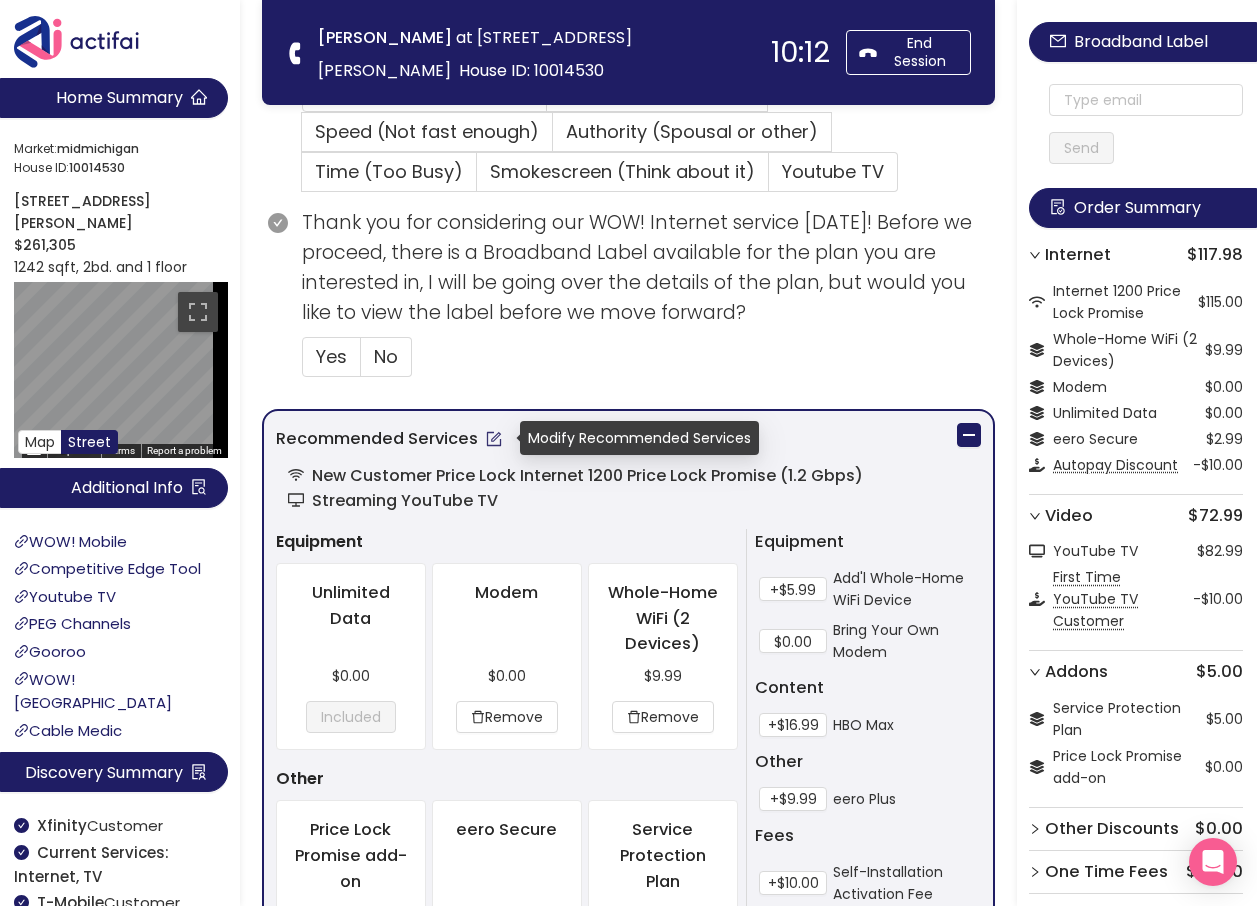 click 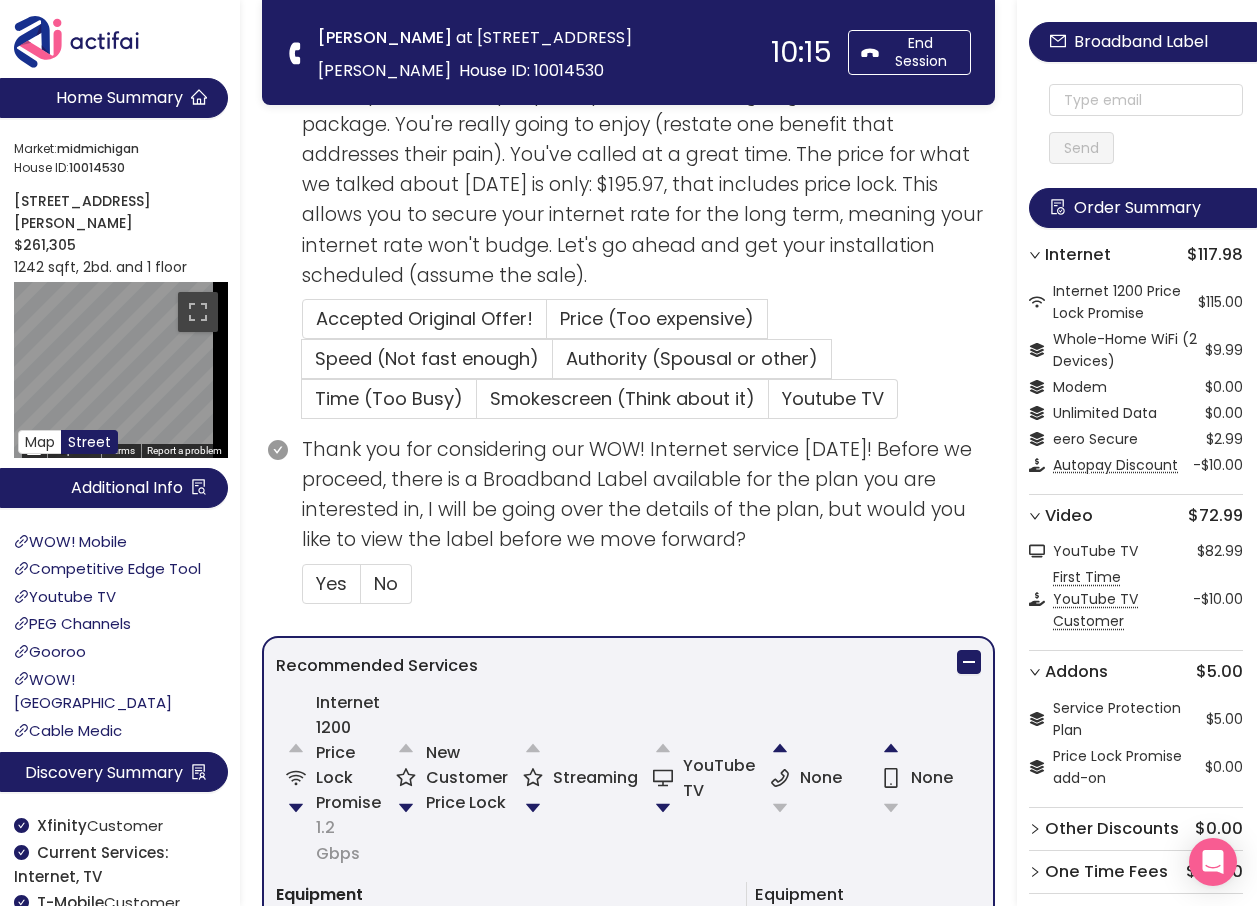 scroll, scrollTop: 1100, scrollLeft: 0, axis: vertical 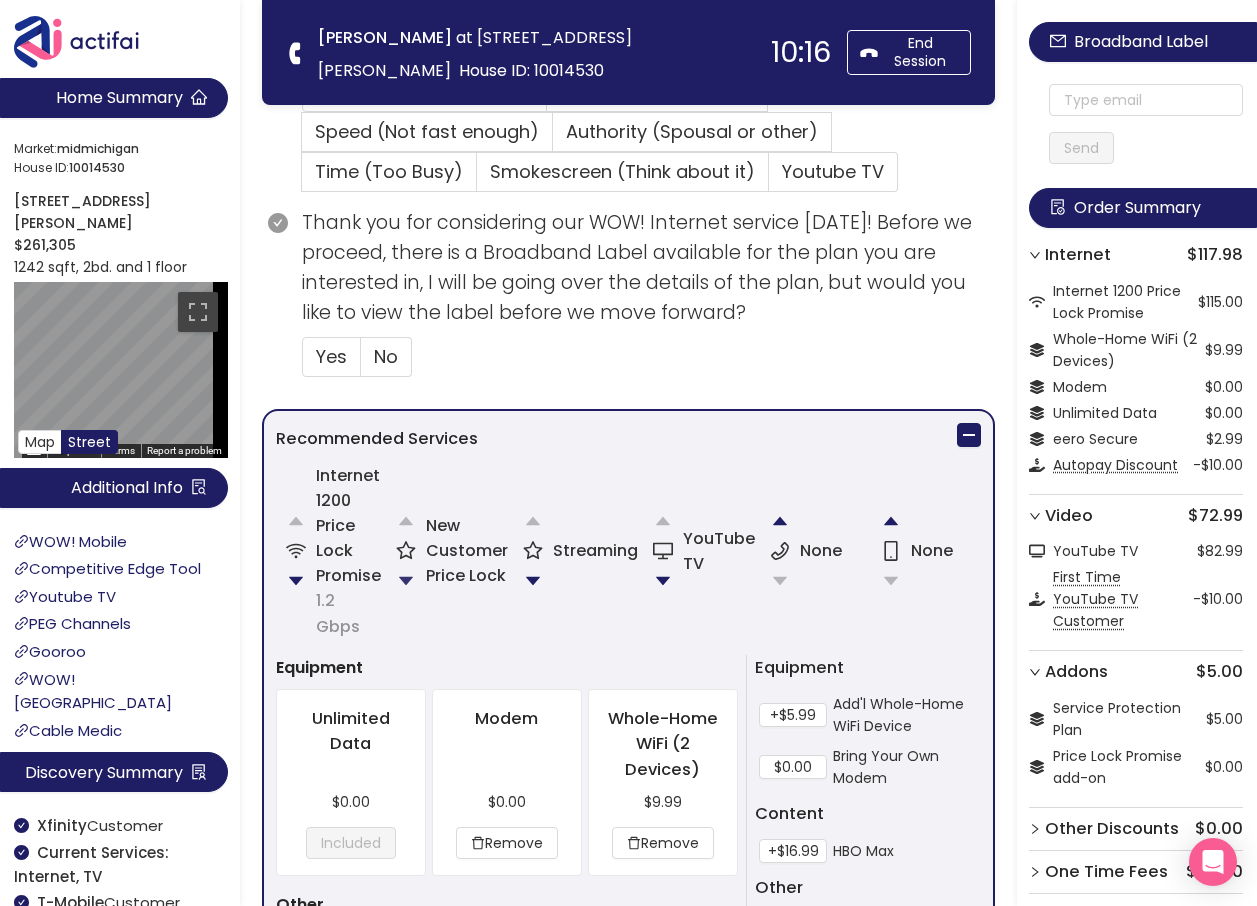 click 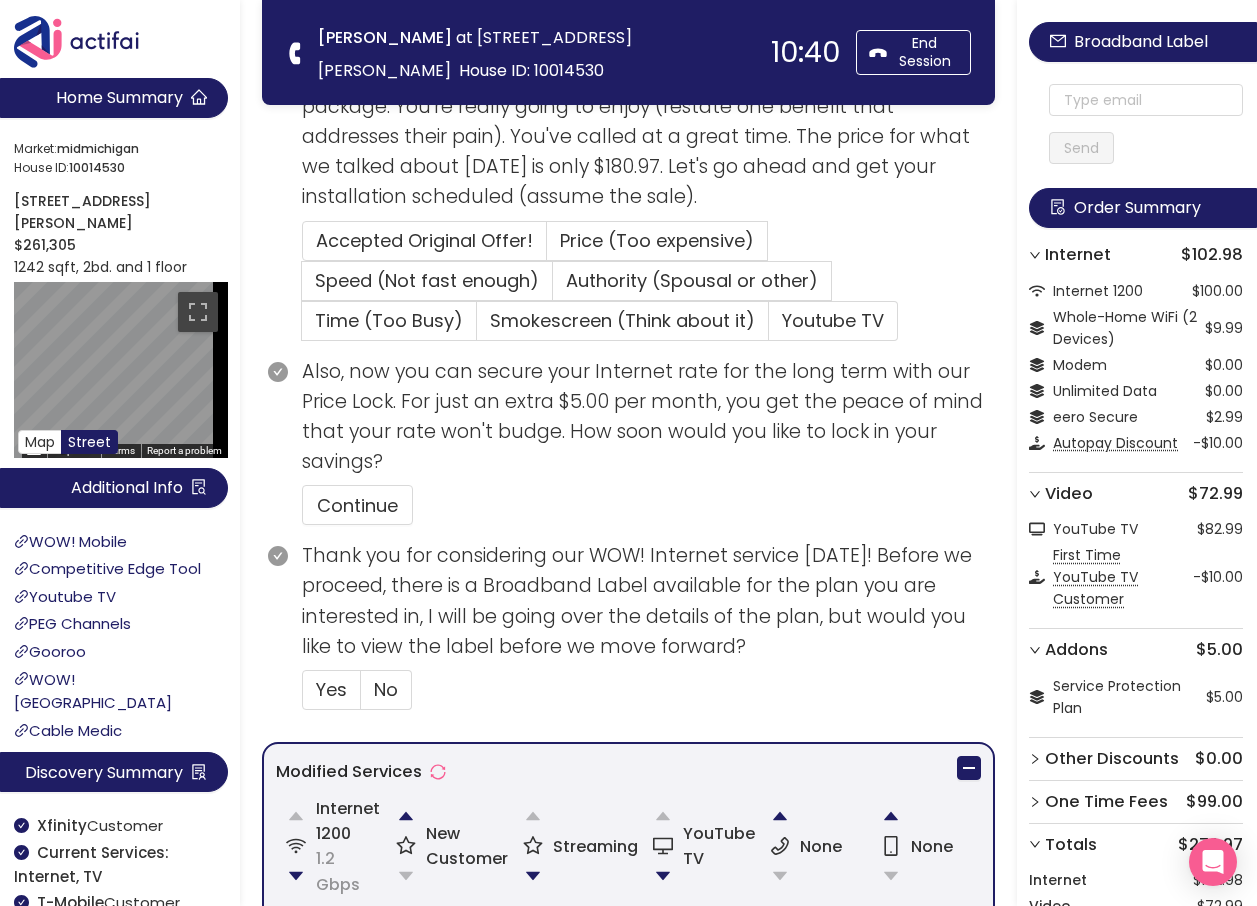 scroll, scrollTop: 1124, scrollLeft: 0, axis: vertical 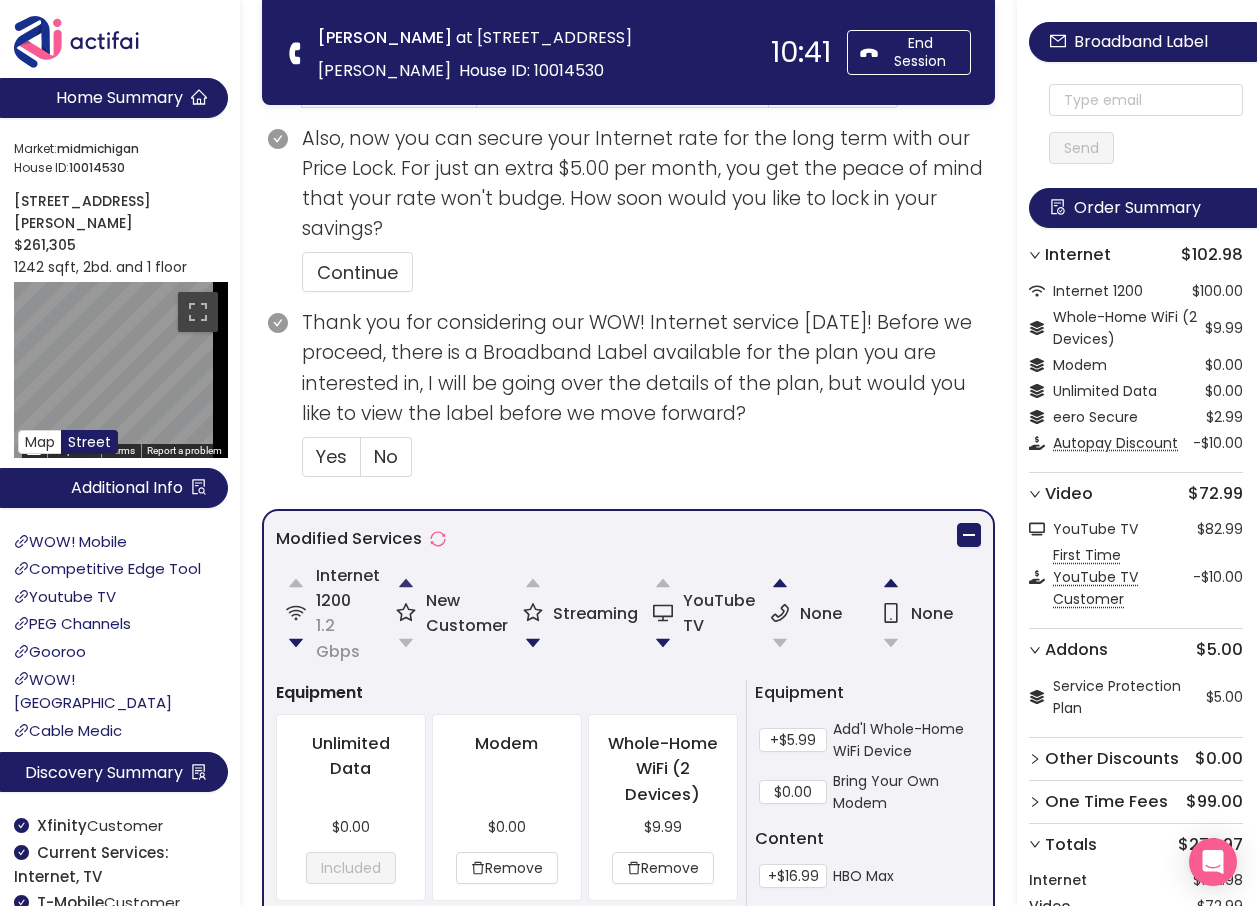 click 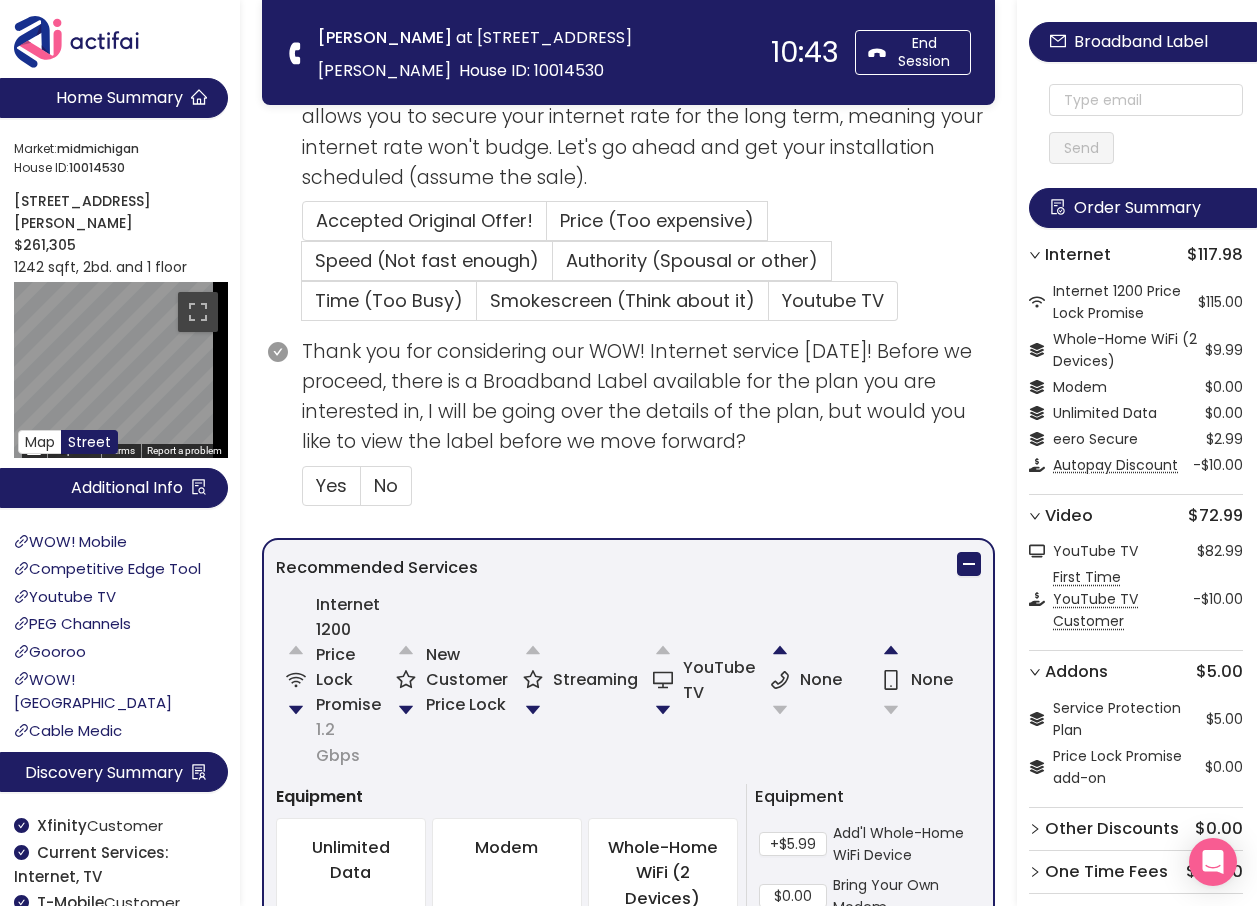 scroll, scrollTop: 1200, scrollLeft: 0, axis: vertical 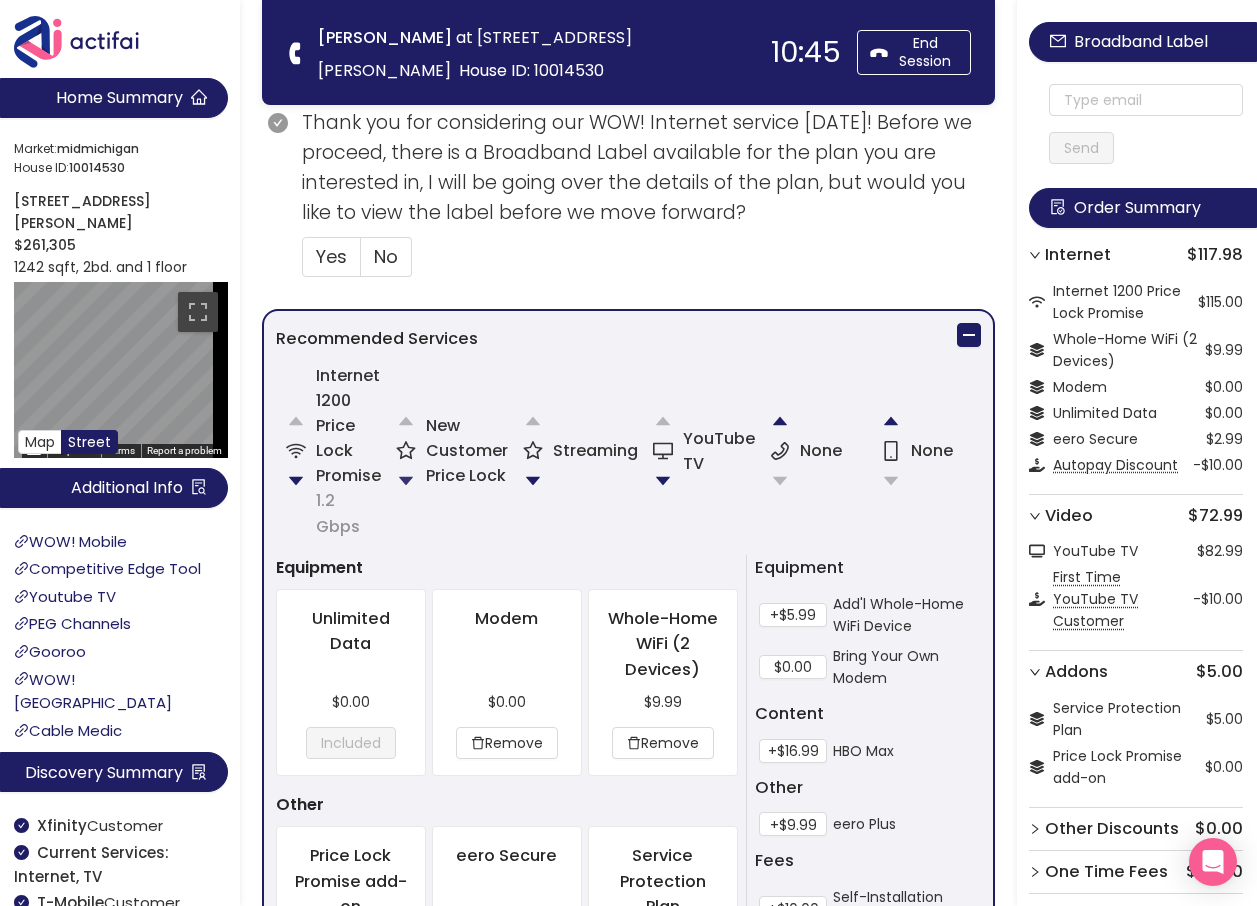 click 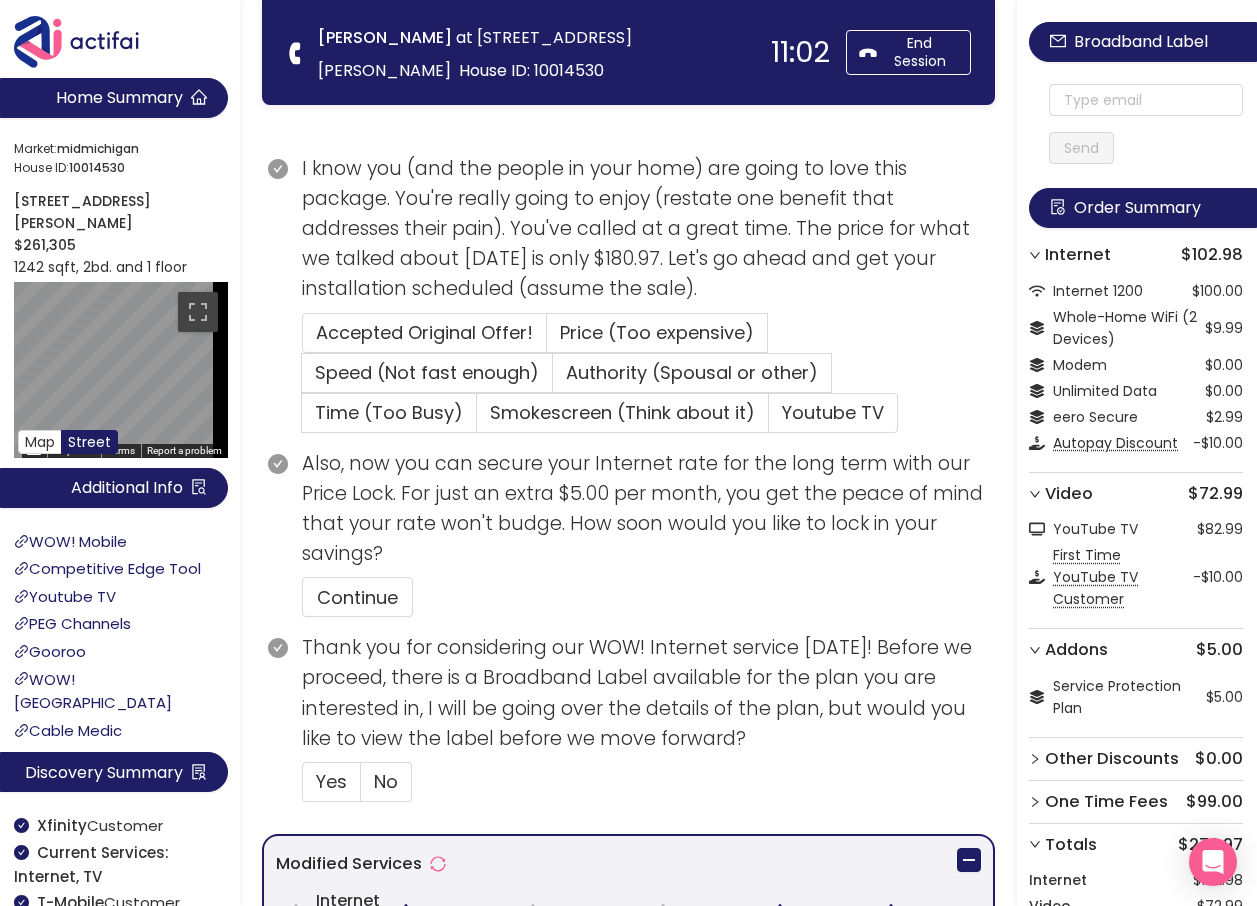 scroll, scrollTop: 1124, scrollLeft: 0, axis: vertical 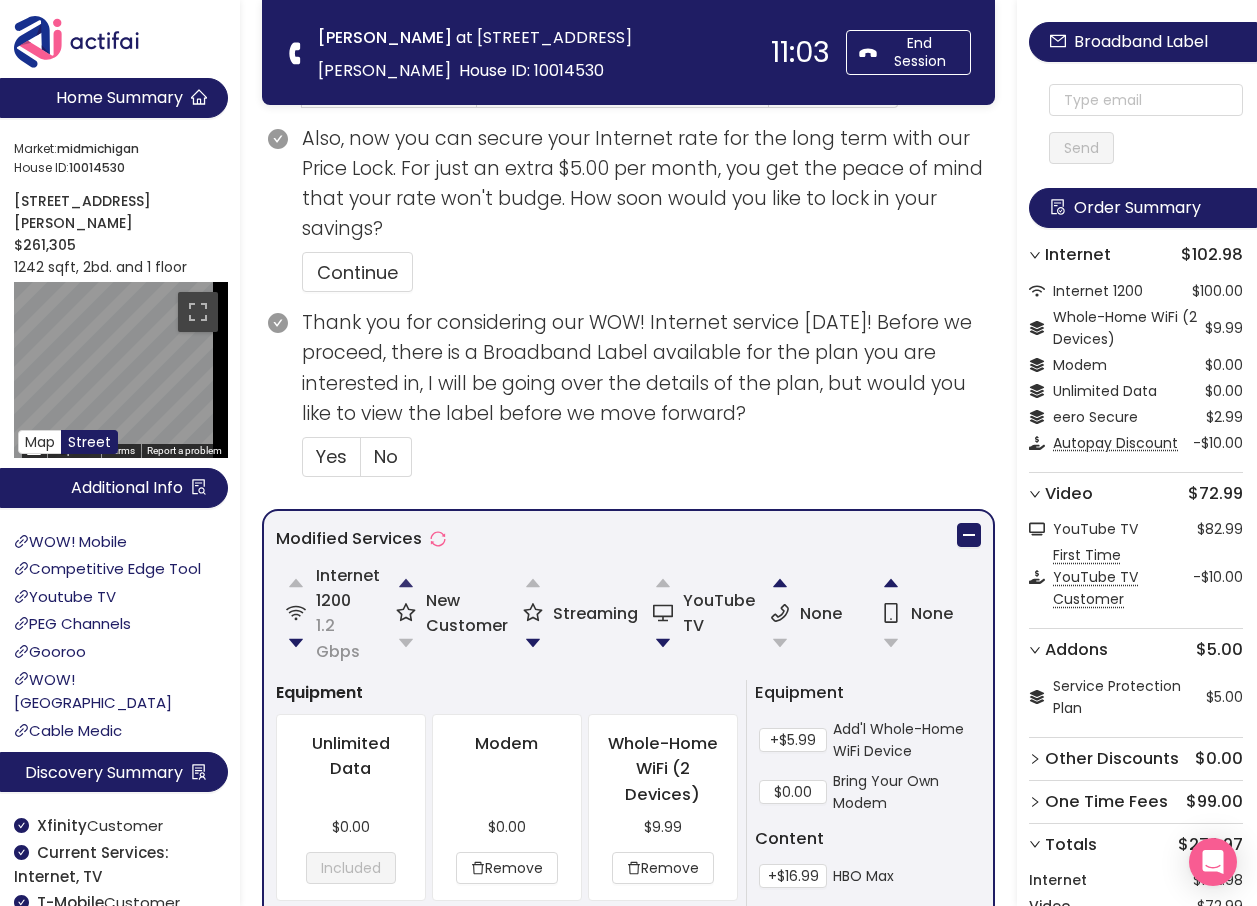 click 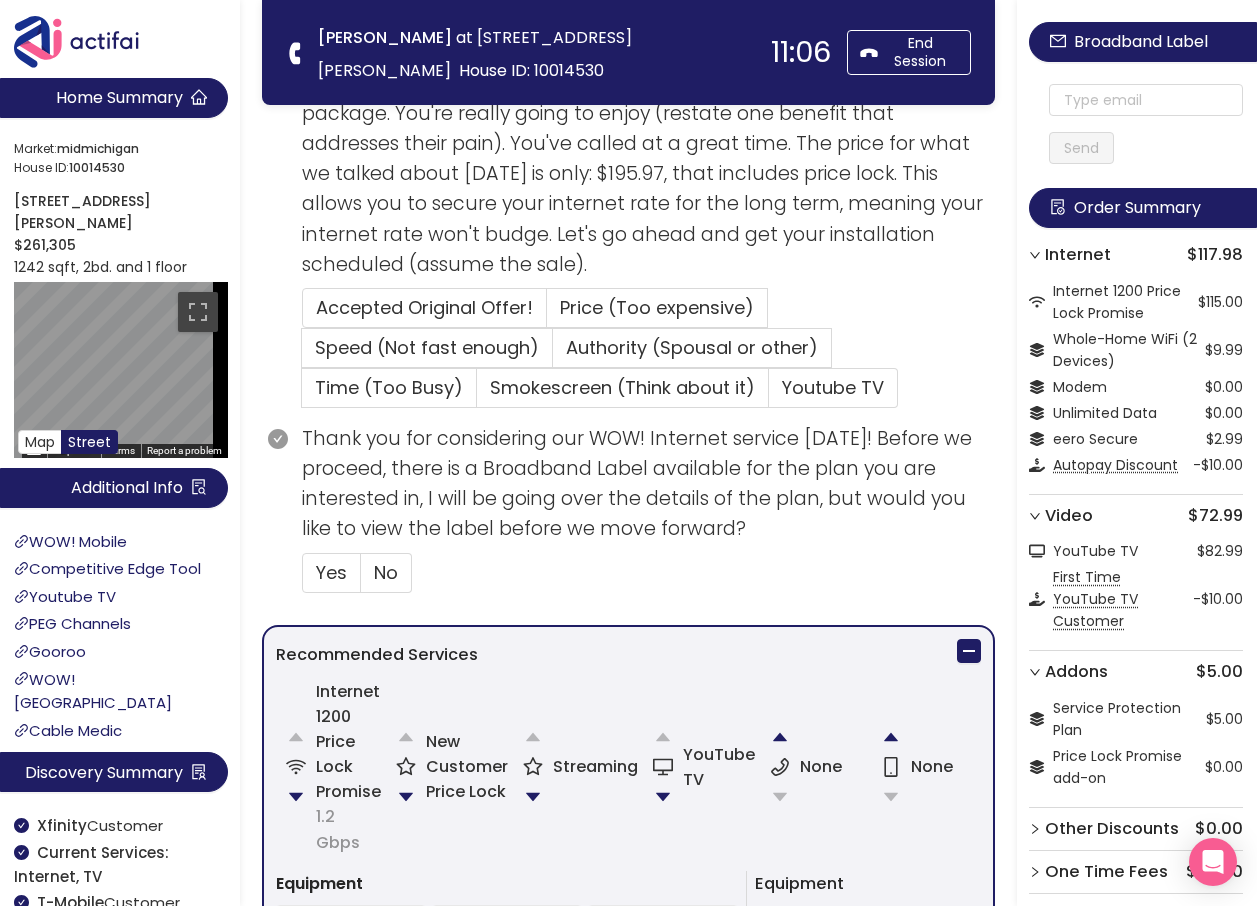 scroll, scrollTop: 1300, scrollLeft: 0, axis: vertical 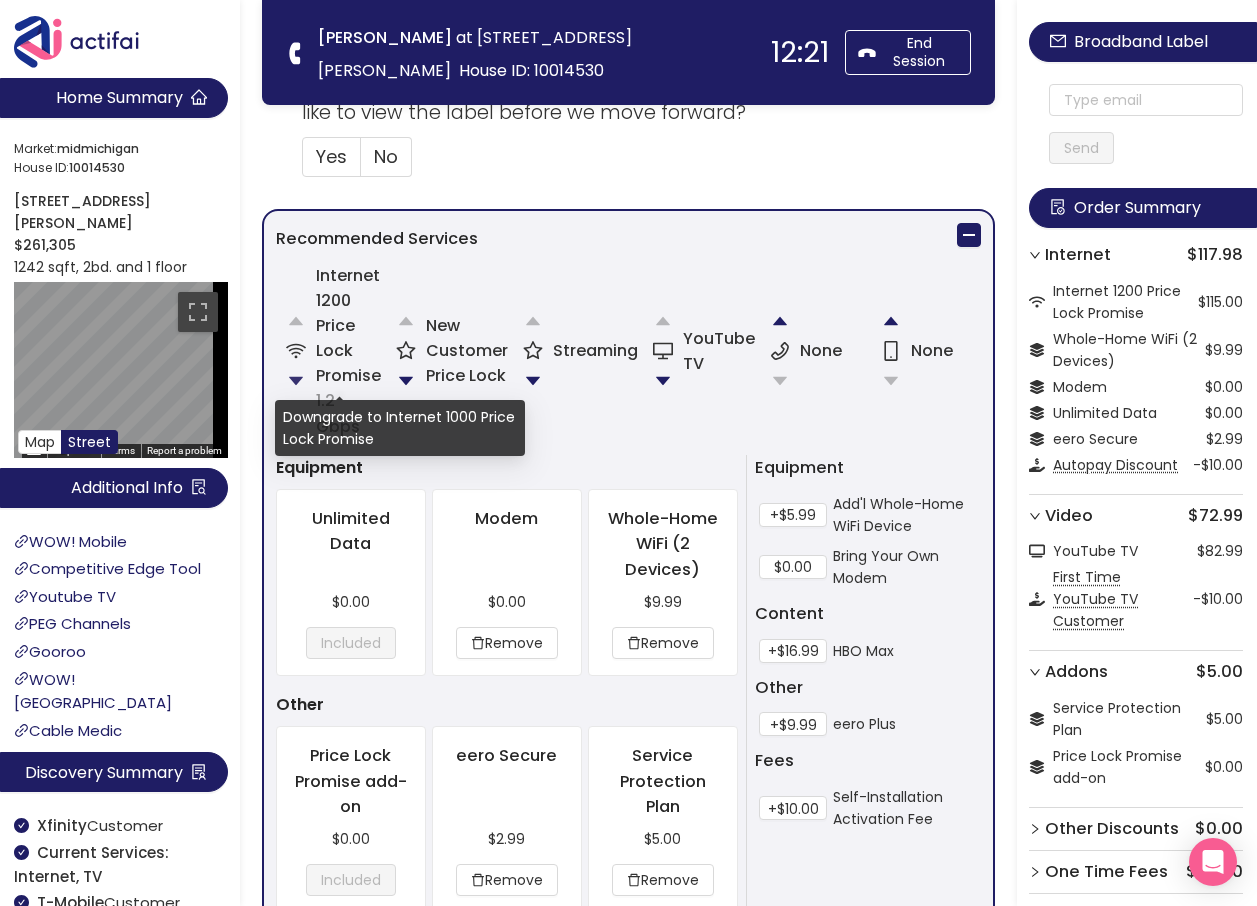 click 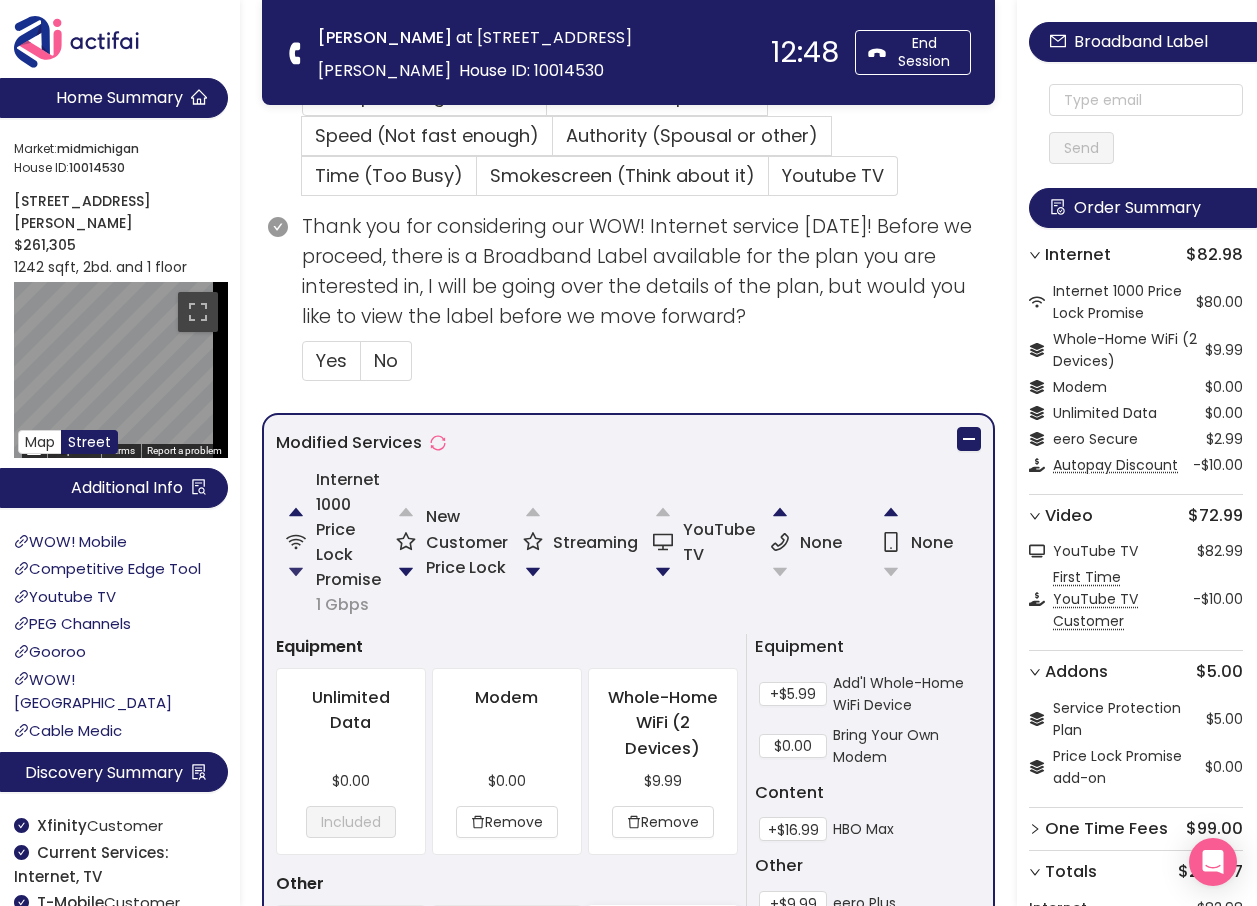 scroll, scrollTop: 1100, scrollLeft: 0, axis: vertical 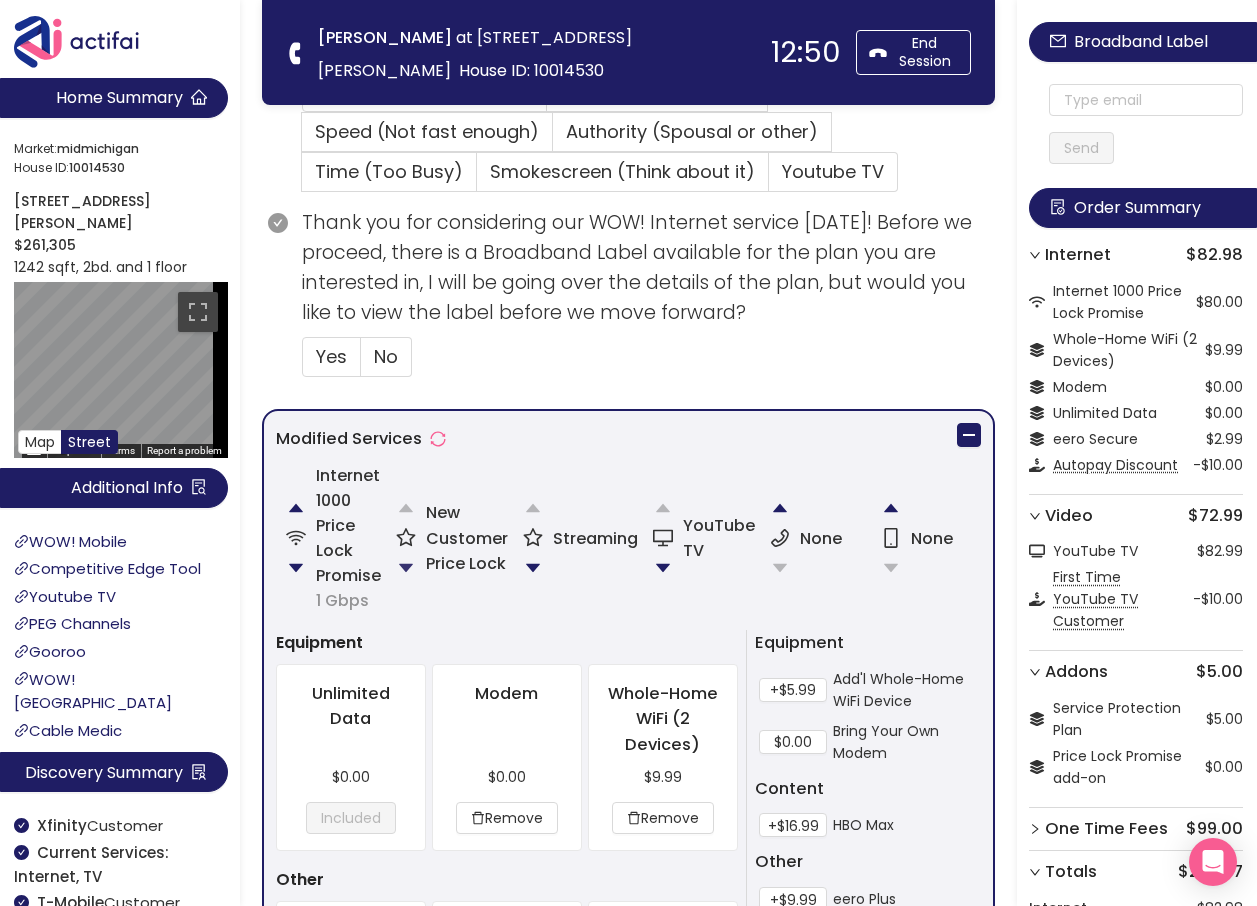 click 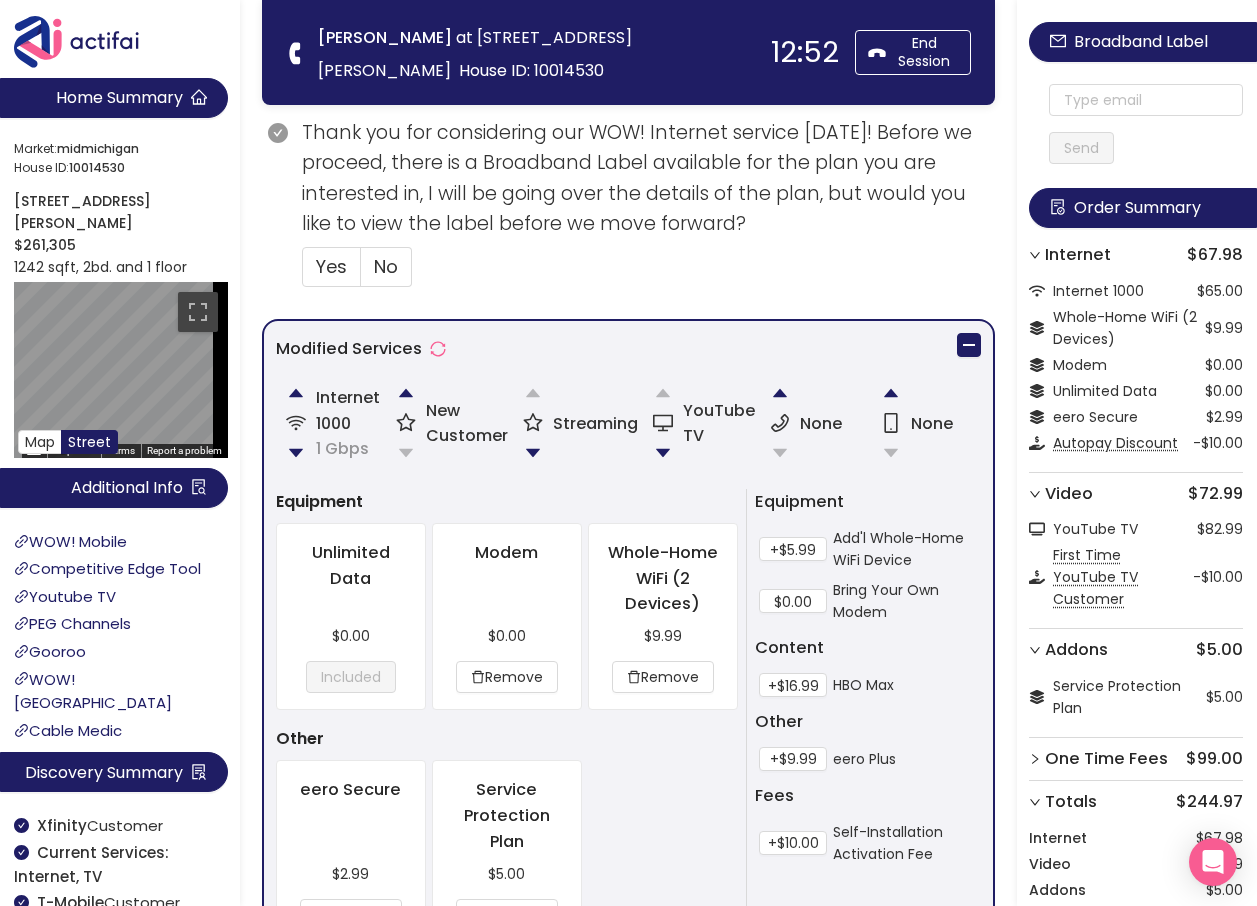 scroll, scrollTop: 1324, scrollLeft: 0, axis: vertical 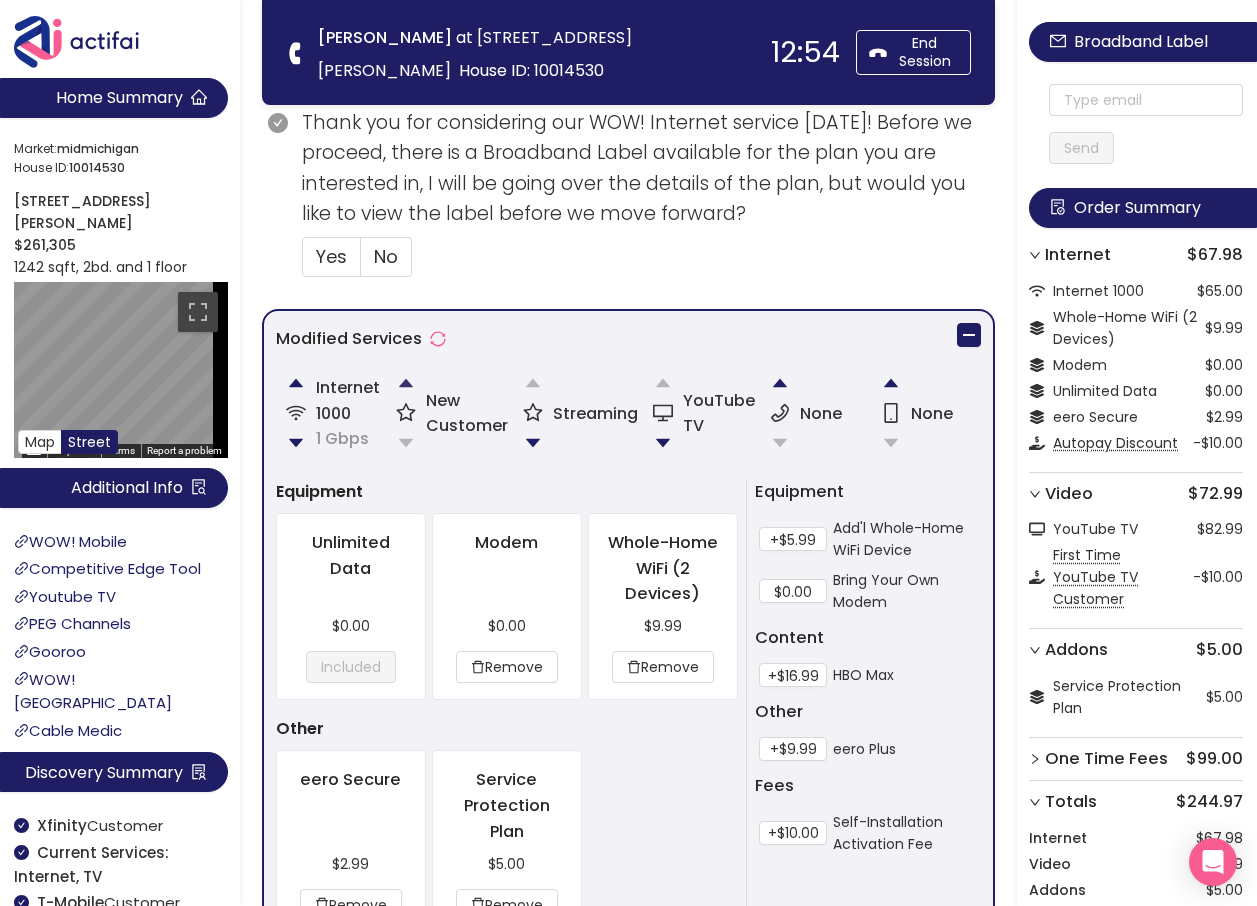 click 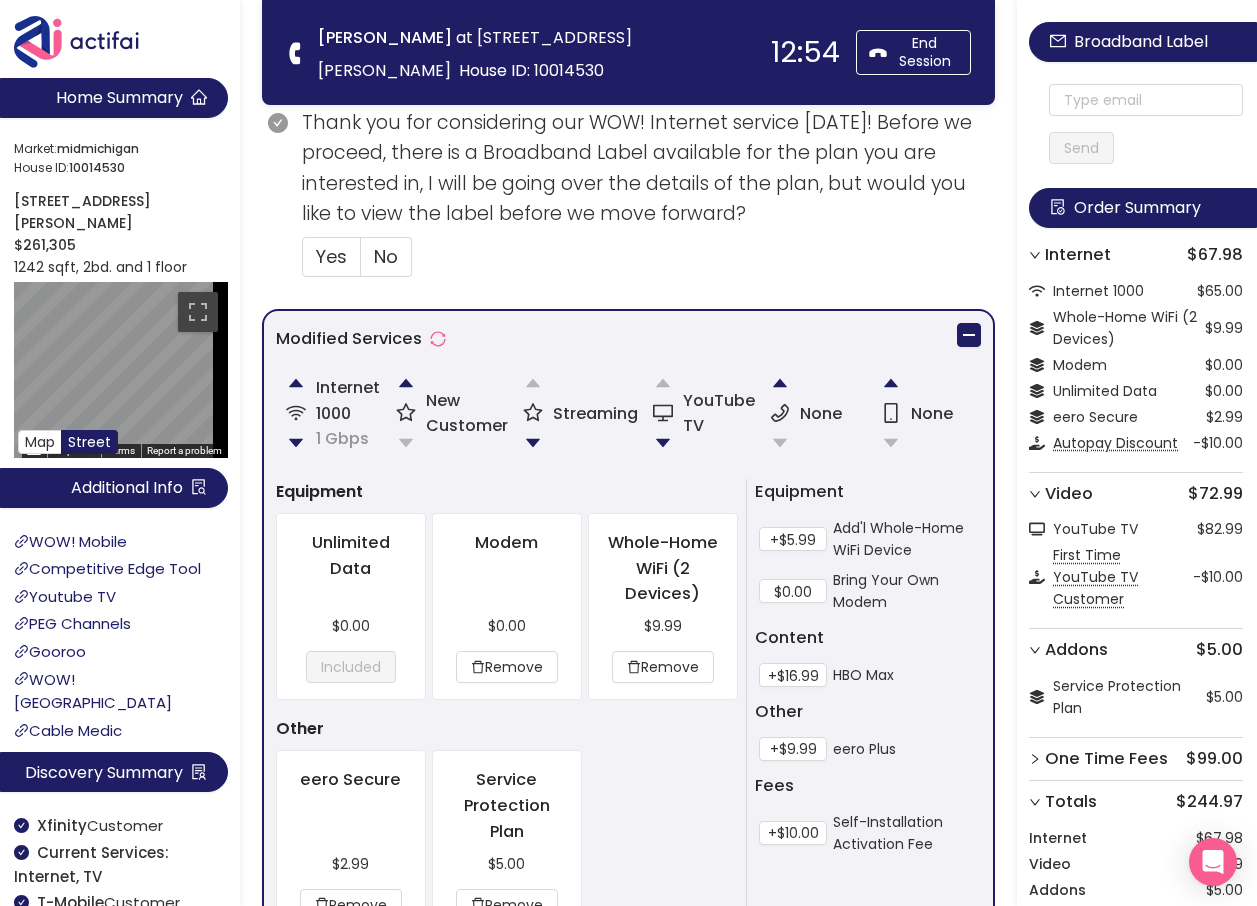 scroll, scrollTop: 1200, scrollLeft: 0, axis: vertical 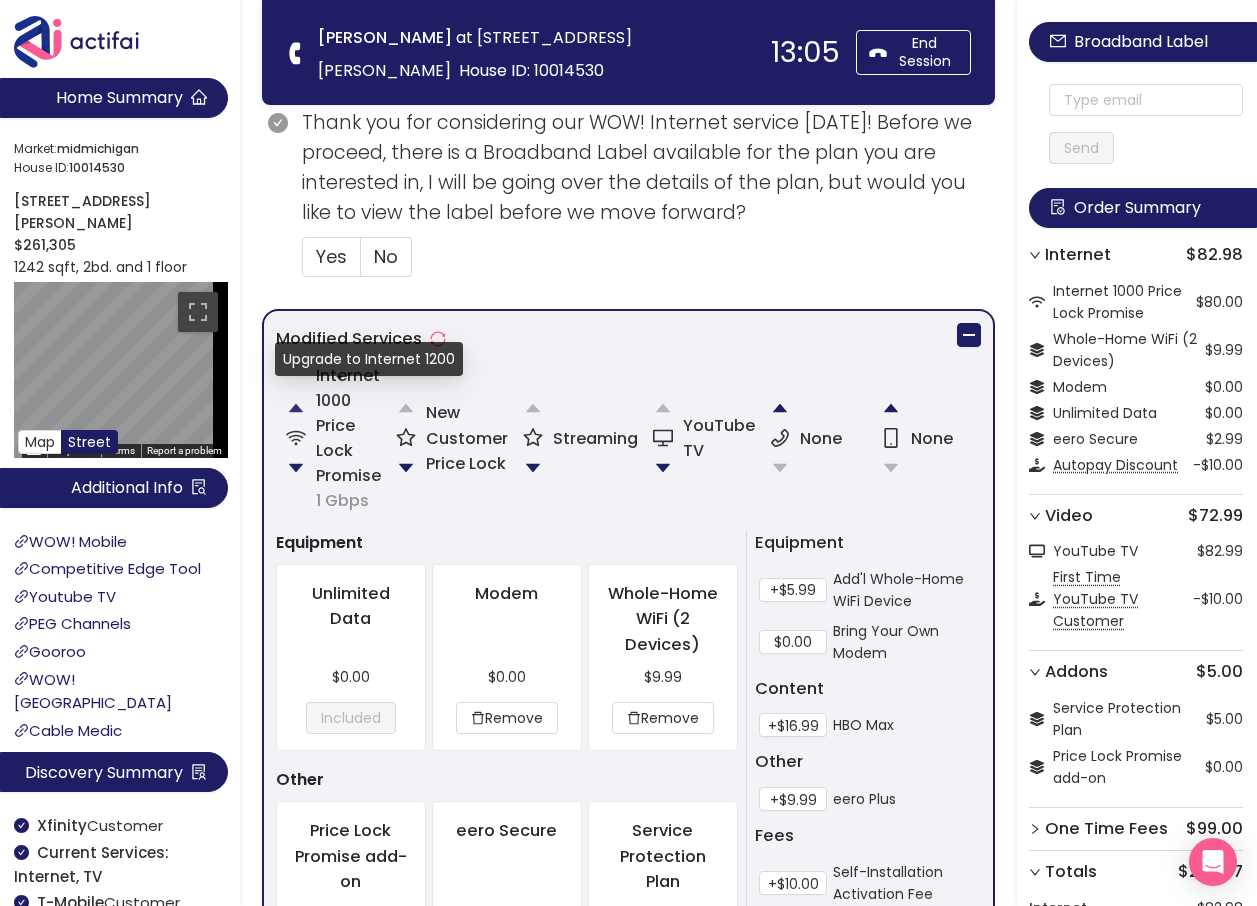 click 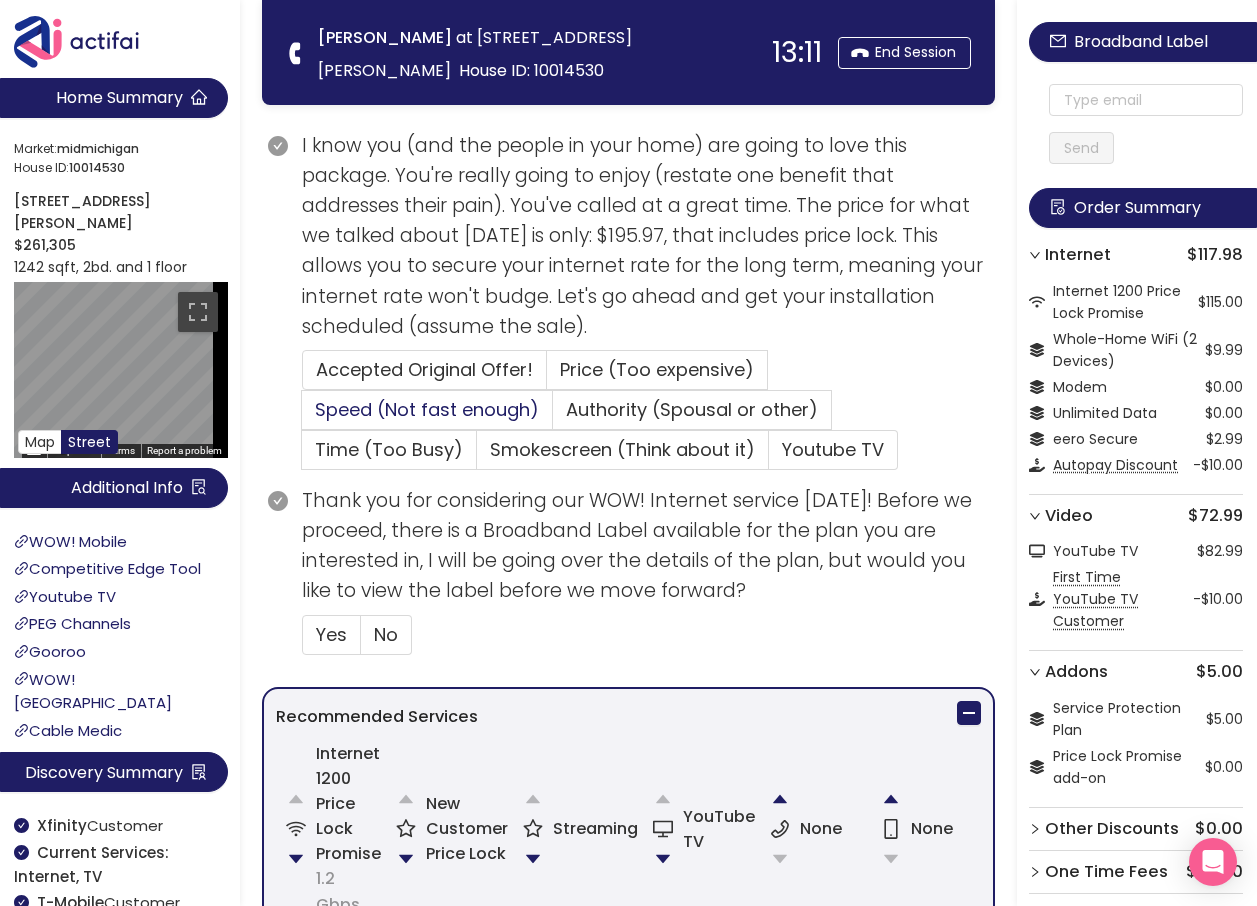 scroll, scrollTop: 800, scrollLeft: 0, axis: vertical 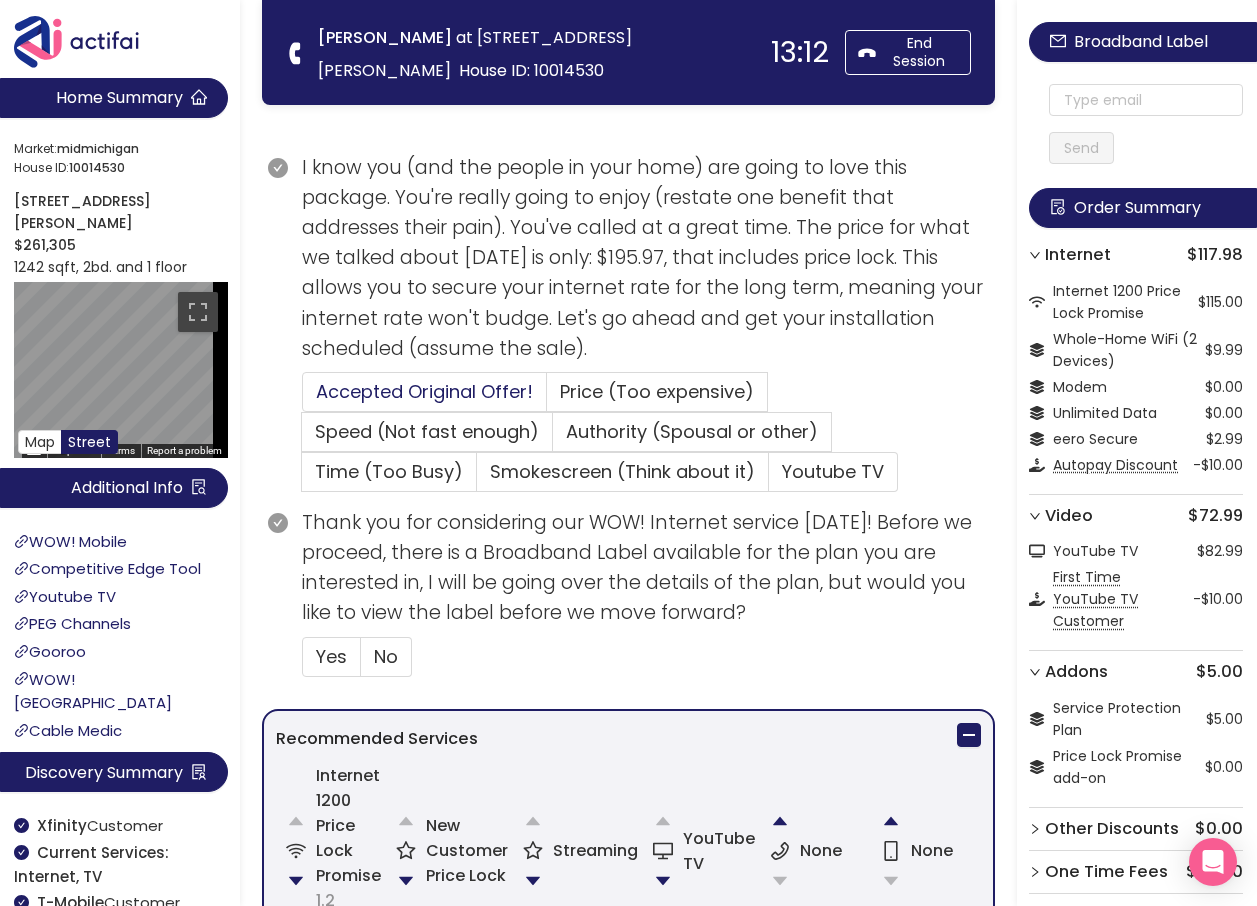 click on "Accepted Original Offer!" at bounding box center (424, 391) 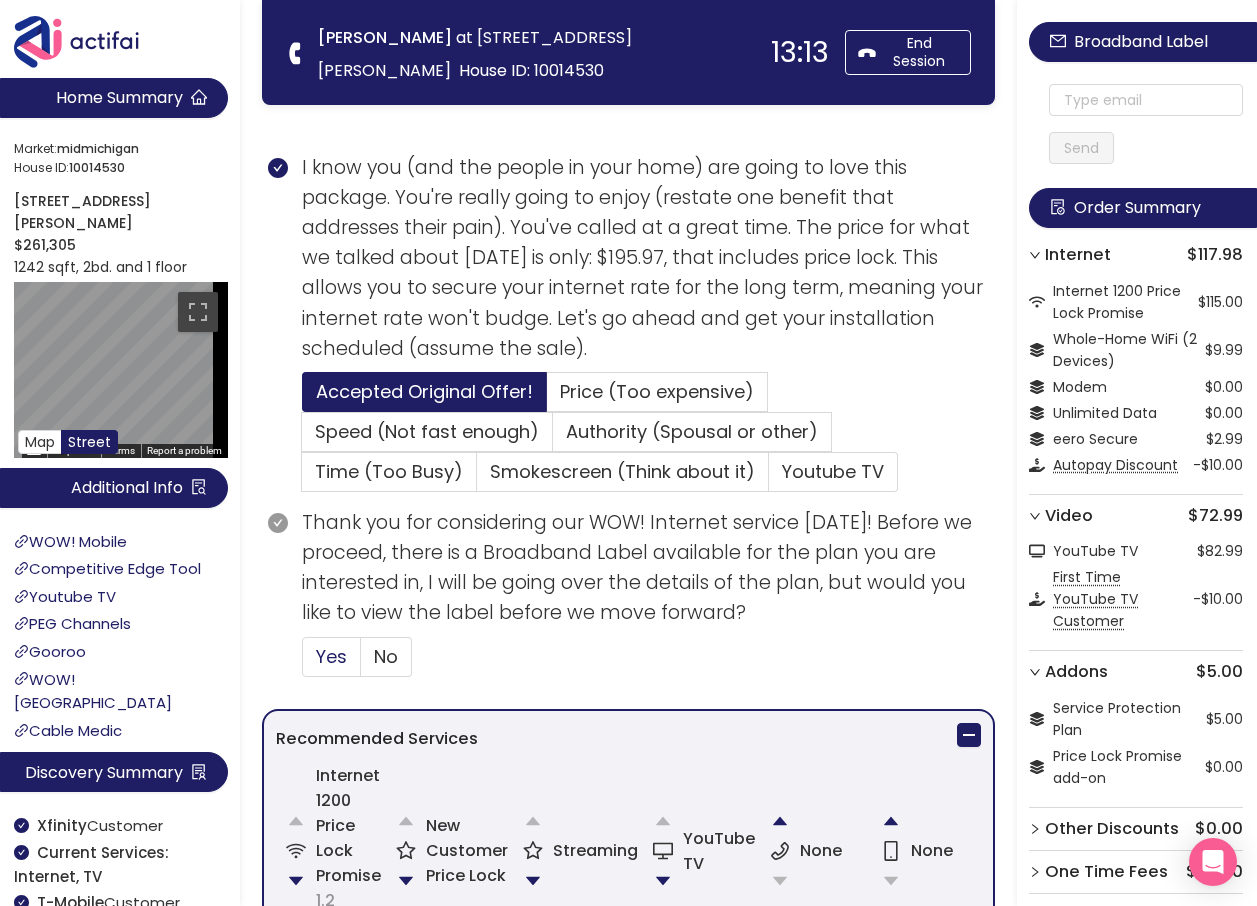 click on "Yes" at bounding box center (331, 656) 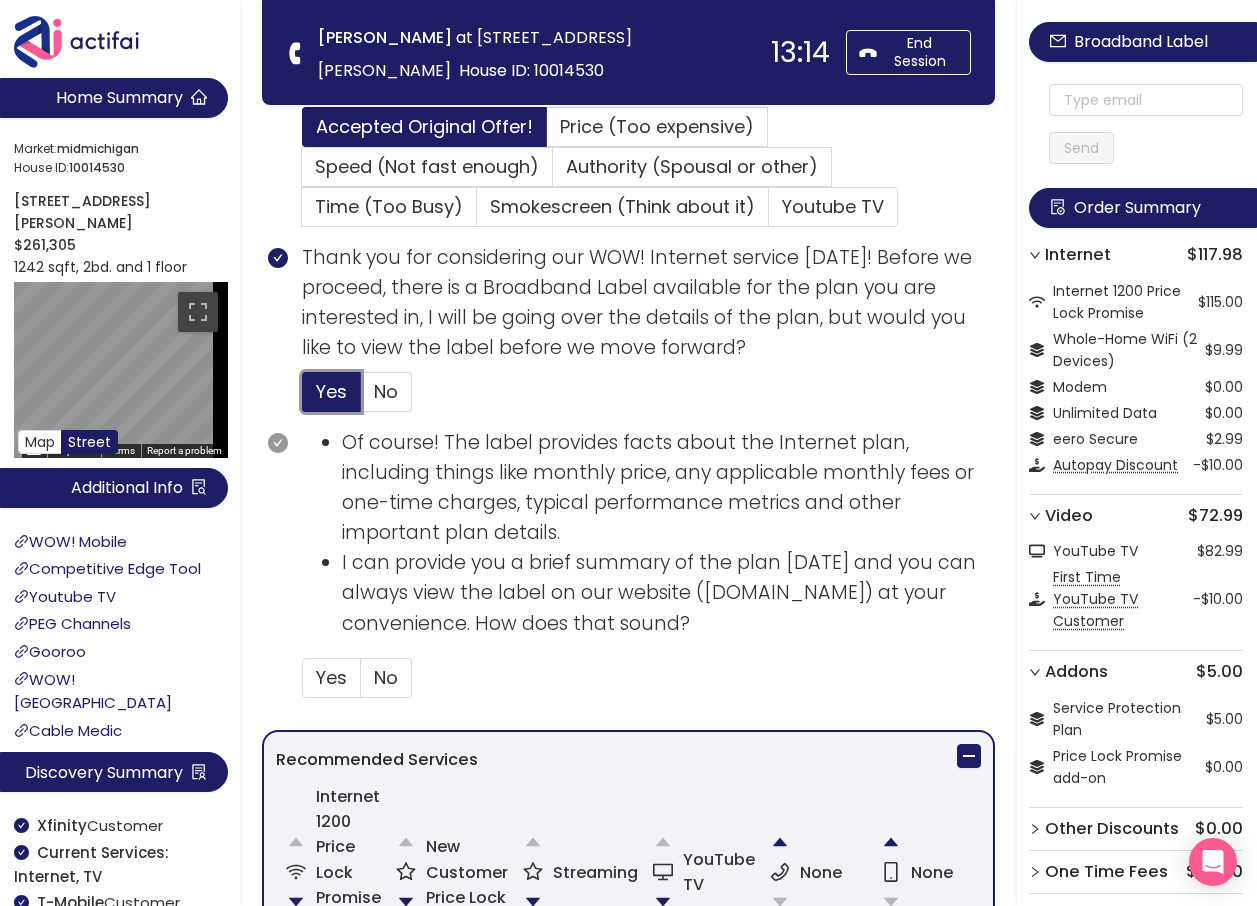 scroll, scrollTop: 1200, scrollLeft: 0, axis: vertical 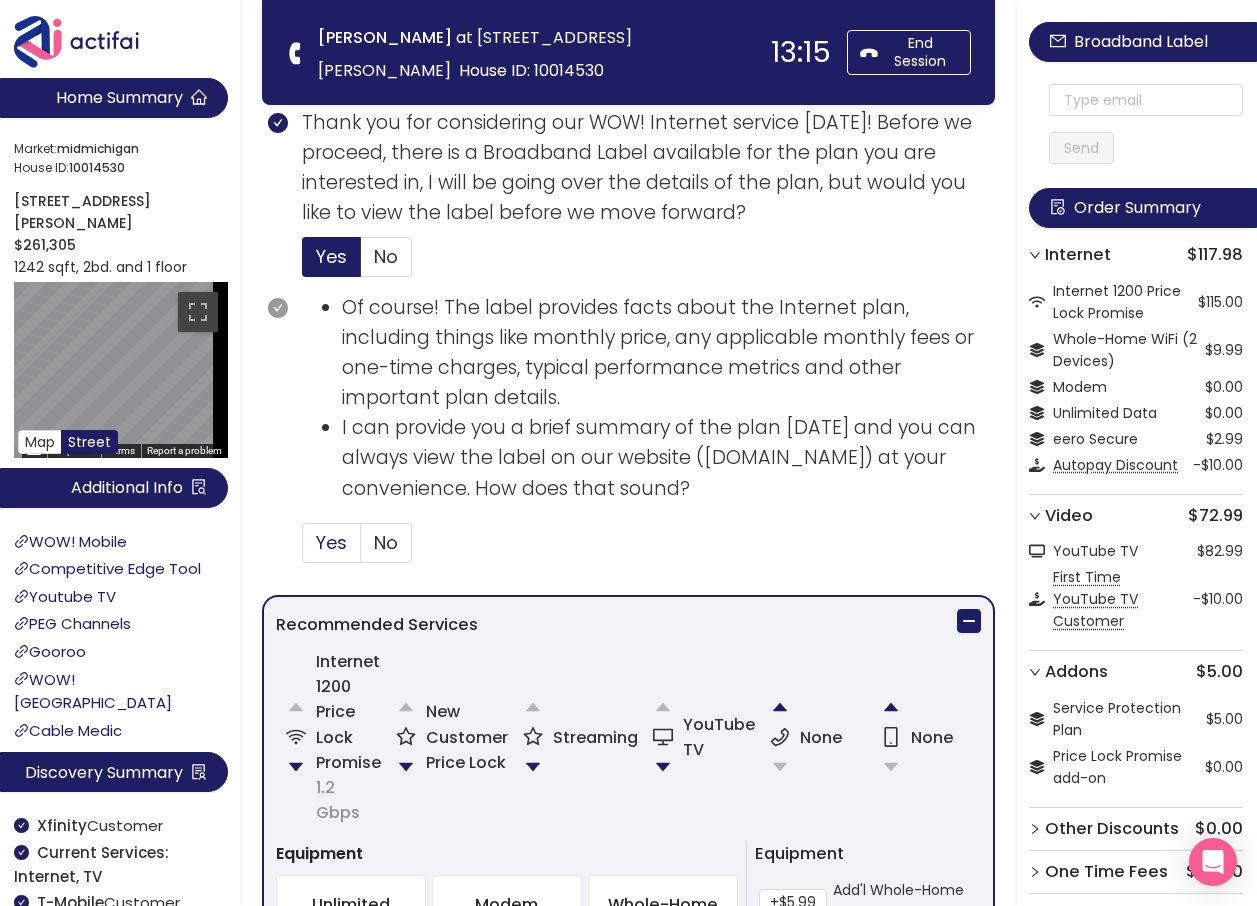 drag, startPoint x: 329, startPoint y: 535, endPoint x: 332, endPoint y: 551, distance: 16.27882 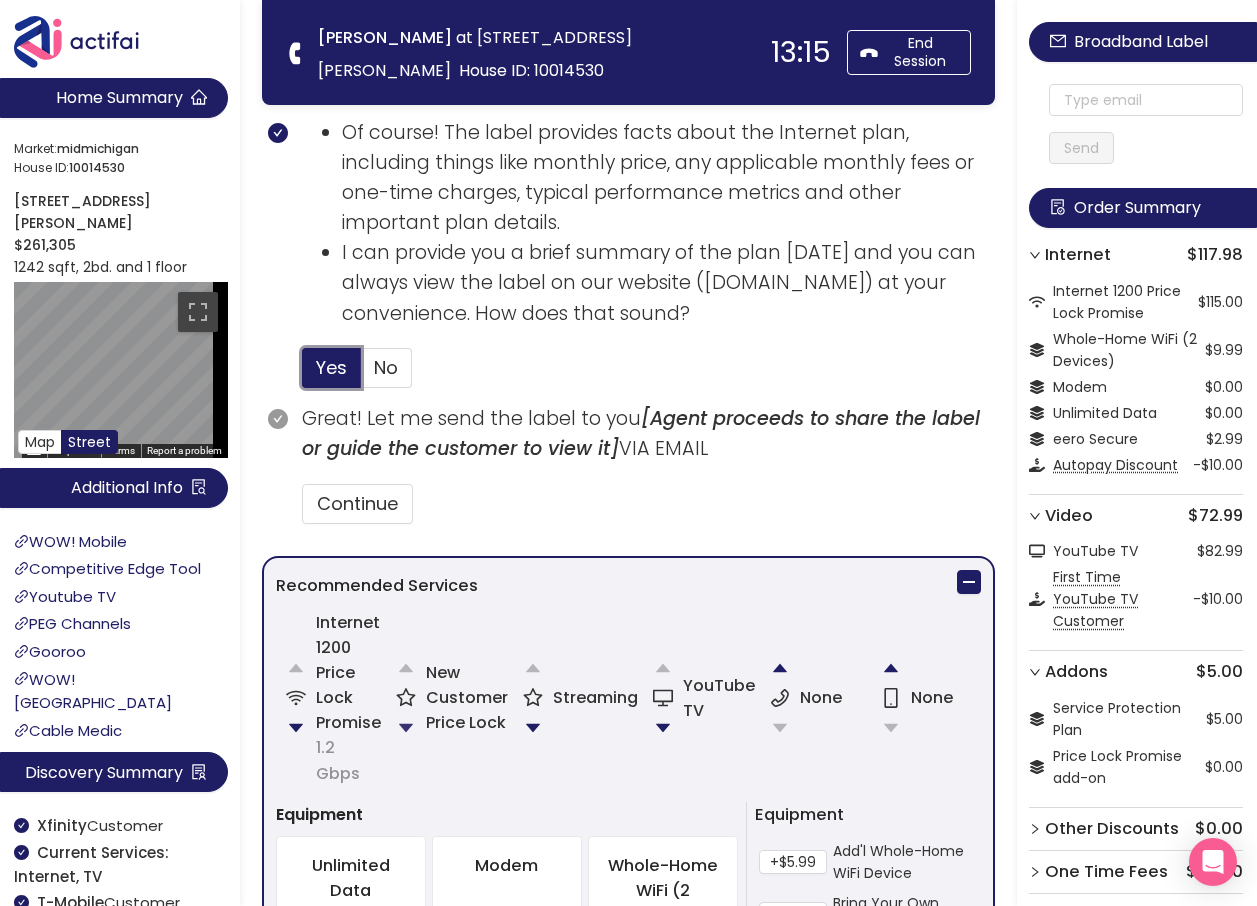 scroll, scrollTop: 1600, scrollLeft: 0, axis: vertical 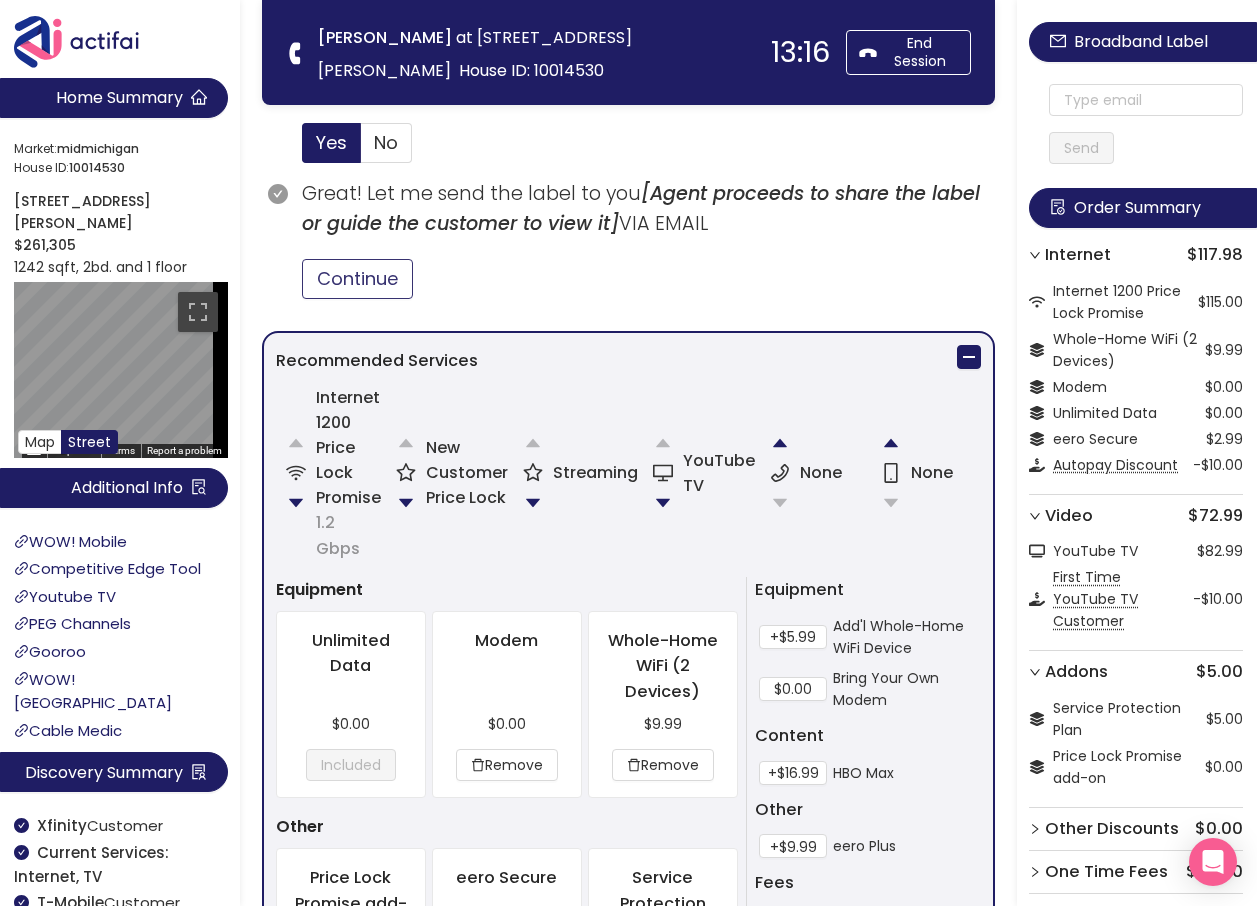 click on "Continue" at bounding box center (357, 279) 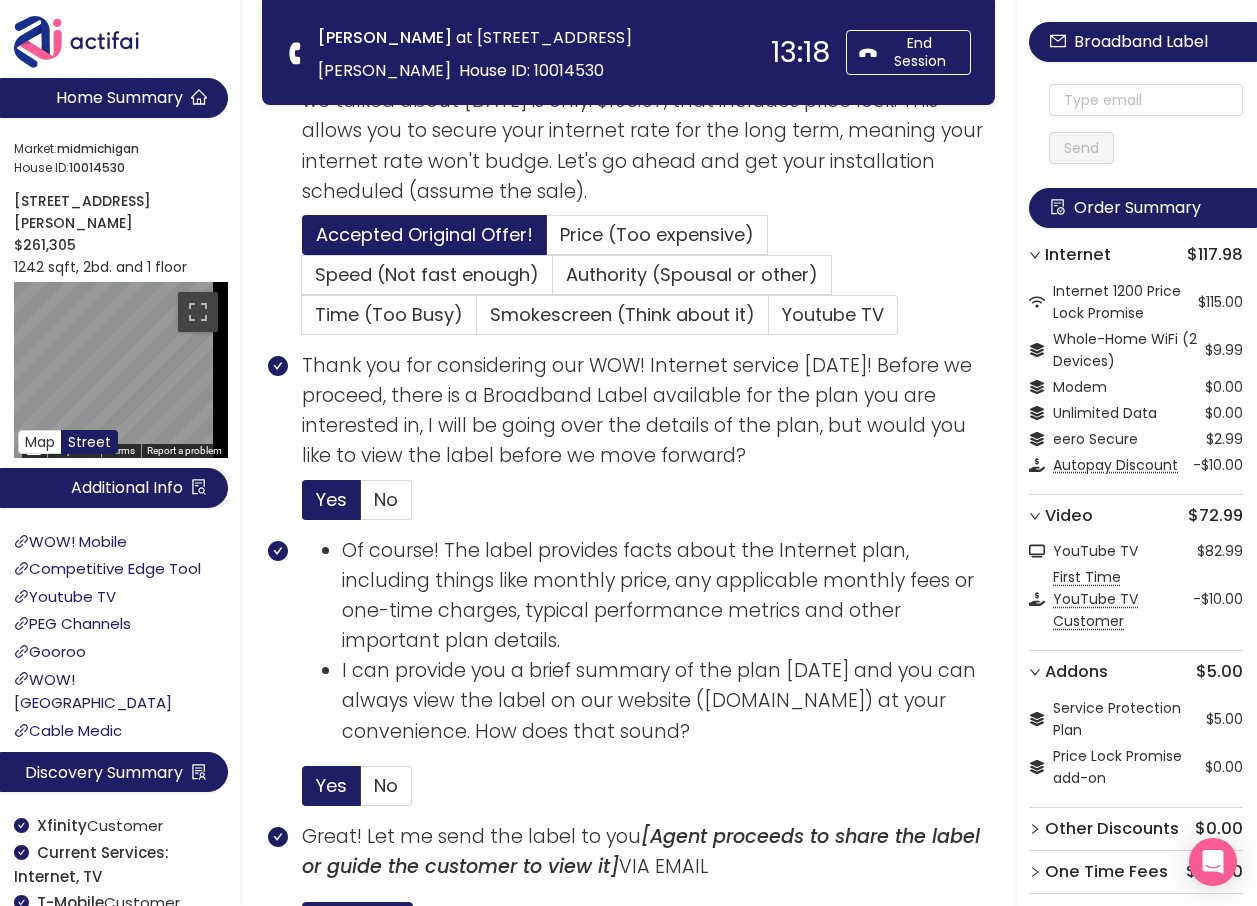 scroll, scrollTop: 600, scrollLeft: 0, axis: vertical 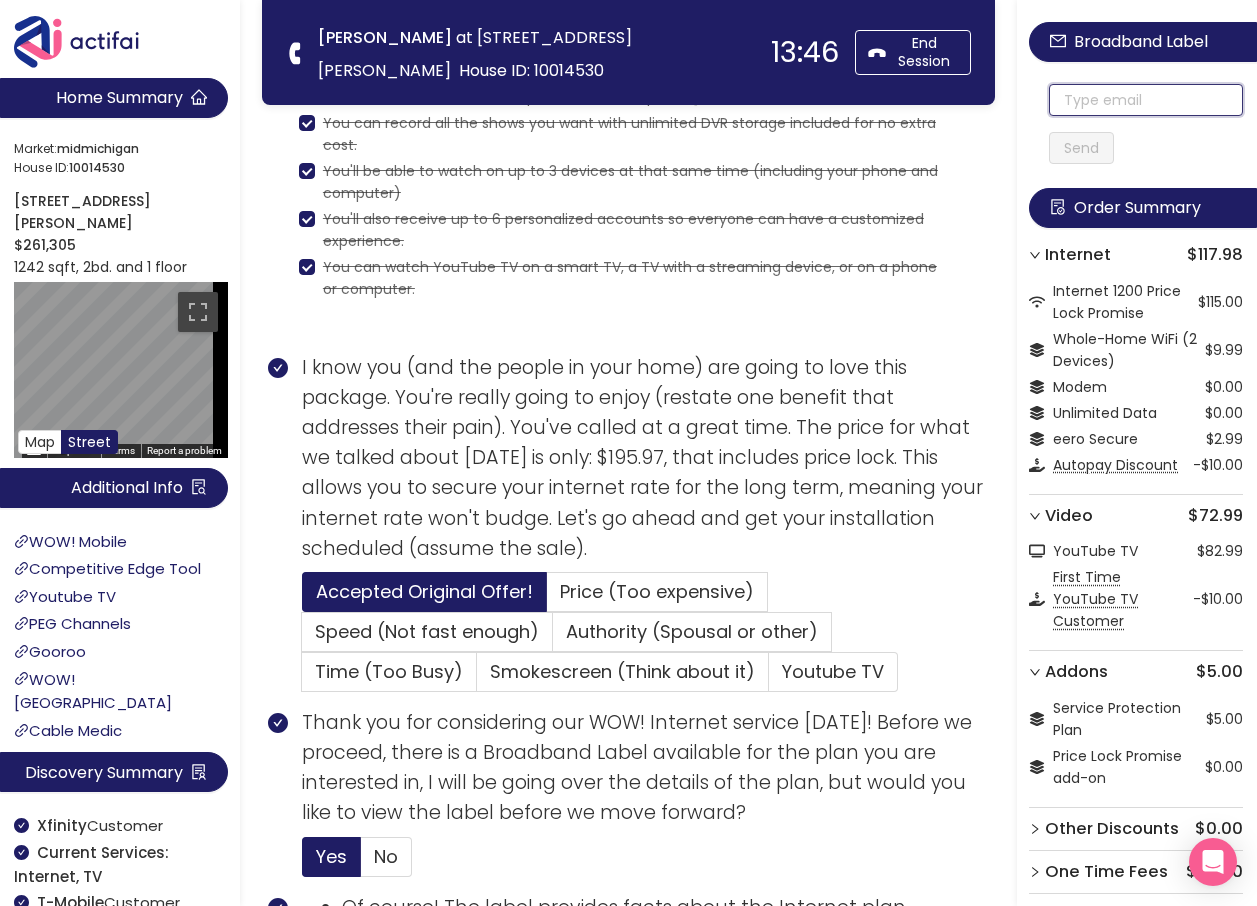 click 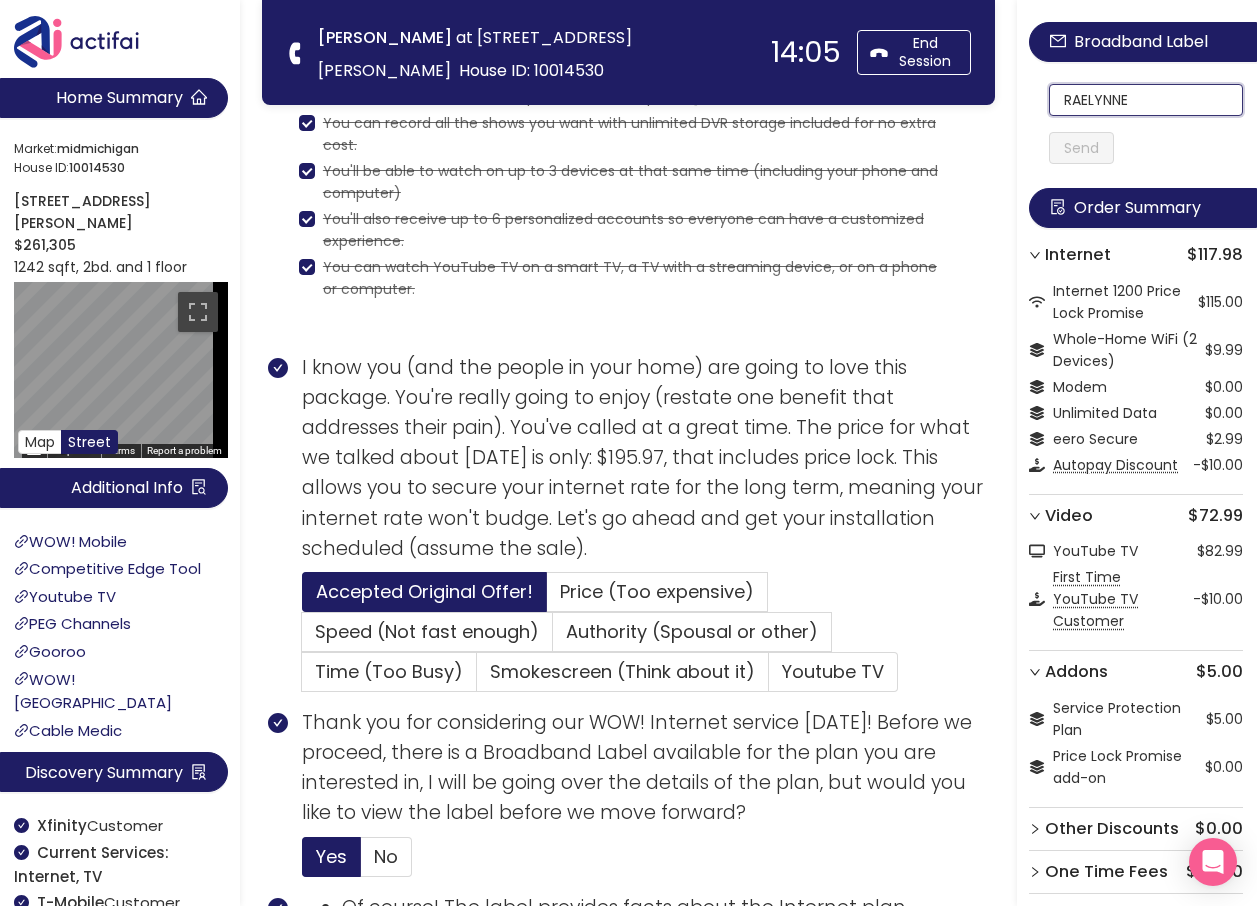 click on "RAELYNNE" 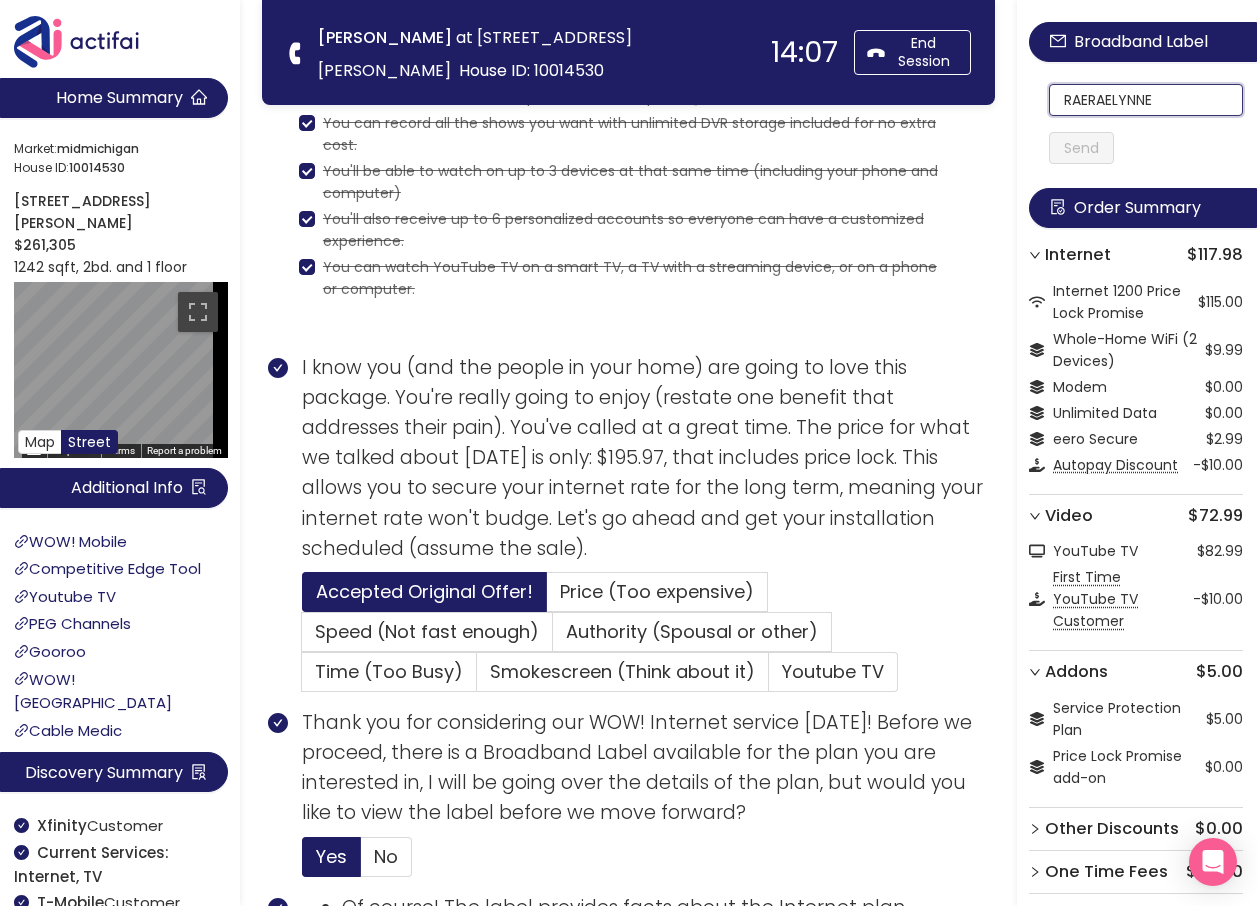 click on "RAERAELYNNE" 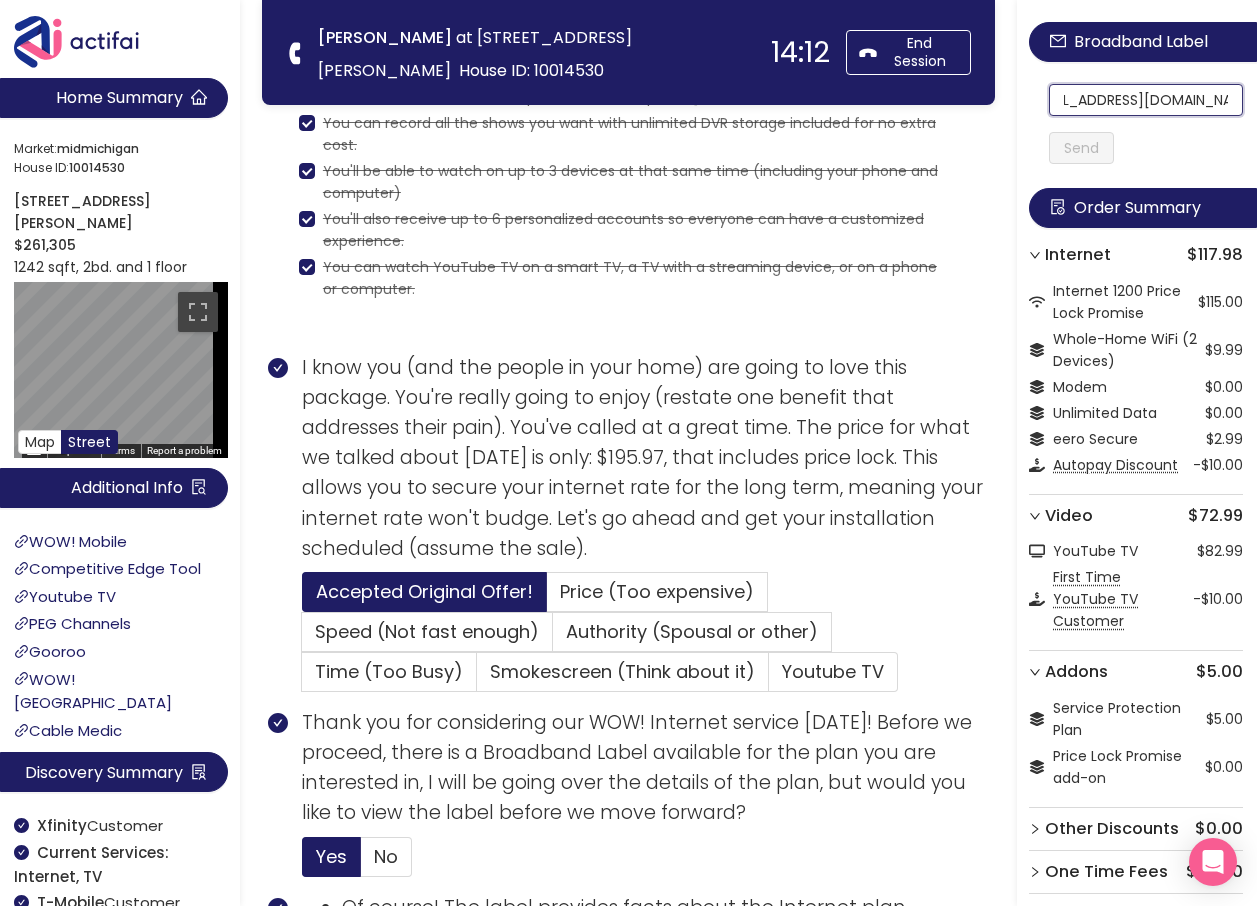 scroll, scrollTop: 0, scrollLeft: 50, axis: horizontal 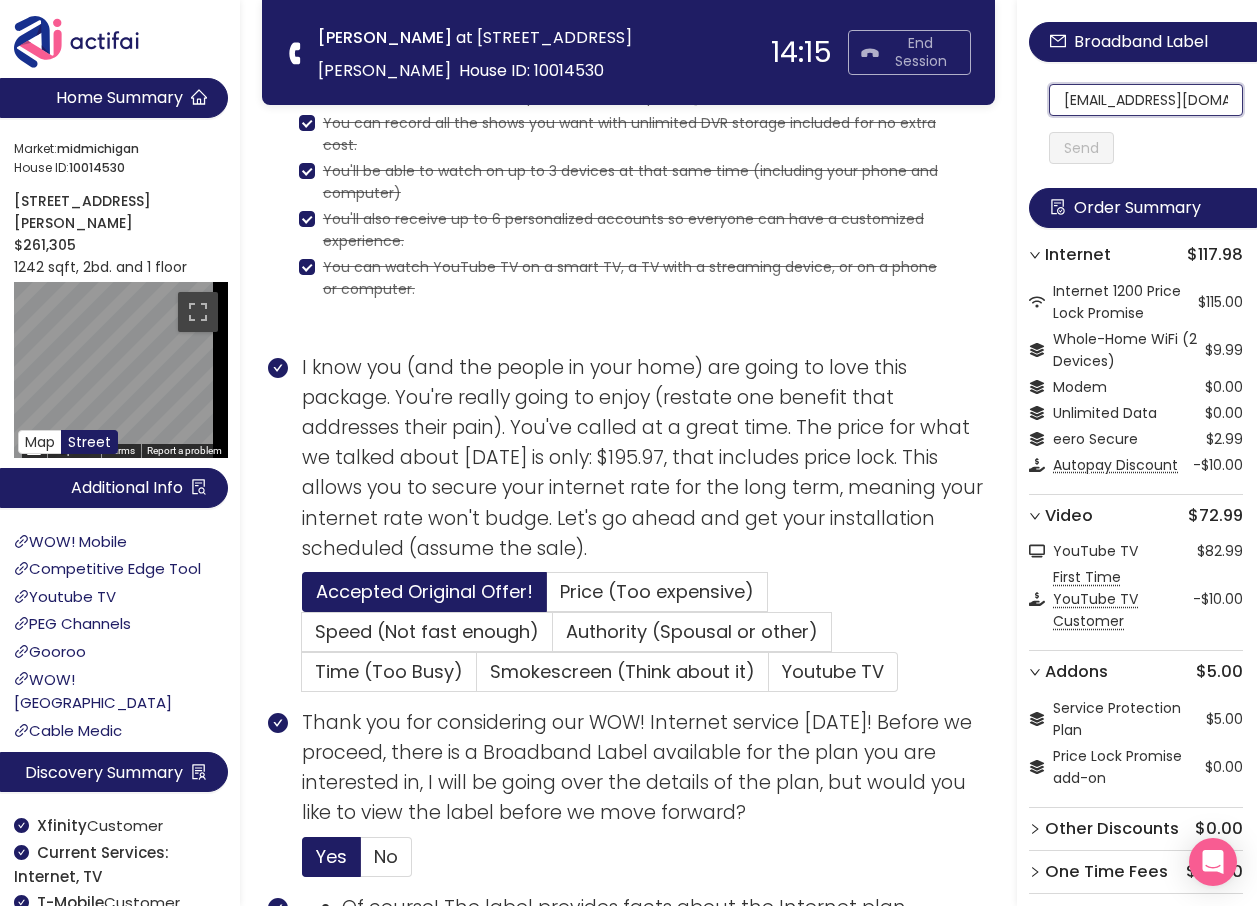drag, startPoint x: 1183, startPoint y: 101, endPoint x: 914, endPoint y: 73, distance: 270.4533 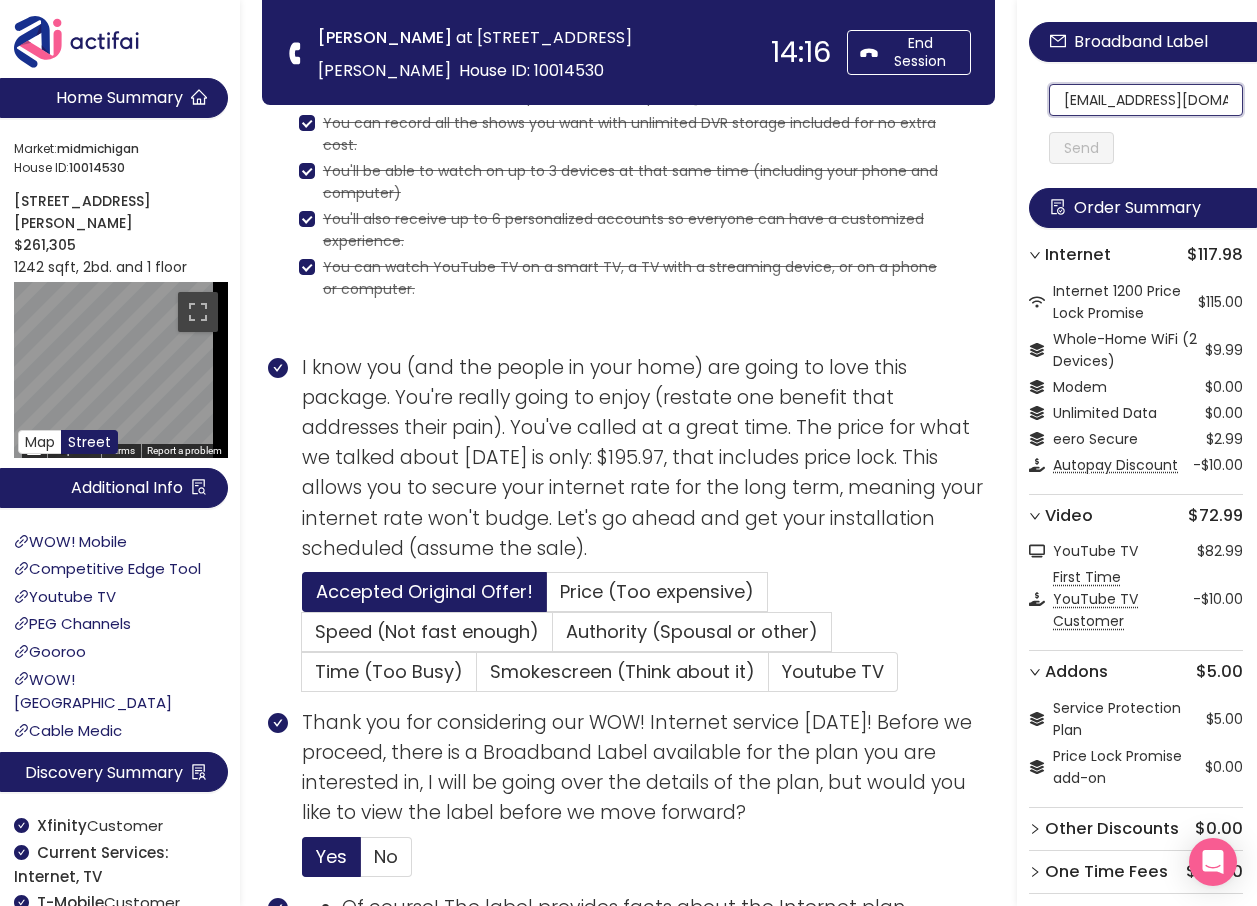 click on "[EMAIL_ADDRESS][DOMAIN_NAME]" 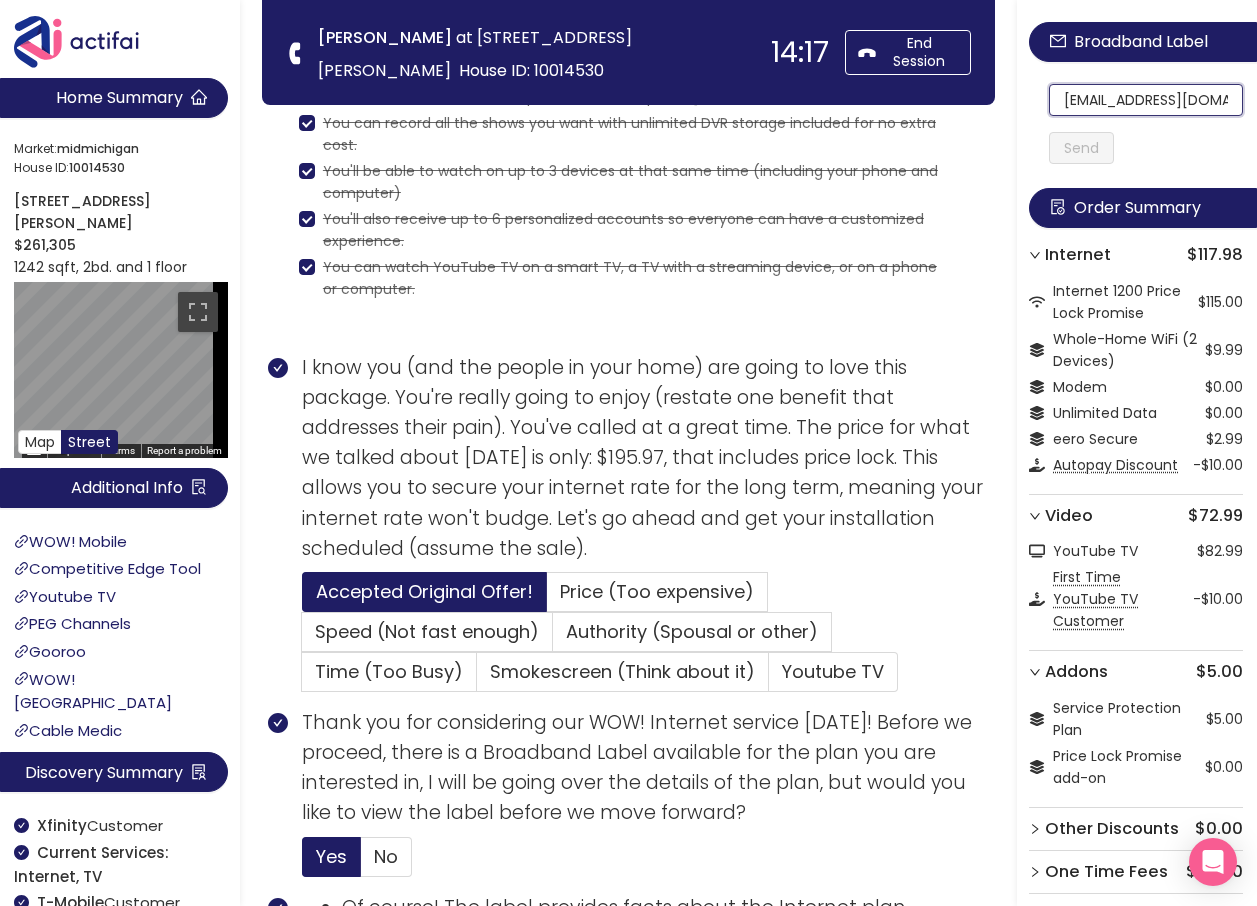 scroll, scrollTop: 0, scrollLeft: 51, axis: horizontal 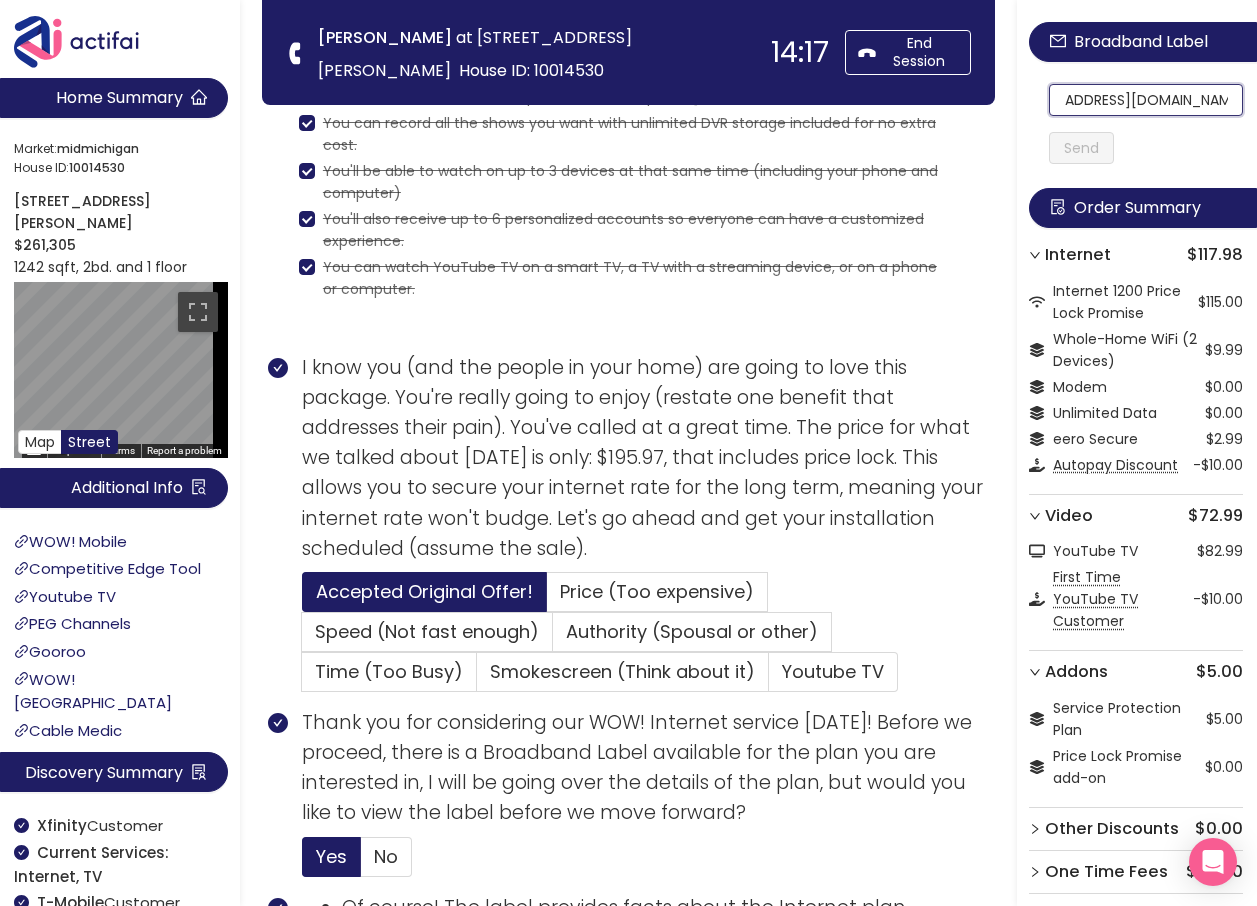 drag, startPoint x: 1074, startPoint y: 105, endPoint x: 1224, endPoint y: 105, distance: 150 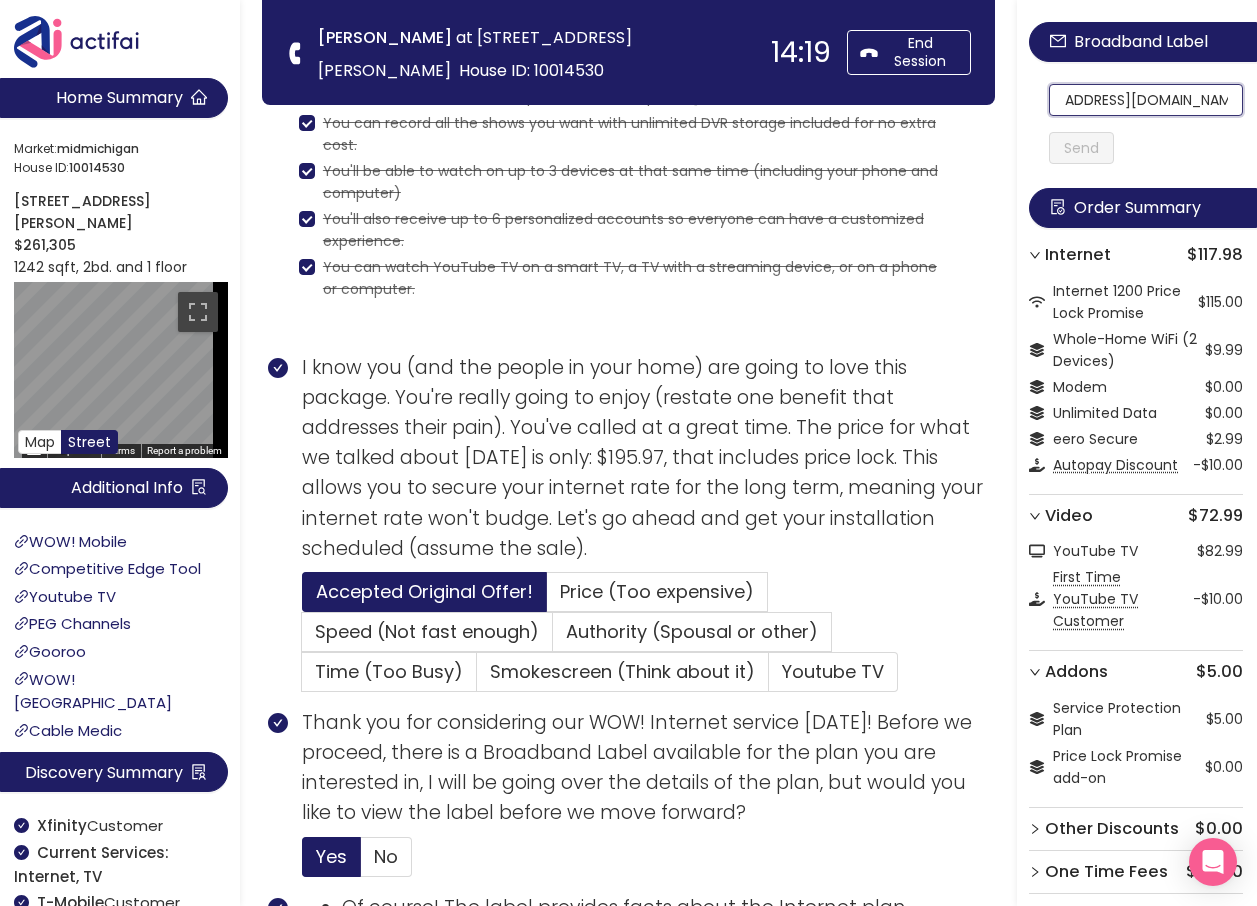 type on "[EMAIL_ADDRESS][DOMAIN_NAME]" 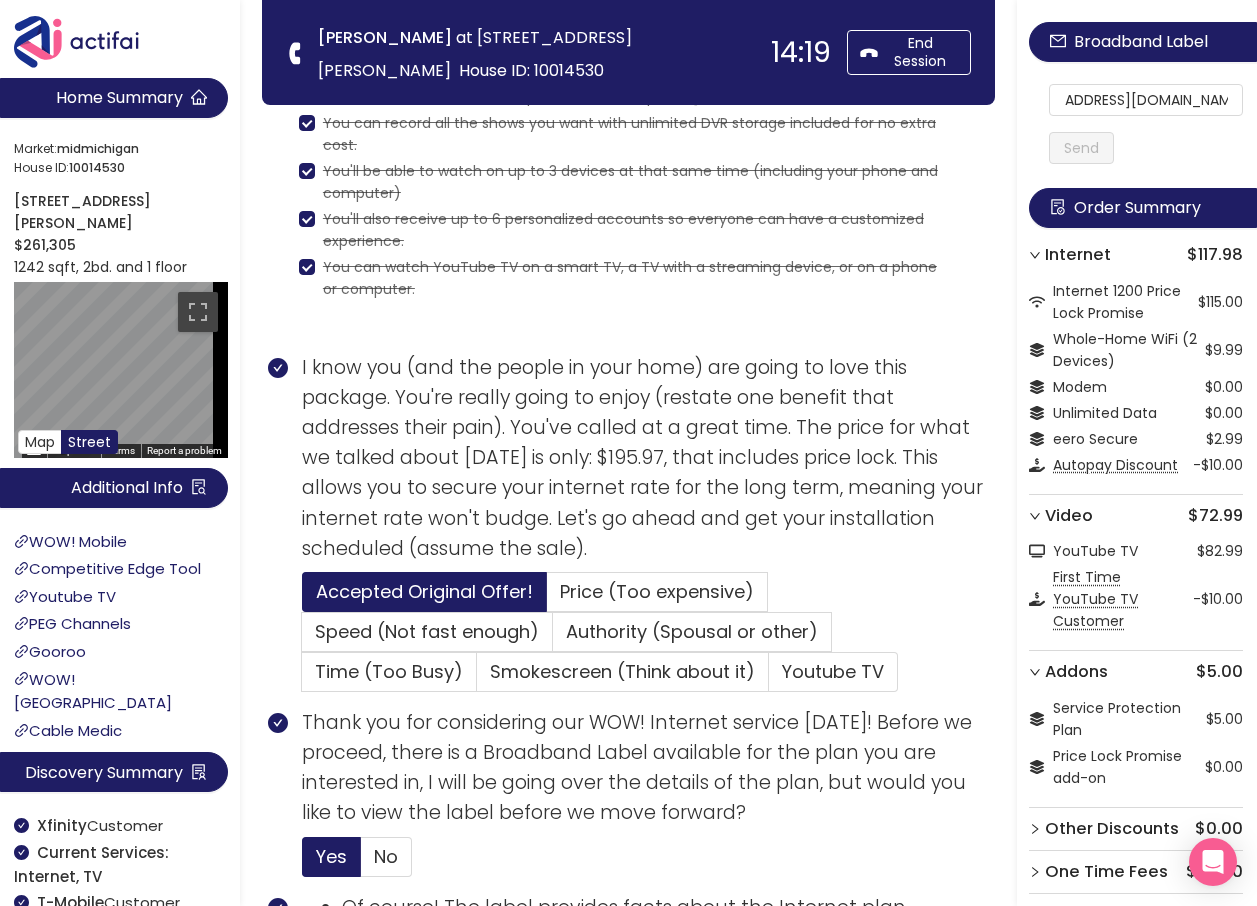 scroll, scrollTop: 0, scrollLeft: 0, axis: both 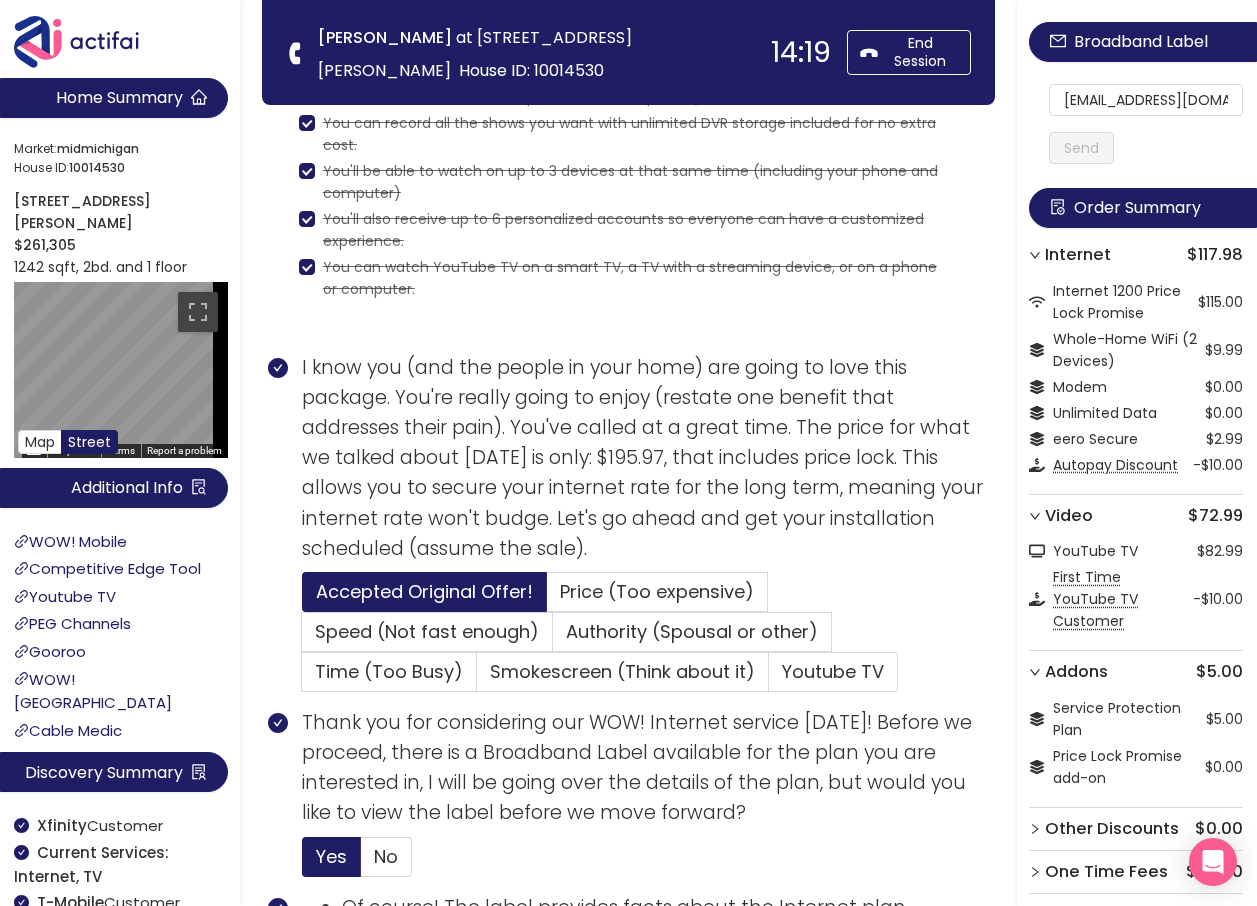 click on "Send" at bounding box center [1081, 148] 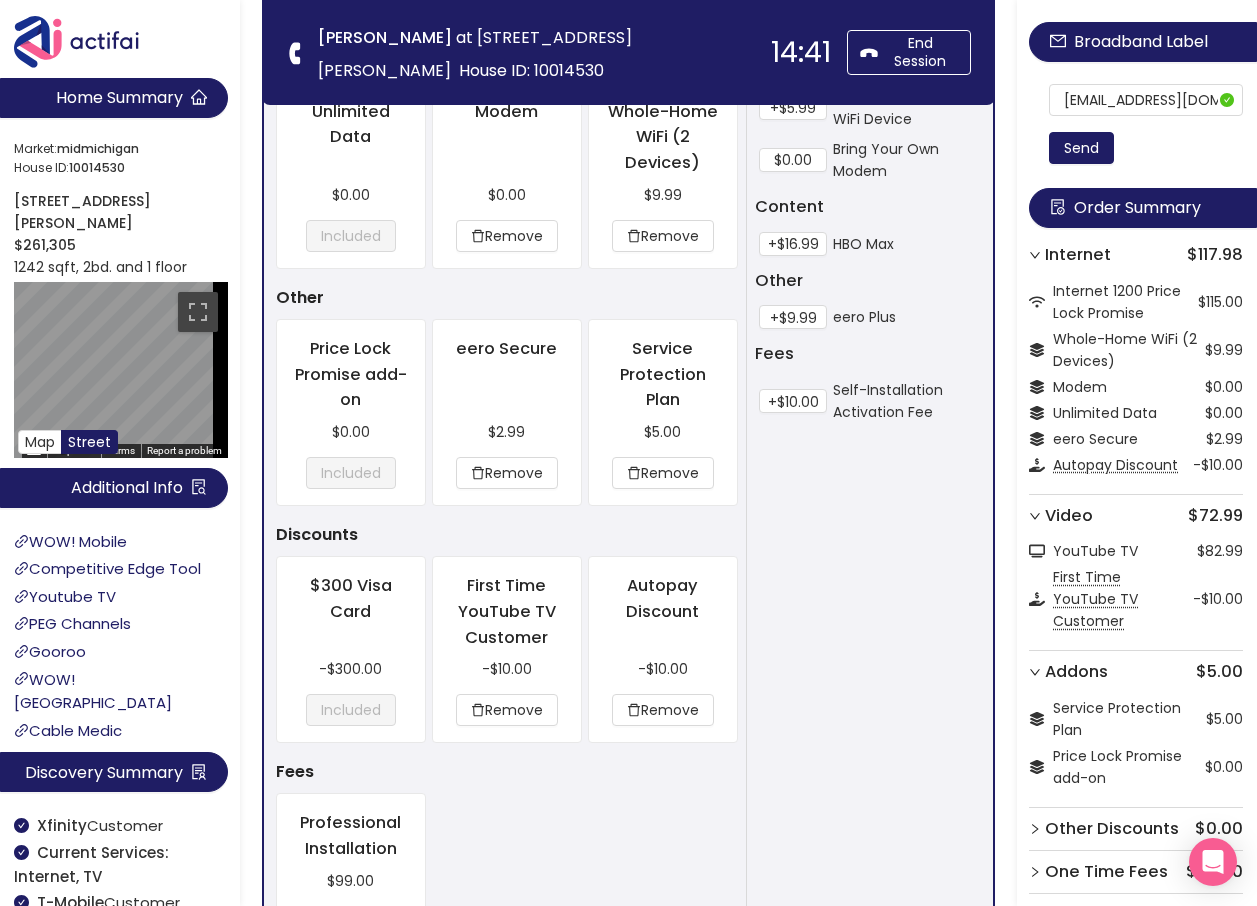 scroll, scrollTop: 2335, scrollLeft: 0, axis: vertical 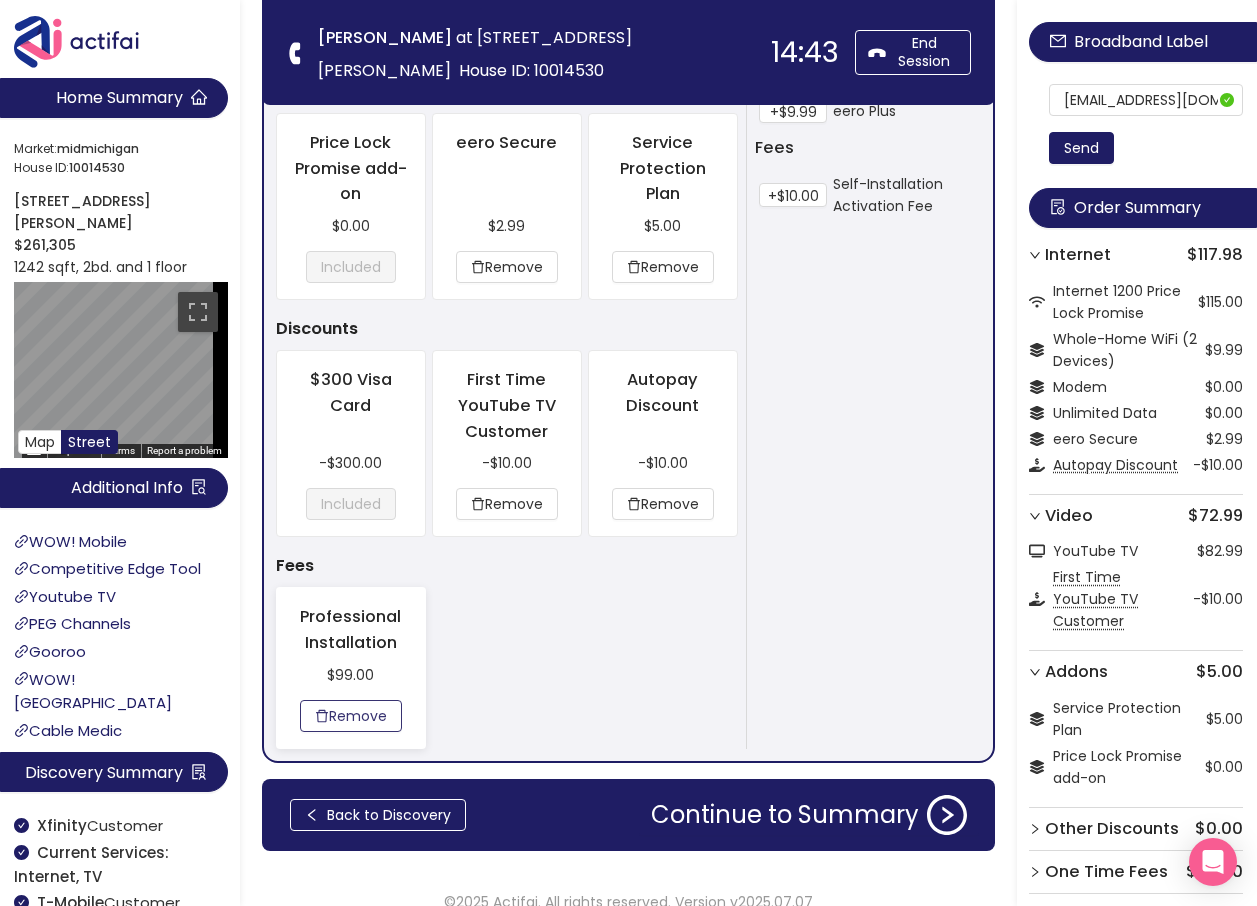 click on "Remove" at bounding box center (351, 716) 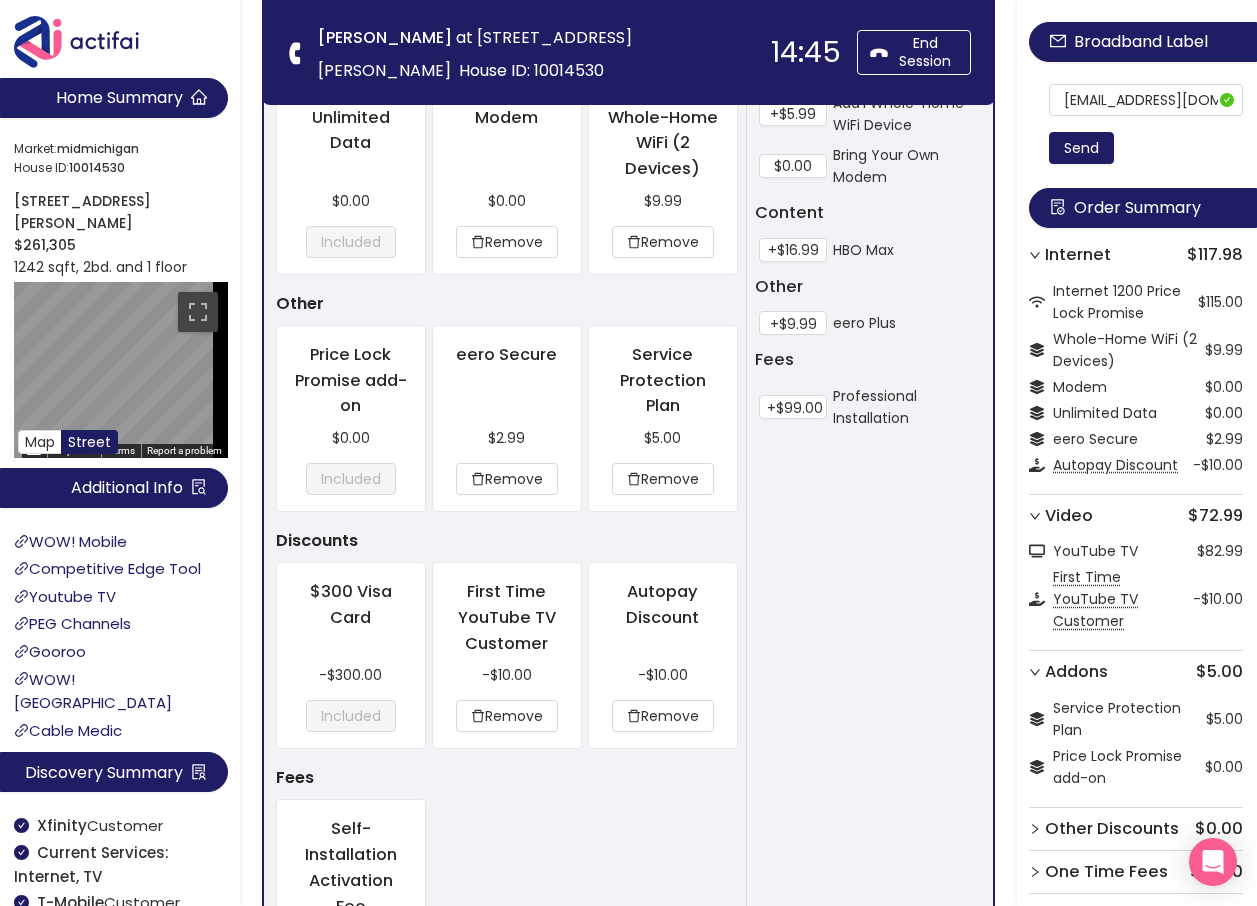 scroll, scrollTop: 2335, scrollLeft: 0, axis: vertical 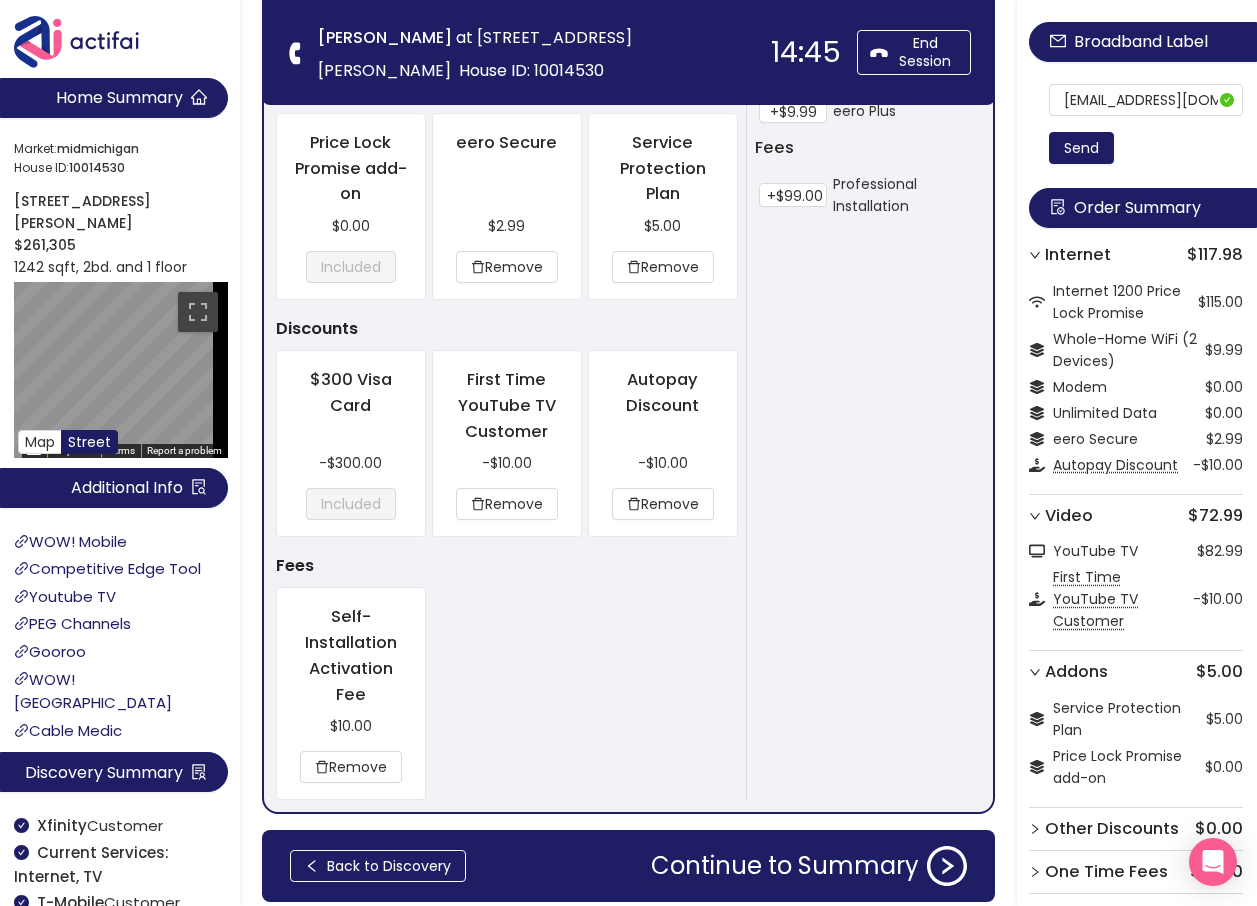 click on "Equipment +$5.99 Add'l Whole-Home WiFi Device  $0.00 Bring Your Own Modem  Content +$16.99 HBO Max  Other +$9.99 eero Plus  Fees +$99.00 Professional Installation" 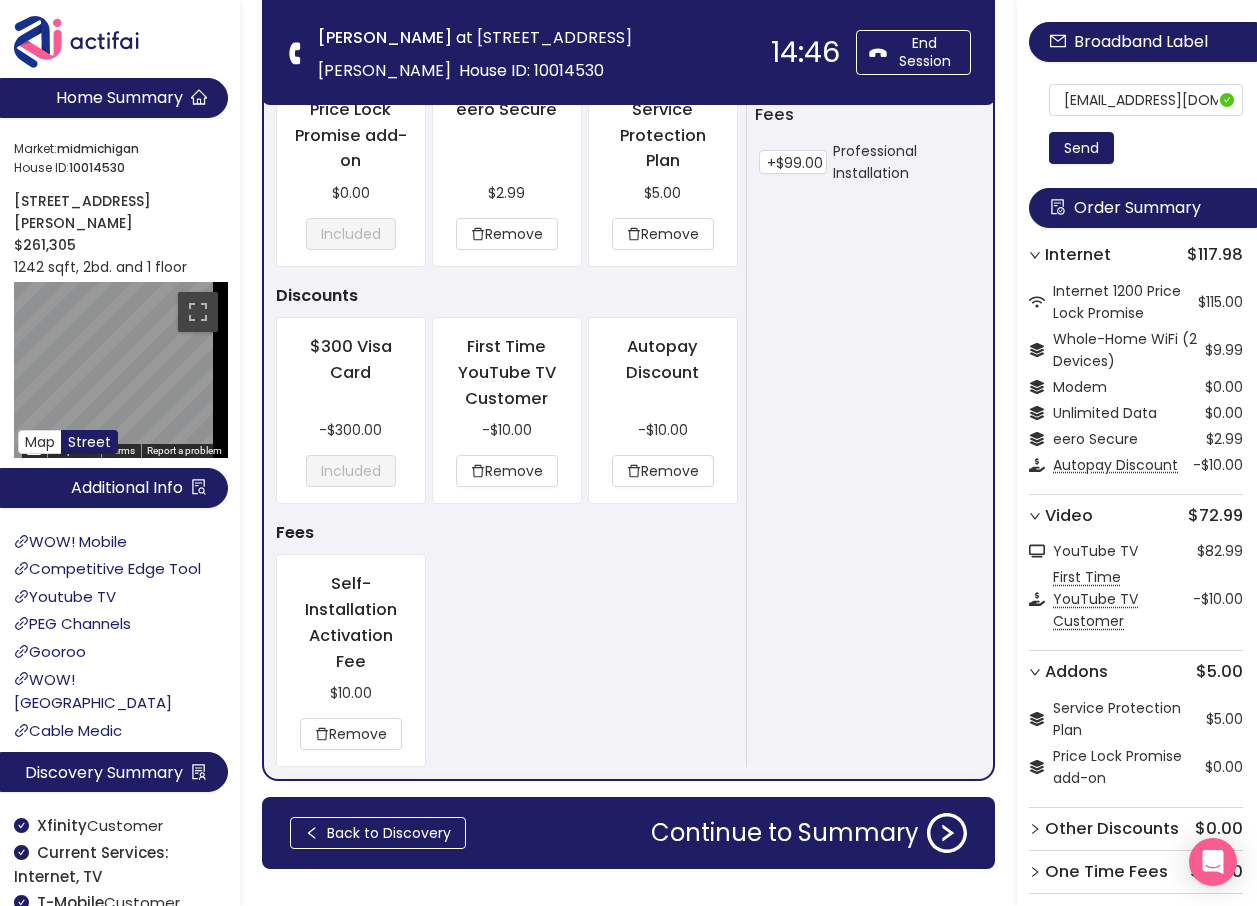 scroll, scrollTop: 2386, scrollLeft: 0, axis: vertical 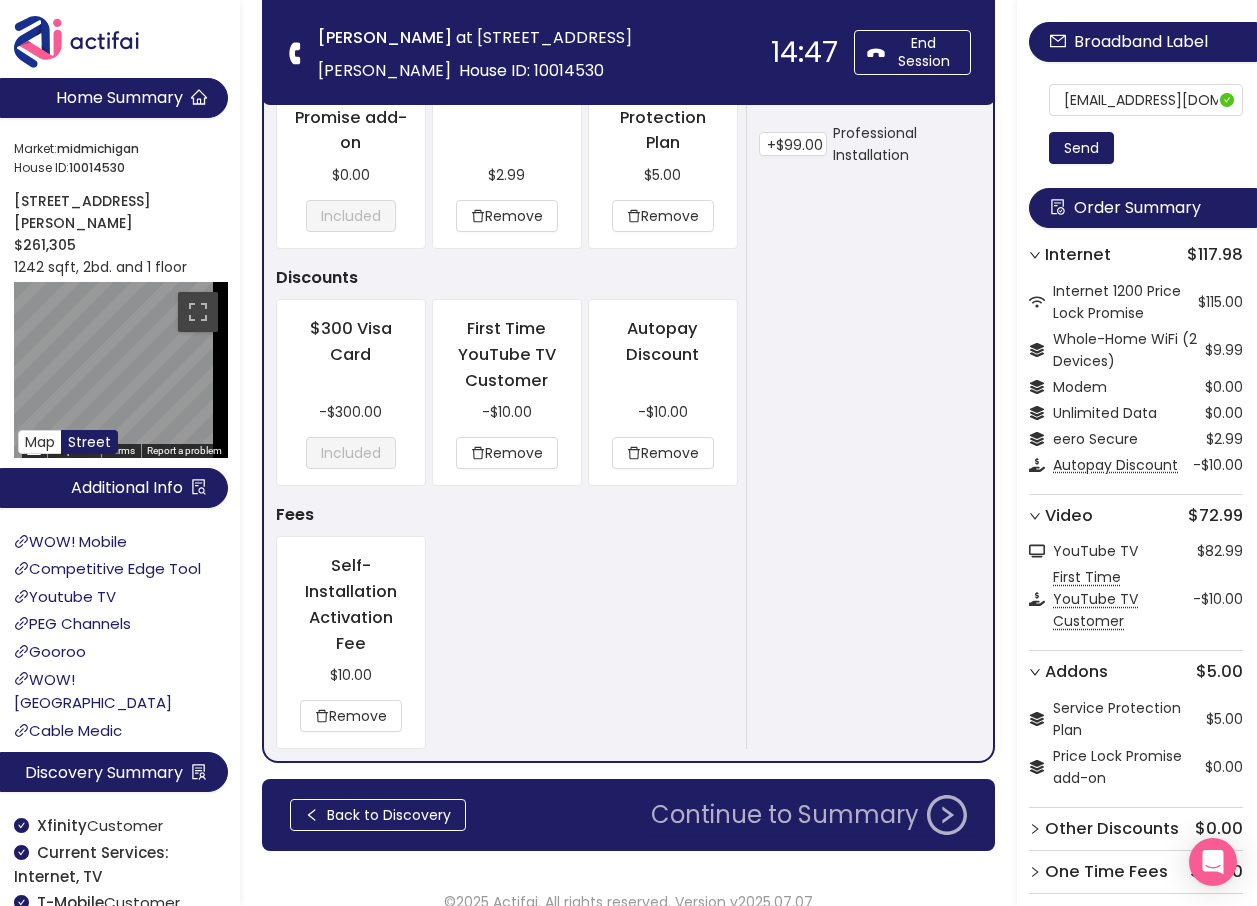 click on "Continue to Summary" 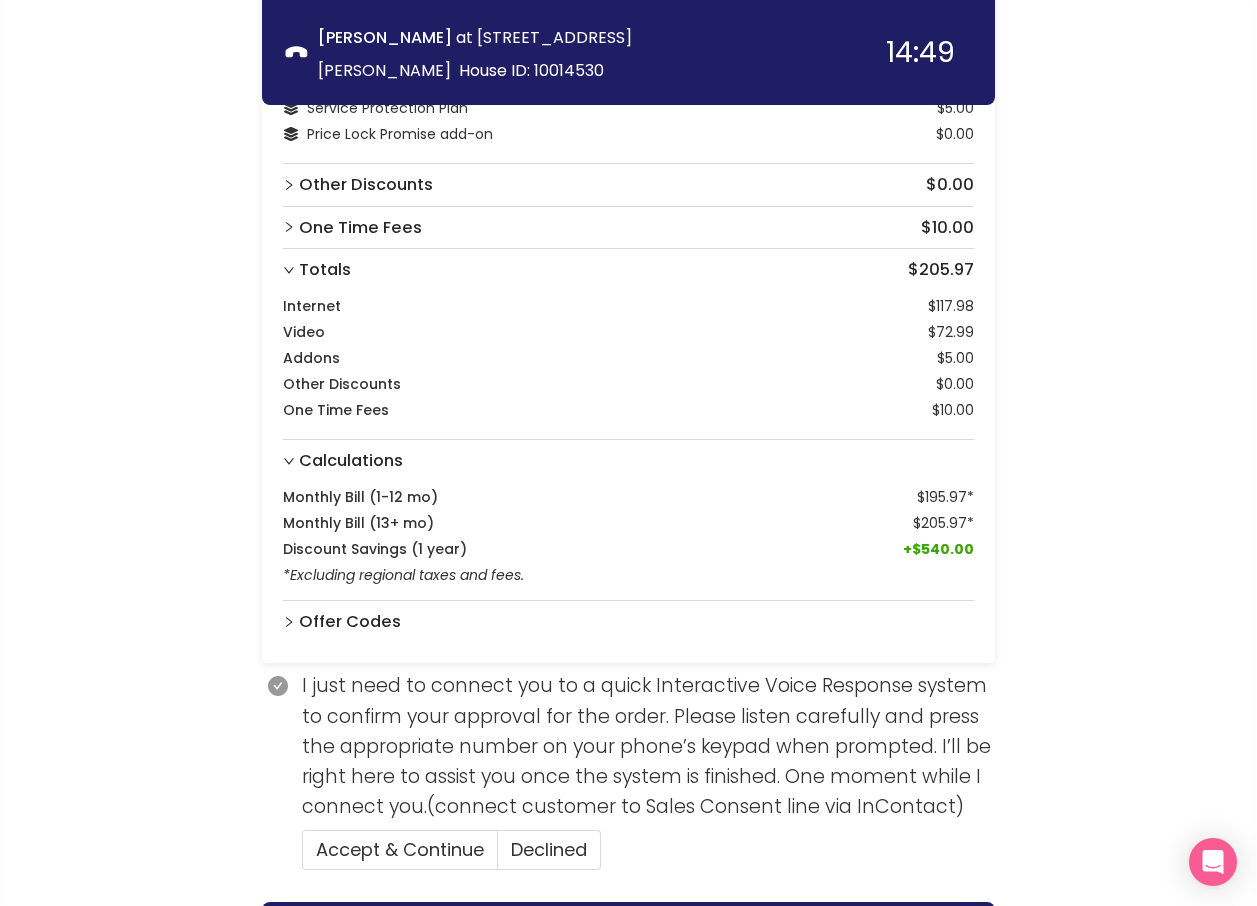scroll, scrollTop: 599, scrollLeft: 0, axis: vertical 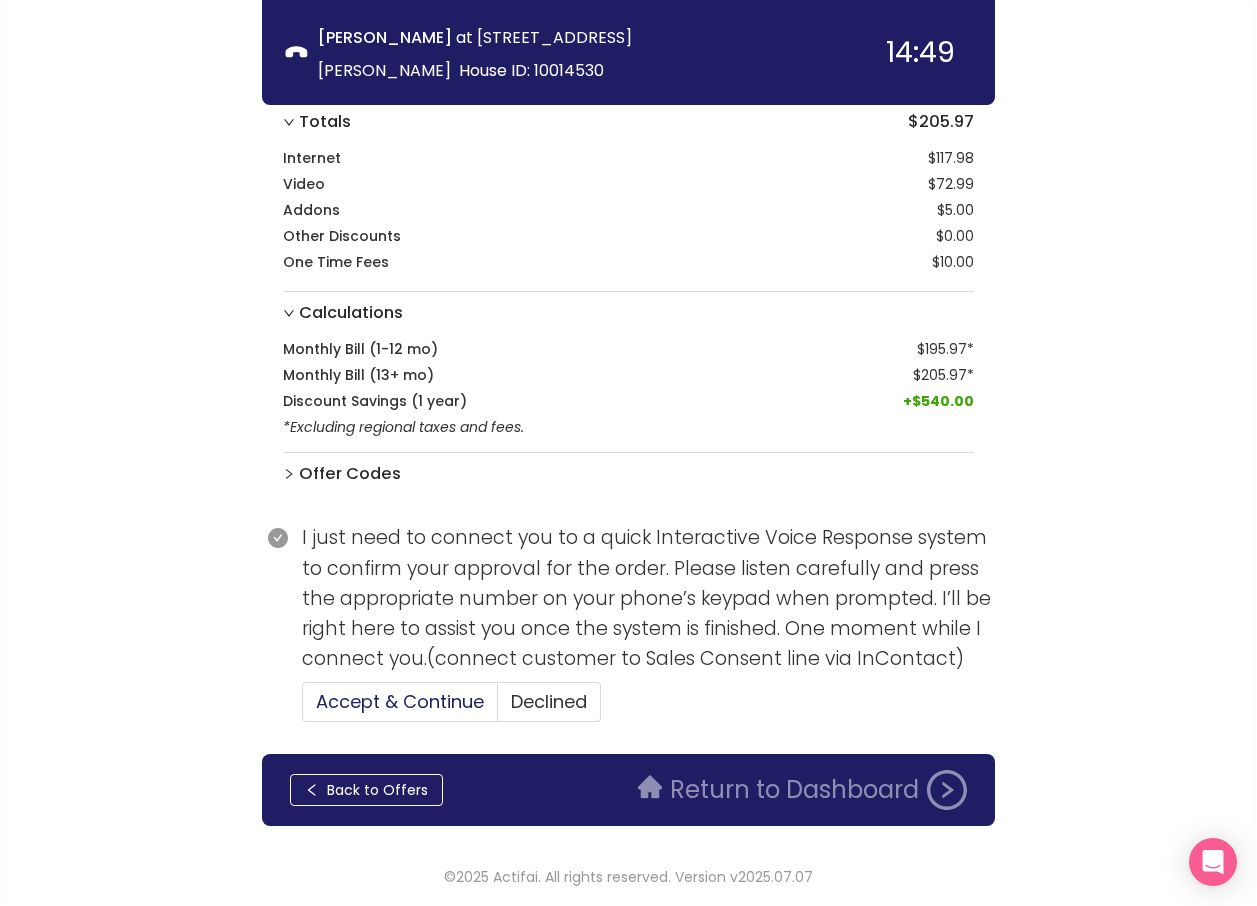 click on "Accept & Continue" 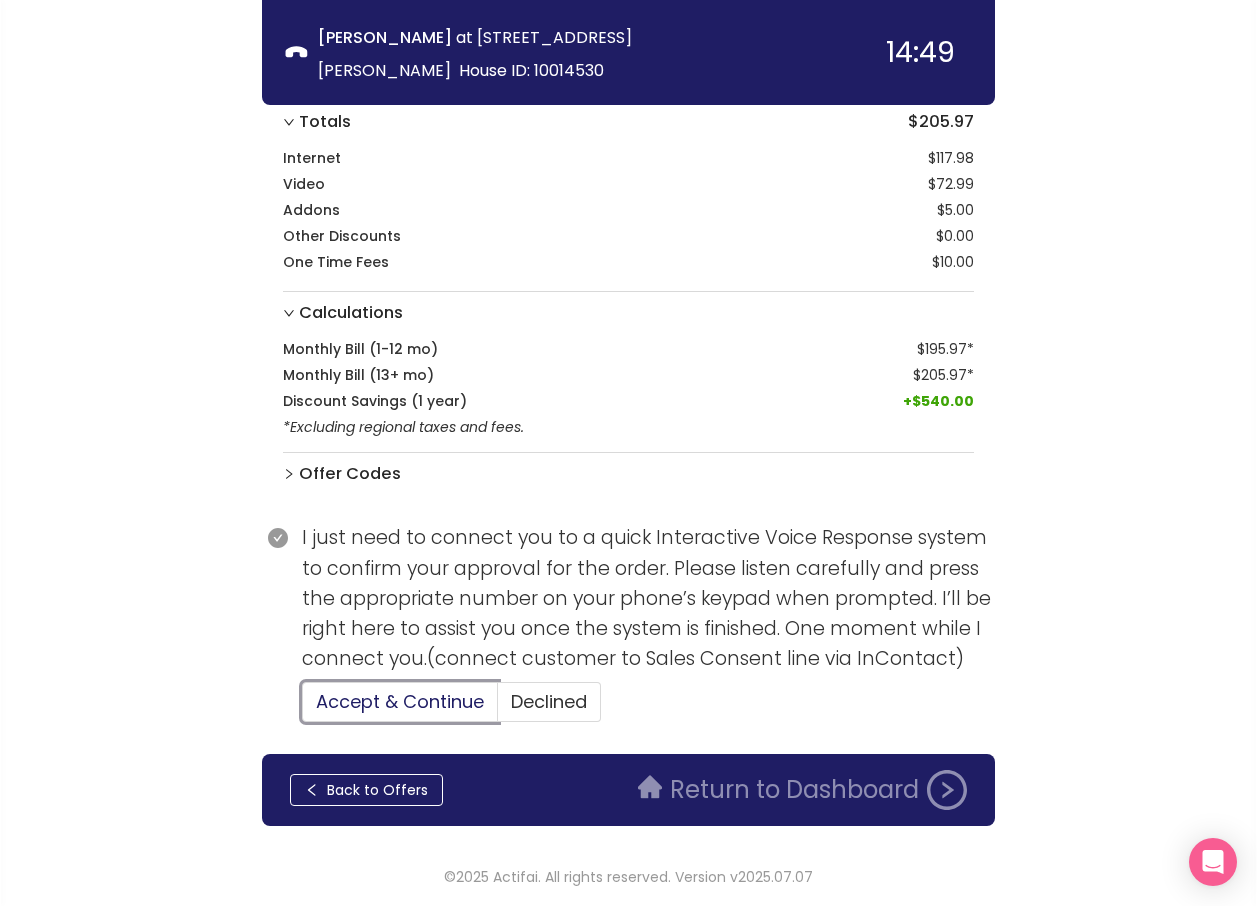 click on "Accept & Continue" at bounding box center (303, 708) 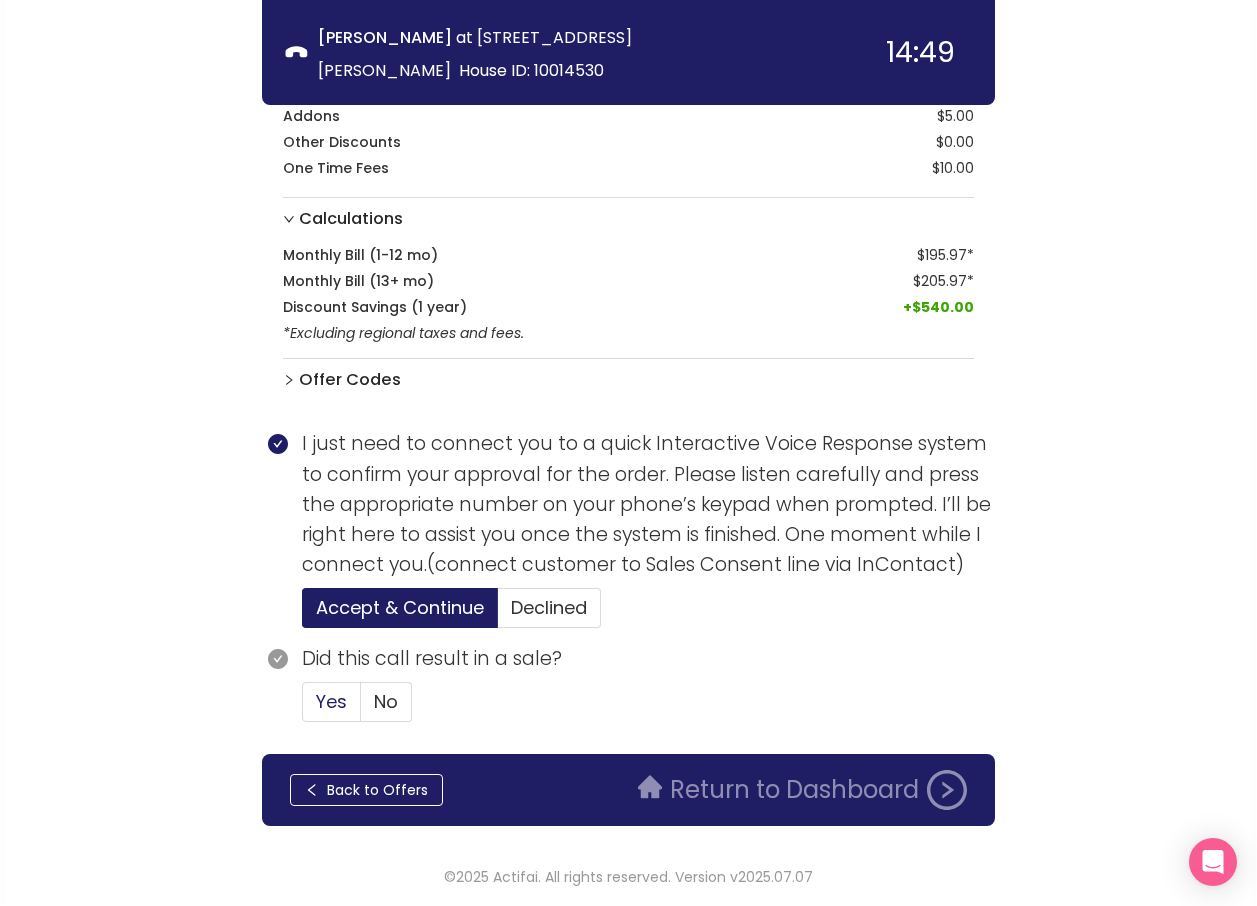 click on "Yes" at bounding box center [331, 701] 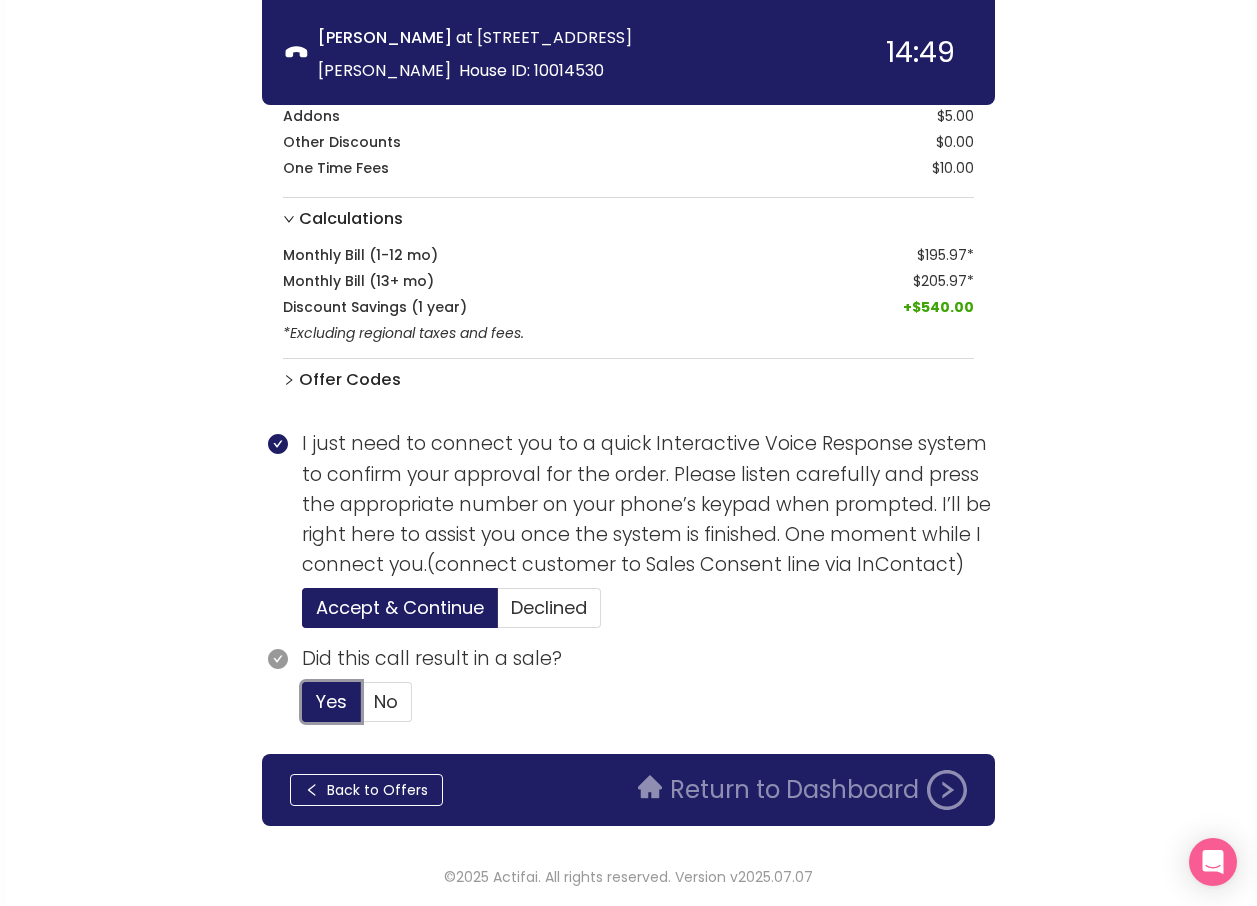 type 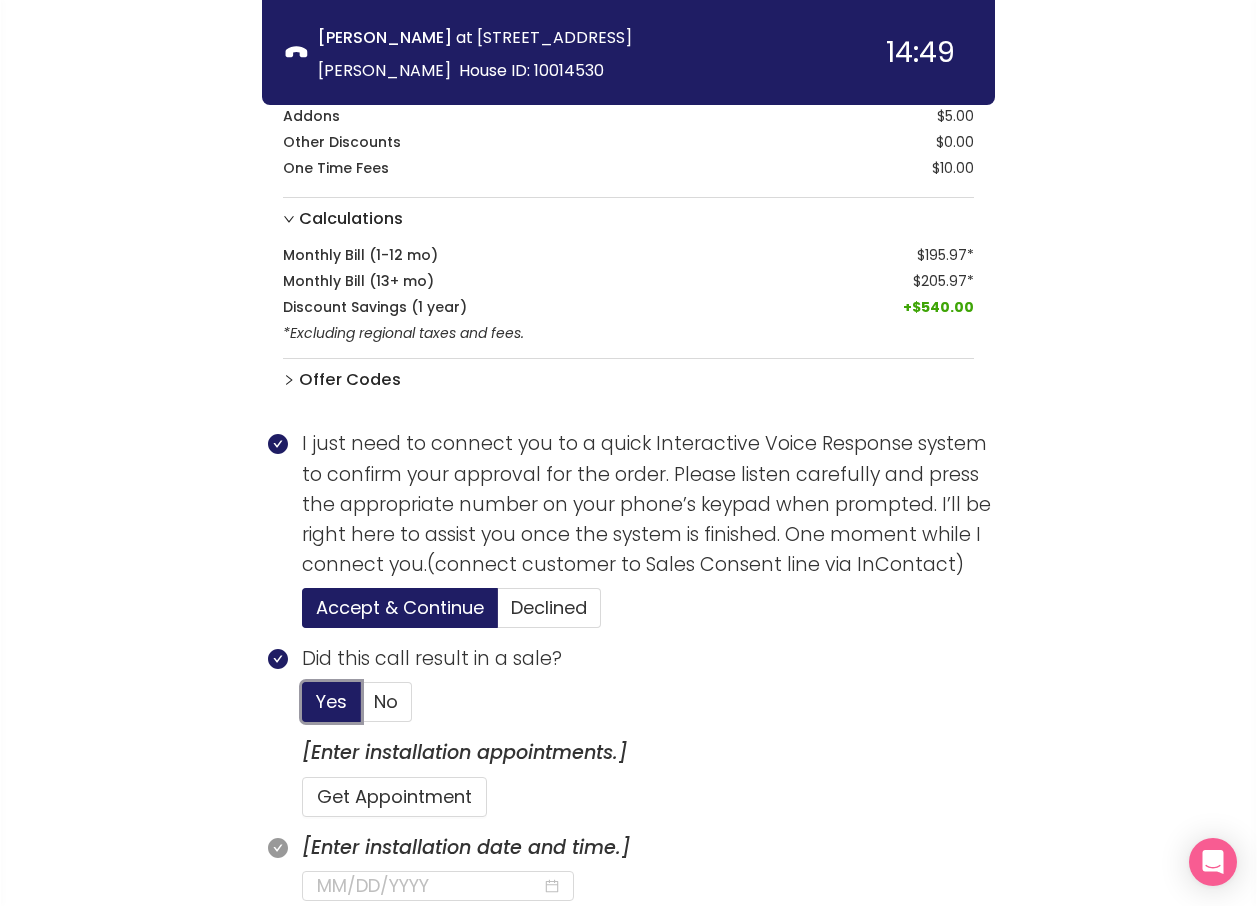 scroll, scrollTop: 1293, scrollLeft: 0, axis: vertical 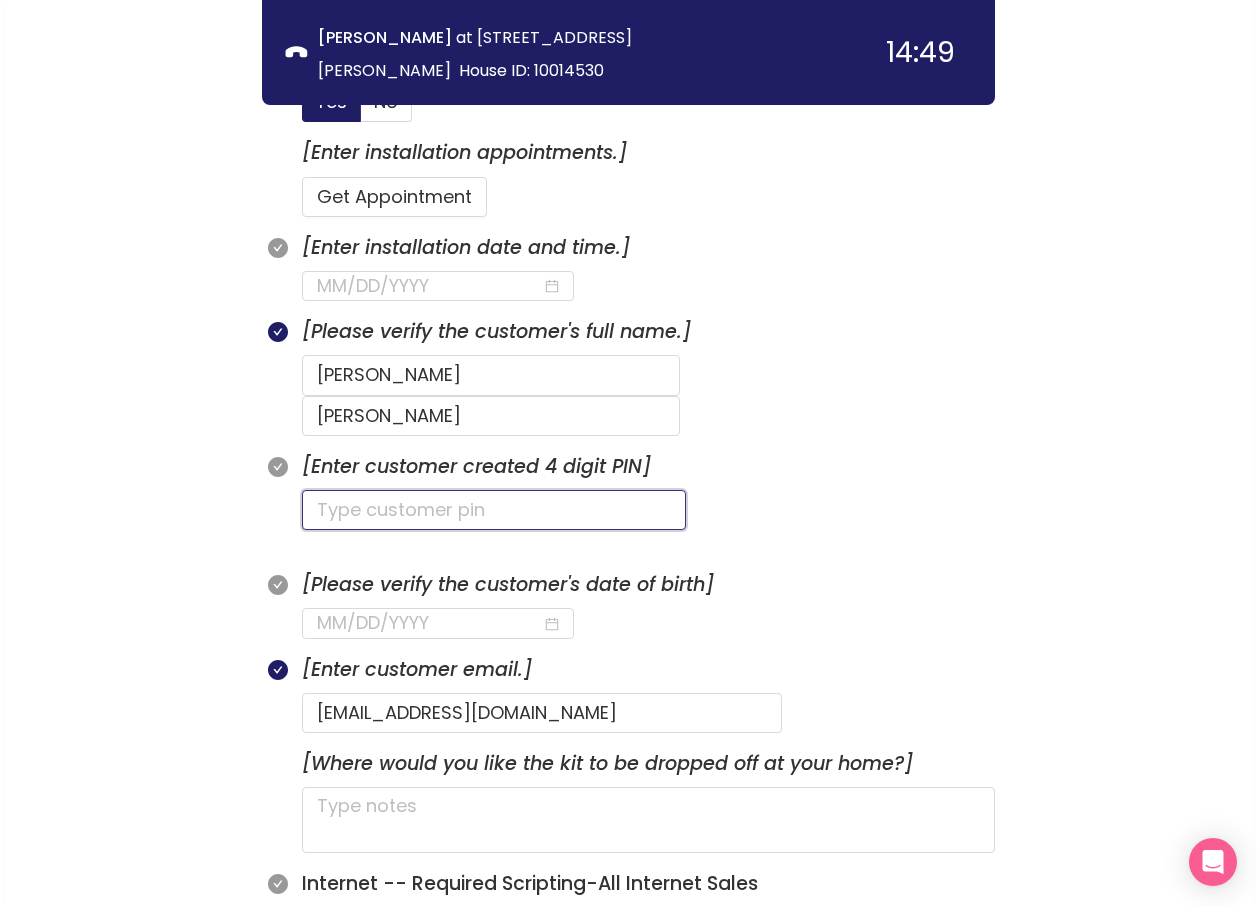 click 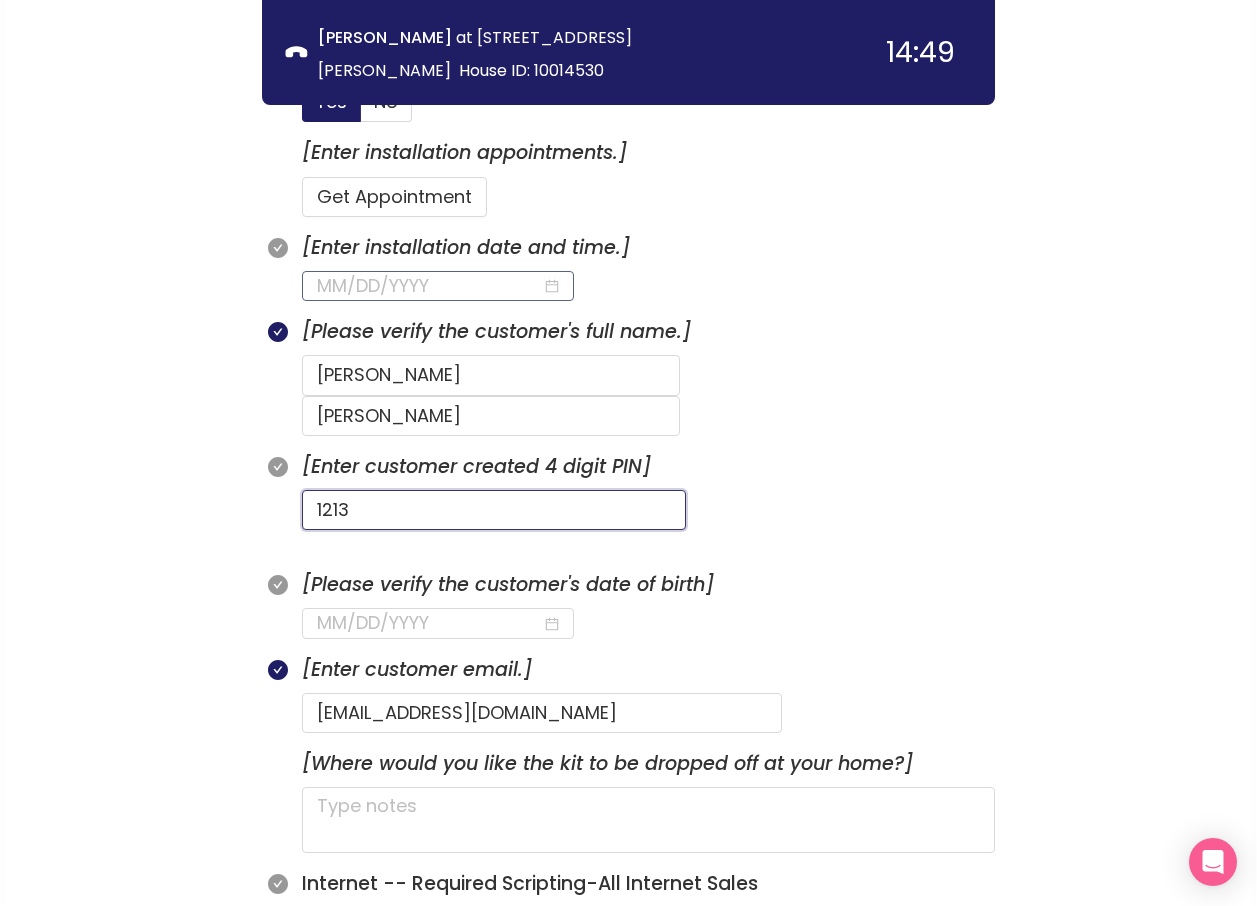 type on "1213" 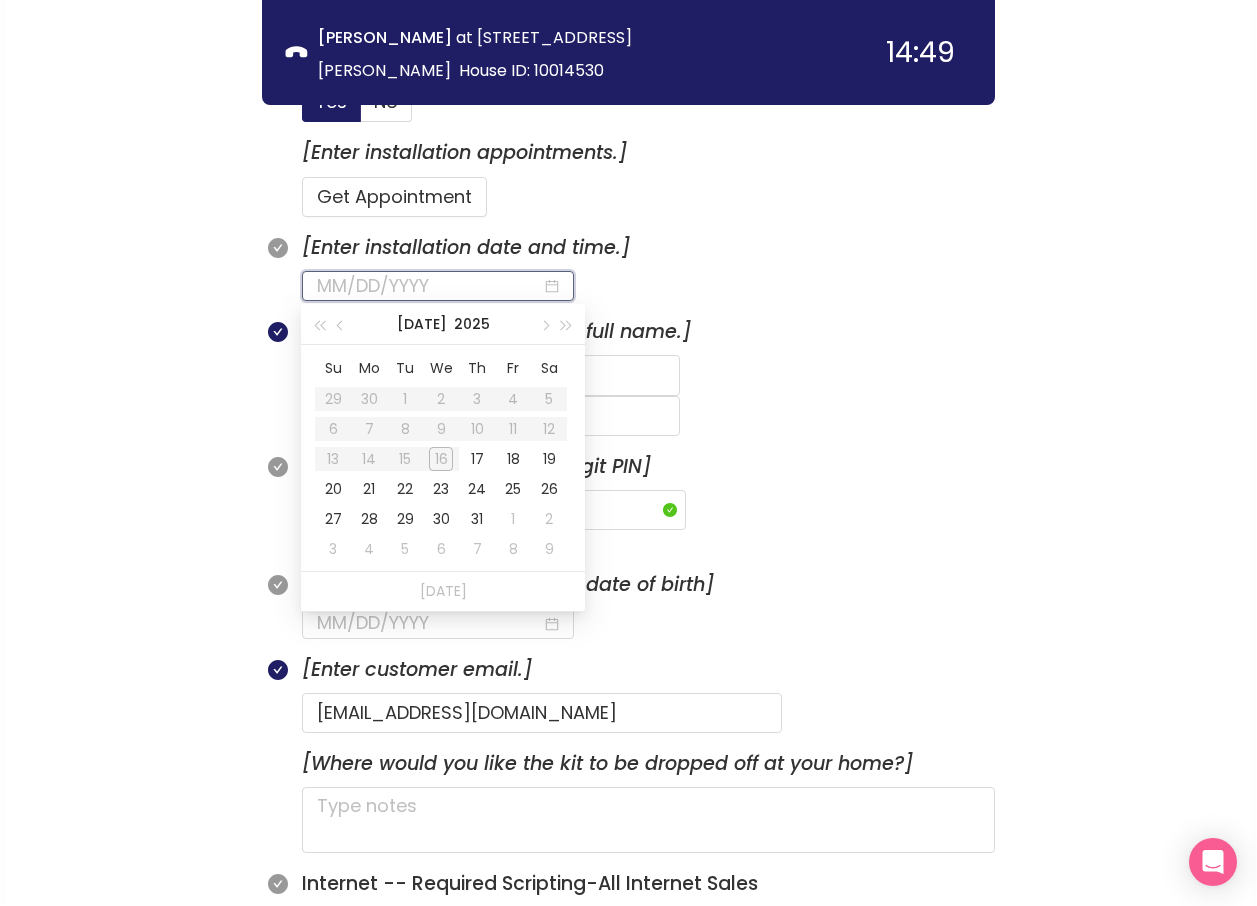 click at bounding box center [429, 286] 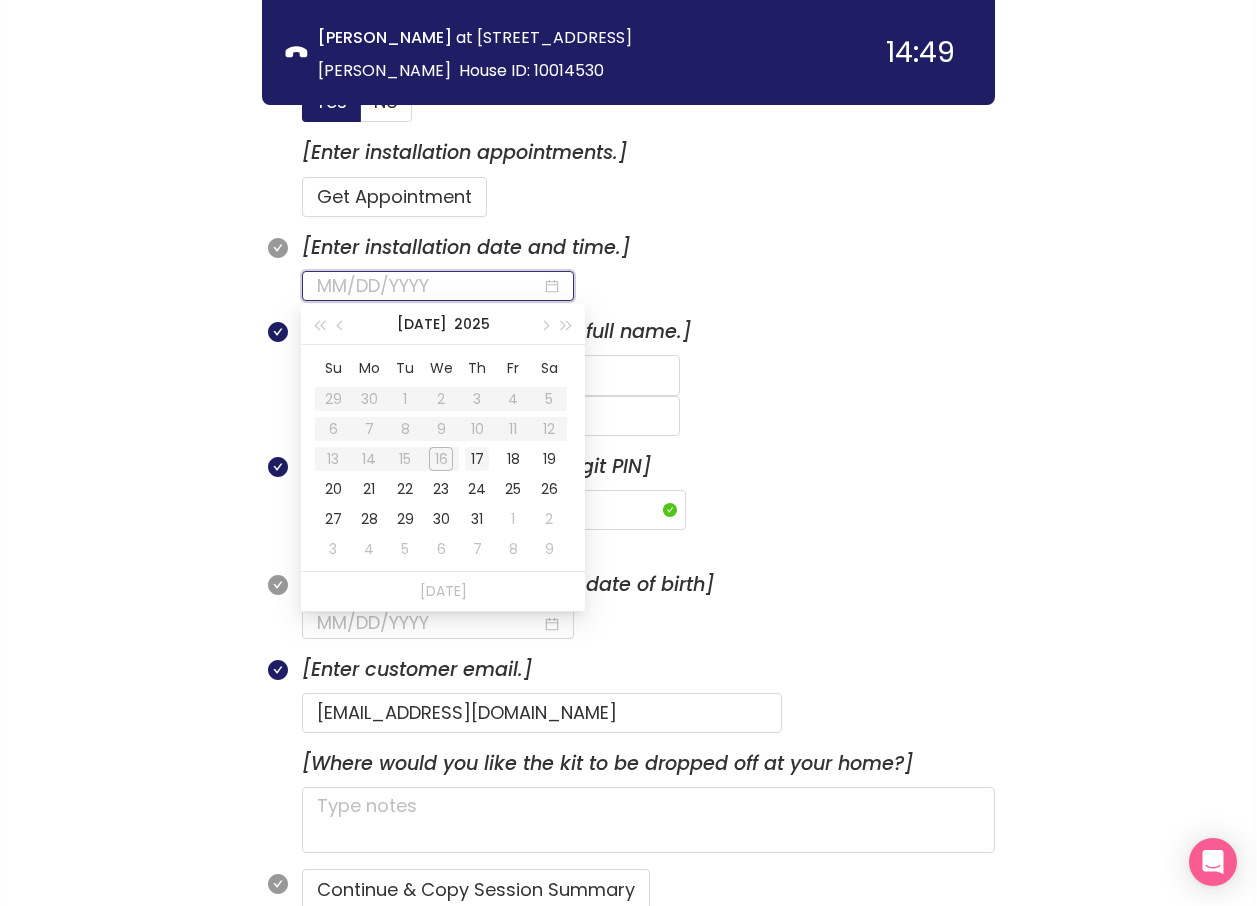 type on "[DATE]" 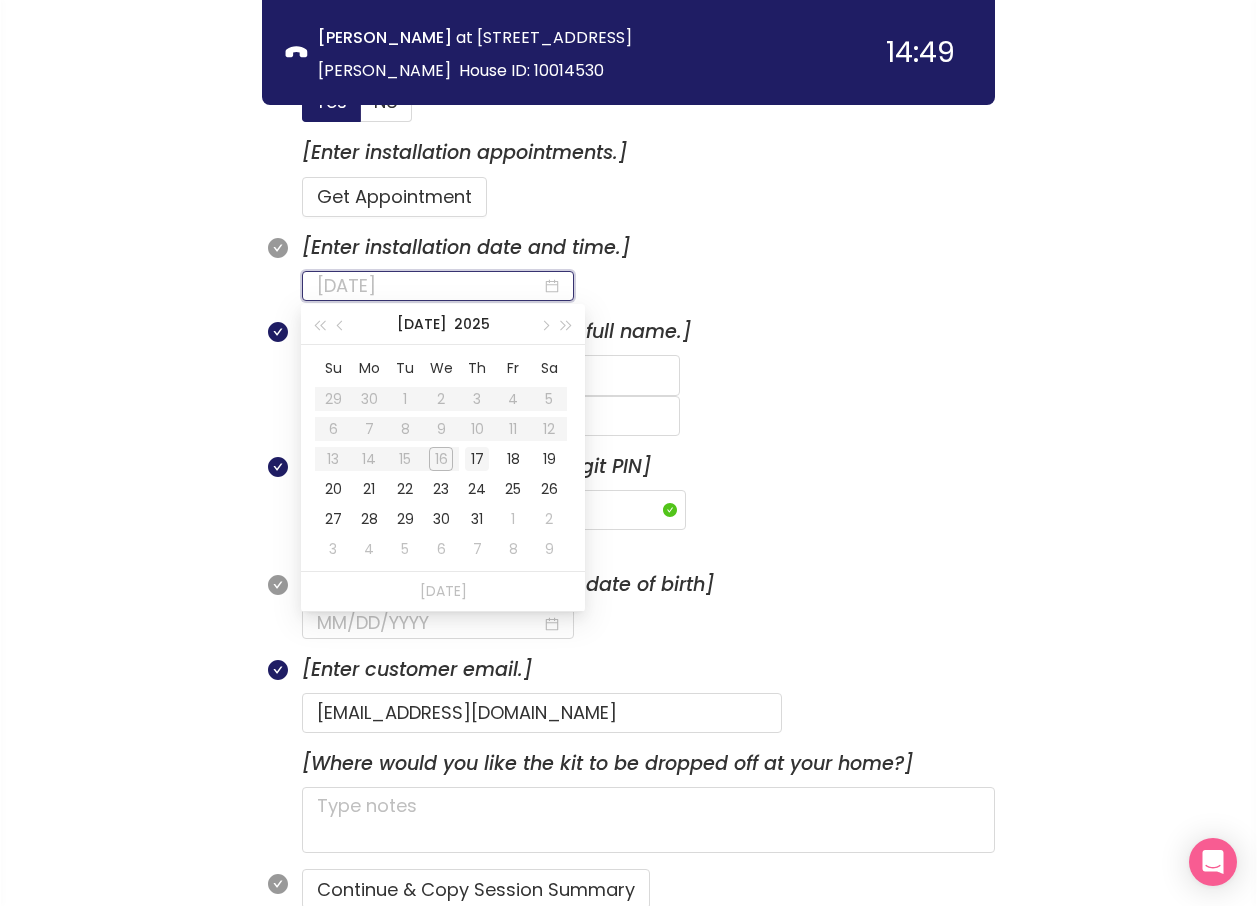 click on "17" at bounding box center [477, 459] 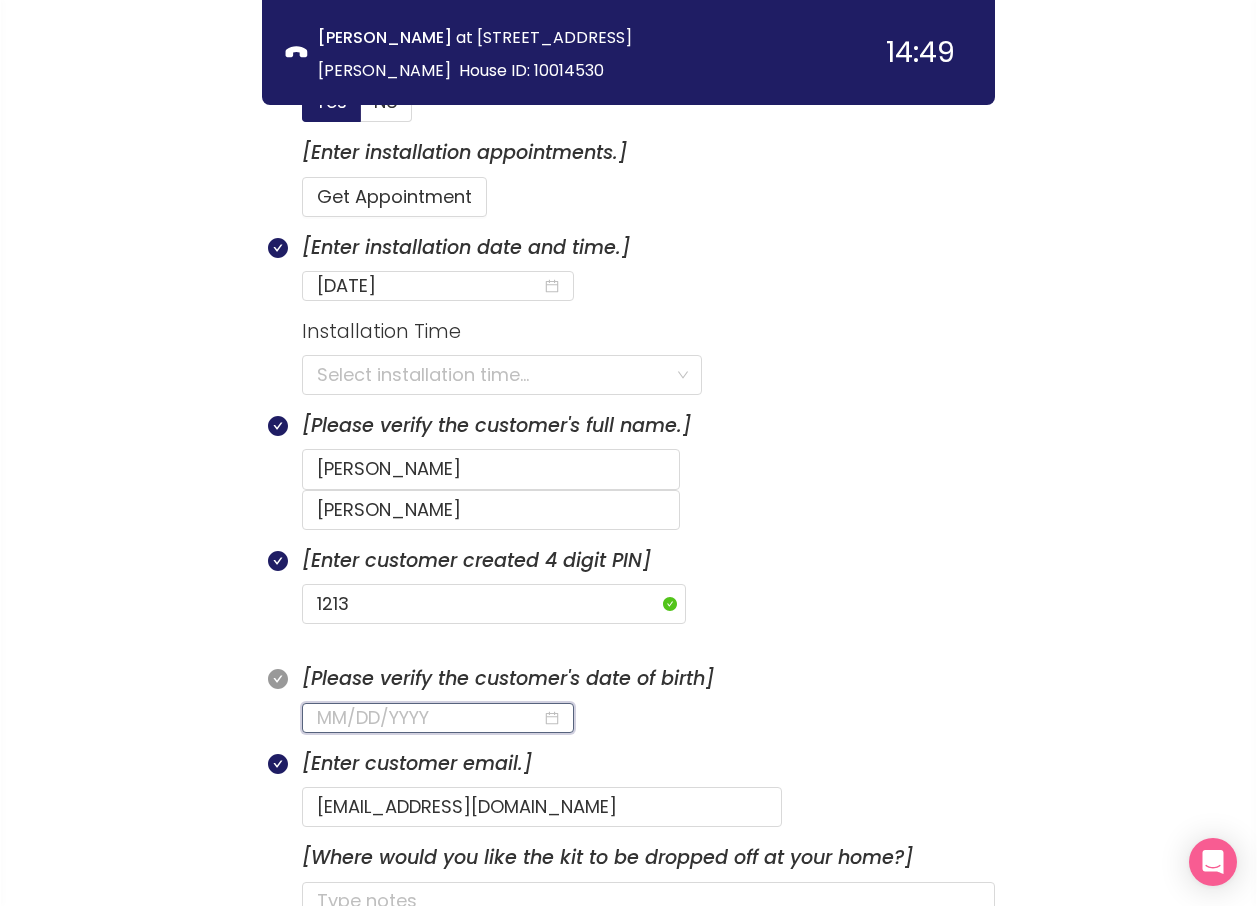 click at bounding box center (429, 718) 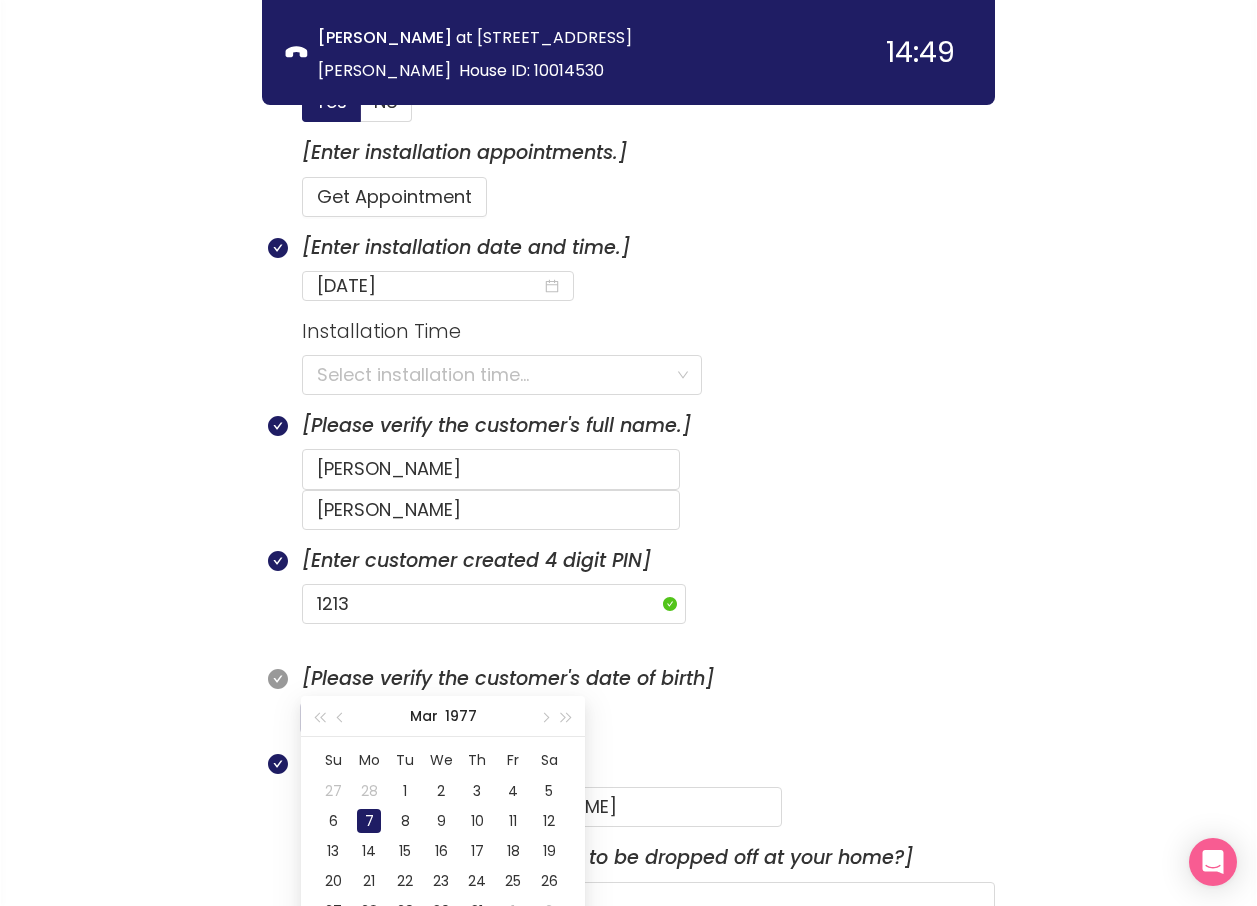 click on "7" at bounding box center [369, 821] 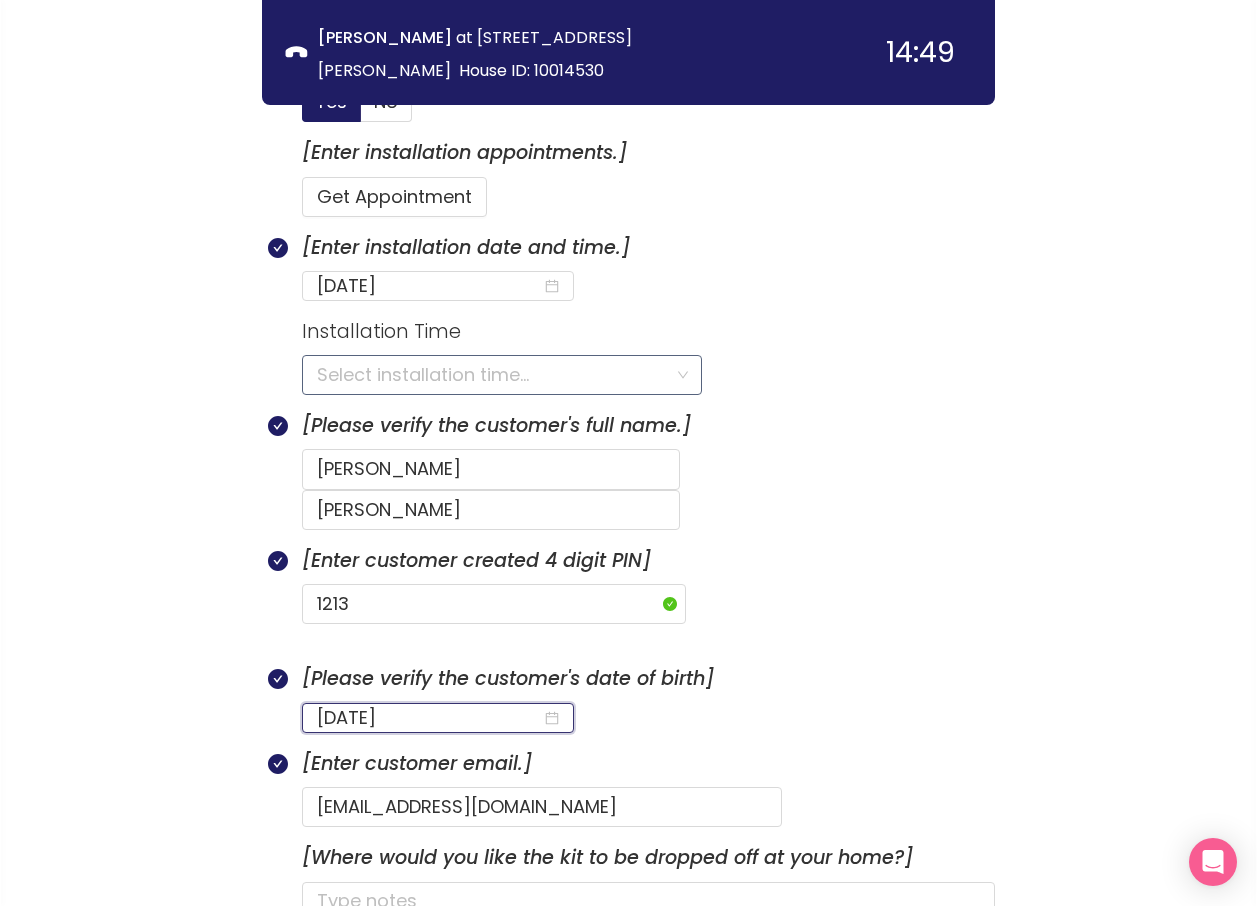 type on "[DATE]" 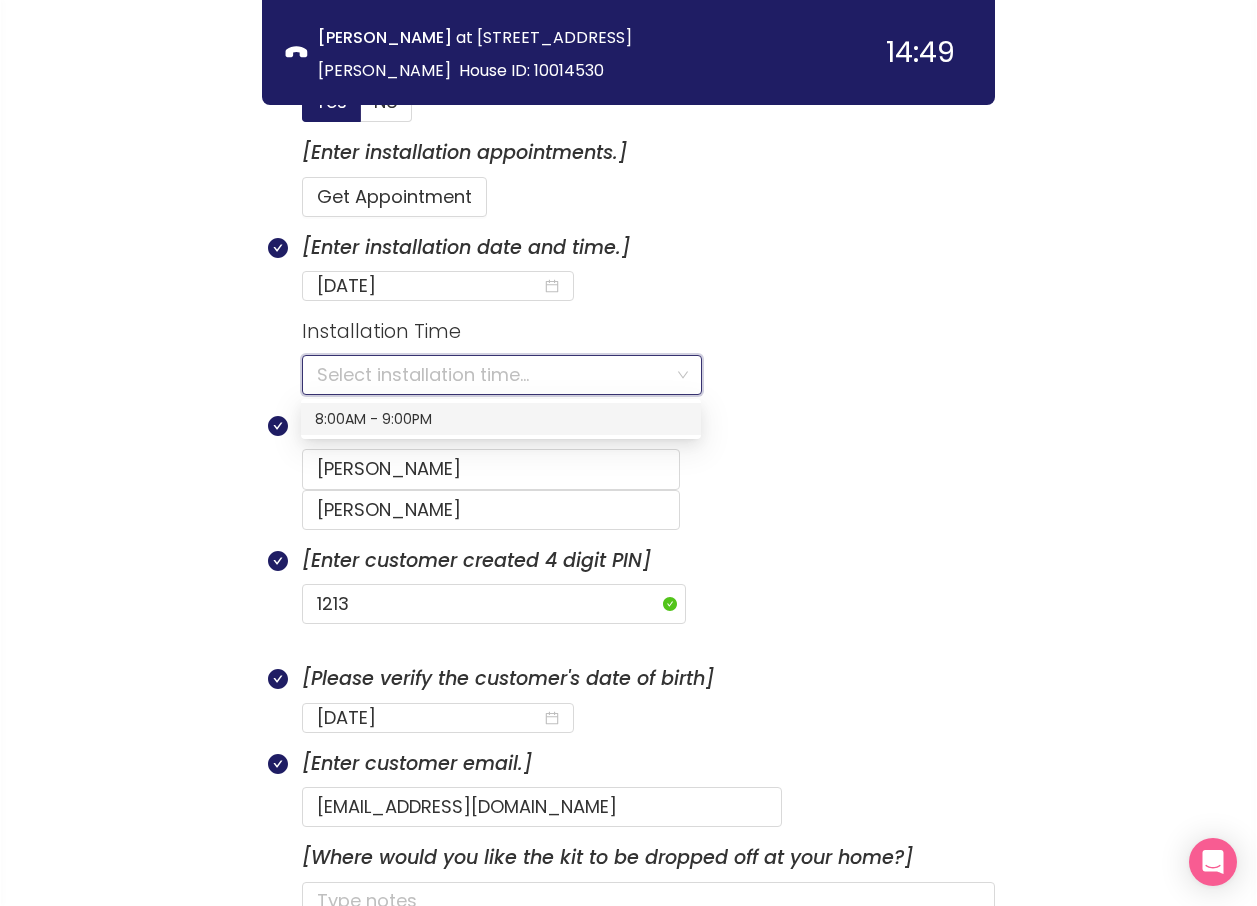 click on "8:00AM - 9:00PM" at bounding box center [501, 419] 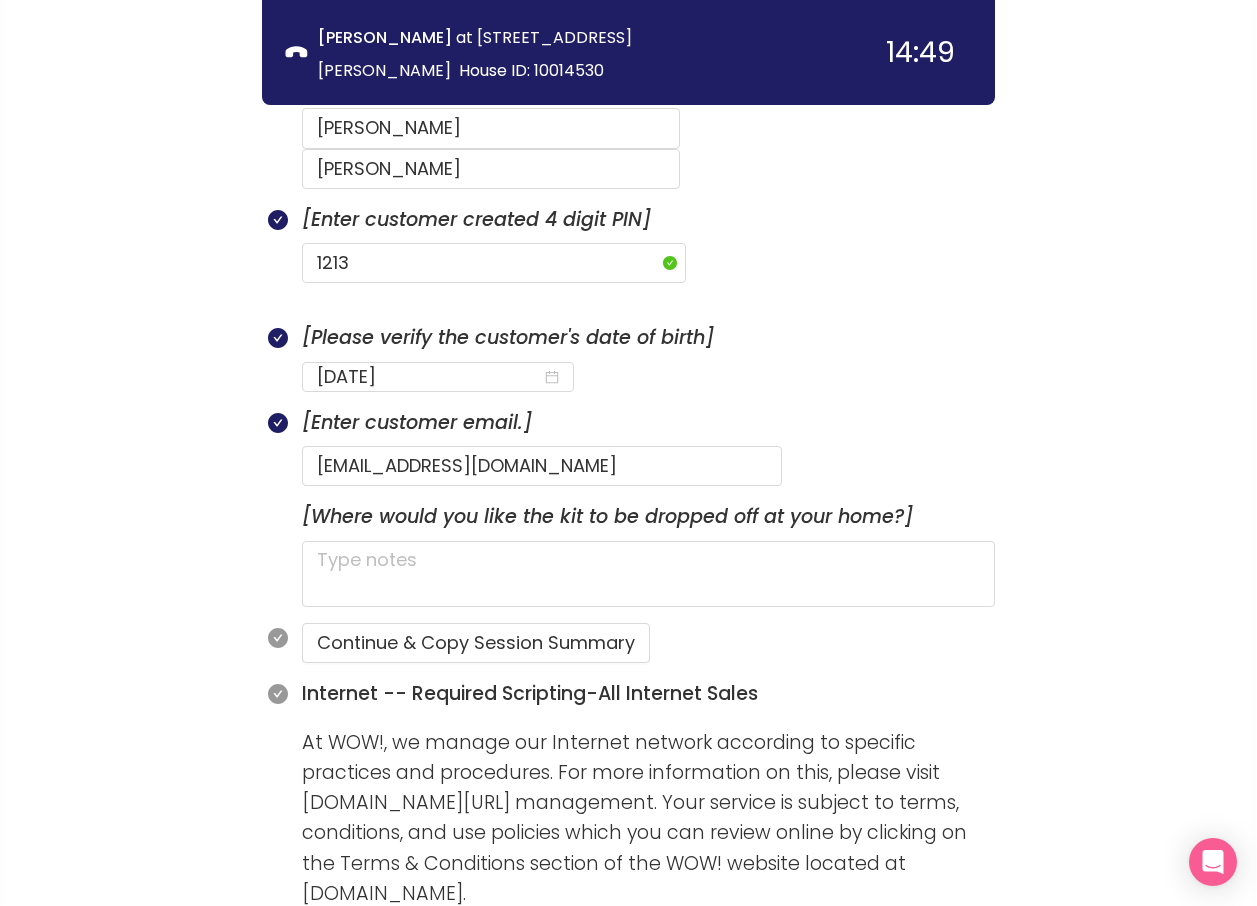 scroll, scrollTop: 1693, scrollLeft: 0, axis: vertical 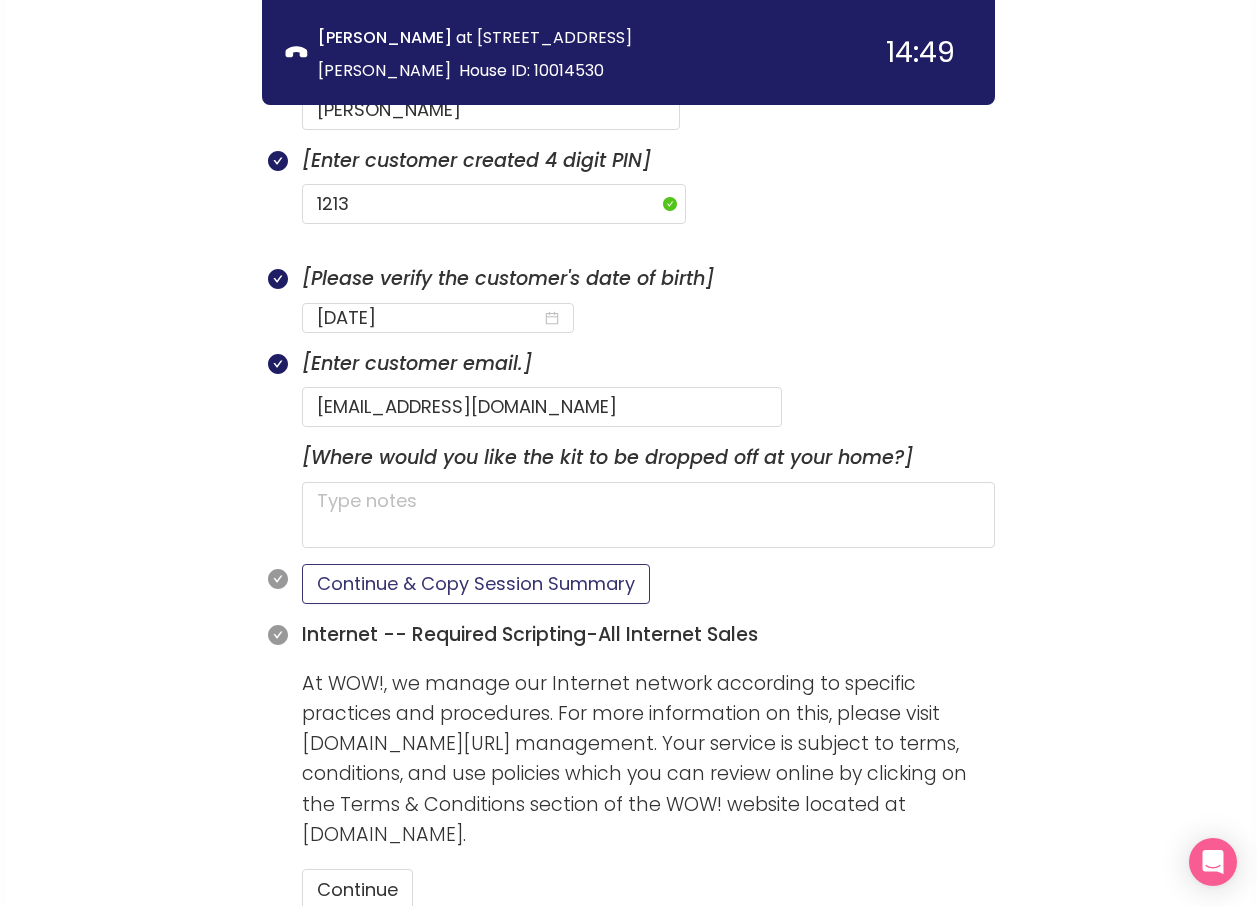 click on "Continue & Copy Session Summary" at bounding box center (476, 584) 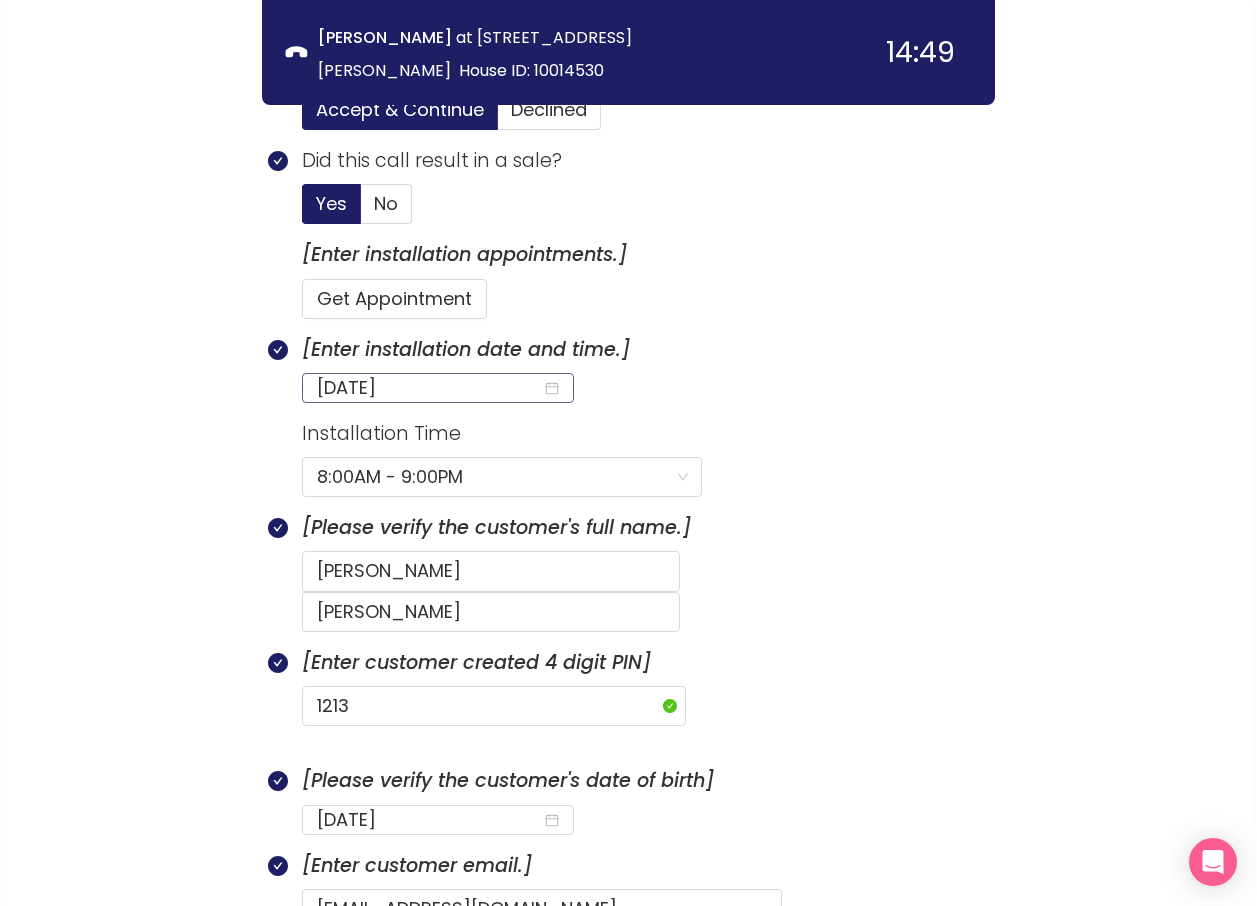 scroll, scrollTop: 1193, scrollLeft: 0, axis: vertical 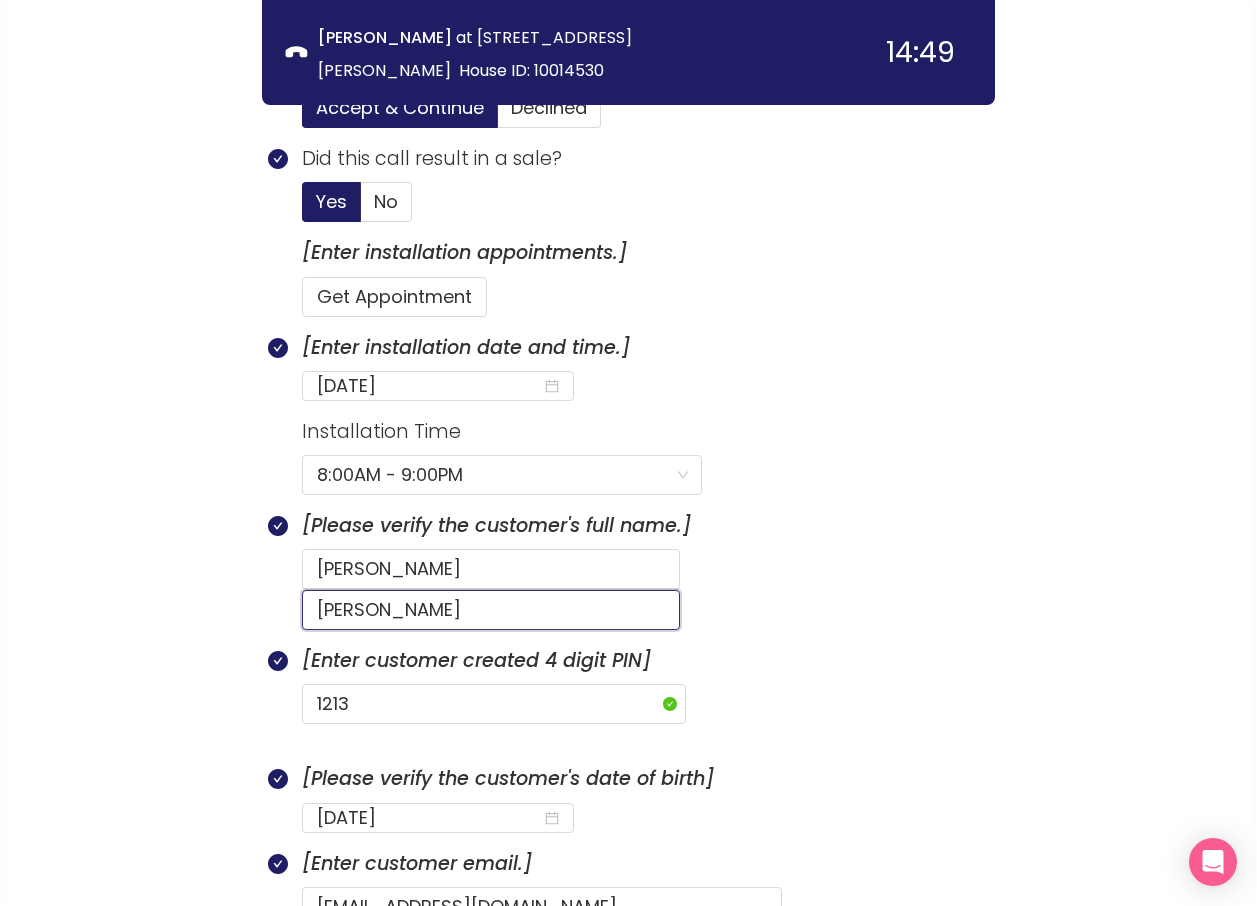 click on "[PERSON_NAME]" 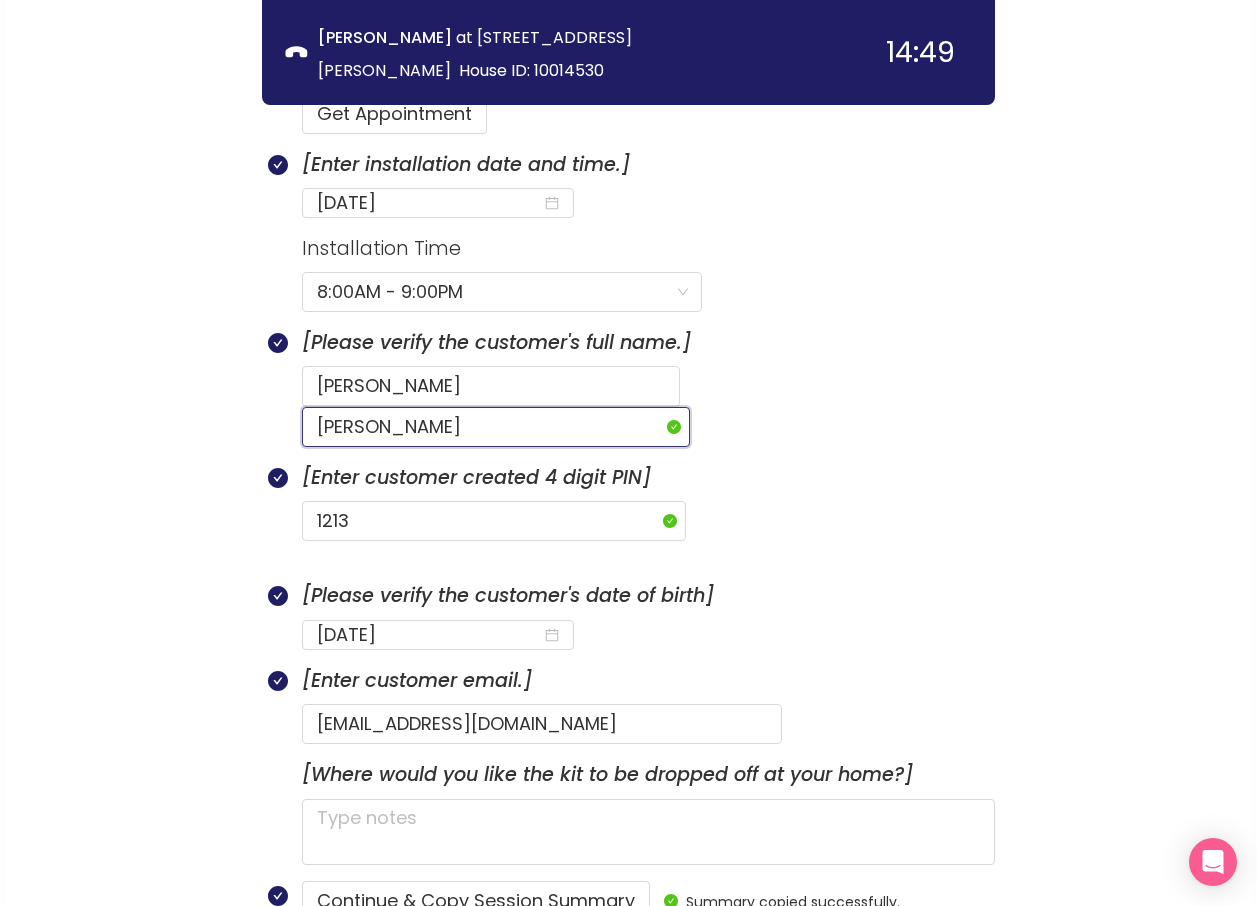scroll, scrollTop: 1393, scrollLeft: 0, axis: vertical 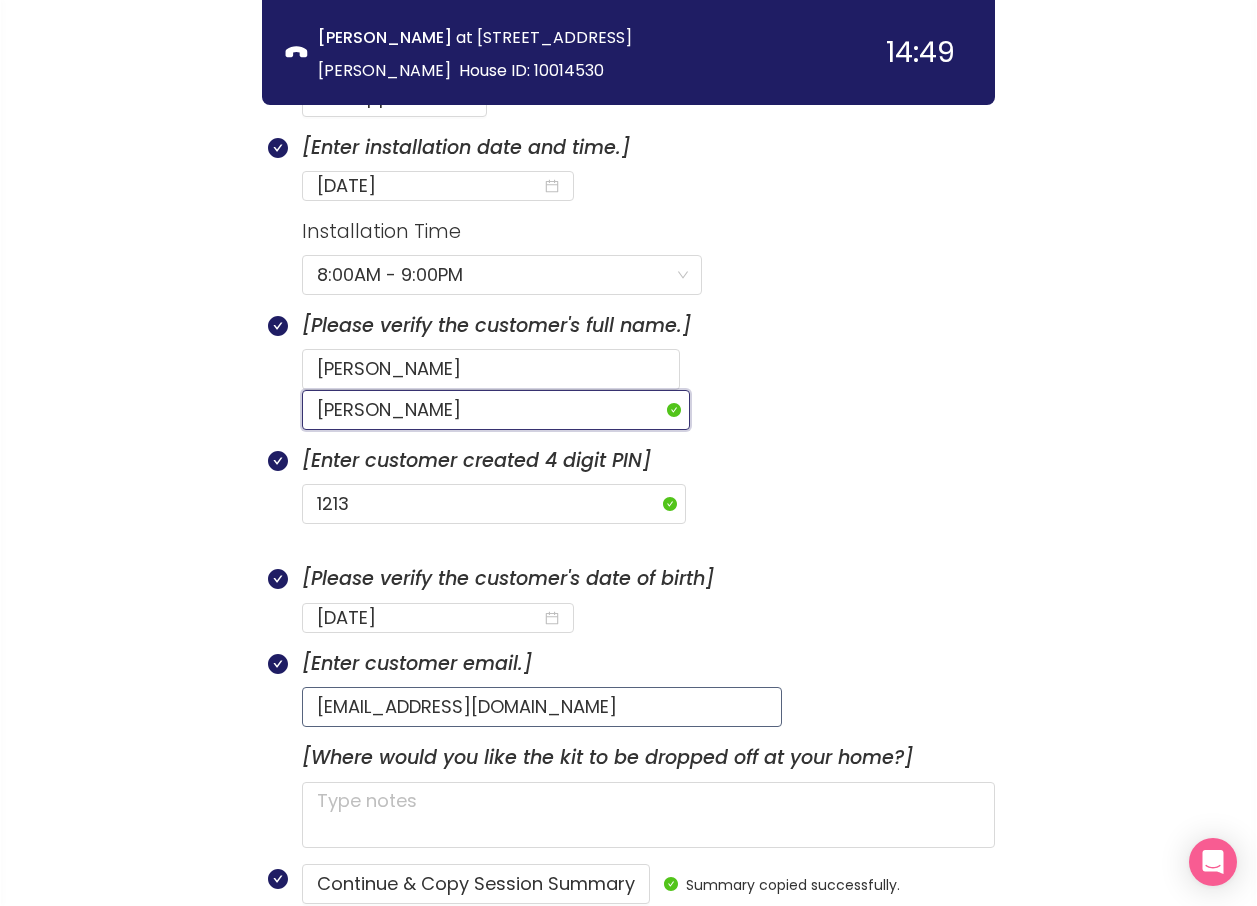 type on "[PERSON_NAME]" 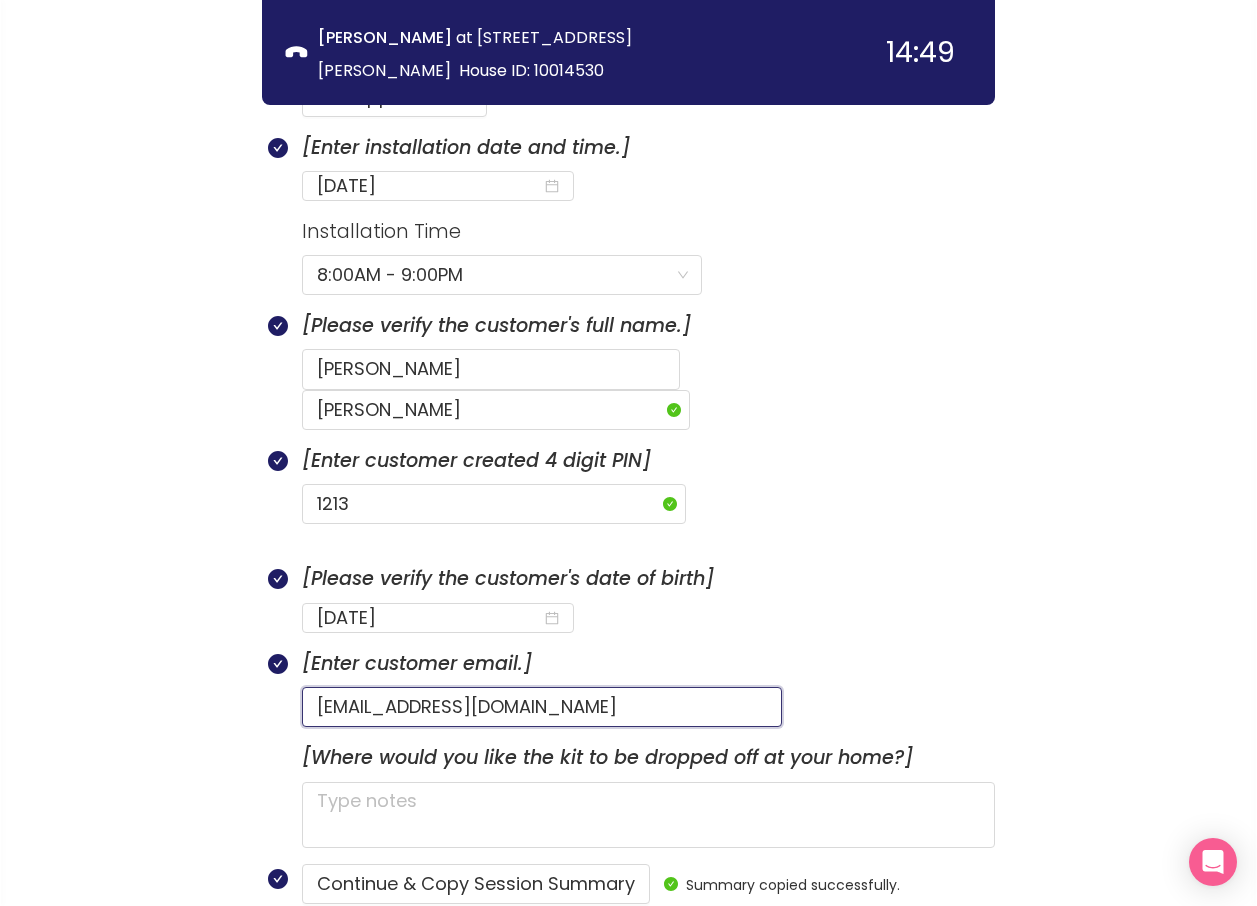 click on "[EMAIL_ADDRESS][DOMAIN_NAME]" 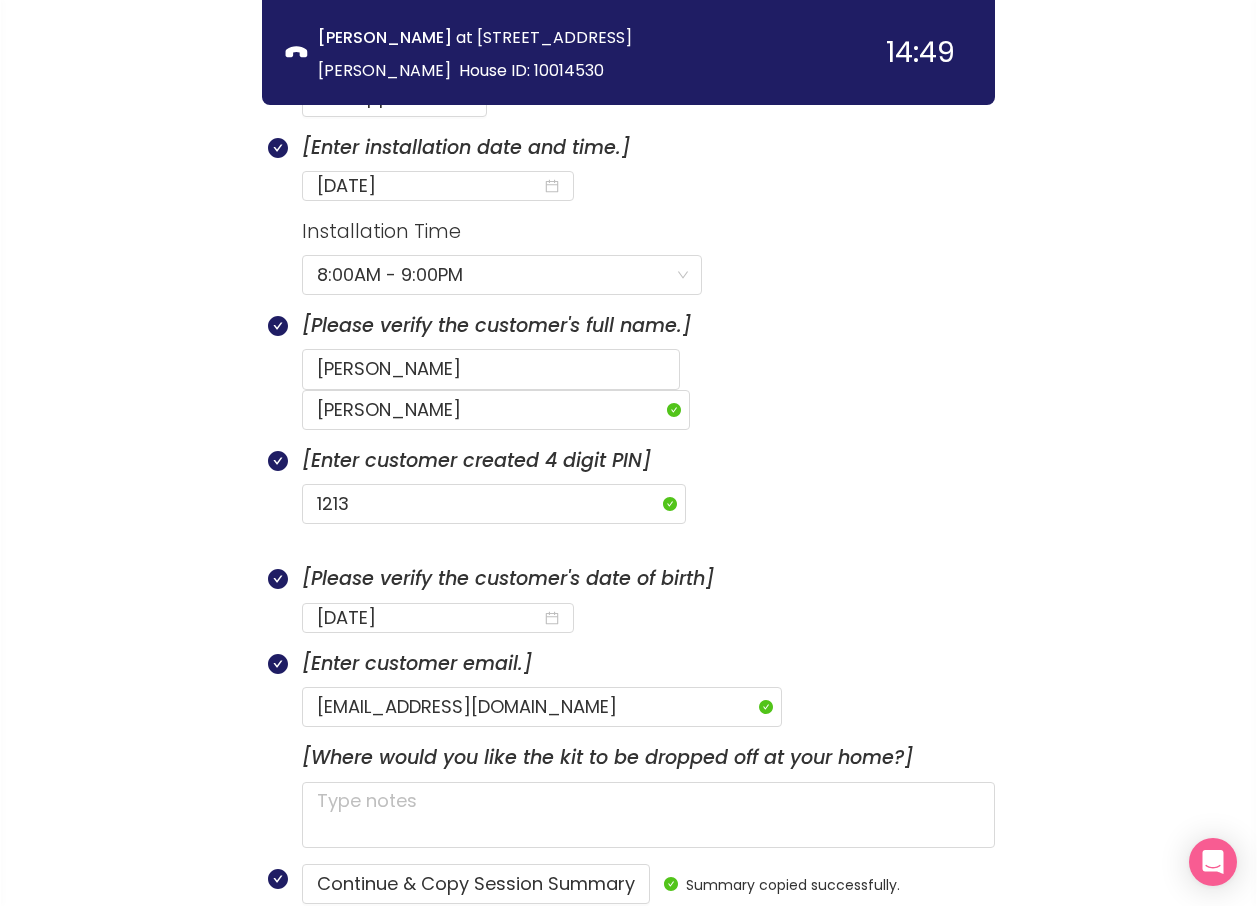 click on "[Please verify the customer's date of birth] [DEMOGRAPHIC_DATA]" 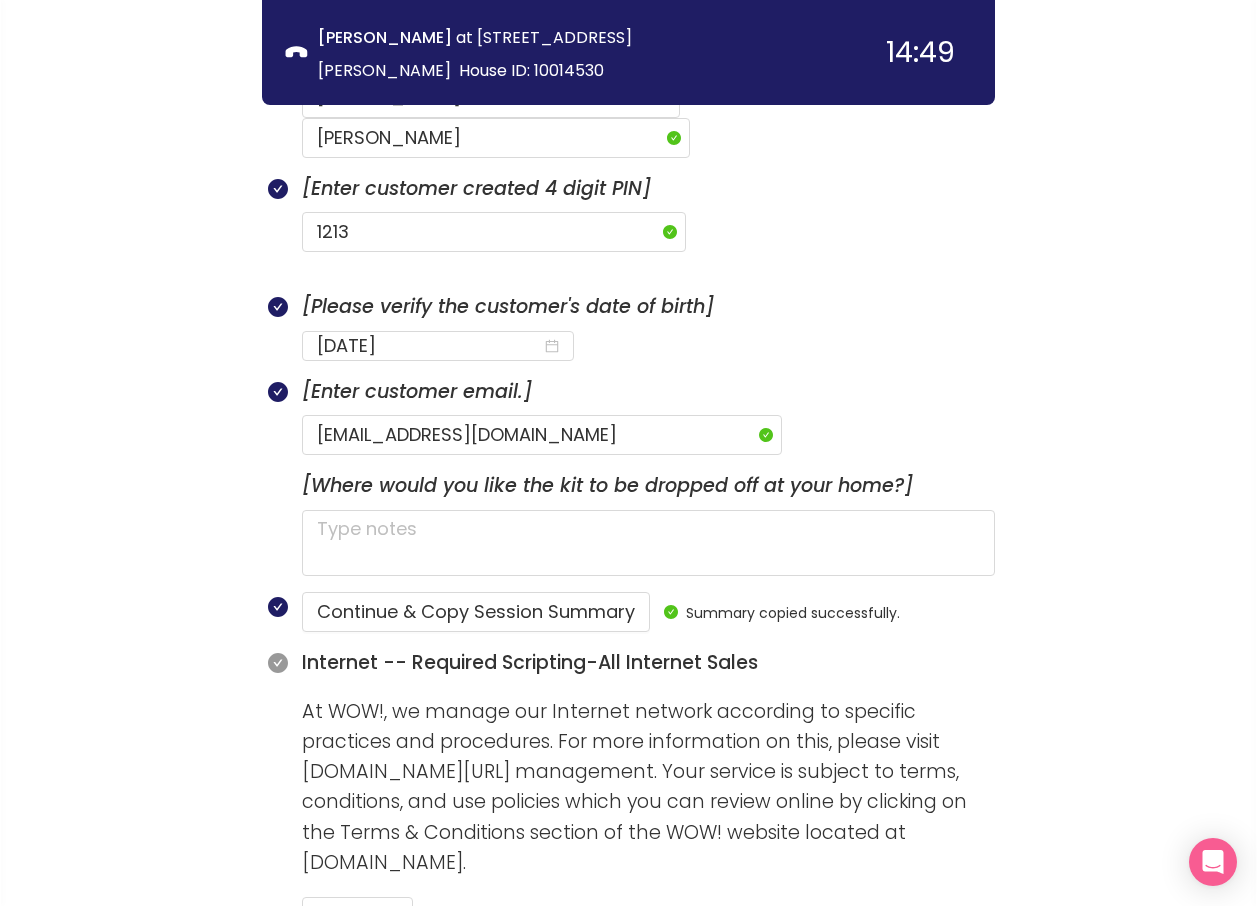 scroll, scrollTop: 1693, scrollLeft: 0, axis: vertical 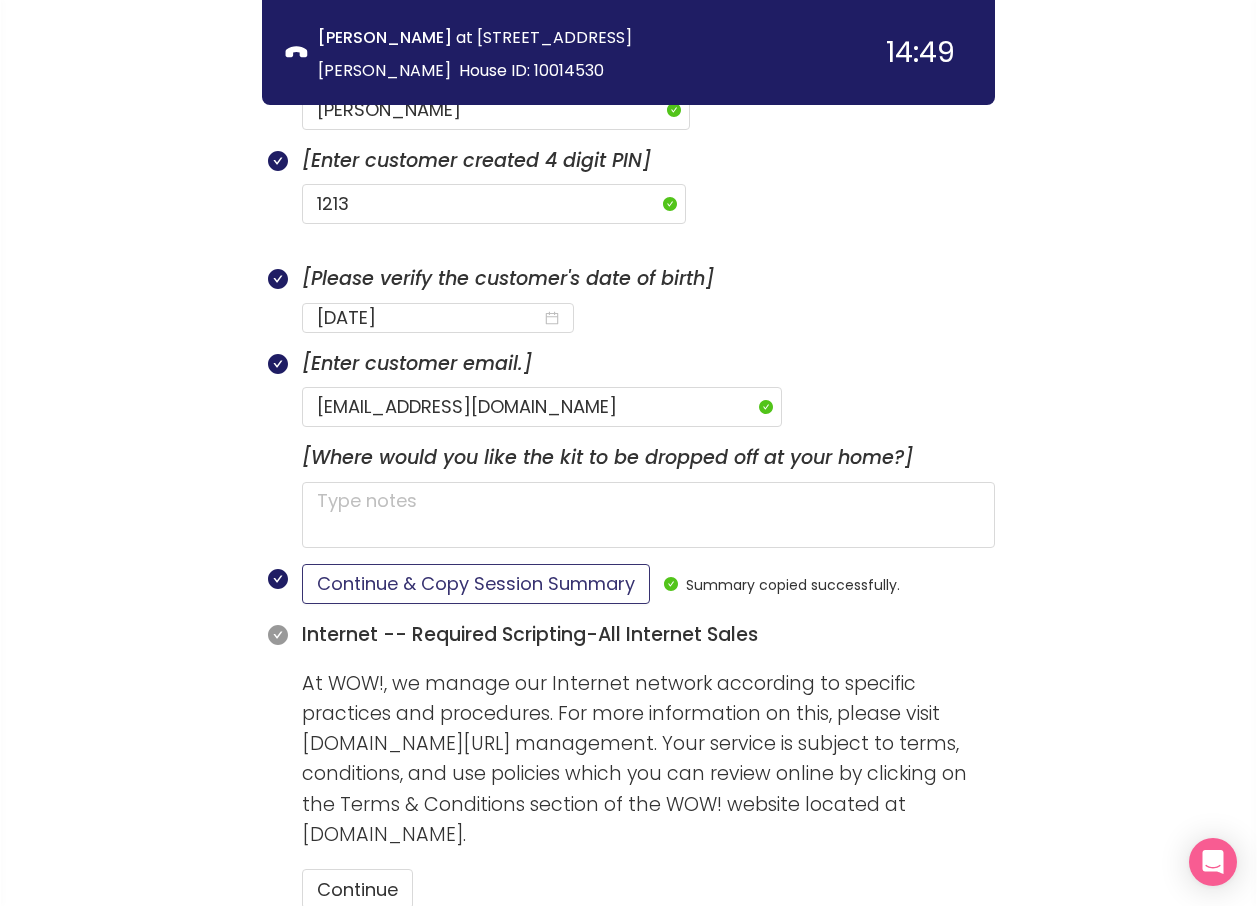 click on "Continue & Copy Session Summary" at bounding box center (476, 584) 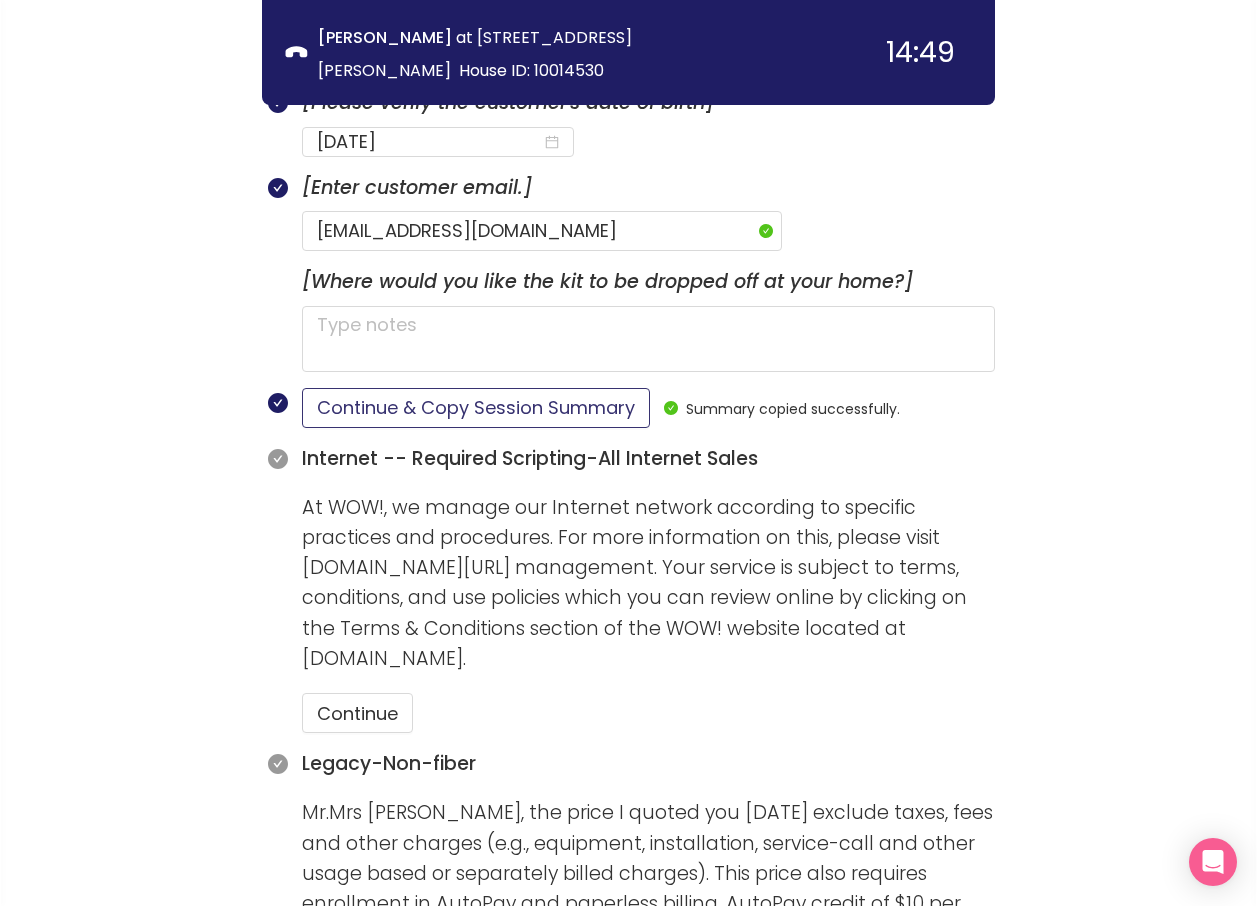 scroll, scrollTop: 2093, scrollLeft: 0, axis: vertical 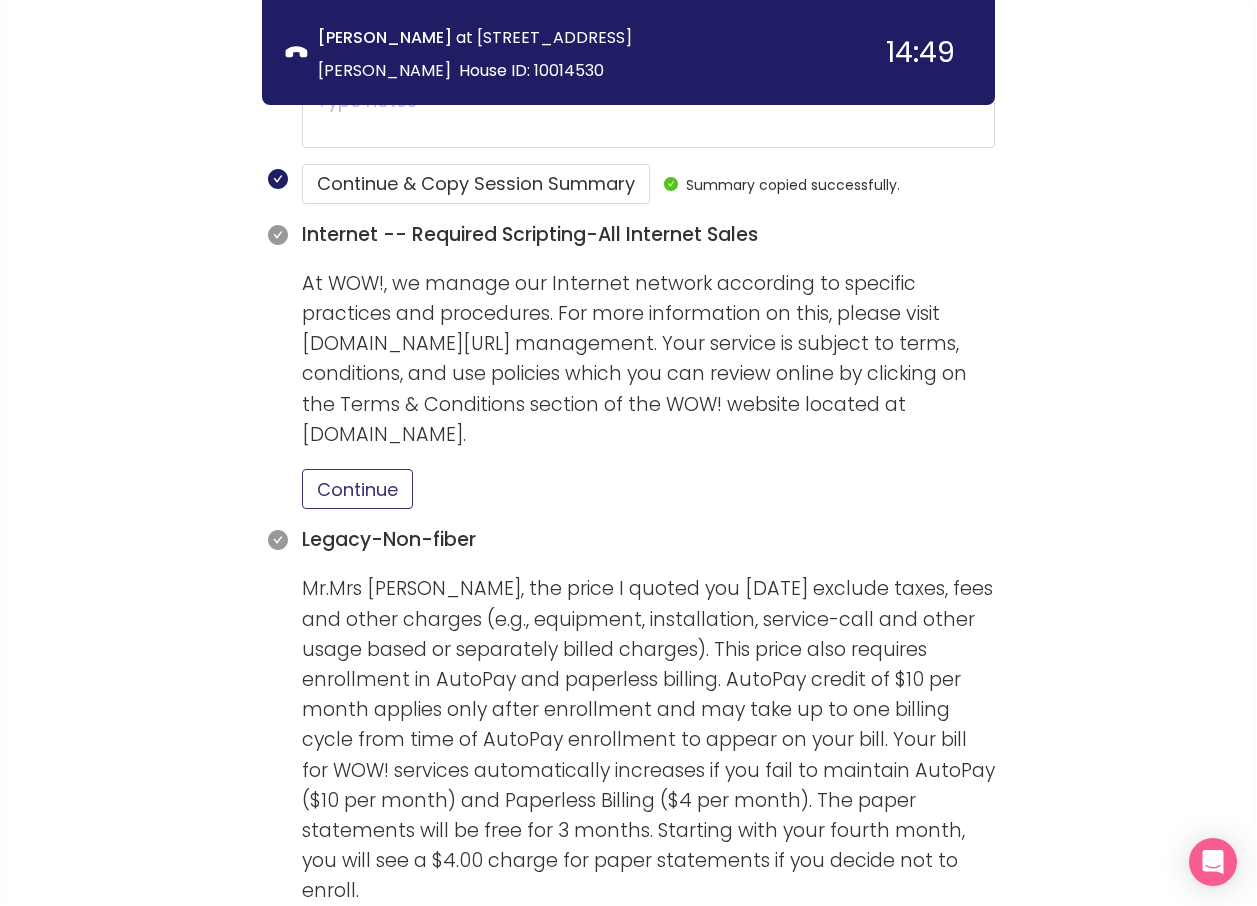 click on "Continue" at bounding box center [357, 489] 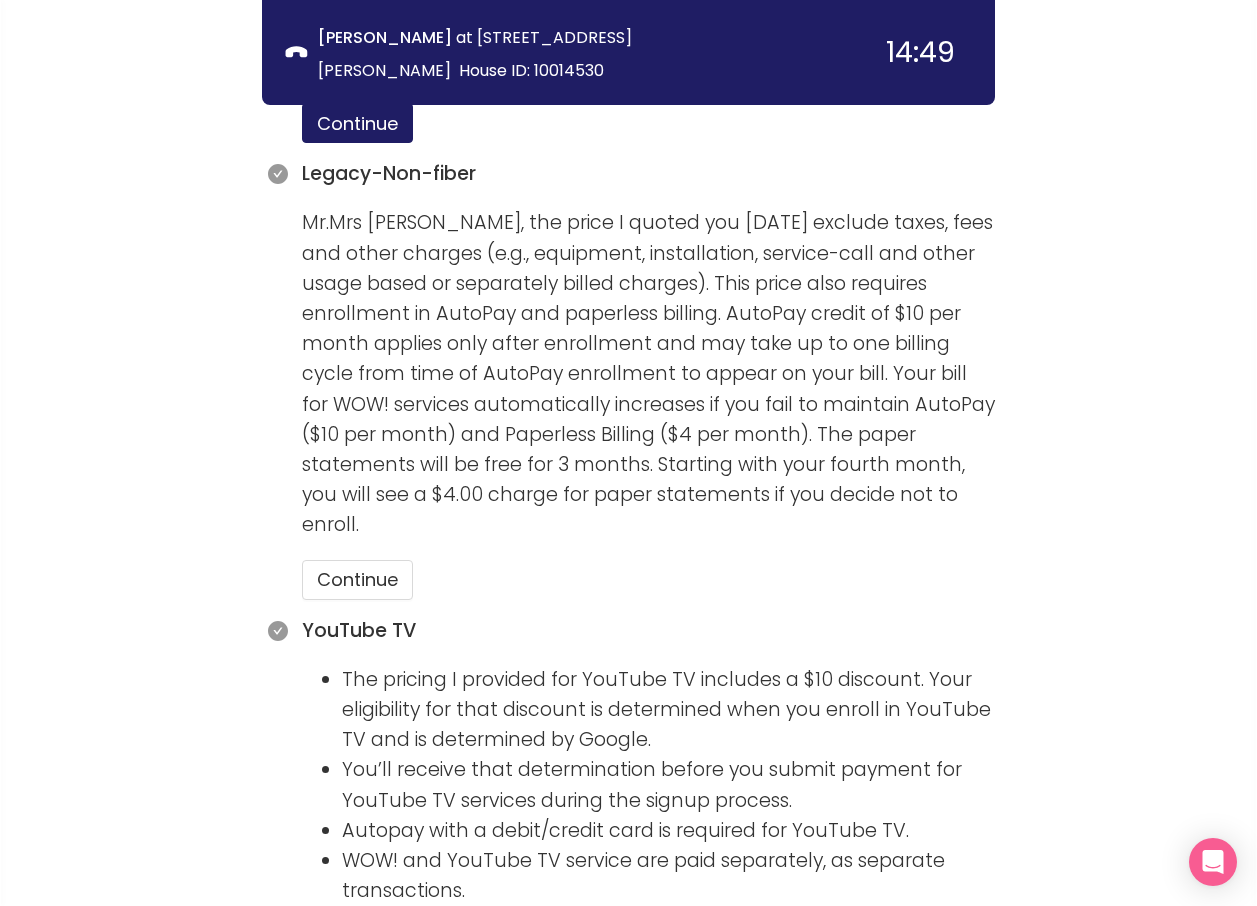 scroll, scrollTop: 2793, scrollLeft: 0, axis: vertical 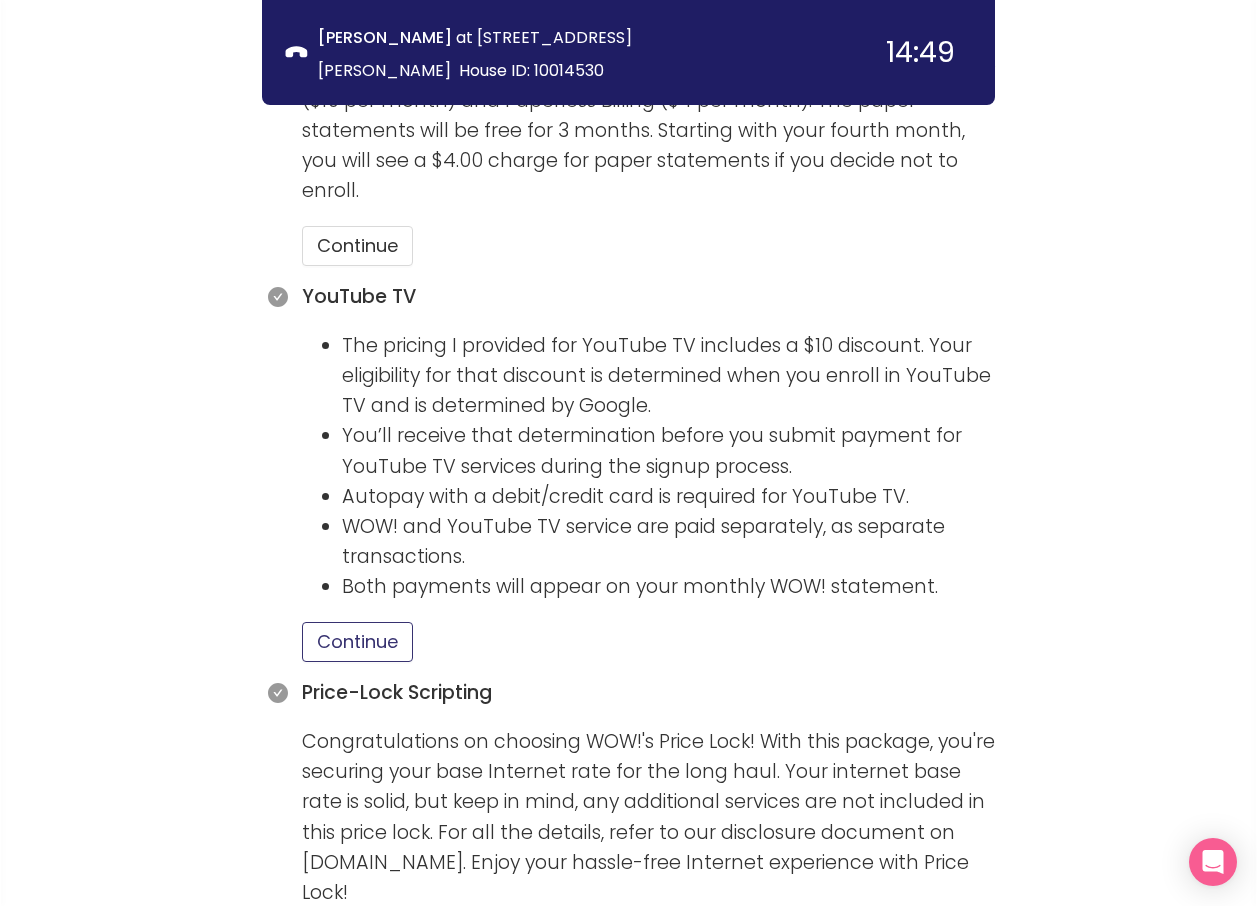 click on "Continue" at bounding box center (357, 642) 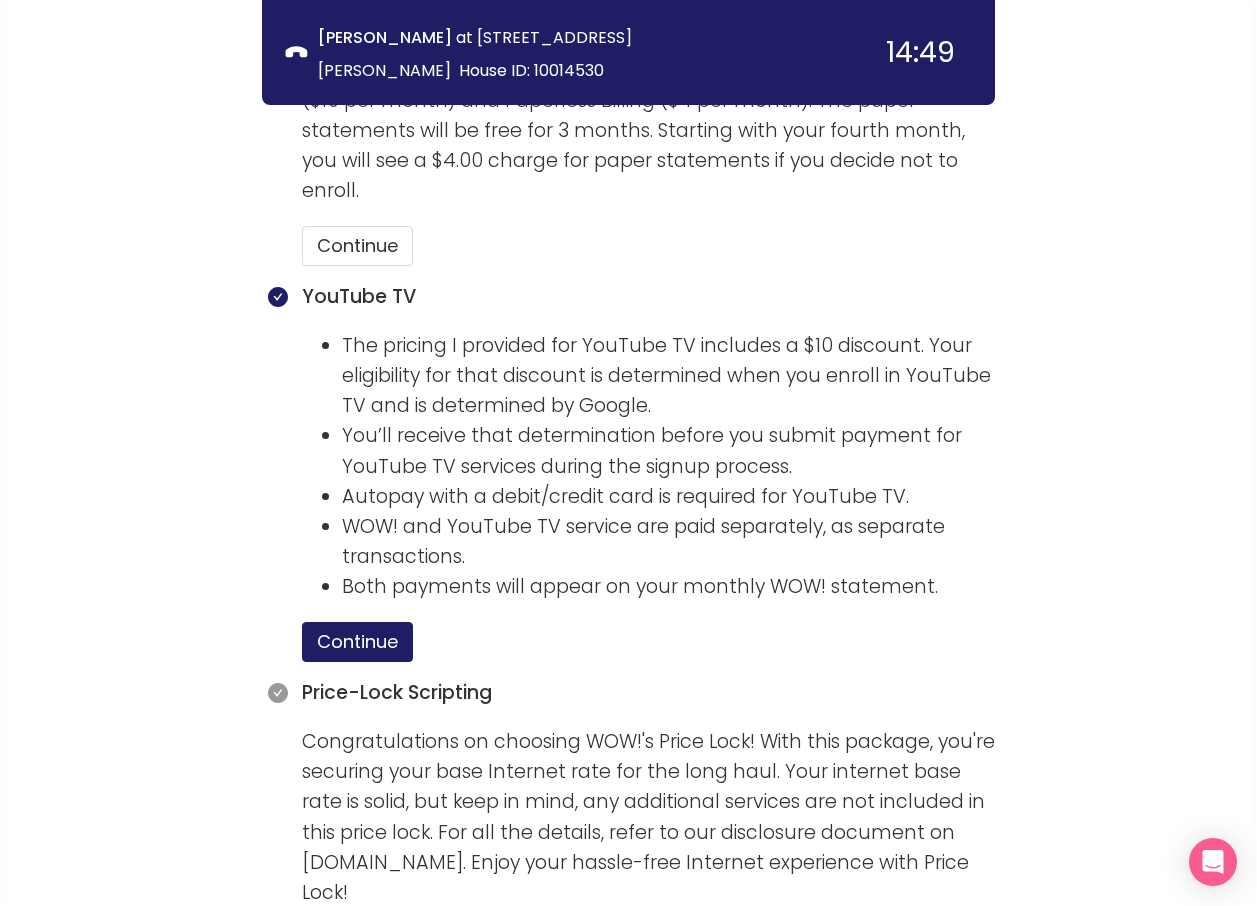 scroll, scrollTop: 3393, scrollLeft: 0, axis: vertical 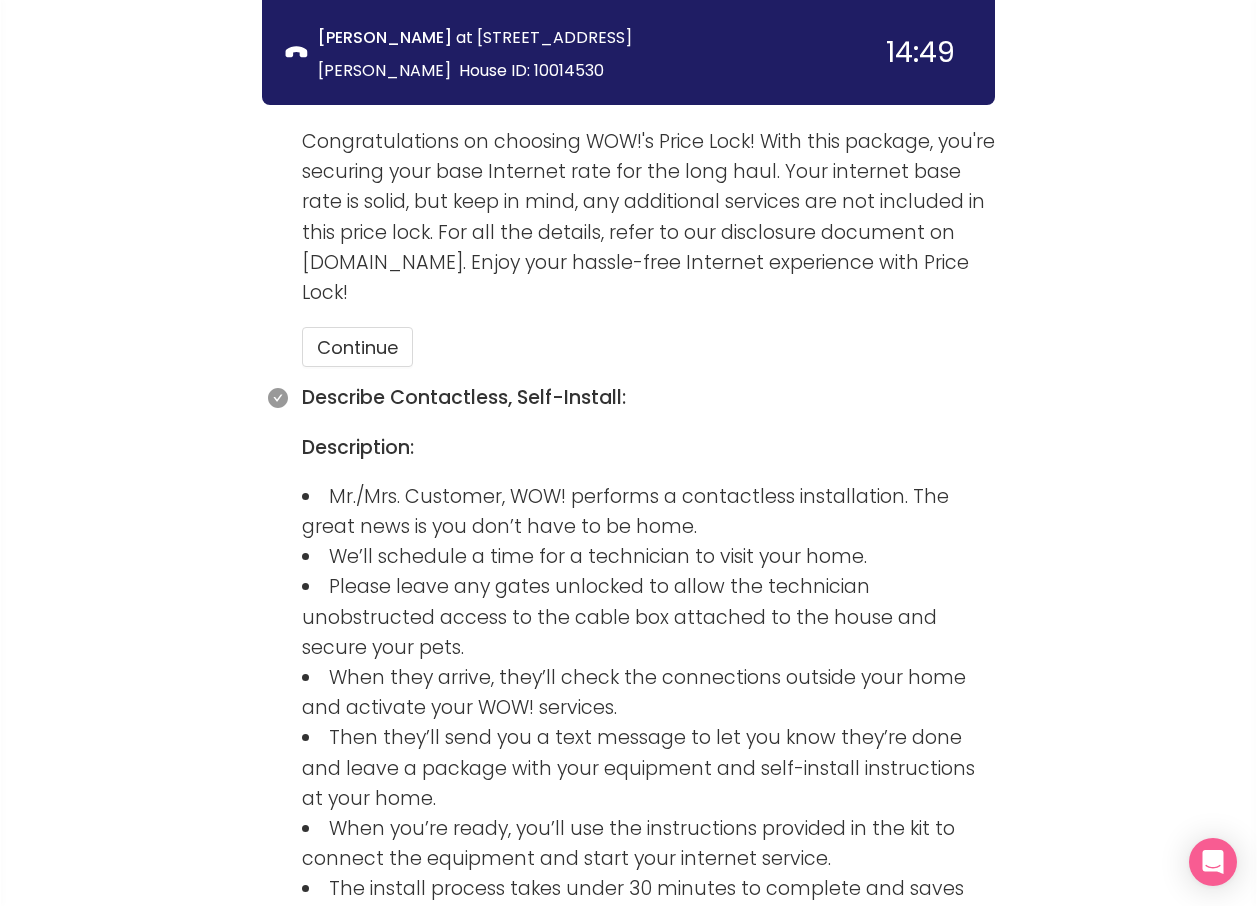 click on "Price-Lock Scripting Congratulations on choosing WOW!'s Price Lock! With this package, you're securing your base Internet rate for the long haul. Your internet base rate is solid, but keep in mind, any additional services are not included in this price lock. For all the details, refer to our disclosure document on [DOMAIN_NAME]. Enjoy your hassle-free Internet experience with Price Lock! Continue" 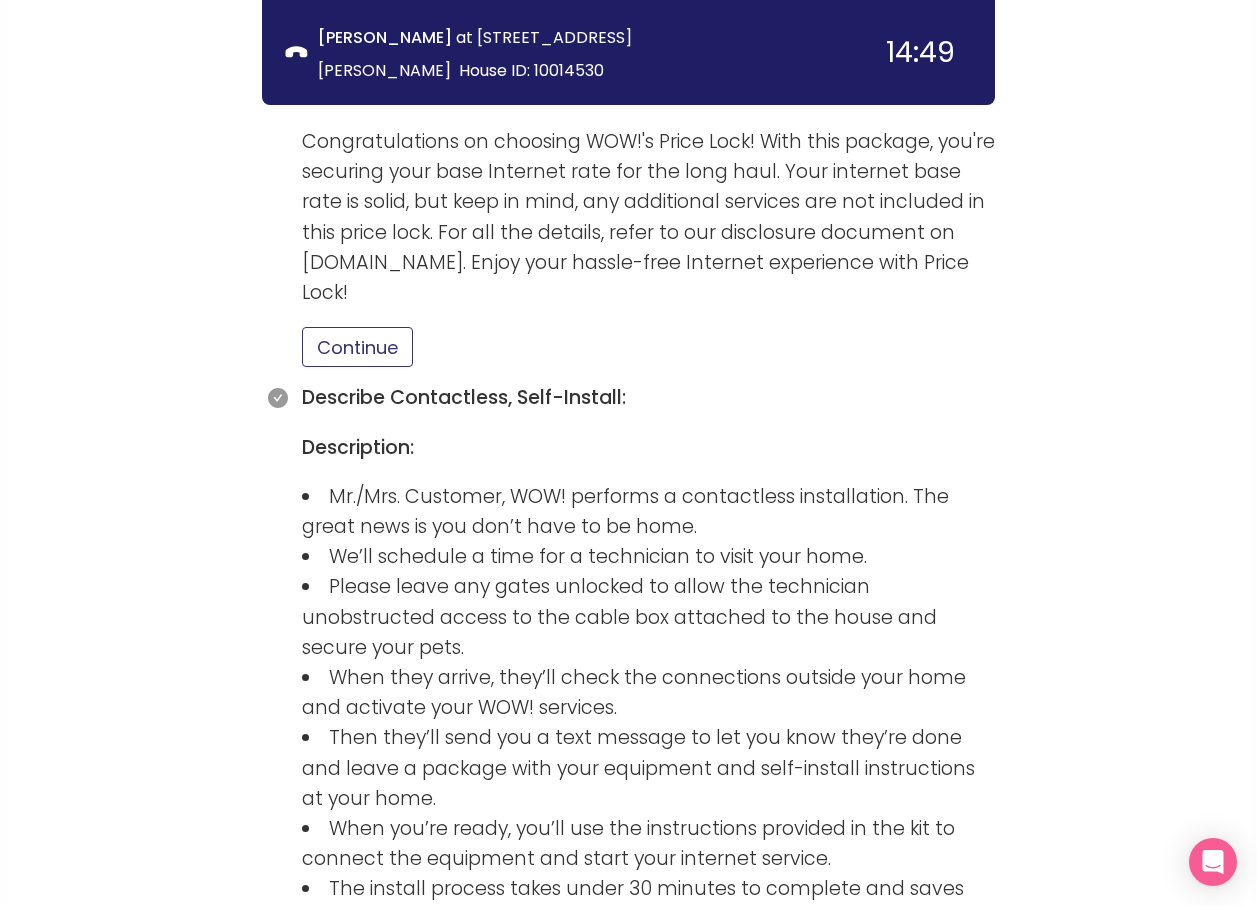 click on "Continue" at bounding box center (357, 347) 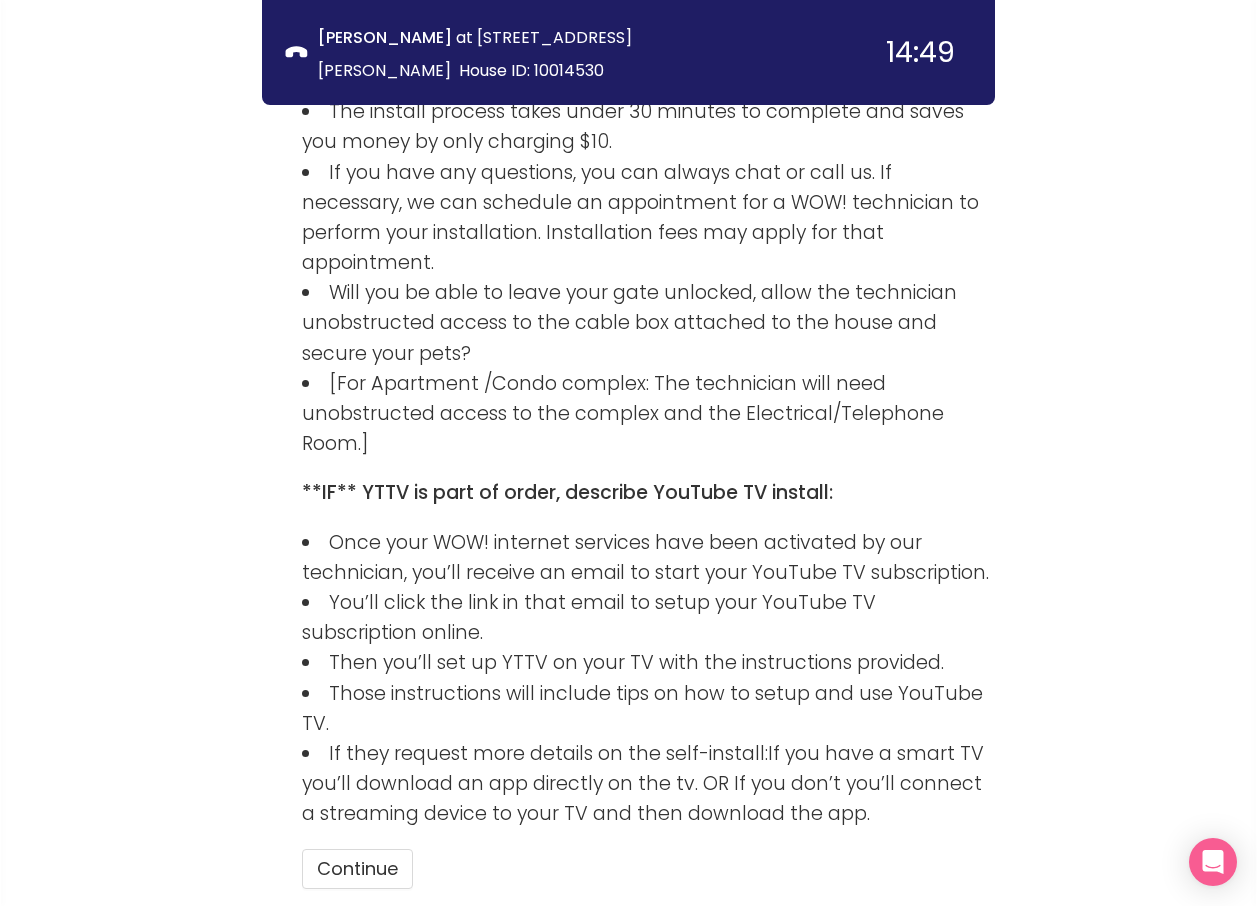scroll, scrollTop: 4236, scrollLeft: 0, axis: vertical 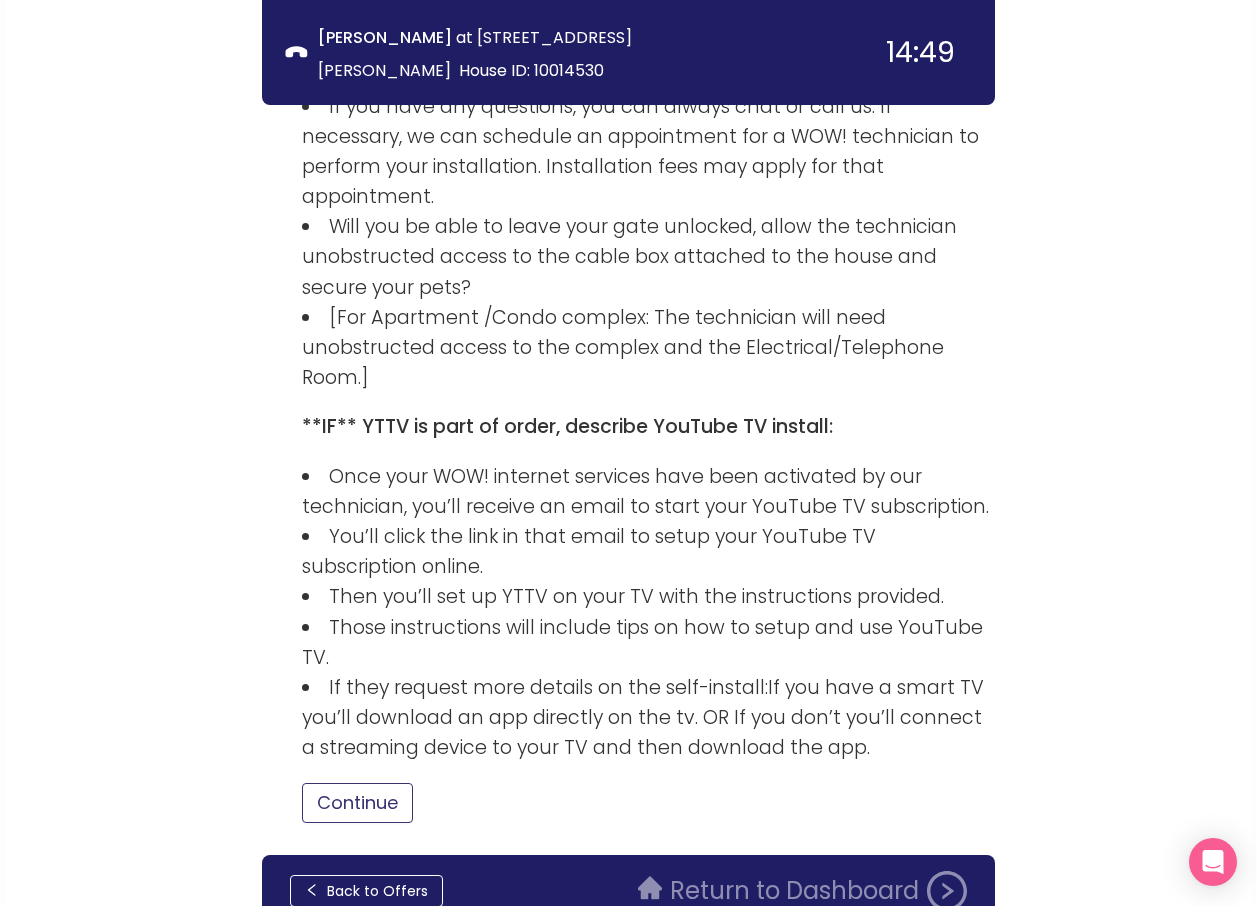 click on "Continue" at bounding box center [357, 803] 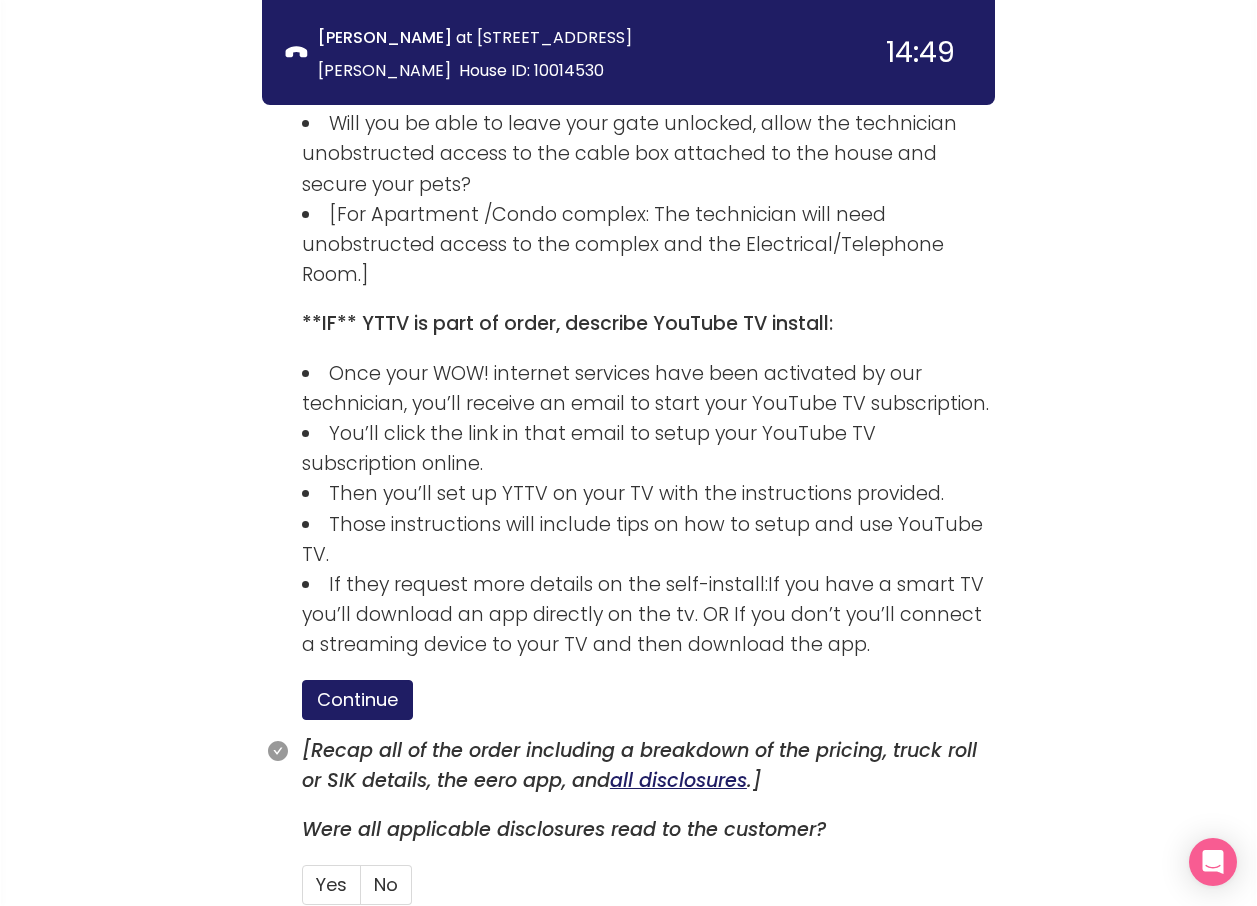 scroll, scrollTop: 4421, scrollLeft: 0, axis: vertical 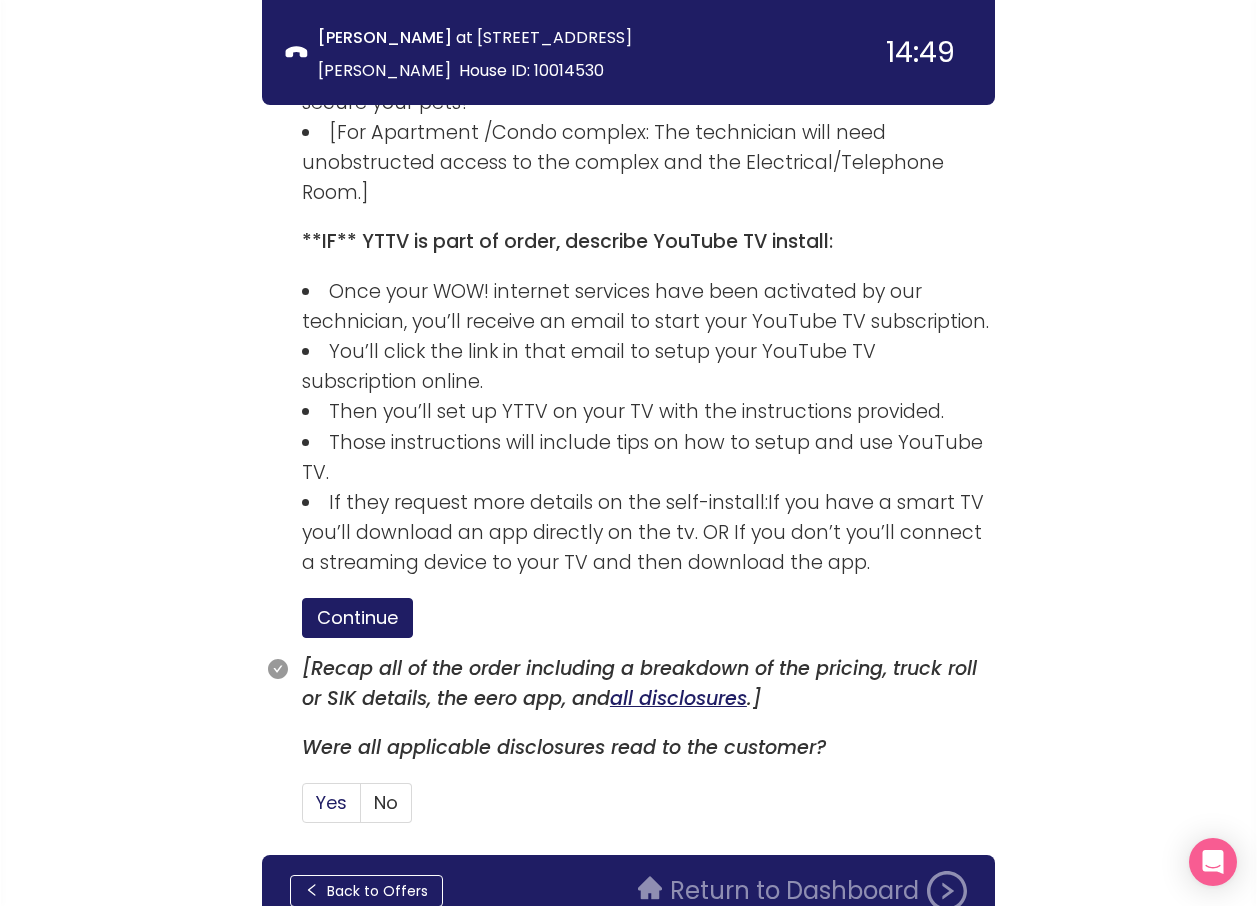 click on "Yes" 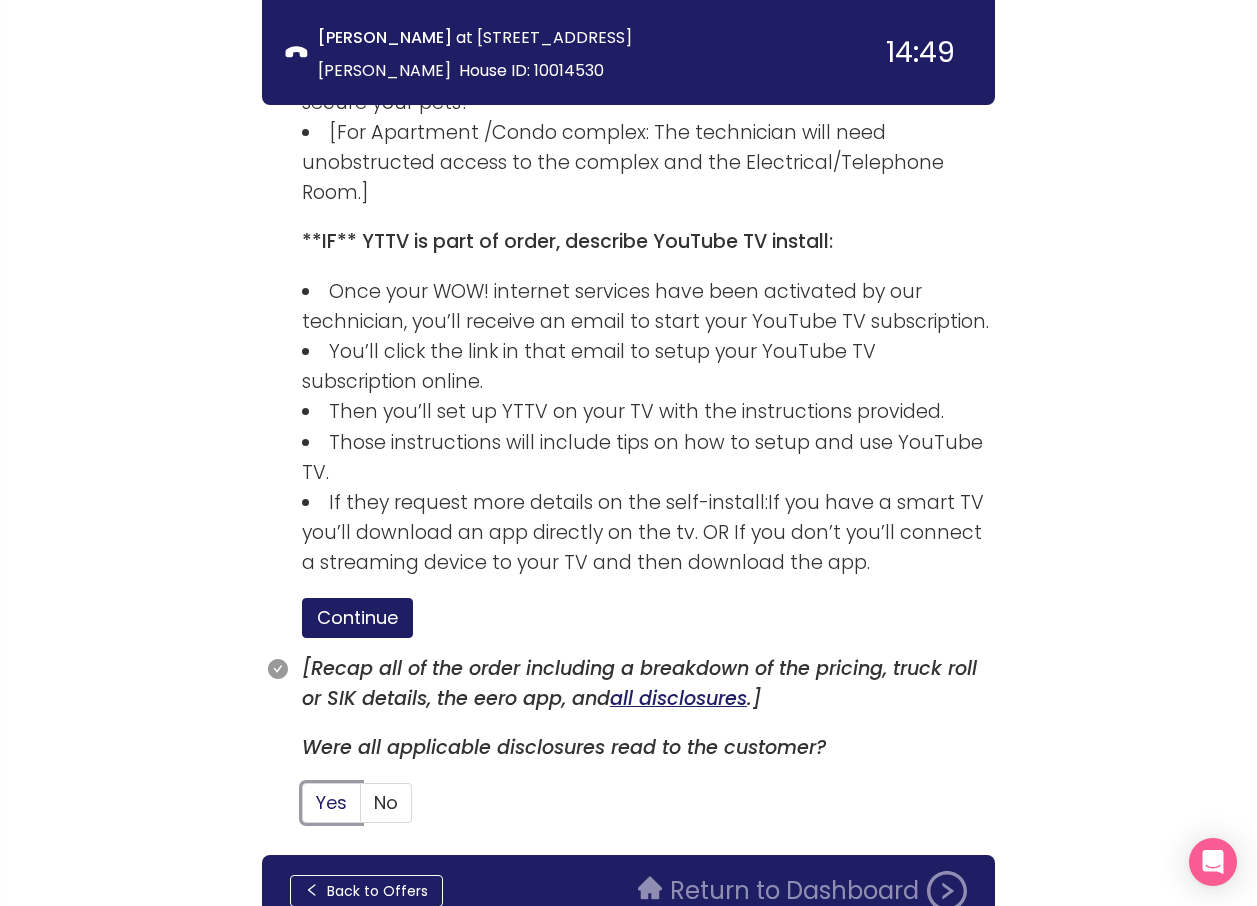 click on "Yes" at bounding box center (303, 809) 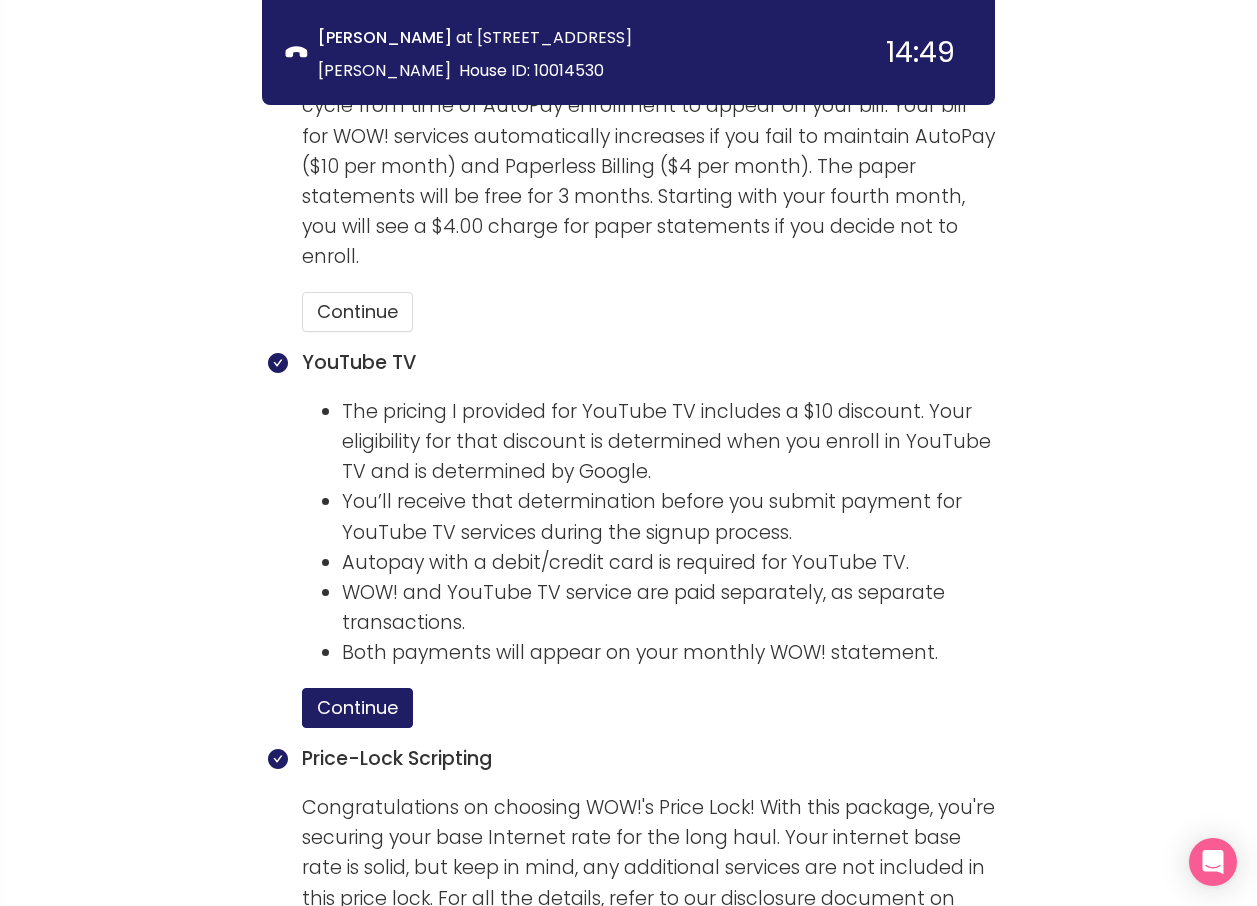 scroll, scrollTop: 2721, scrollLeft: 0, axis: vertical 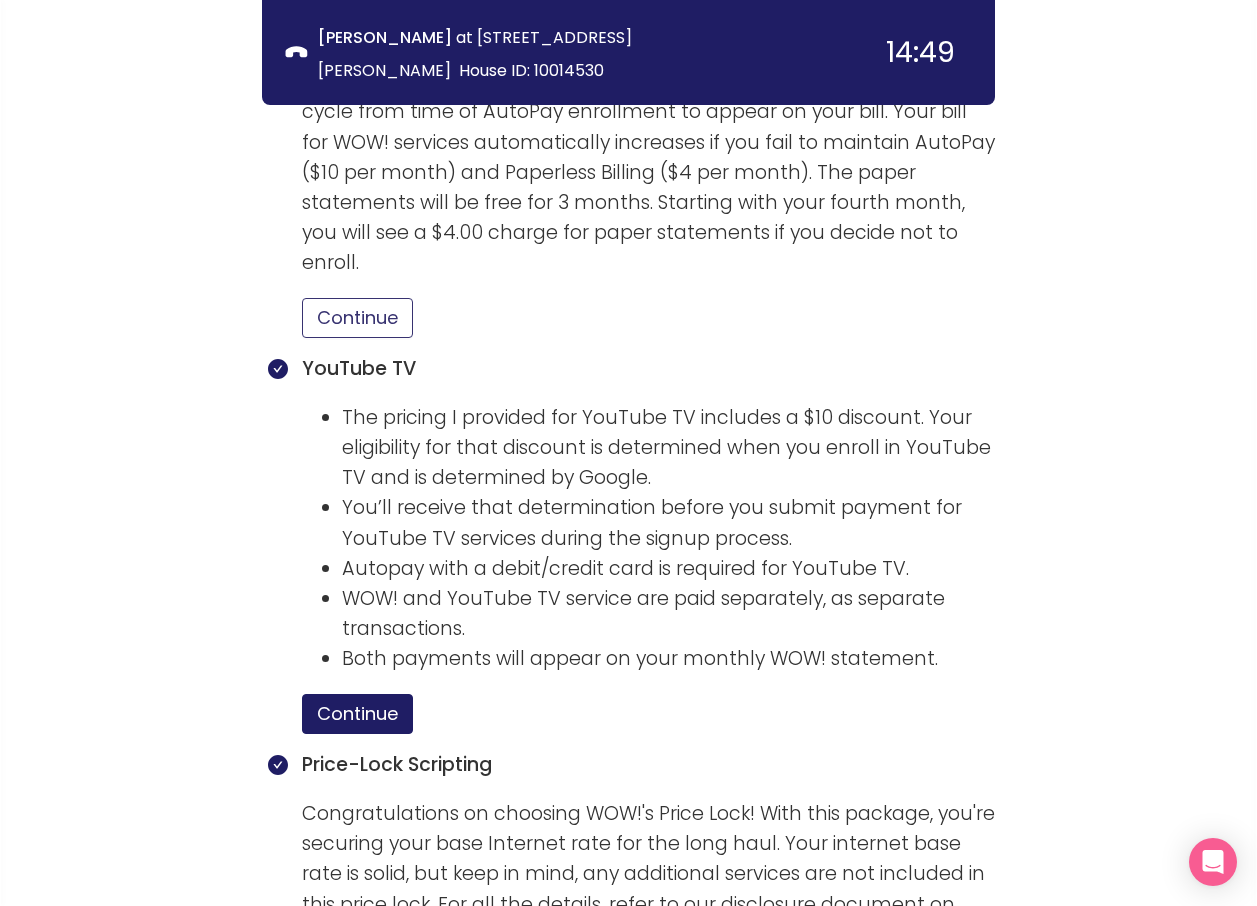 click on "Continue" at bounding box center (357, 318) 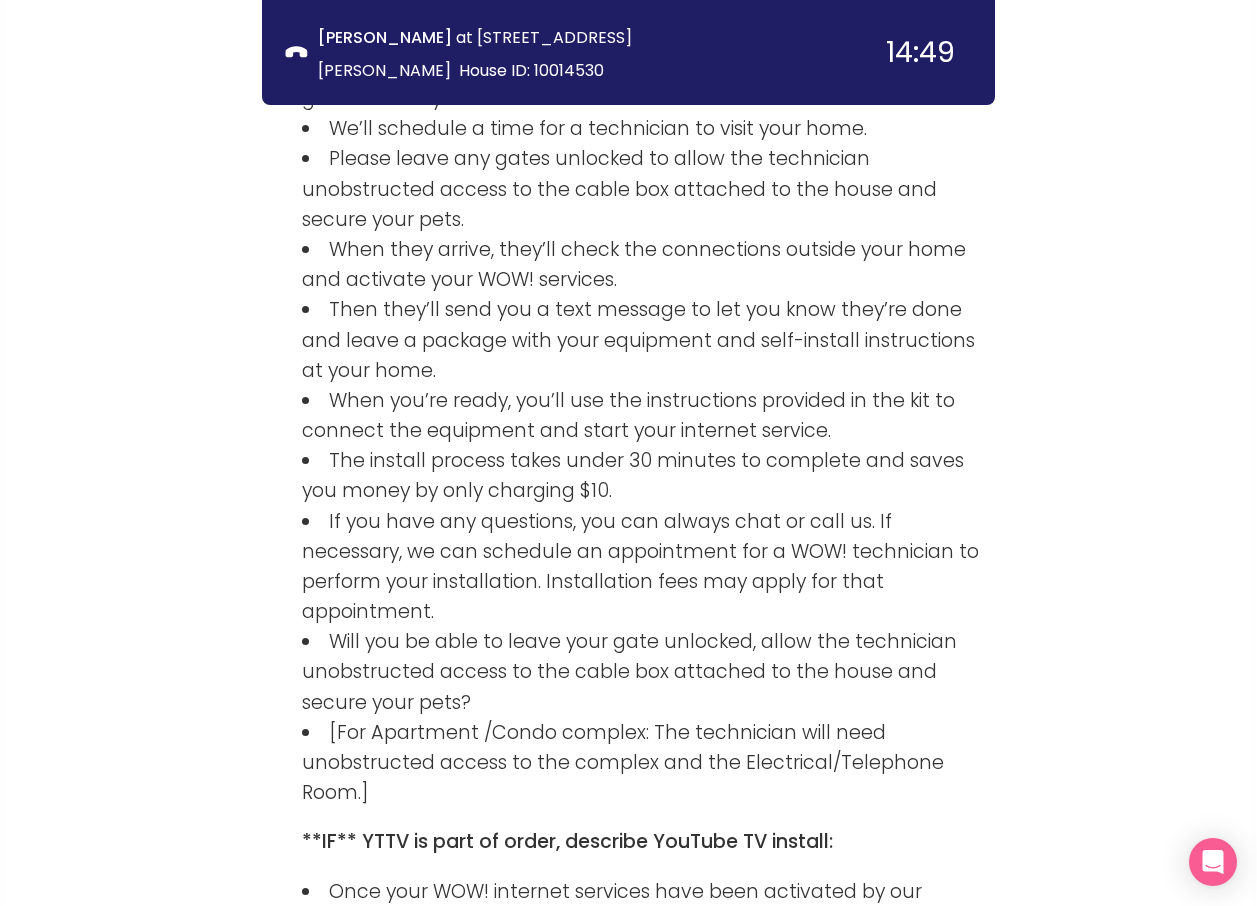 scroll, scrollTop: 4515, scrollLeft: 0, axis: vertical 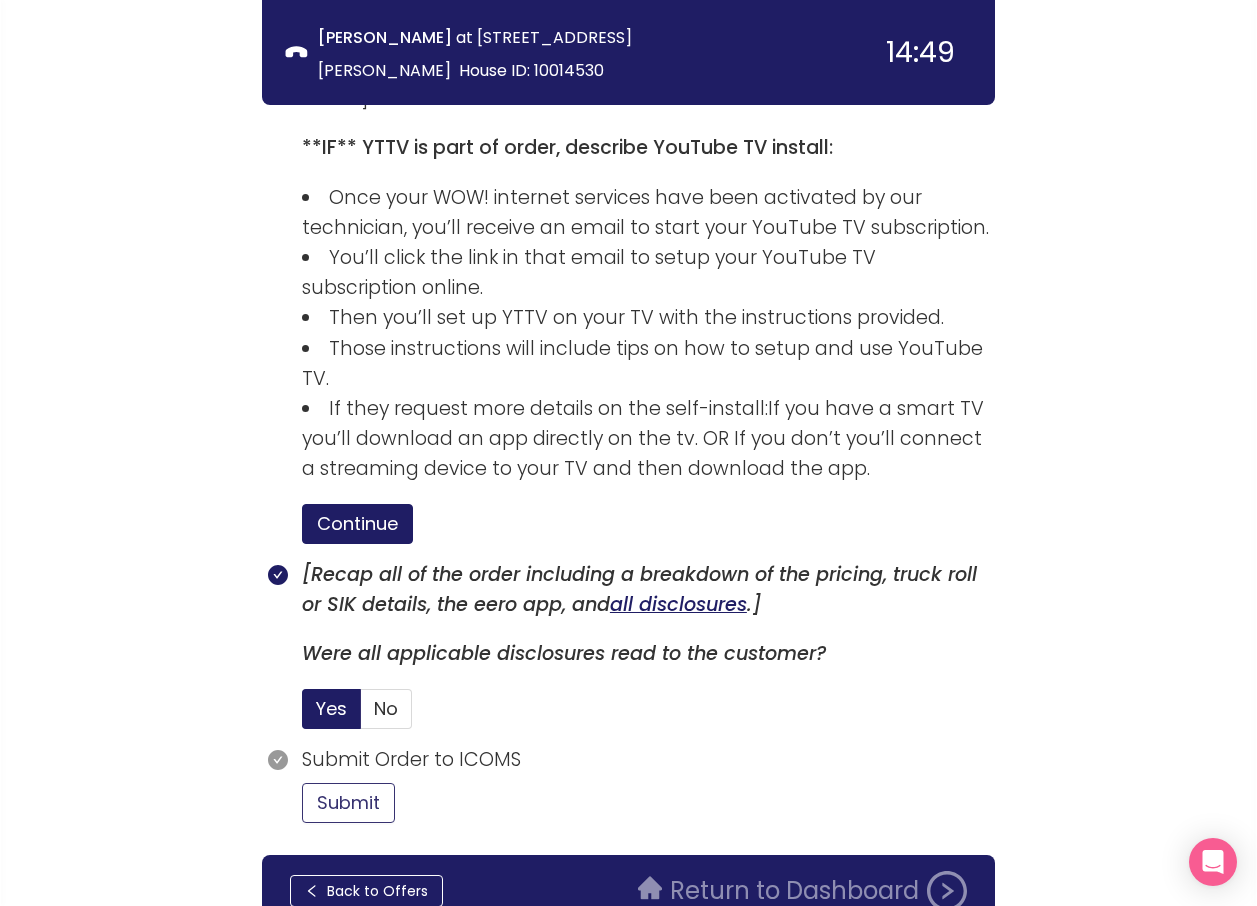 click on "Submit" at bounding box center [348, 803] 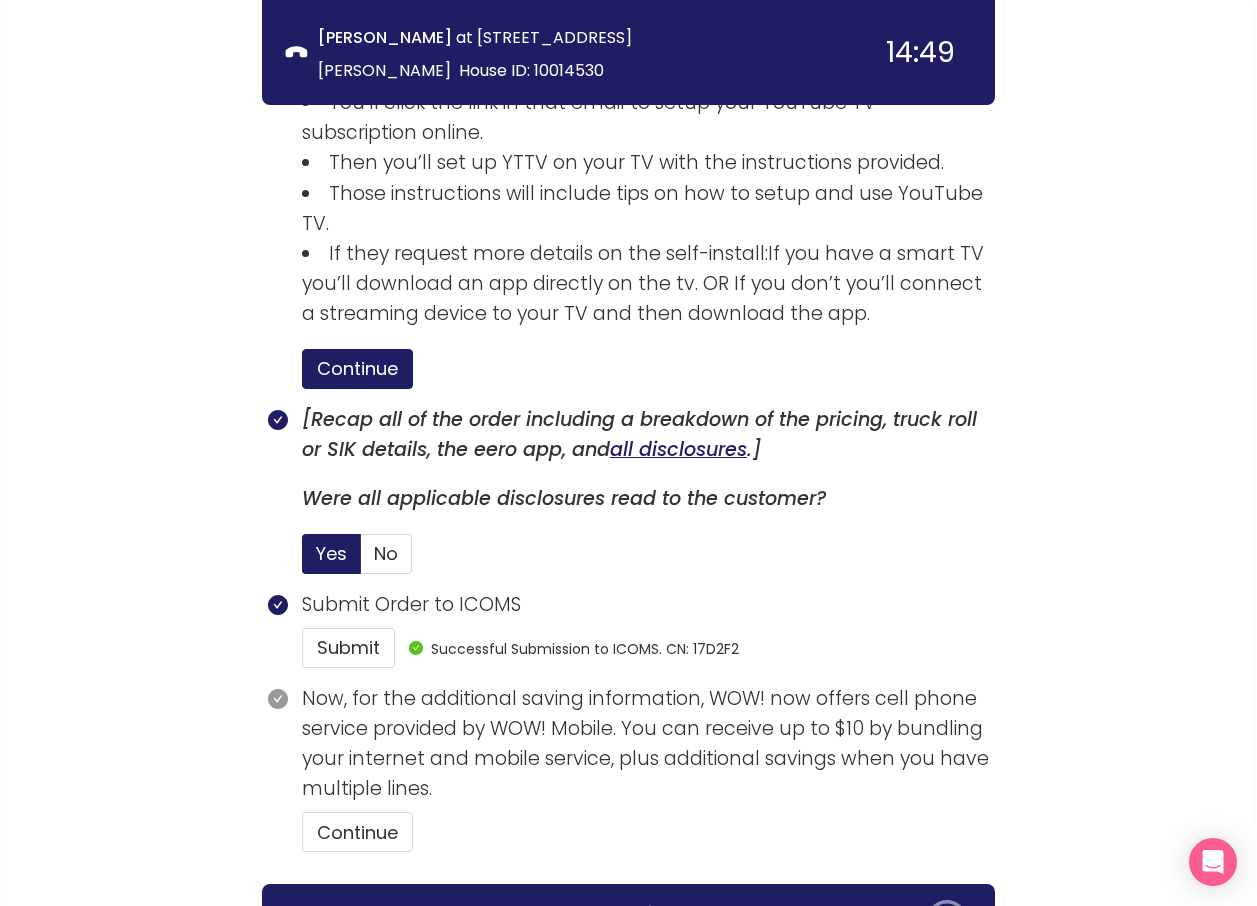 scroll, scrollTop: 4700, scrollLeft: 0, axis: vertical 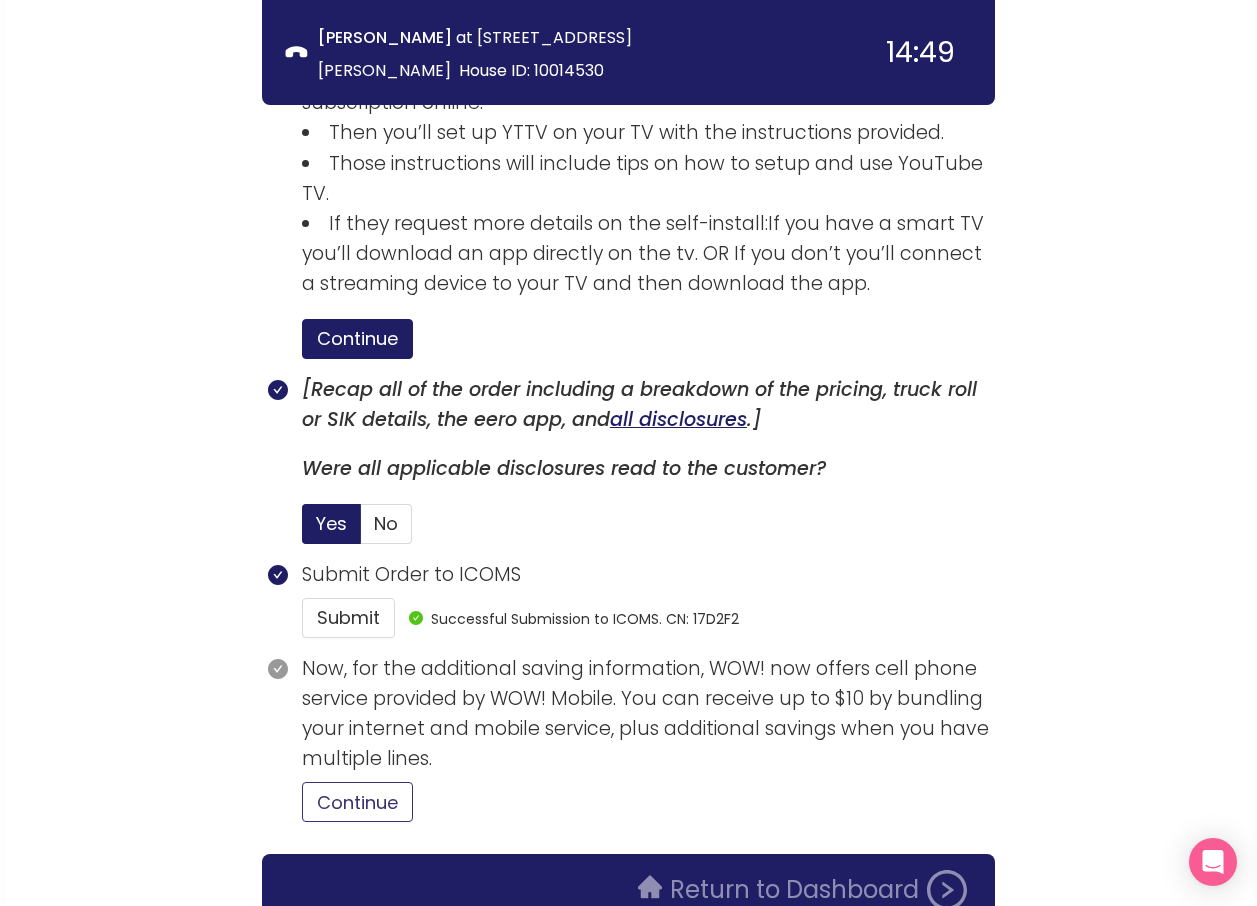 drag, startPoint x: 375, startPoint y: 696, endPoint x: 357, endPoint y: 702, distance: 18.973665 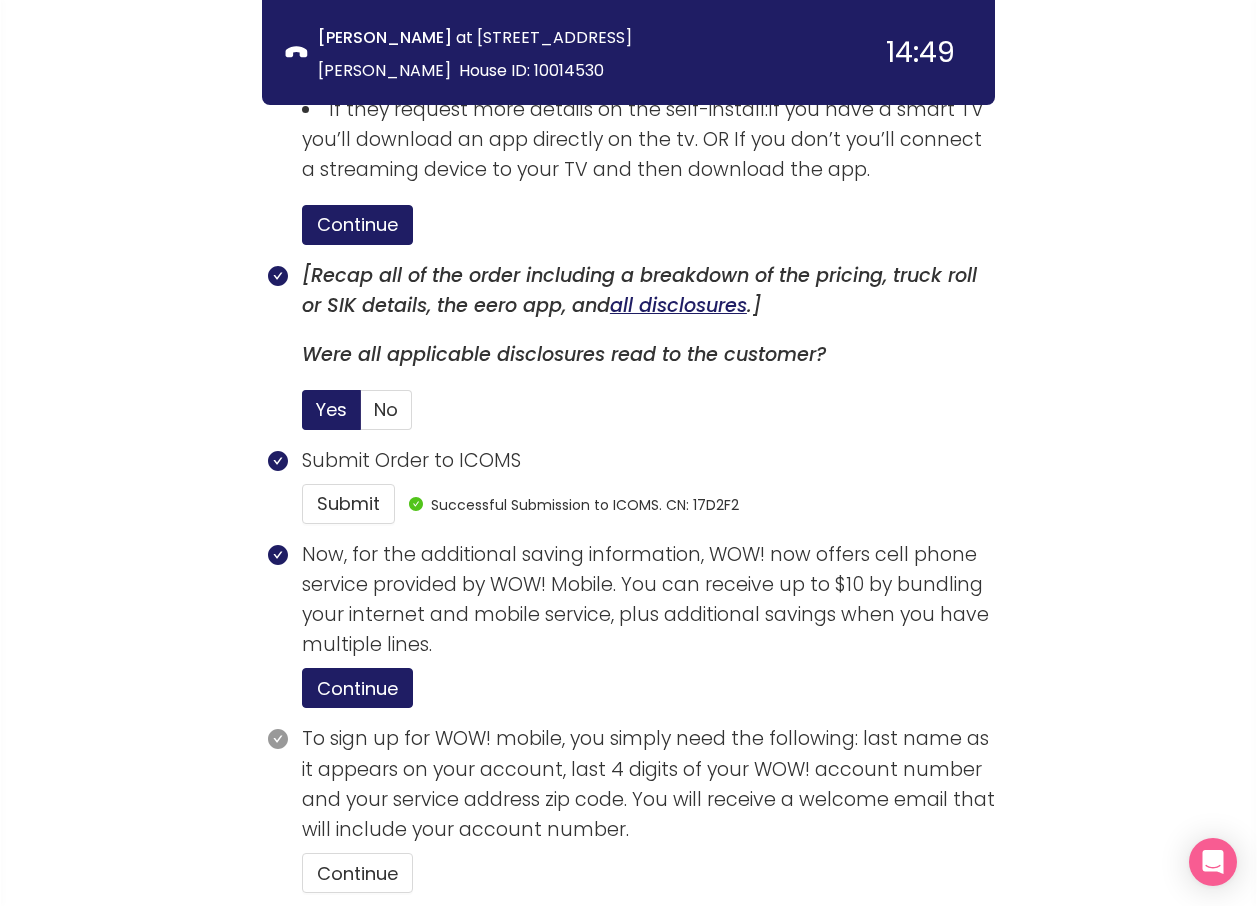 scroll, scrollTop: 4885, scrollLeft: 0, axis: vertical 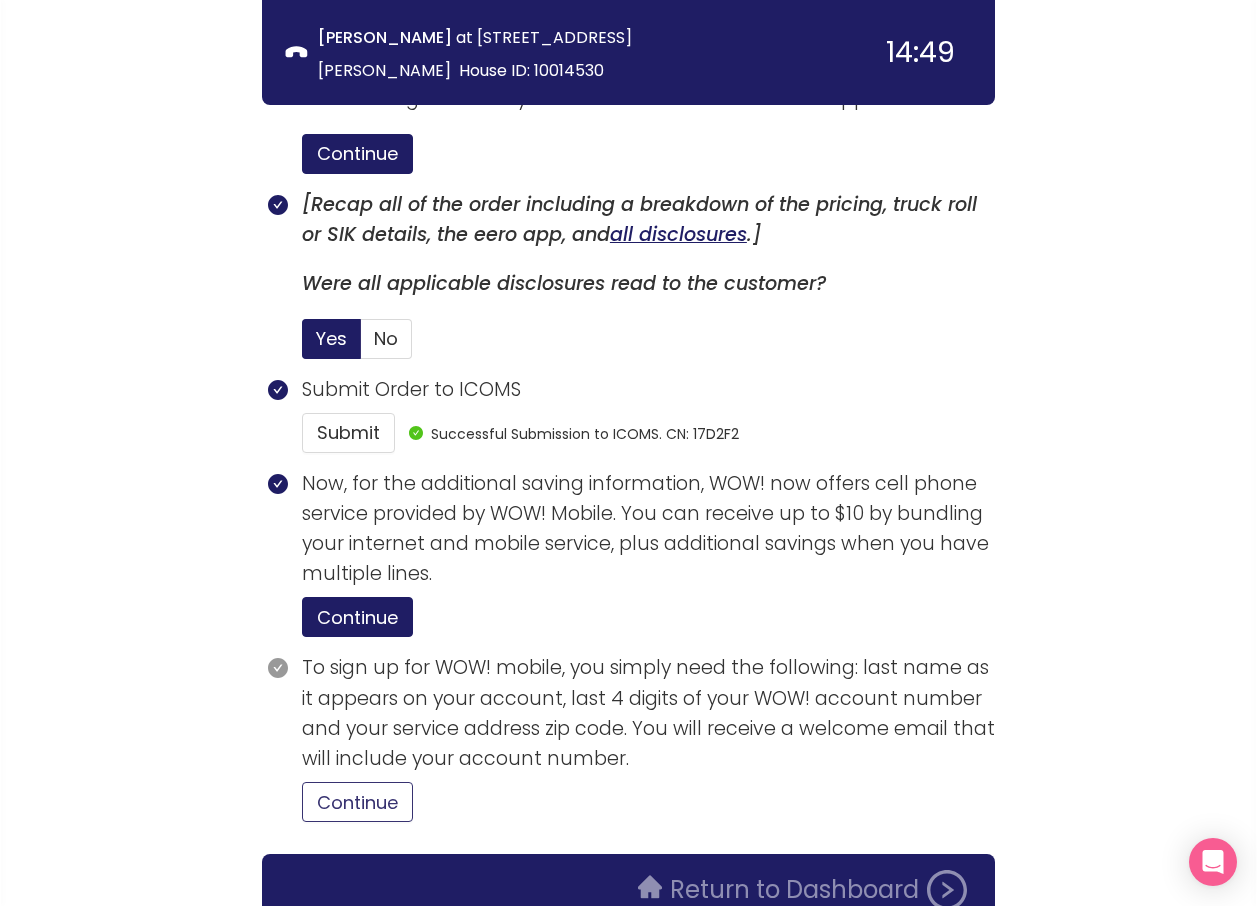 click on "Continue" at bounding box center [357, 802] 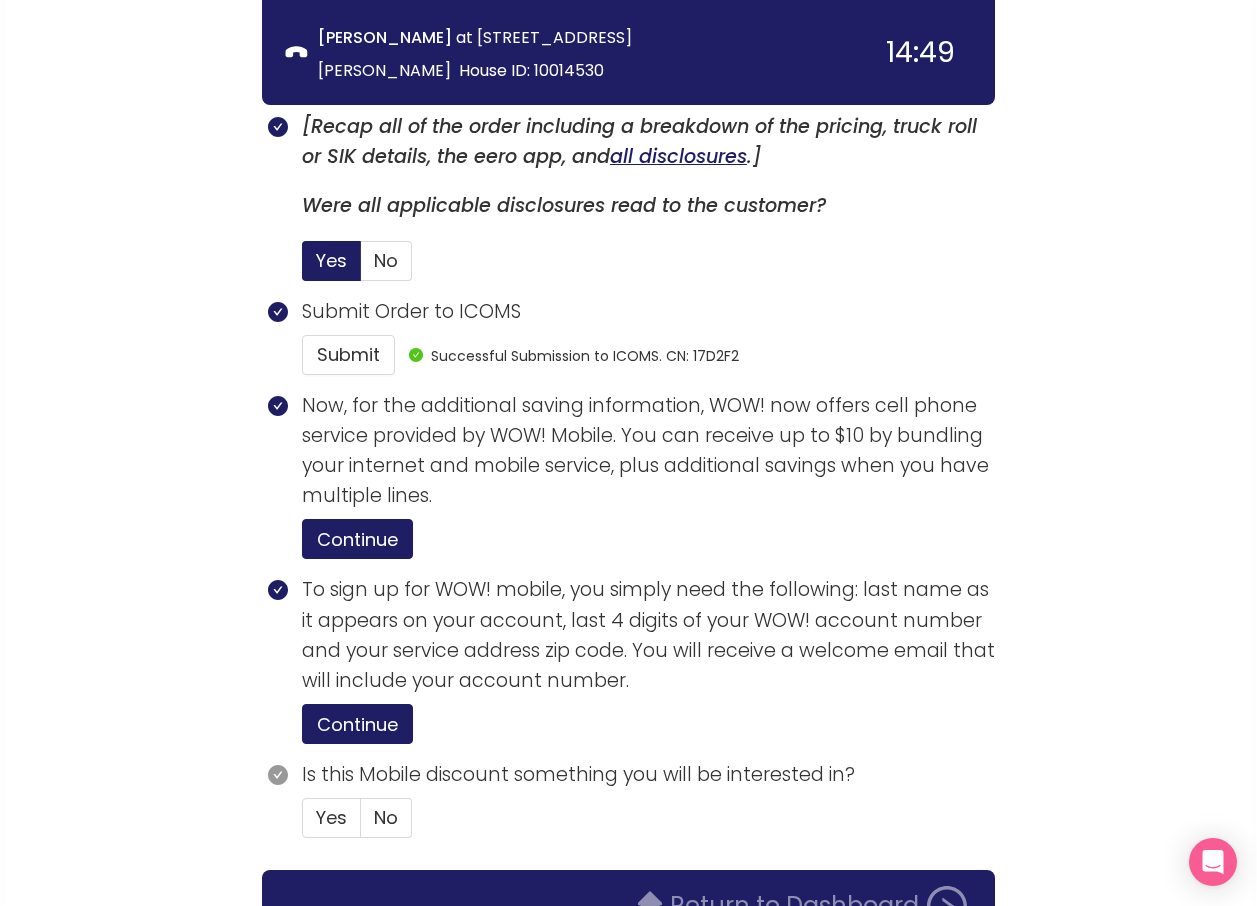scroll, scrollTop: 4979, scrollLeft: 0, axis: vertical 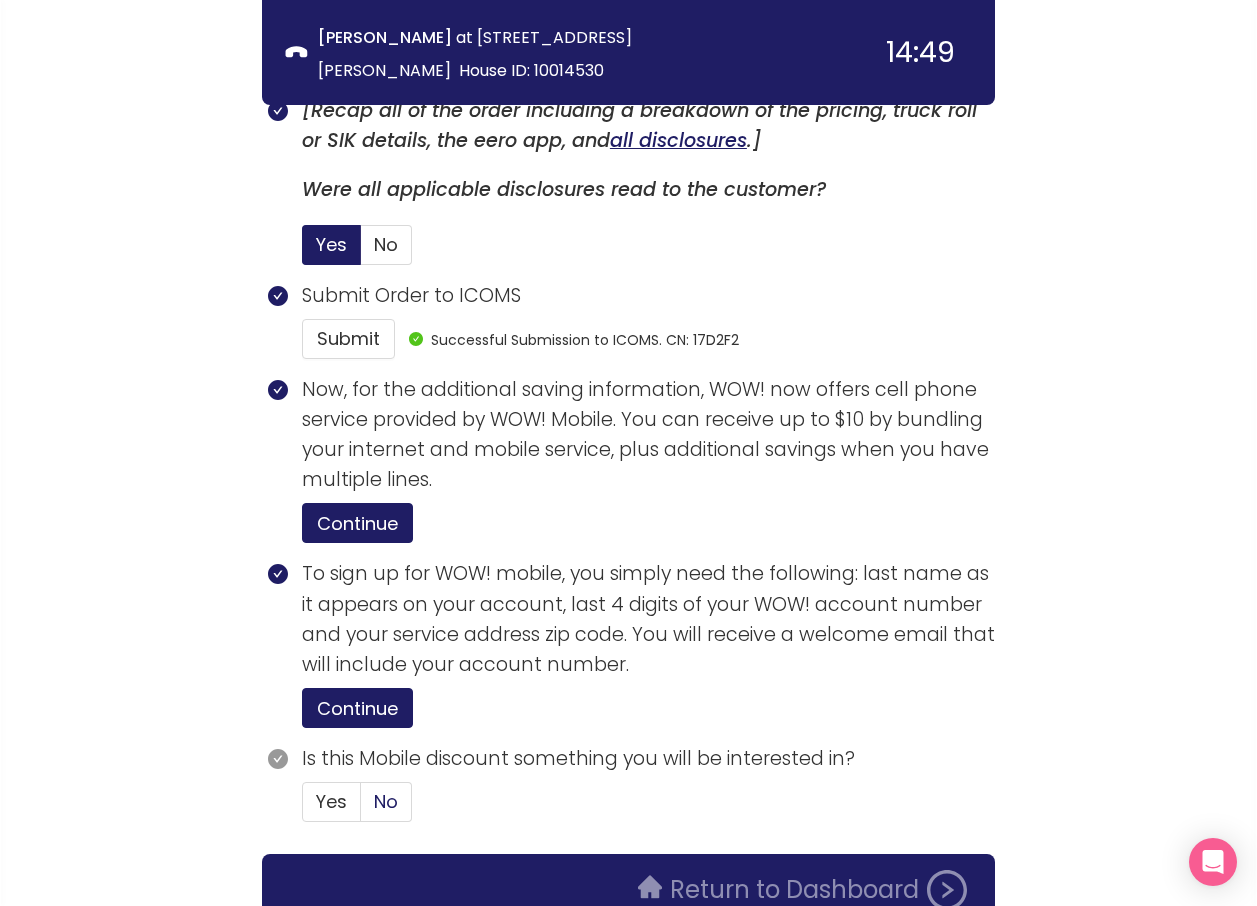 click on "No" at bounding box center (386, 801) 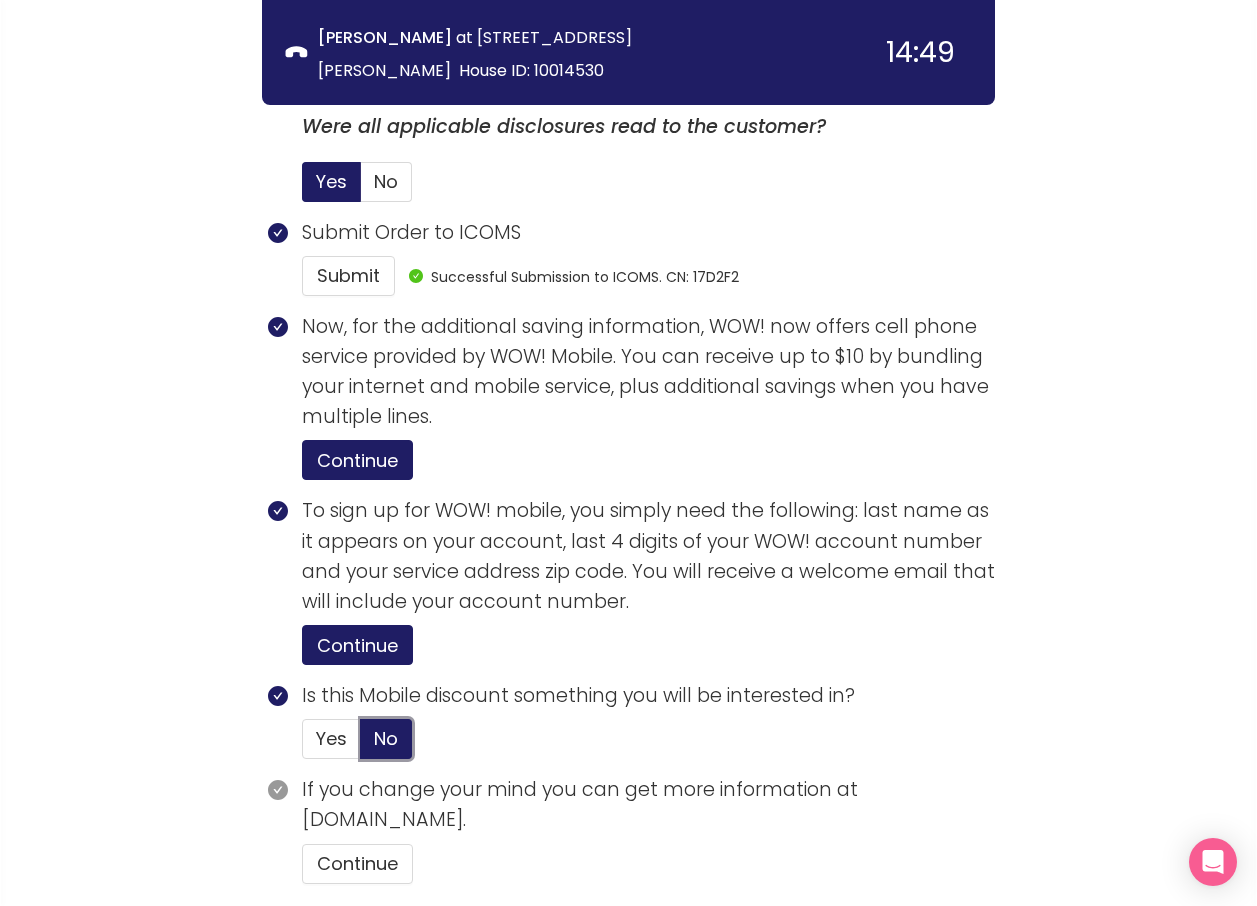 scroll, scrollTop: 5103, scrollLeft: 0, axis: vertical 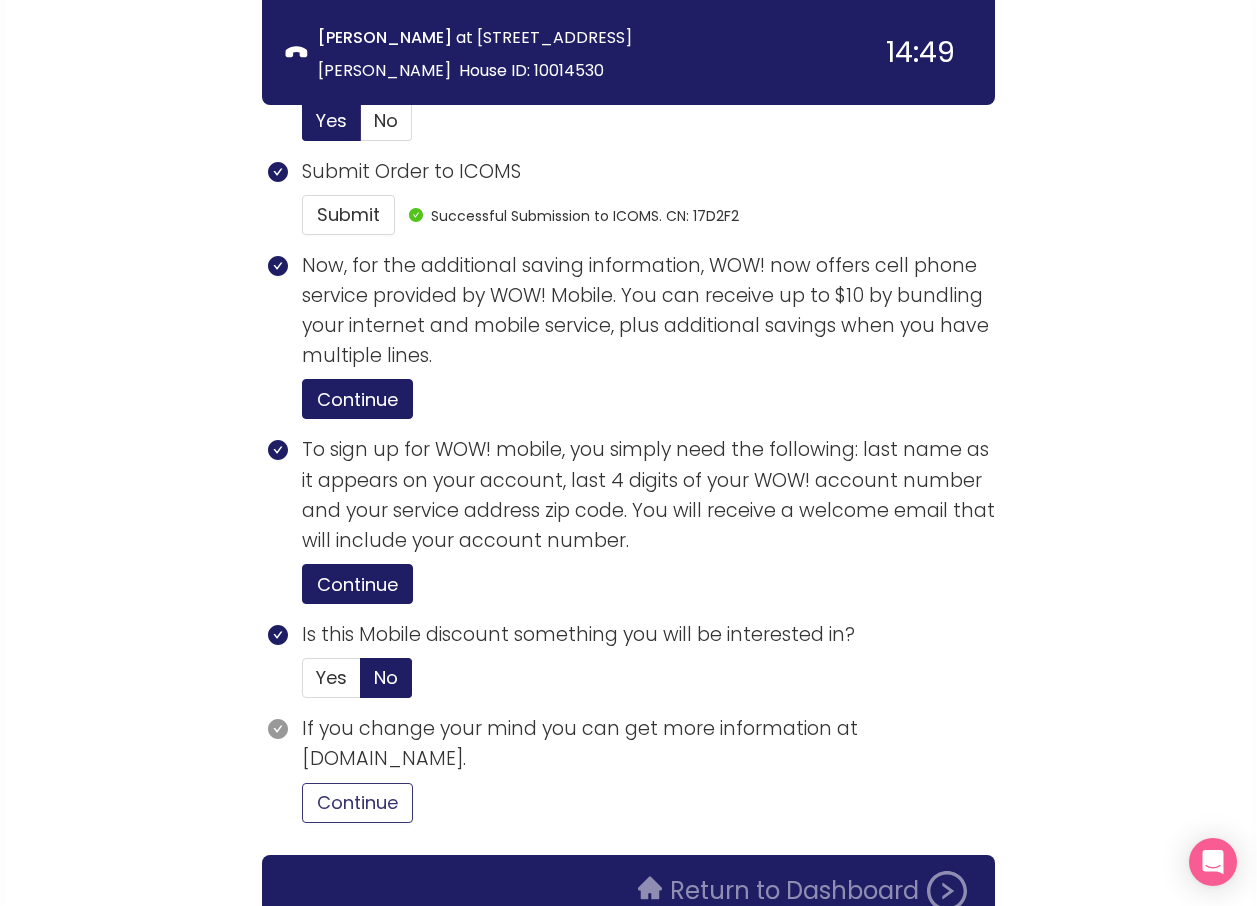 click on "Continue" at bounding box center (357, 803) 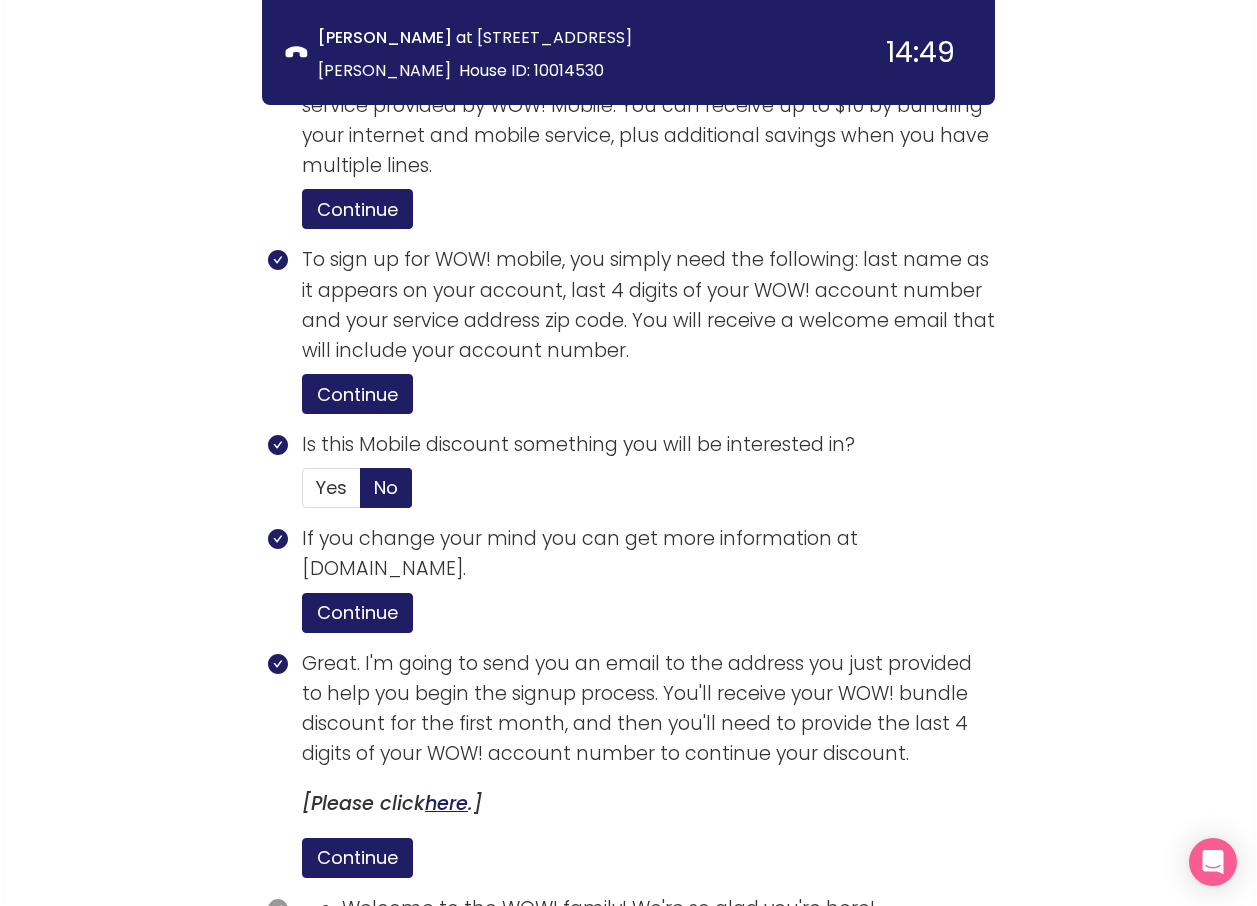 scroll, scrollTop: 5484, scrollLeft: 0, axis: vertical 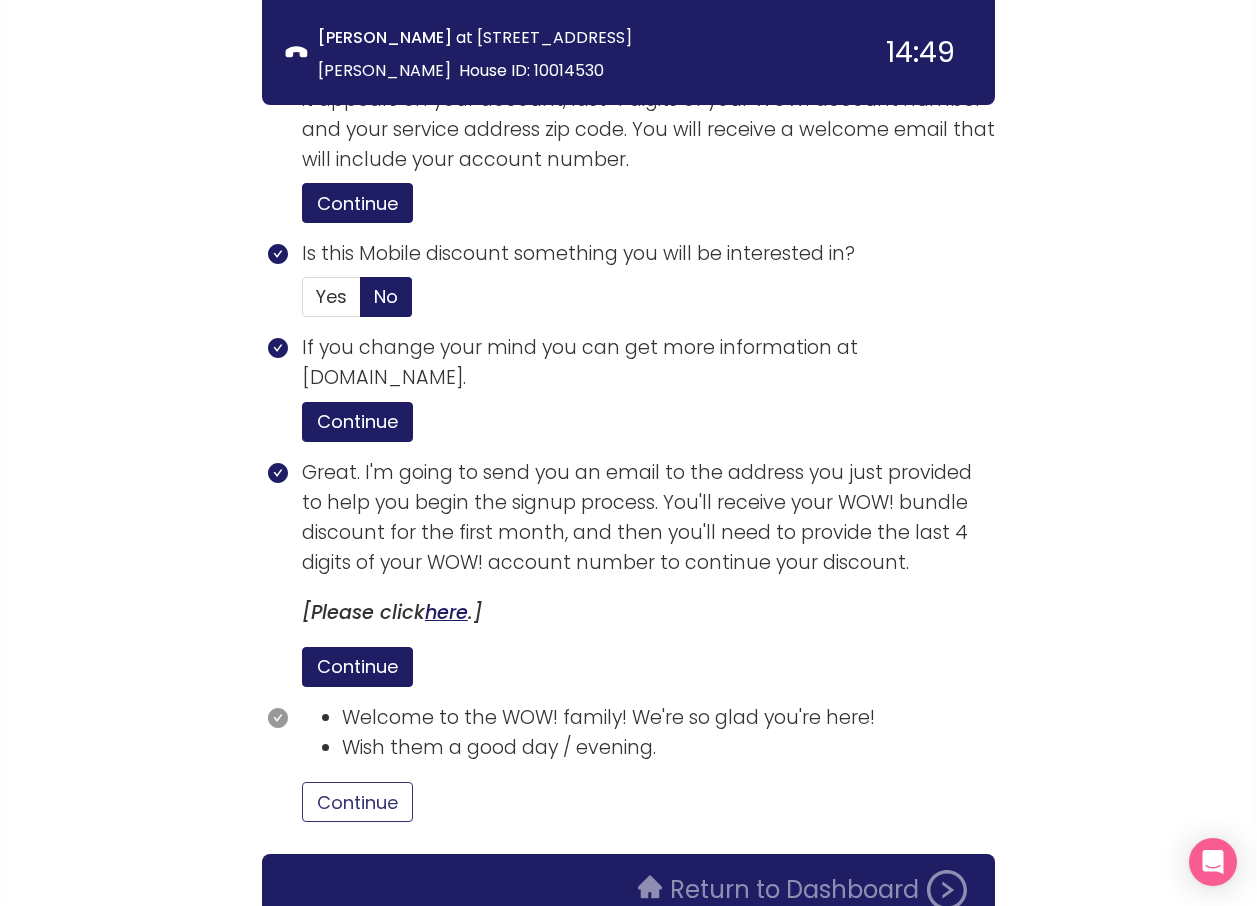 click on "Continue" at bounding box center (357, 802) 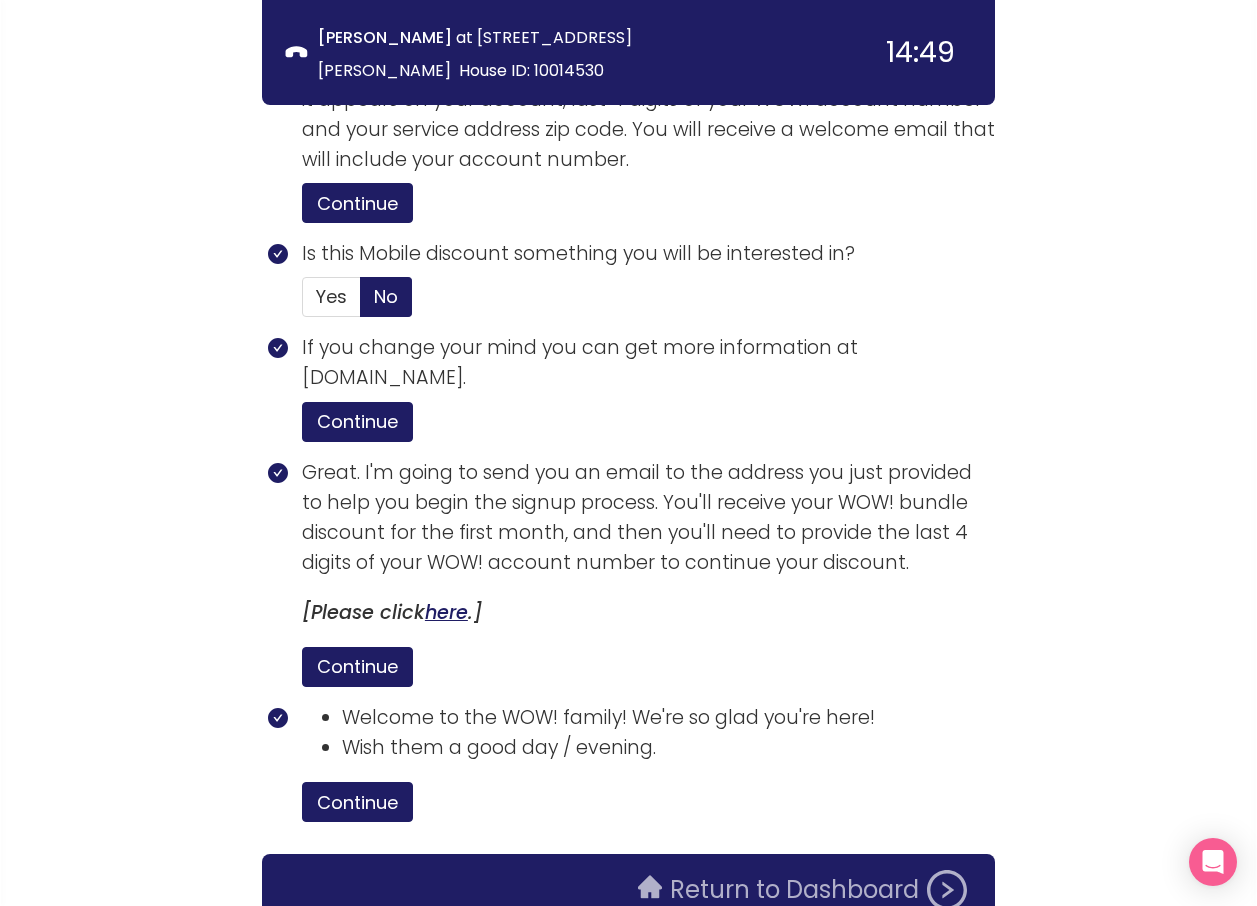 click on "Return to Dashboard" 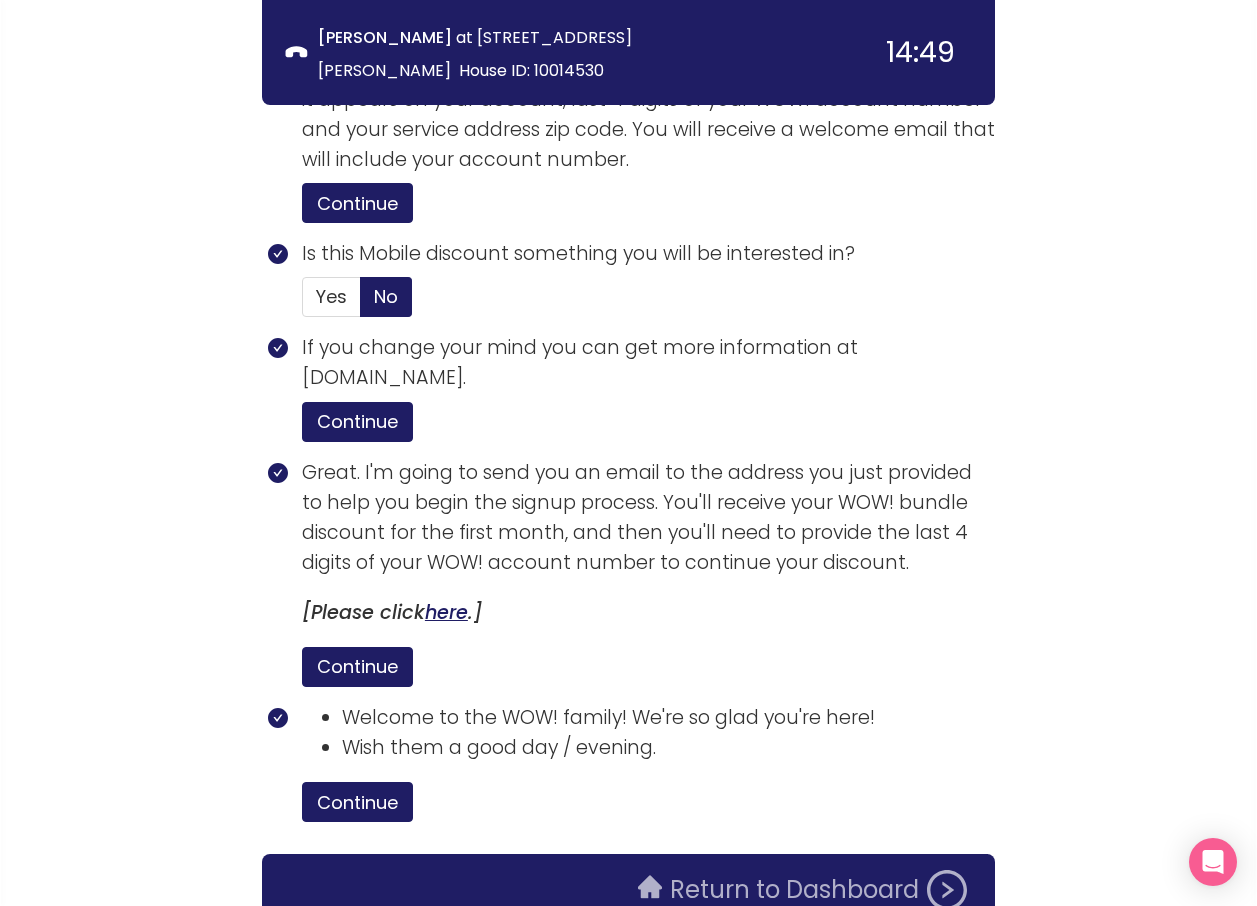 scroll, scrollTop: 0, scrollLeft: 0, axis: both 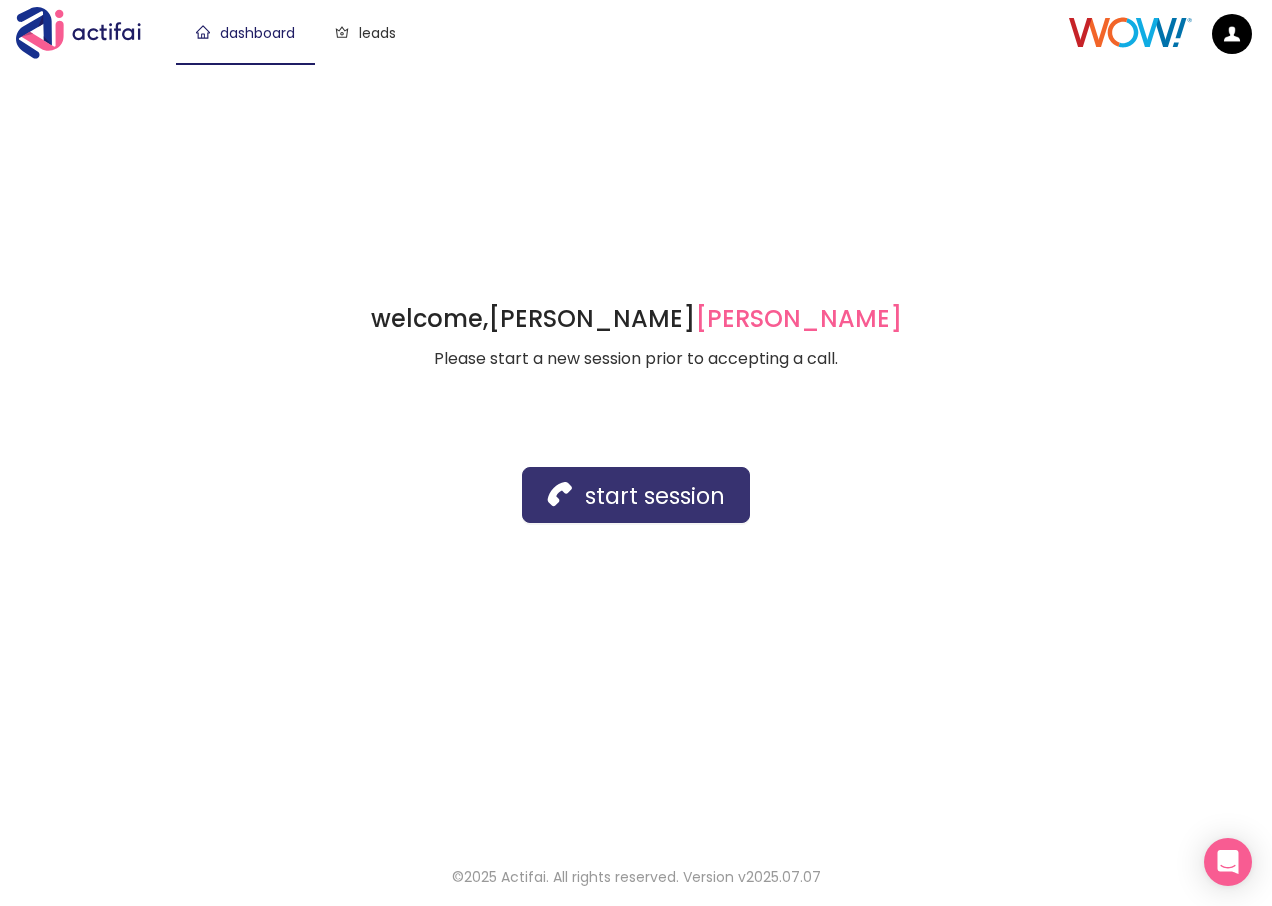 click on "start session" at bounding box center [636, 495] 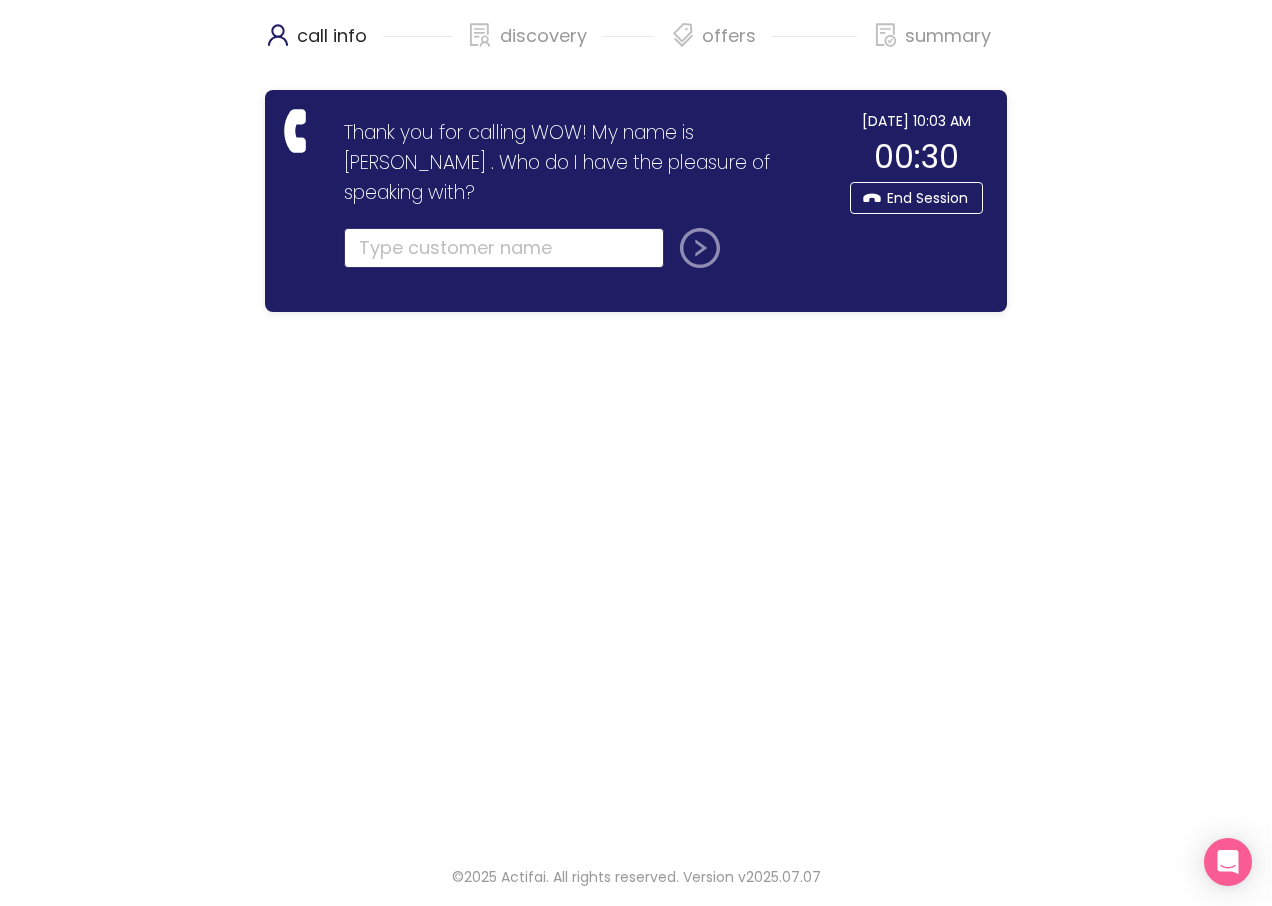 click 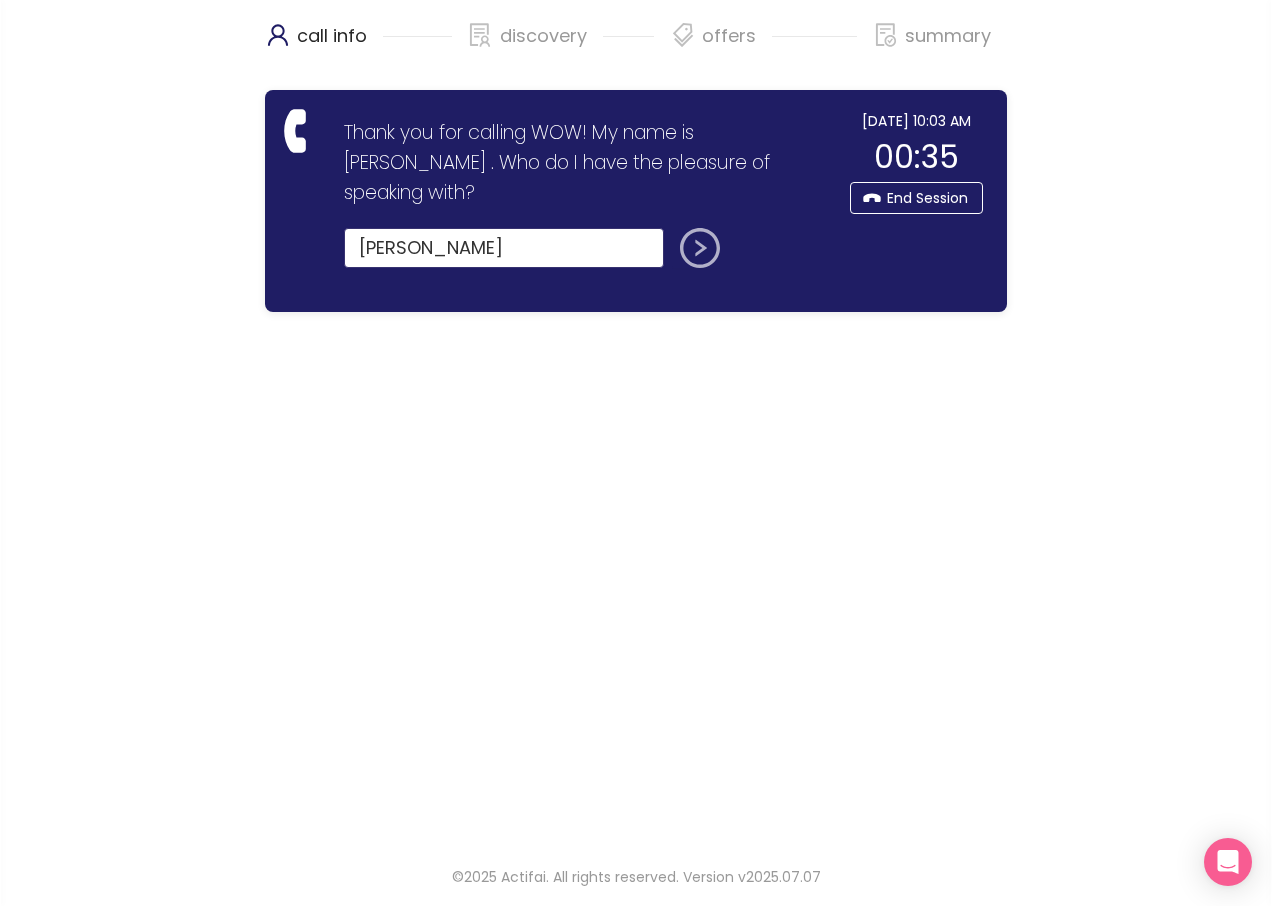 type on "[PERSON_NAME]" 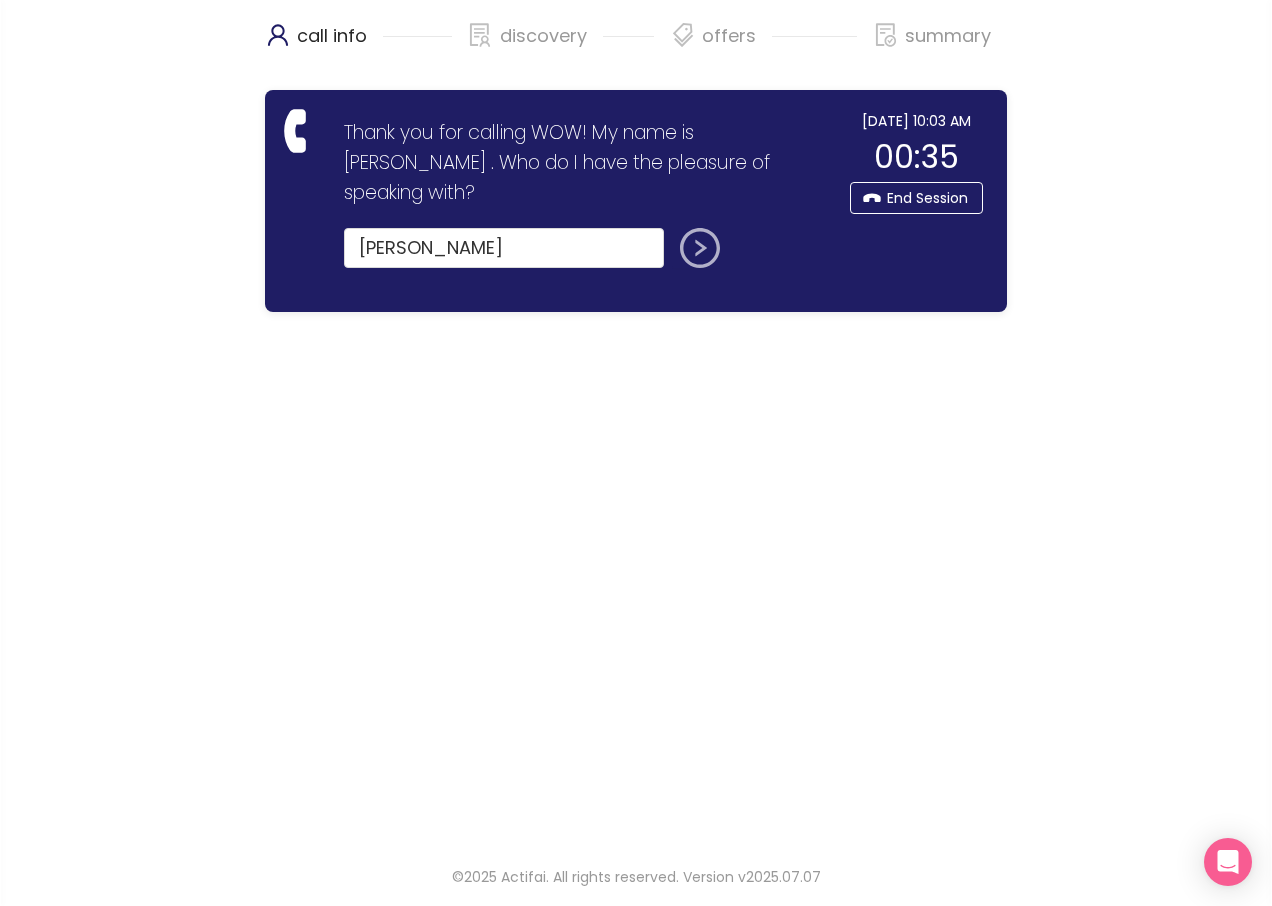 click 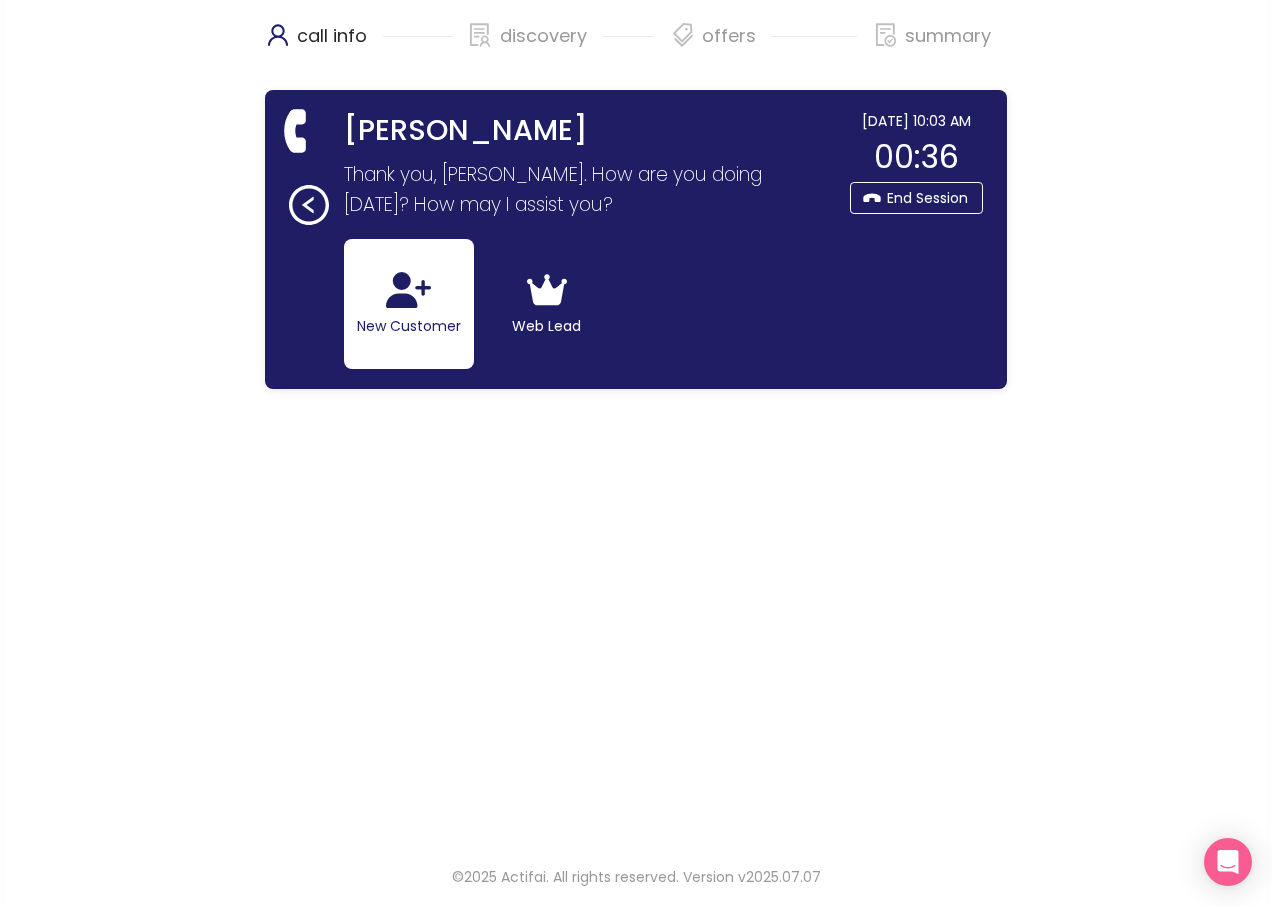 click on "New Customer" 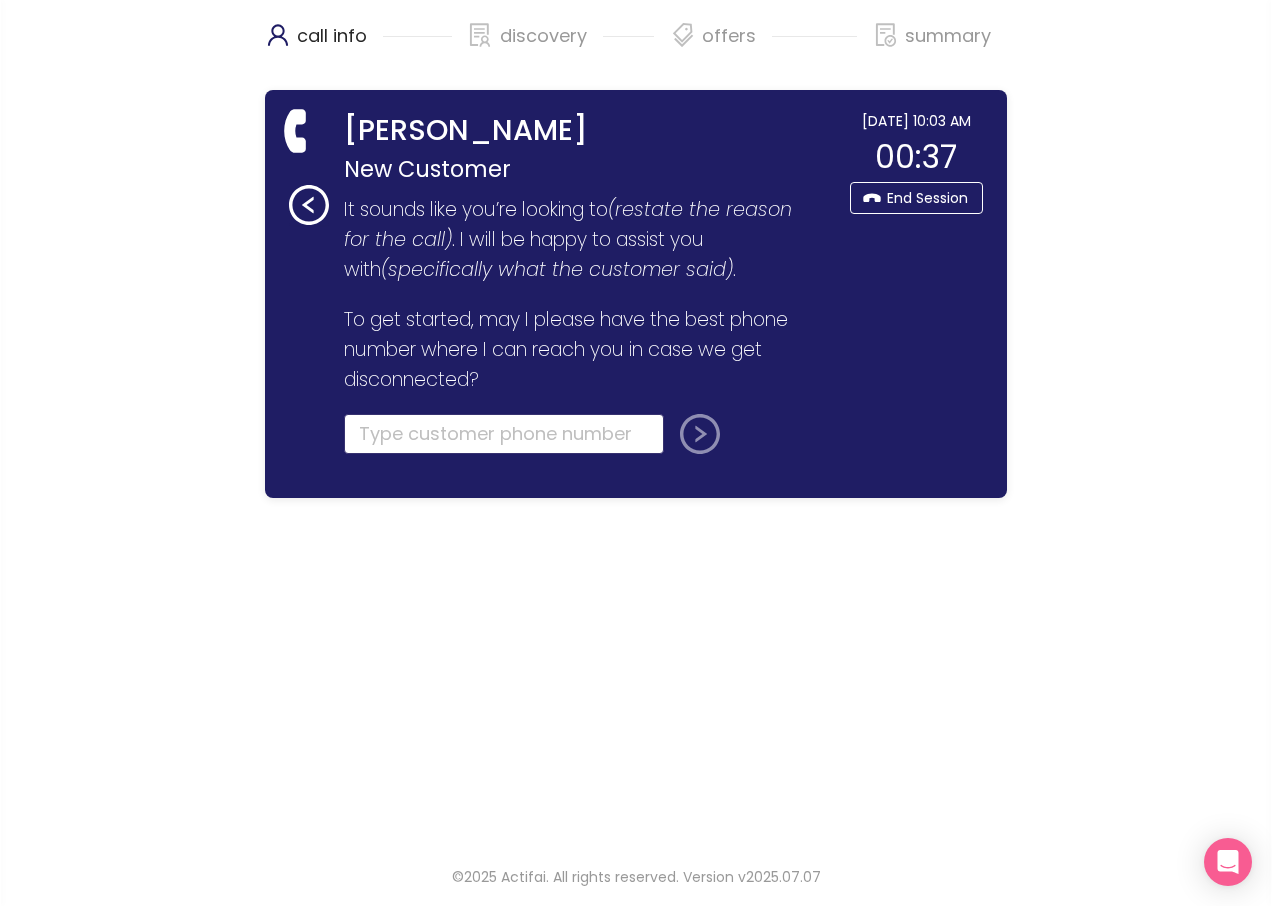 click 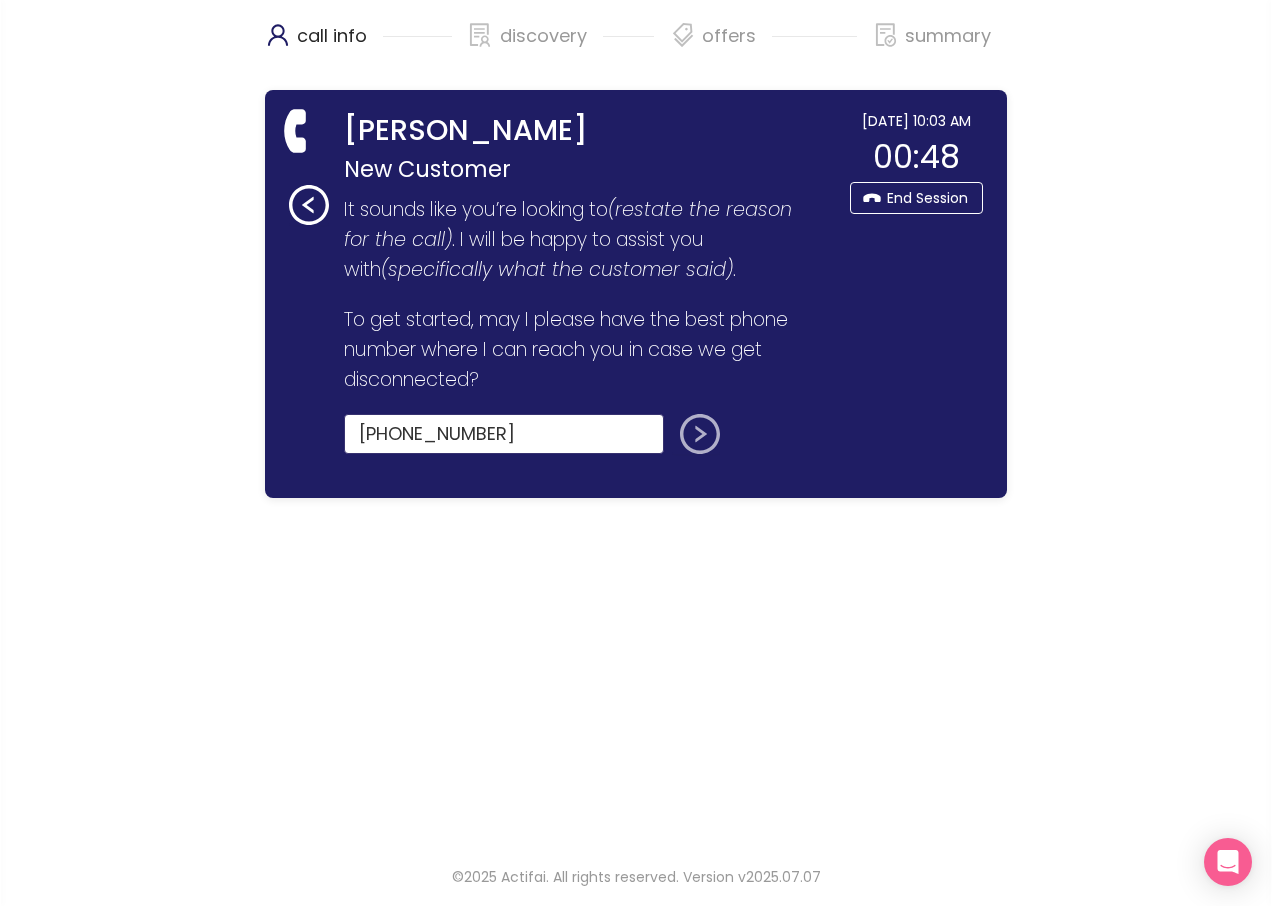 type on "[PHONE_NUMBER]" 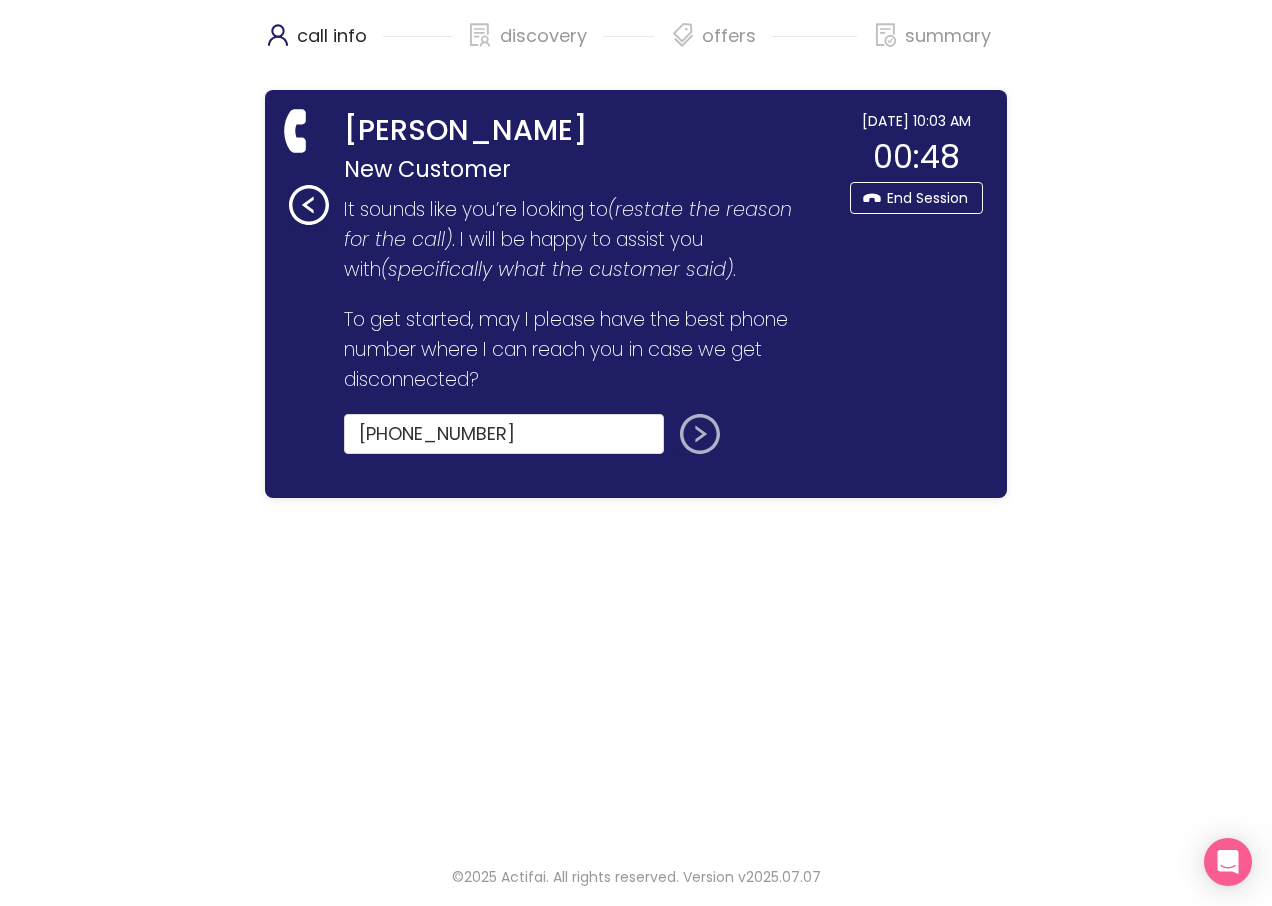 click 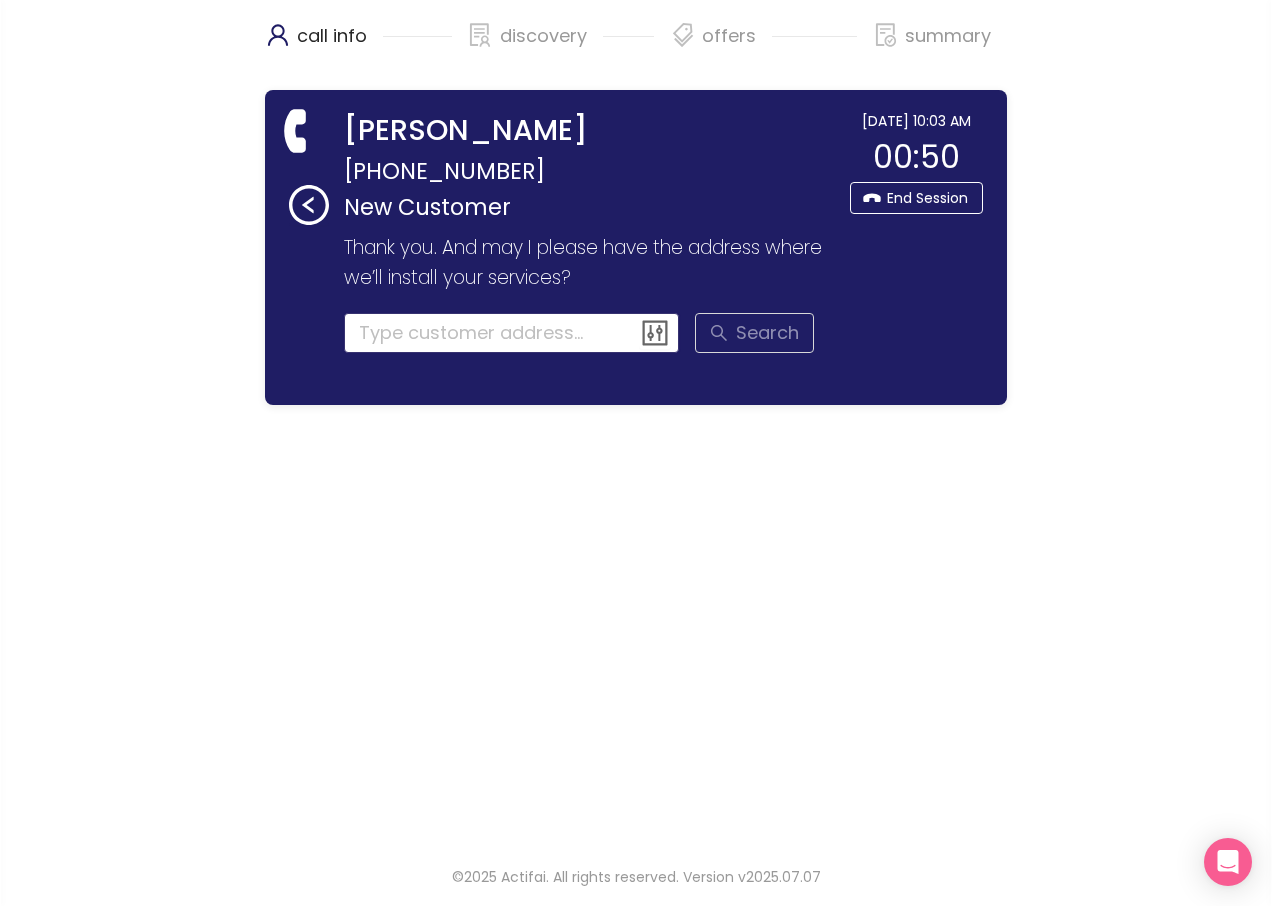click at bounding box center (512, 333) 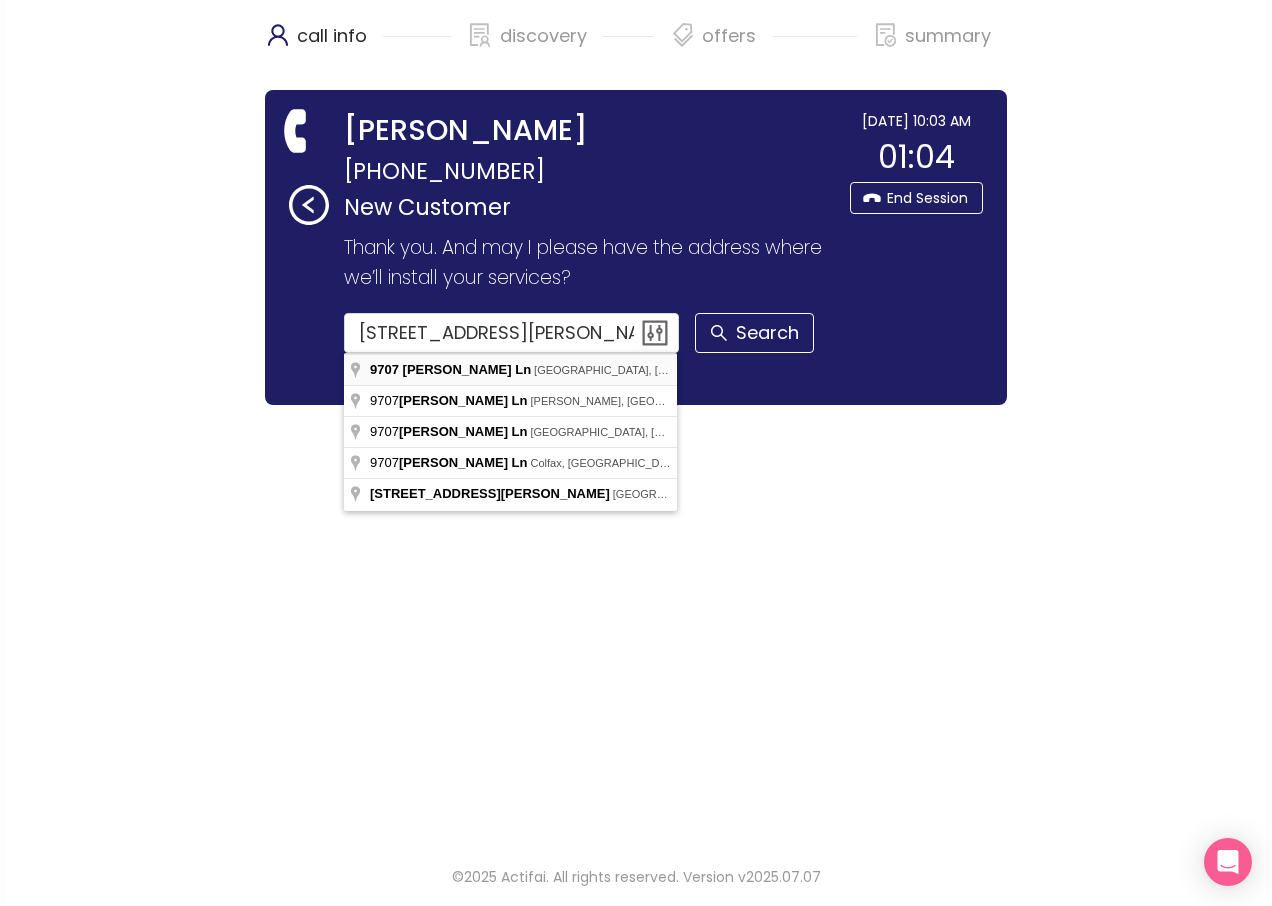 type on "[STREET_ADDRESS][PERSON_NAME]" 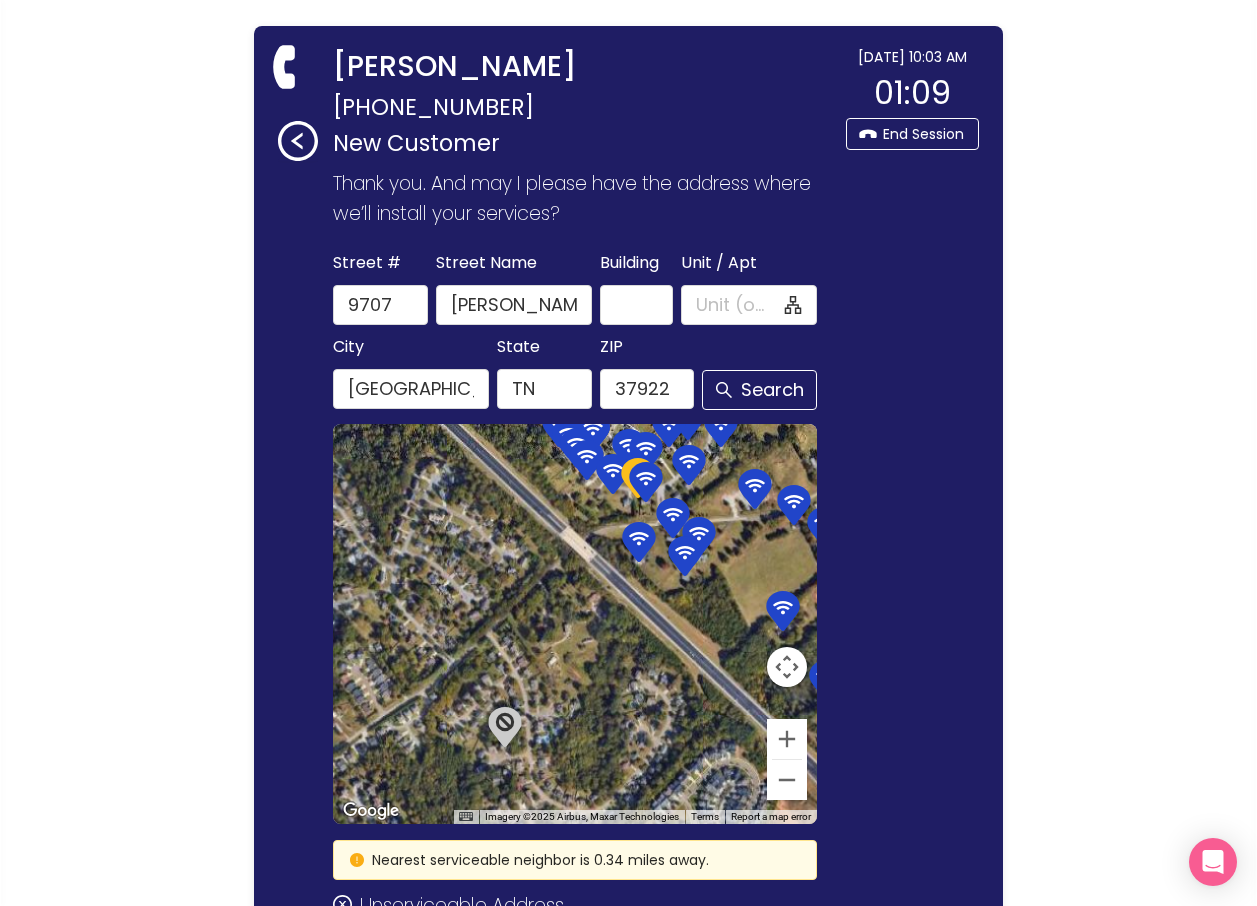 scroll, scrollTop: 100, scrollLeft: 0, axis: vertical 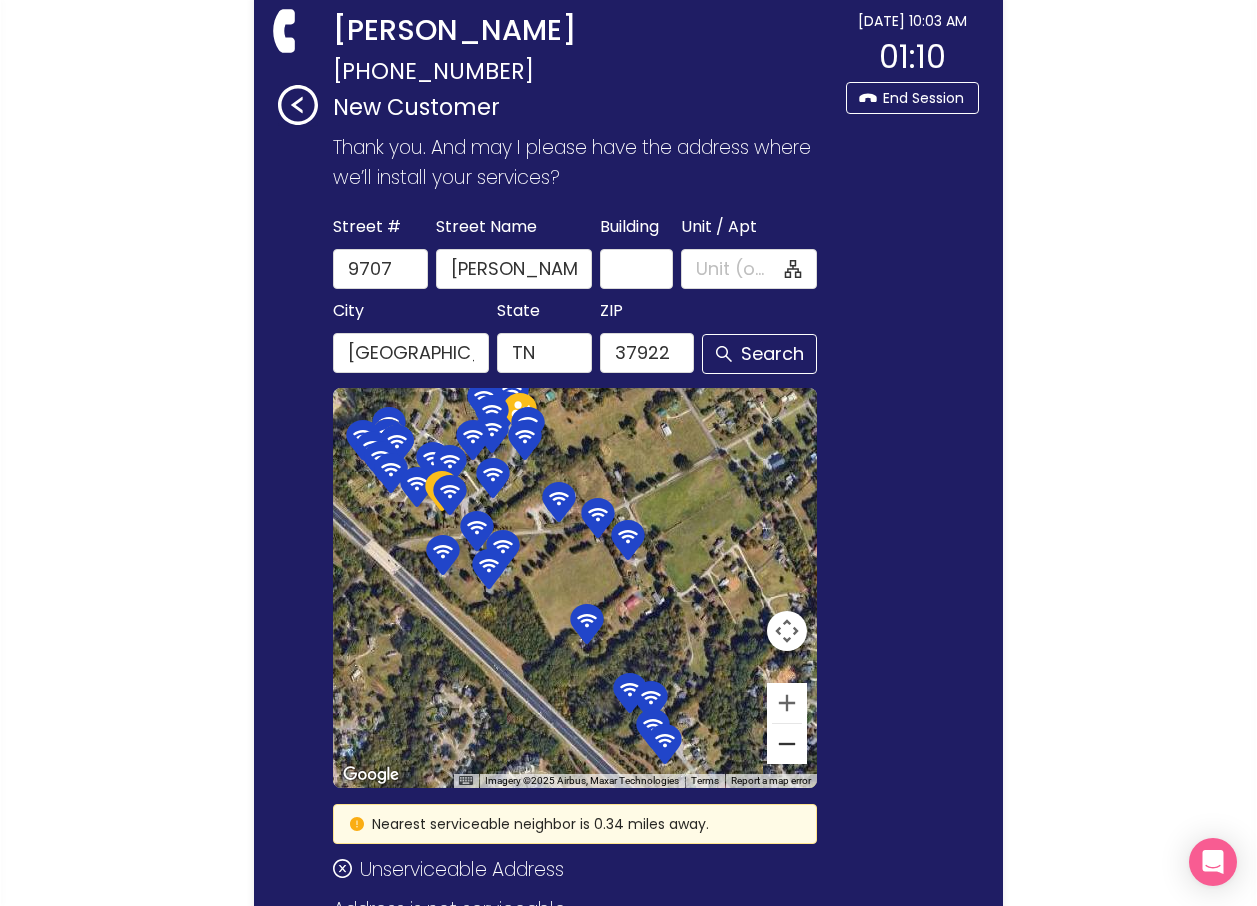 click at bounding box center [787, 744] 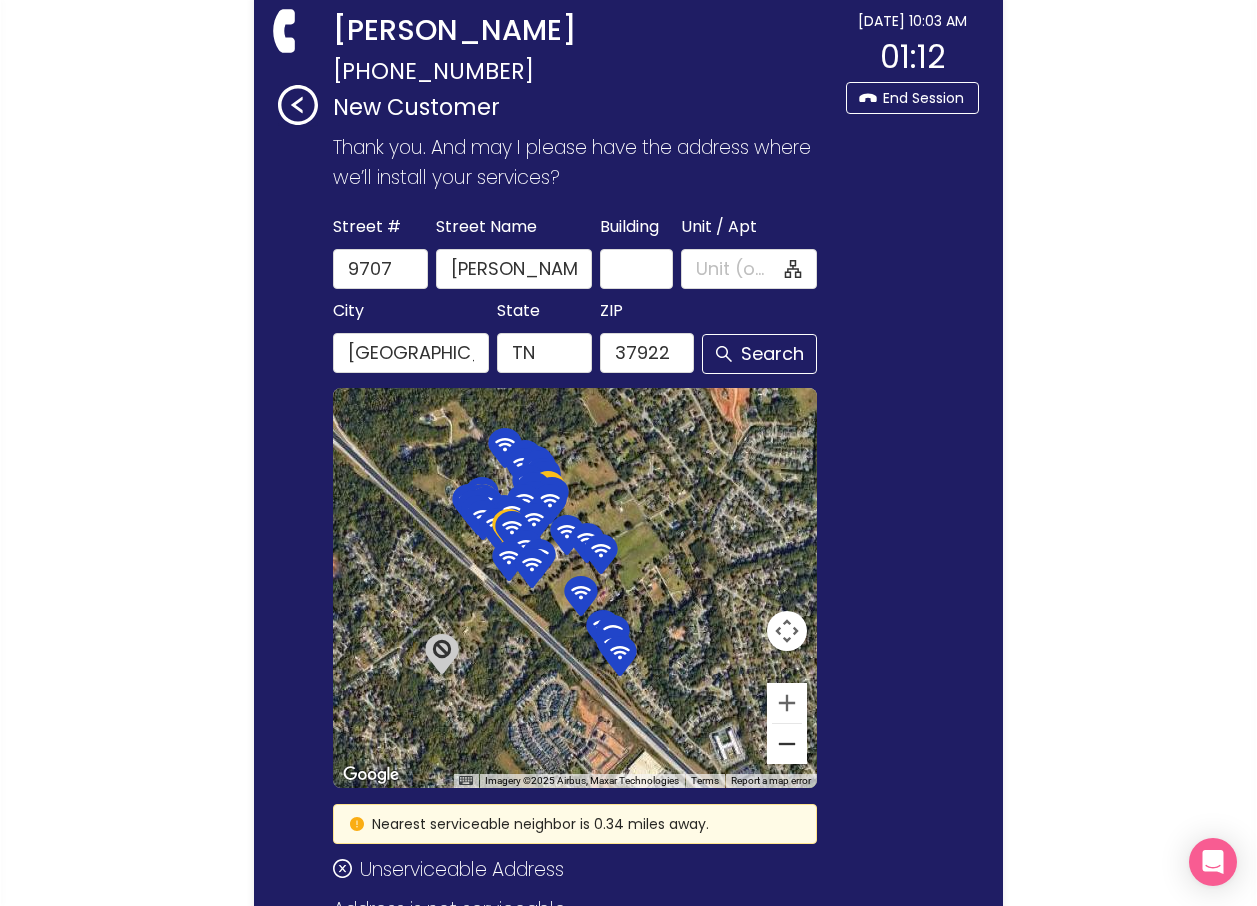 click at bounding box center [787, 744] 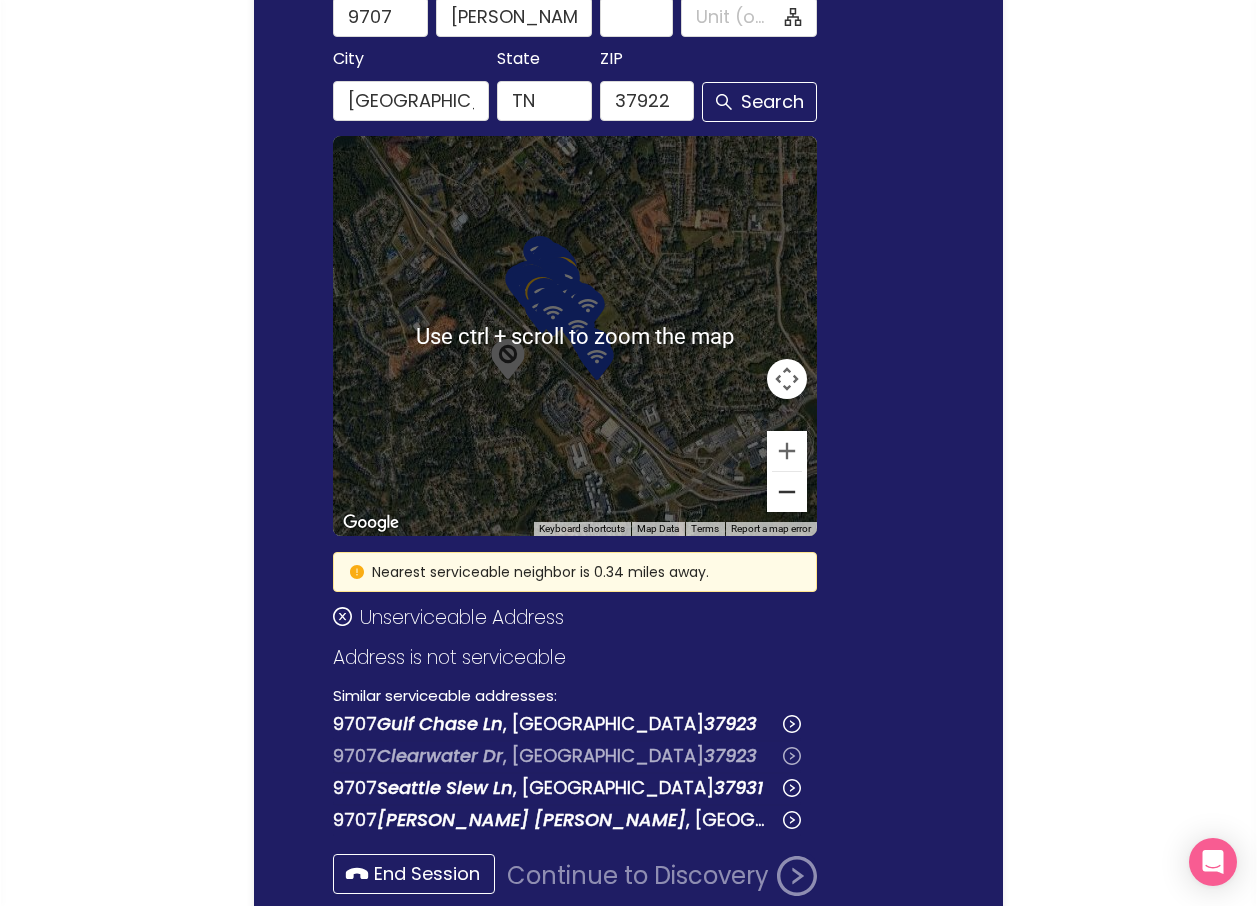 scroll, scrollTop: 506, scrollLeft: 0, axis: vertical 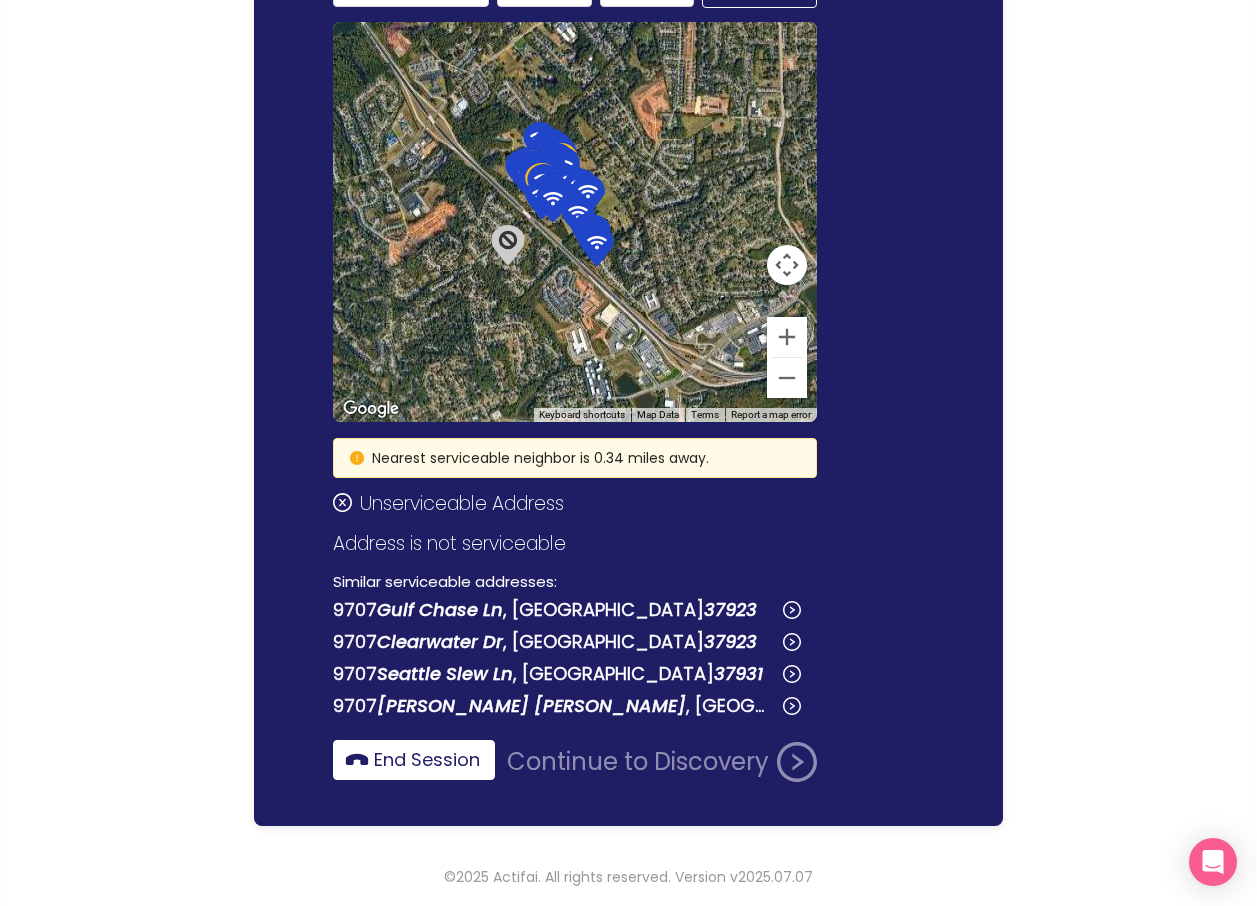 click on "End Session" 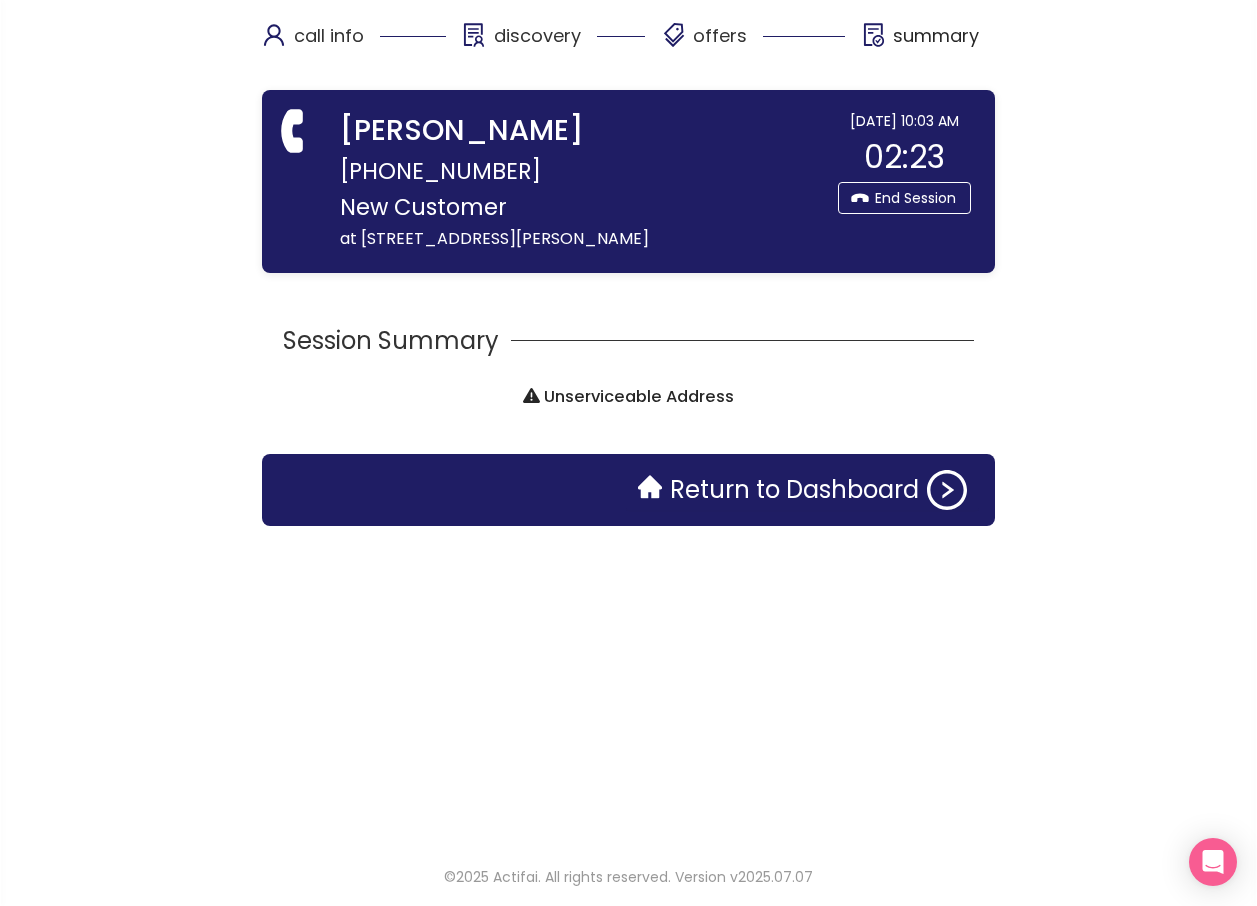 scroll, scrollTop: 0, scrollLeft: 0, axis: both 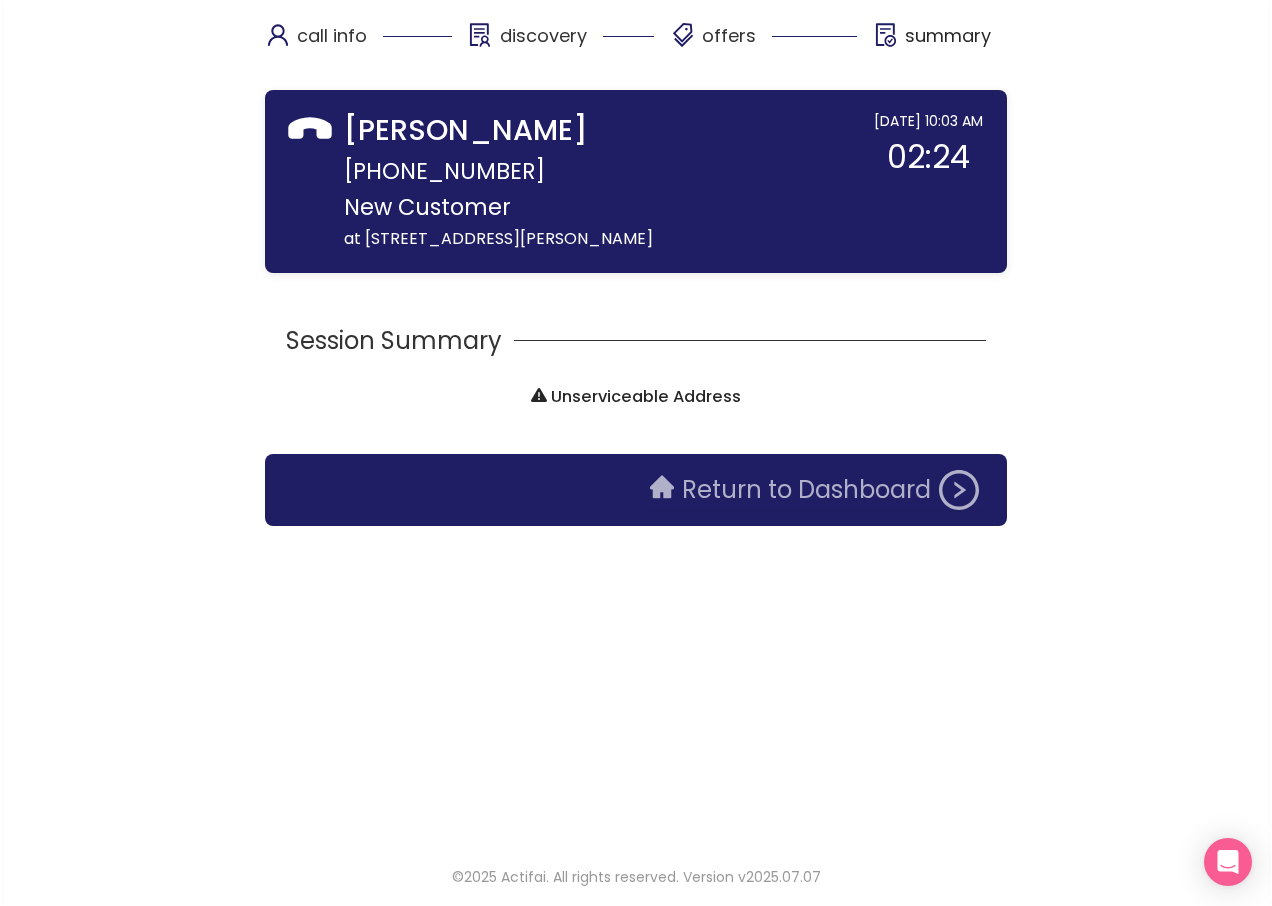 click on "Return to Dashboard" 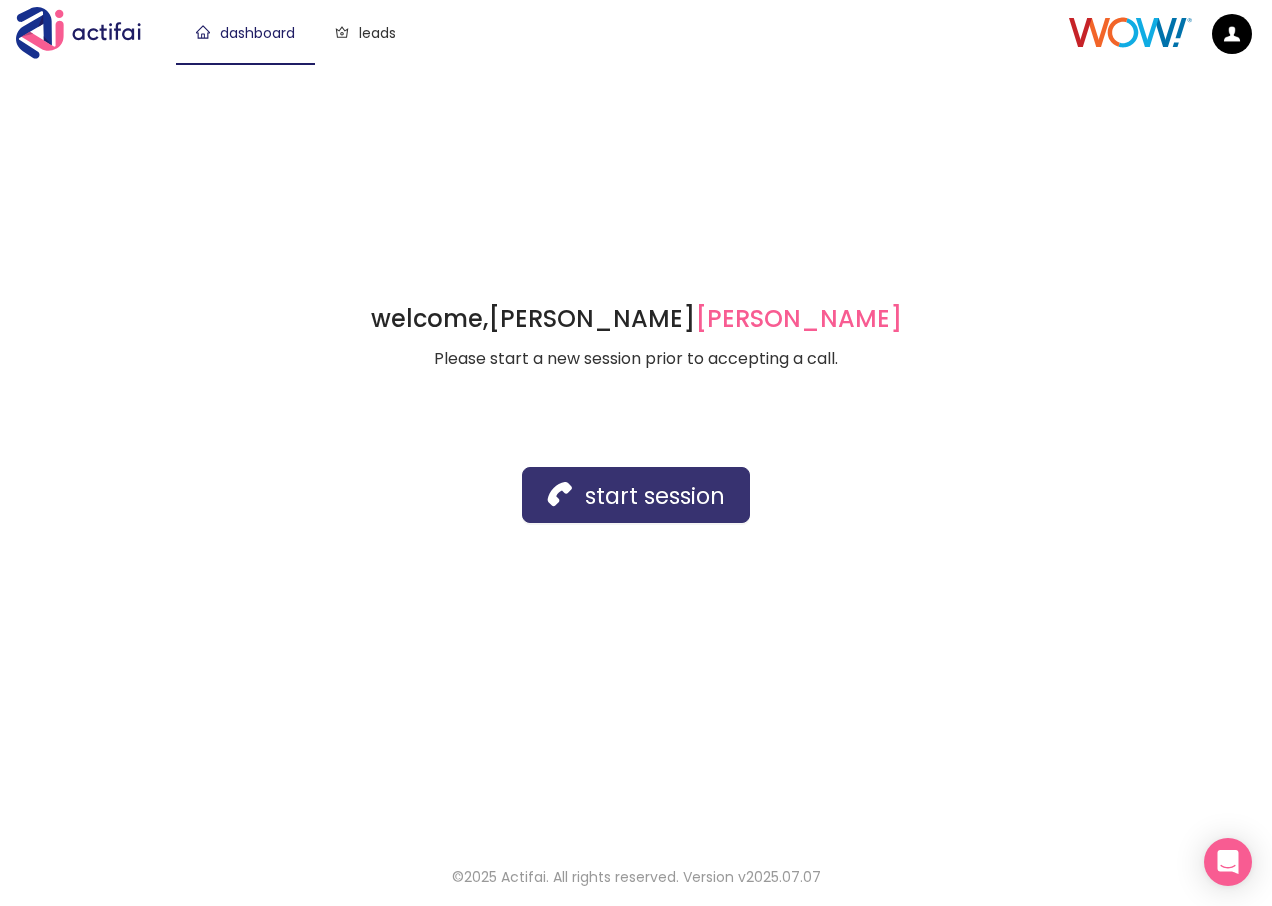 click on "start session" at bounding box center [636, 495] 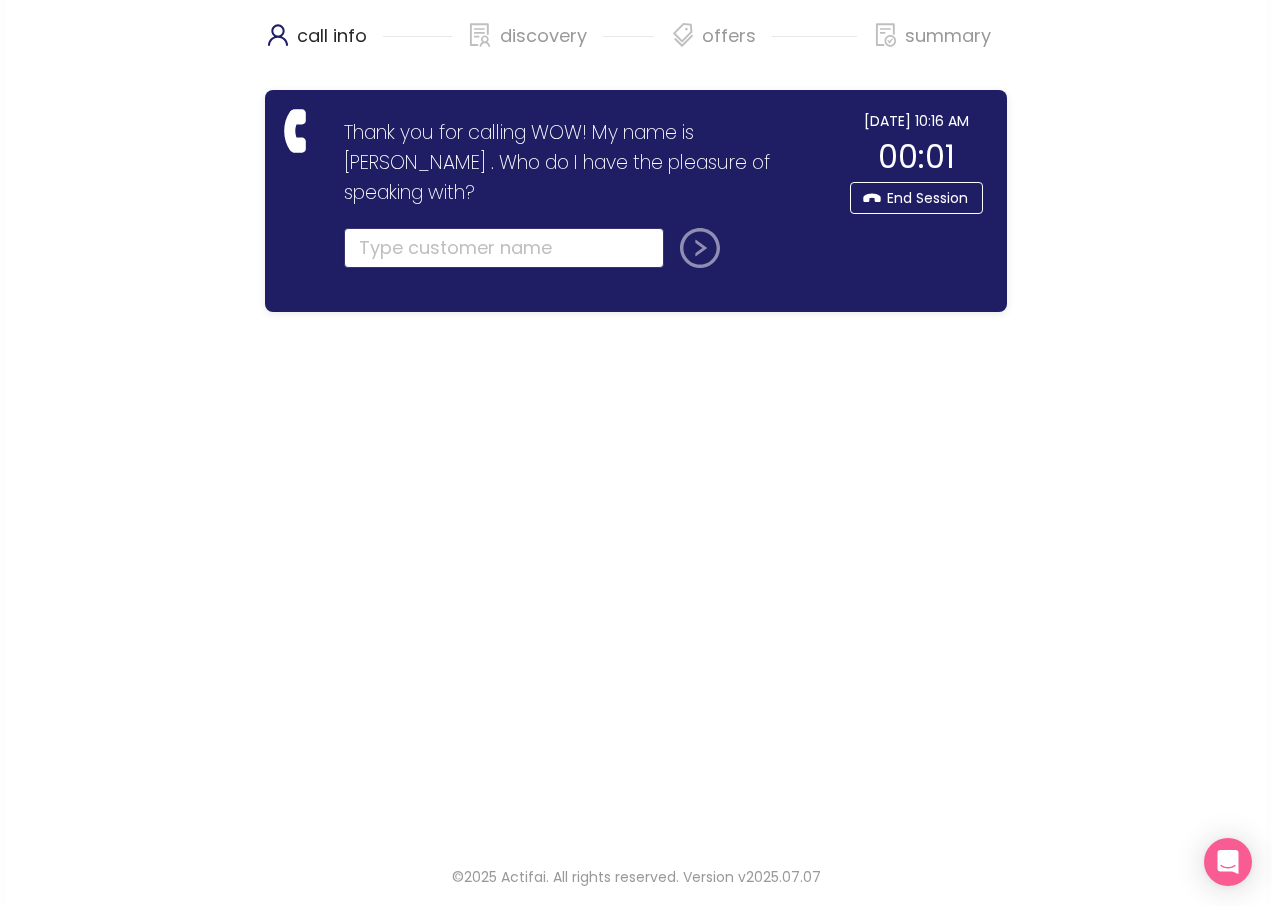 click 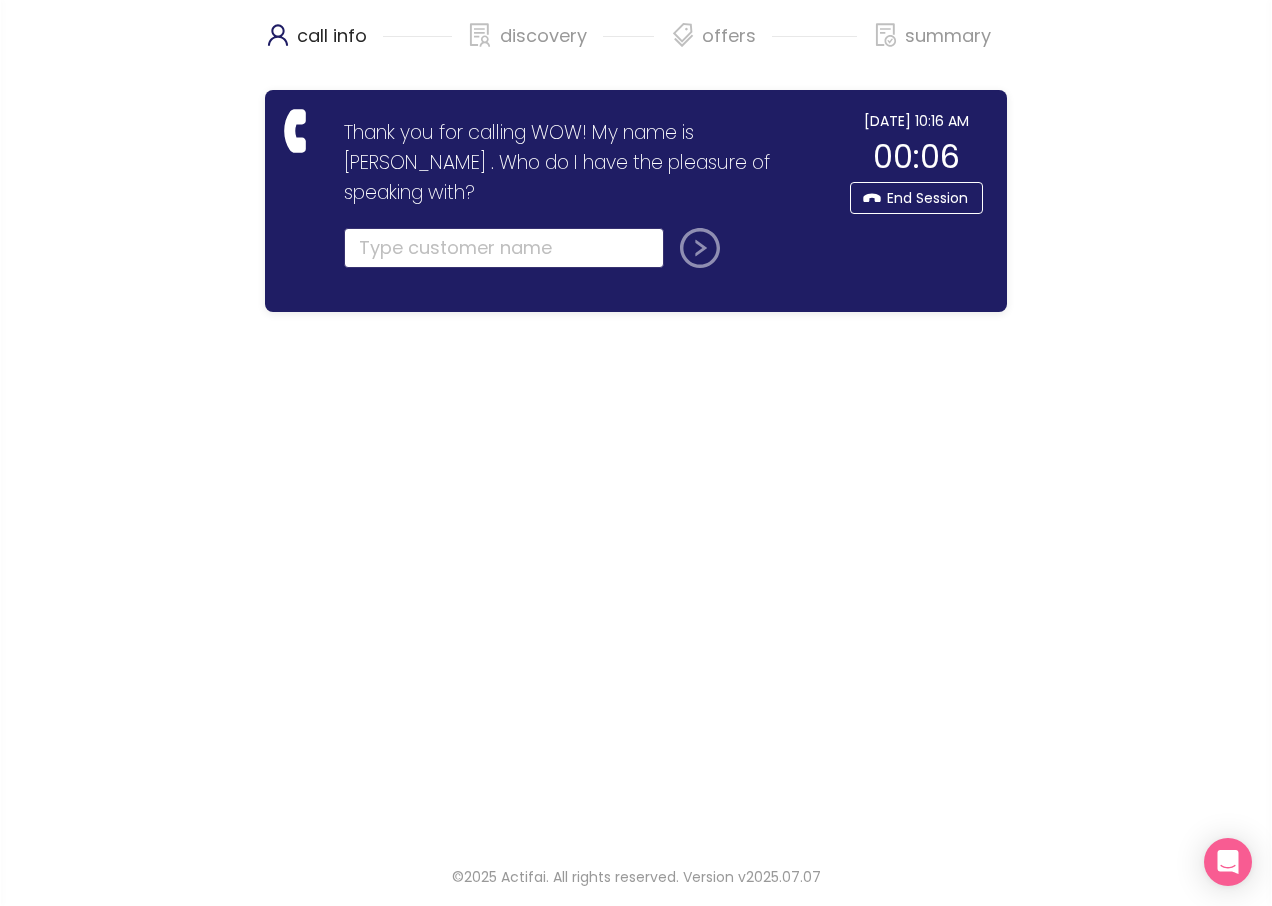 click 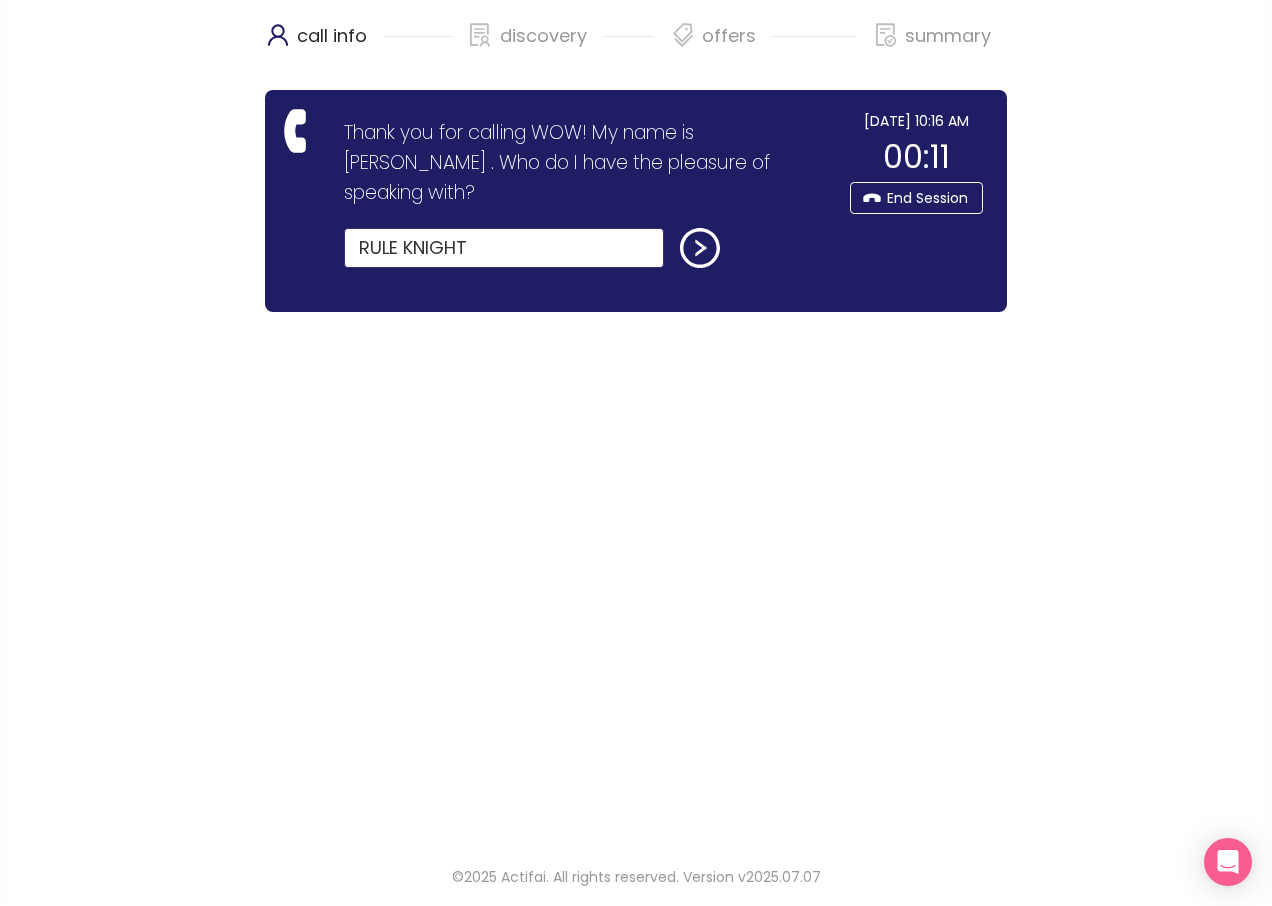 type on "RULE KNIGHT" 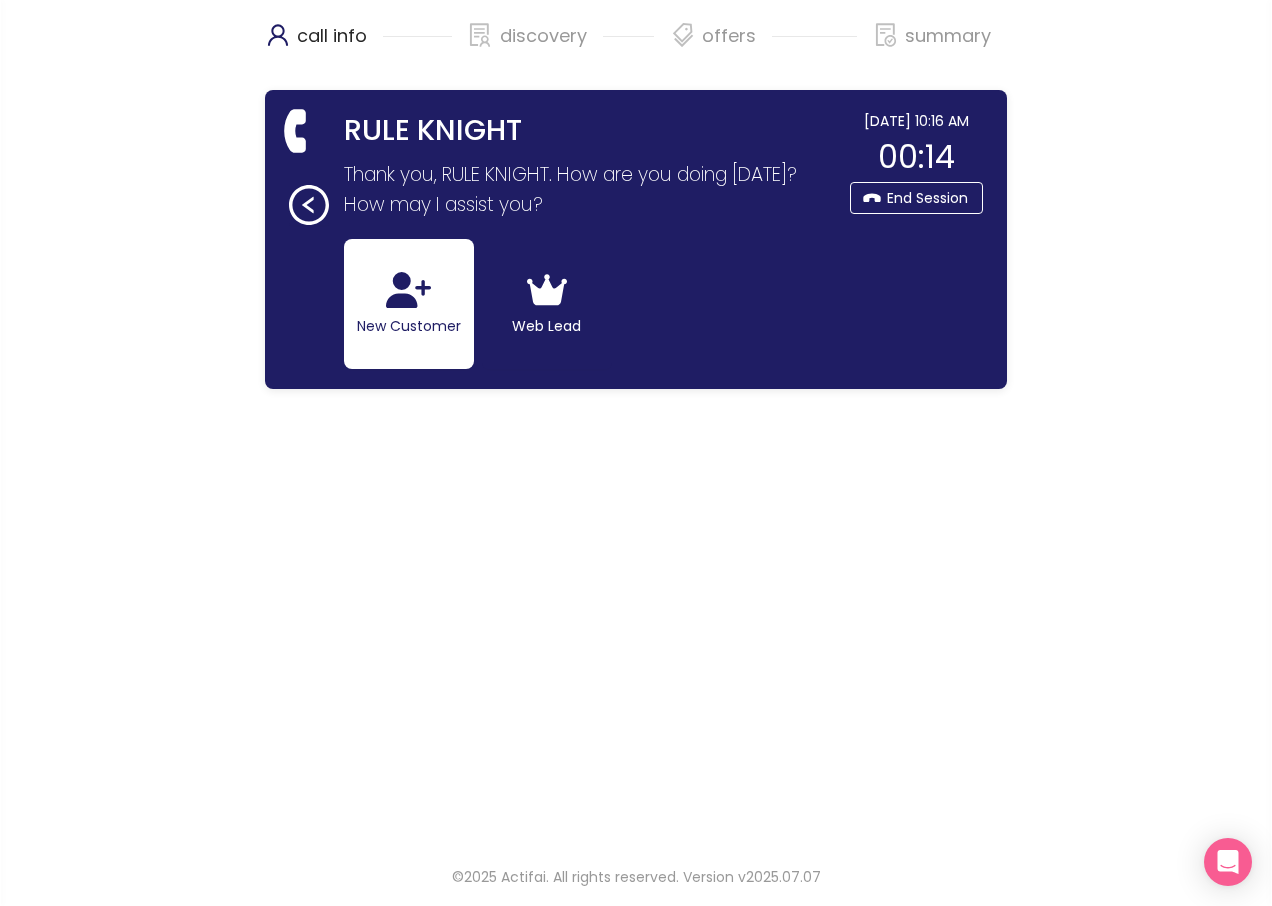 click on "New Customer" 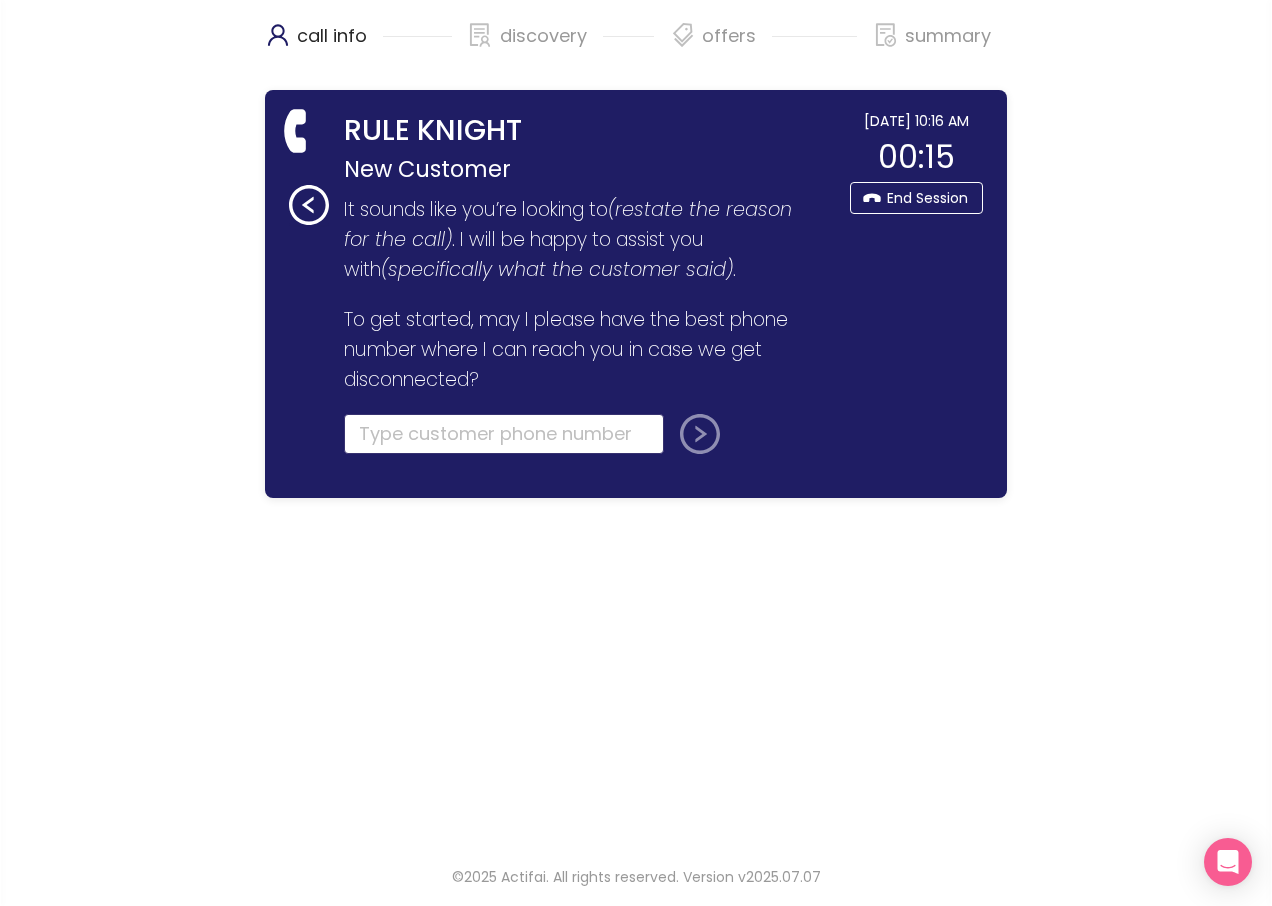 click 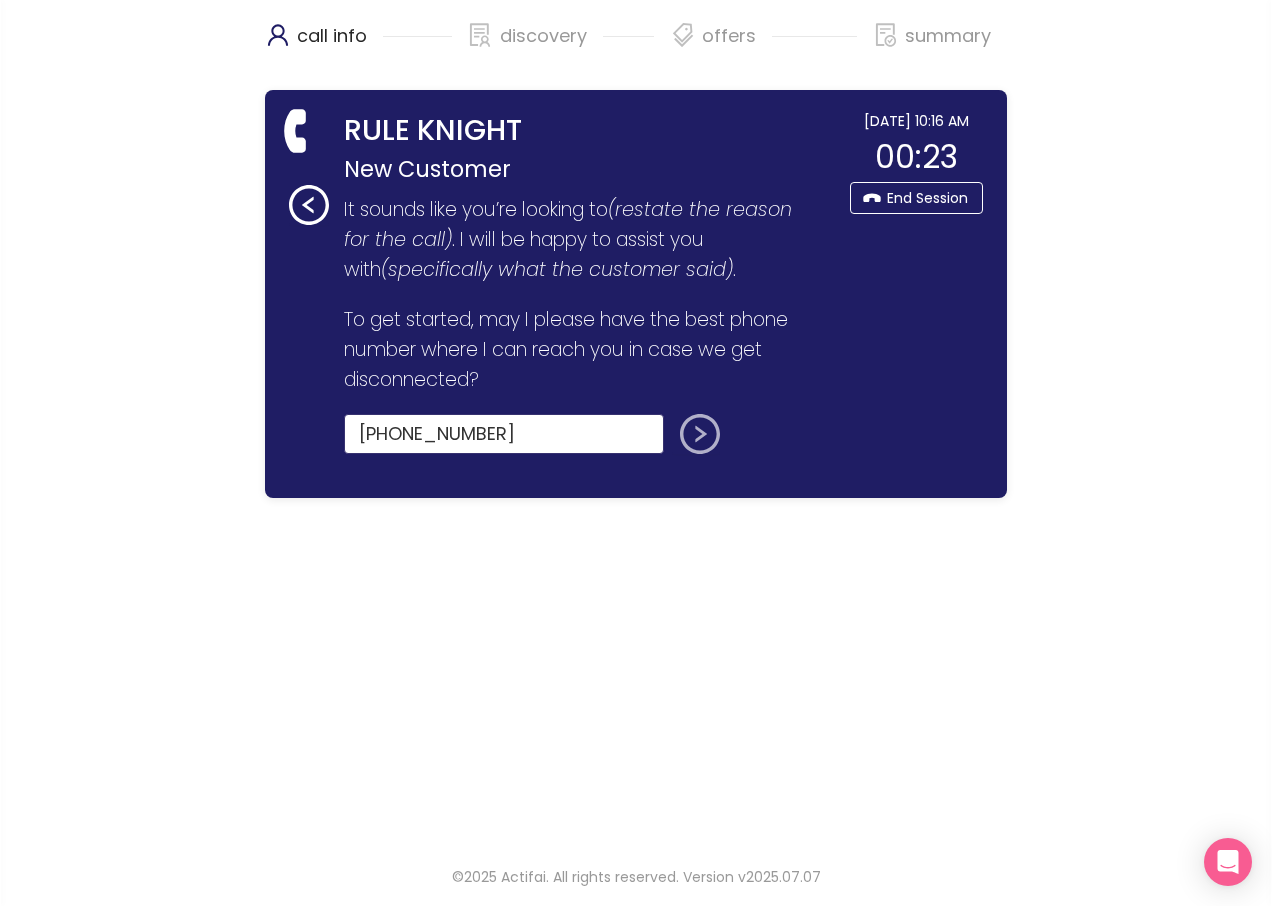 type on "[PHONE_NUMBER]" 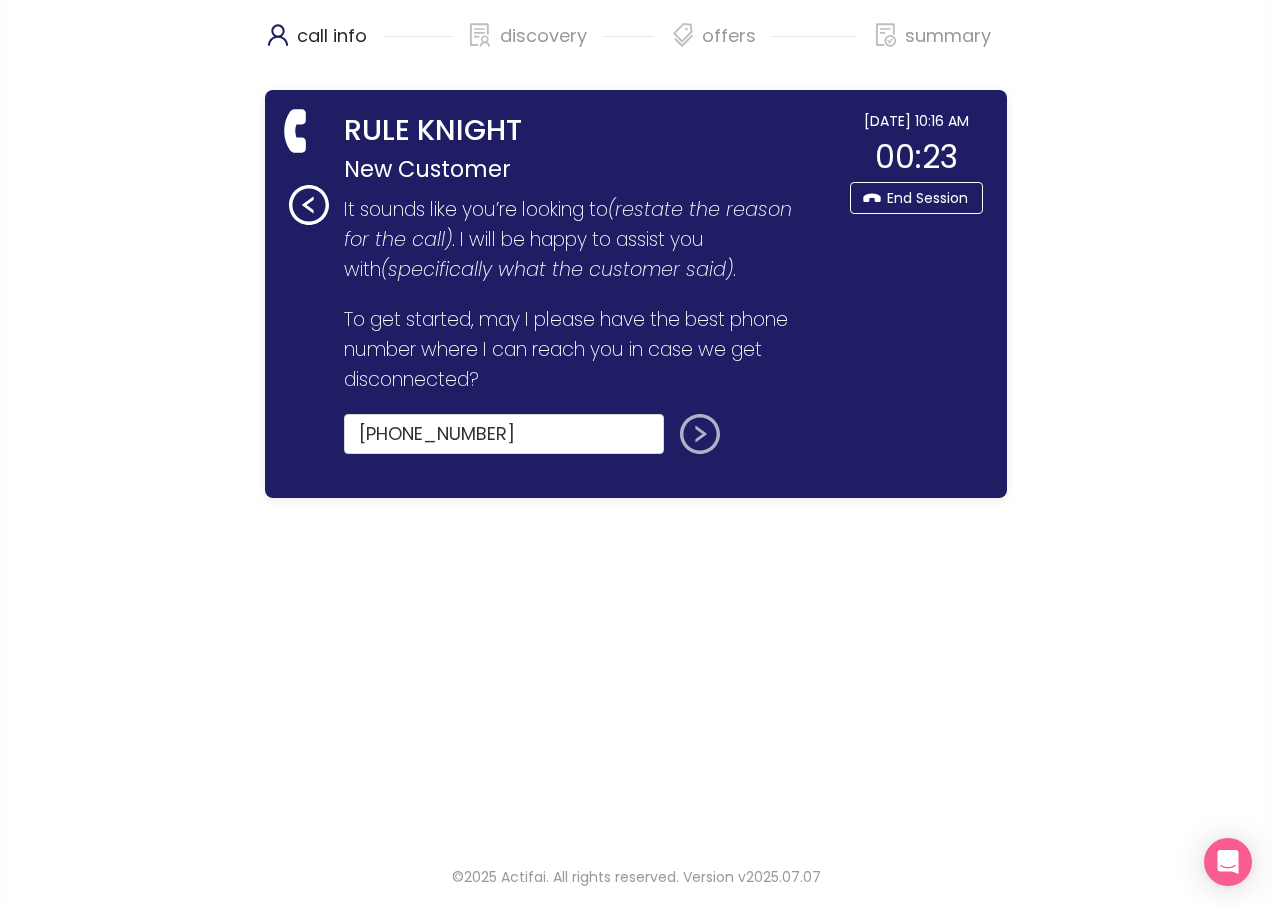 click 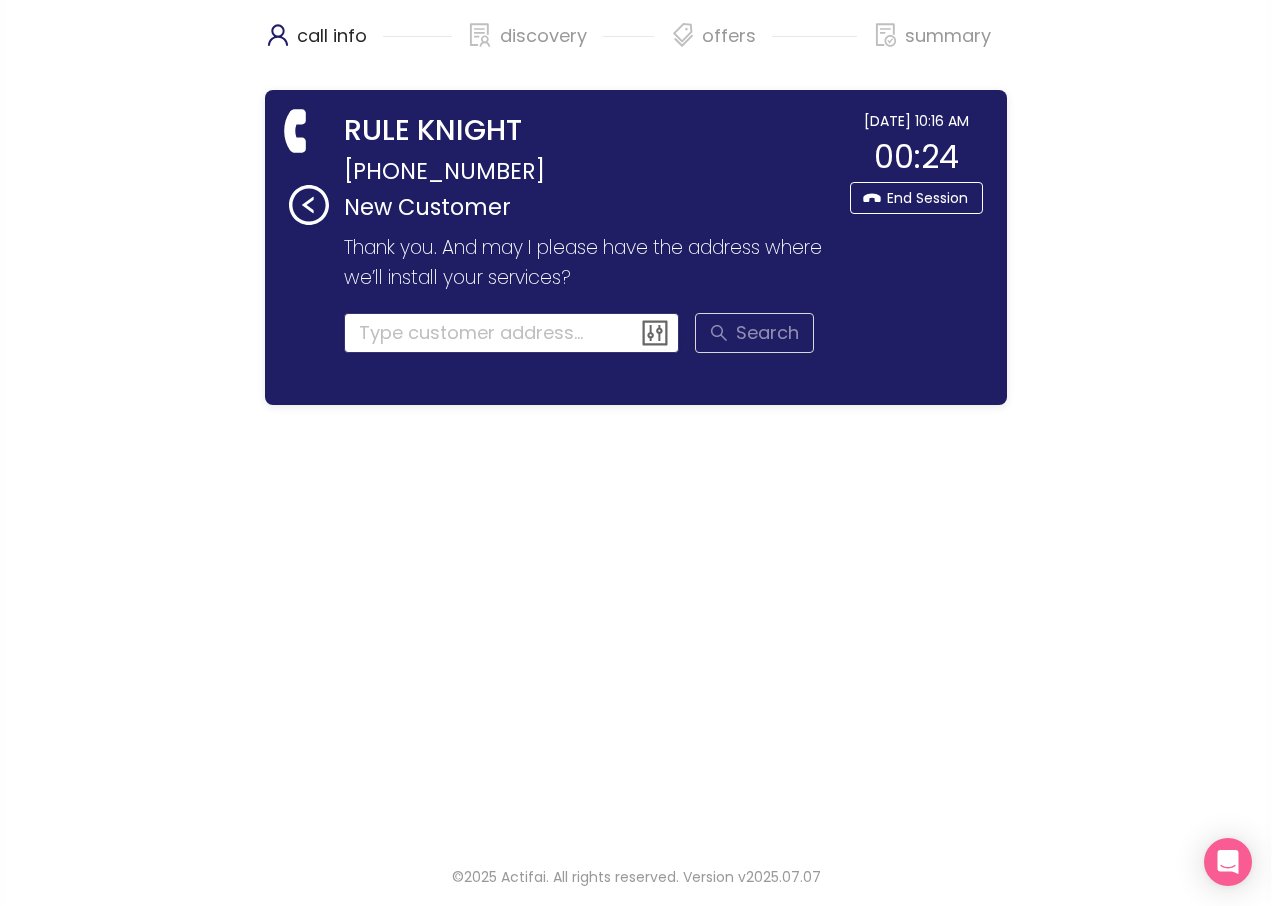 click at bounding box center (512, 333) 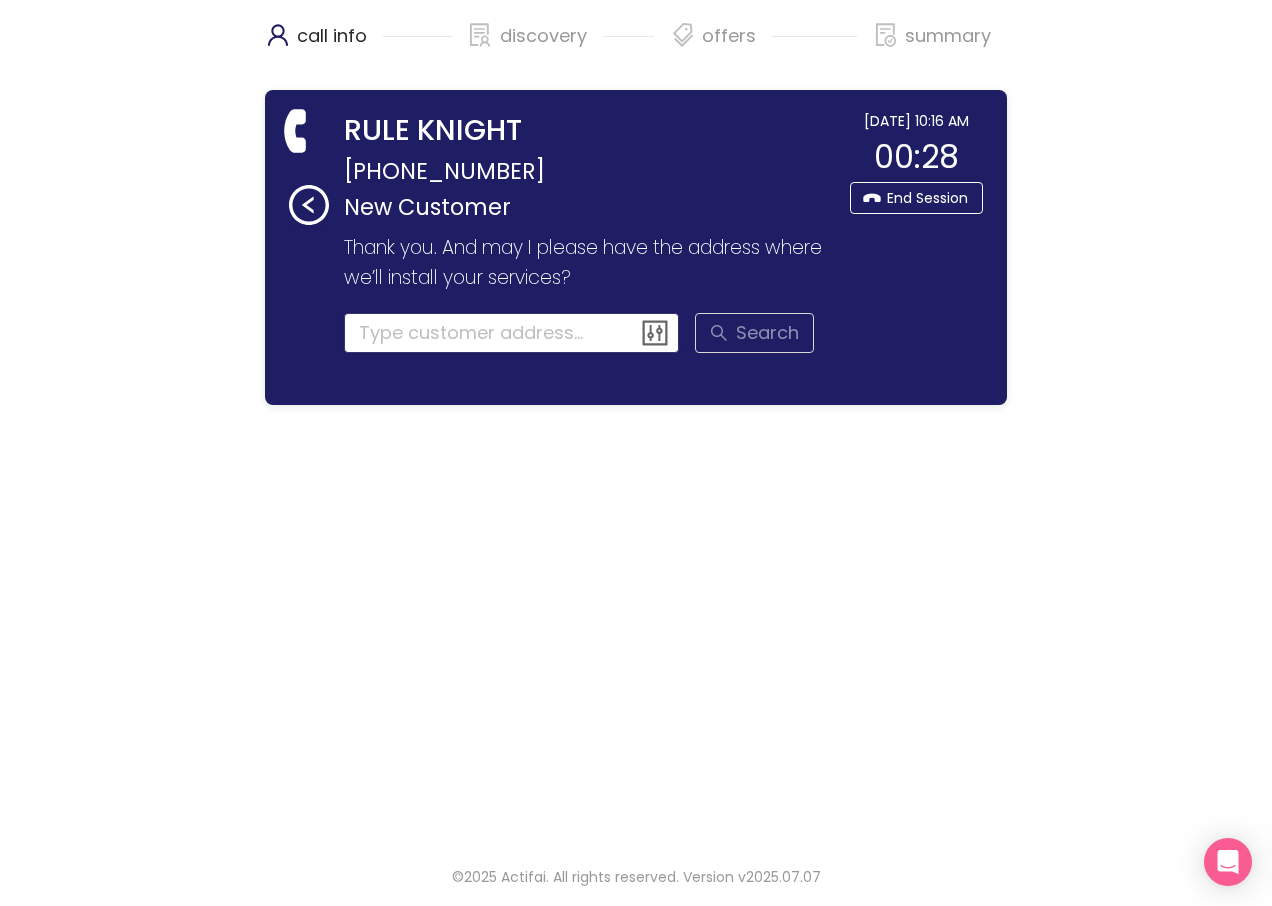click at bounding box center [512, 333] 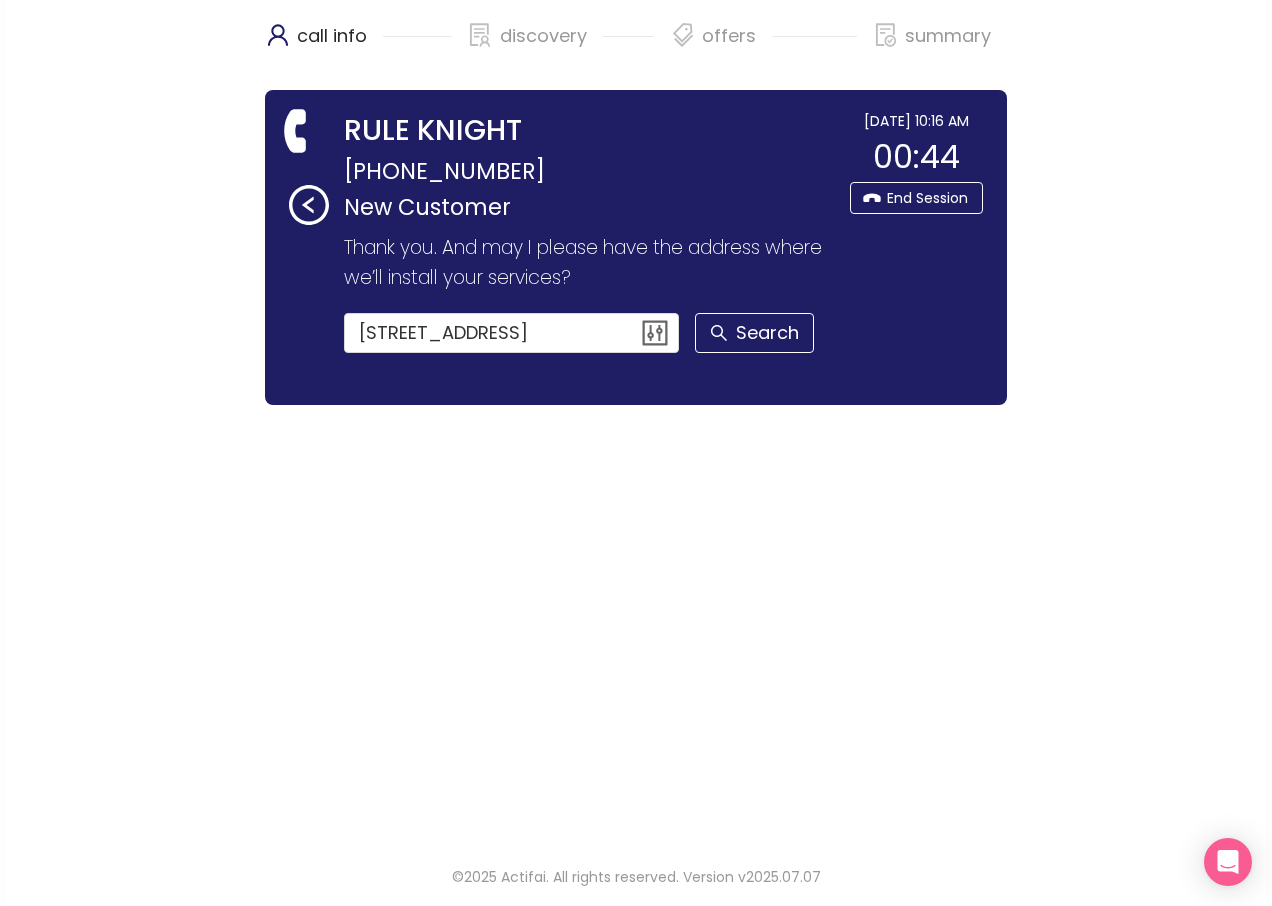 type on "[STREET_ADDRESS]" 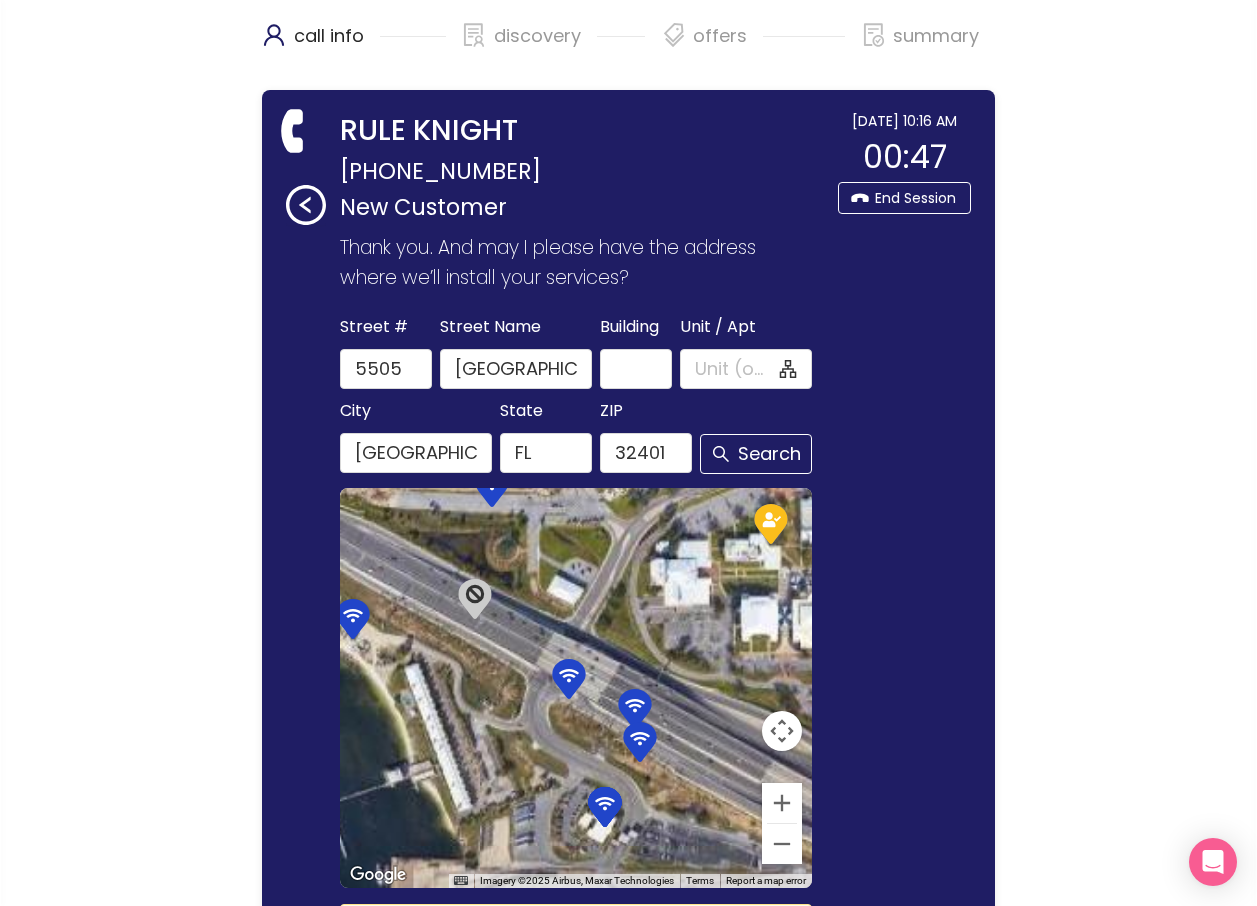 scroll, scrollTop: 200, scrollLeft: 0, axis: vertical 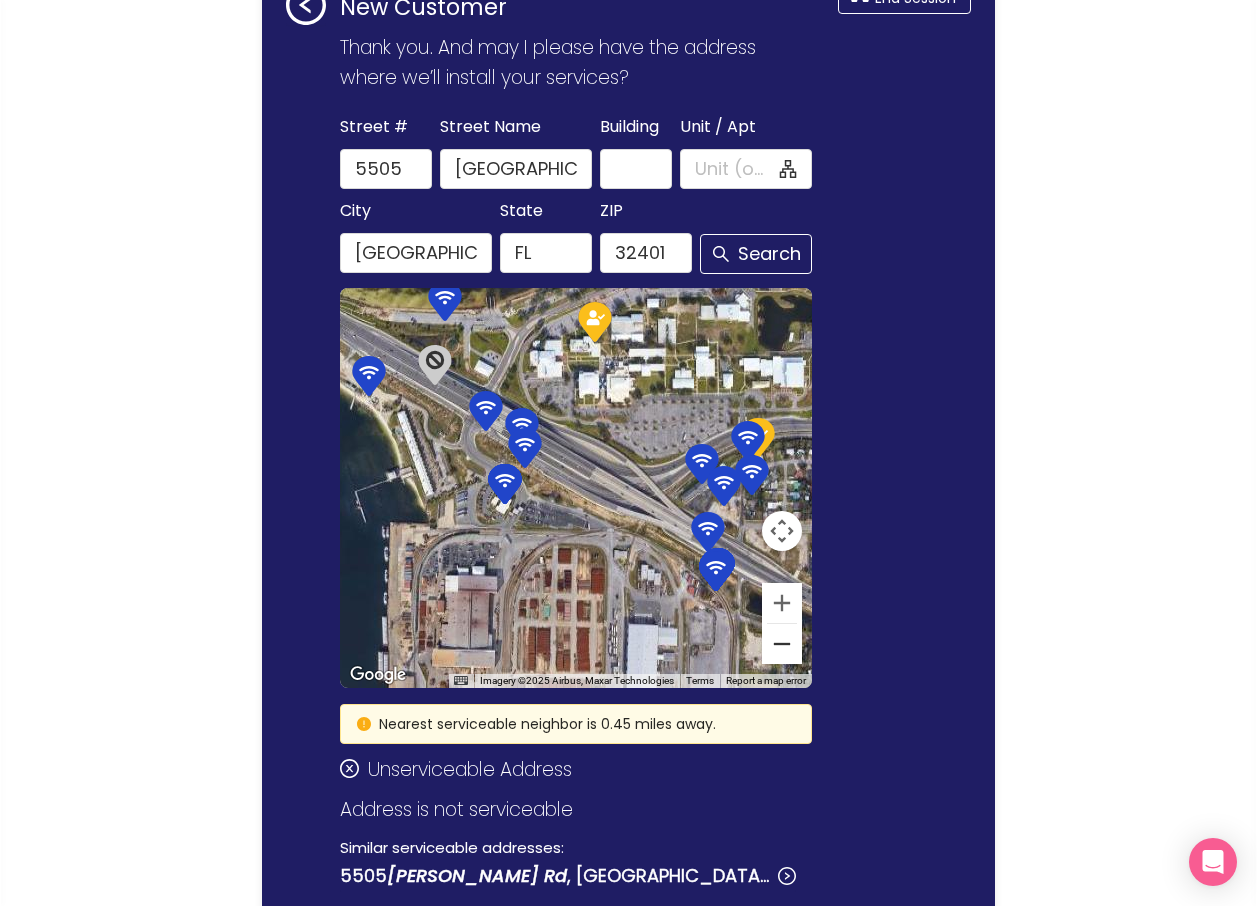 click at bounding box center [782, 644] 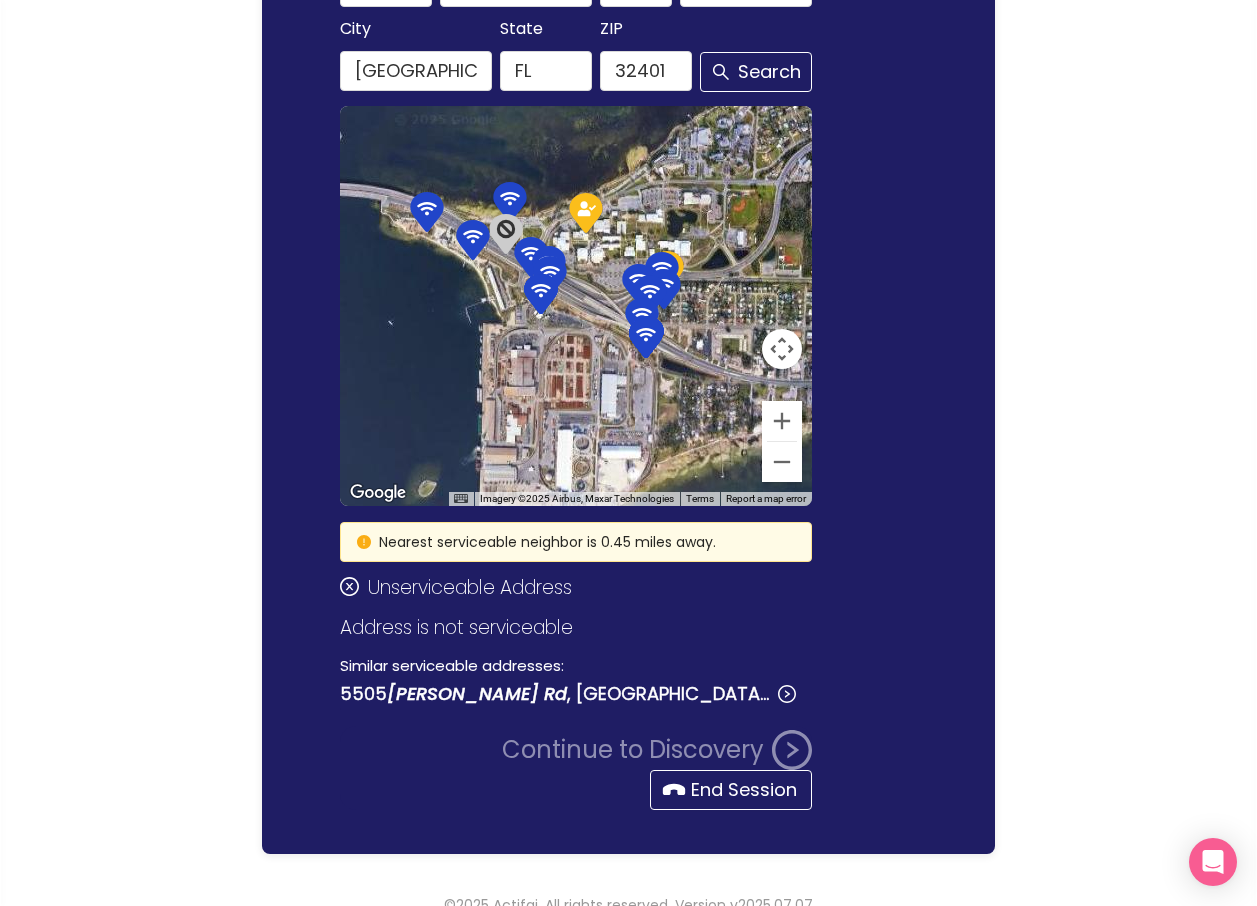 scroll, scrollTop: 410, scrollLeft: 0, axis: vertical 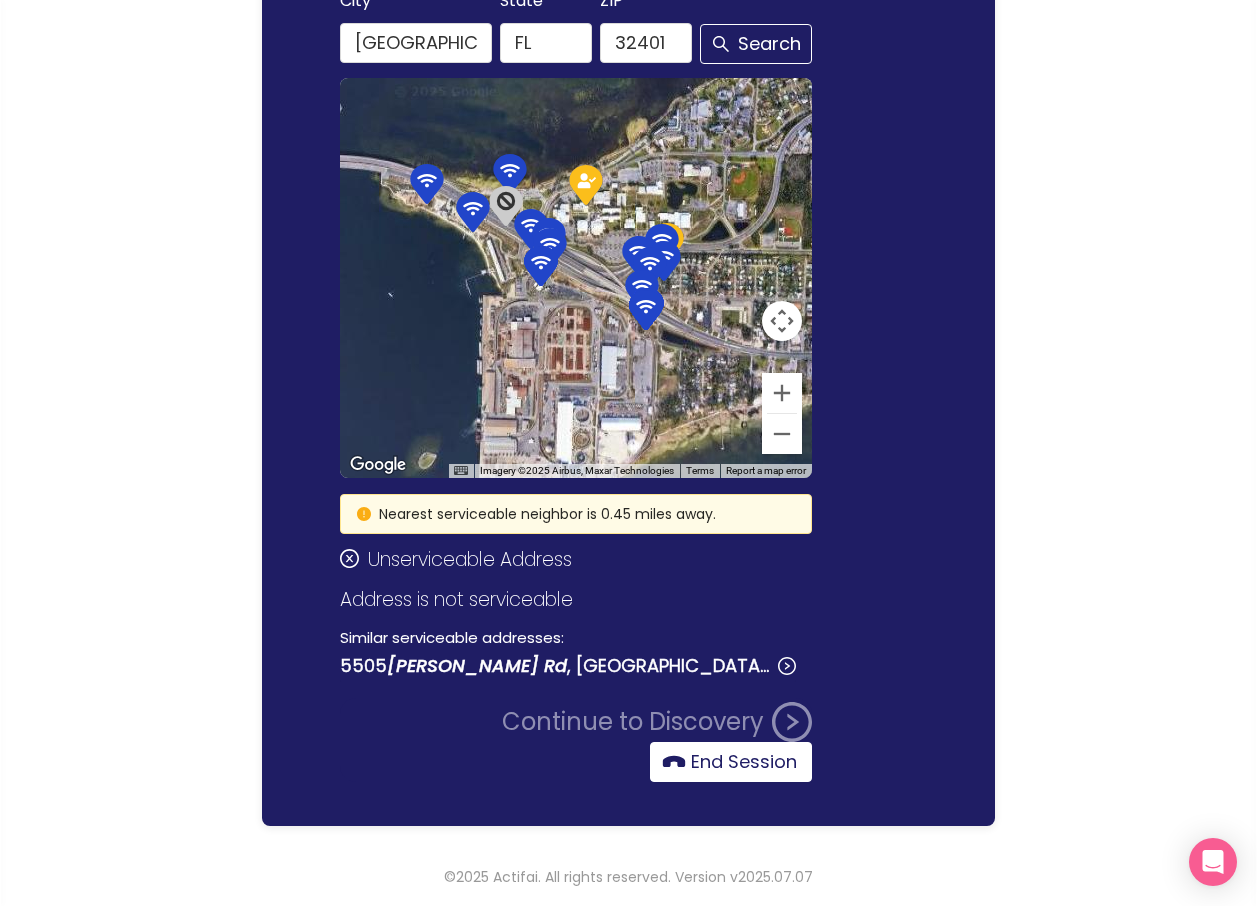 click on "End Session" 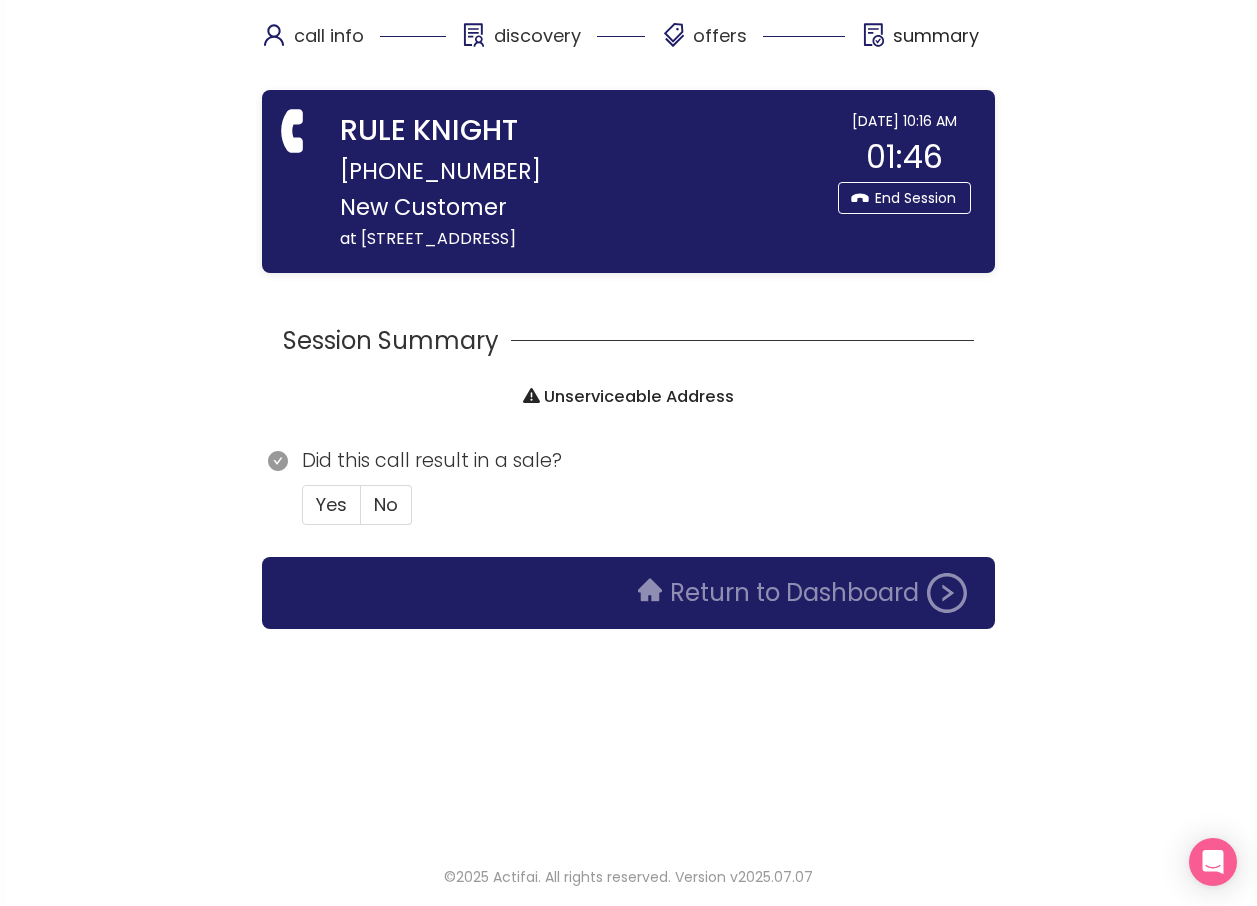 scroll, scrollTop: 0, scrollLeft: 0, axis: both 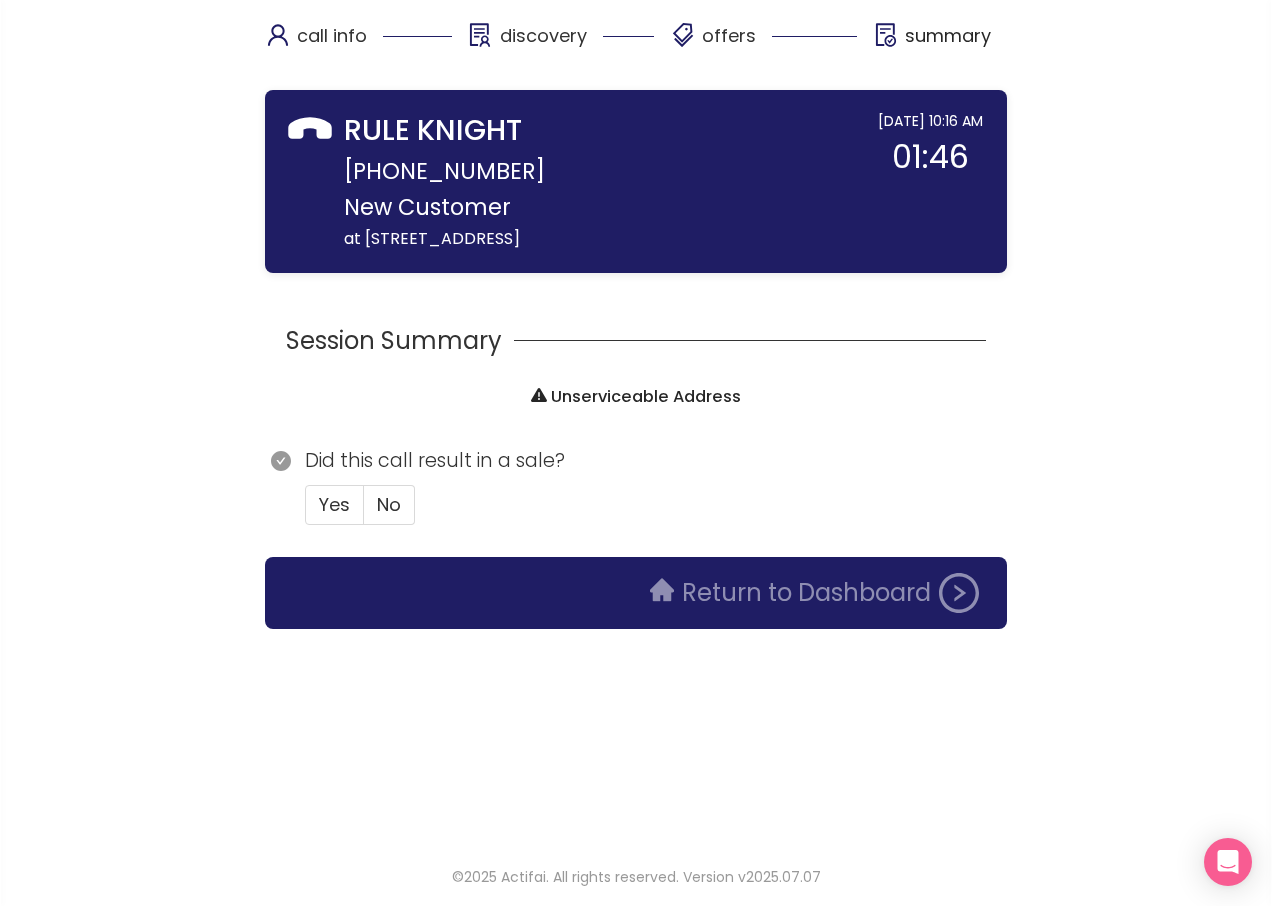 drag, startPoint x: 384, startPoint y: 504, endPoint x: 429, endPoint y: 503, distance: 45.01111 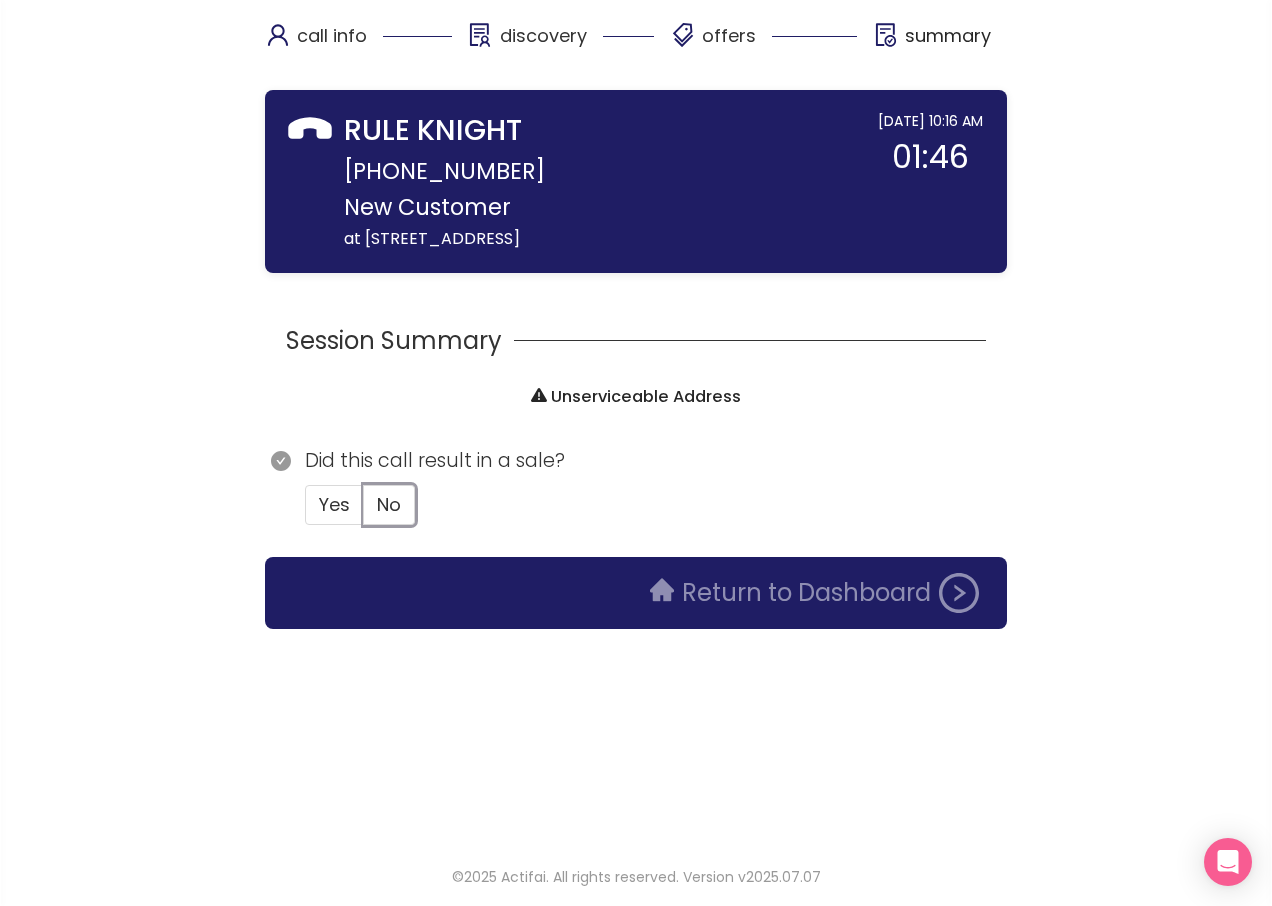 click on "No" at bounding box center [364, 511] 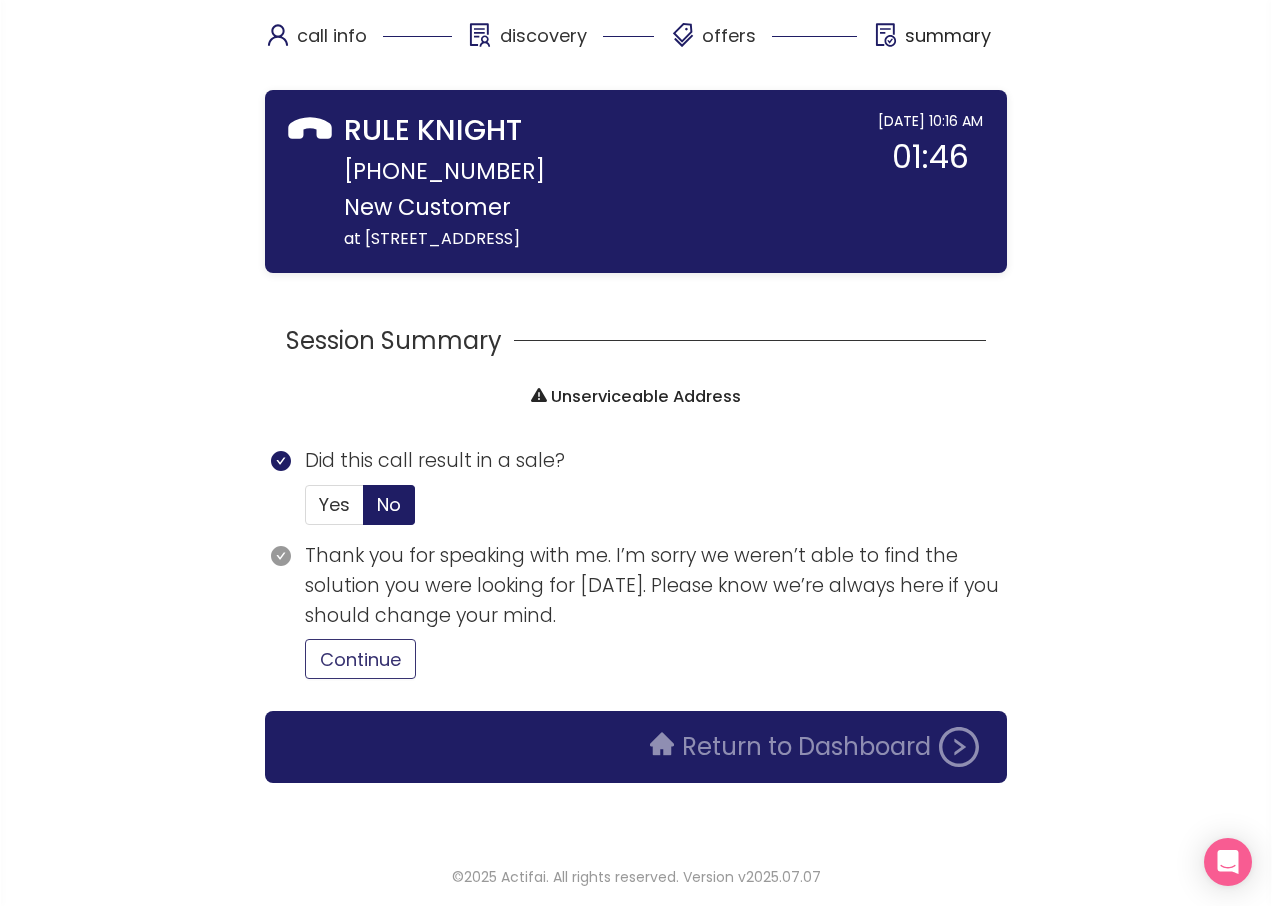 click on "Continue" at bounding box center [360, 659] 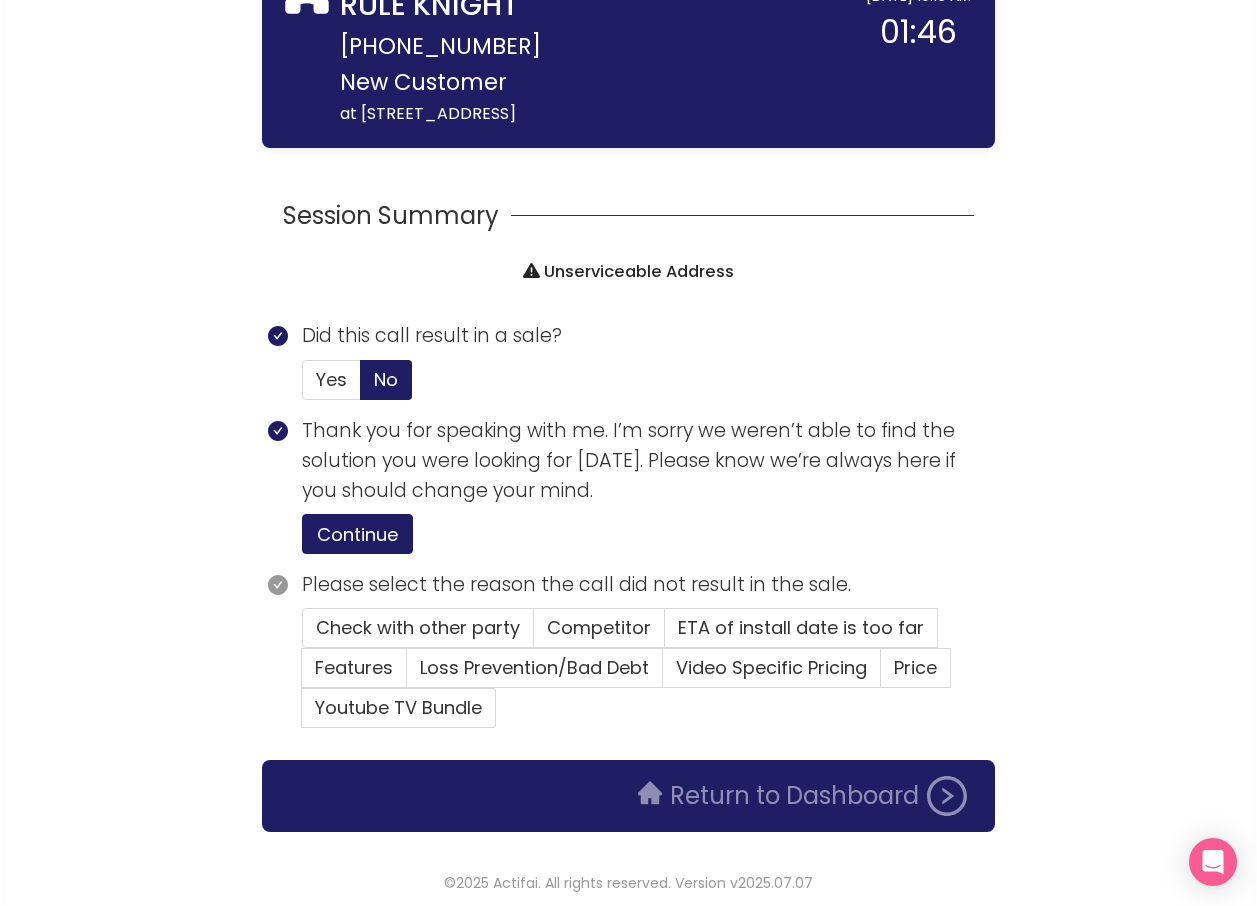 scroll, scrollTop: 131, scrollLeft: 0, axis: vertical 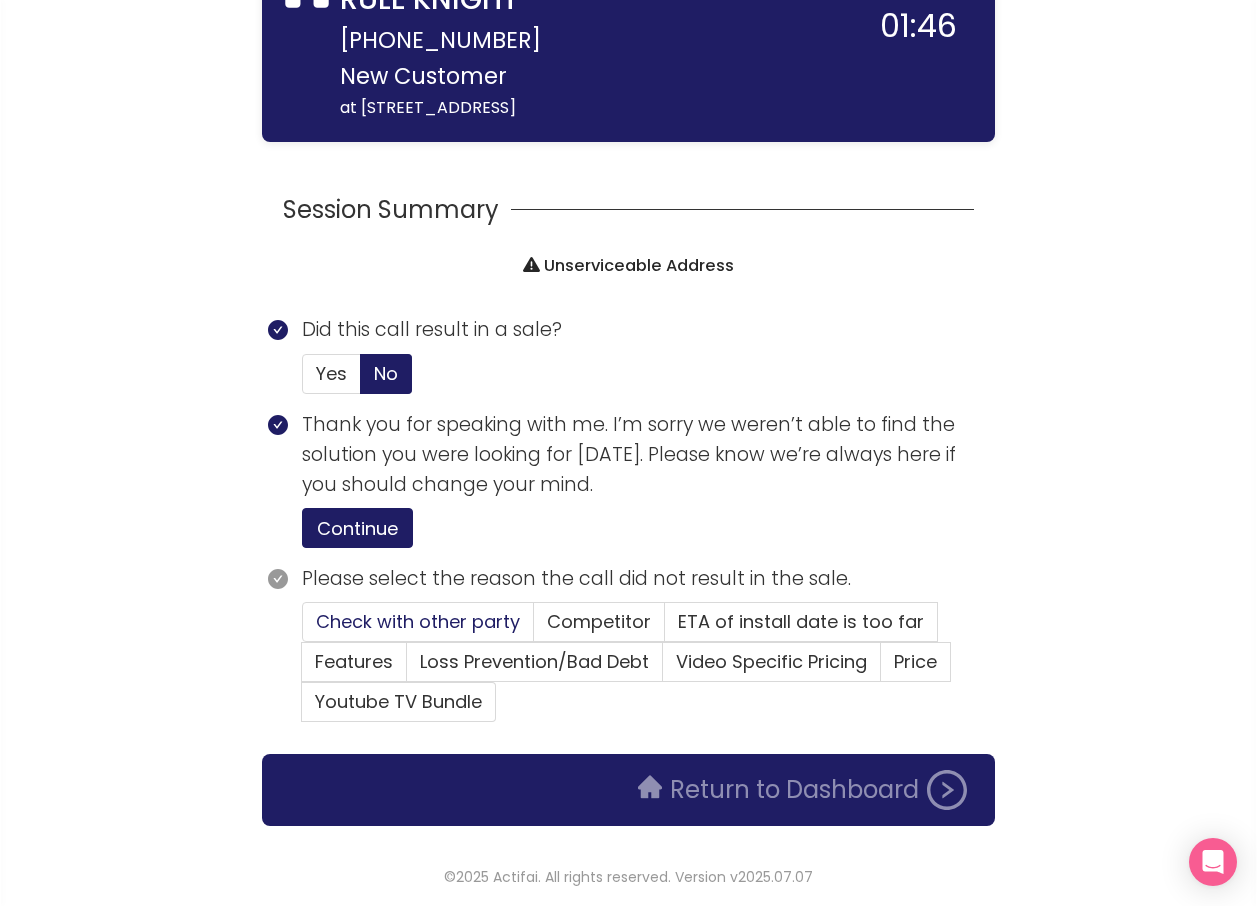 click on "Check with other party" at bounding box center [418, 621] 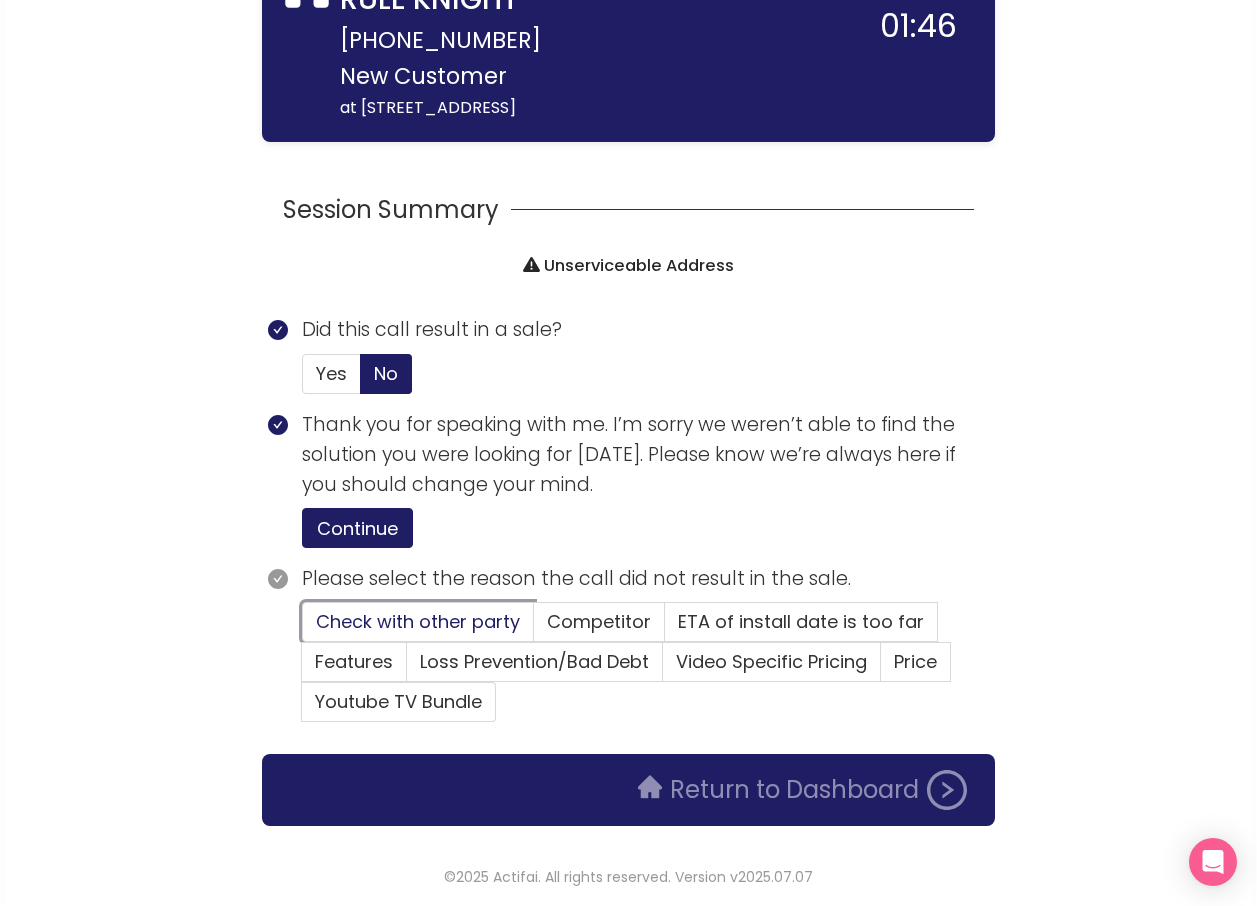 click on "Check with other party" at bounding box center [303, 628] 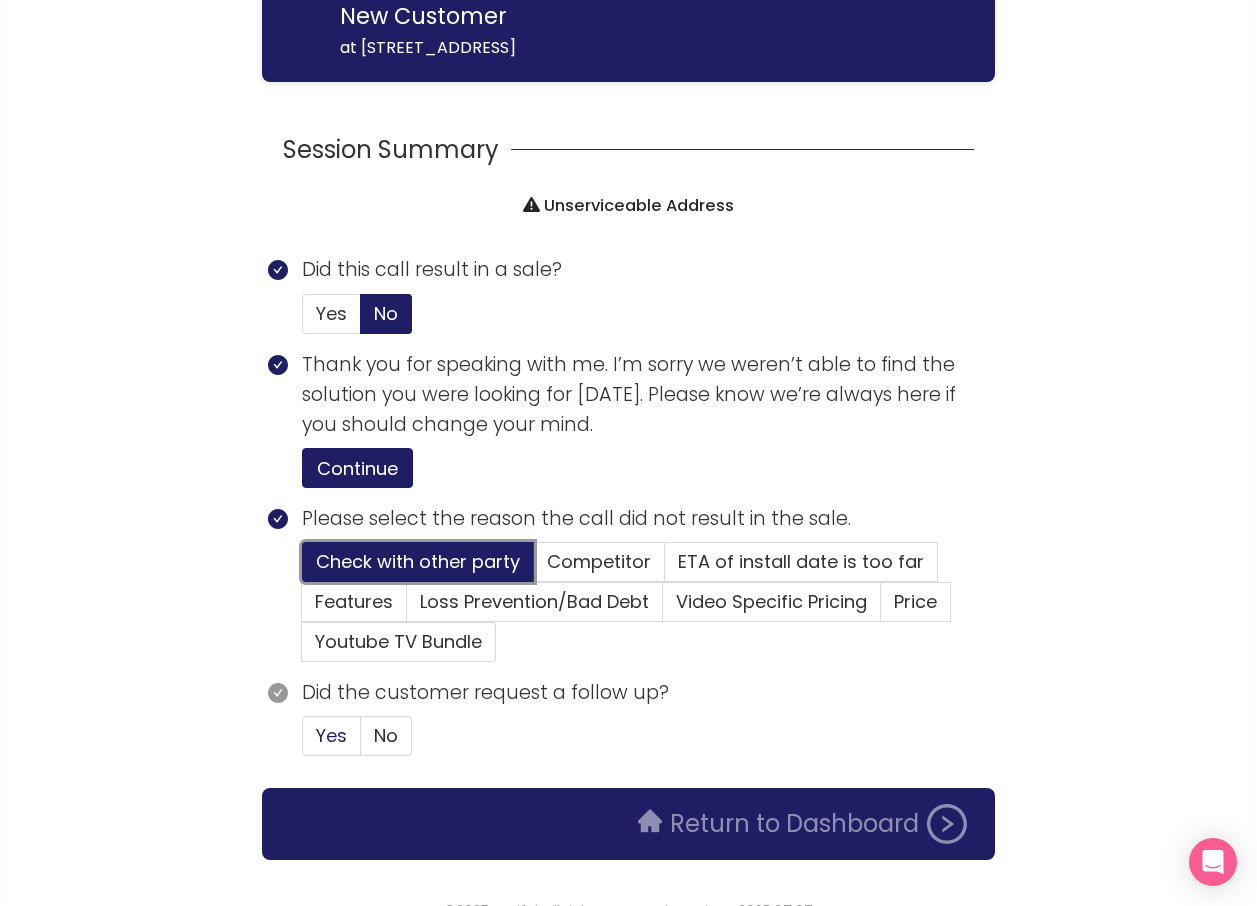 scroll, scrollTop: 225, scrollLeft: 0, axis: vertical 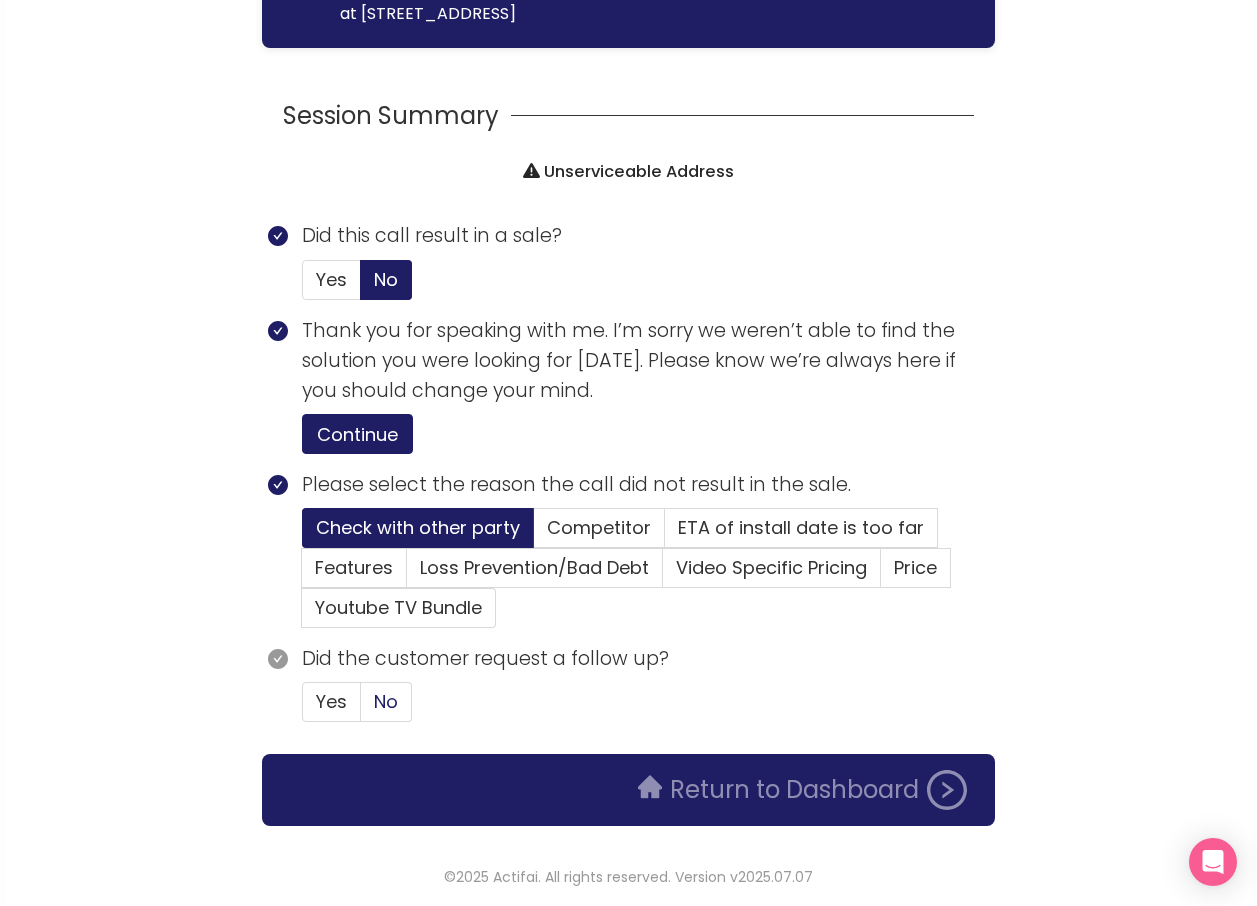 click on "No" at bounding box center (386, 701) 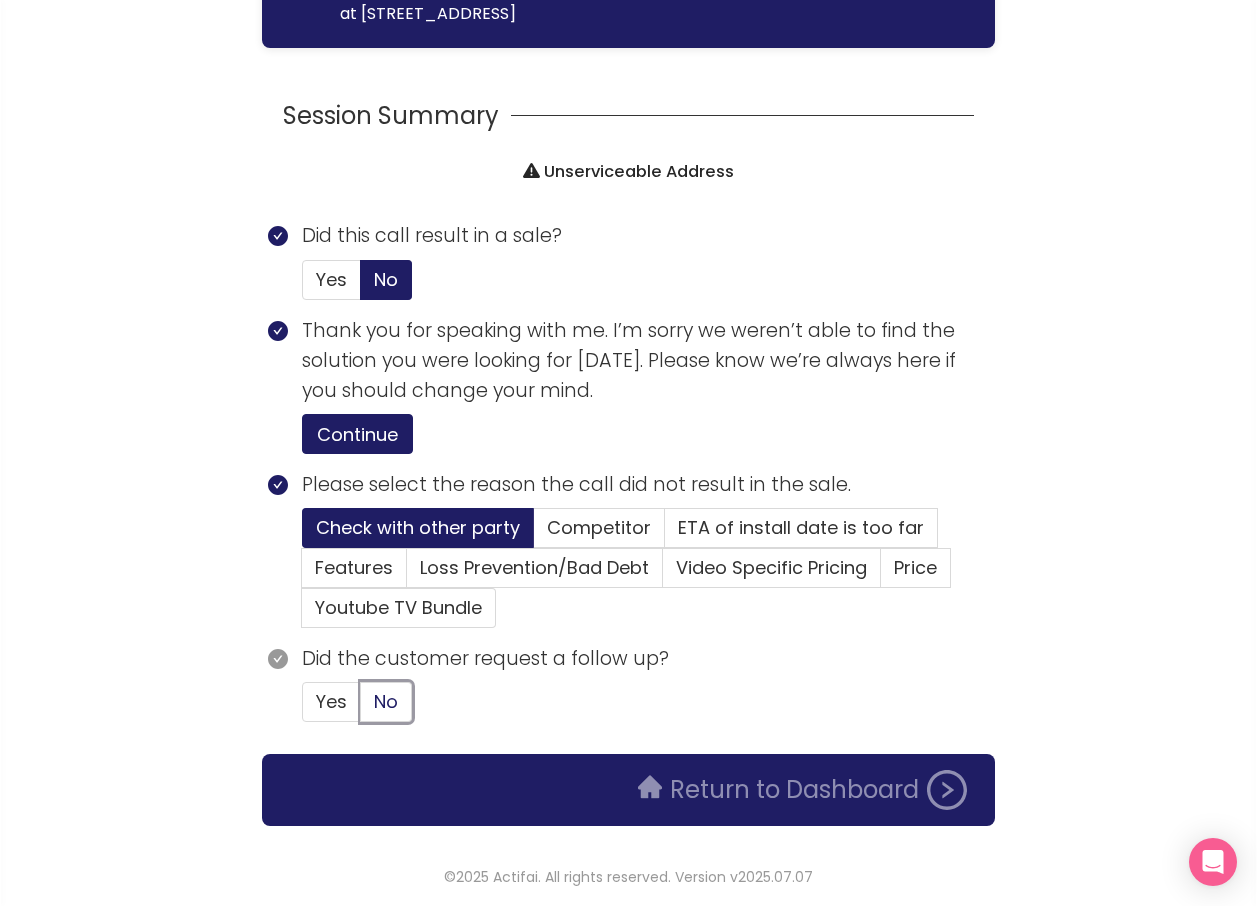 click on "No" at bounding box center [361, 708] 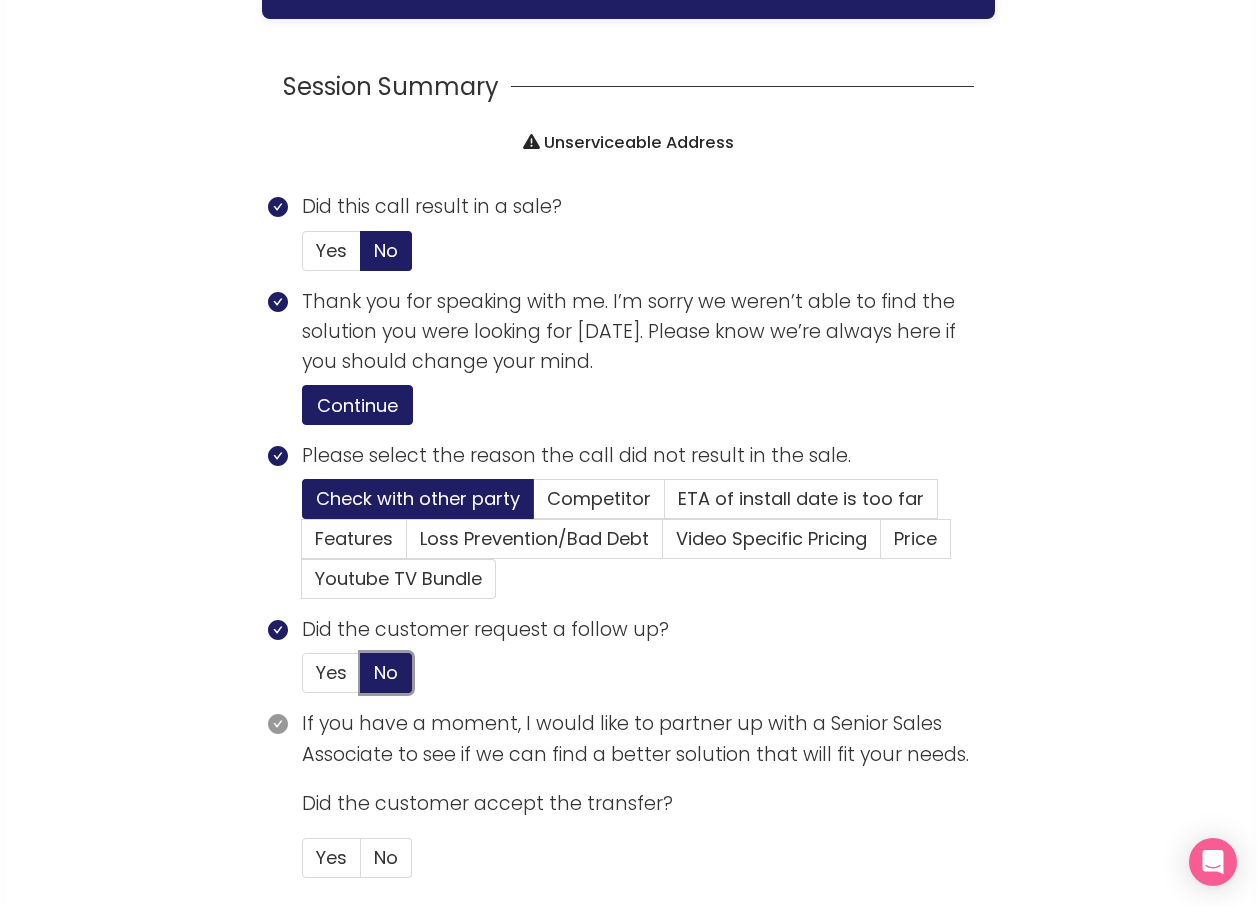 scroll, scrollTop: 212, scrollLeft: 0, axis: vertical 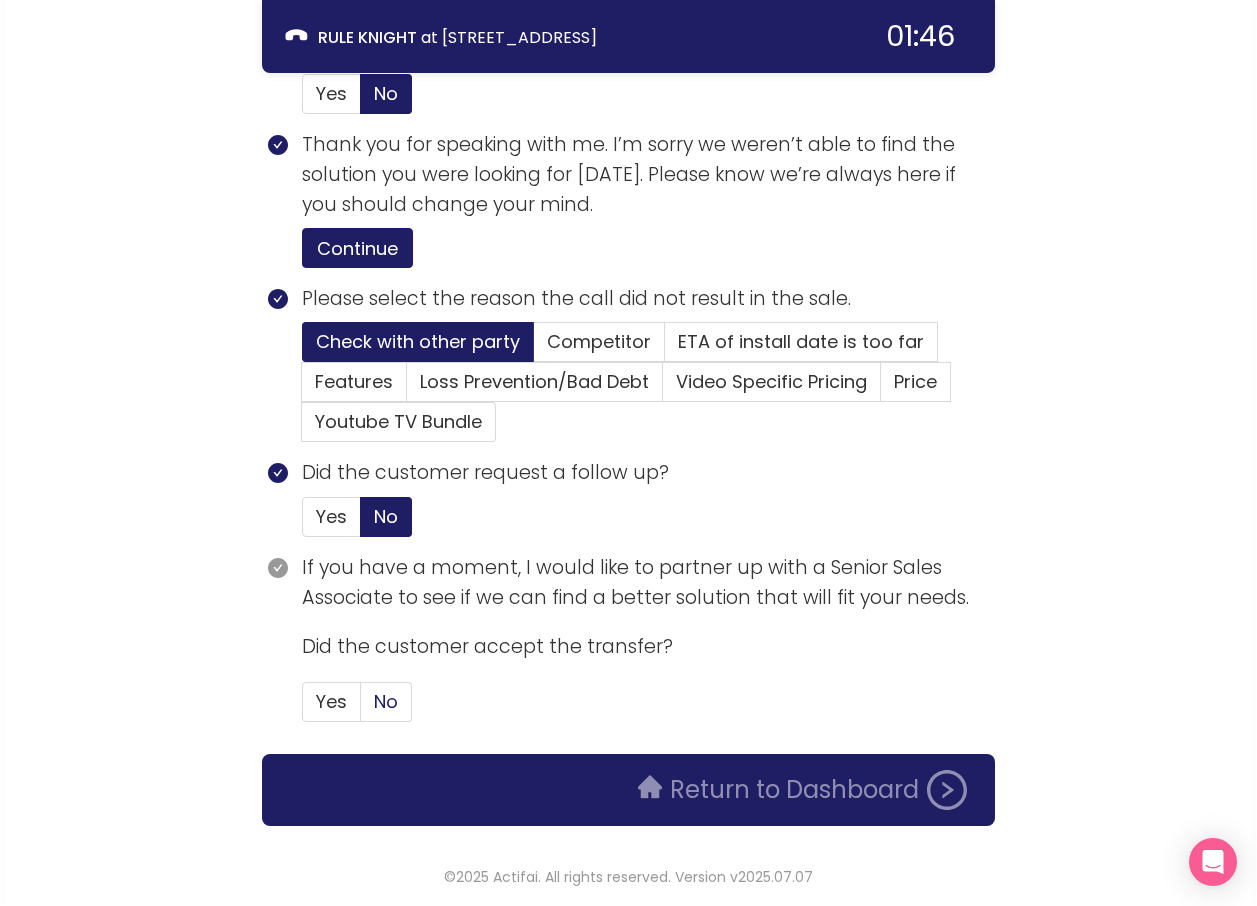click on "No" at bounding box center [386, 701] 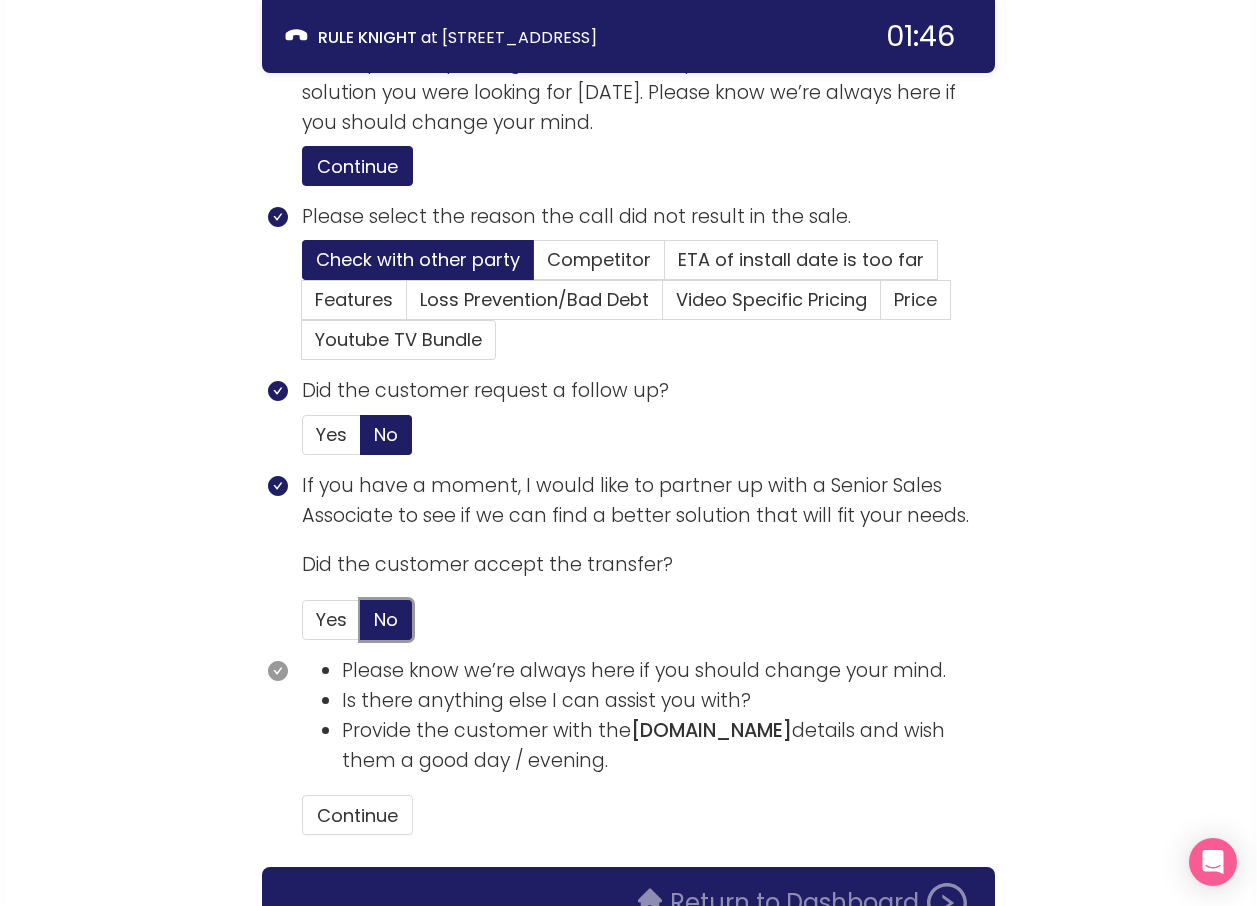 scroll, scrollTop: 407, scrollLeft: 0, axis: vertical 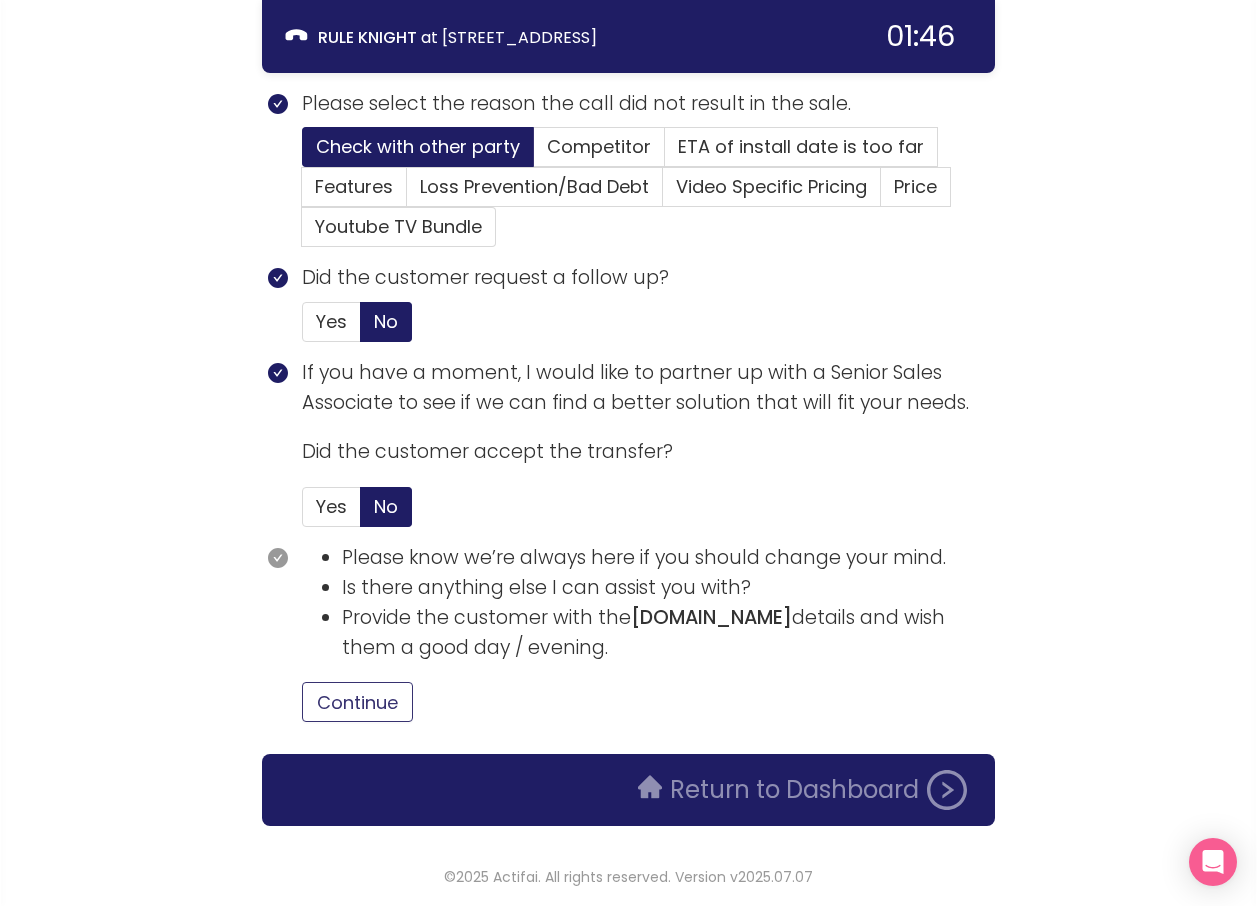 click on "Continue" at bounding box center [357, 702] 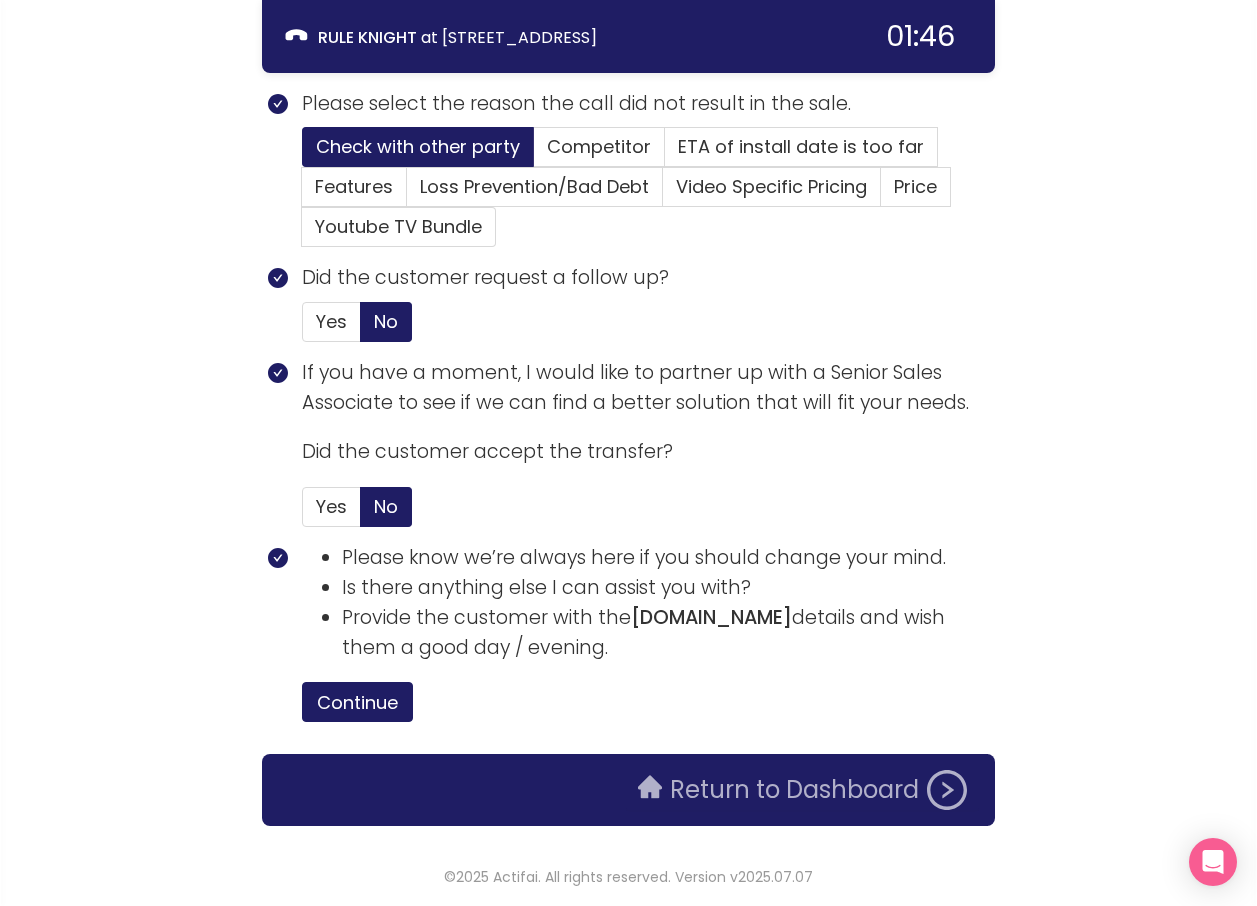 click on "Return to Dashboard" 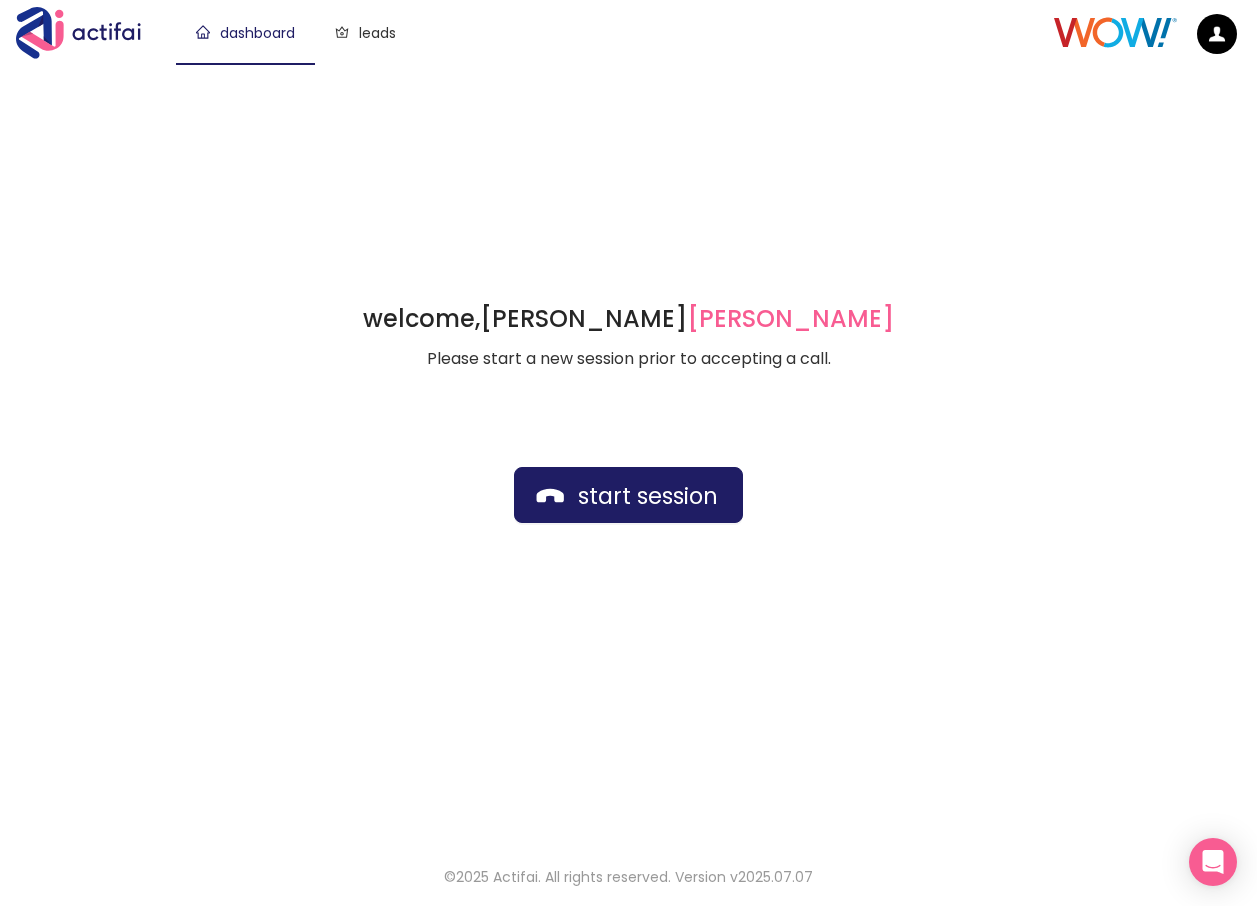 scroll, scrollTop: 0, scrollLeft: 0, axis: both 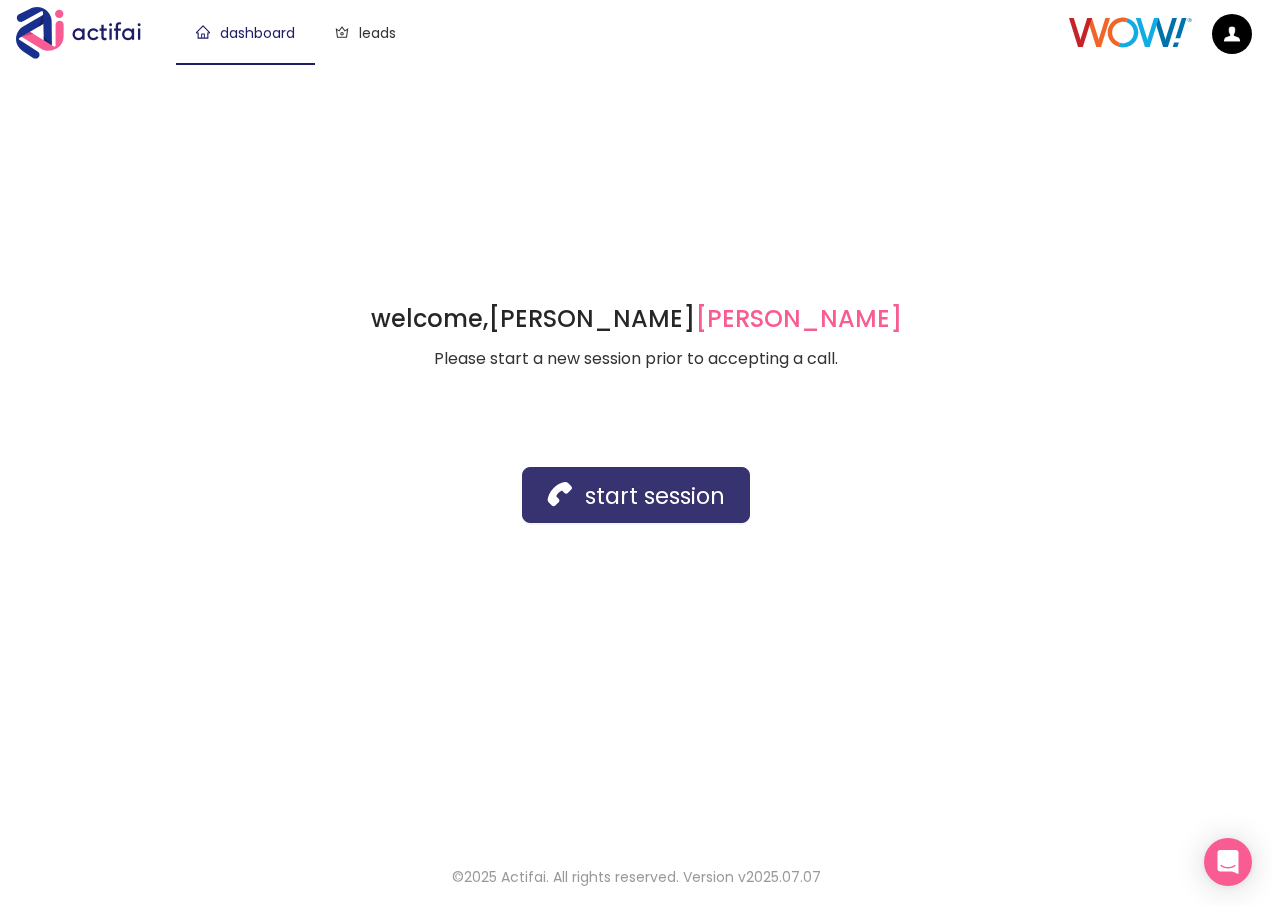 click on "start session" at bounding box center [636, 495] 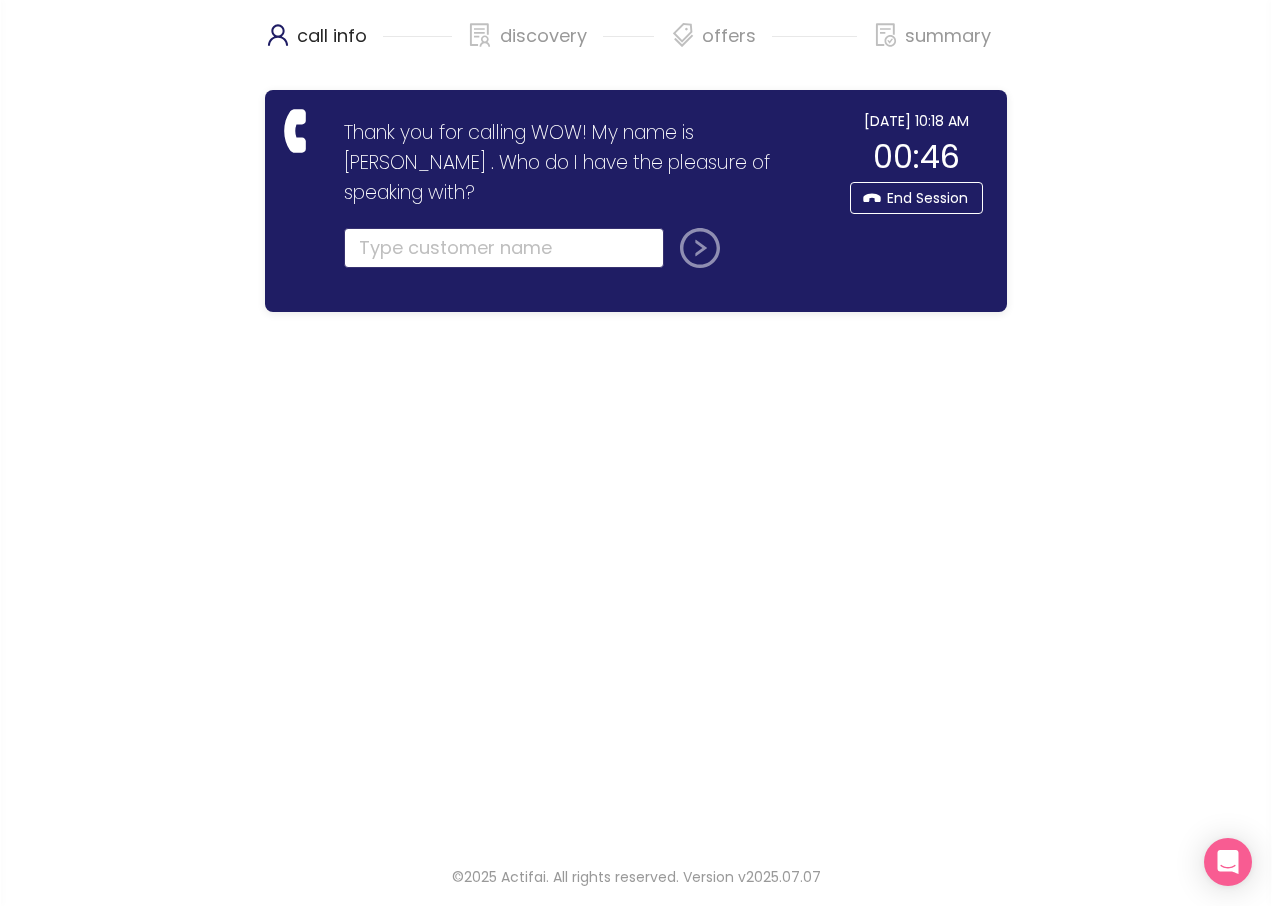 click 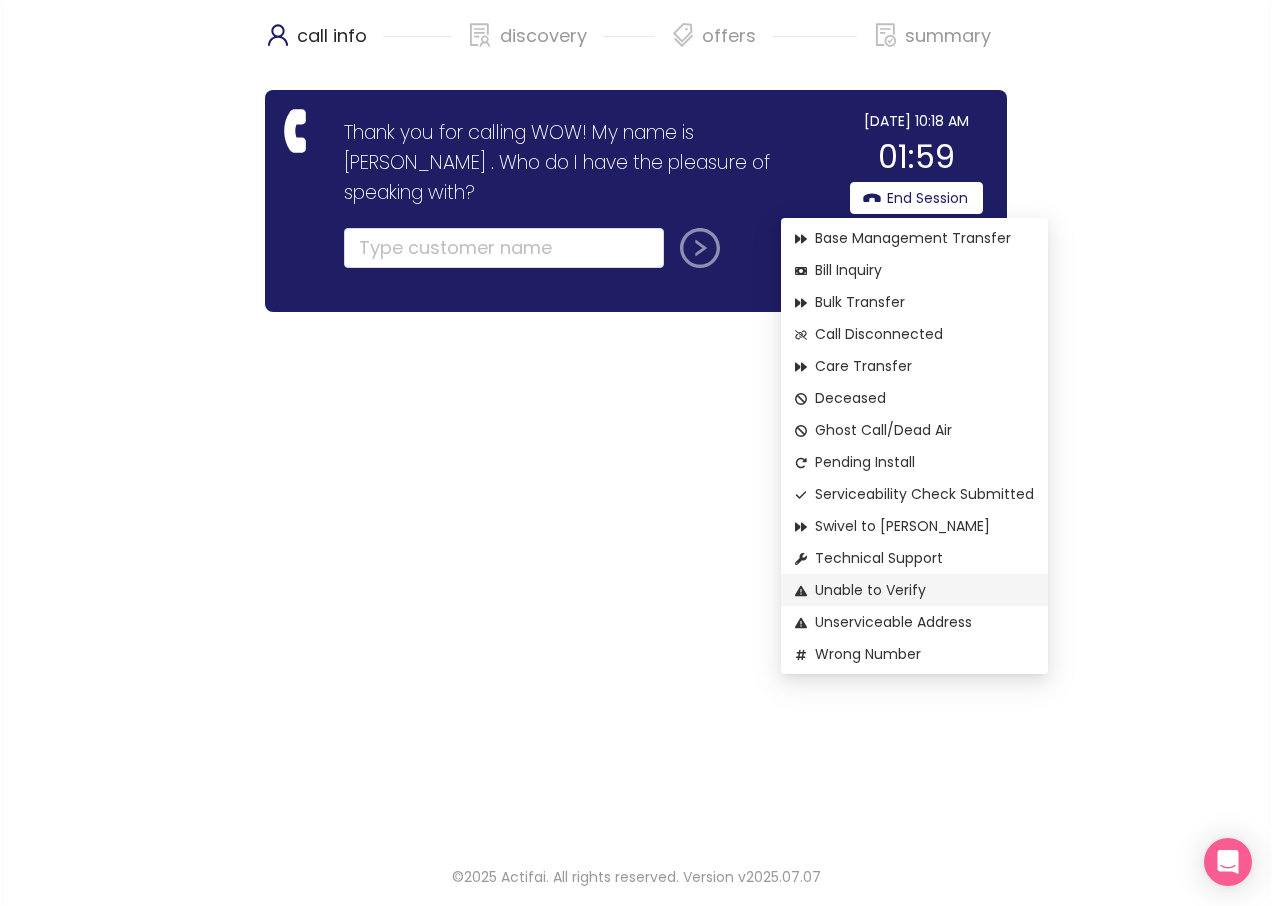 click on "Unable to Verify" 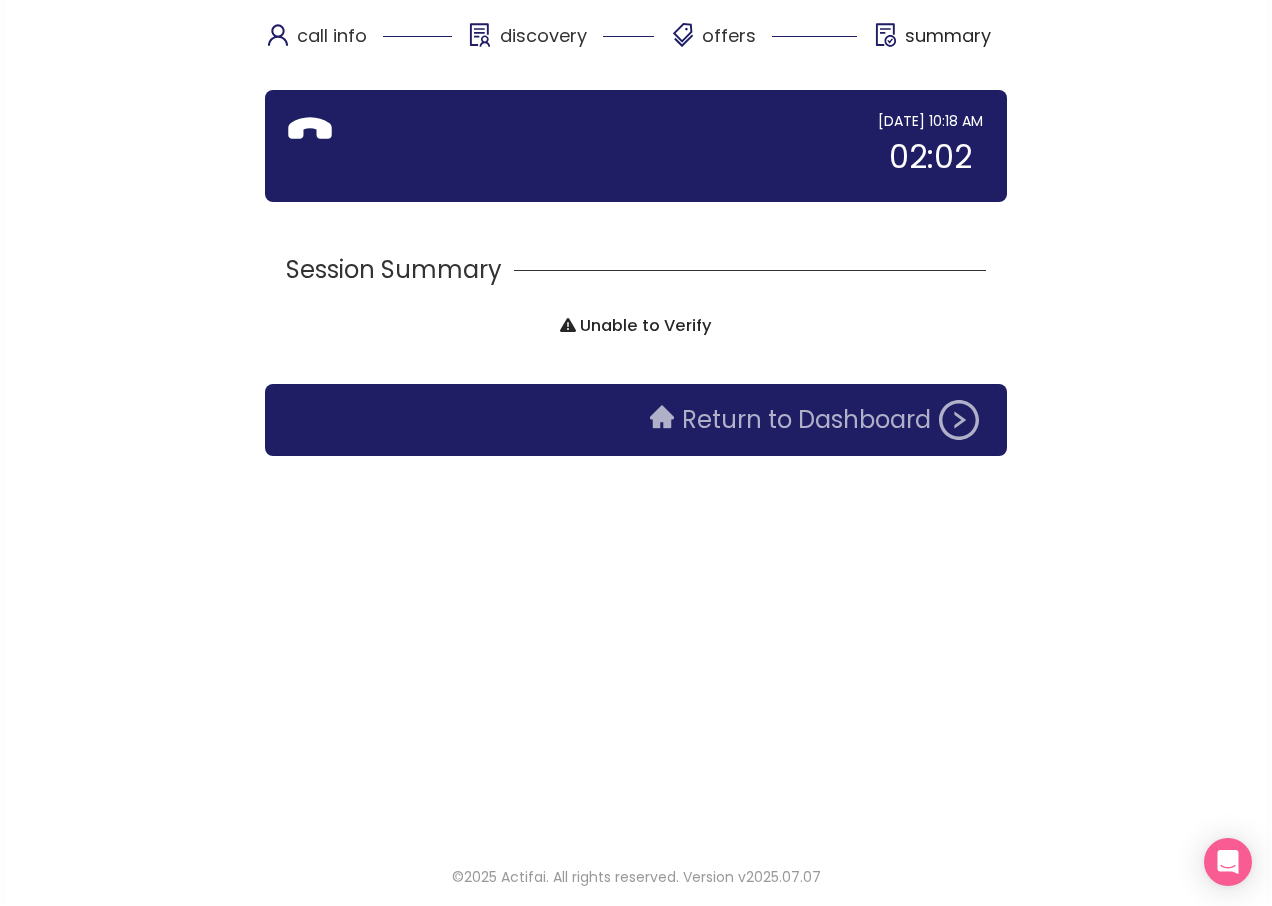 click on "Return to Dashboard" 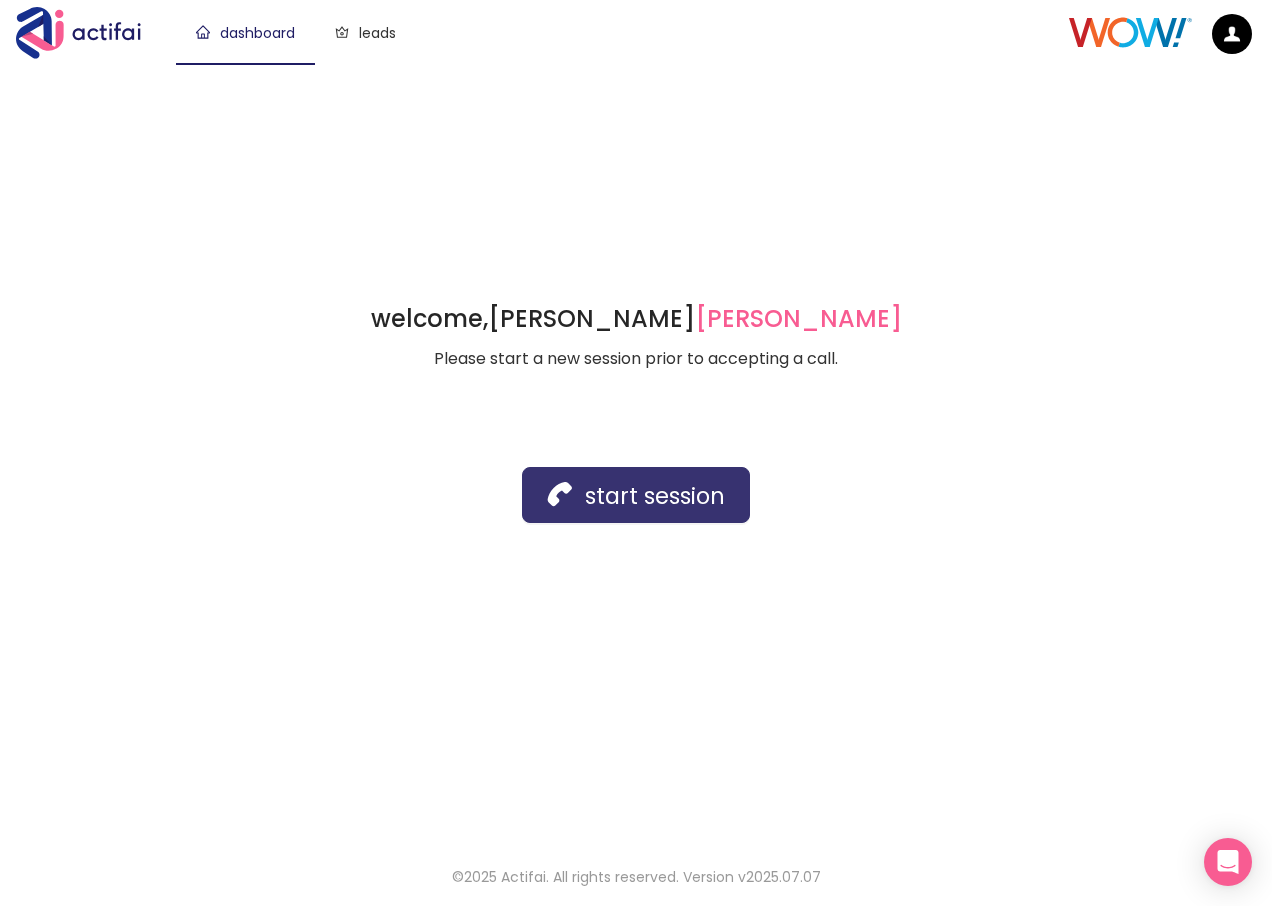 click on "start session" at bounding box center [636, 495] 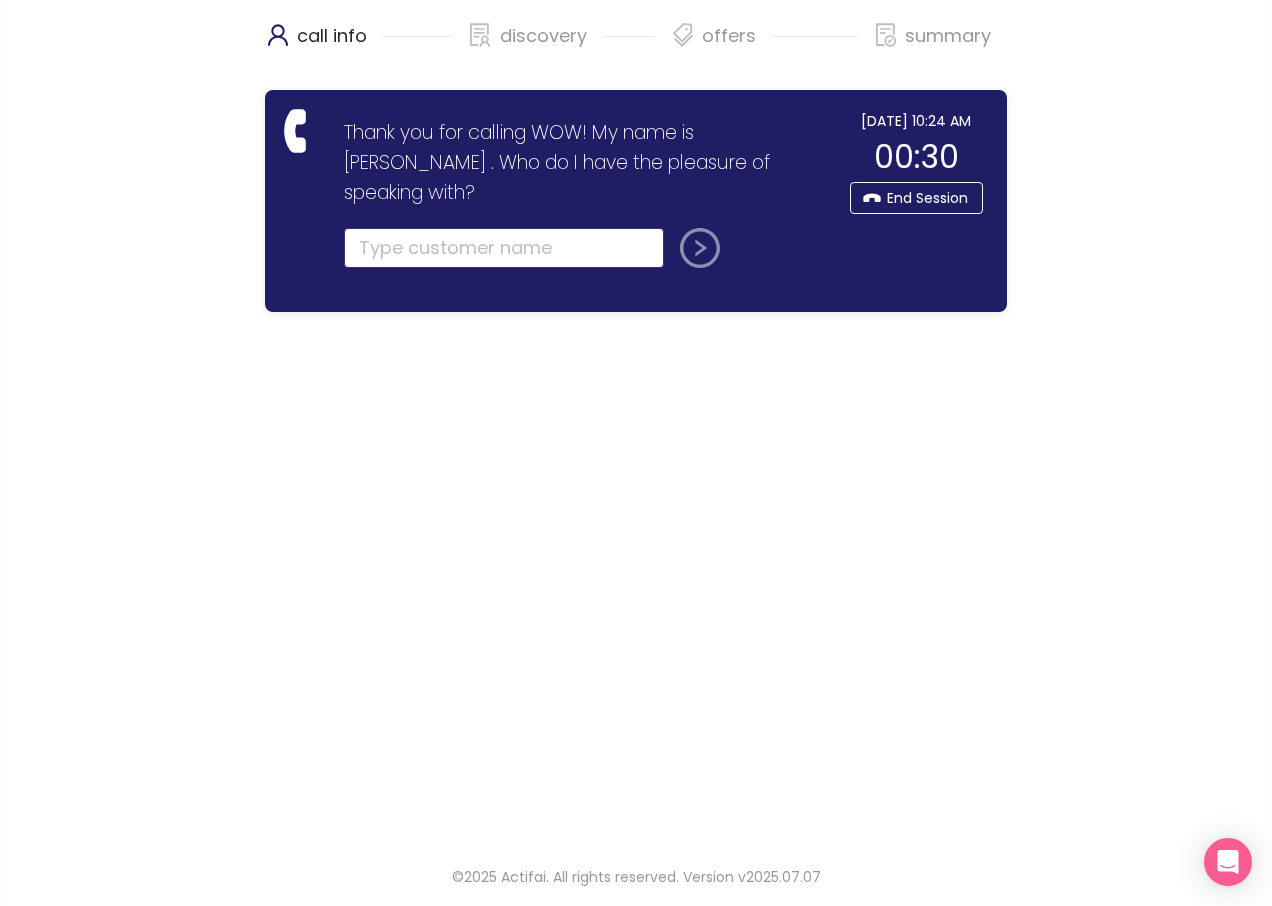 click 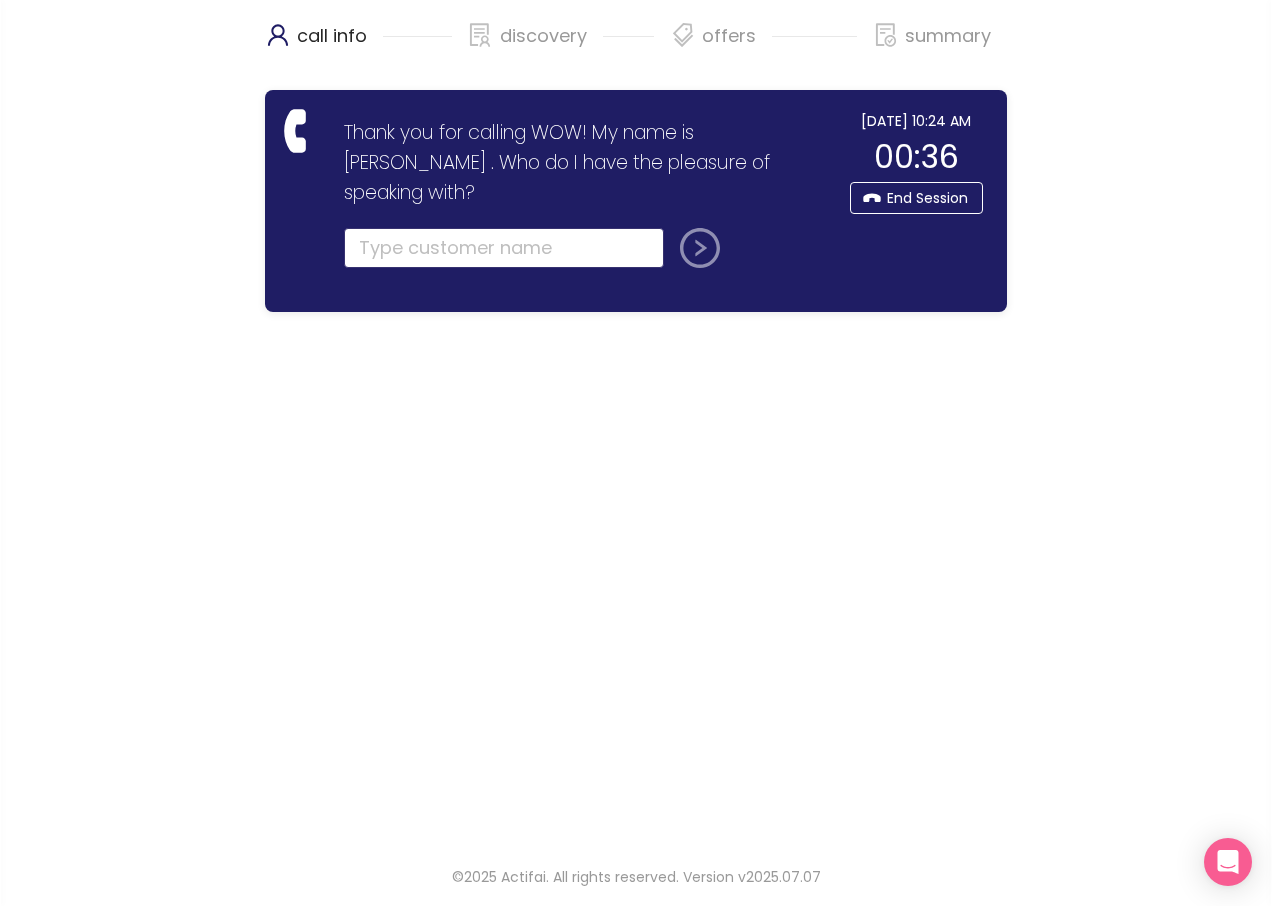 drag, startPoint x: 453, startPoint y: 210, endPoint x: 470, endPoint y: 190, distance: 26.24881 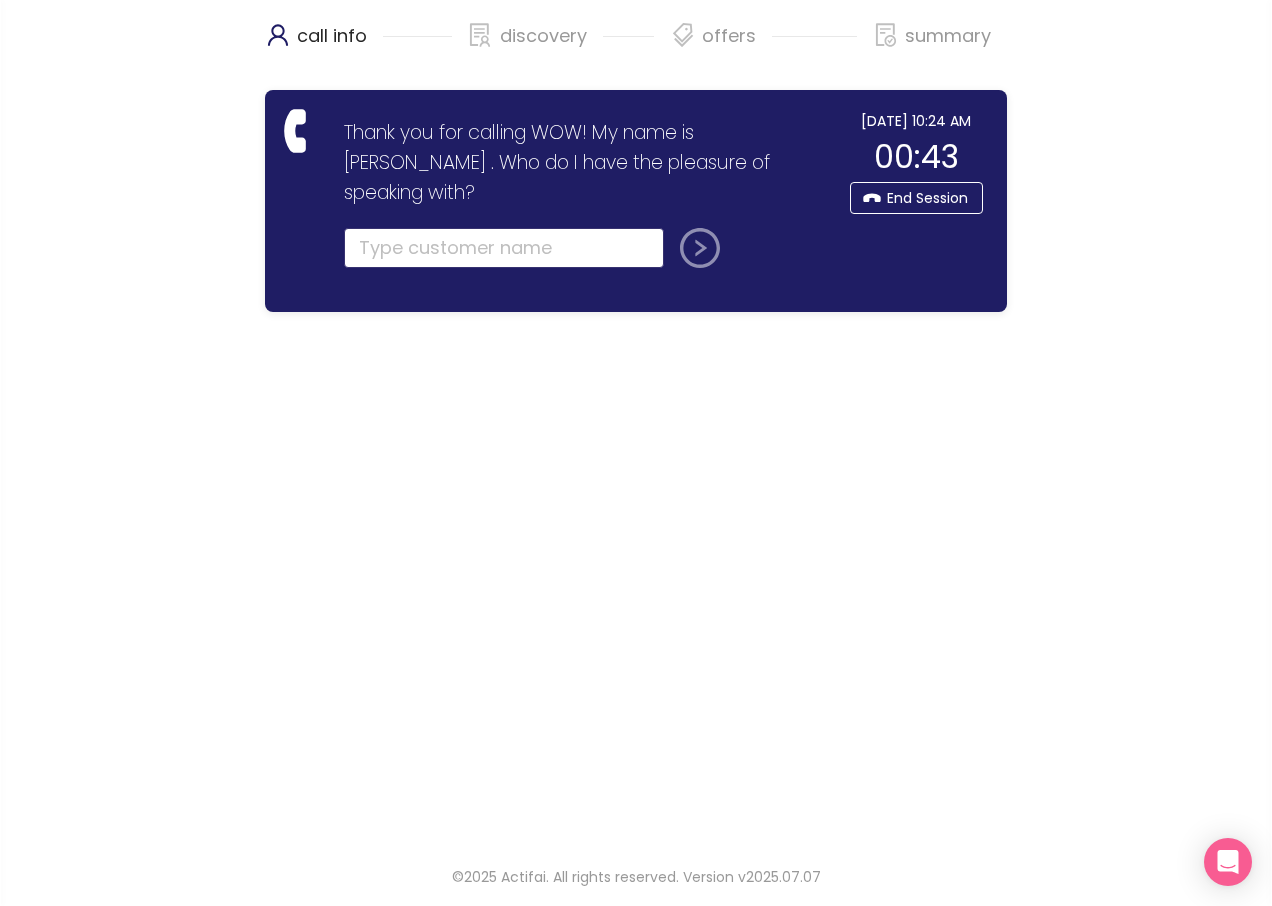 click 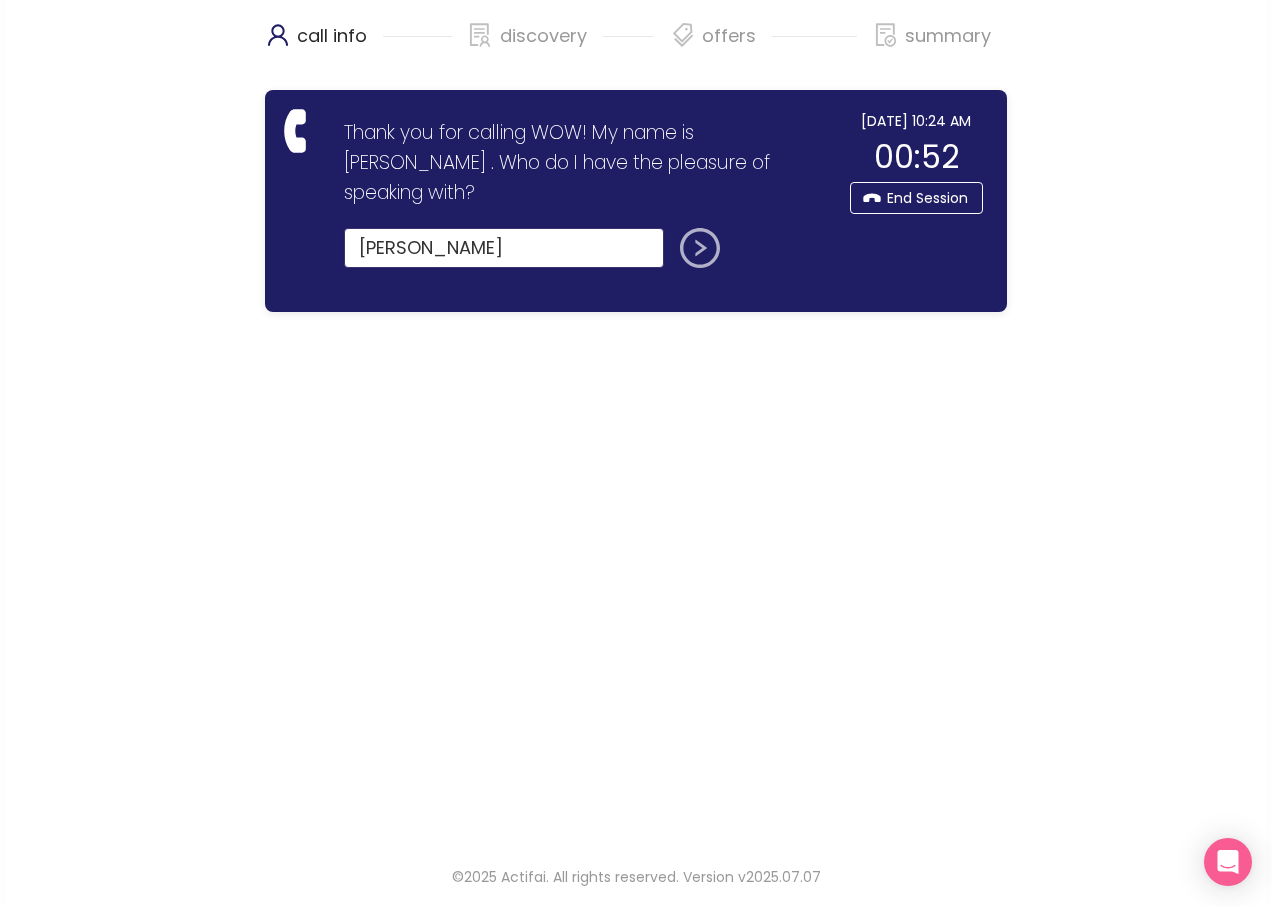 type on "[PERSON_NAME]" 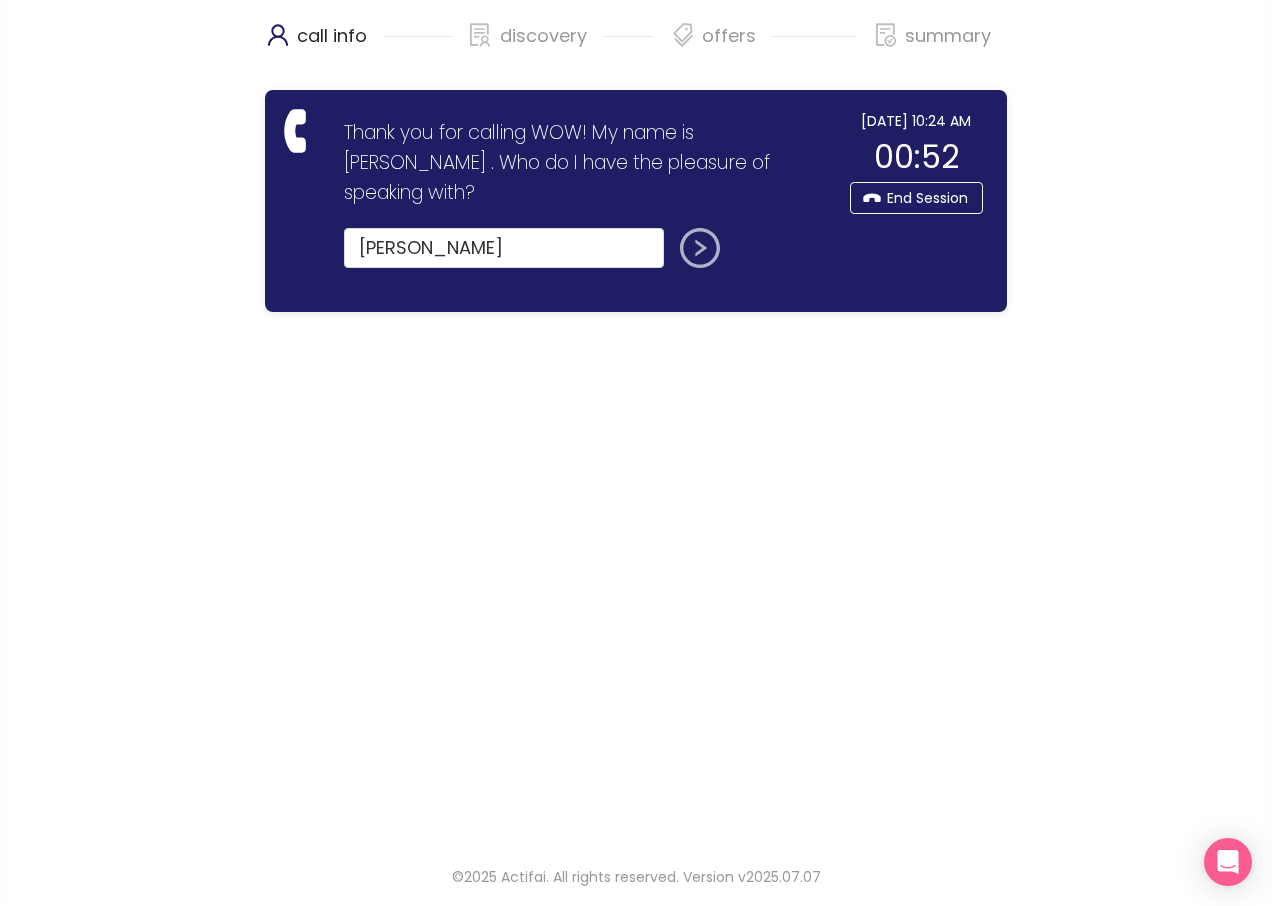 click 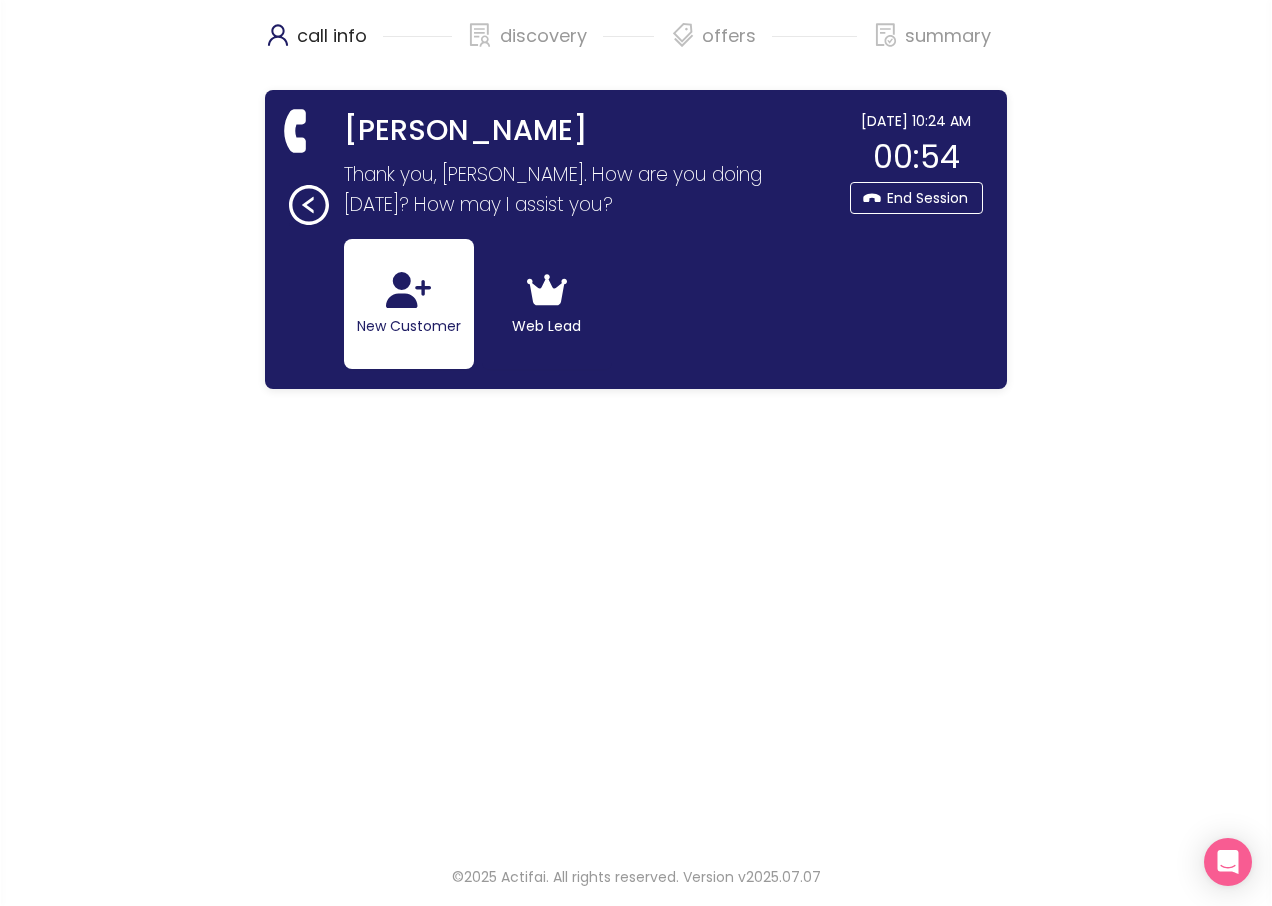 click on "New Customer" 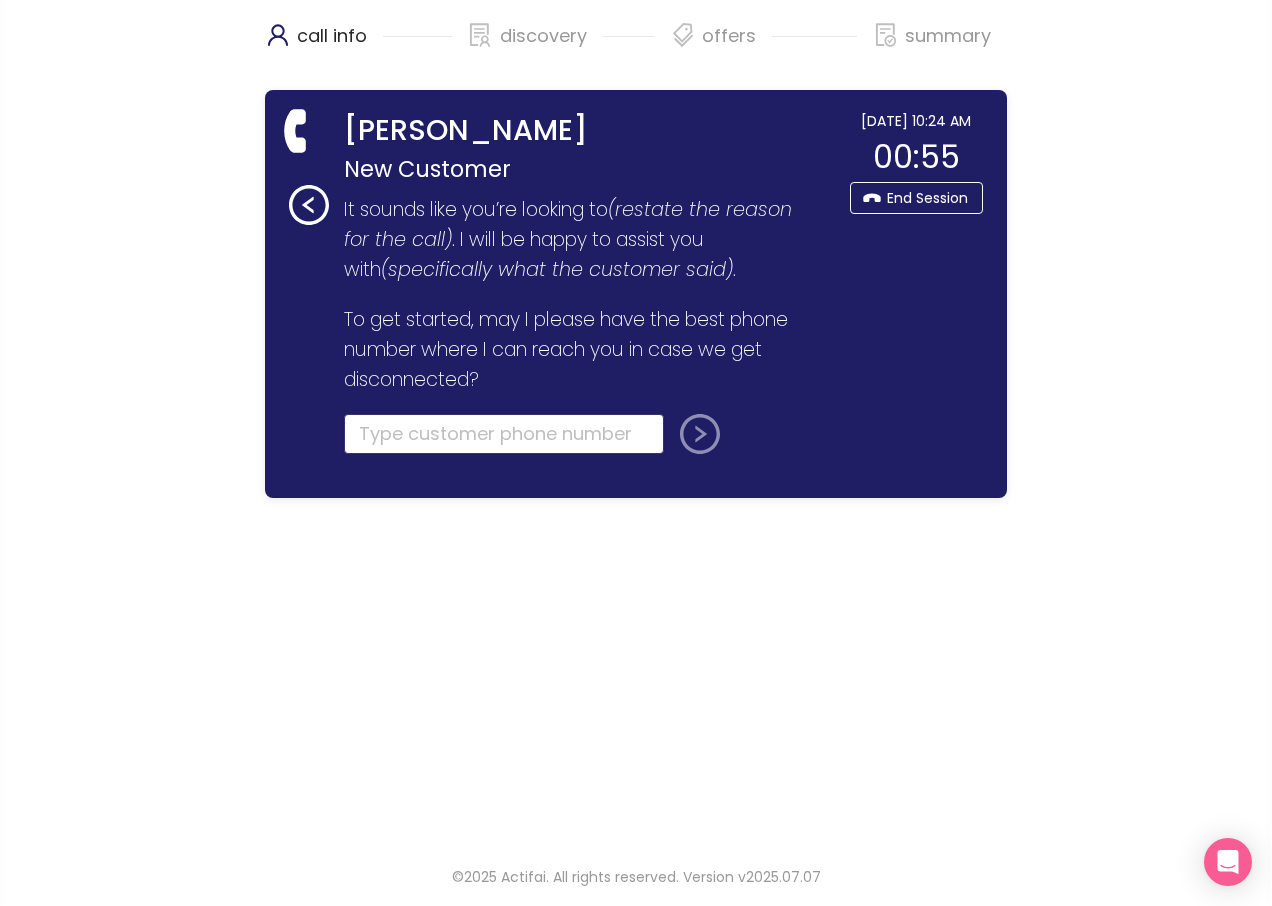 click 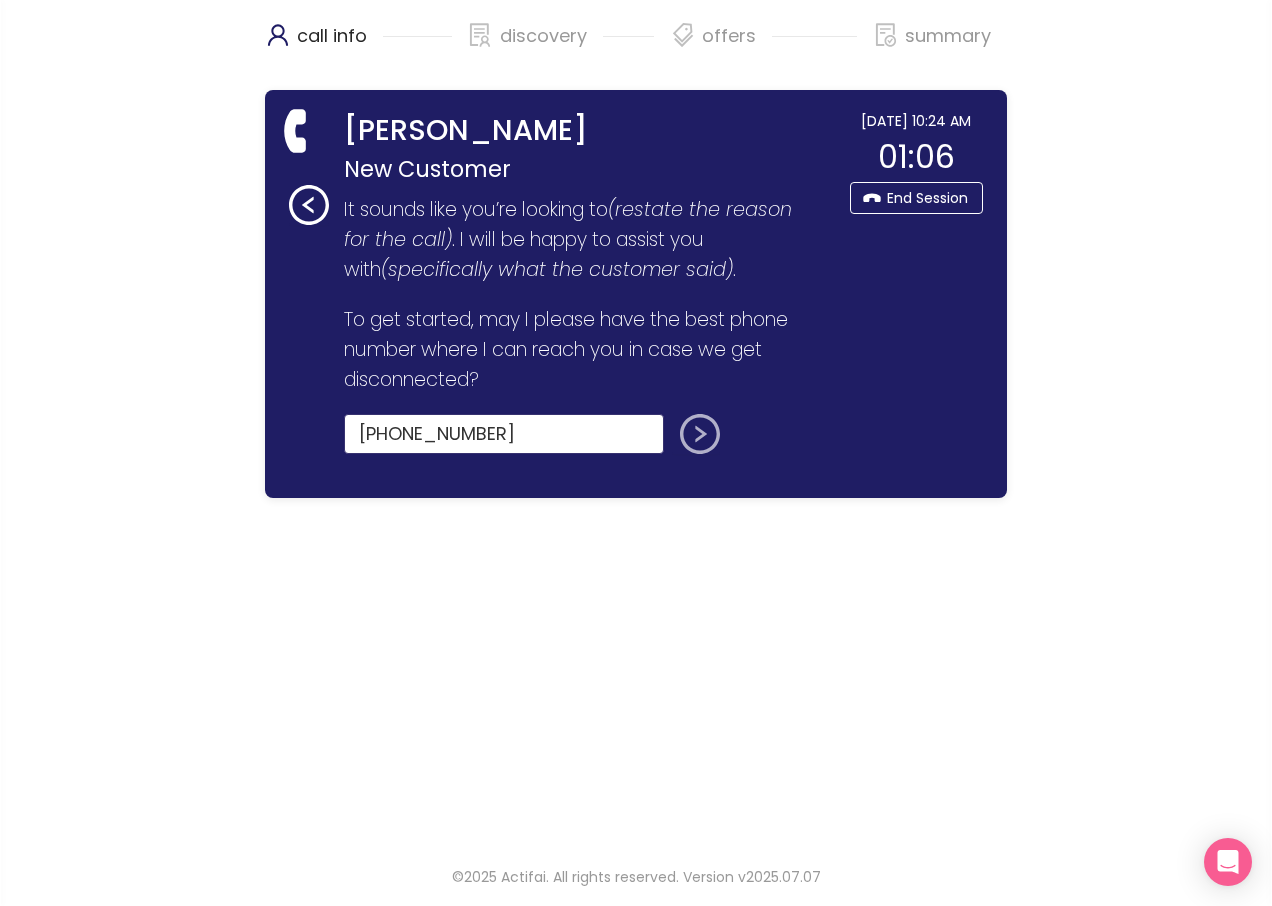 type on "[PHONE_NUMBER]" 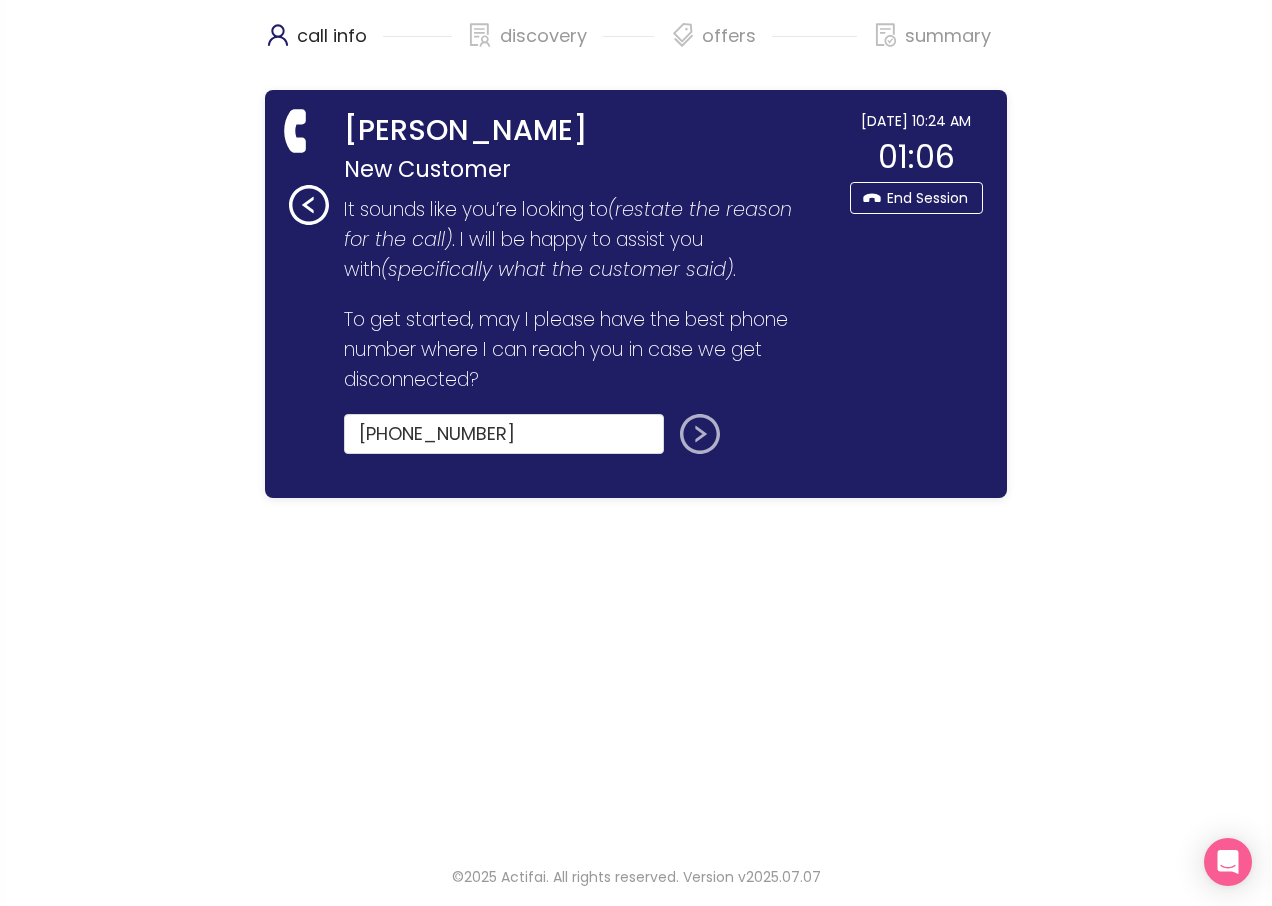 click 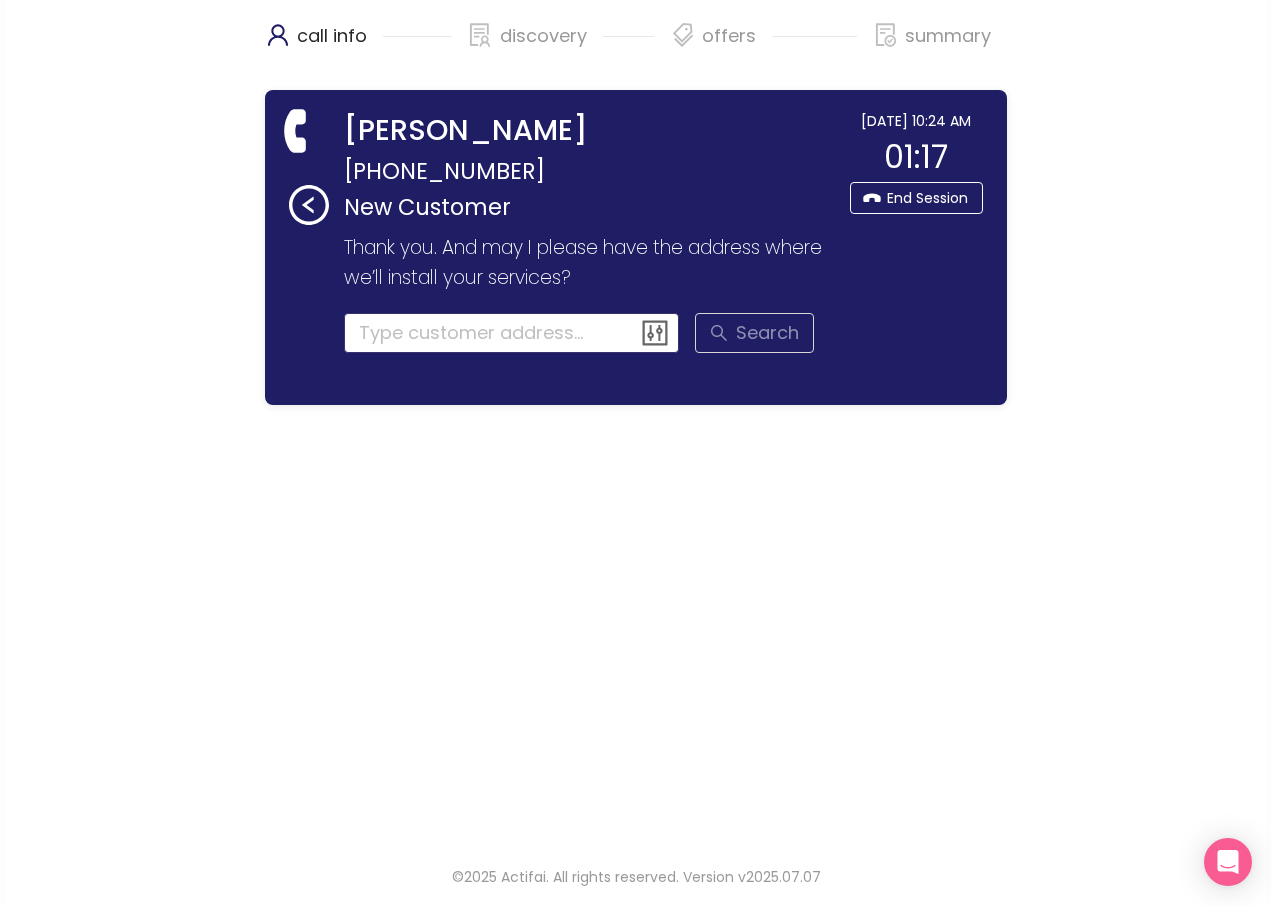 click at bounding box center [512, 333] 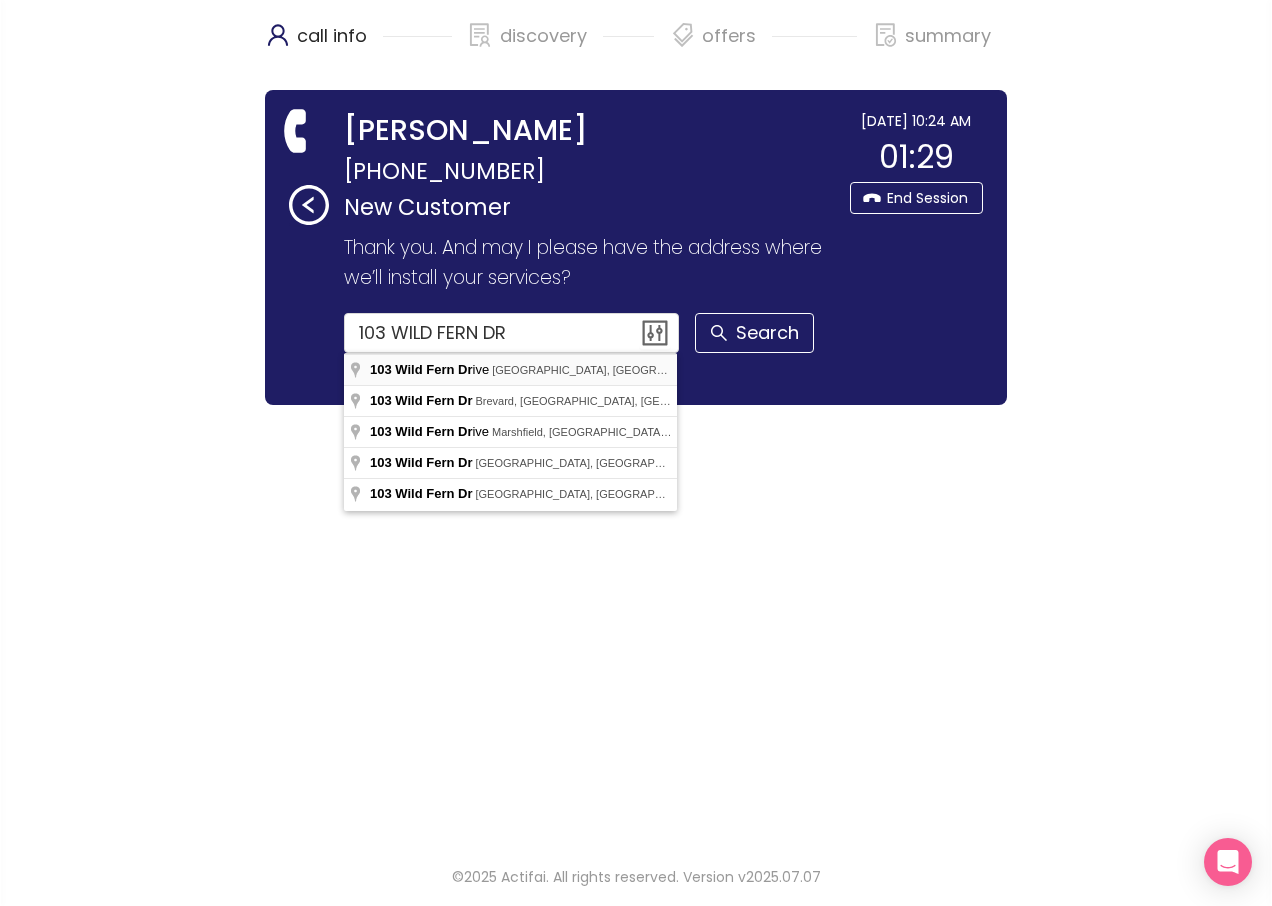 type on "[STREET_ADDRESS]" 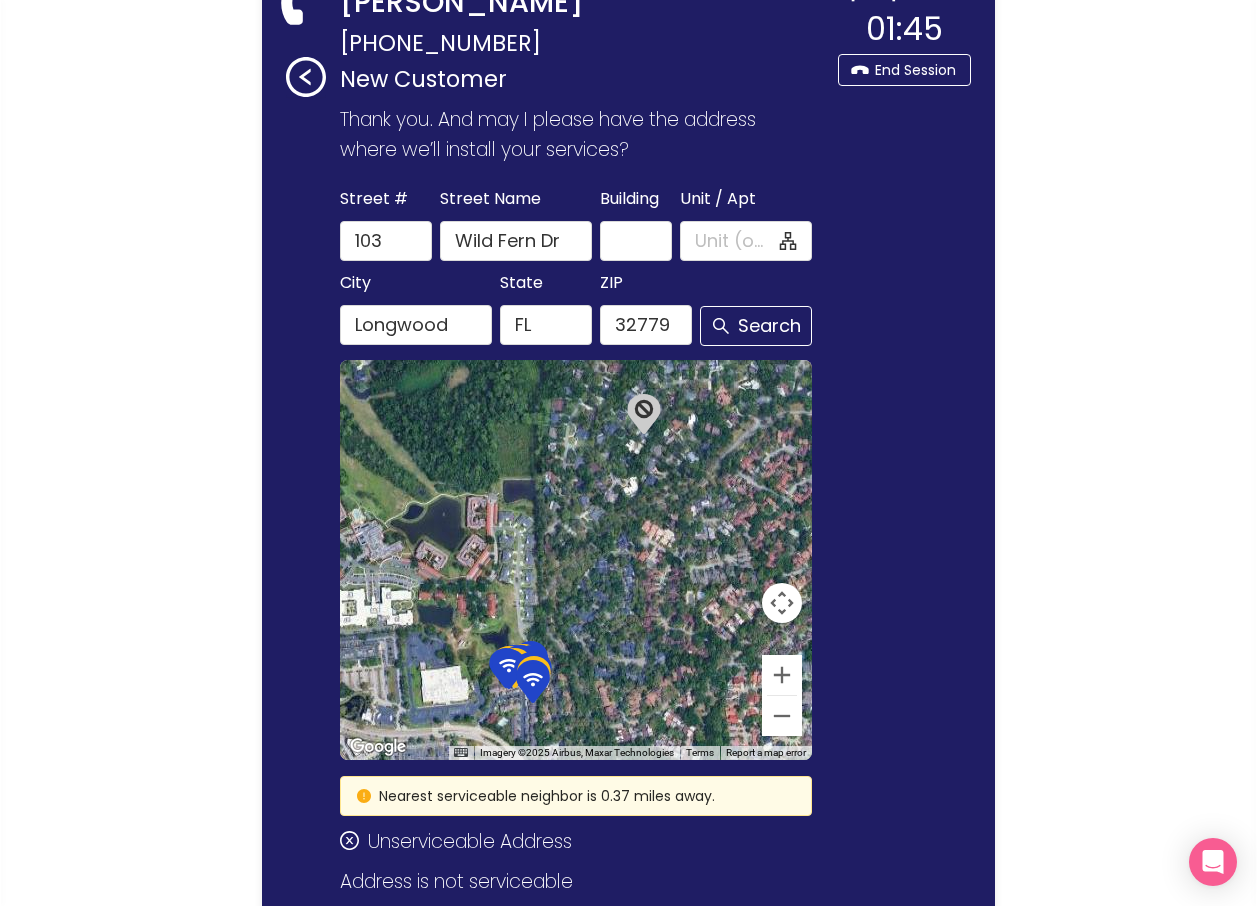 scroll, scrollTop: 400, scrollLeft: 0, axis: vertical 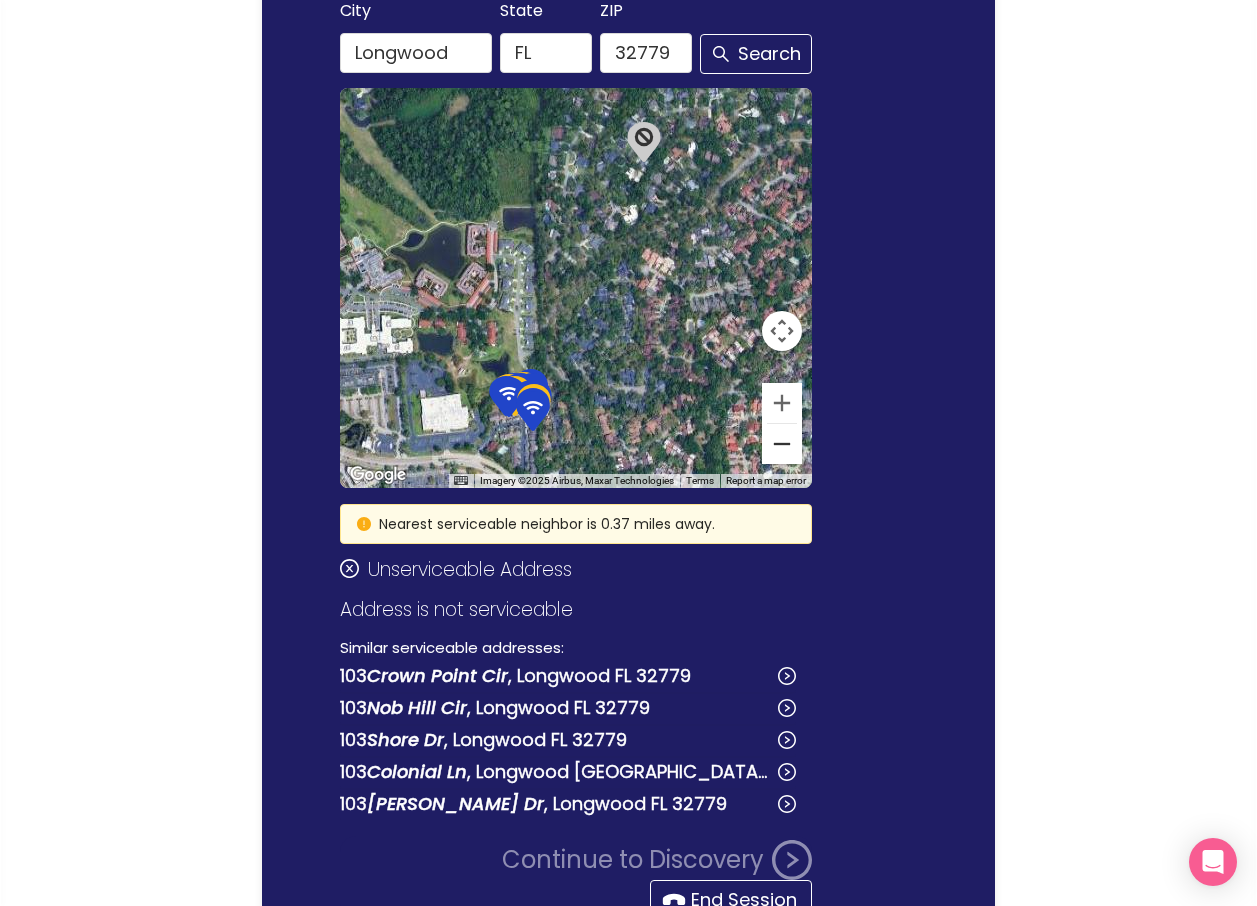 click at bounding box center [782, 444] 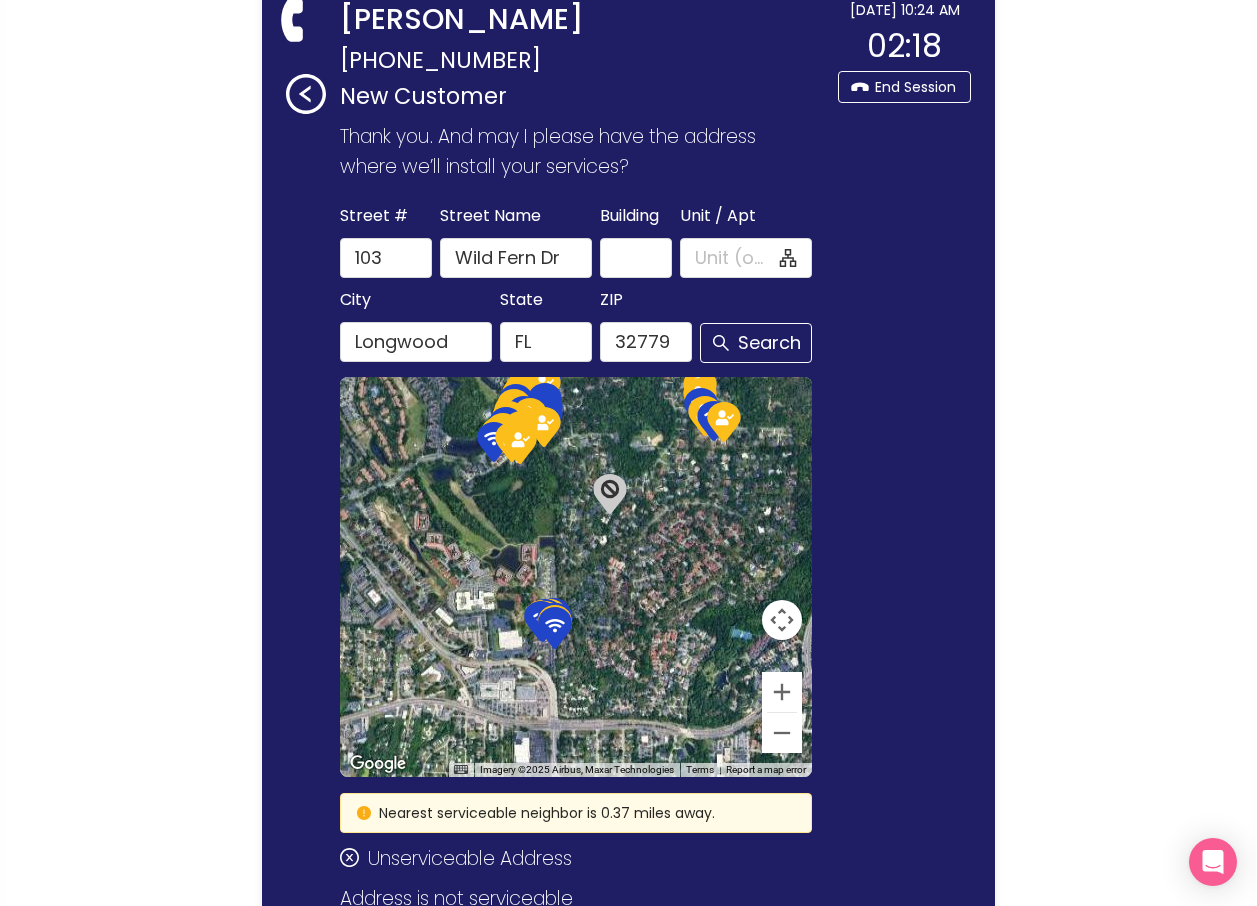 scroll, scrollTop: 100, scrollLeft: 0, axis: vertical 